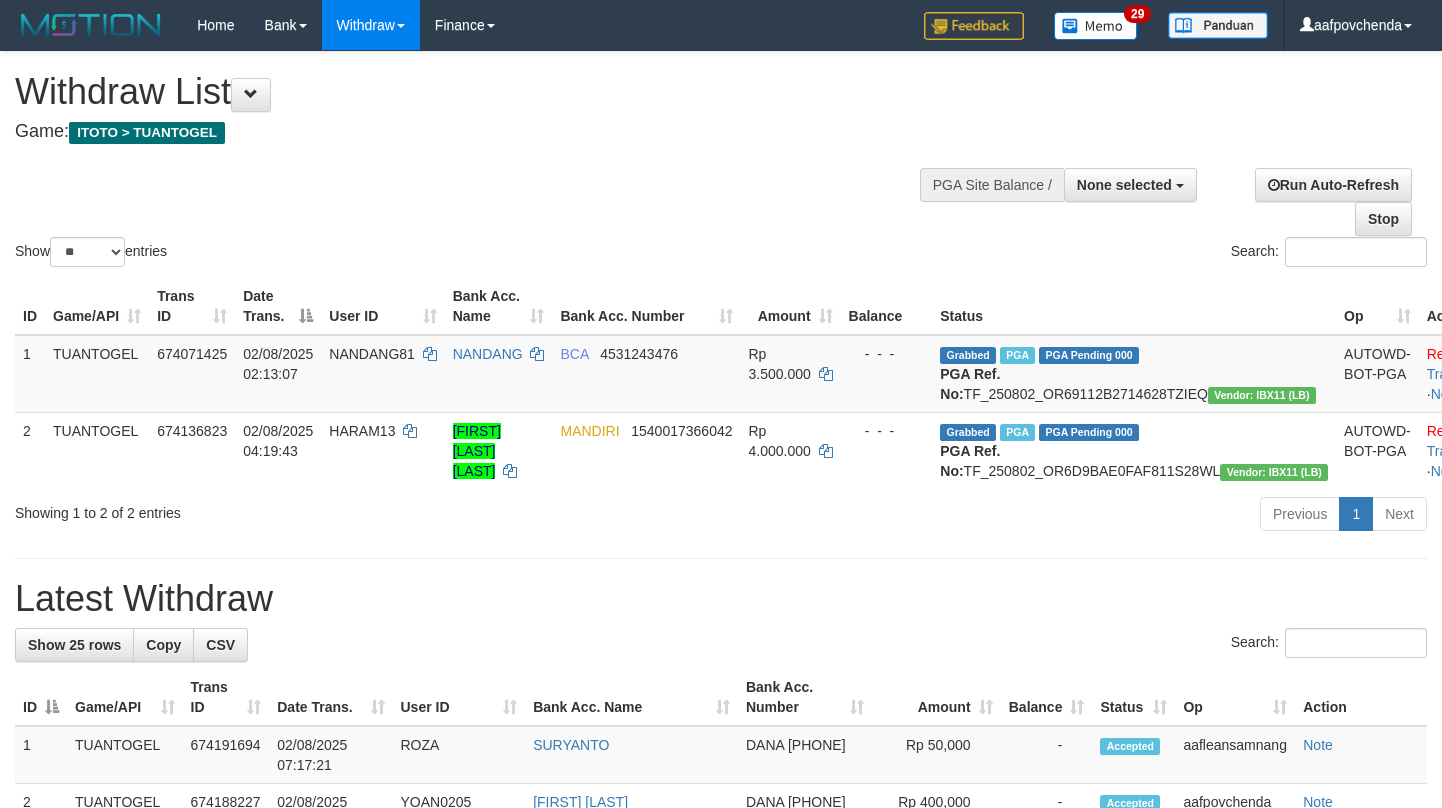 select 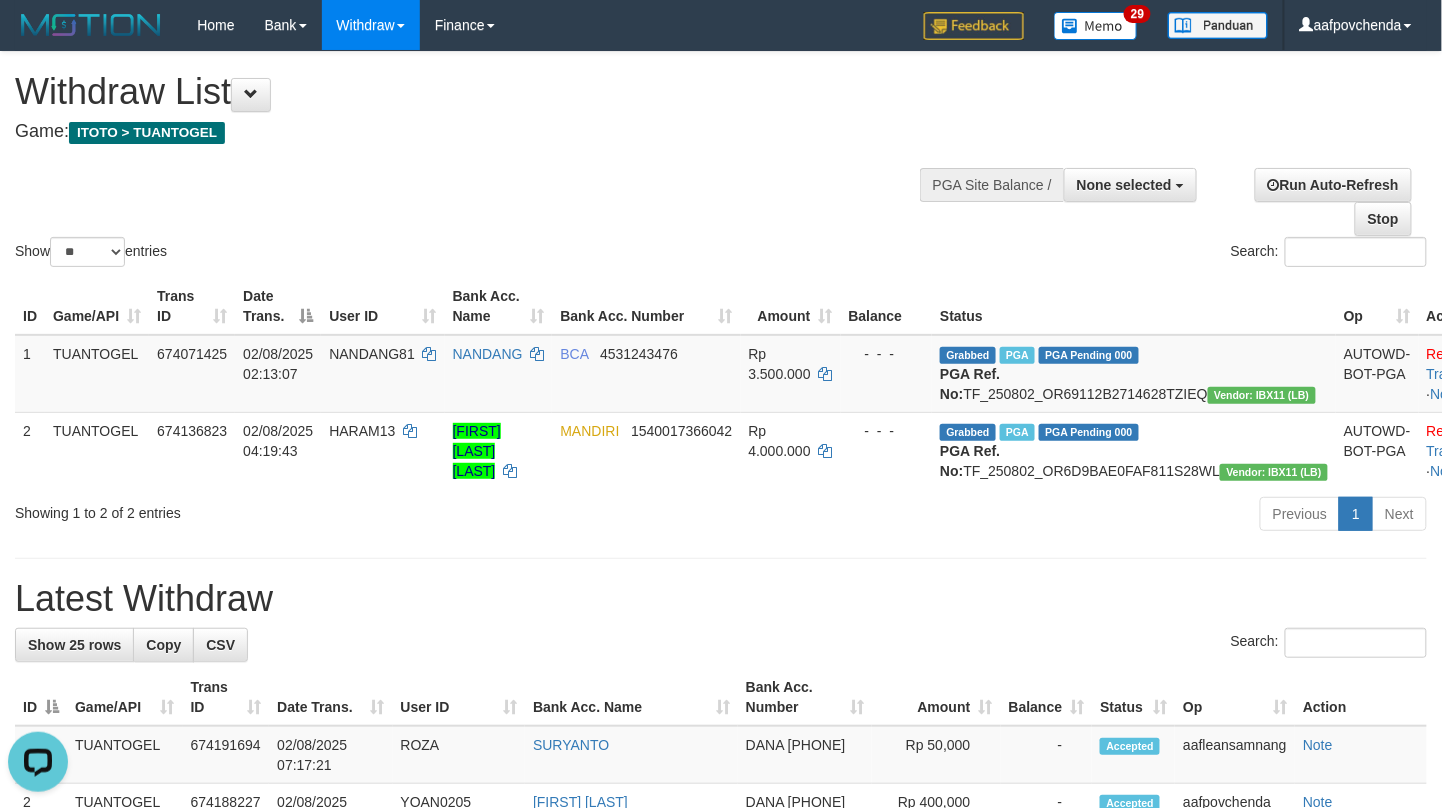 scroll, scrollTop: 0, scrollLeft: 0, axis: both 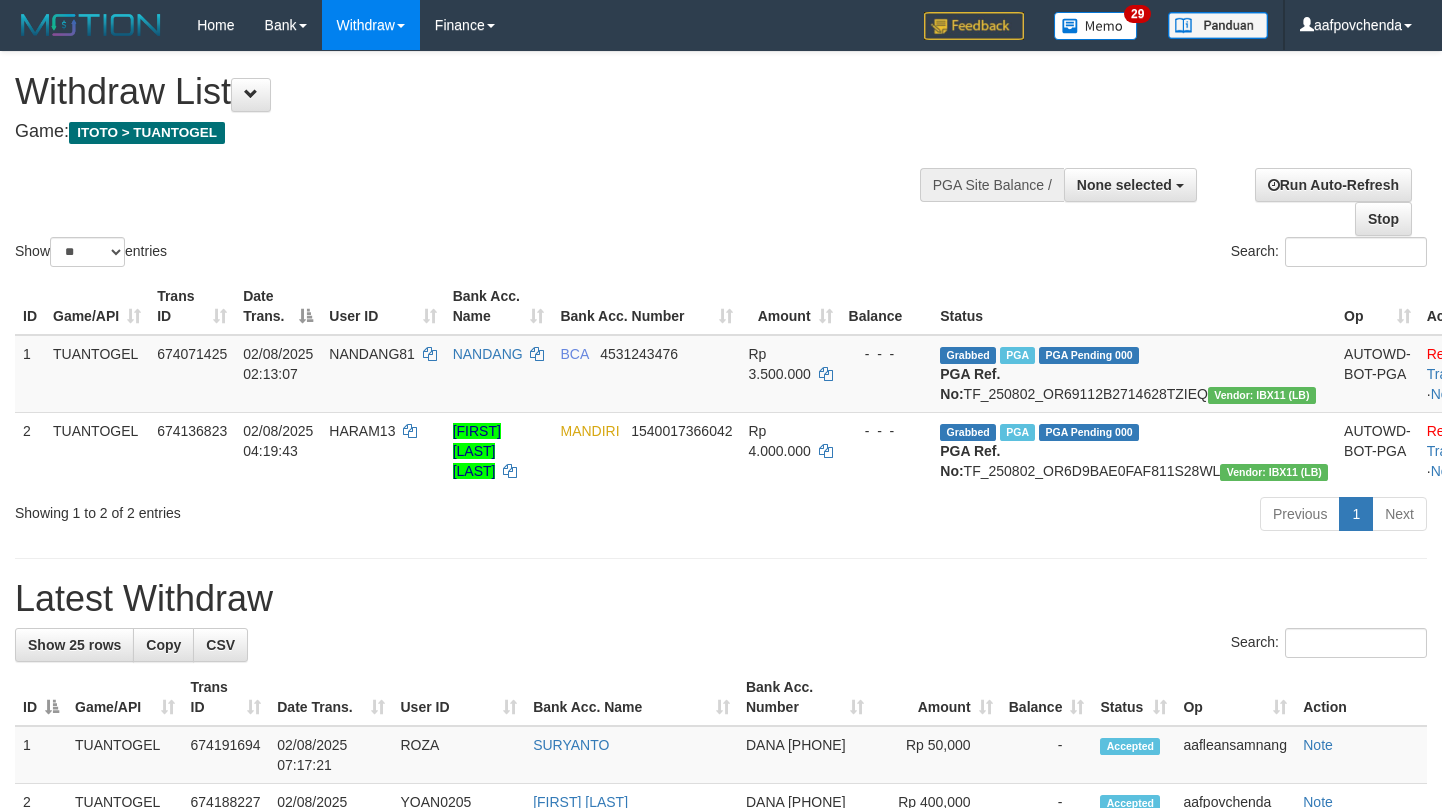 select 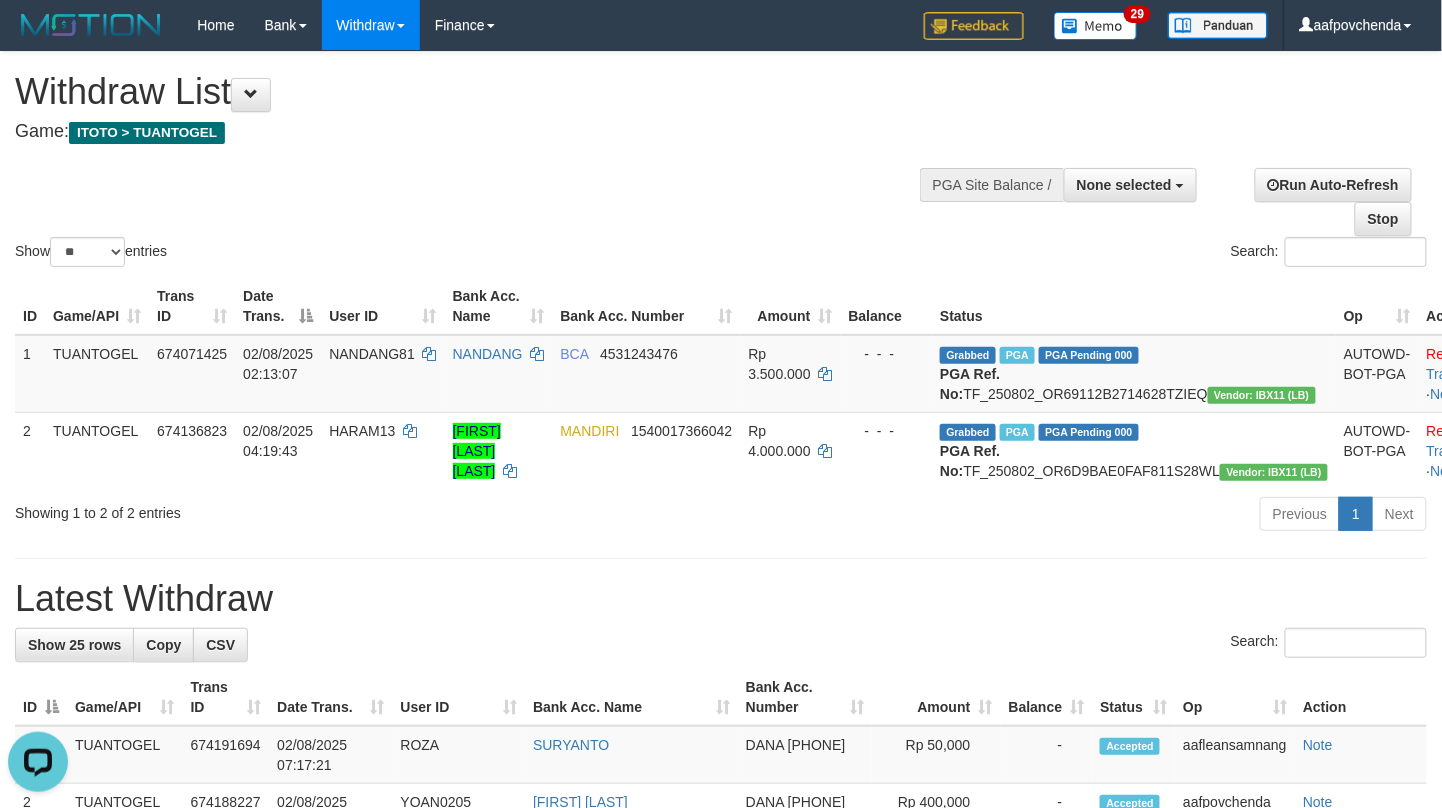 scroll, scrollTop: 0, scrollLeft: 0, axis: both 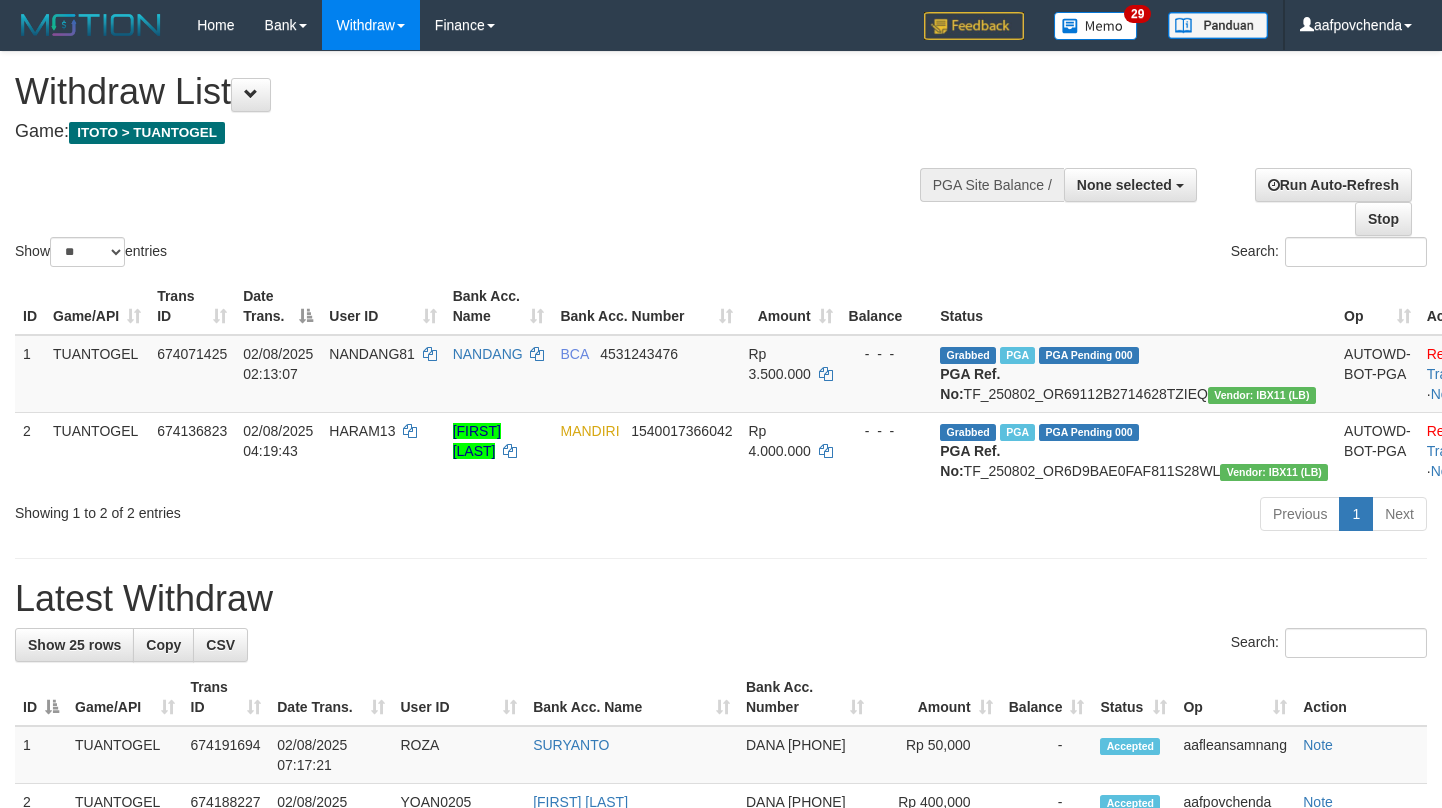 select 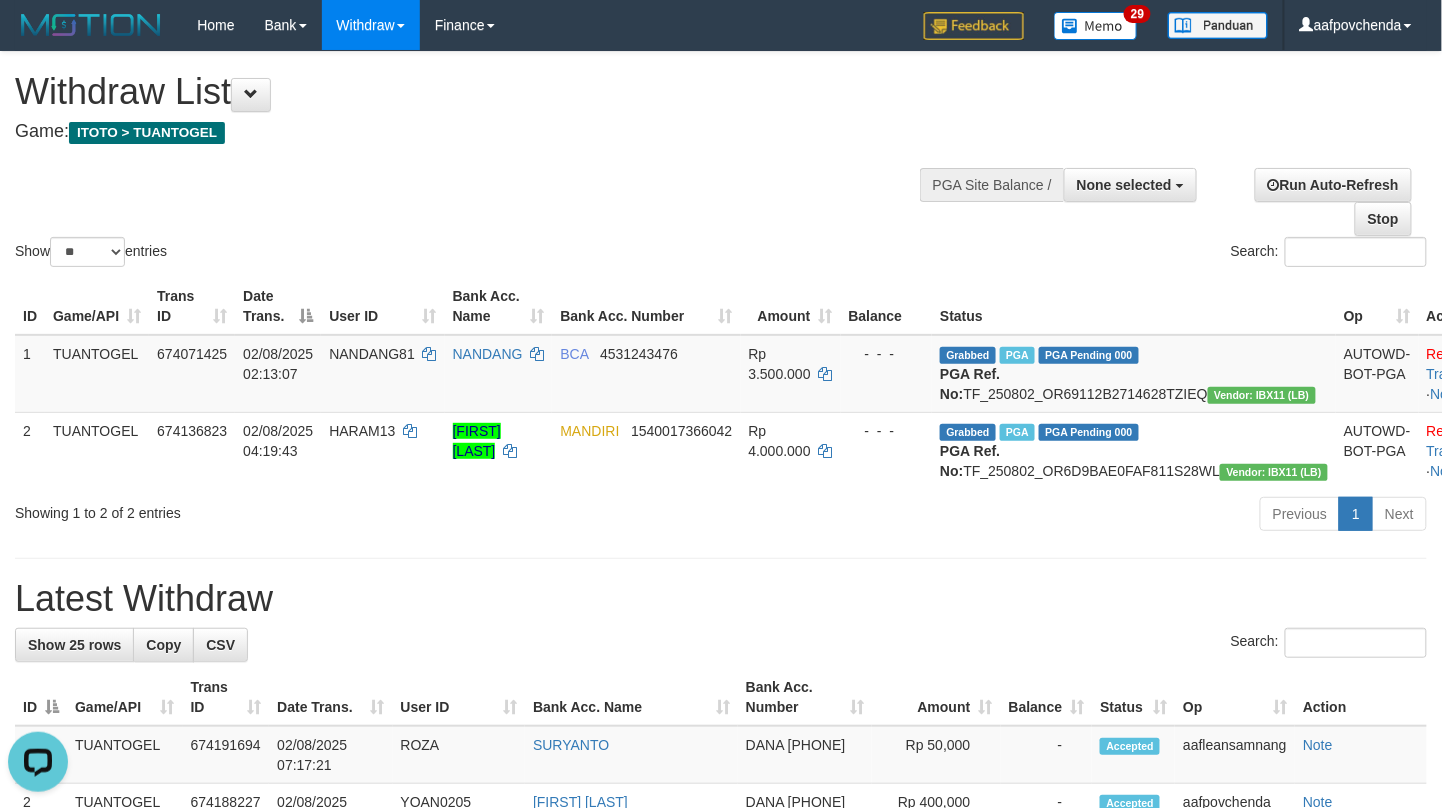 scroll, scrollTop: 0, scrollLeft: 0, axis: both 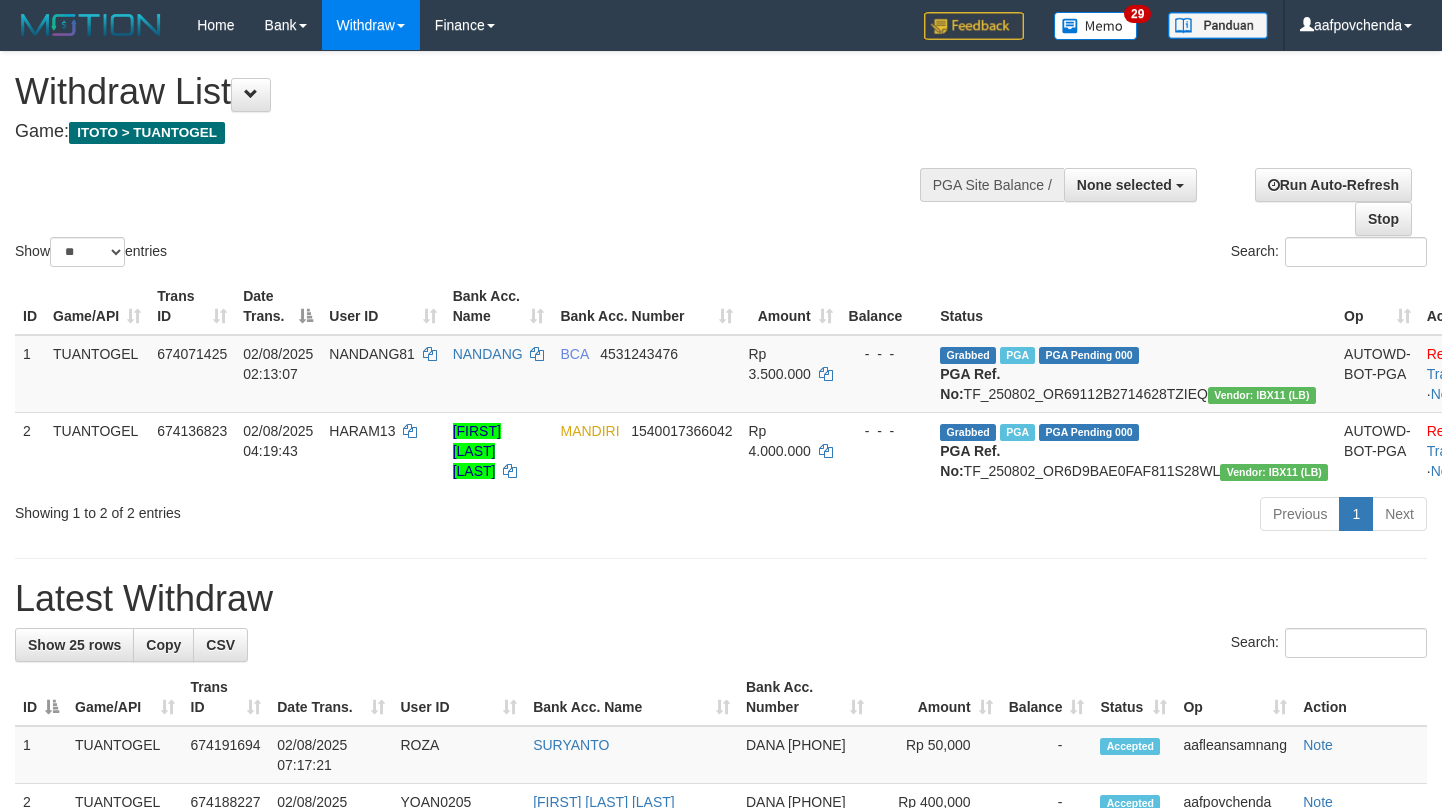 select 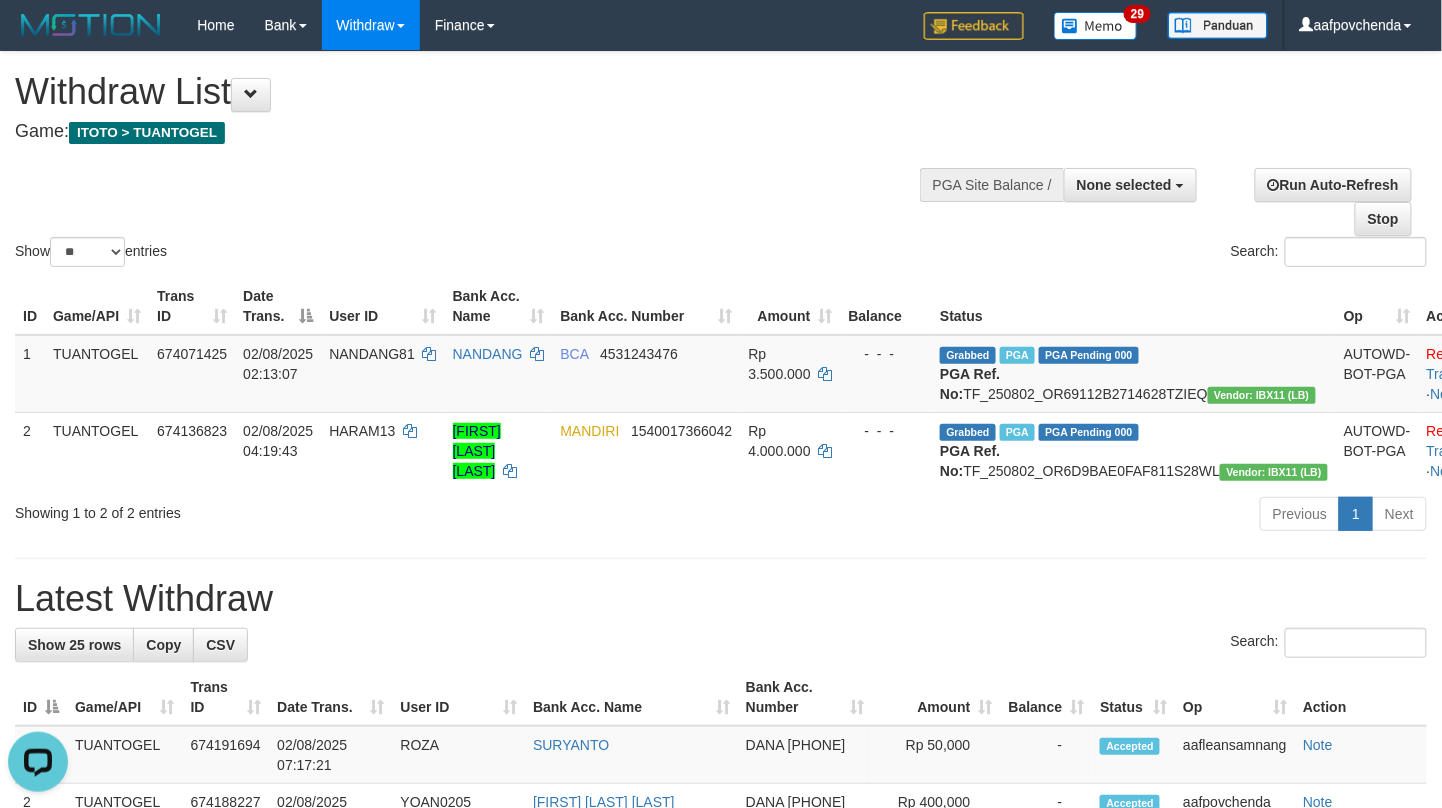 scroll, scrollTop: 0, scrollLeft: 0, axis: both 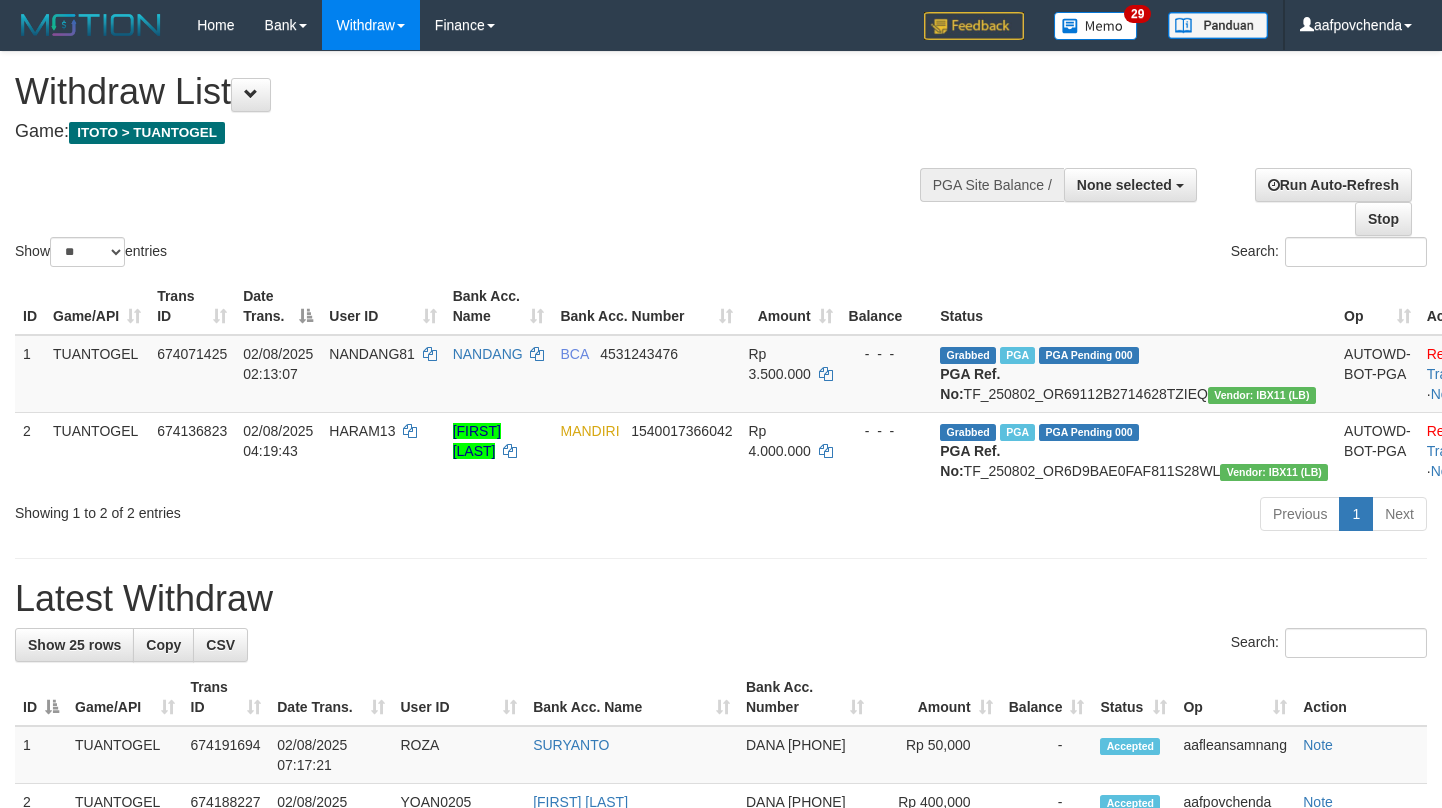 select 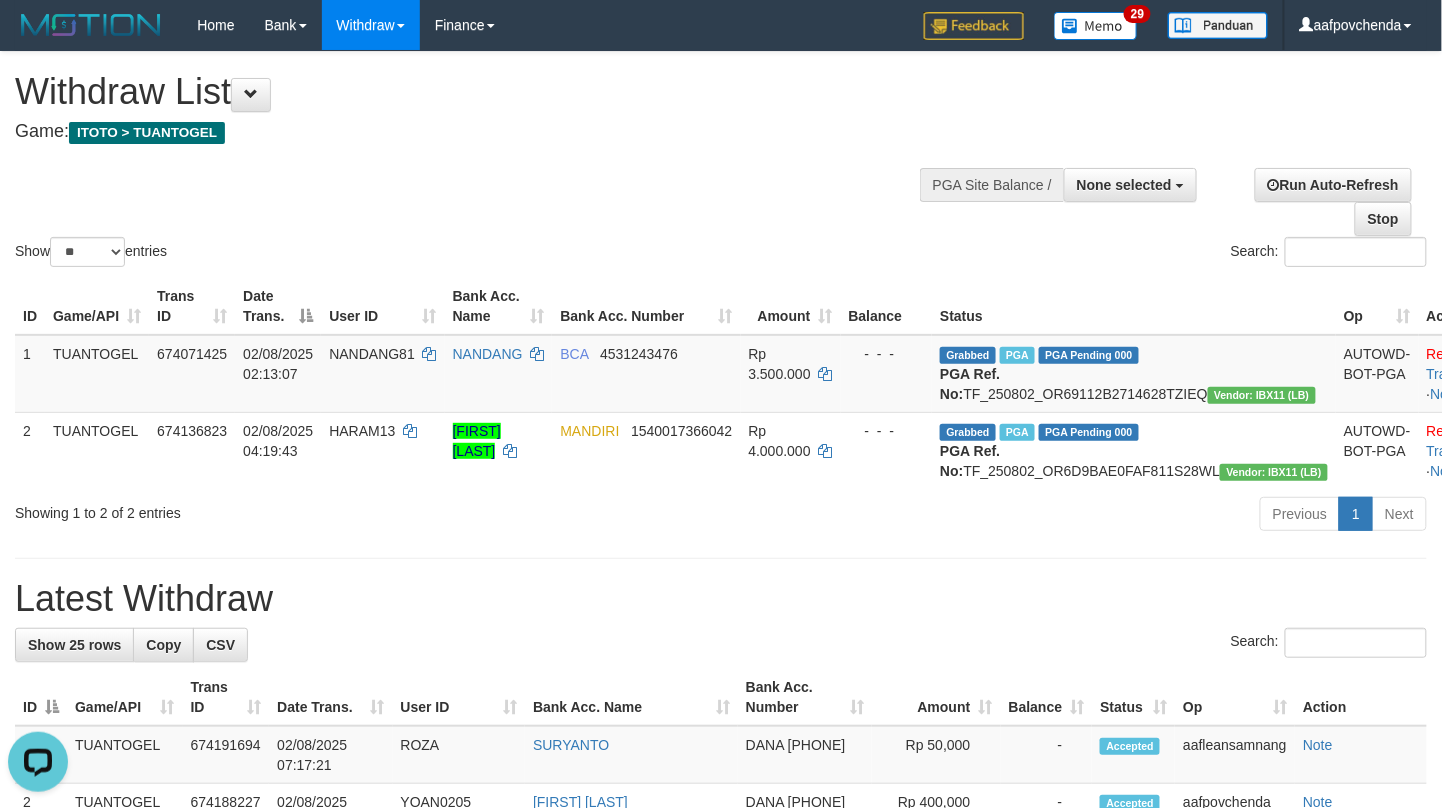 scroll, scrollTop: 0, scrollLeft: 0, axis: both 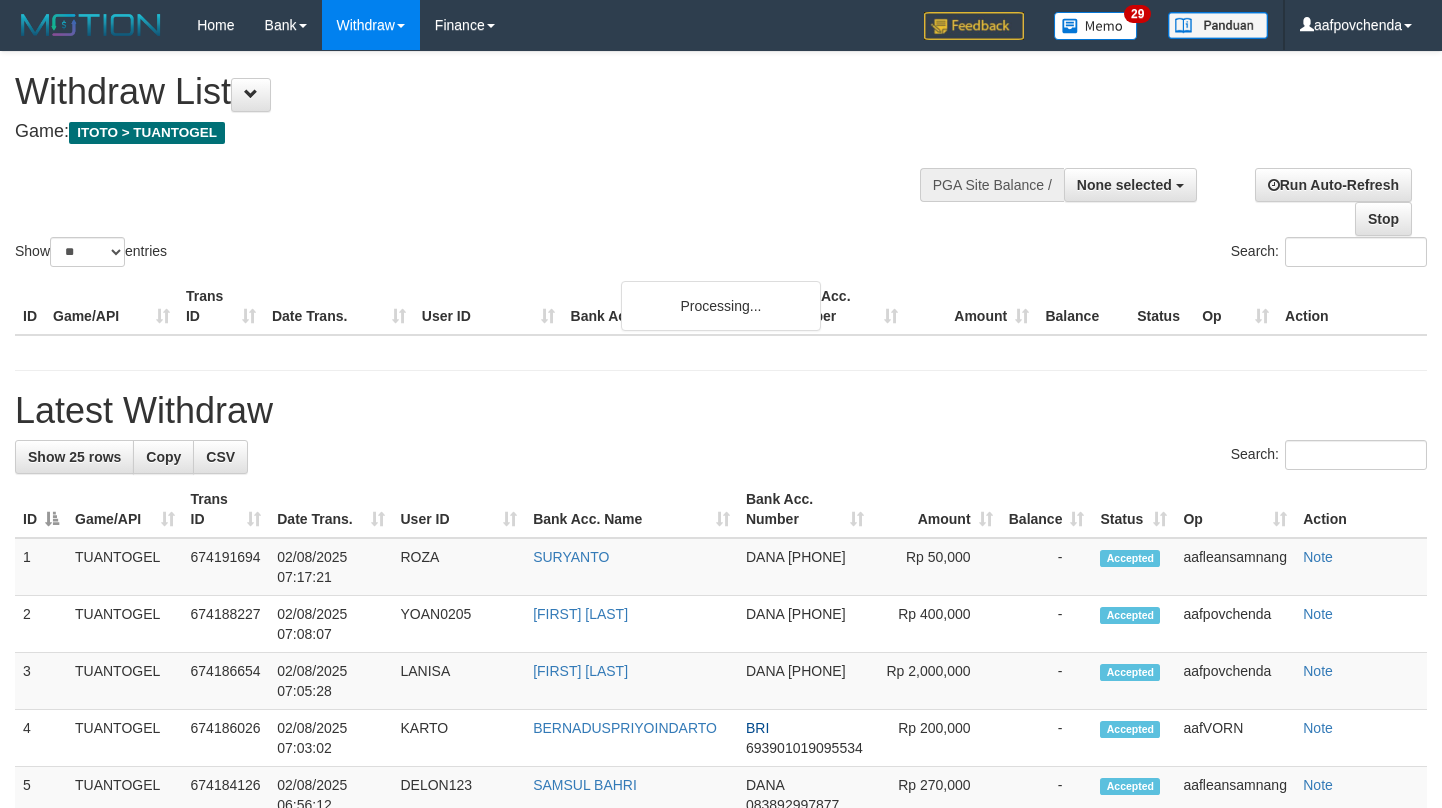 select 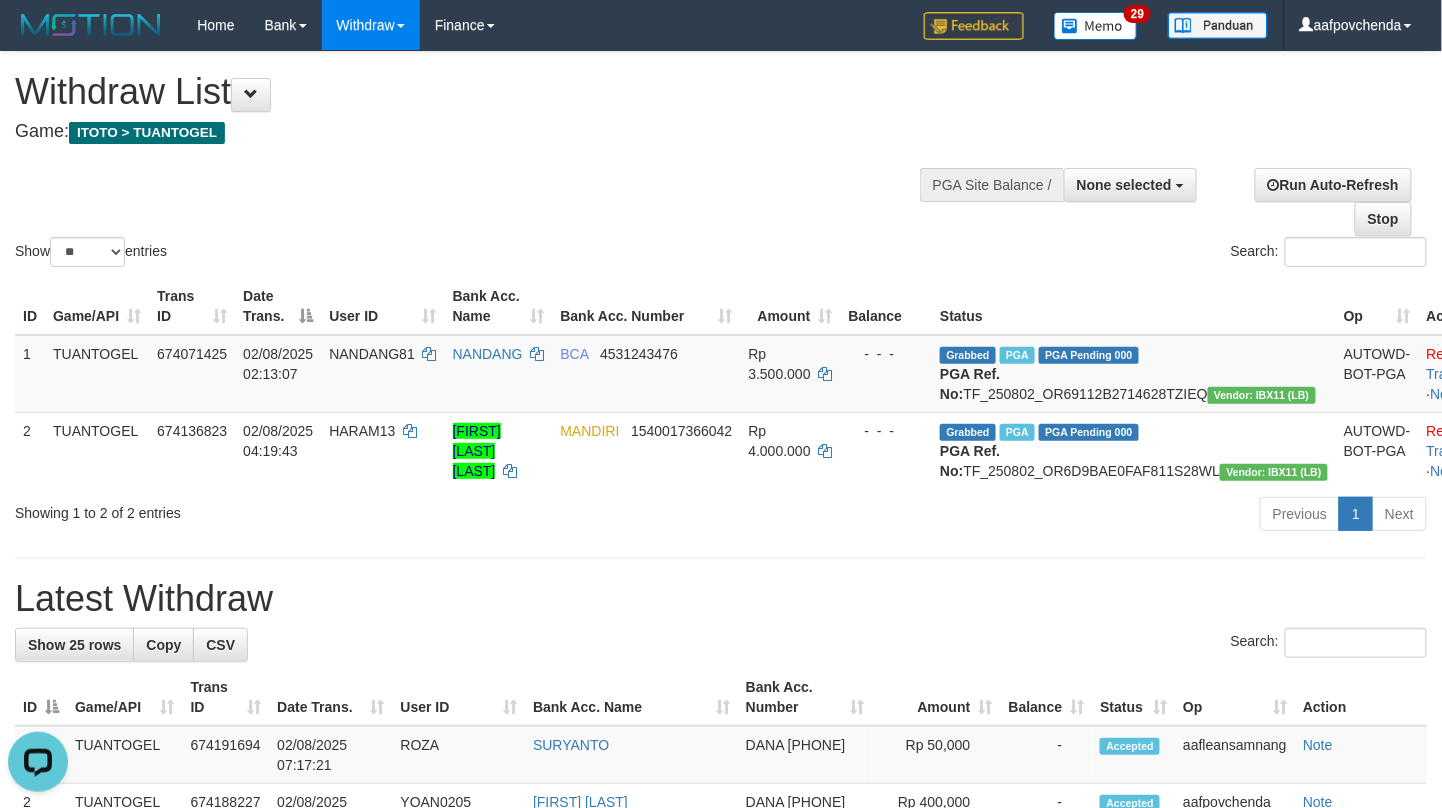 scroll, scrollTop: 0, scrollLeft: 0, axis: both 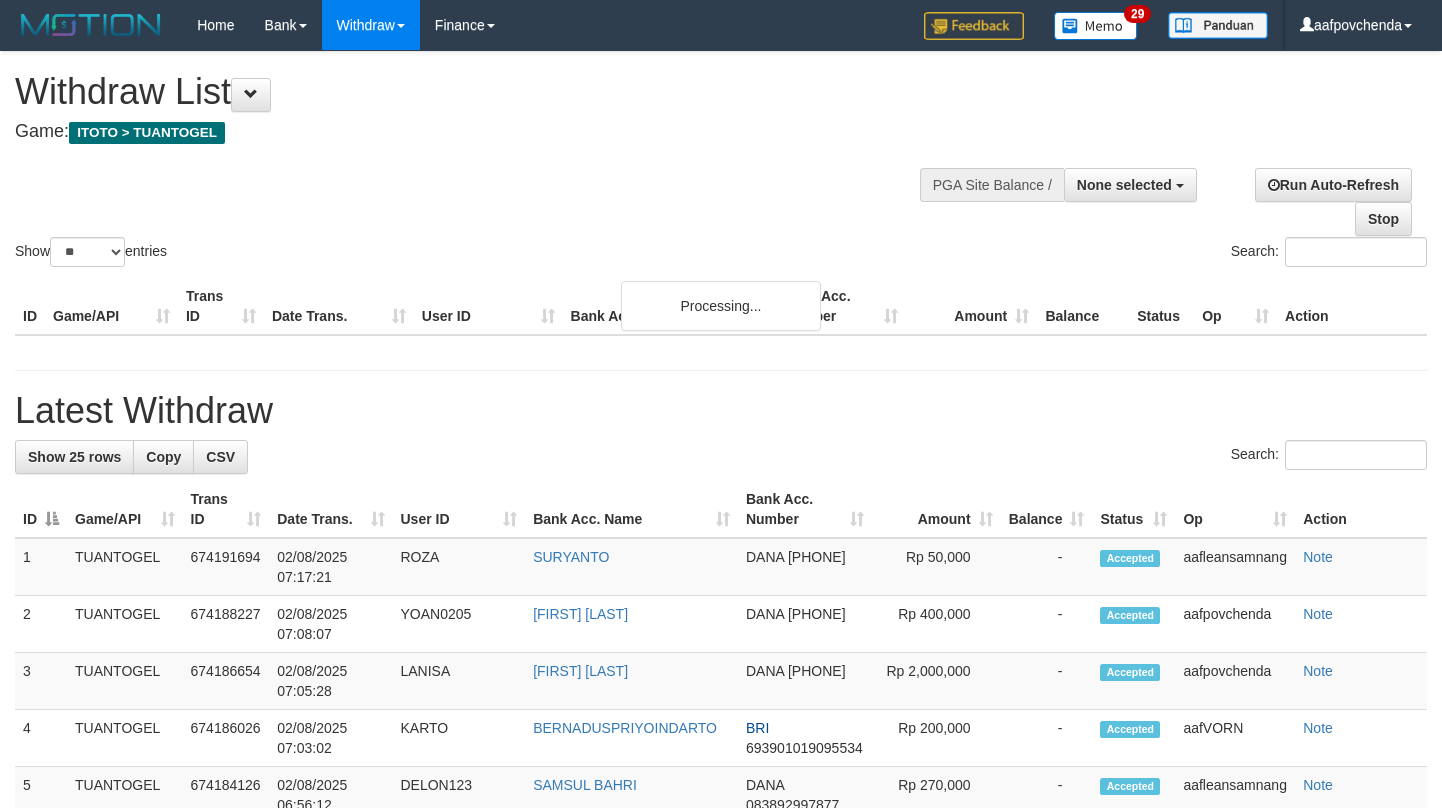 select 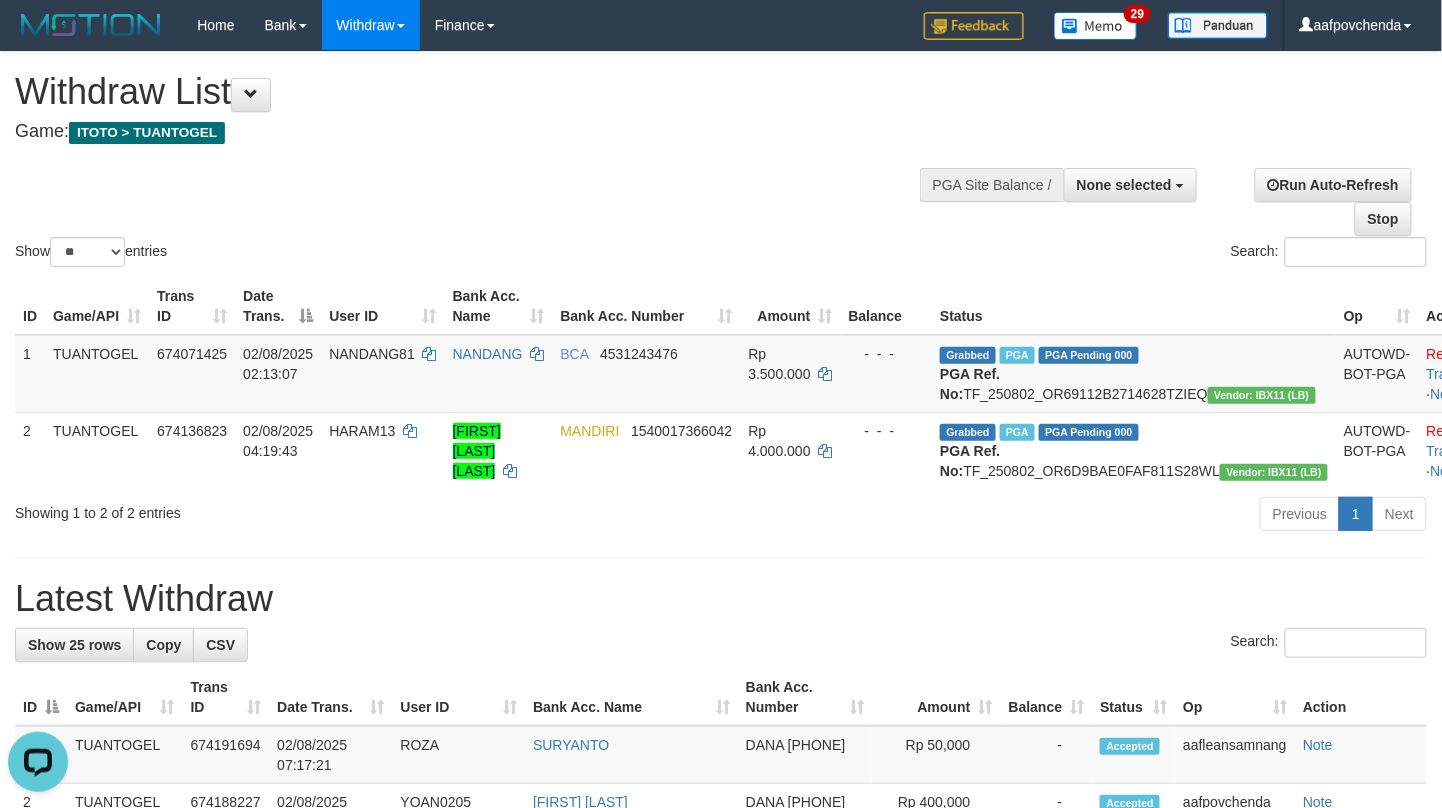 scroll, scrollTop: 0, scrollLeft: 0, axis: both 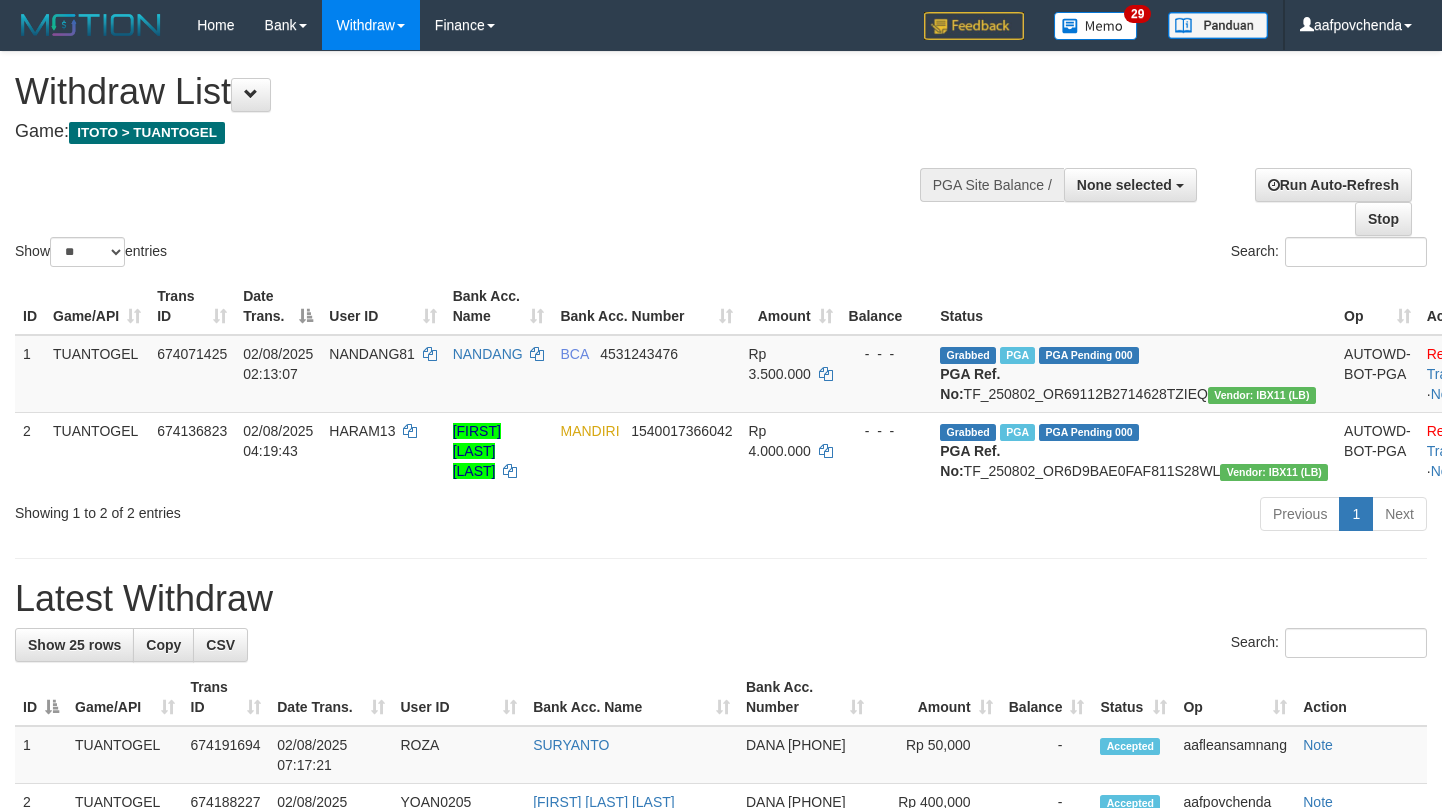 select 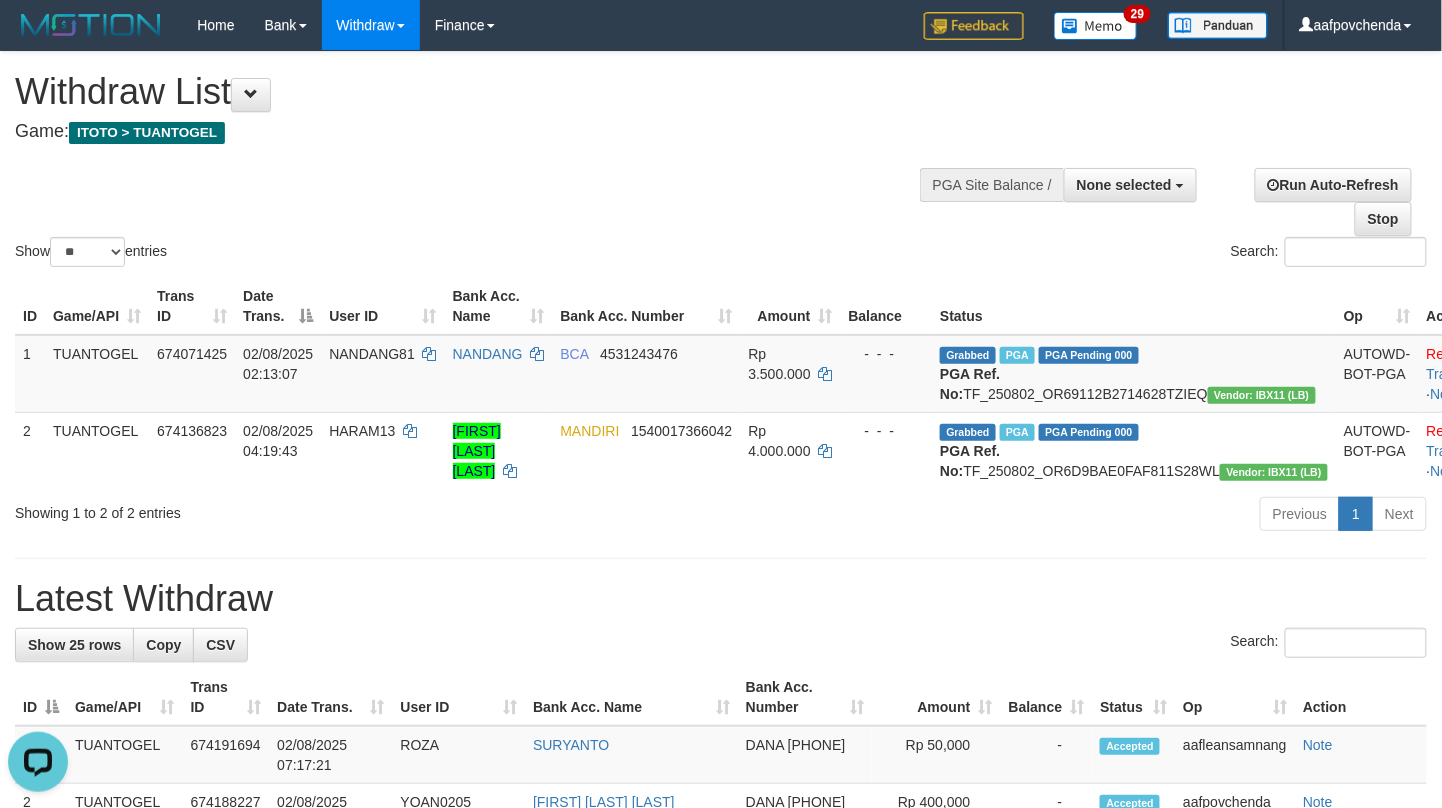 scroll, scrollTop: 0, scrollLeft: 0, axis: both 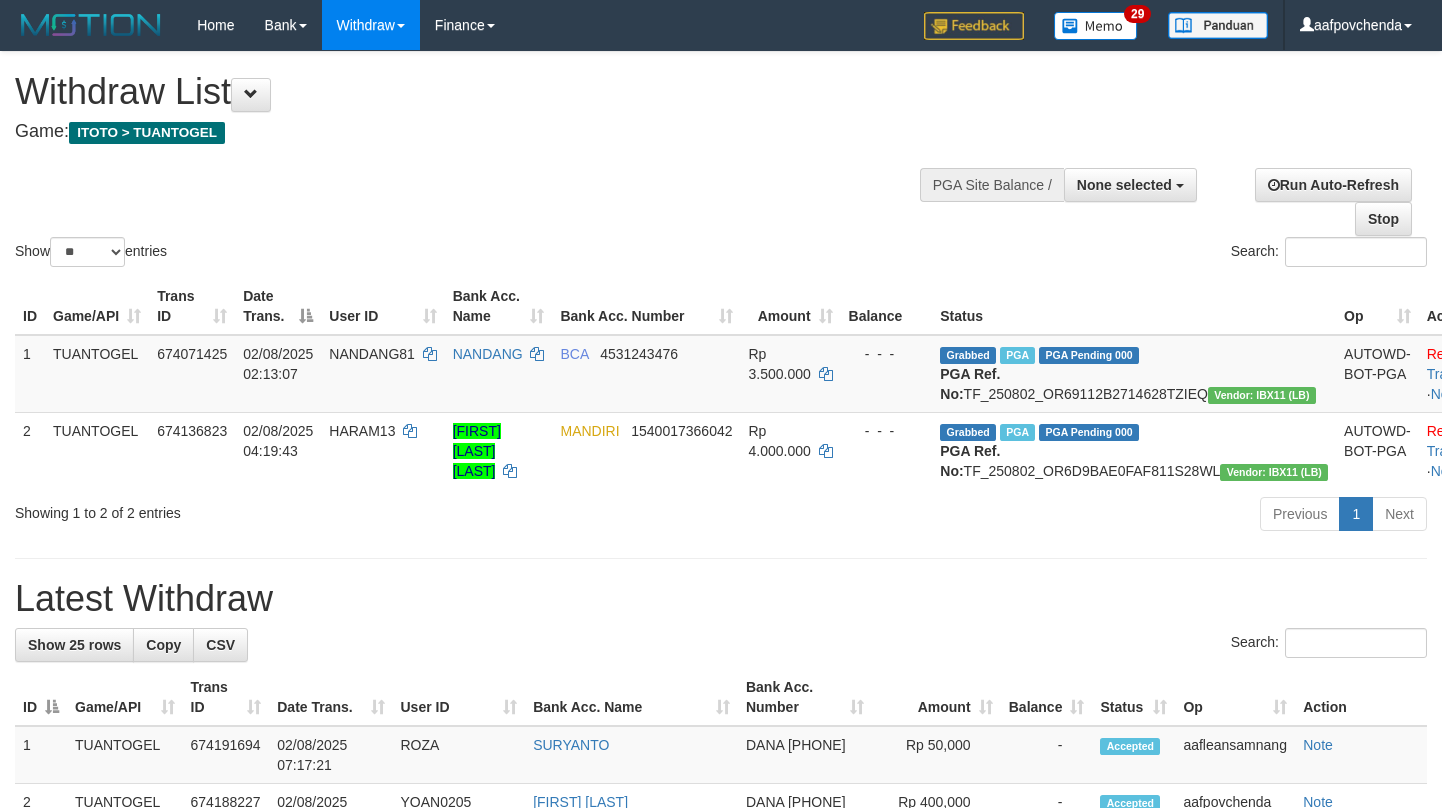 select 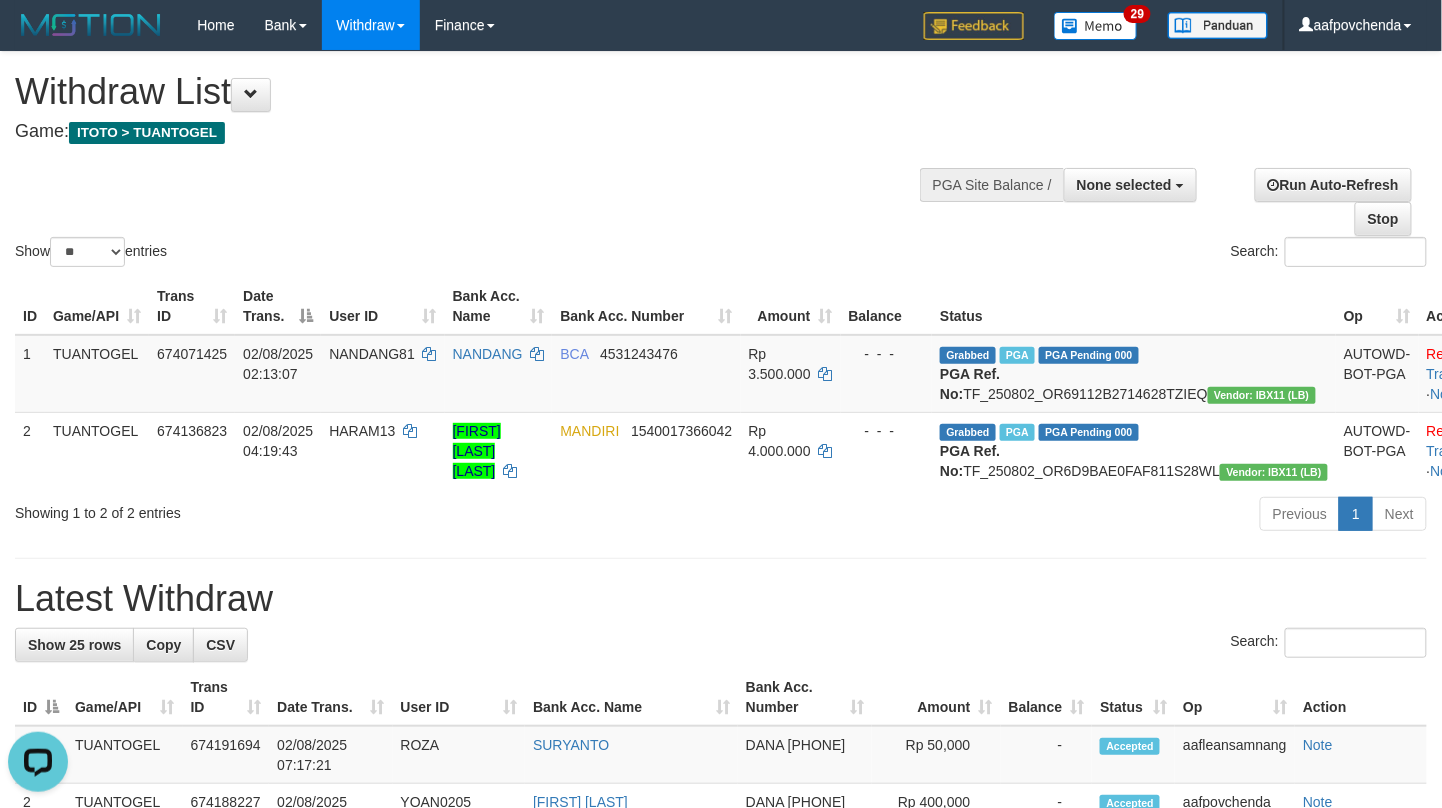 scroll, scrollTop: 0, scrollLeft: 0, axis: both 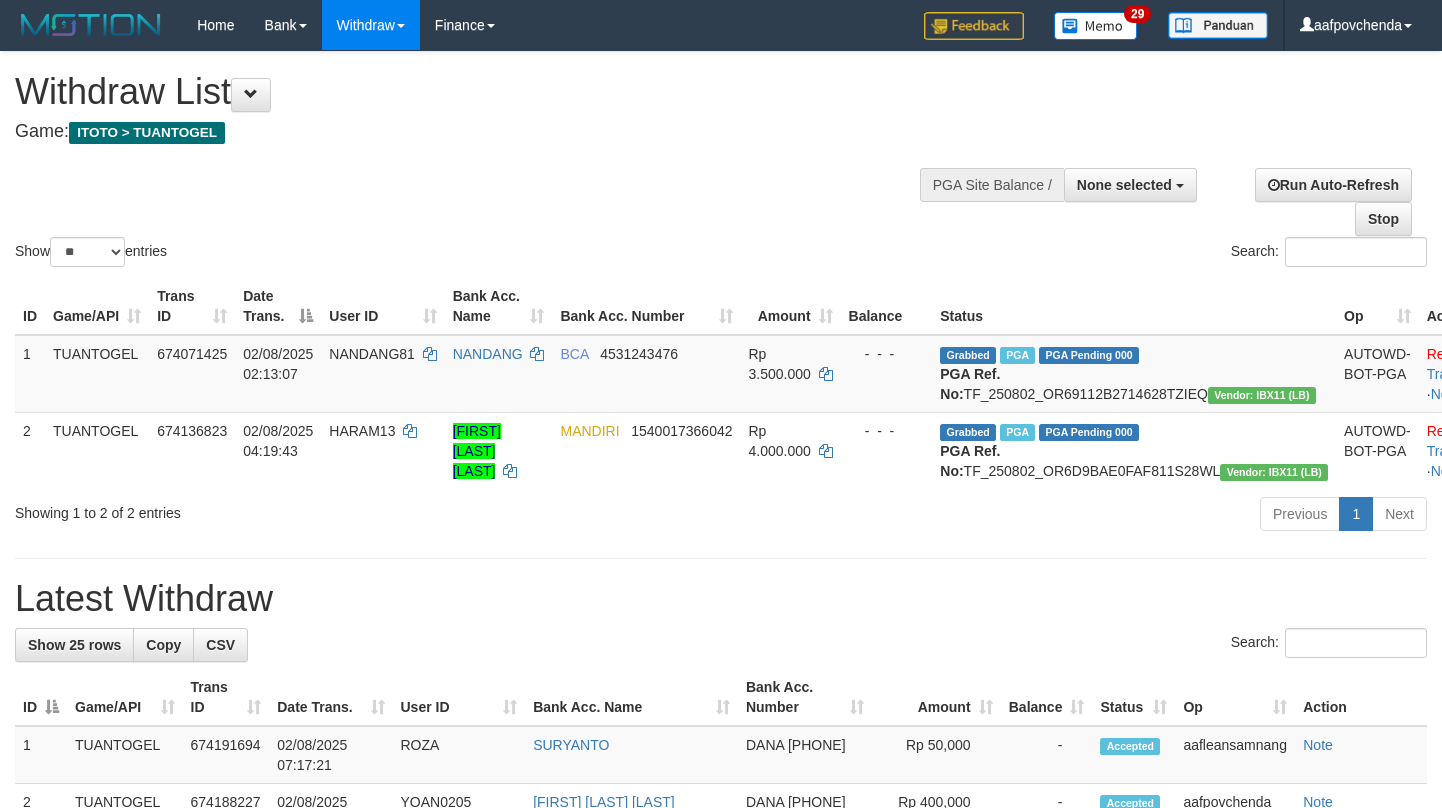 select 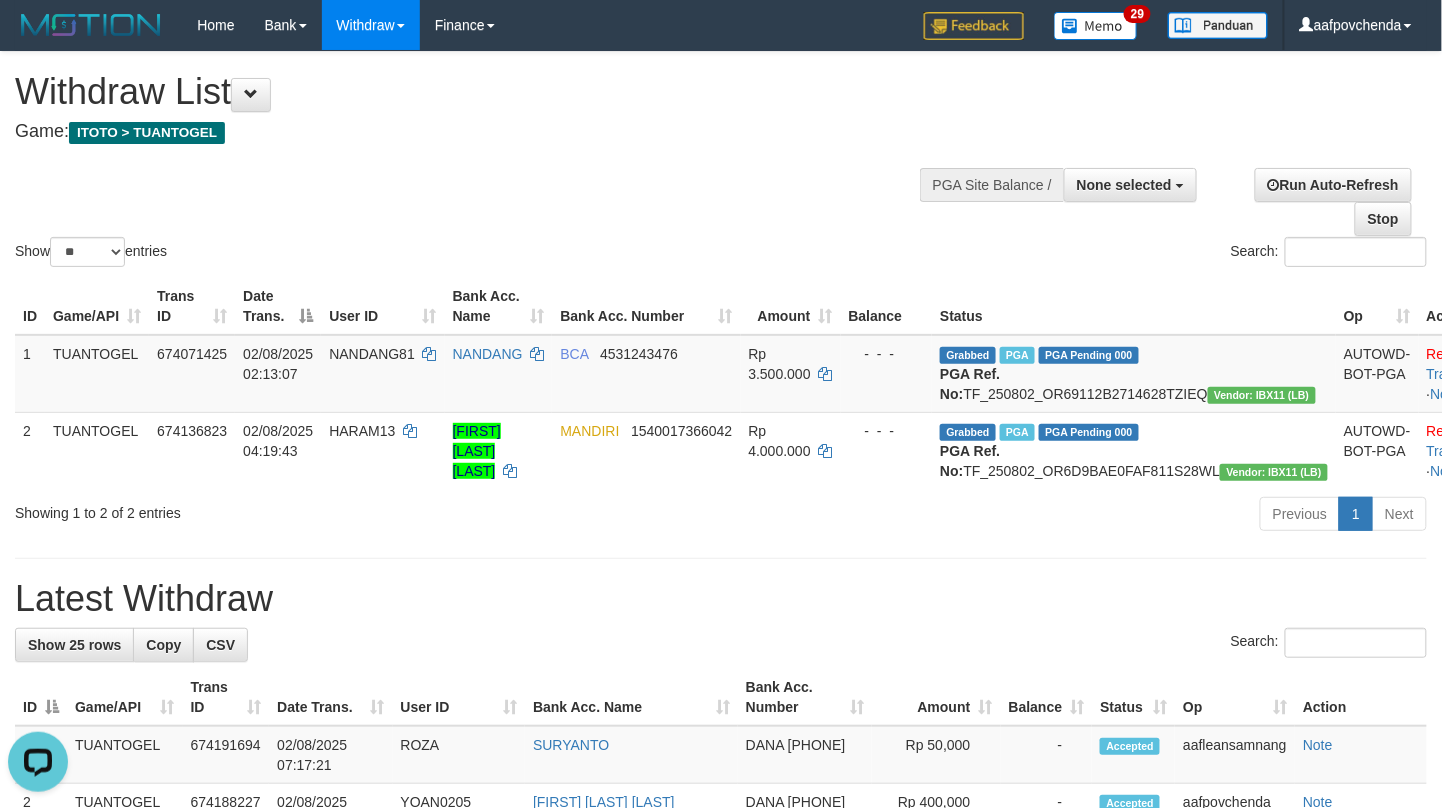 scroll, scrollTop: 0, scrollLeft: 0, axis: both 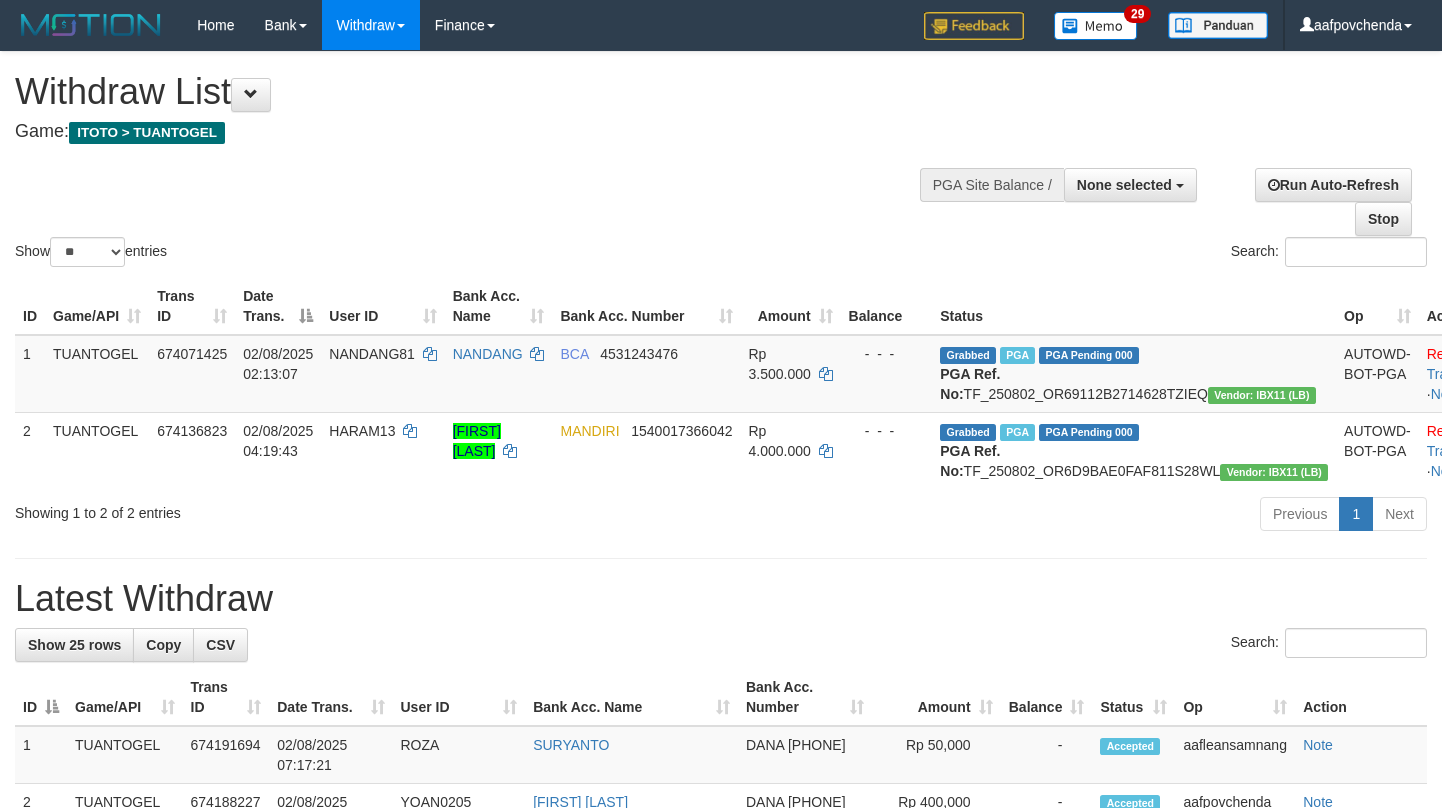 select 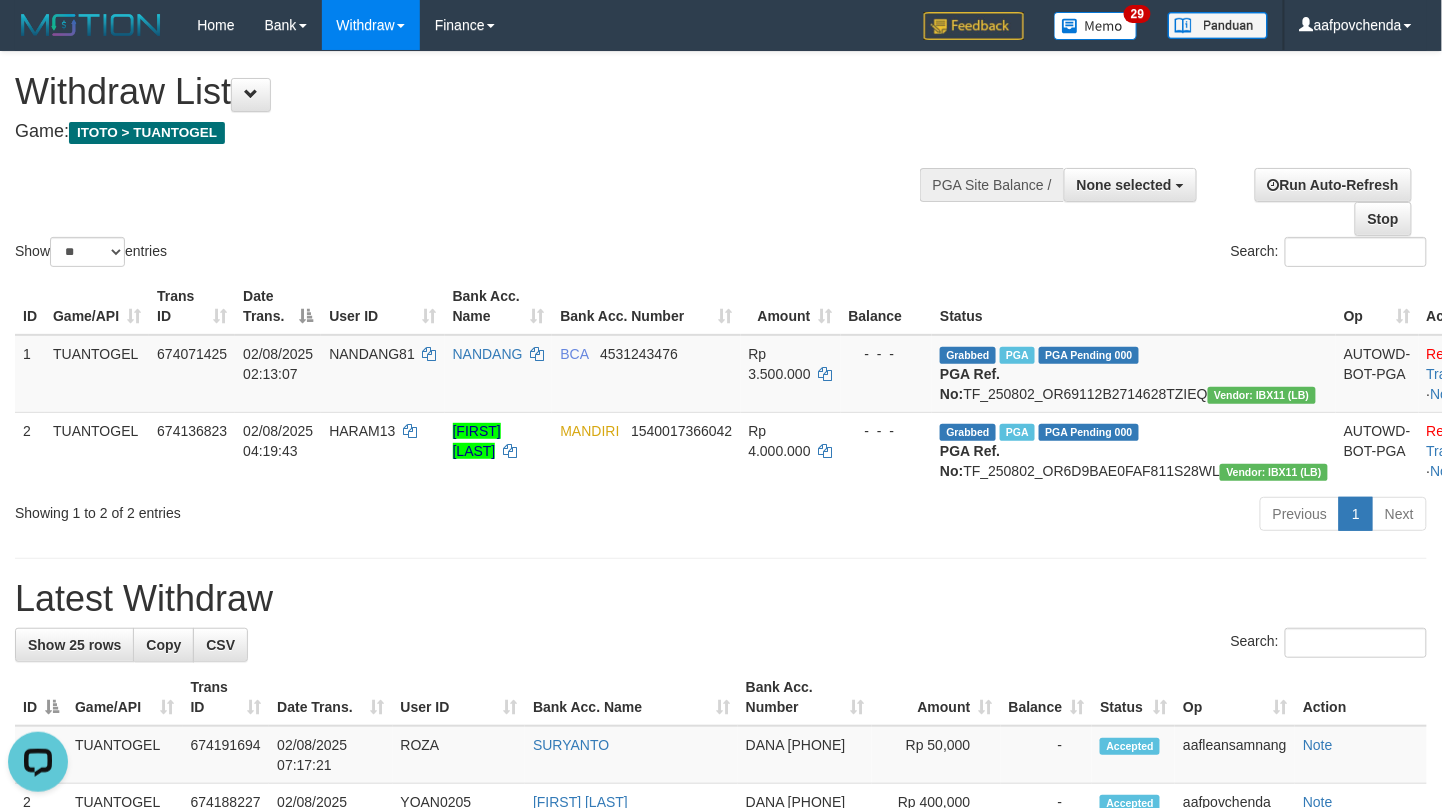 scroll, scrollTop: 0, scrollLeft: 0, axis: both 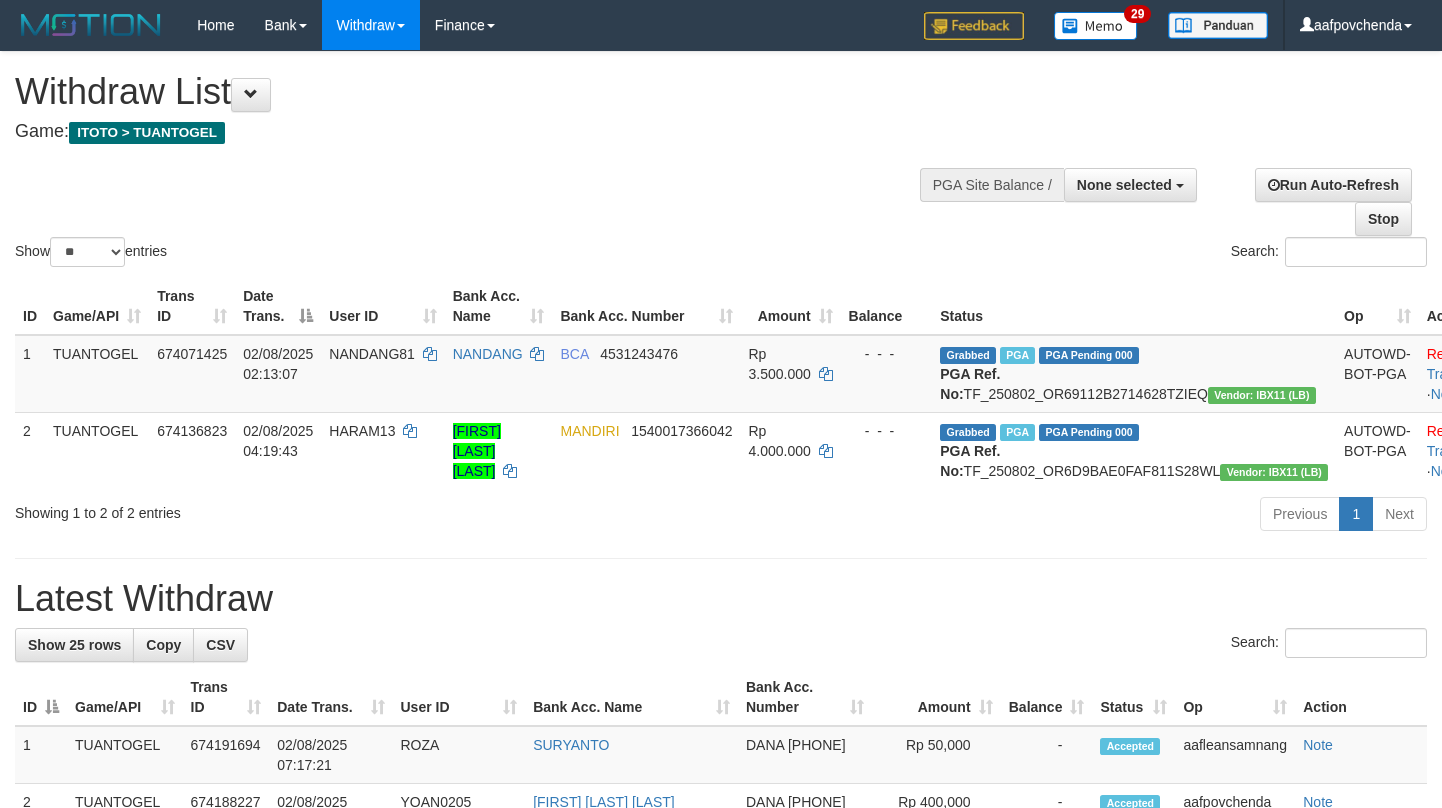 select 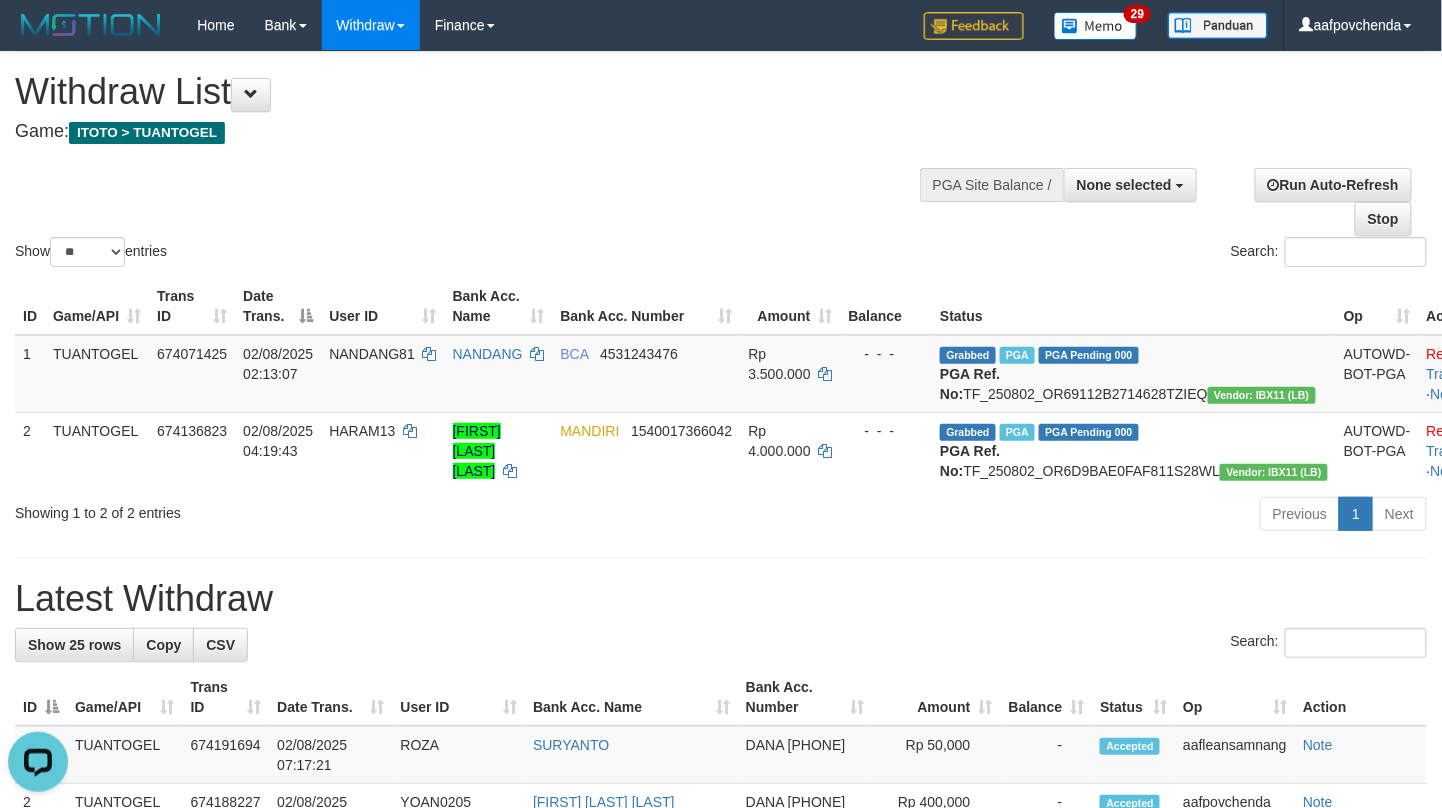 scroll, scrollTop: 0, scrollLeft: 0, axis: both 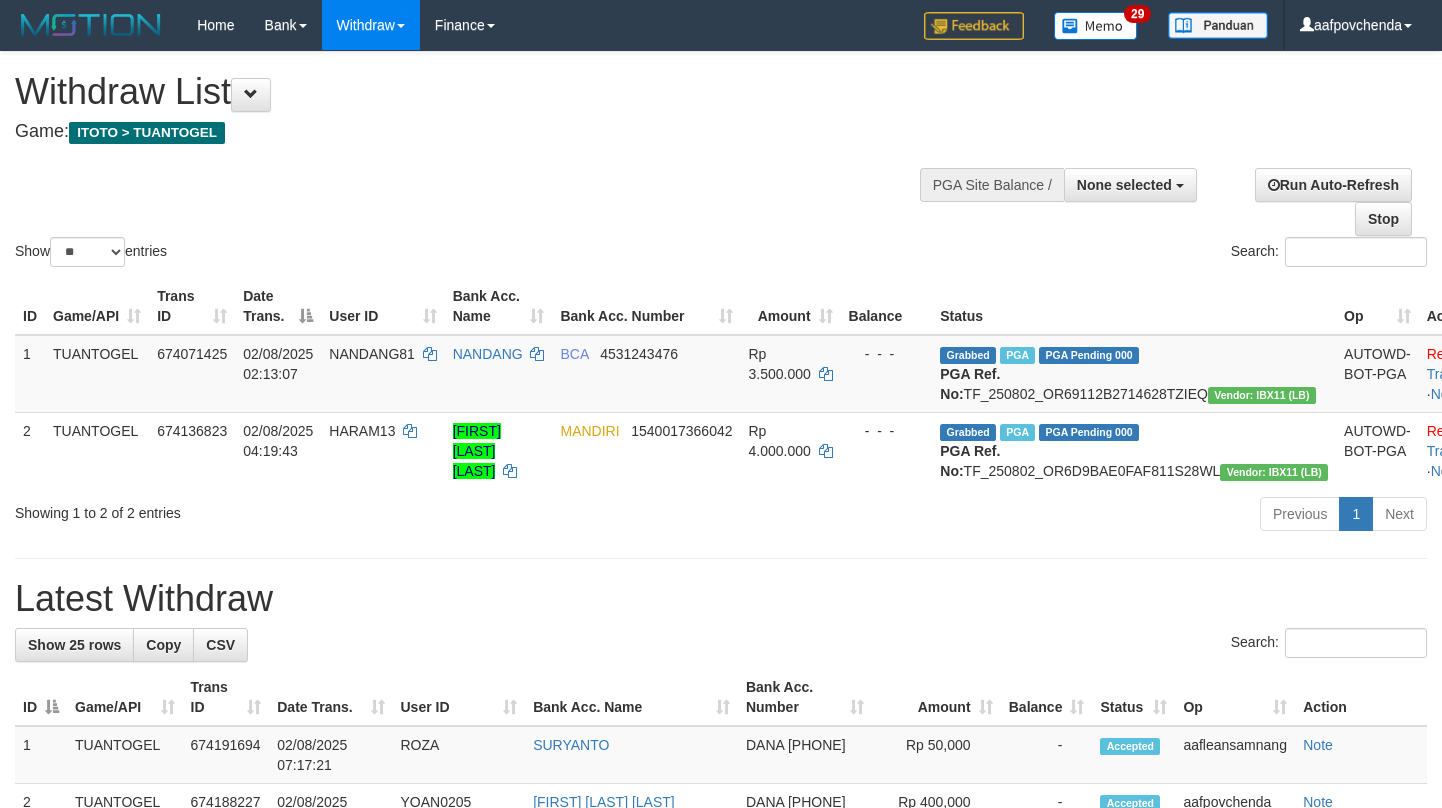 select 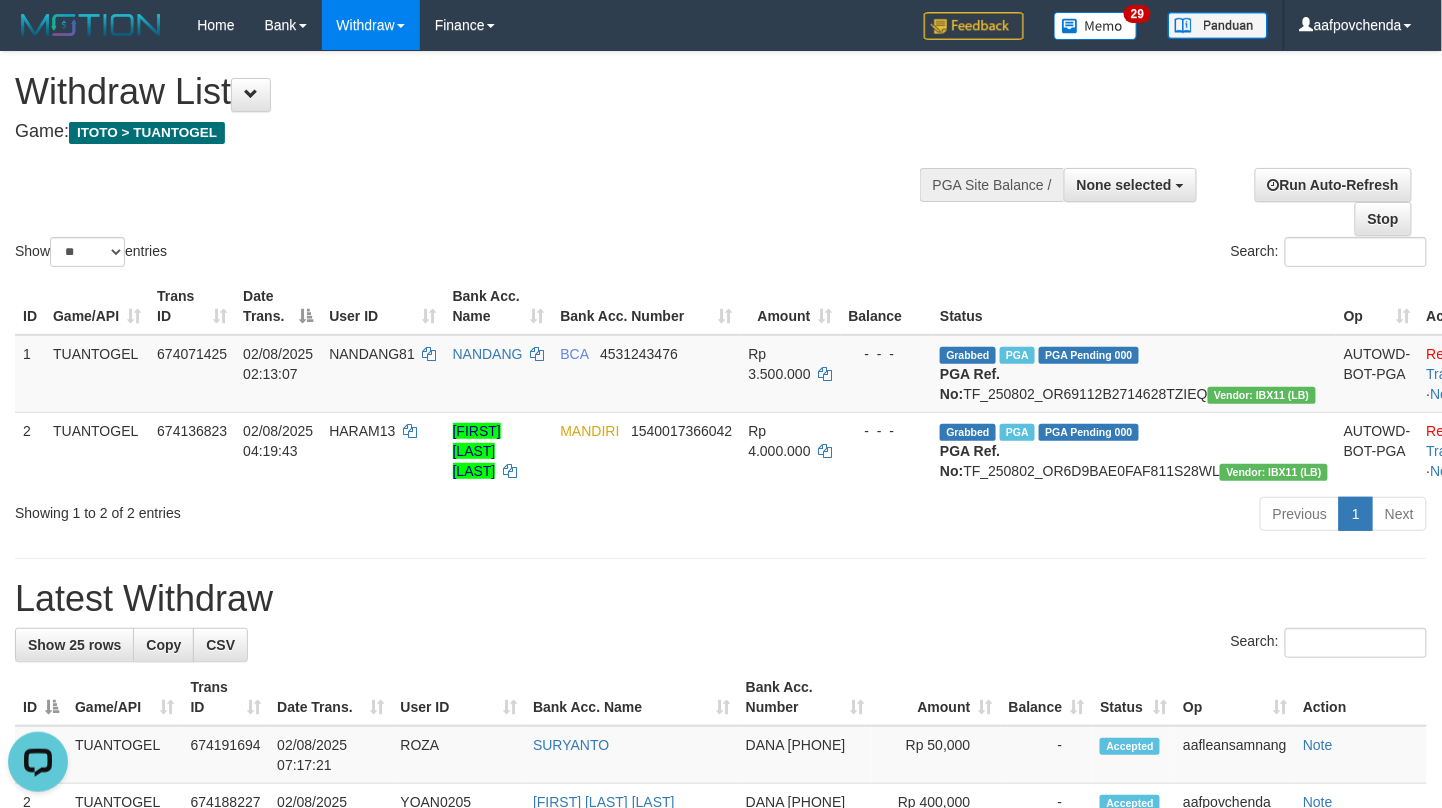 scroll, scrollTop: 0, scrollLeft: 0, axis: both 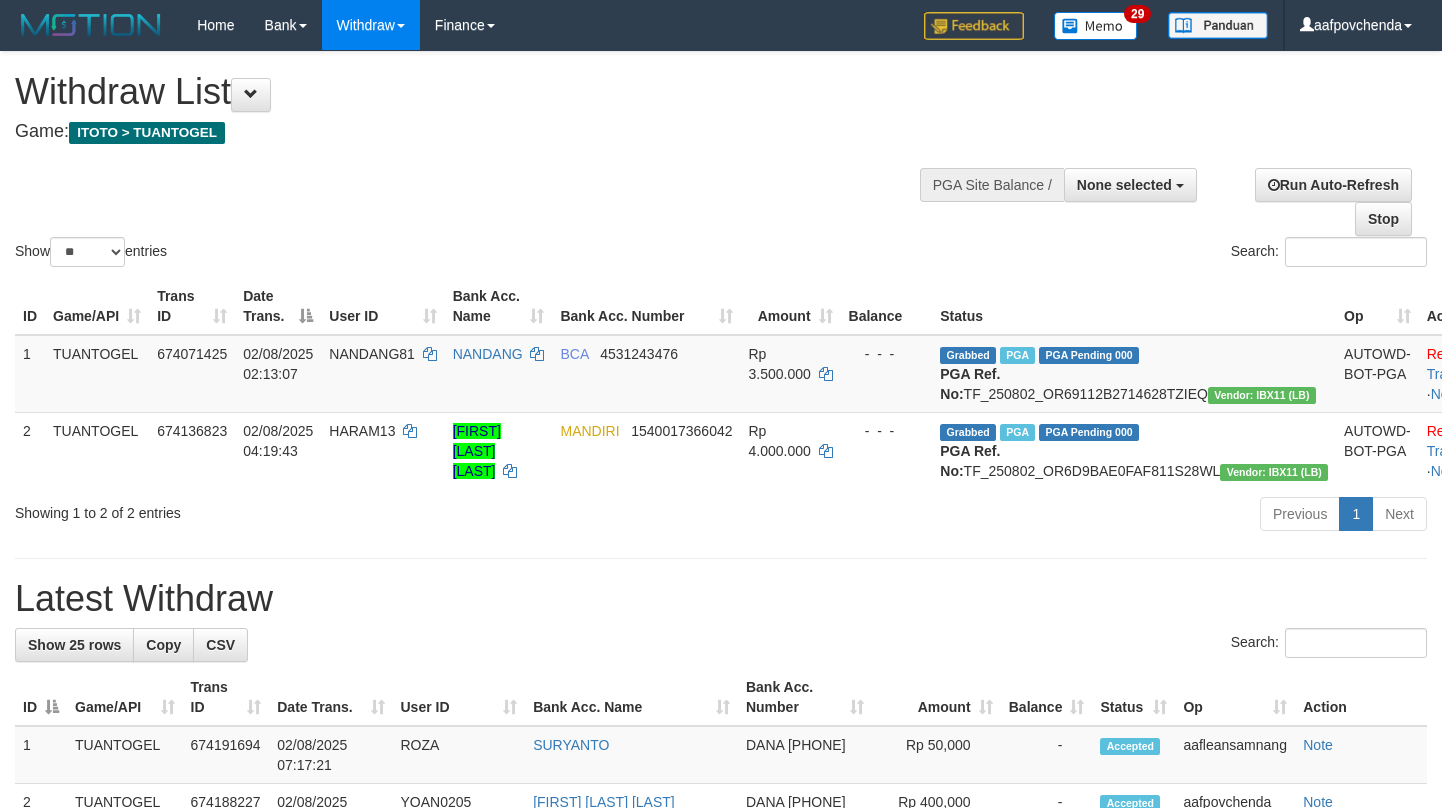select 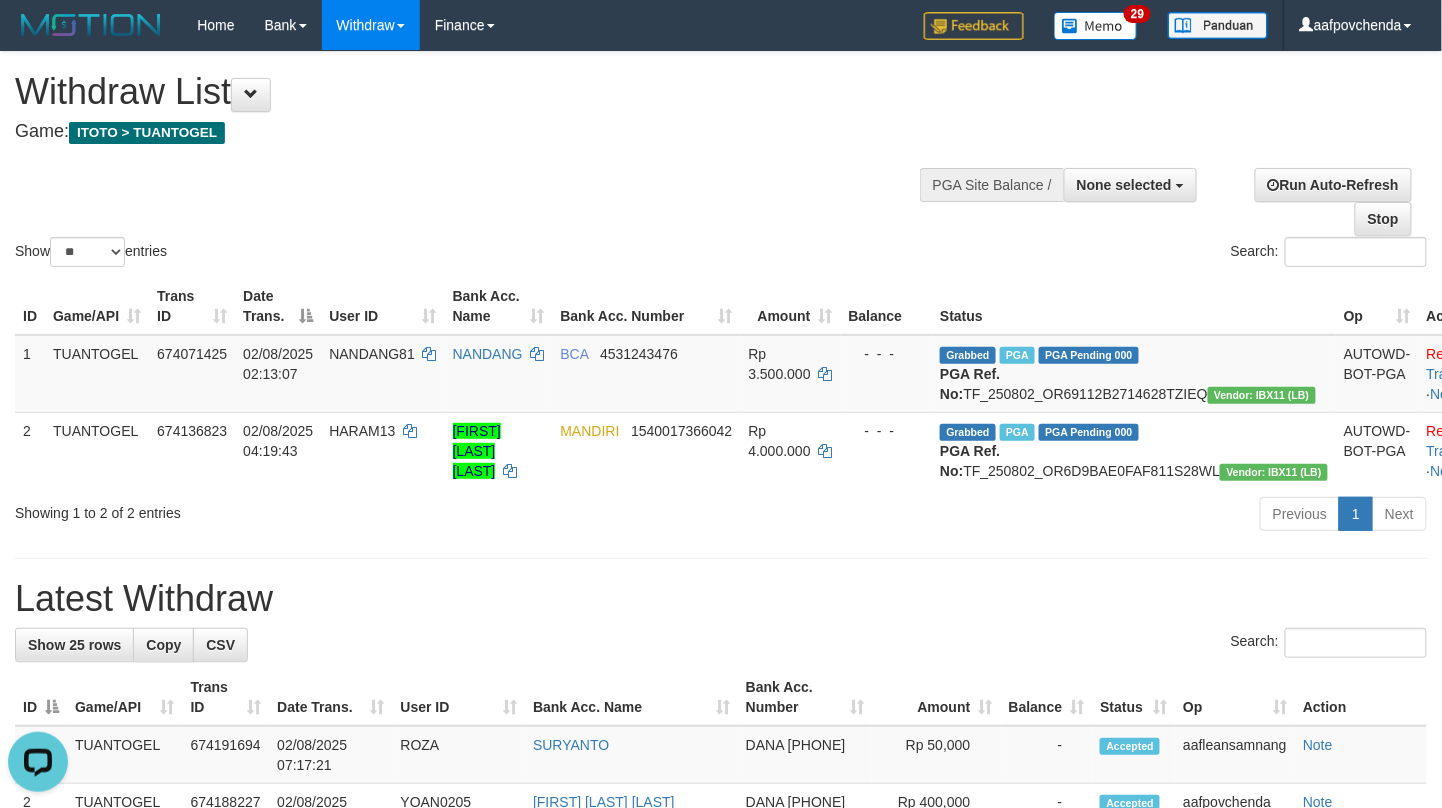 scroll, scrollTop: 0, scrollLeft: 0, axis: both 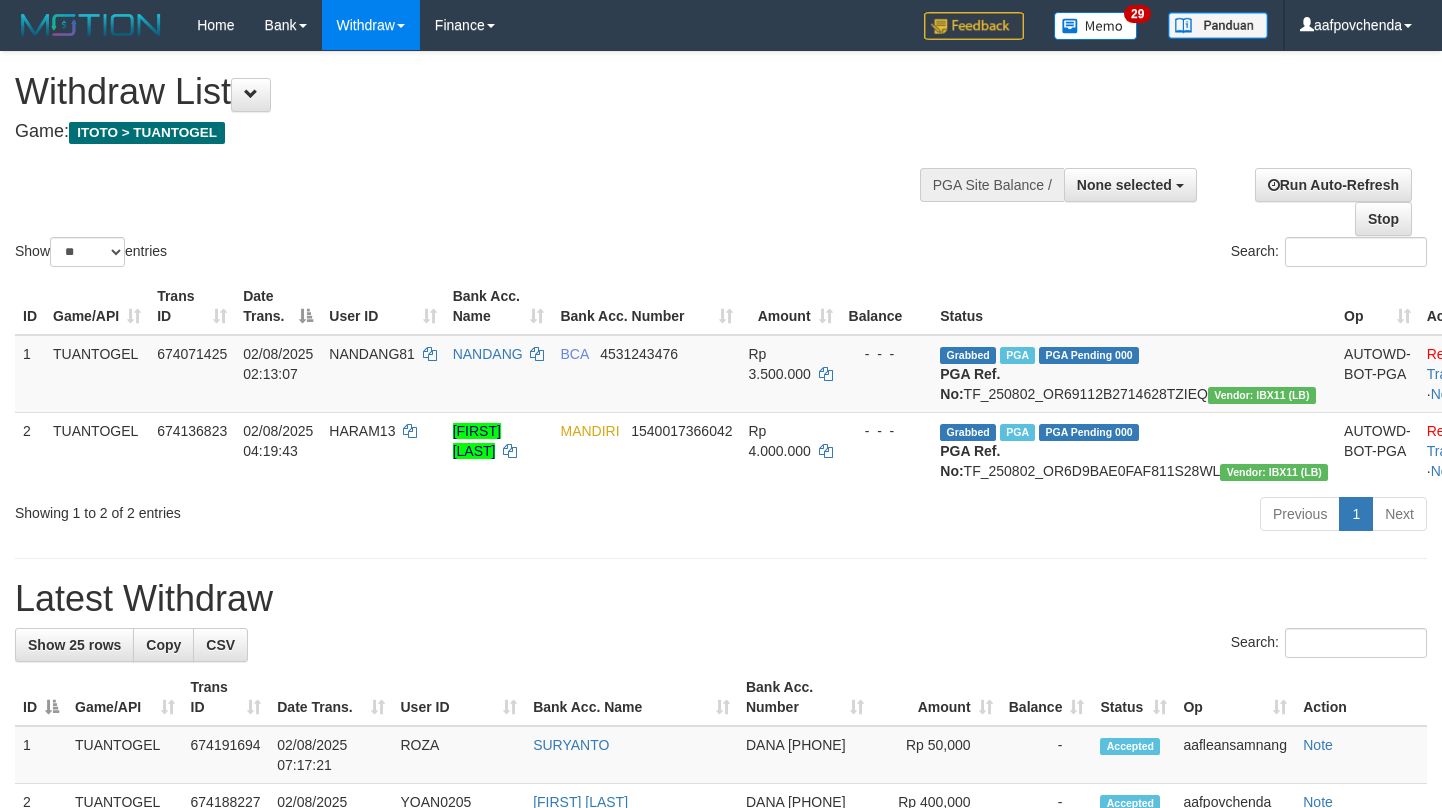 select 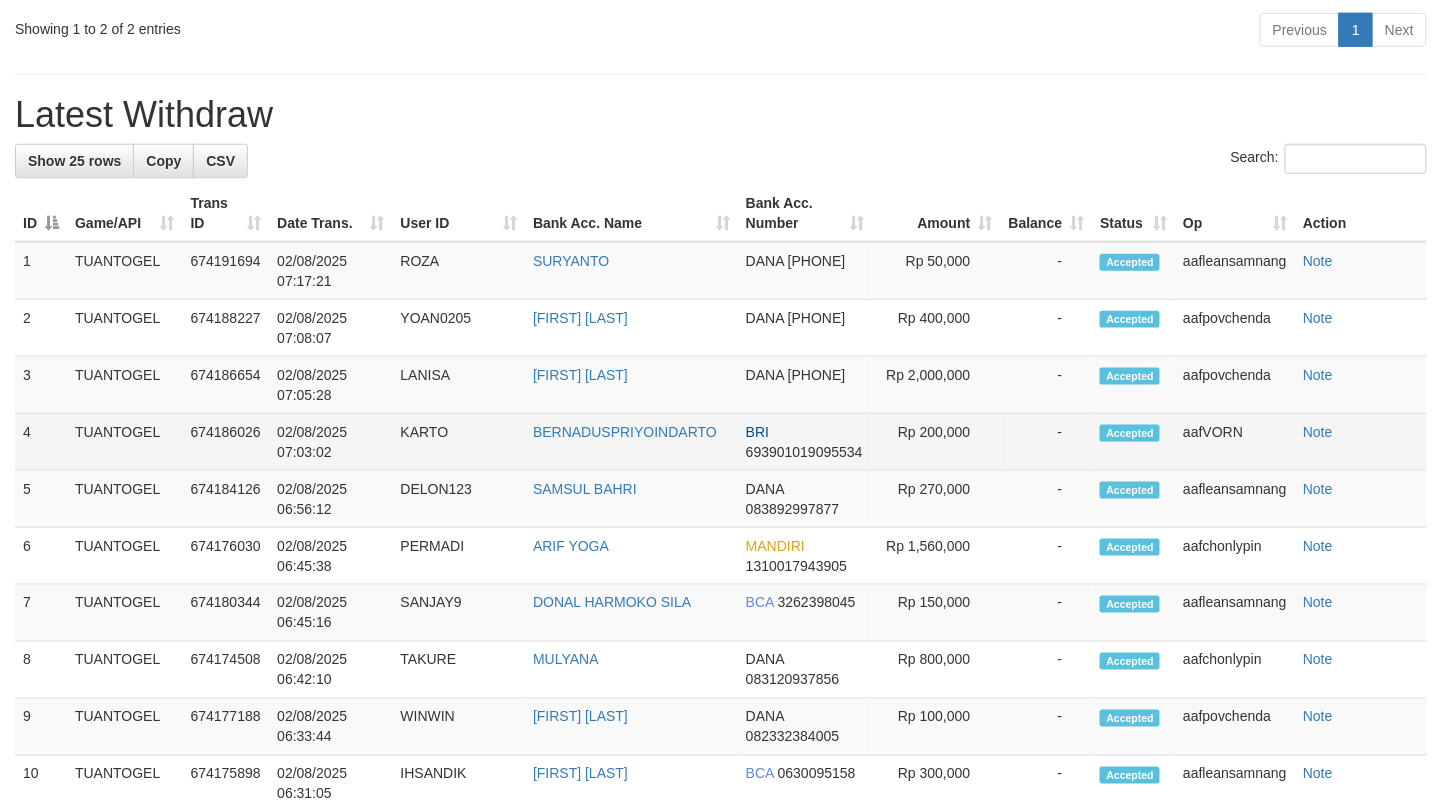 scroll, scrollTop: 489, scrollLeft: 0, axis: vertical 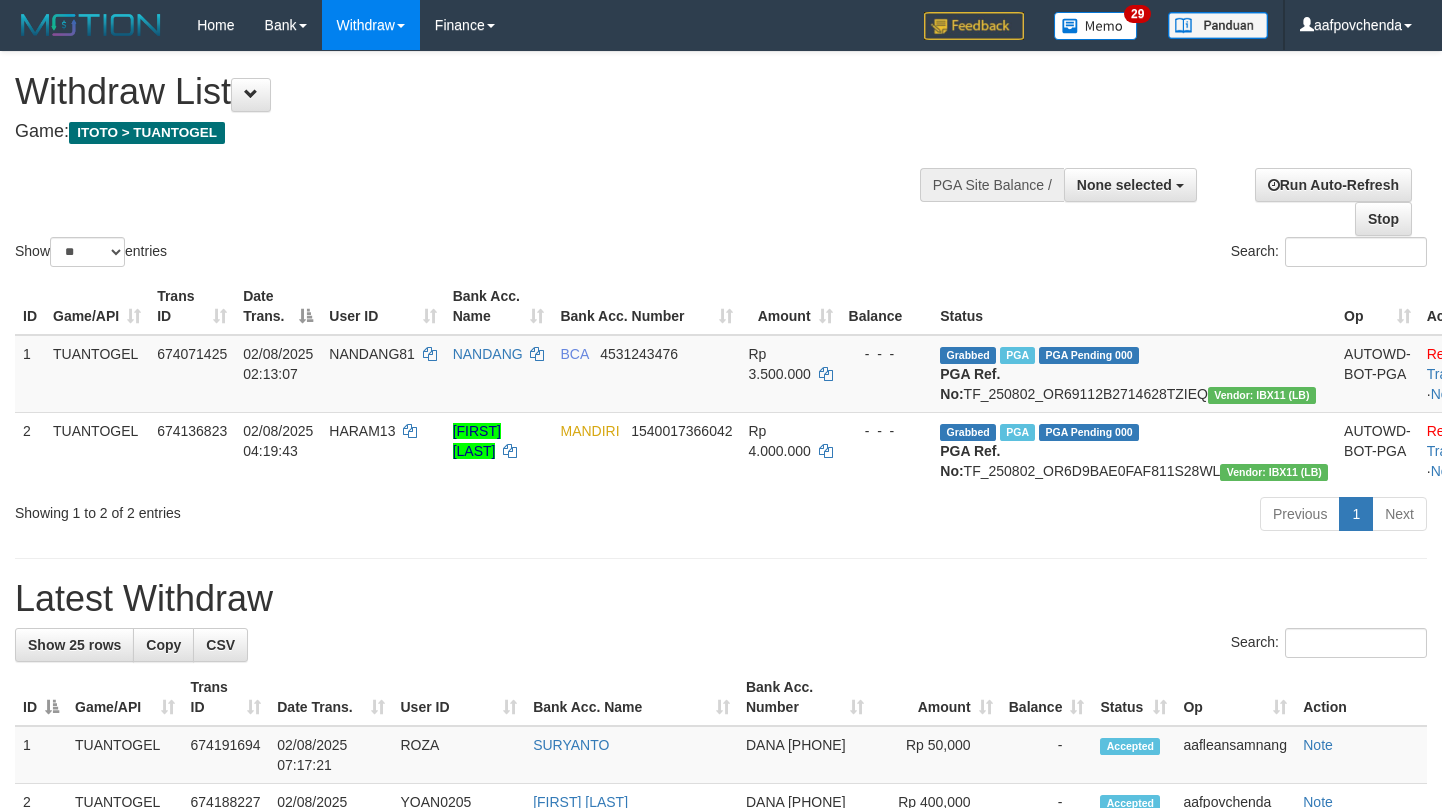 select 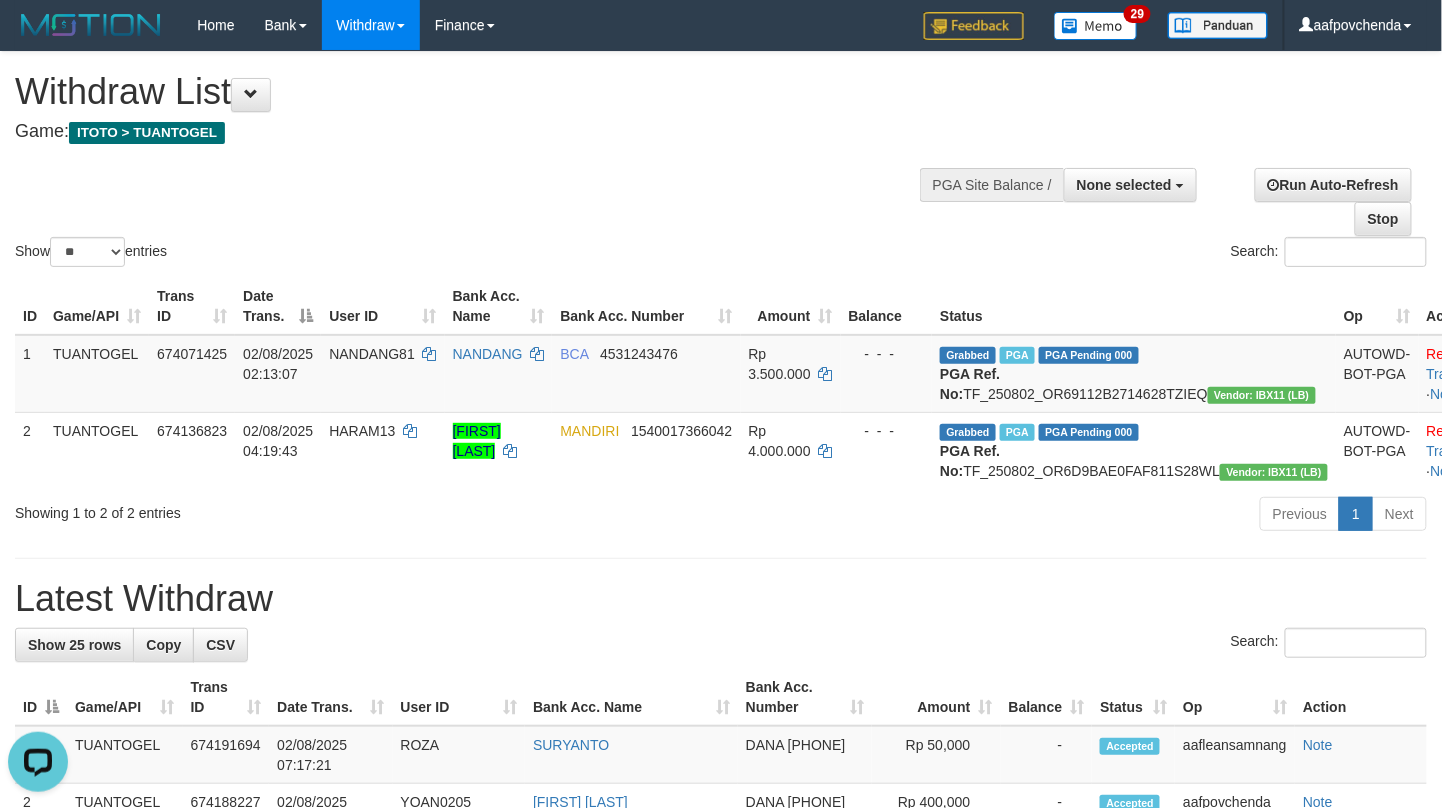 scroll, scrollTop: 0, scrollLeft: 0, axis: both 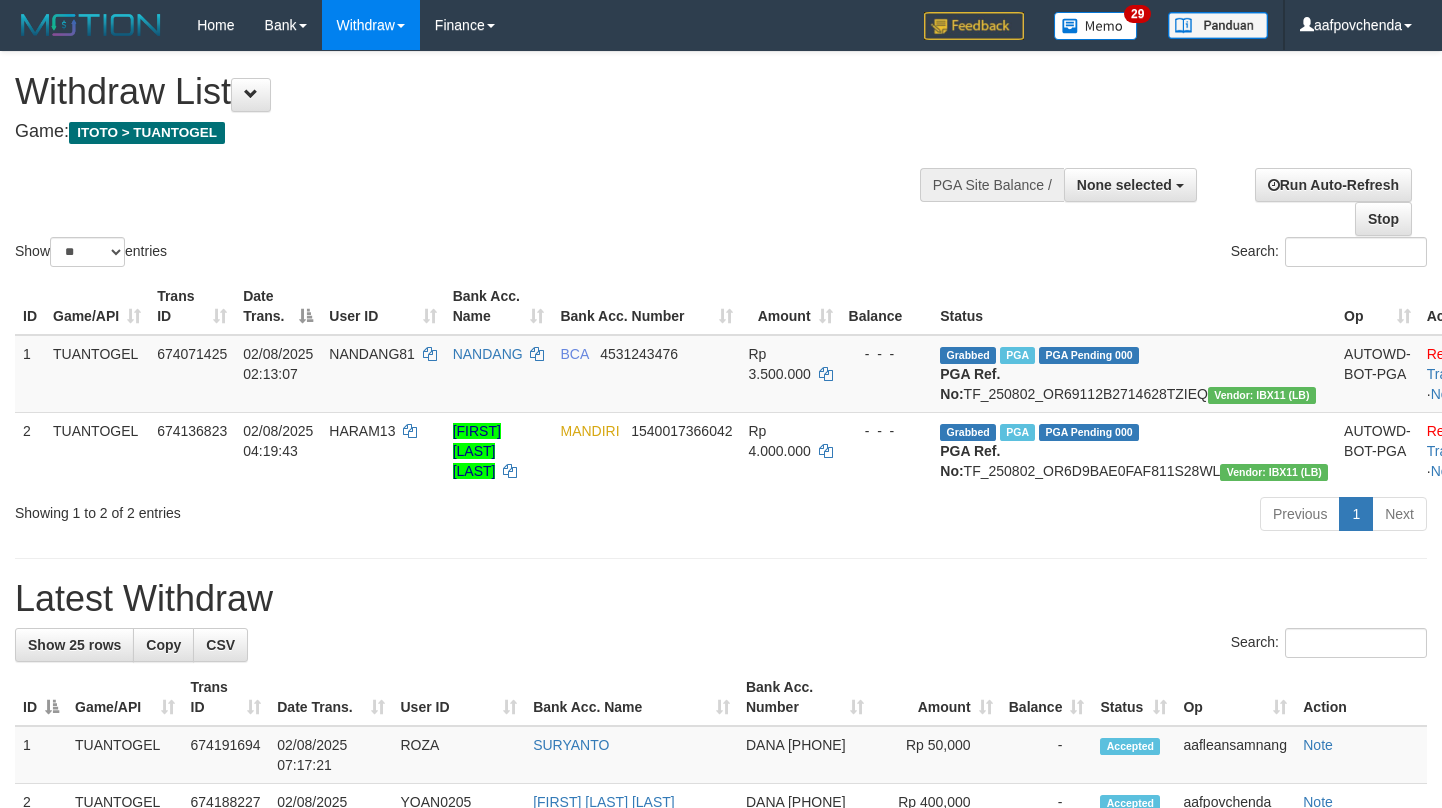 select 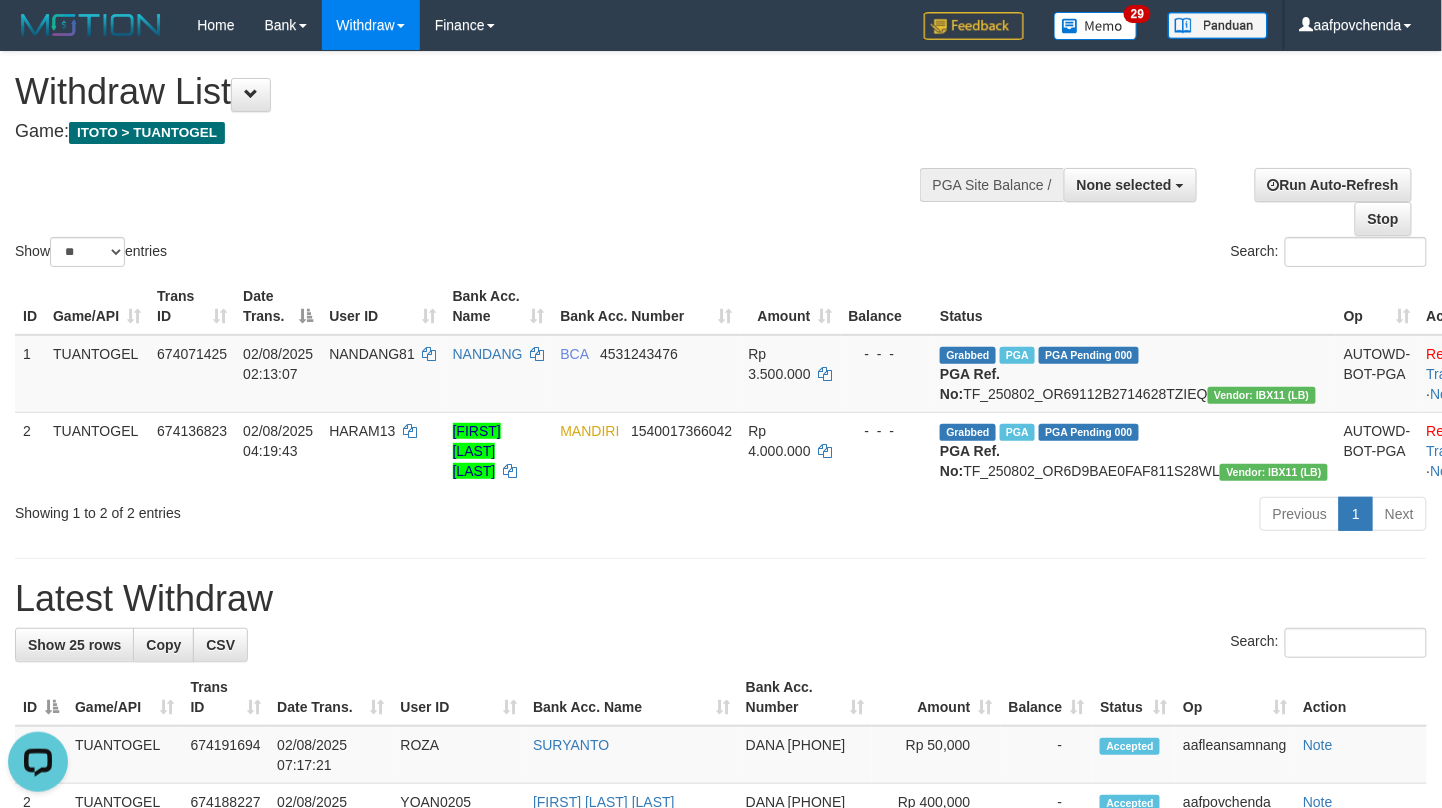 scroll, scrollTop: 0, scrollLeft: 0, axis: both 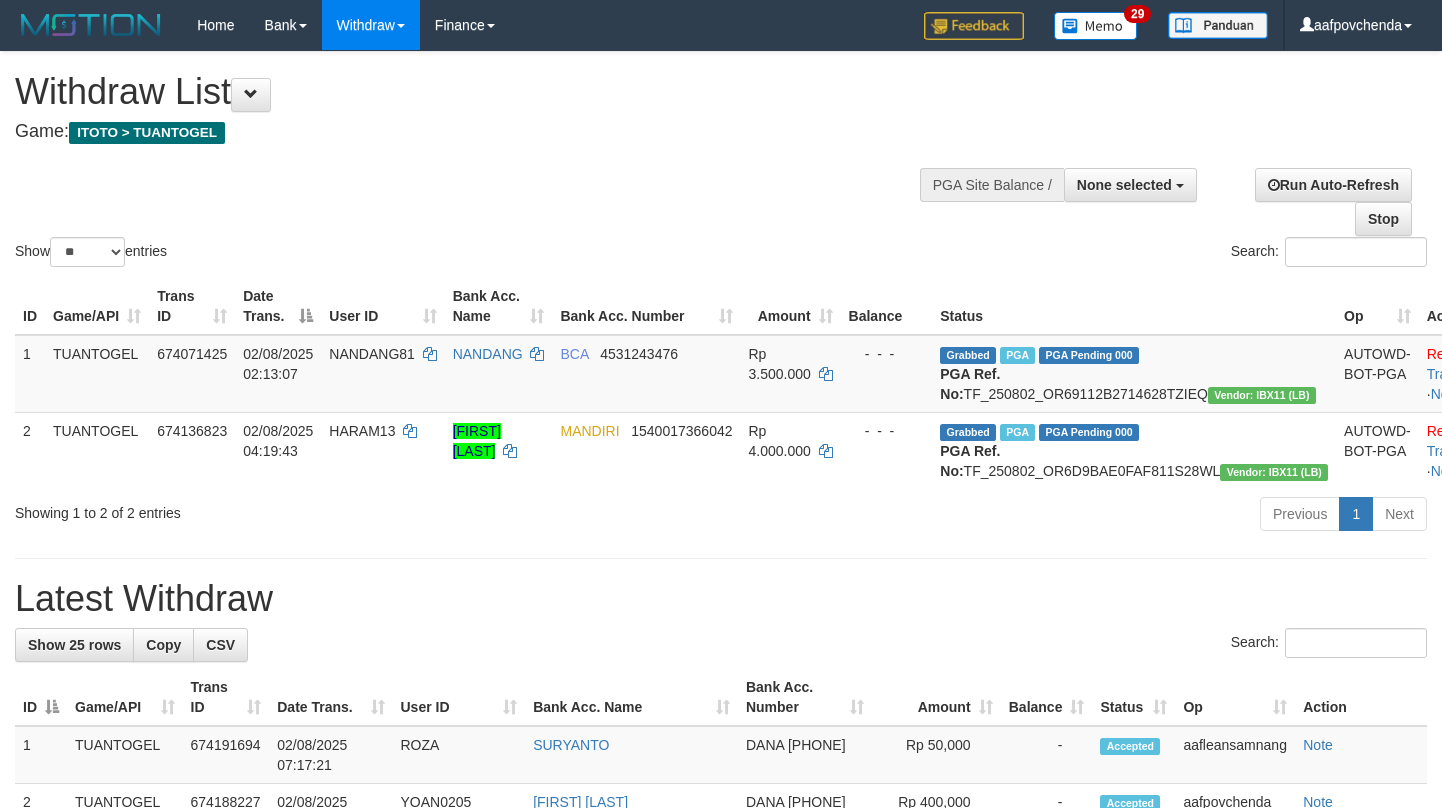 select 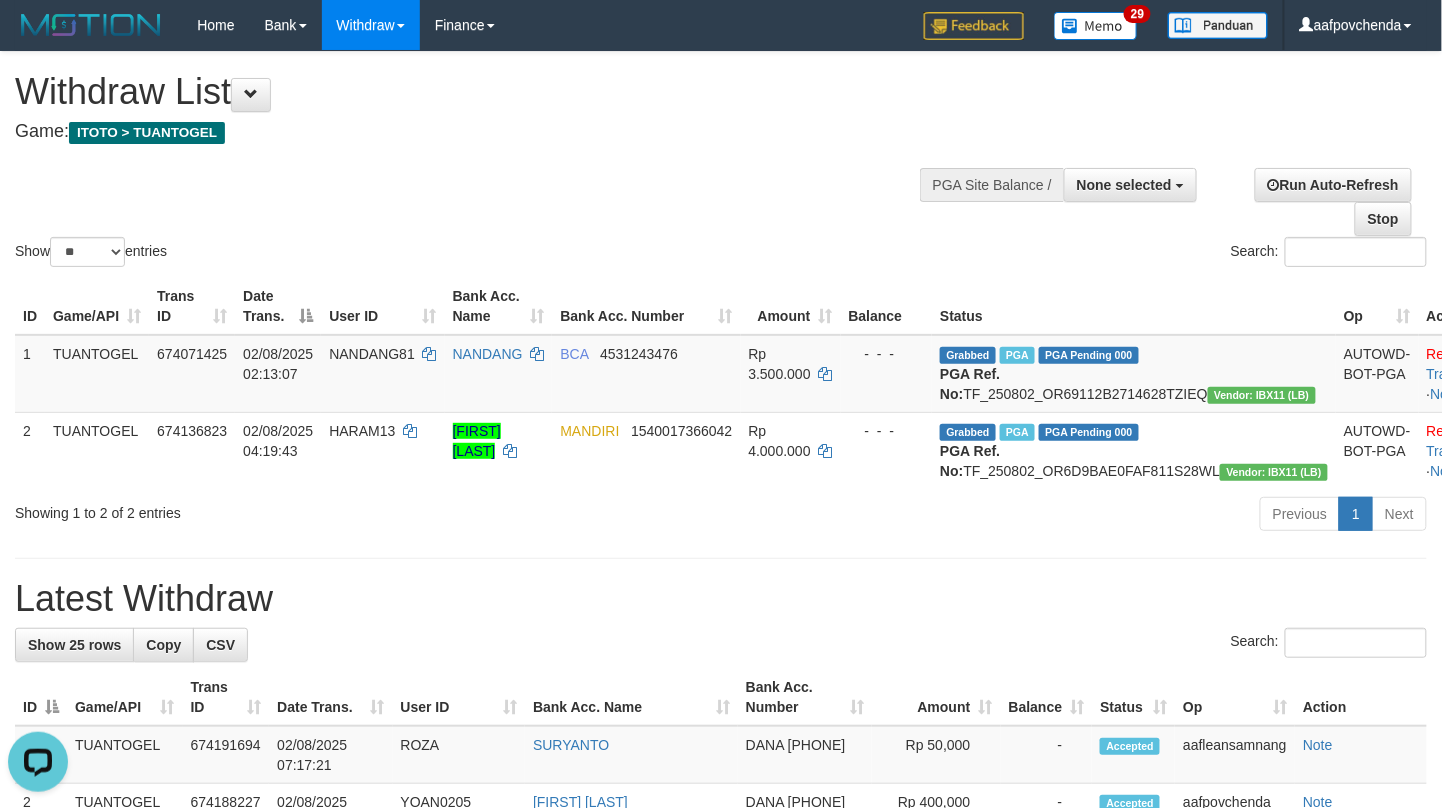 scroll, scrollTop: 0, scrollLeft: 0, axis: both 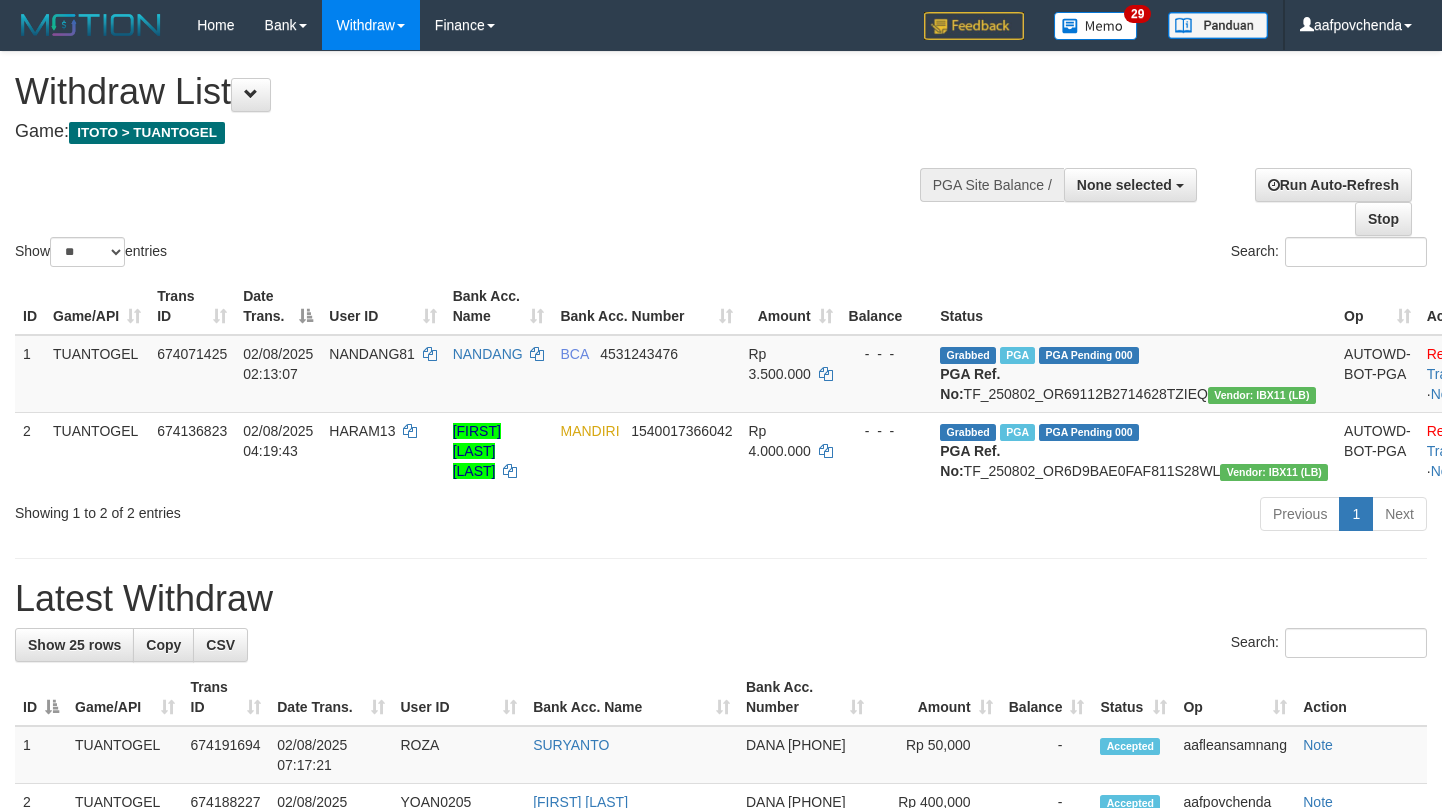 select 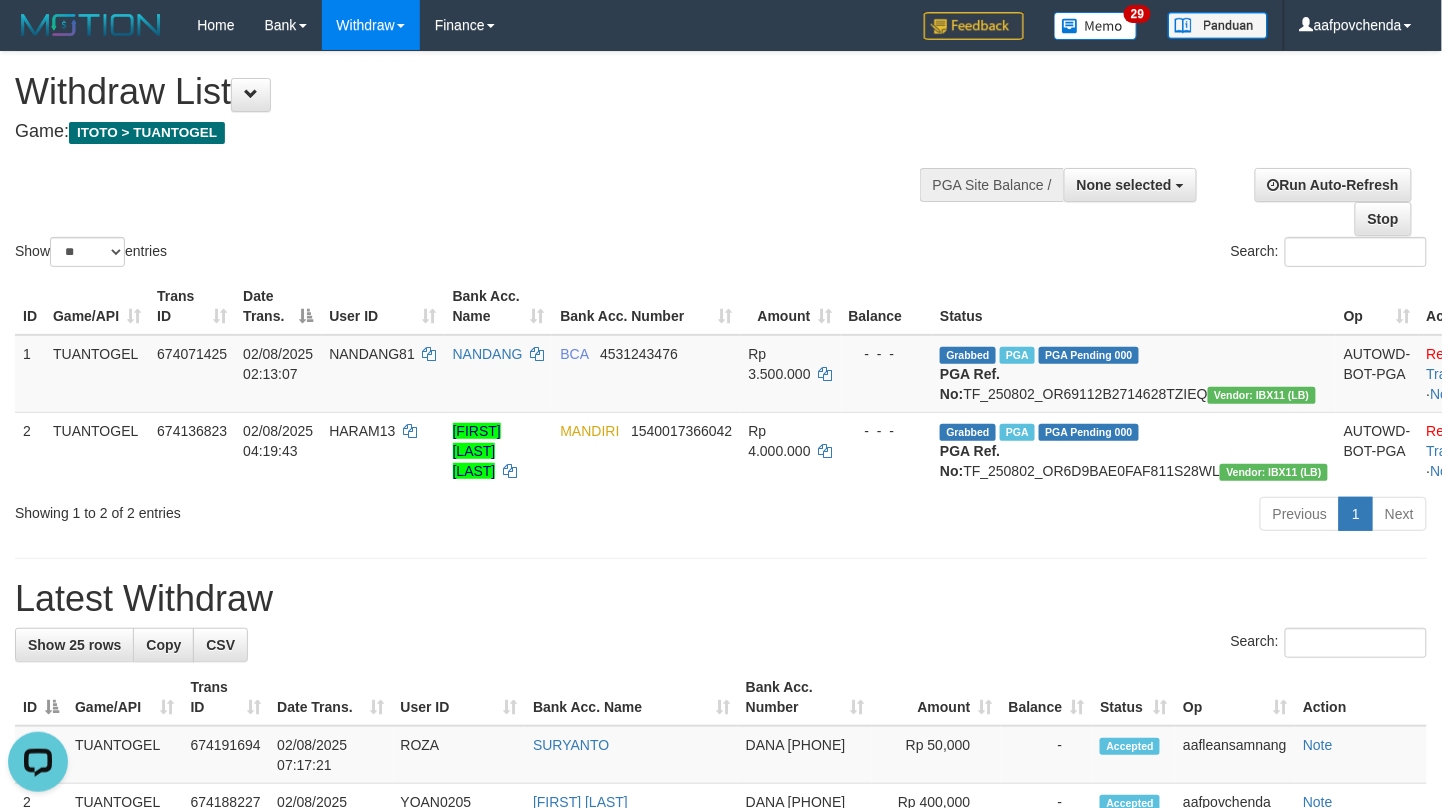 scroll, scrollTop: 0, scrollLeft: 0, axis: both 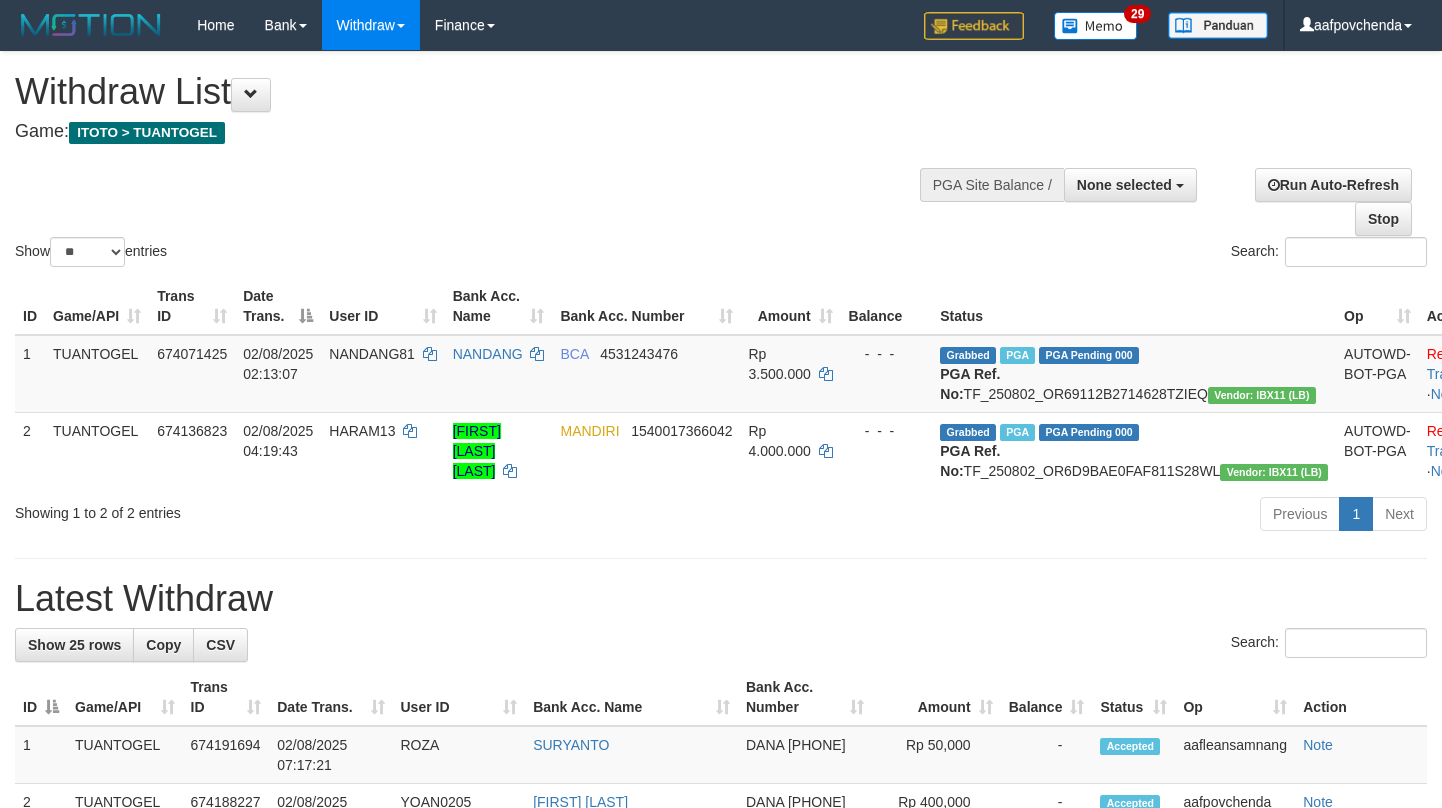 select 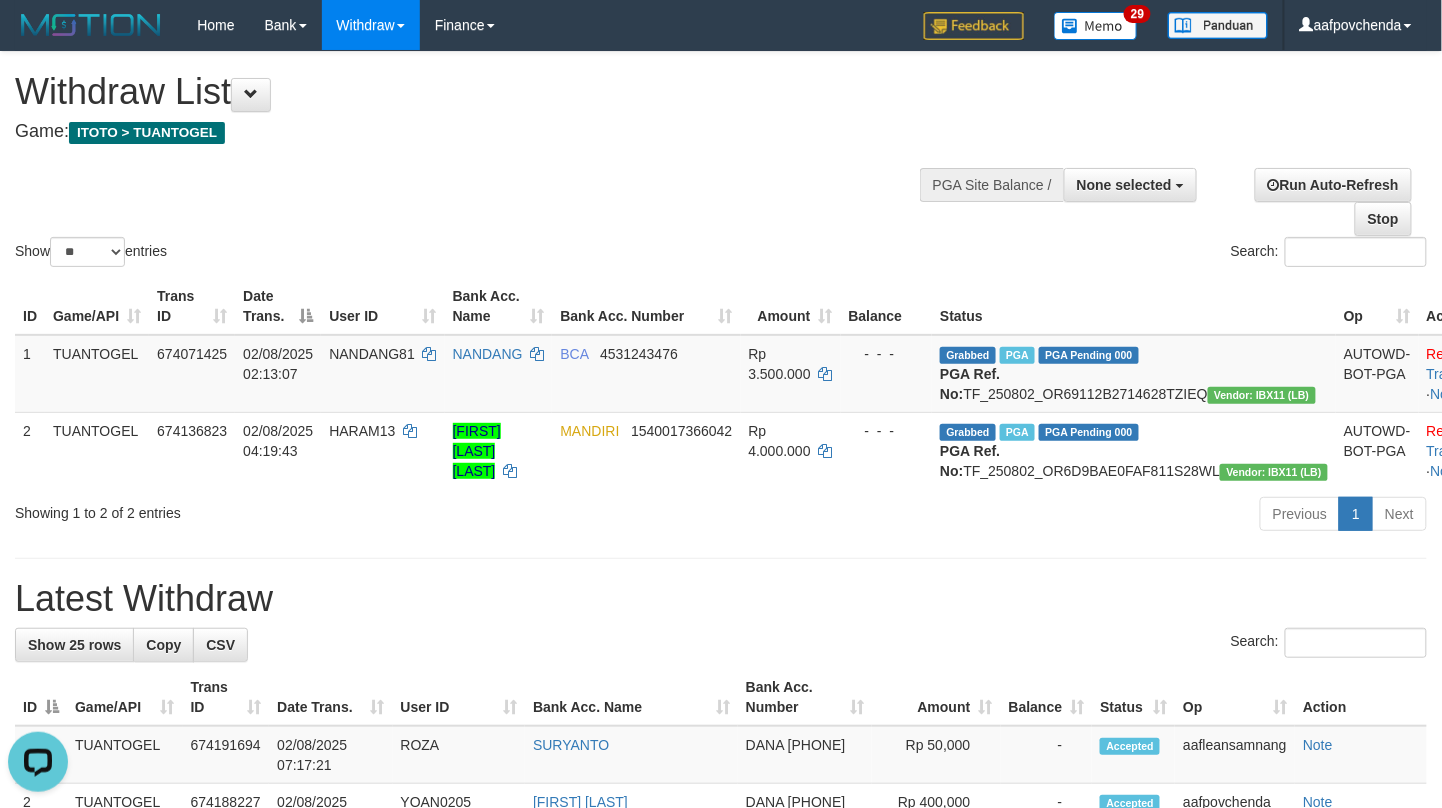 scroll, scrollTop: 0, scrollLeft: 0, axis: both 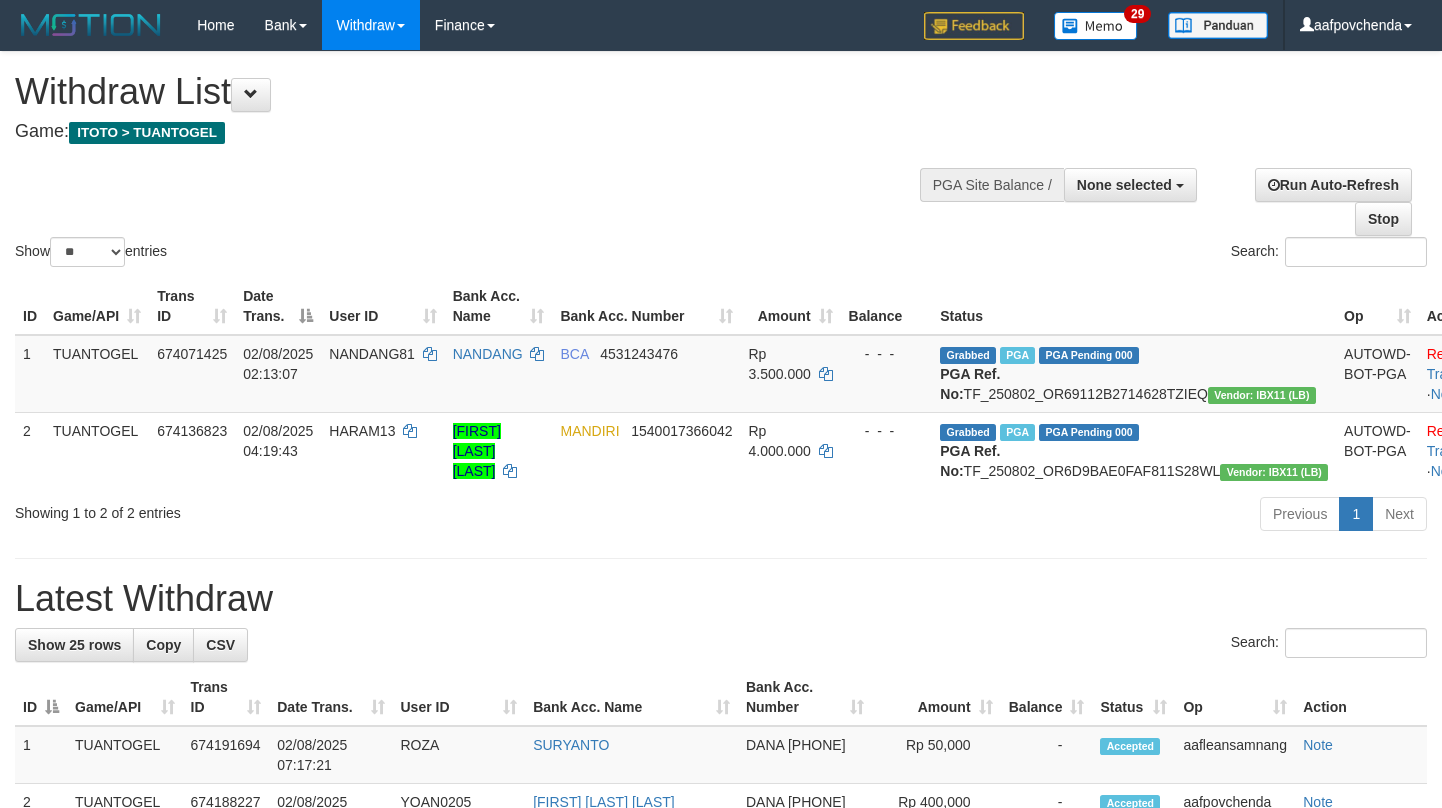 select 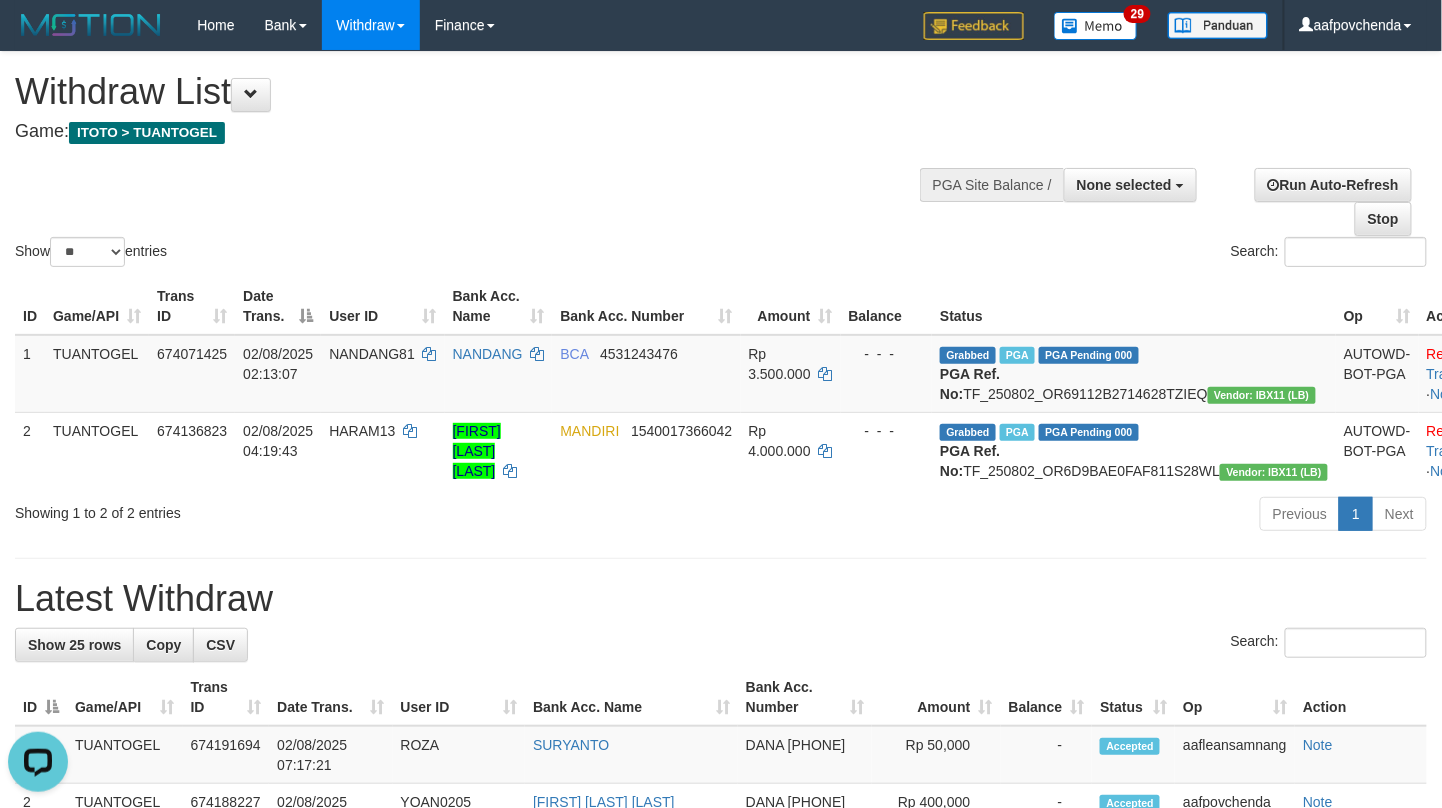 scroll, scrollTop: 0, scrollLeft: 0, axis: both 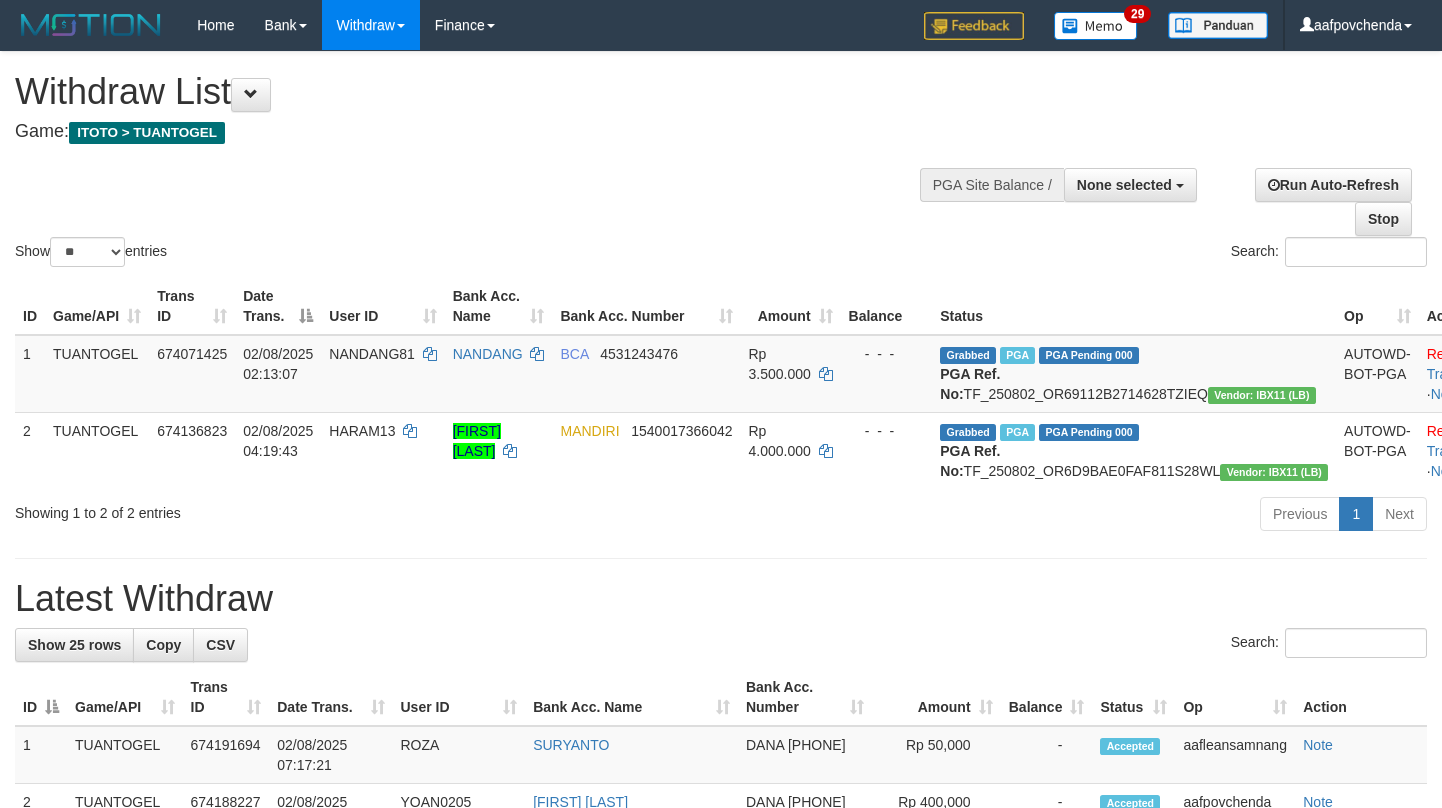 select 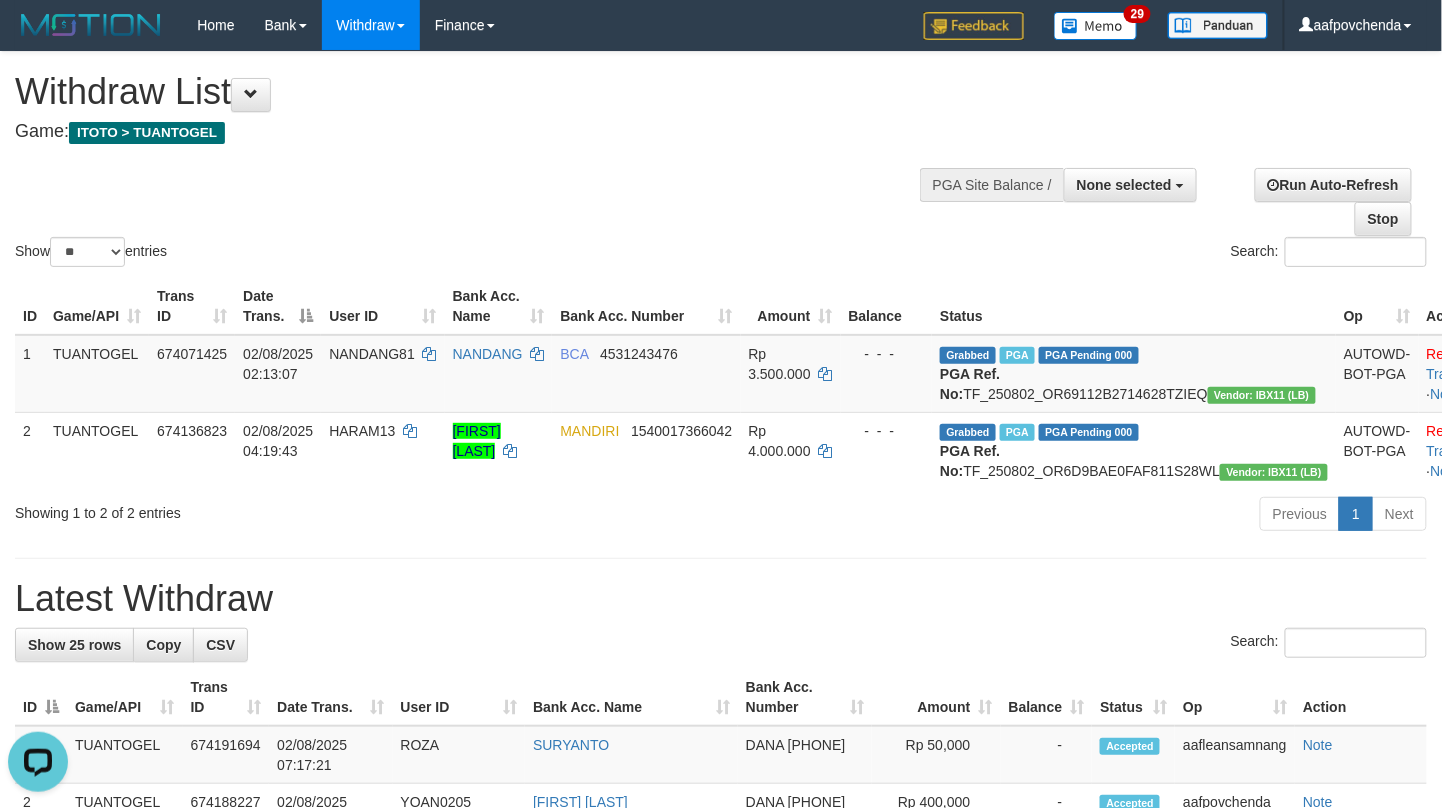scroll, scrollTop: 0, scrollLeft: 0, axis: both 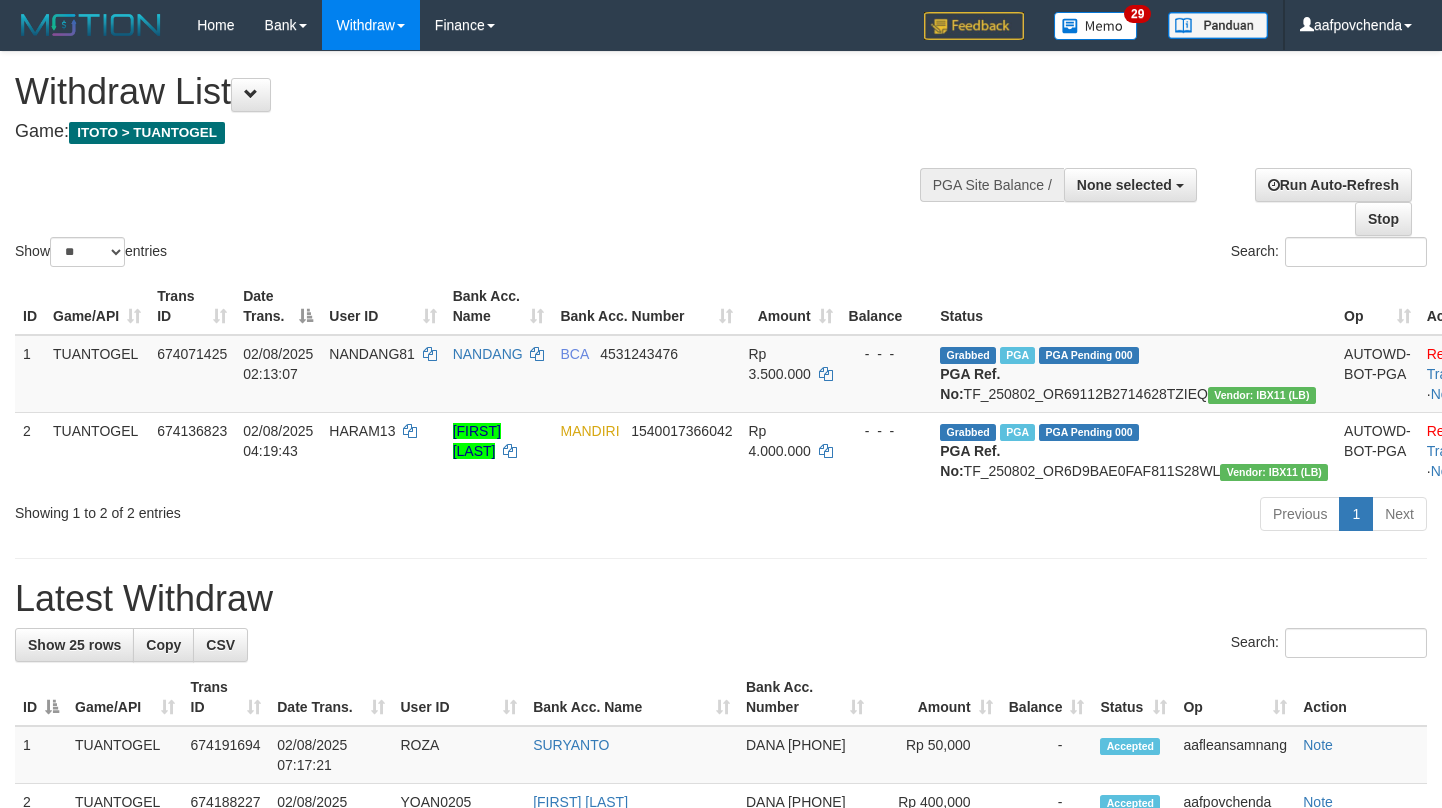 select 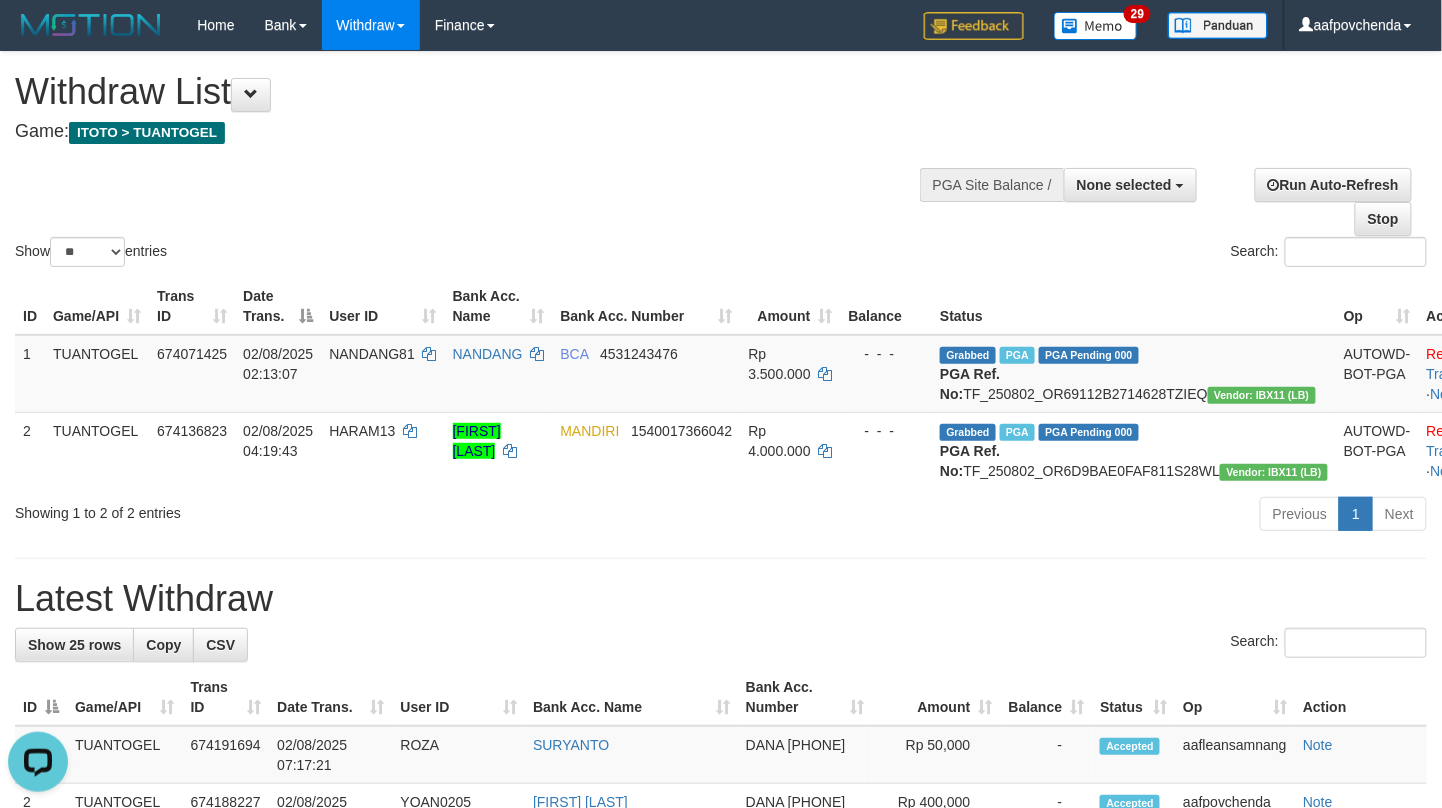scroll, scrollTop: 0, scrollLeft: 0, axis: both 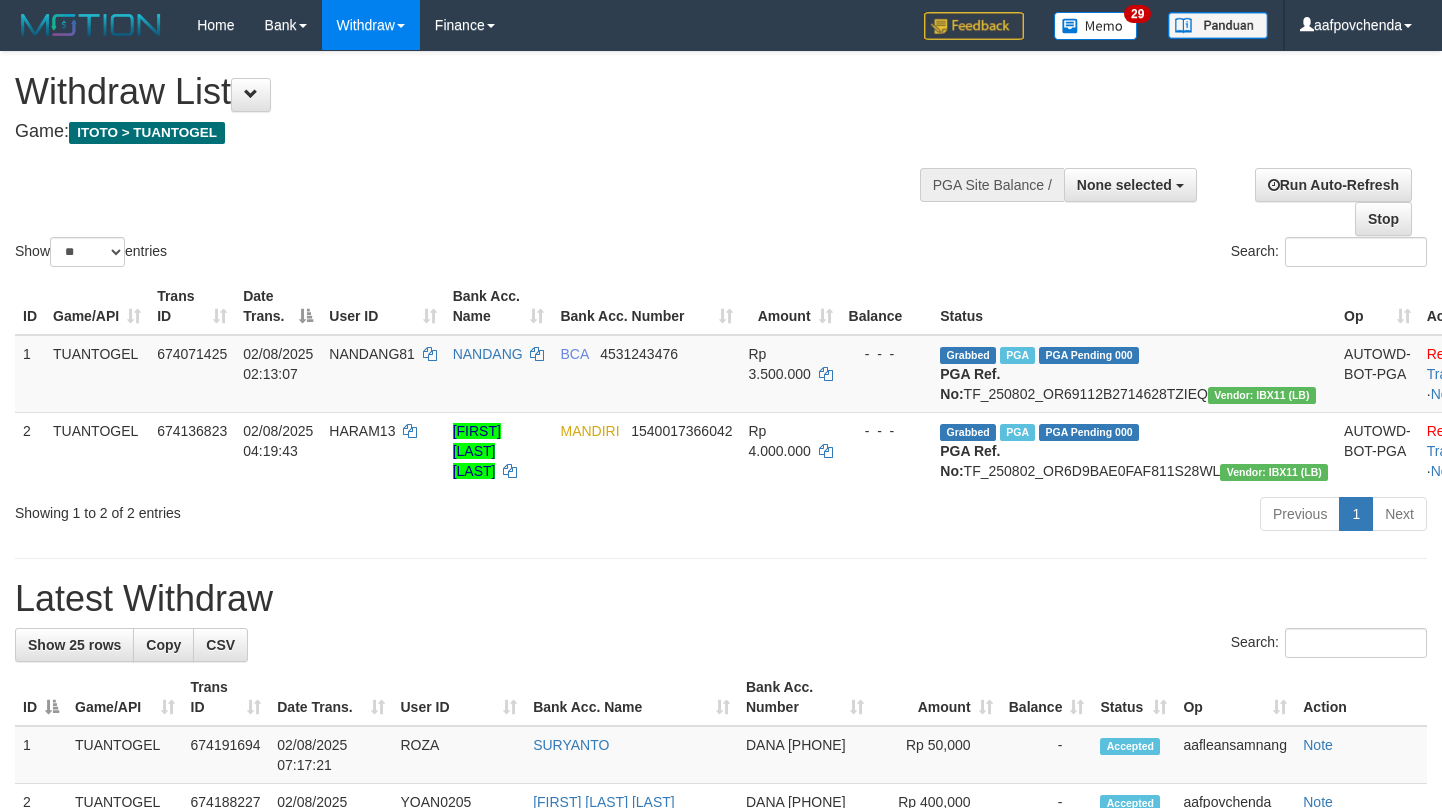 select 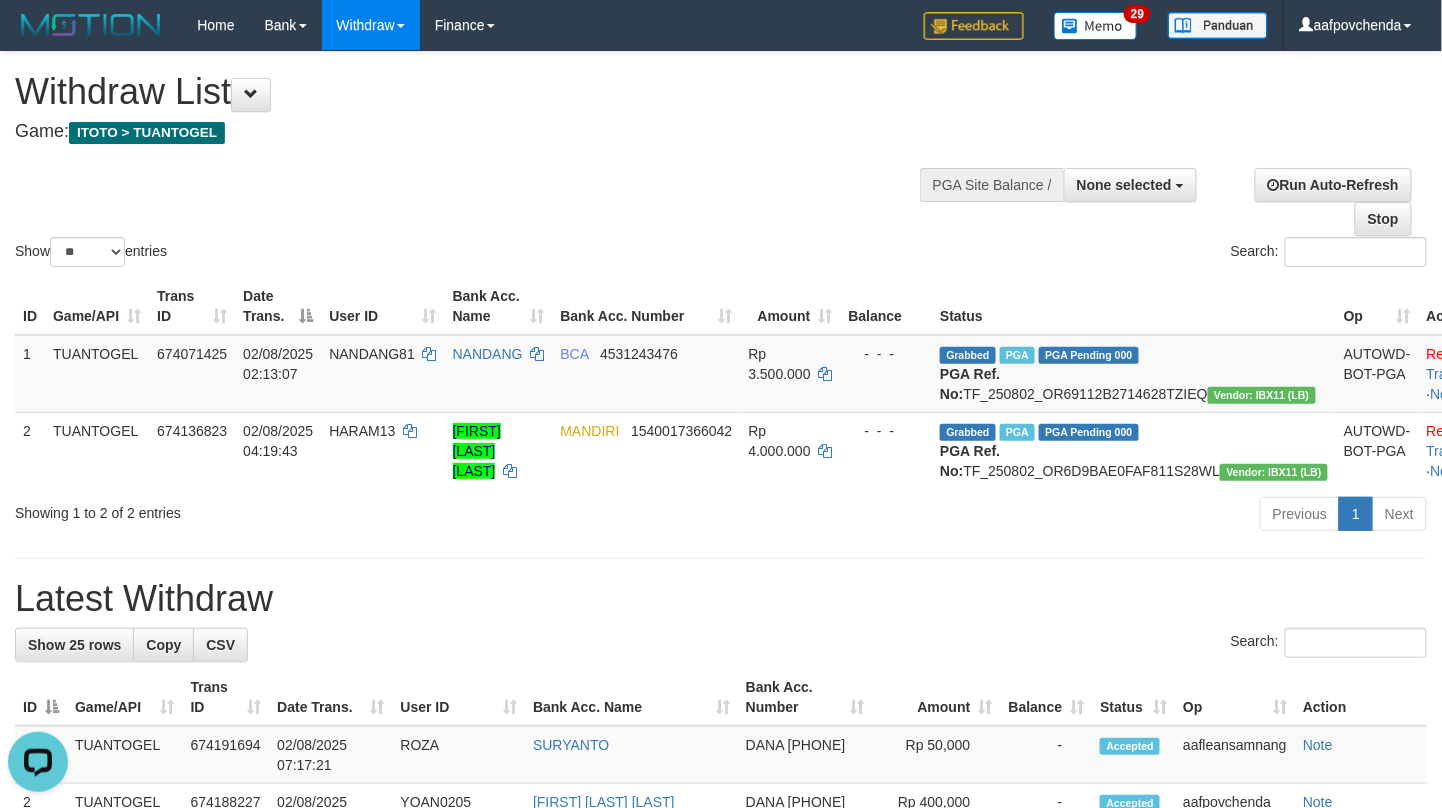 scroll, scrollTop: 0, scrollLeft: 0, axis: both 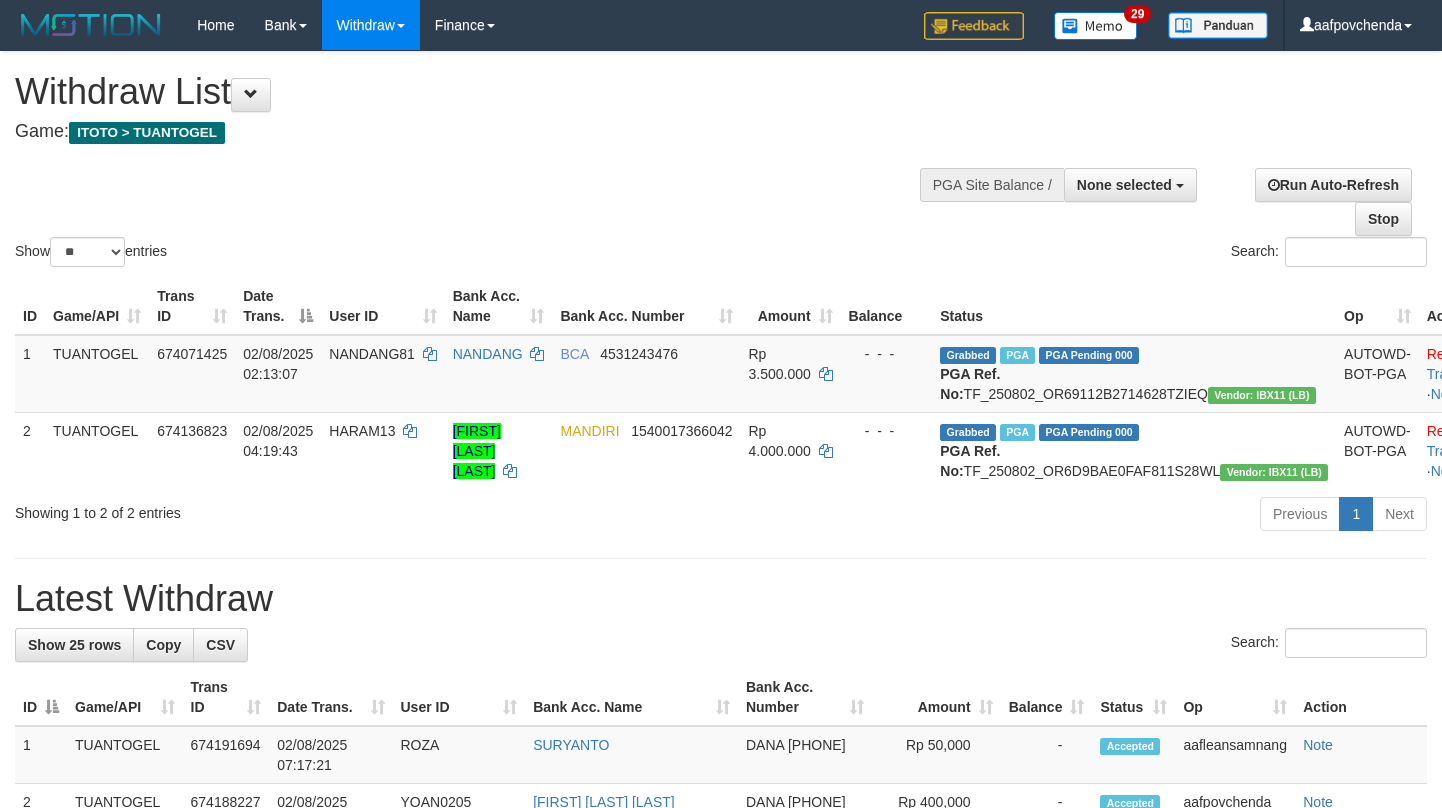 select 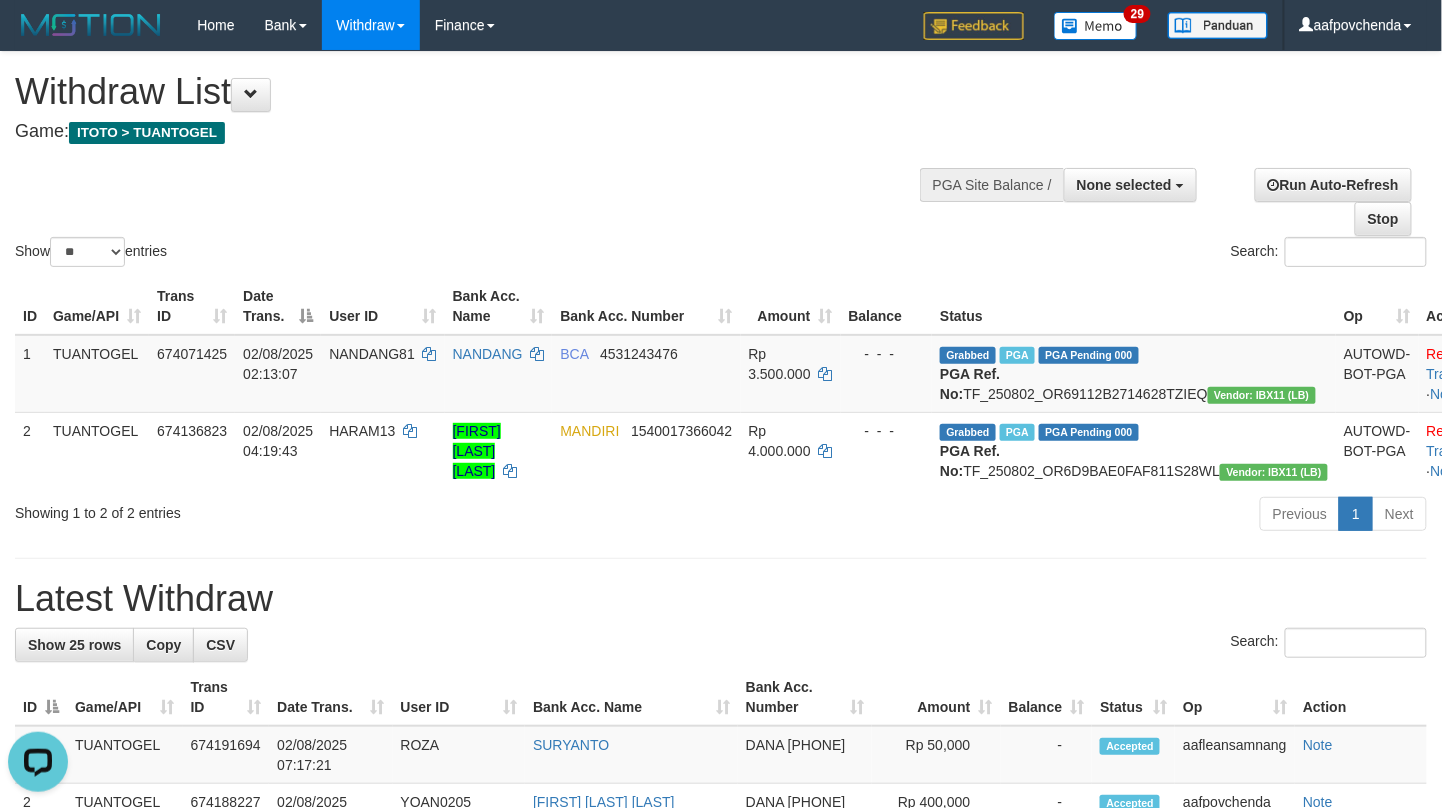 scroll, scrollTop: 0, scrollLeft: 0, axis: both 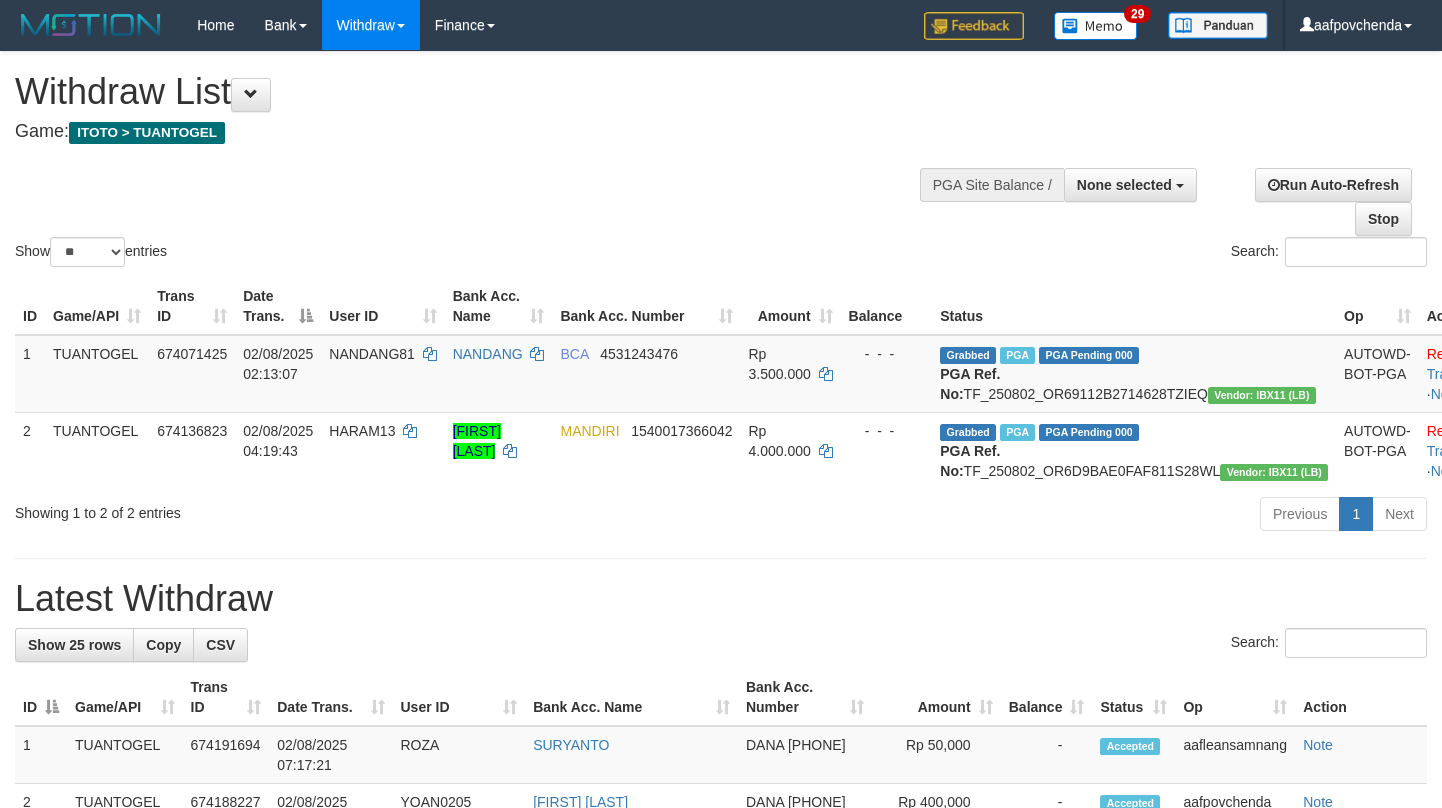 select 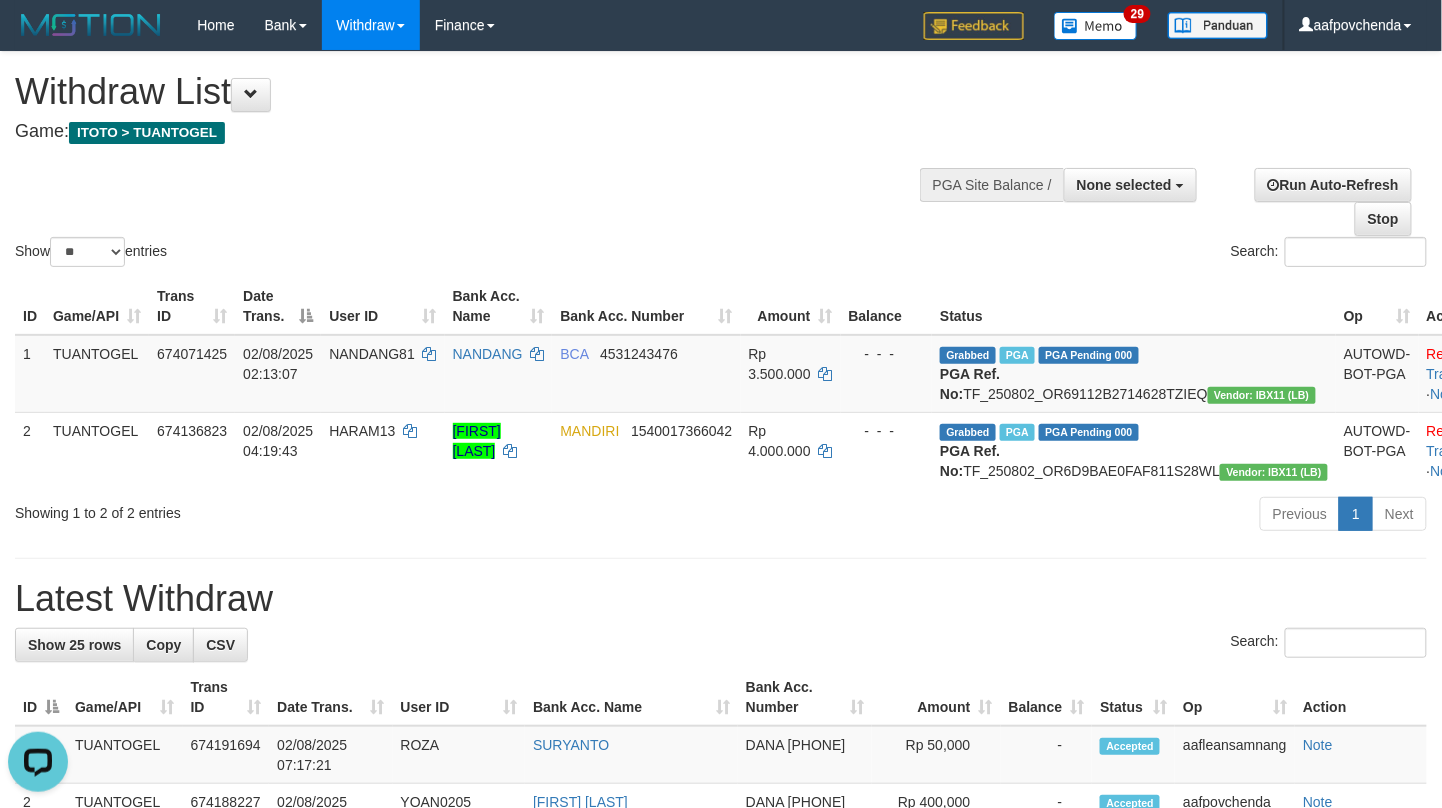 scroll, scrollTop: 0, scrollLeft: 0, axis: both 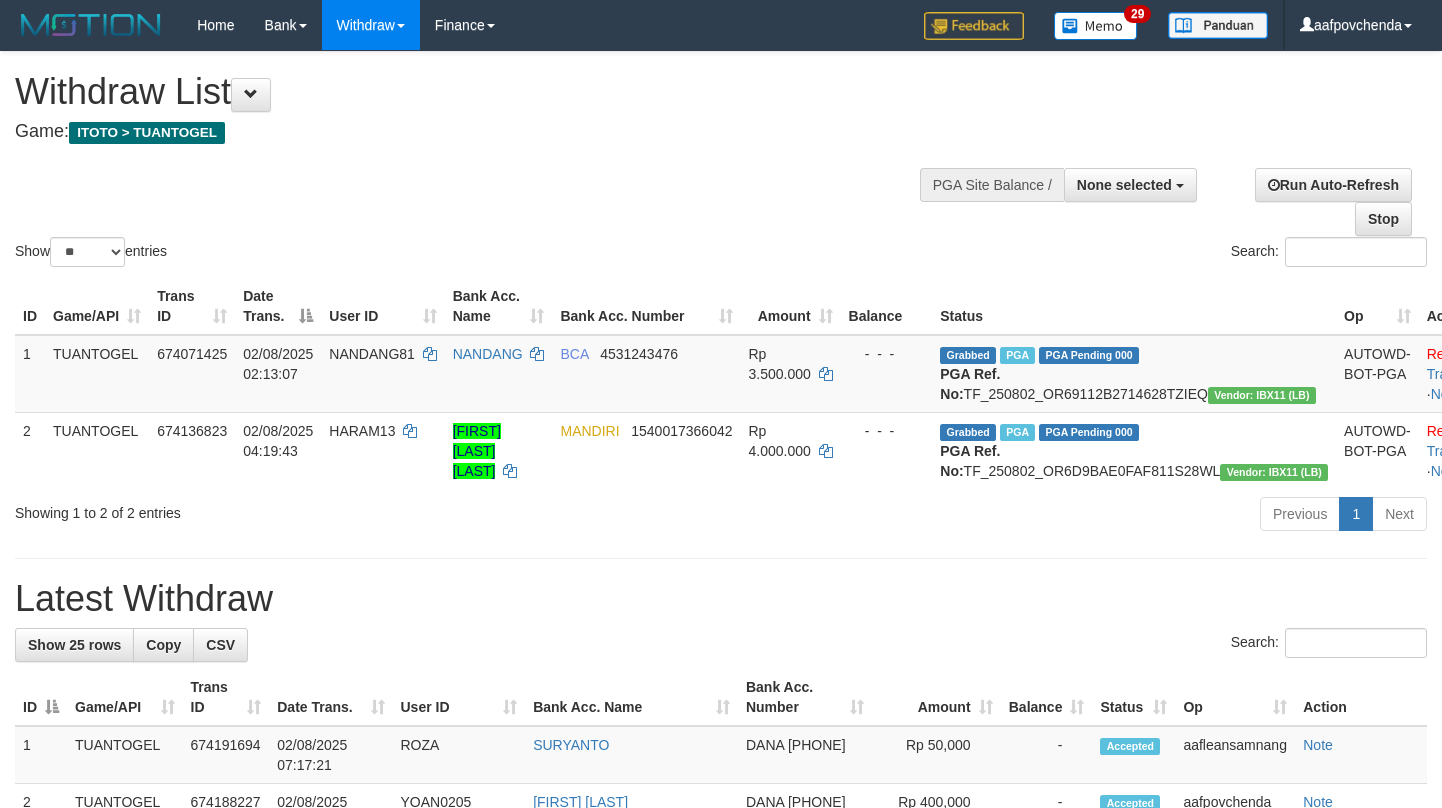 select 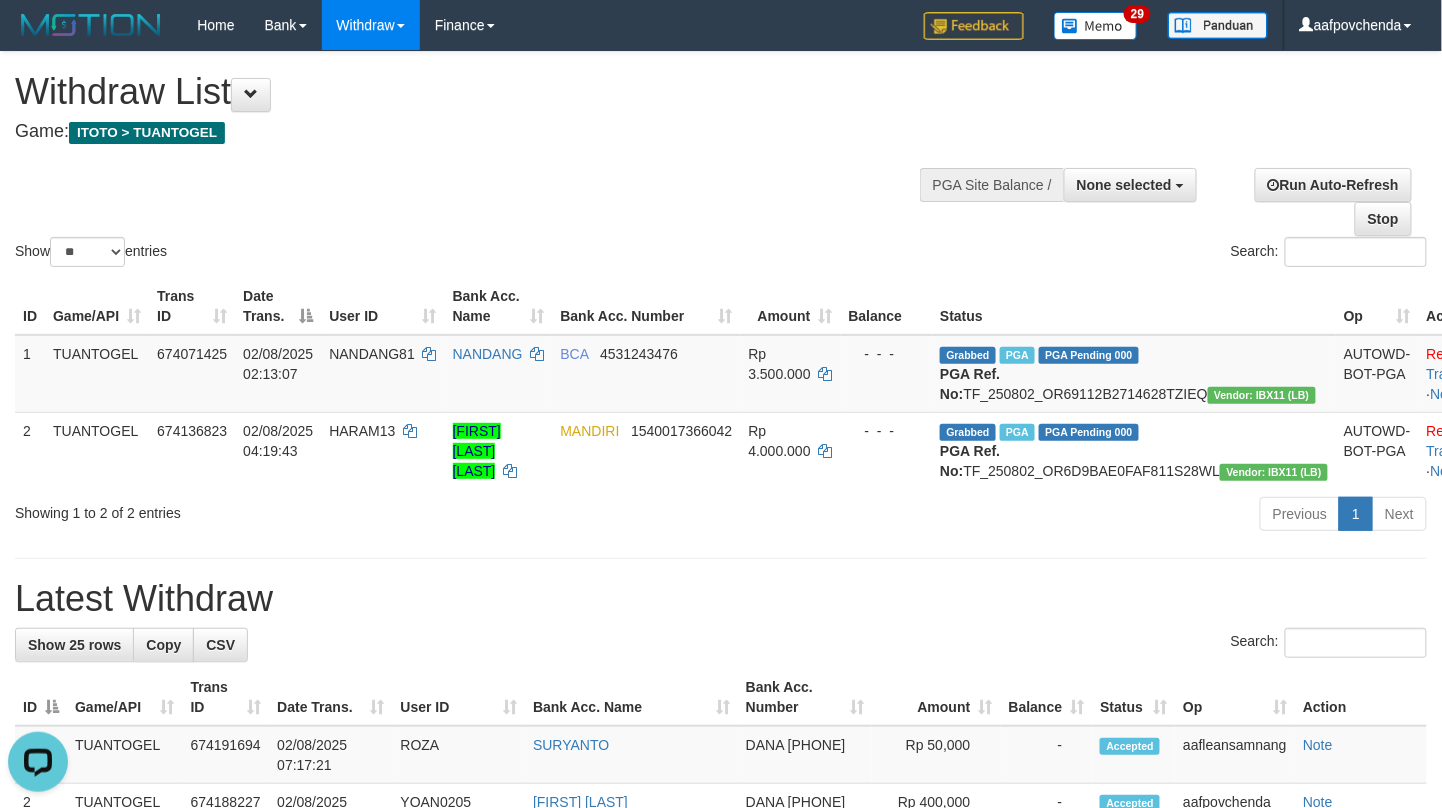 scroll, scrollTop: 0, scrollLeft: 0, axis: both 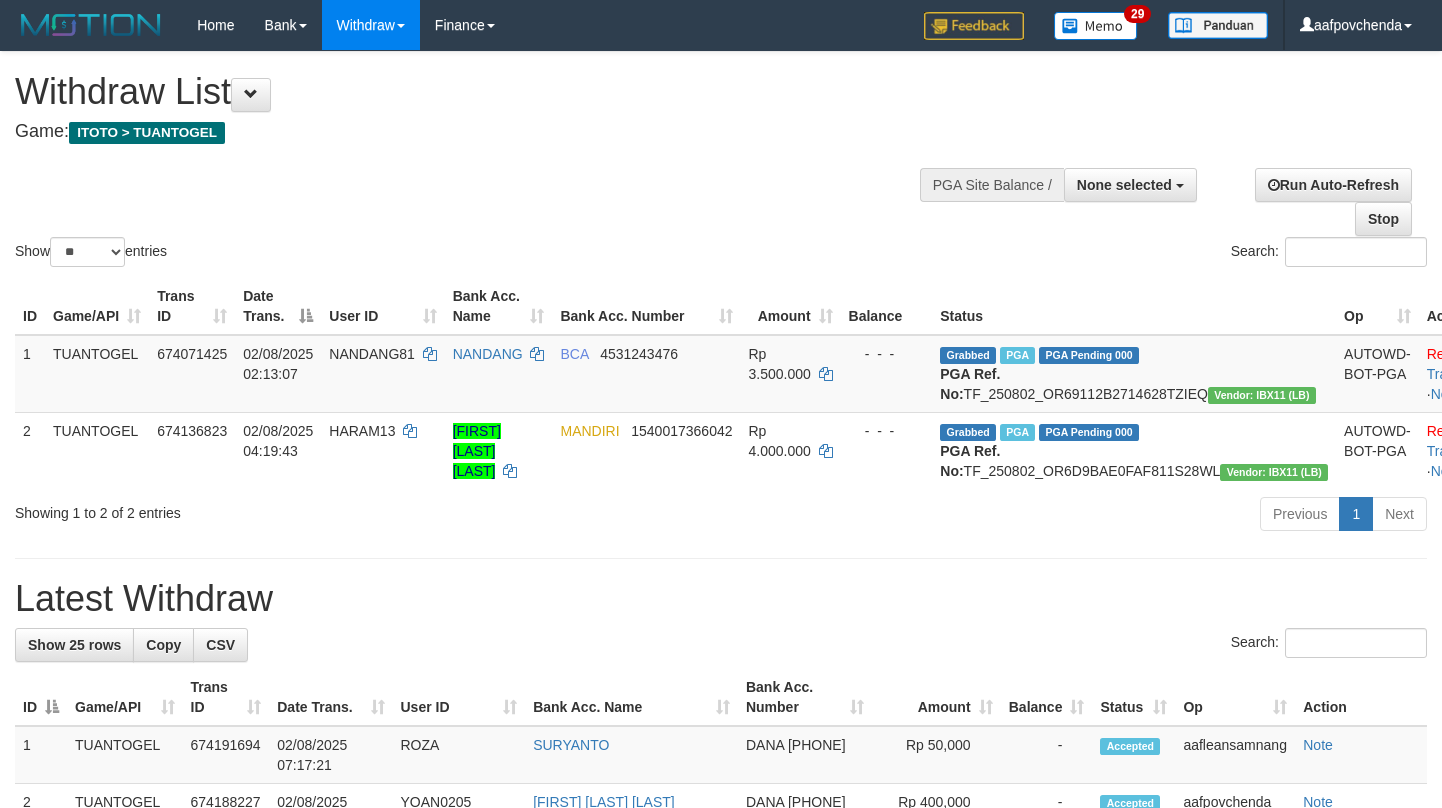 select 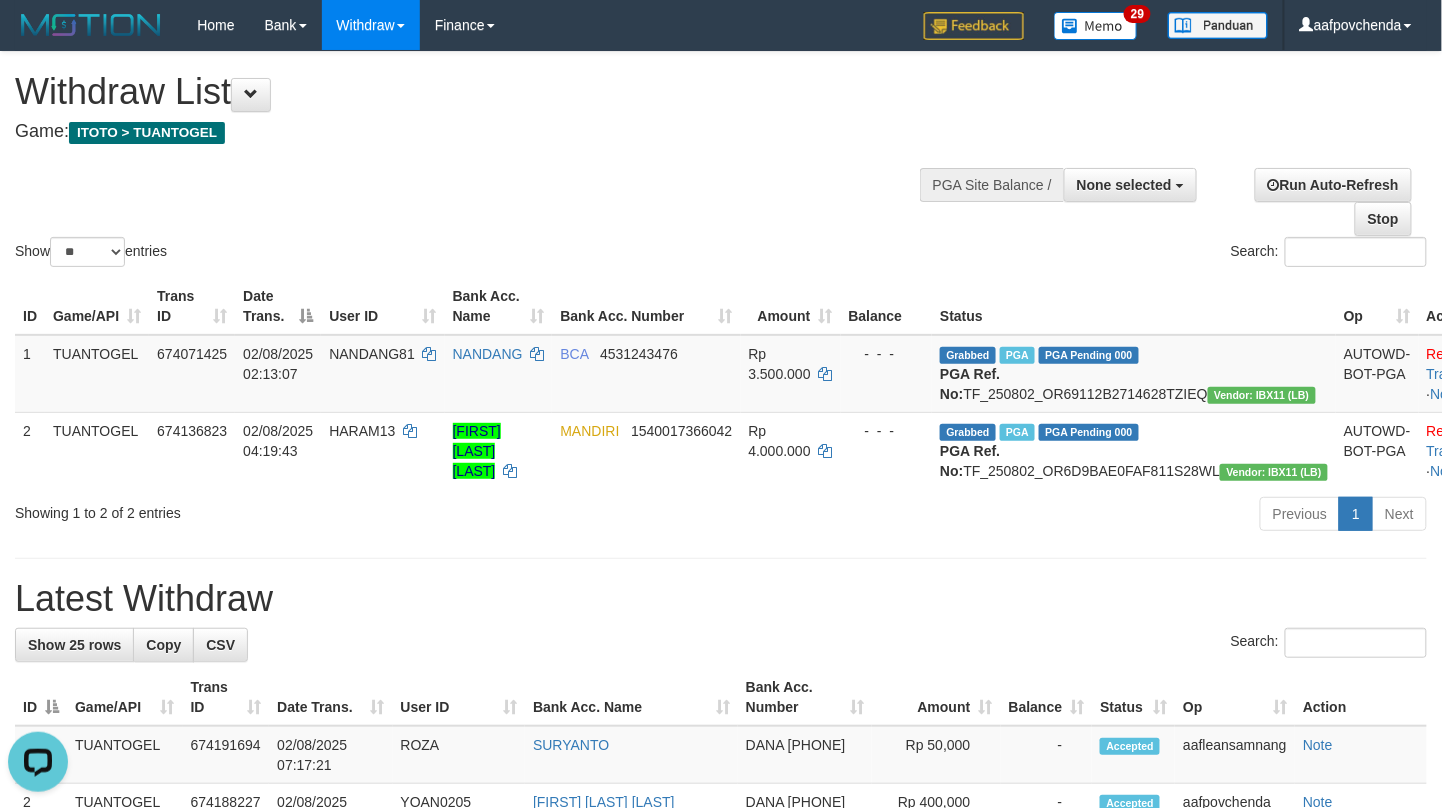 scroll, scrollTop: 0, scrollLeft: 0, axis: both 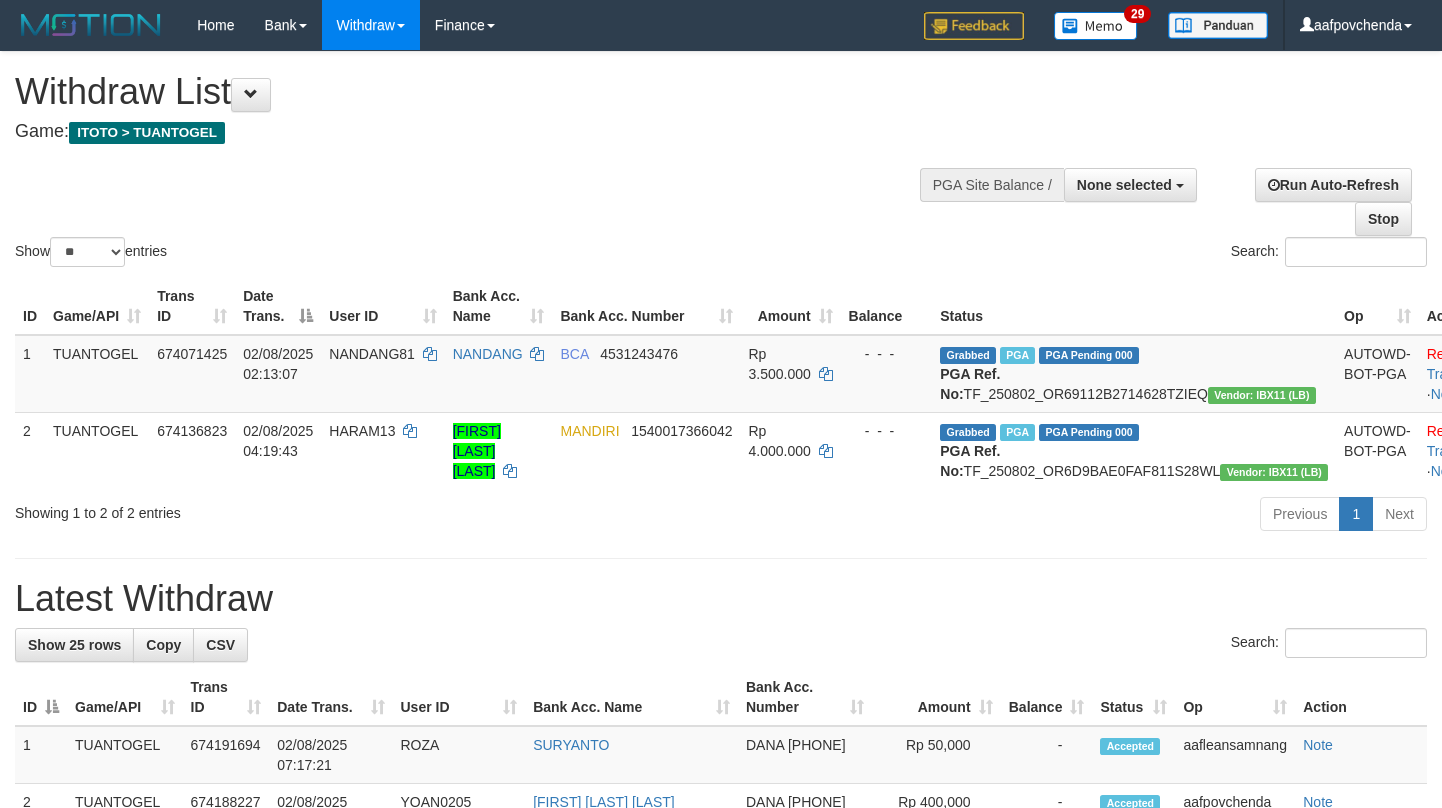 select 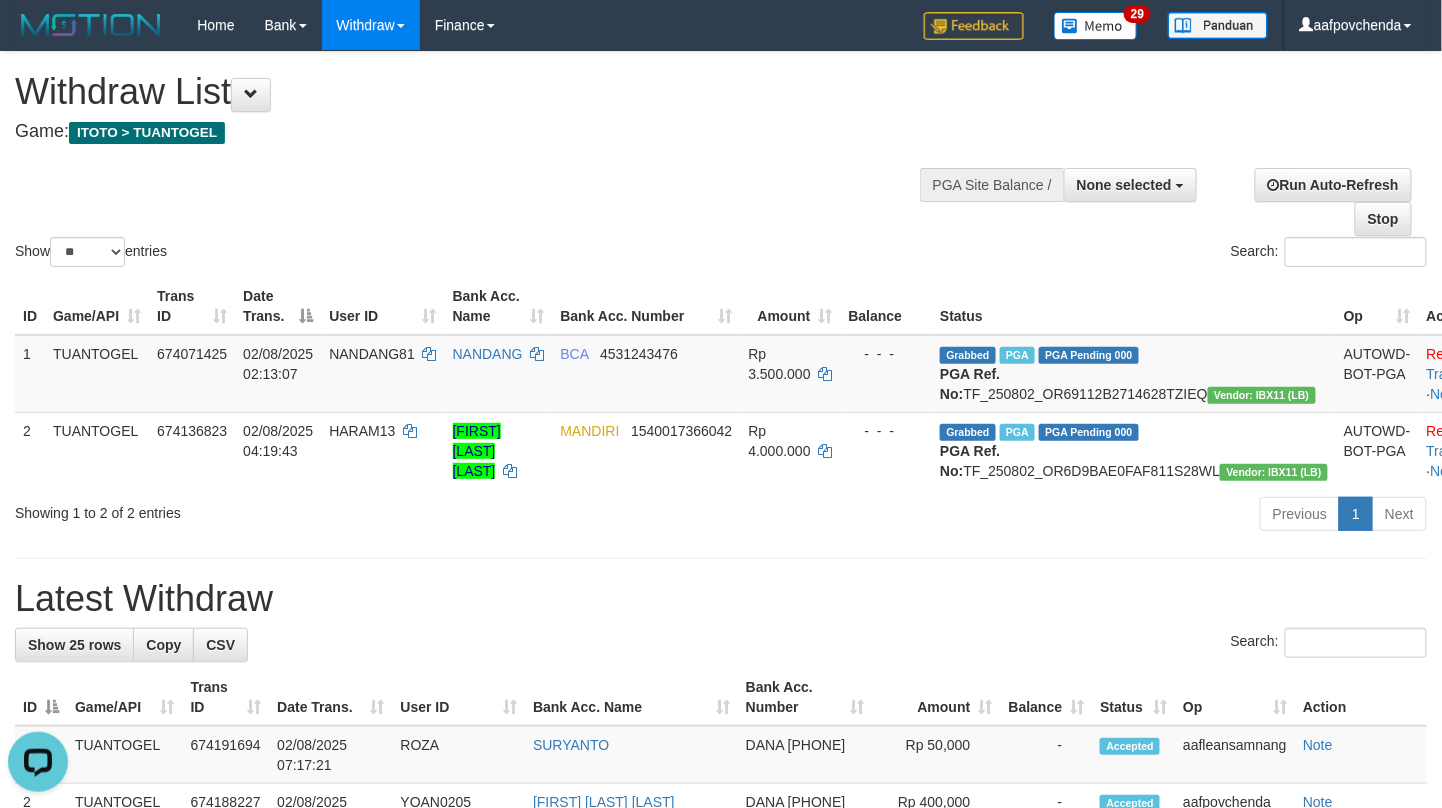 scroll, scrollTop: 0, scrollLeft: 0, axis: both 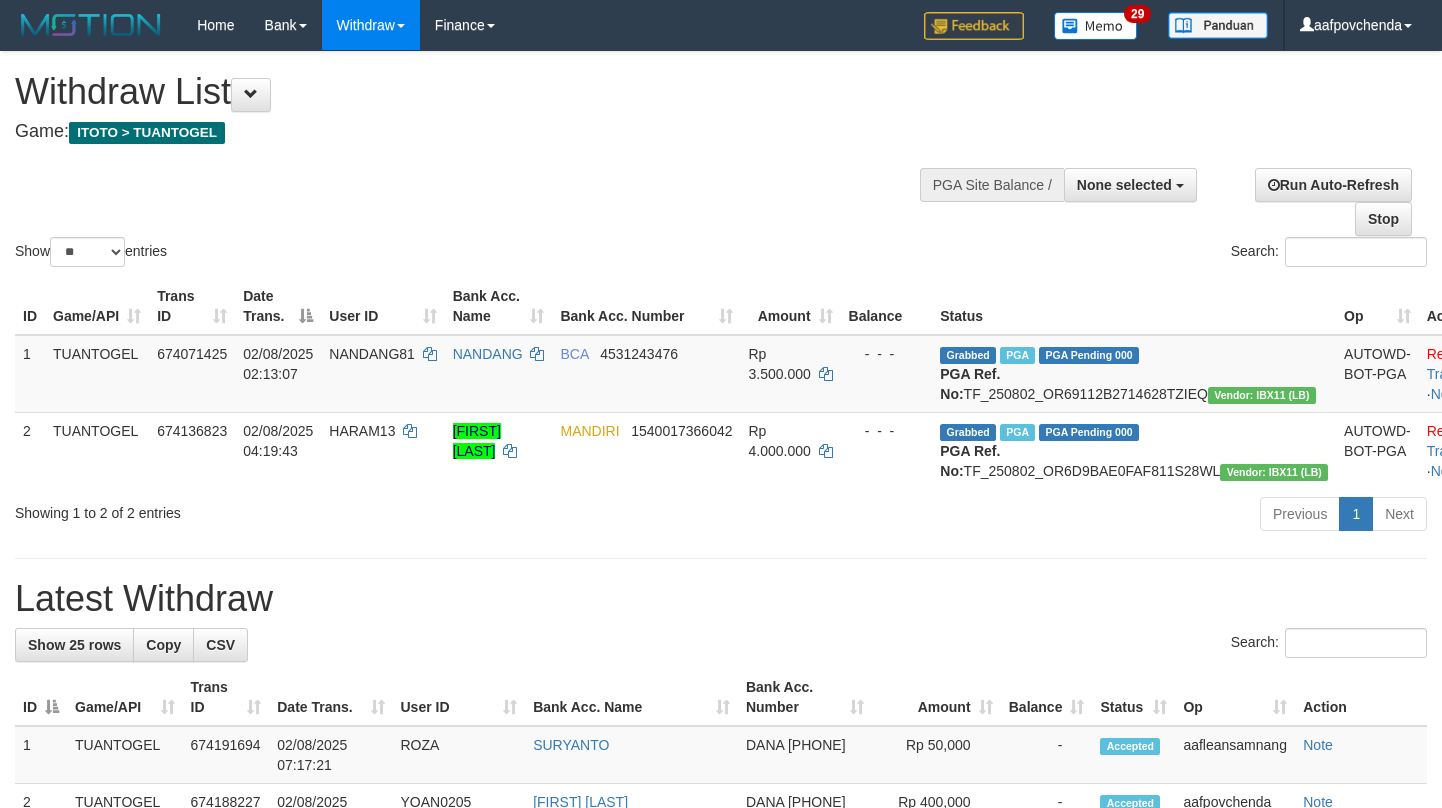 select 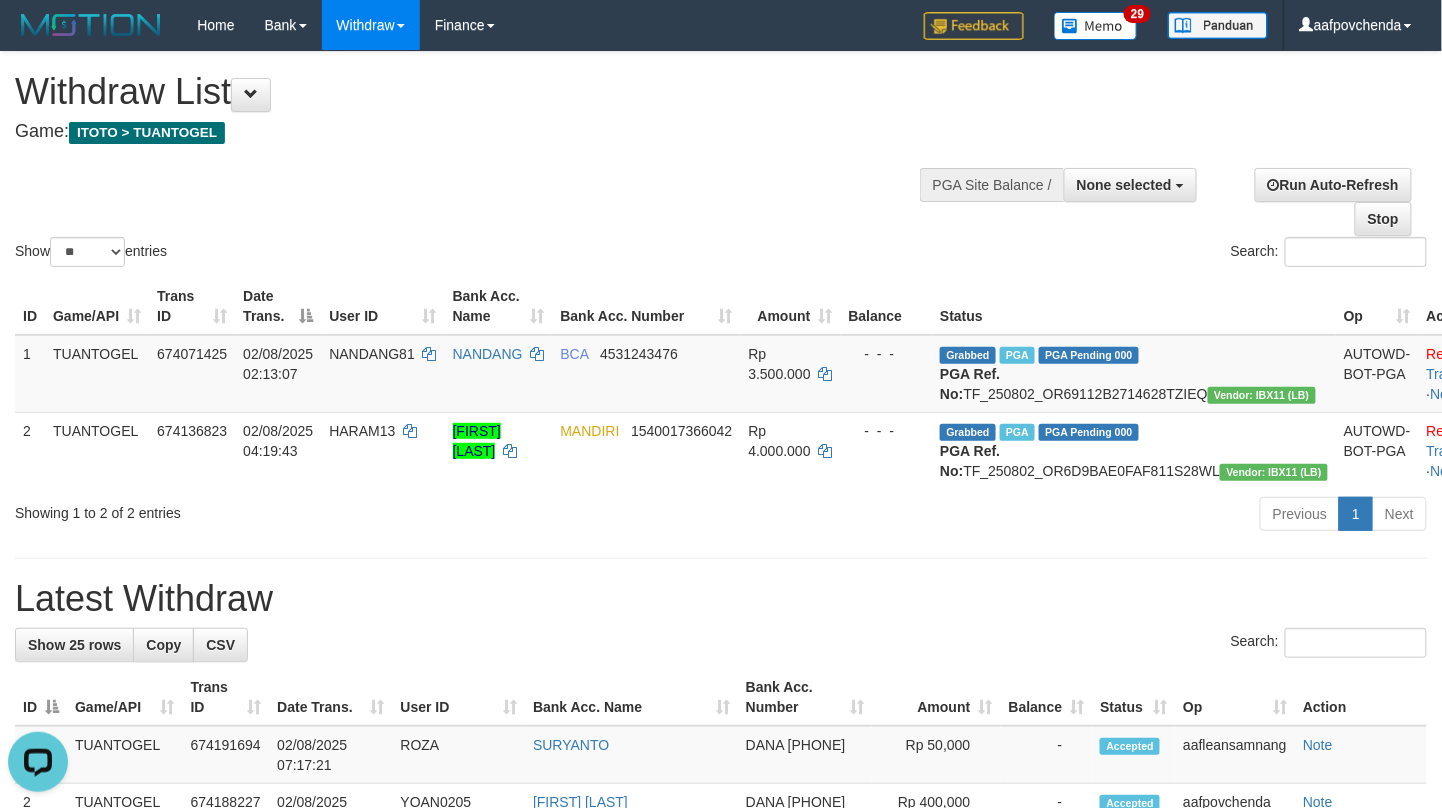 scroll, scrollTop: 0, scrollLeft: 0, axis: both 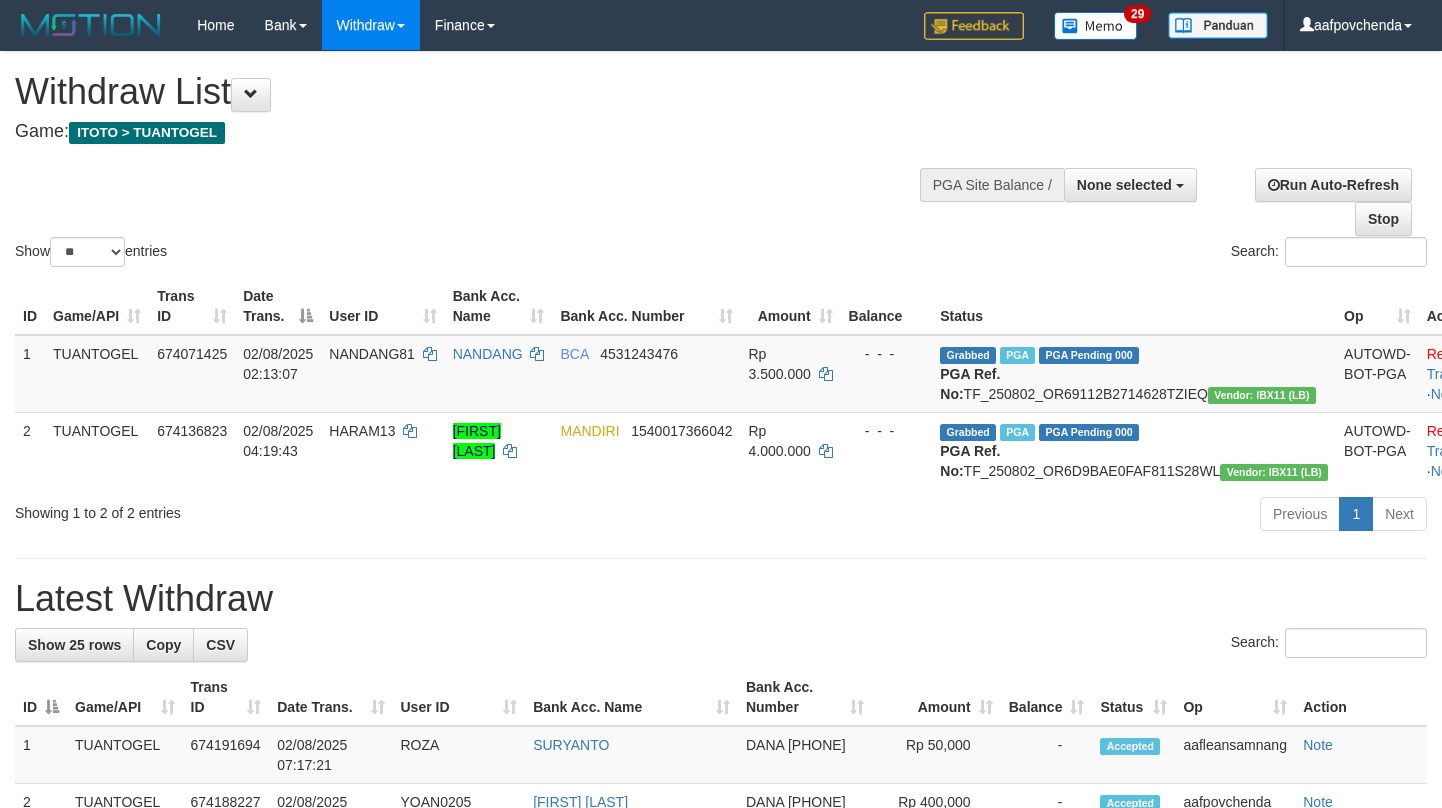select 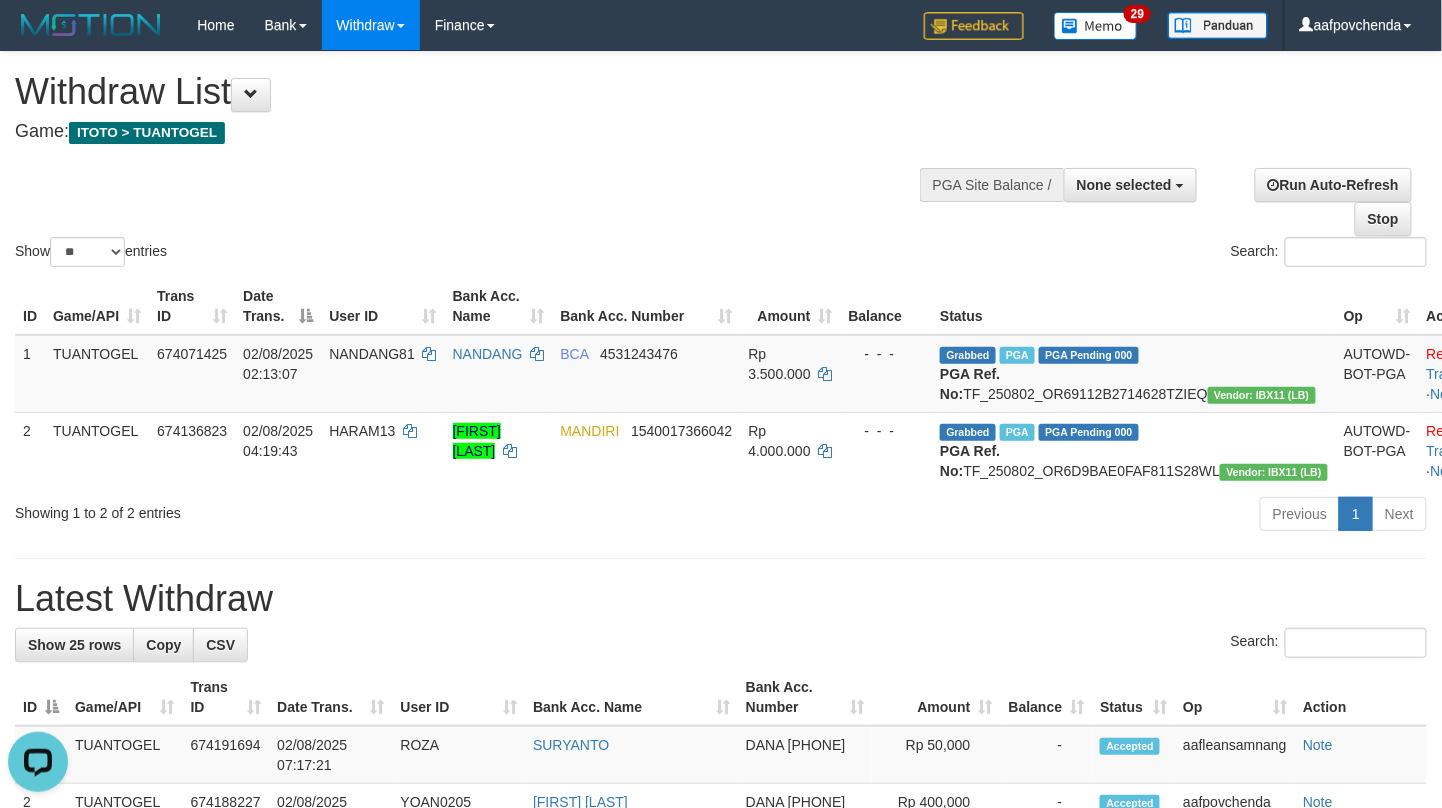 scroll, scrollTop: 0, scrollLeft: 0, axis: both 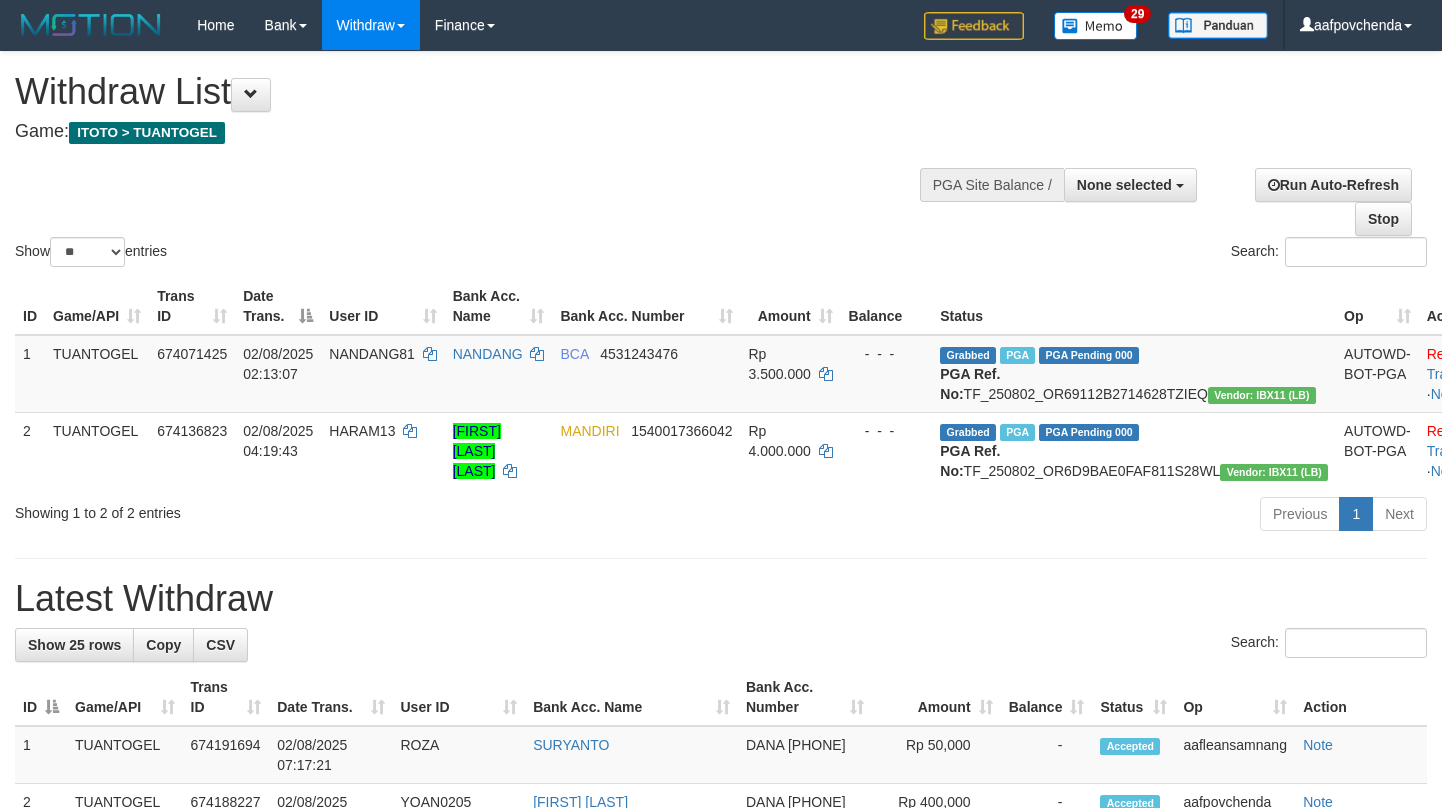 select 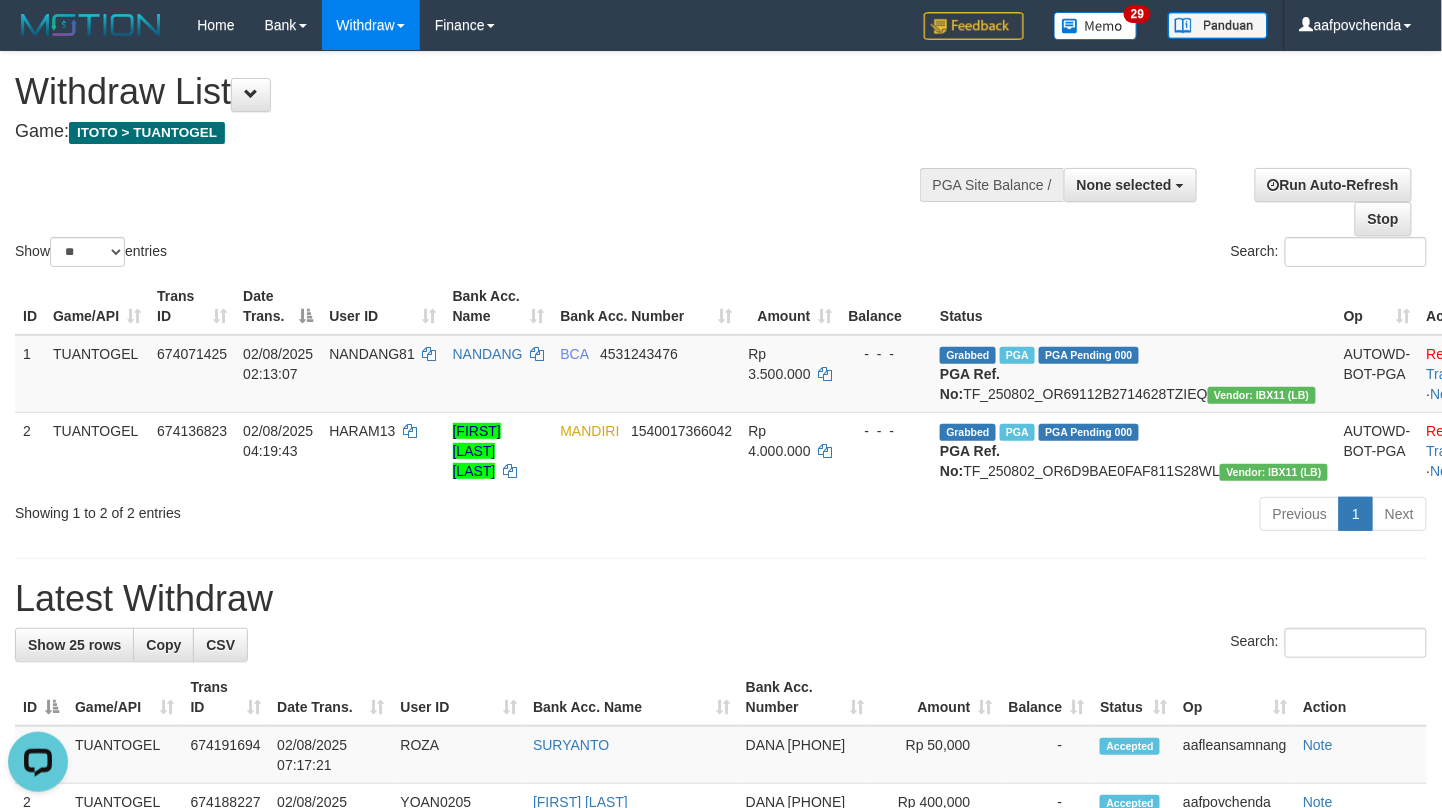 scroll, scrollTop: 0, scrollLeft: 0, axis: both 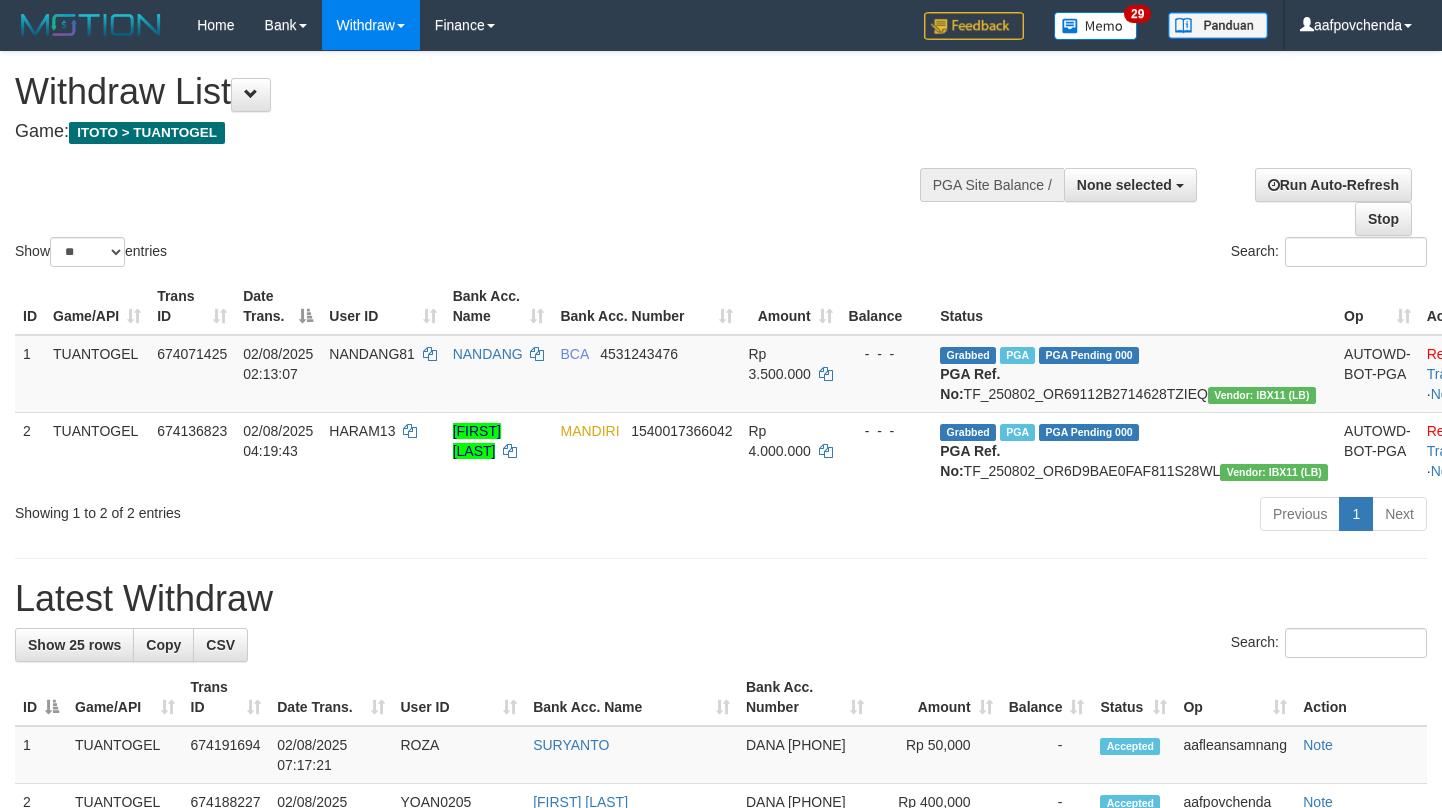 select 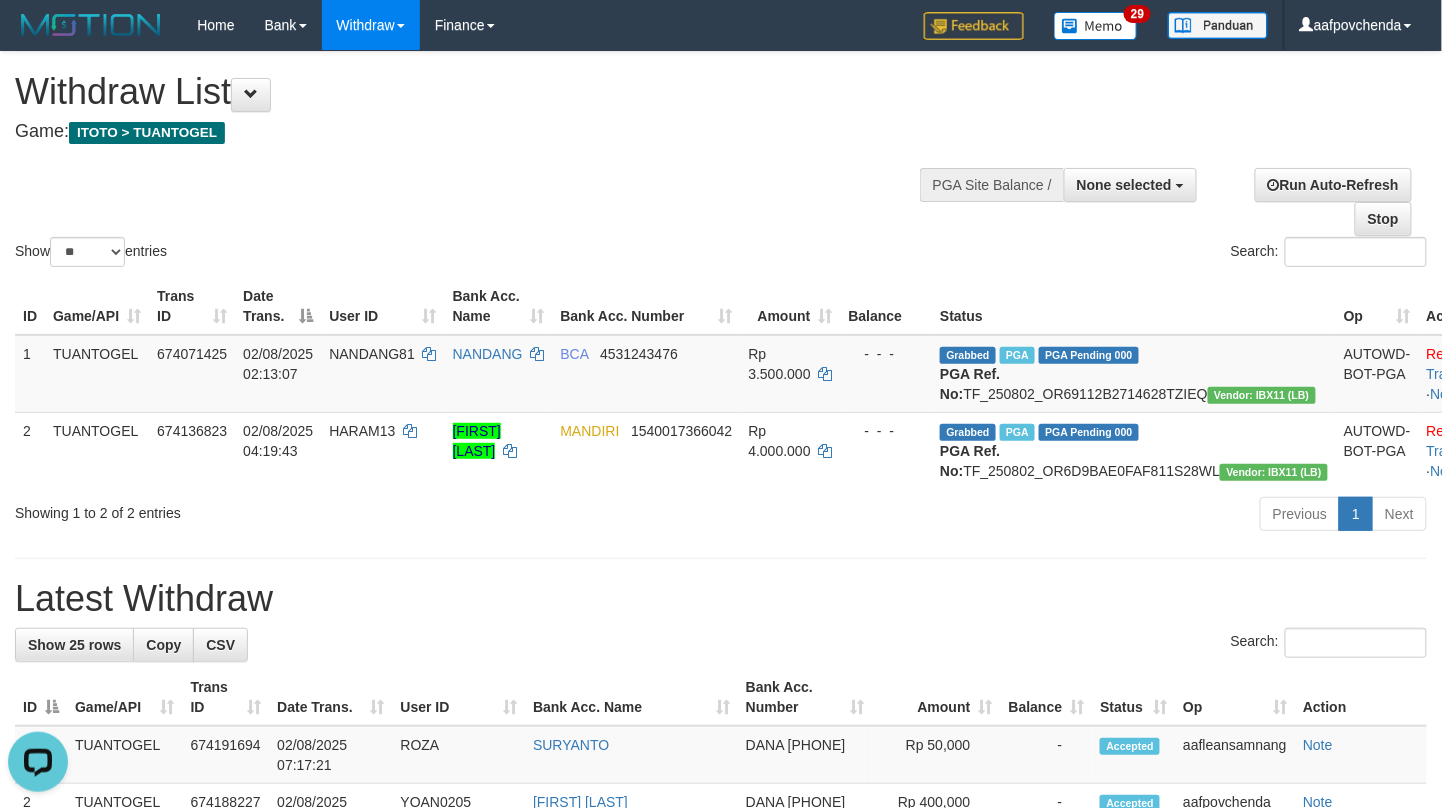 scroll, scrollTop: 0, scrollLeft: 0, axis: both 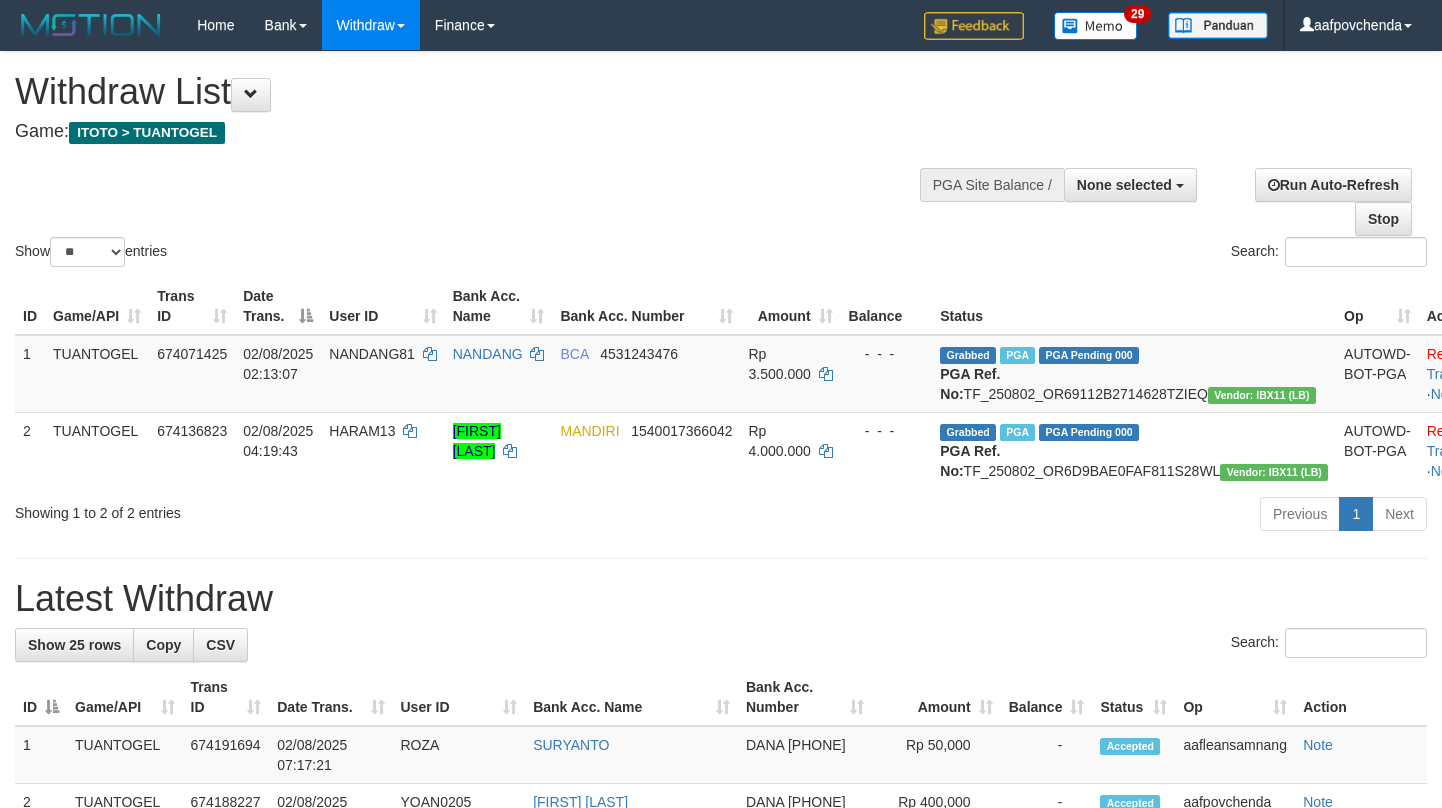 select 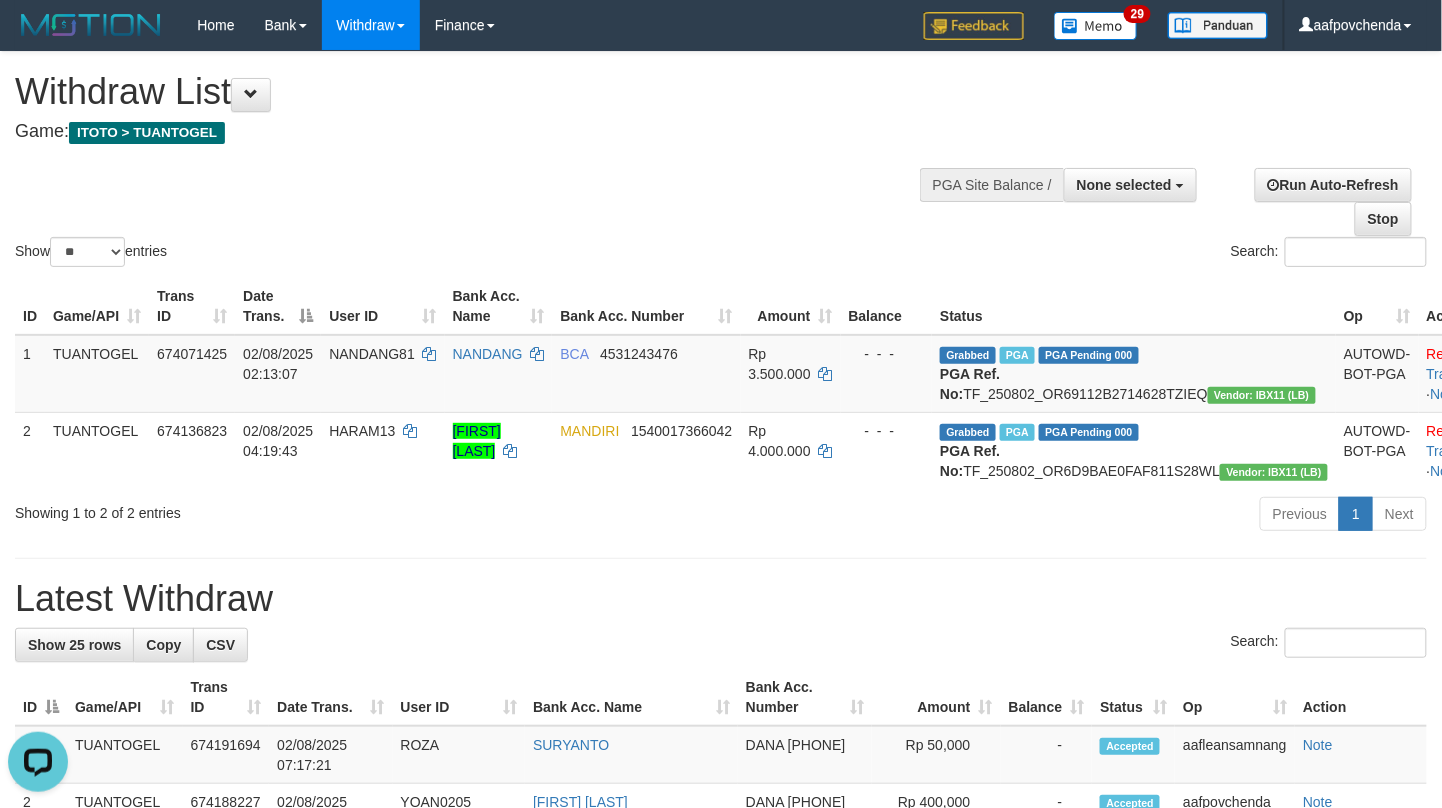 scroll, scrollTop: 0, scrollLeft: 0, axis: both 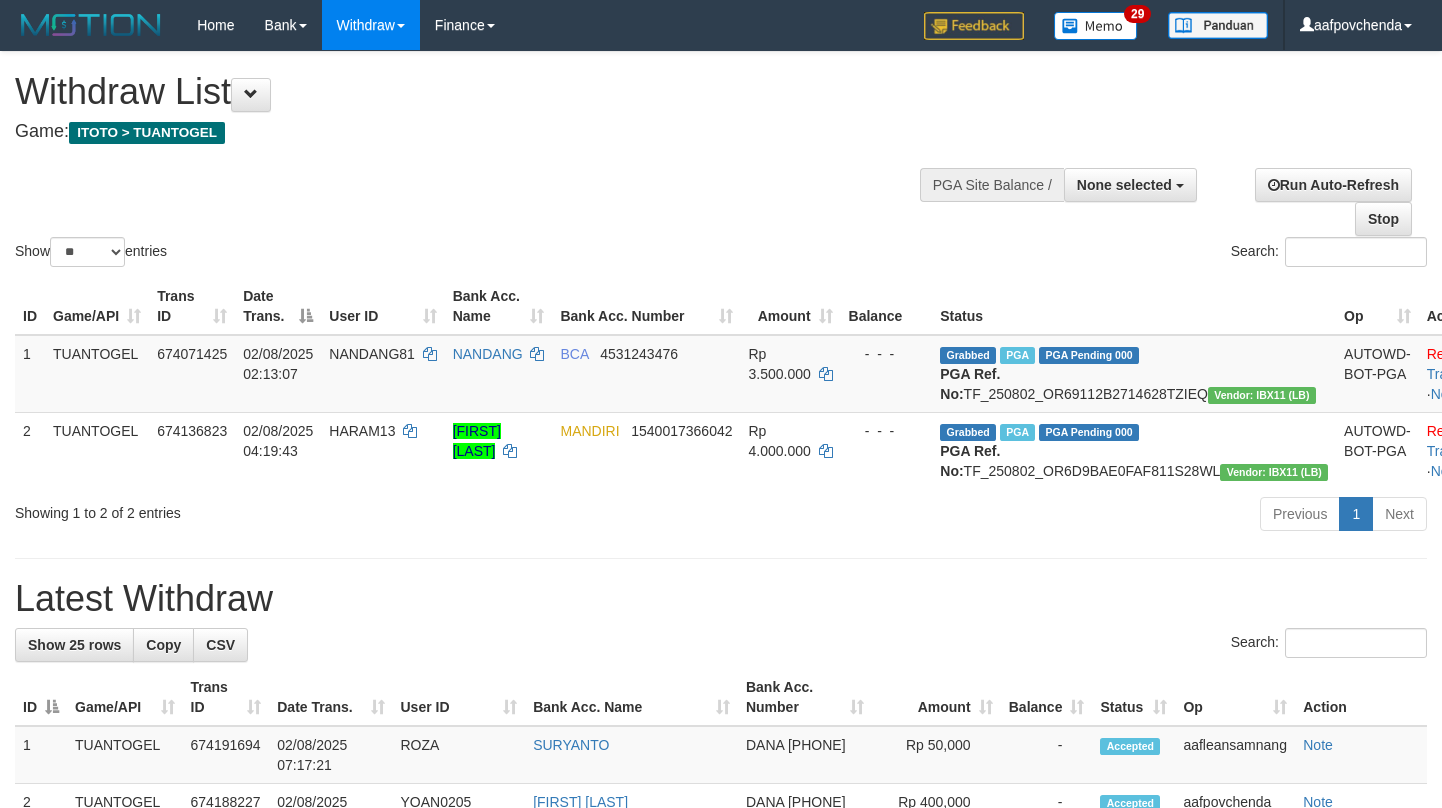 select 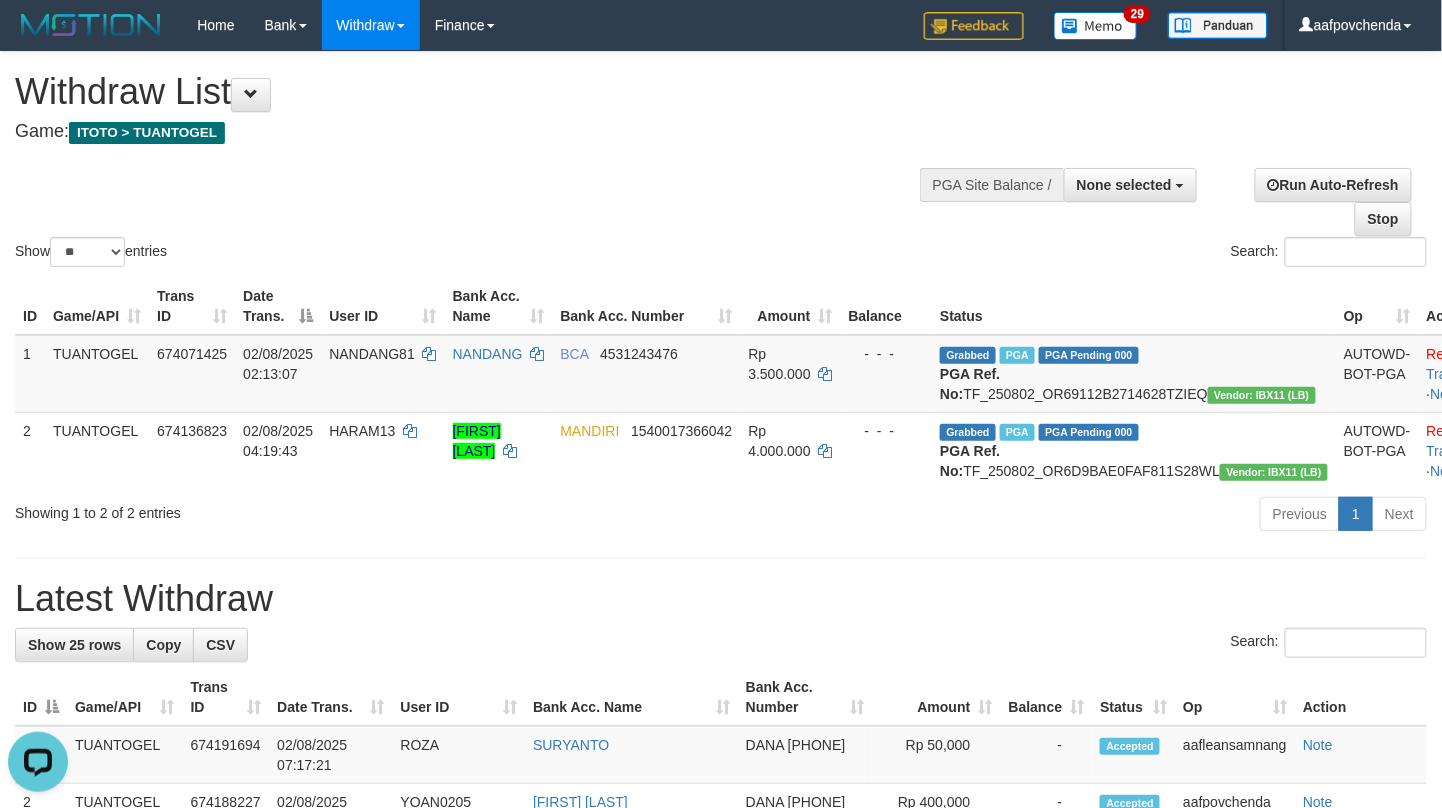 scroll, scrollTop: 0, scrollLeft: 0, axis: both 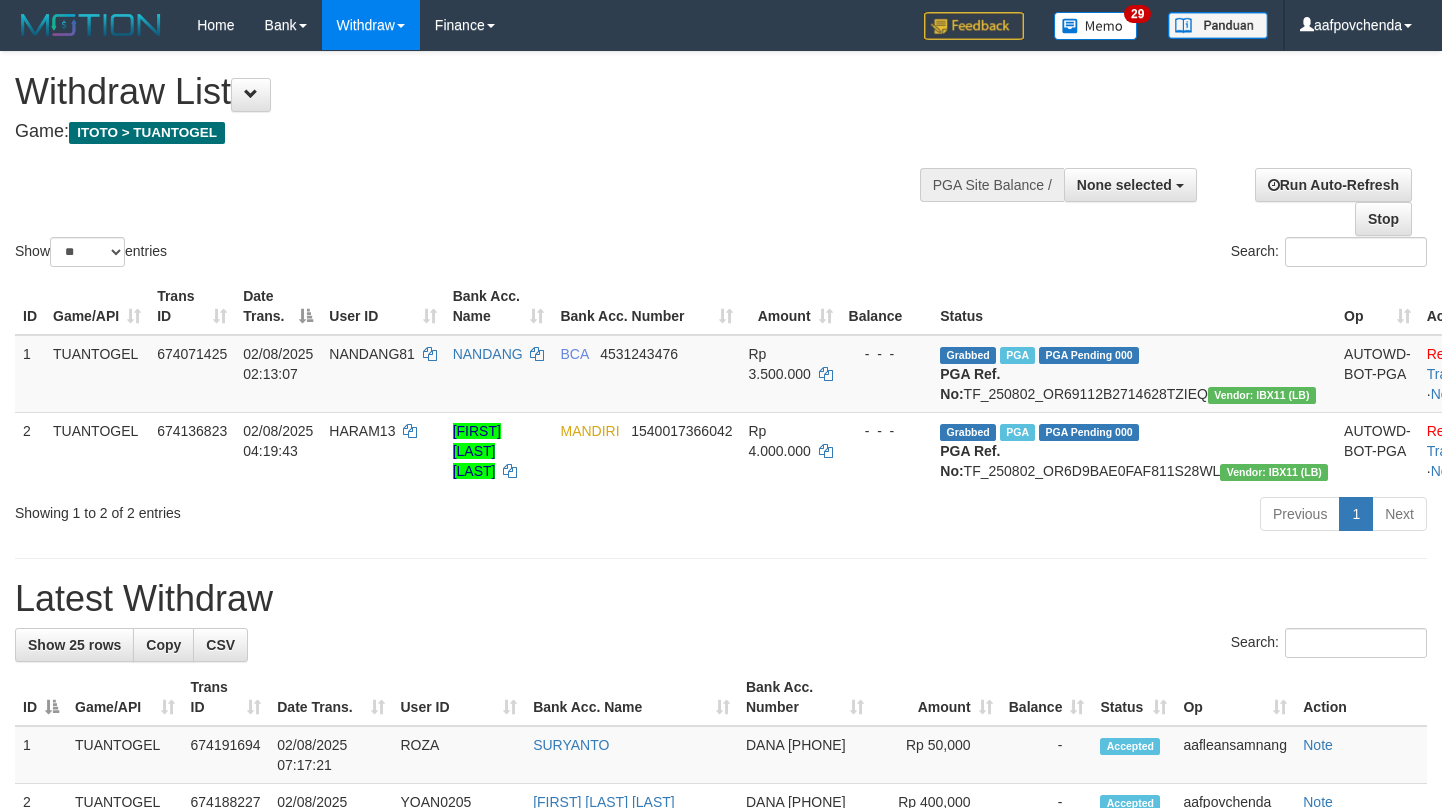 select 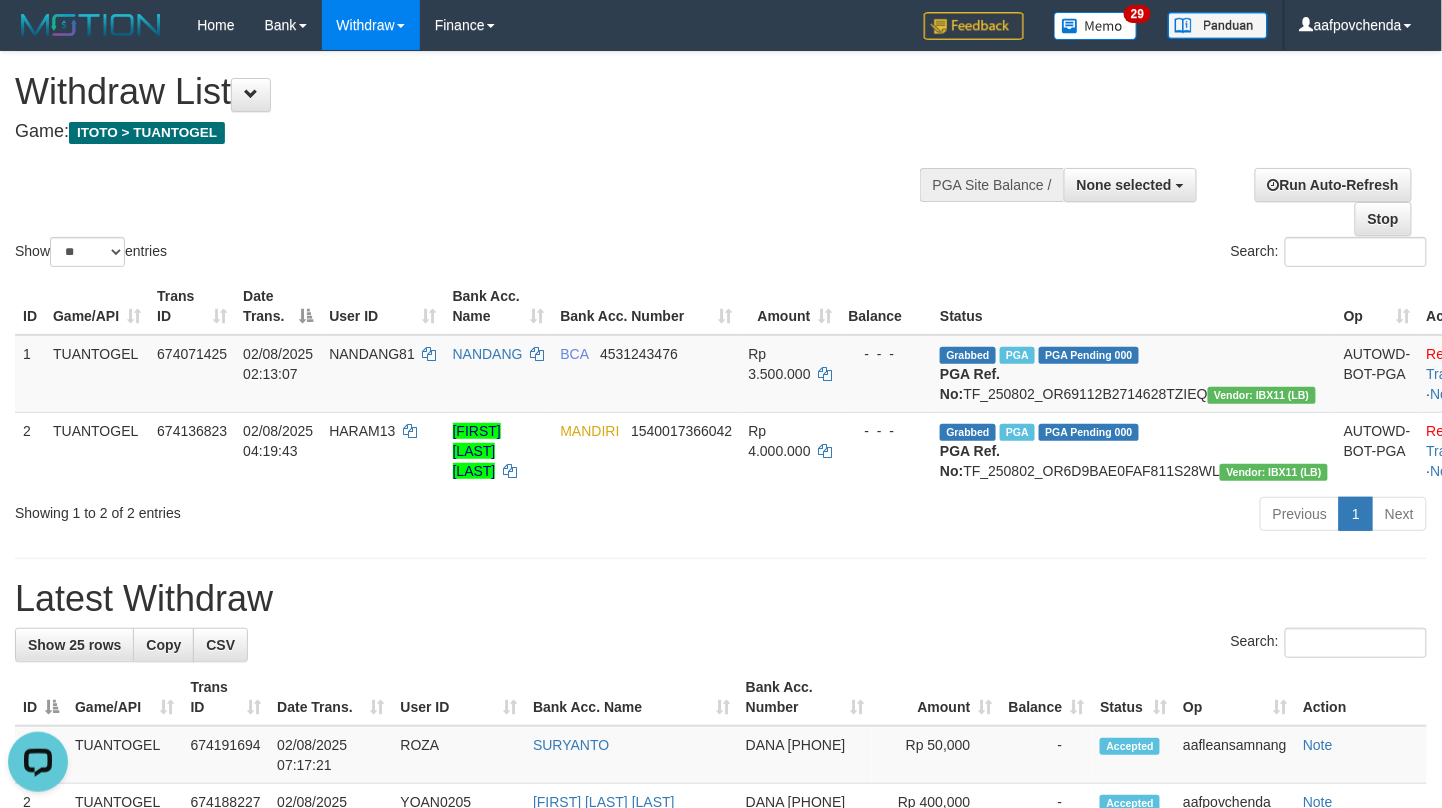scroll, scrollTop: 0, scrollLeft: 0, axis: both 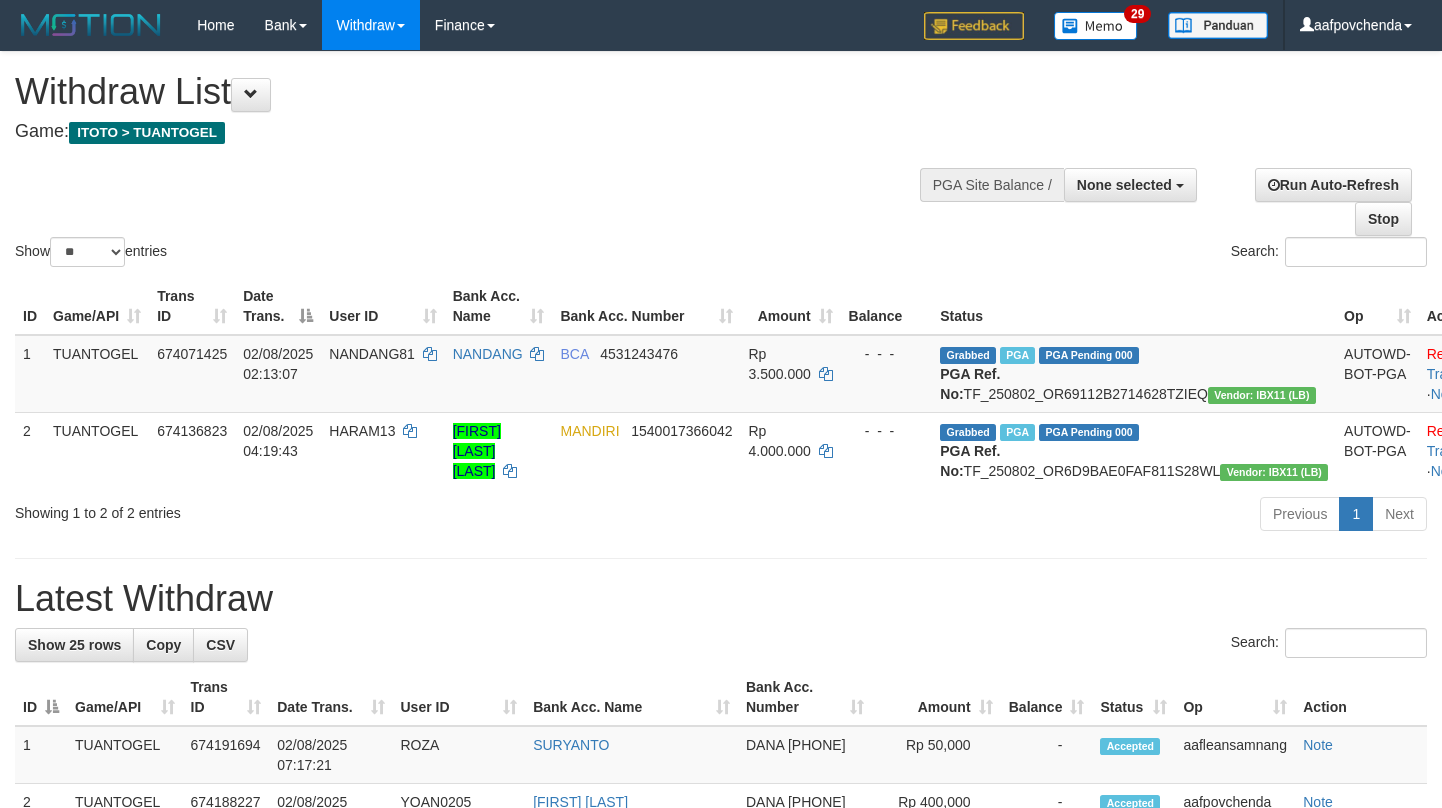 select 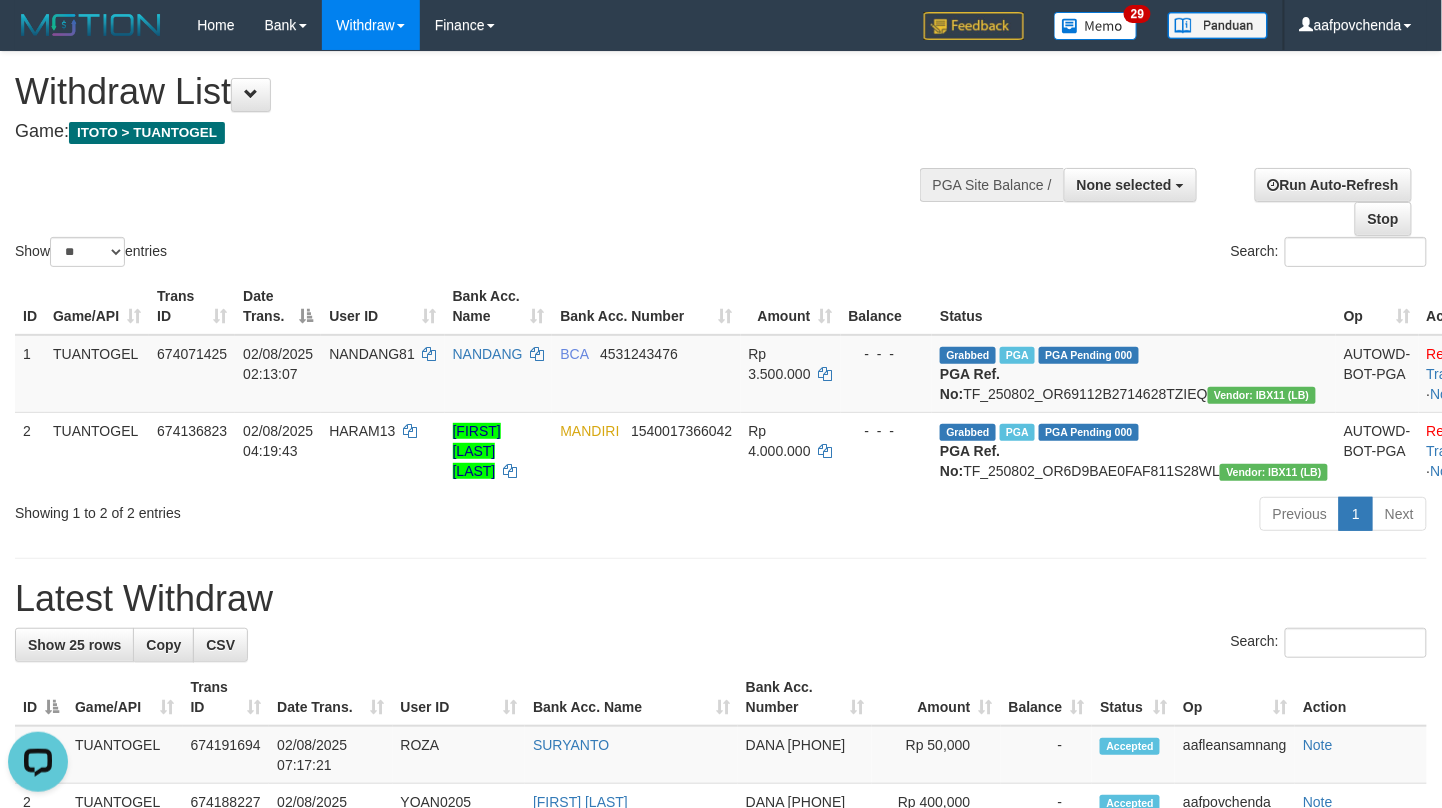 scroll, scrollTop: 0, scrollLeft: 0, axis: both 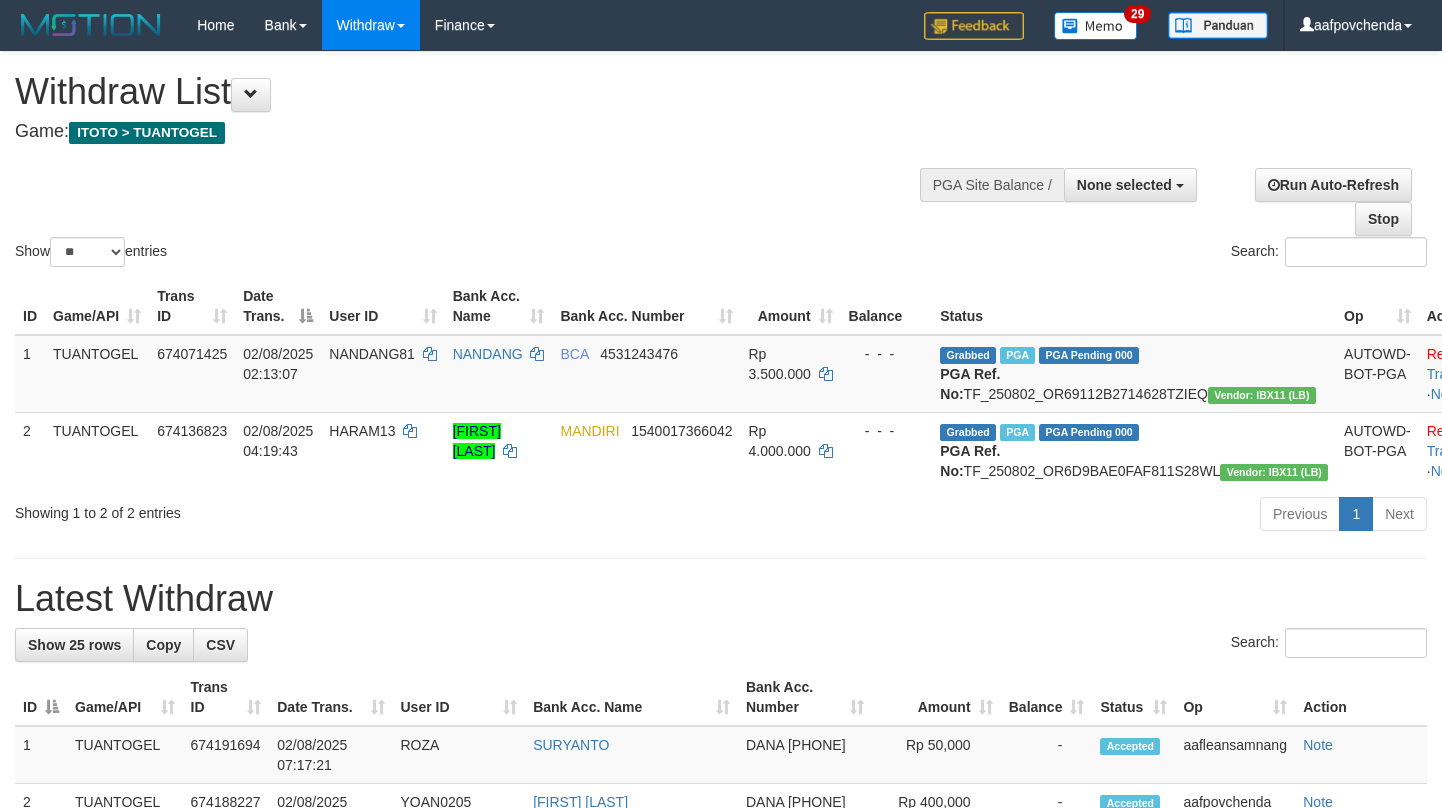 select 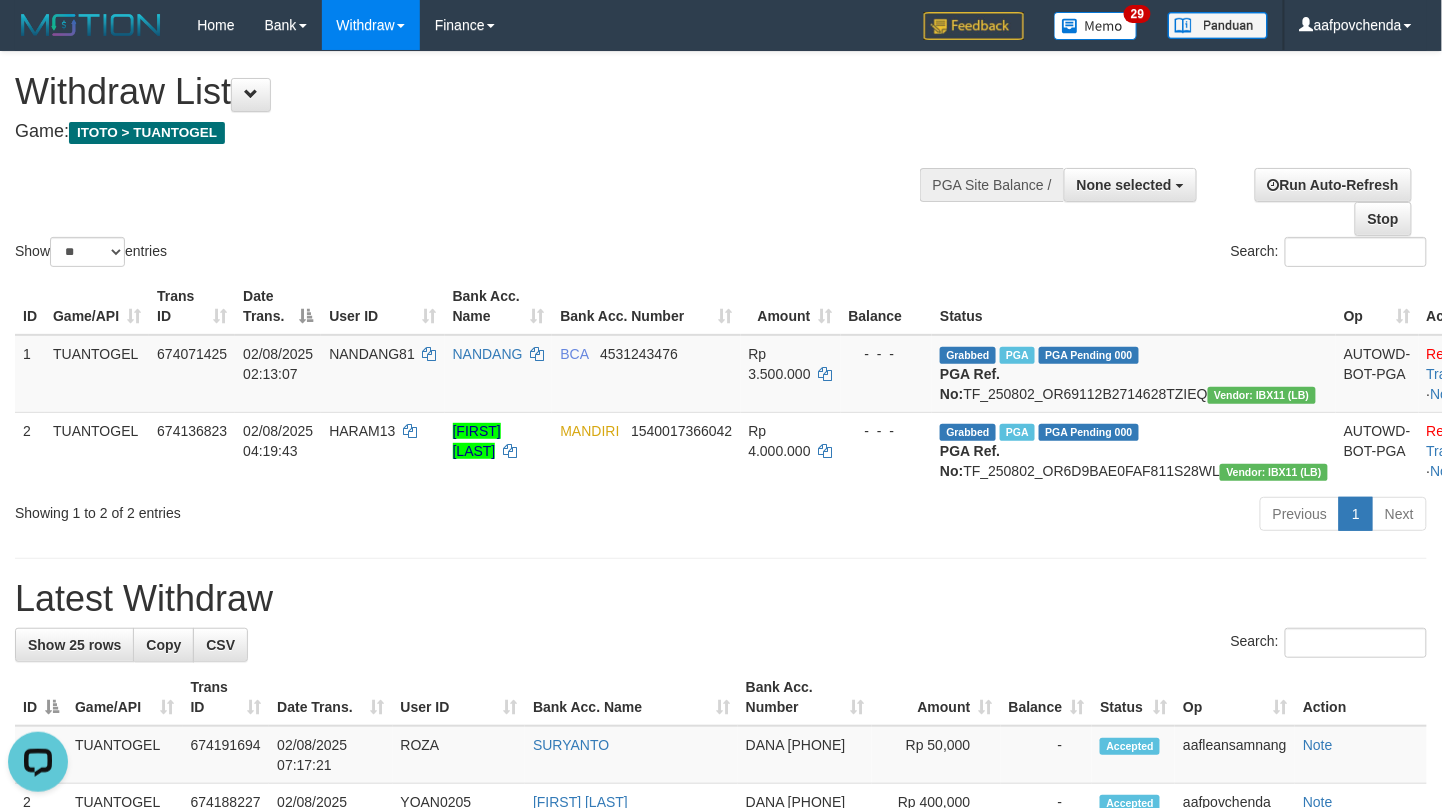 scroll, scrollTop: 0, scrollLeft: 0, axis: both 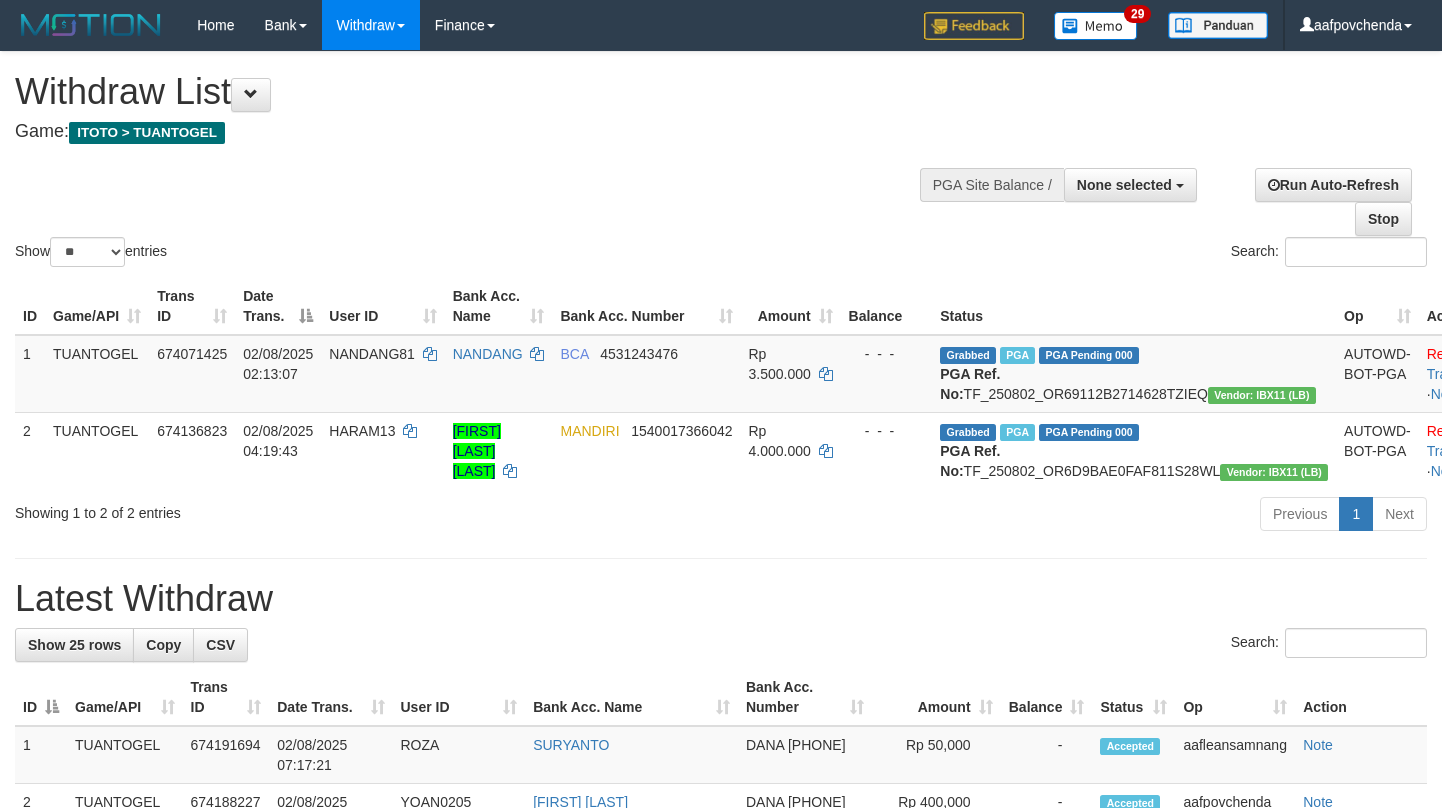 select 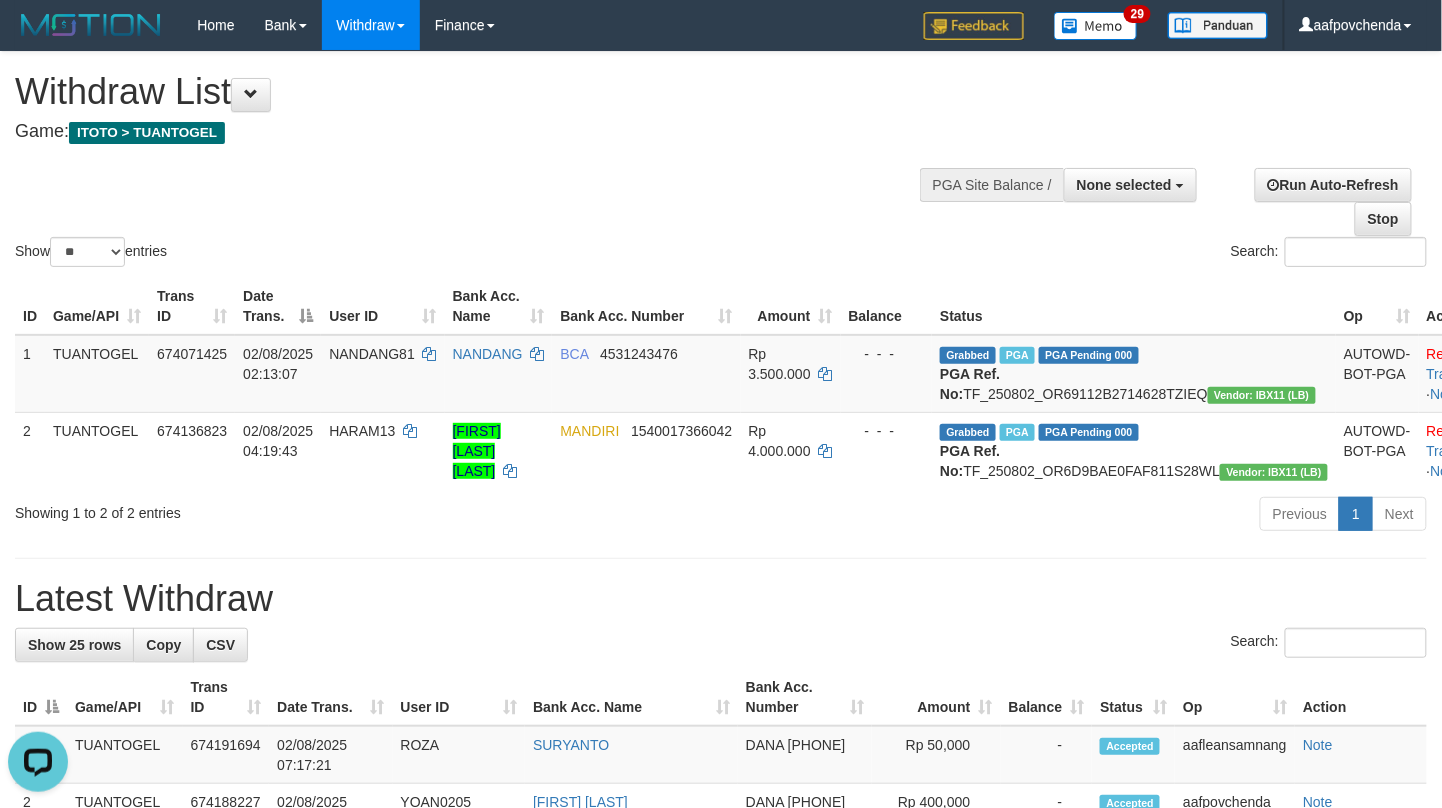 scroll, scrollTop: 0, scrollLeft: 0, axis: both 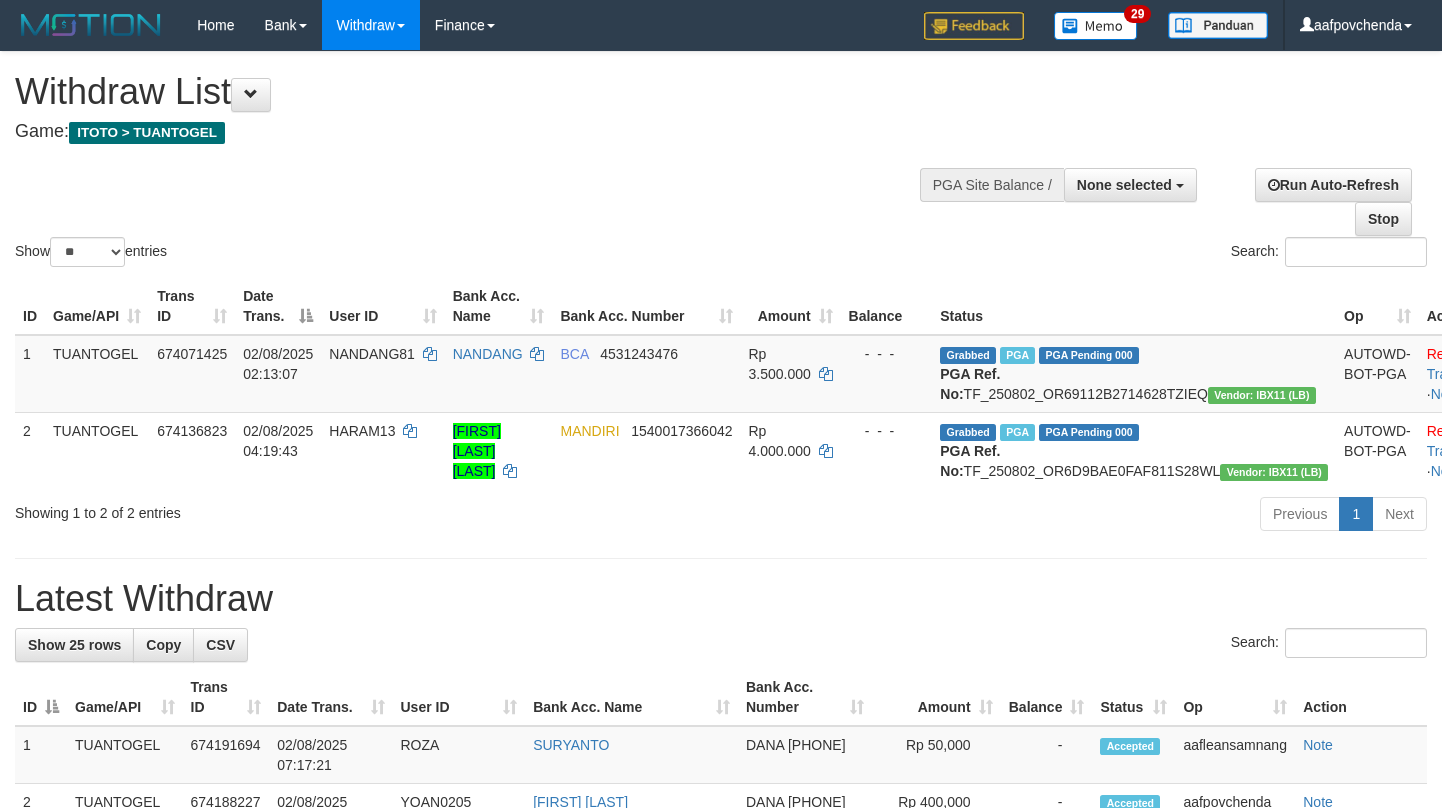 select 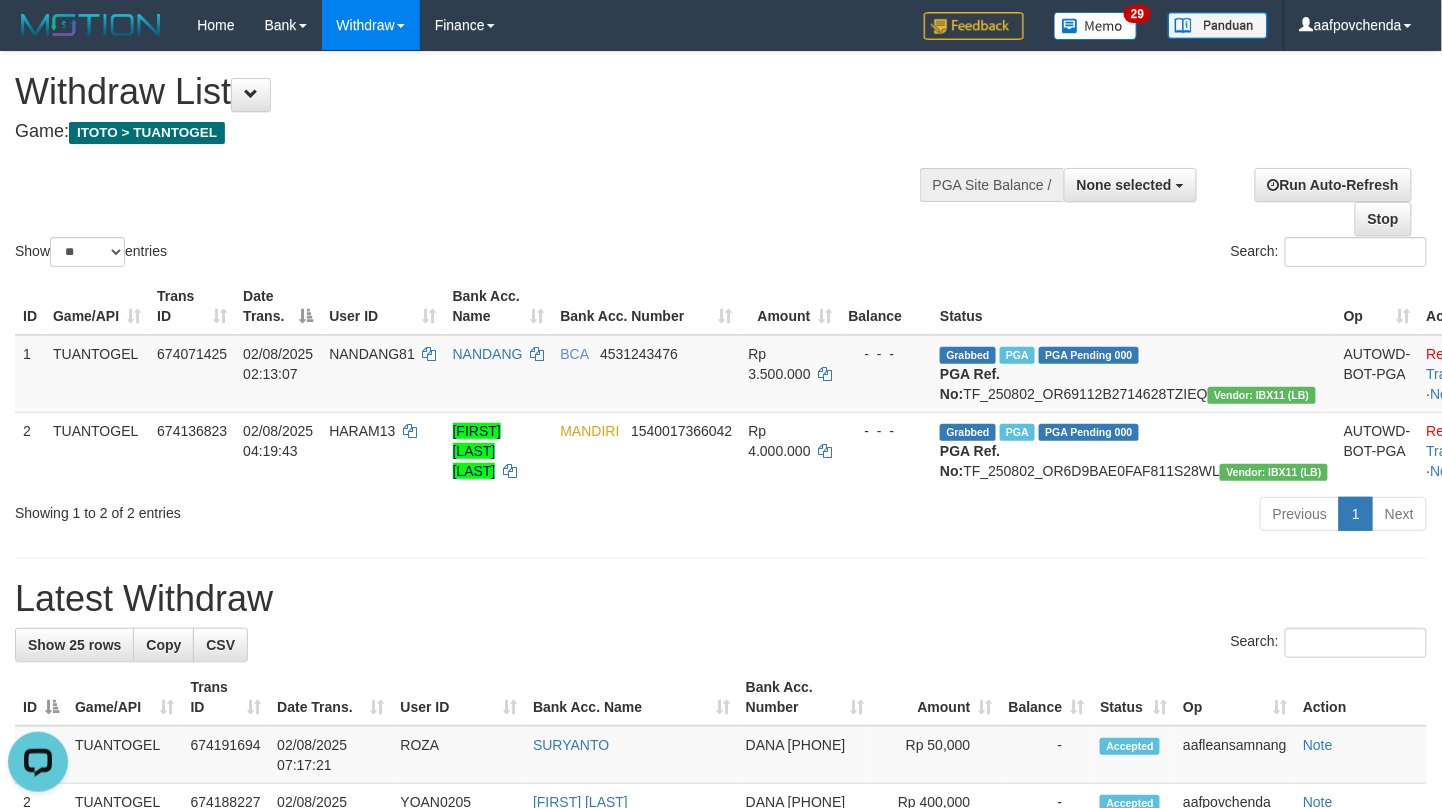 scroll, scrollTop: 0, scrollLeft: 0, axis: both 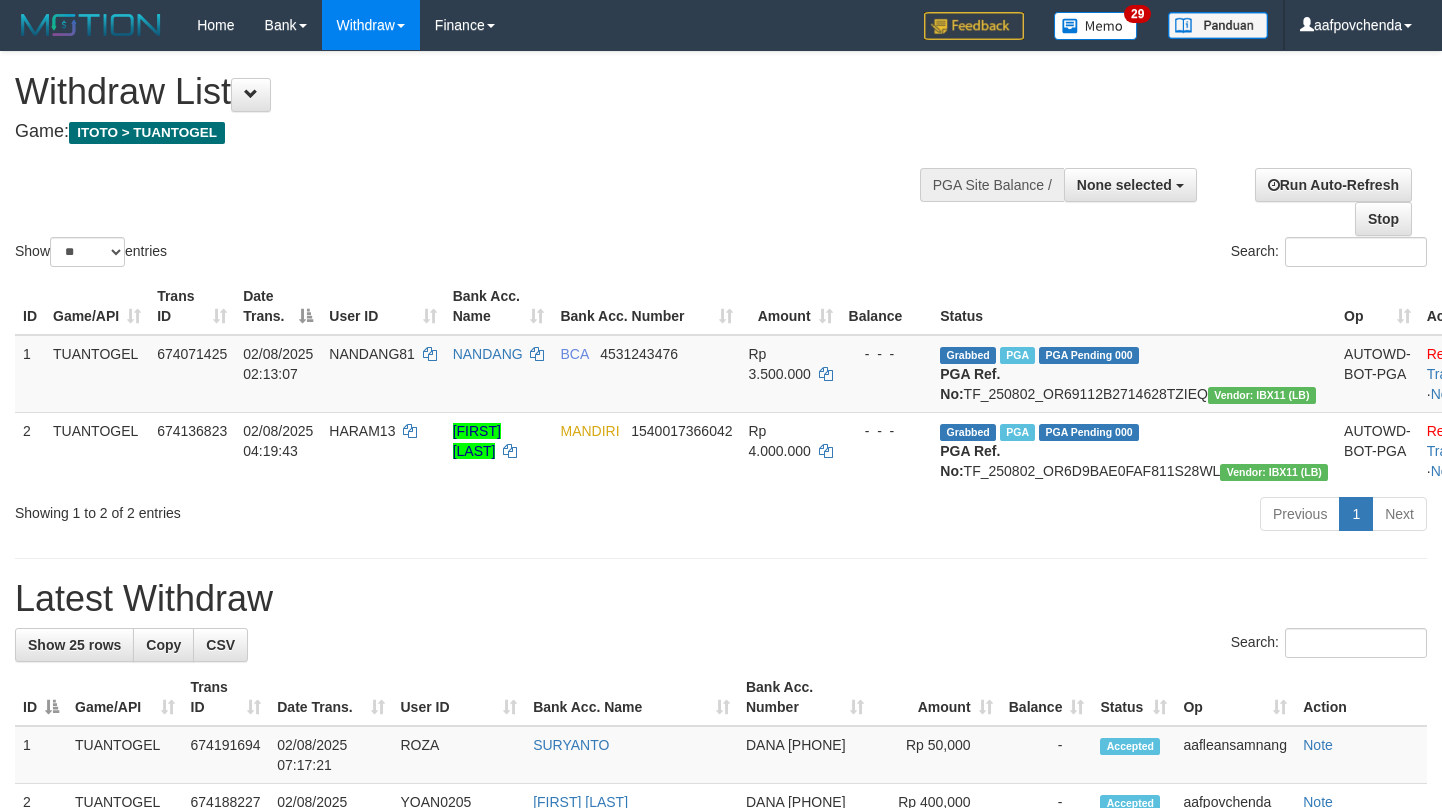 select 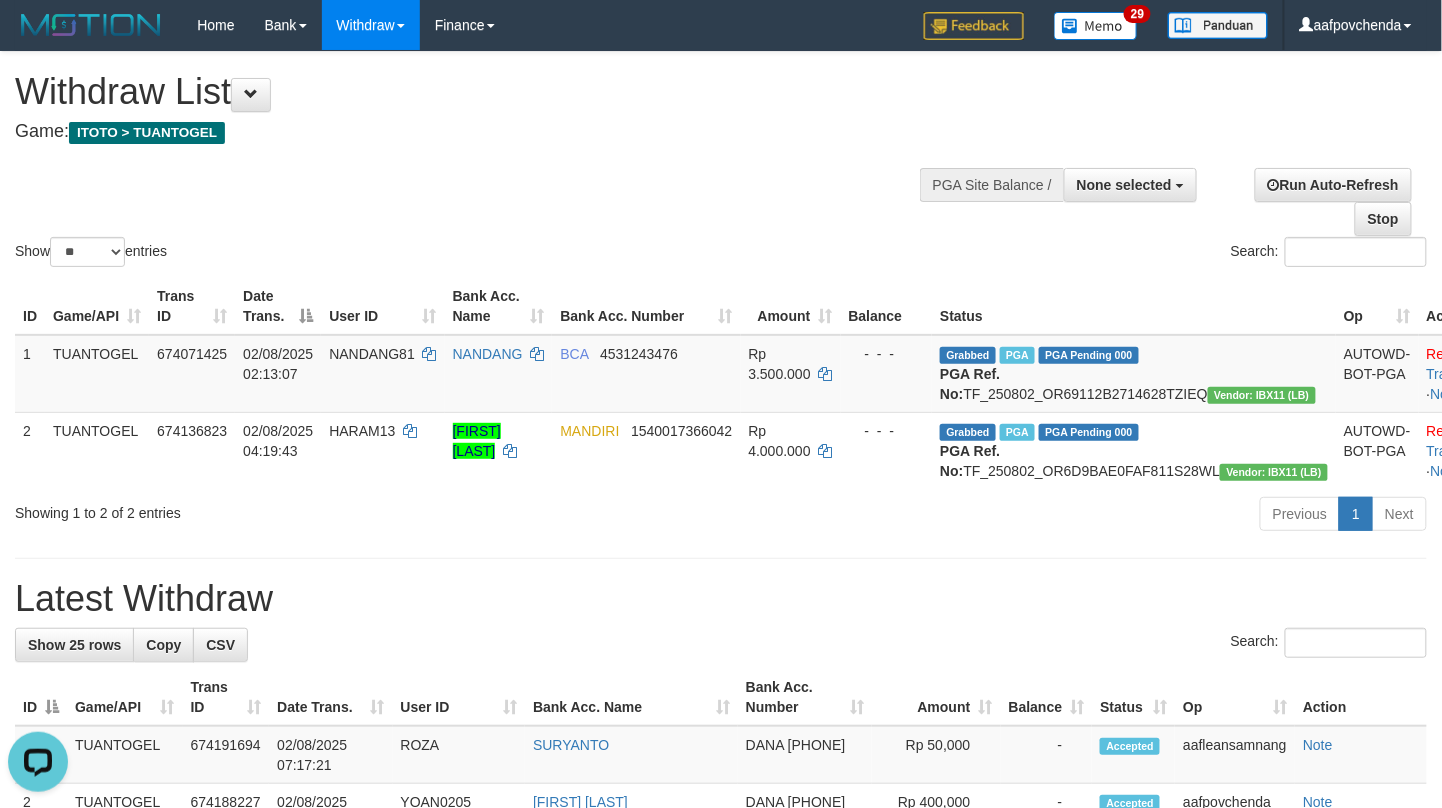 scroll, scrollTop: 0, scrollLeft: 0, axis: both 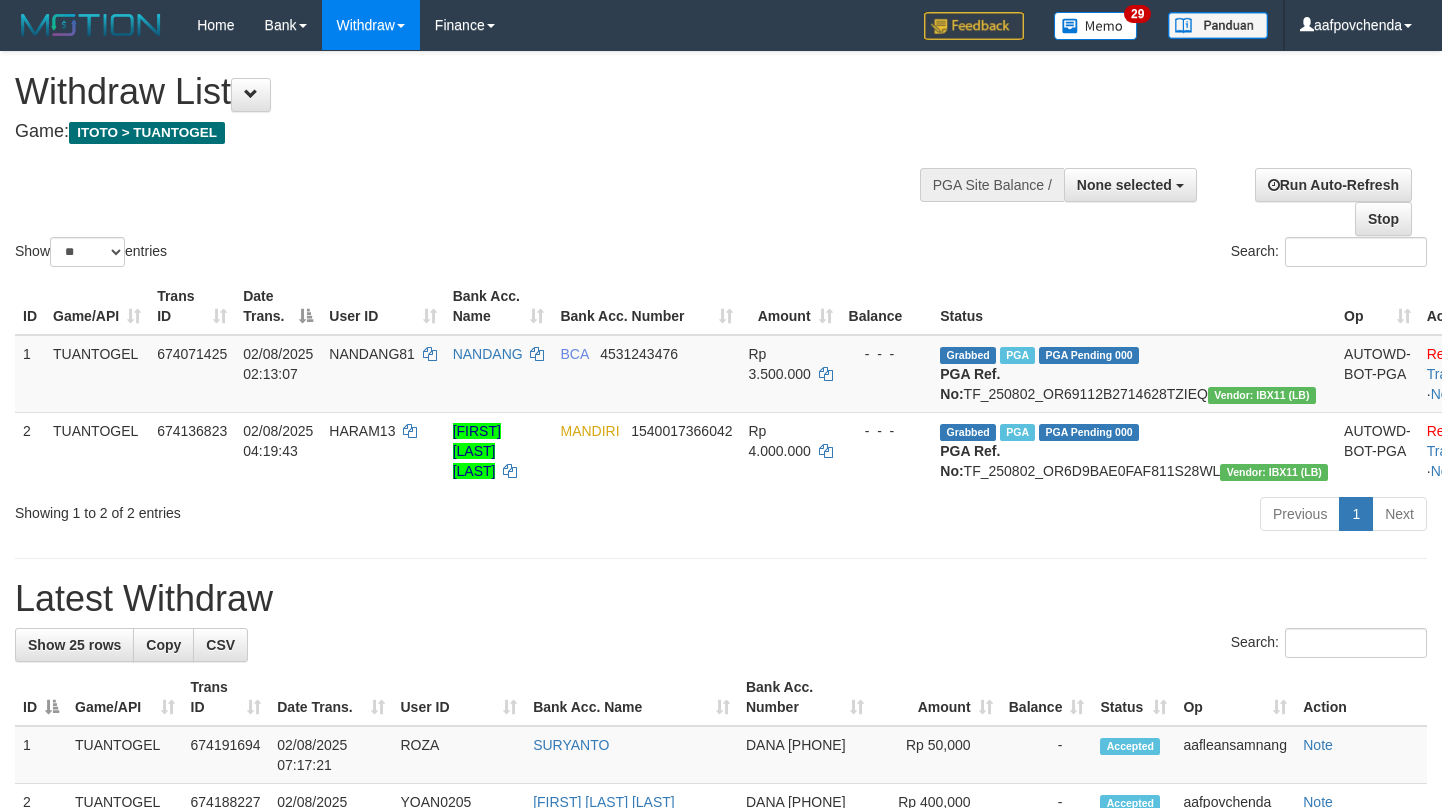select 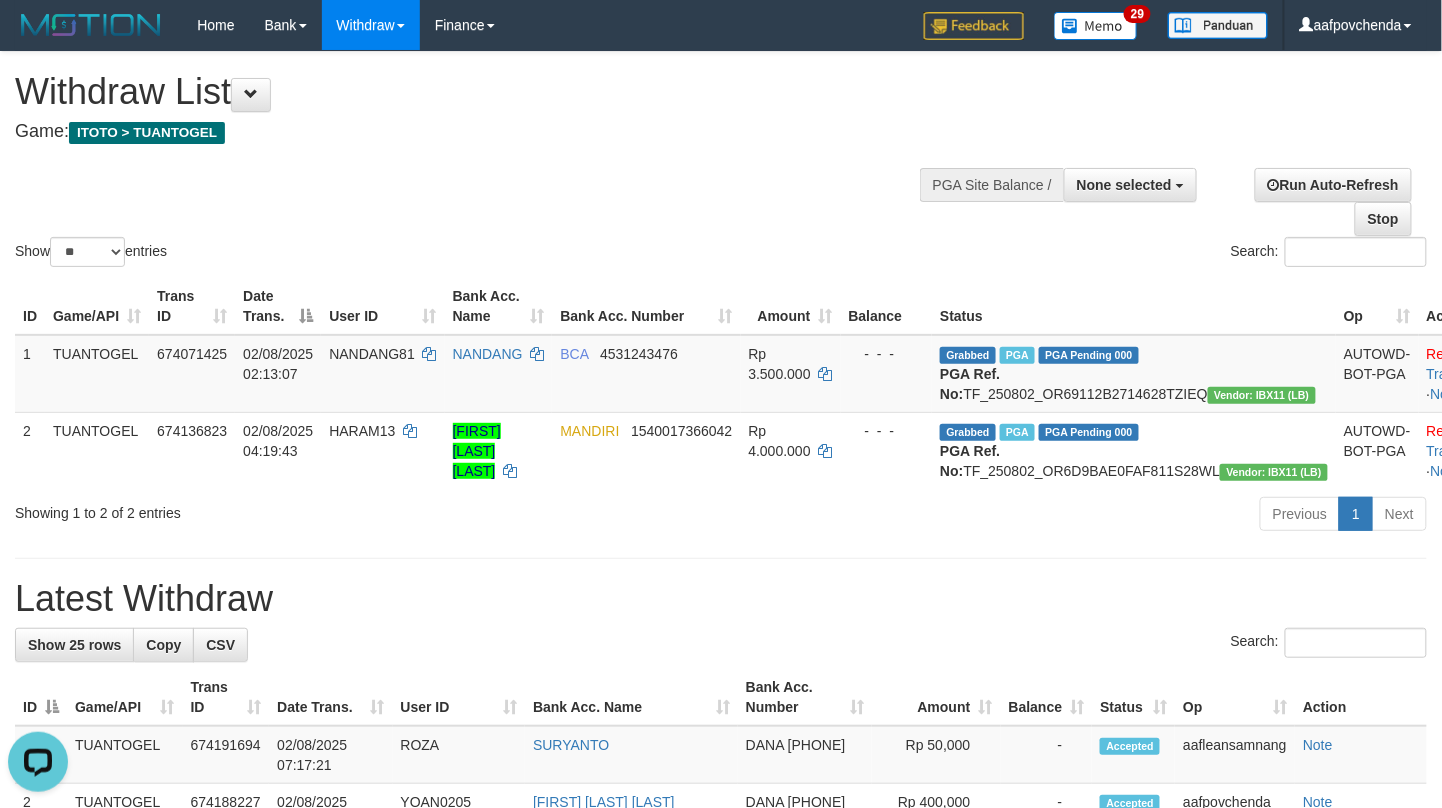 scroll, scrollTop: 0, scrollLeft: 0, axis: both 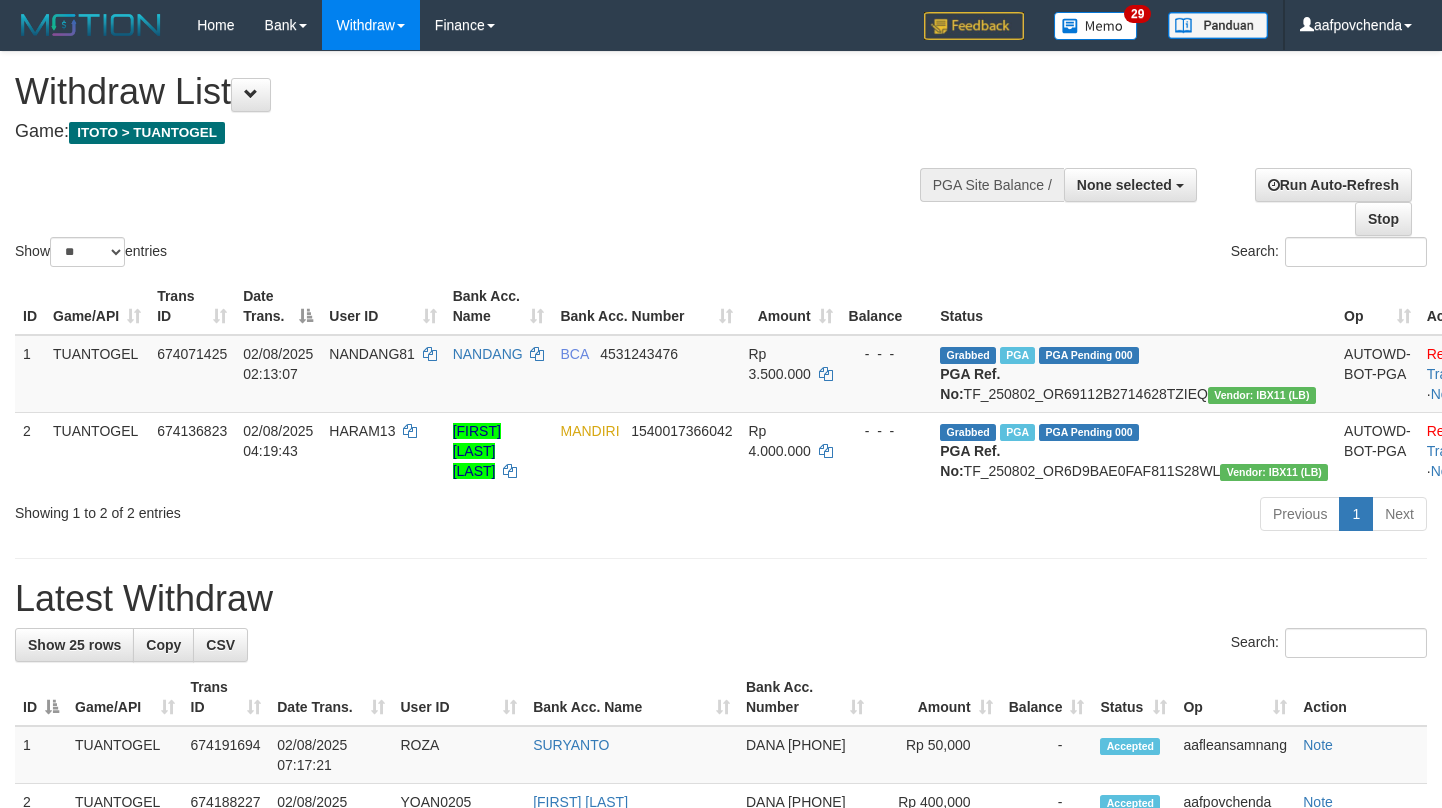 select 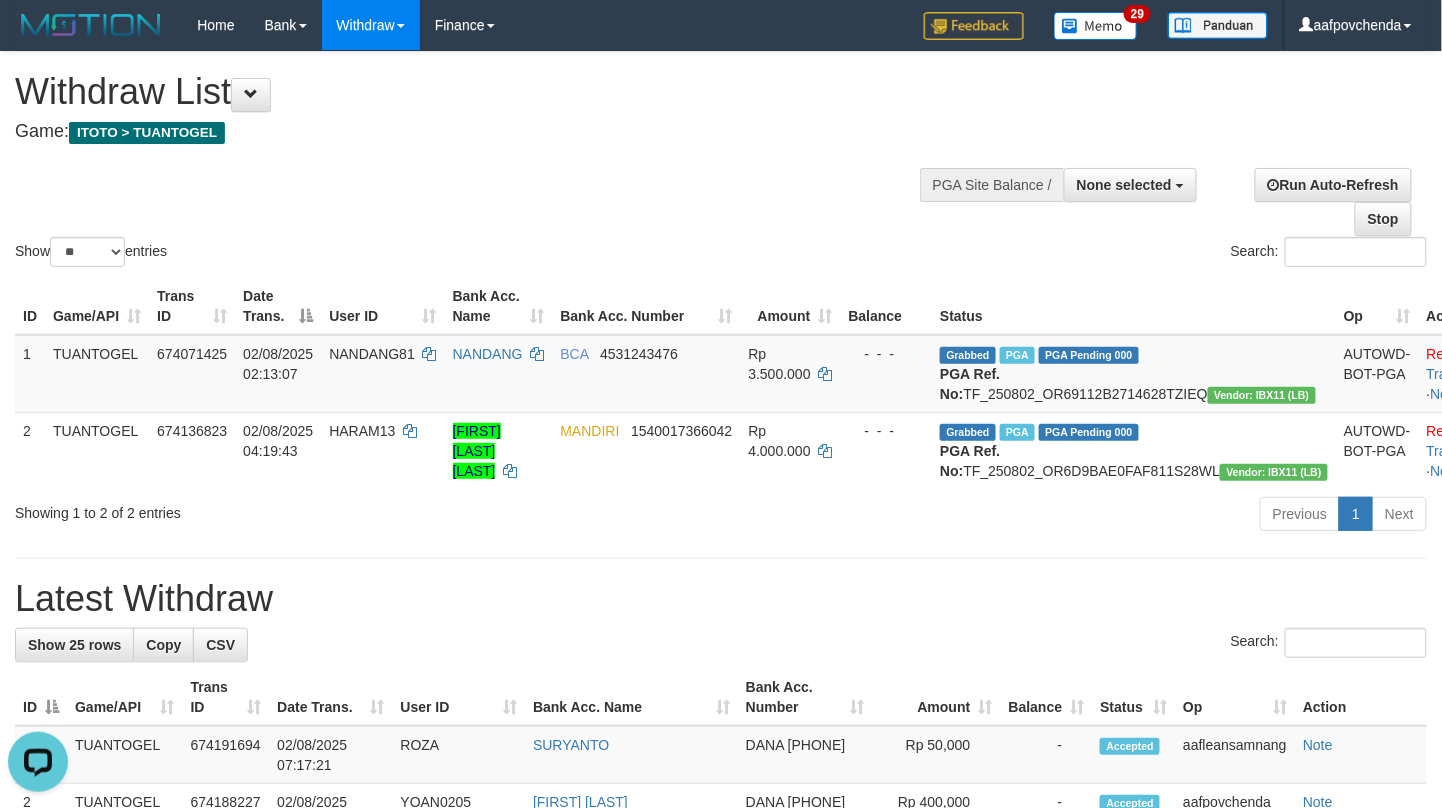 scroll, scrollTop: 0, scrollLeft: 0, axis: both 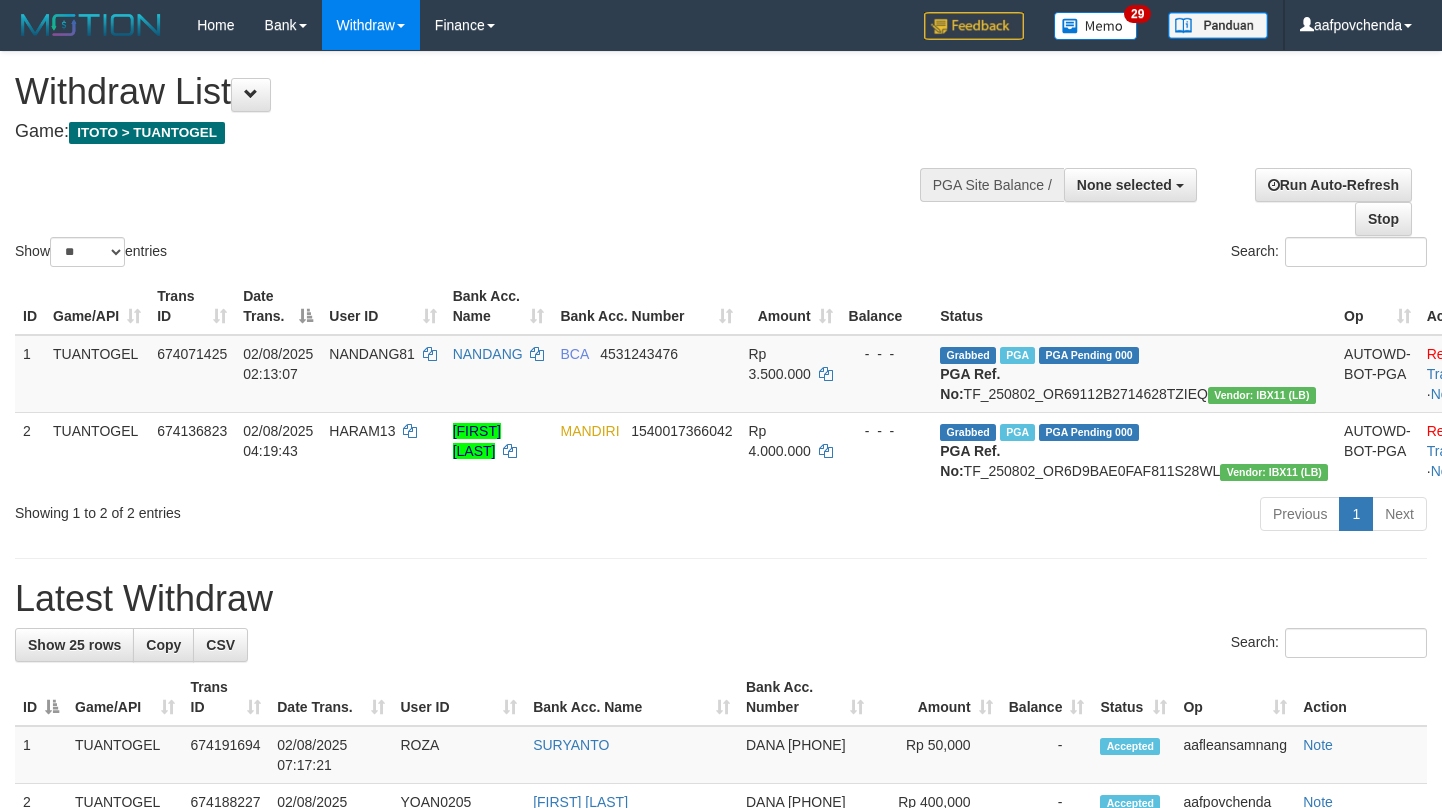 select 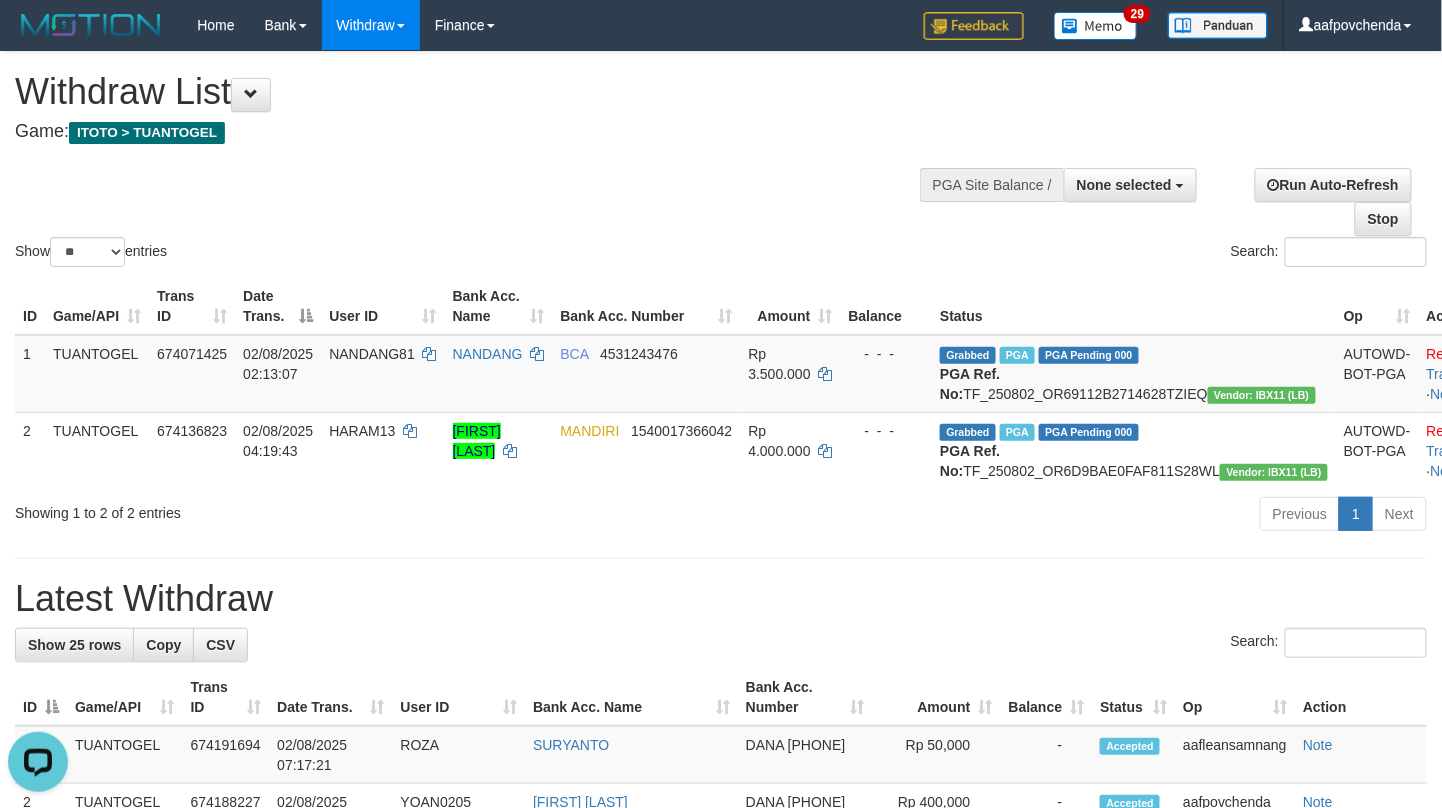 scroll, scrollTop: 0, scrollLeft: 0, axis: both 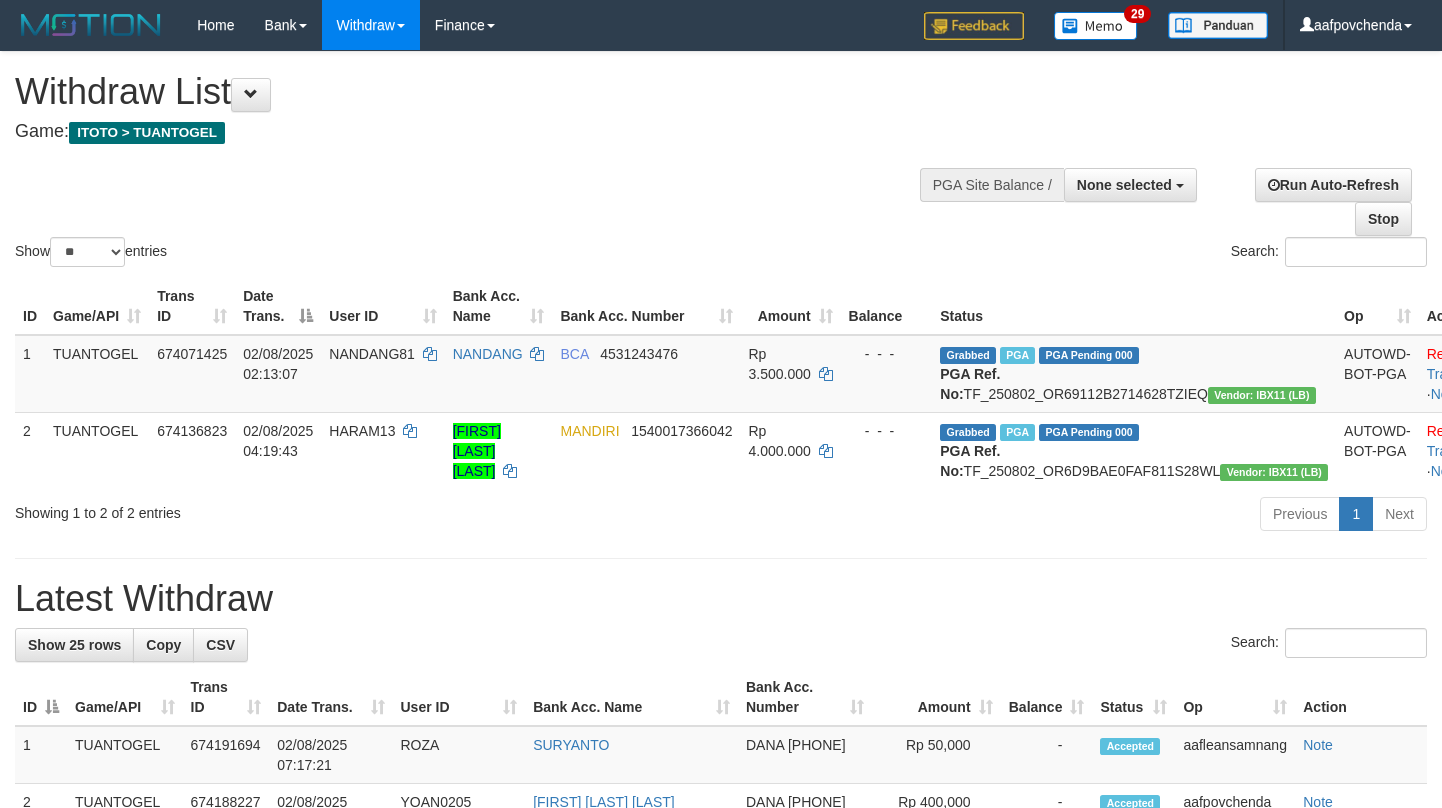 select 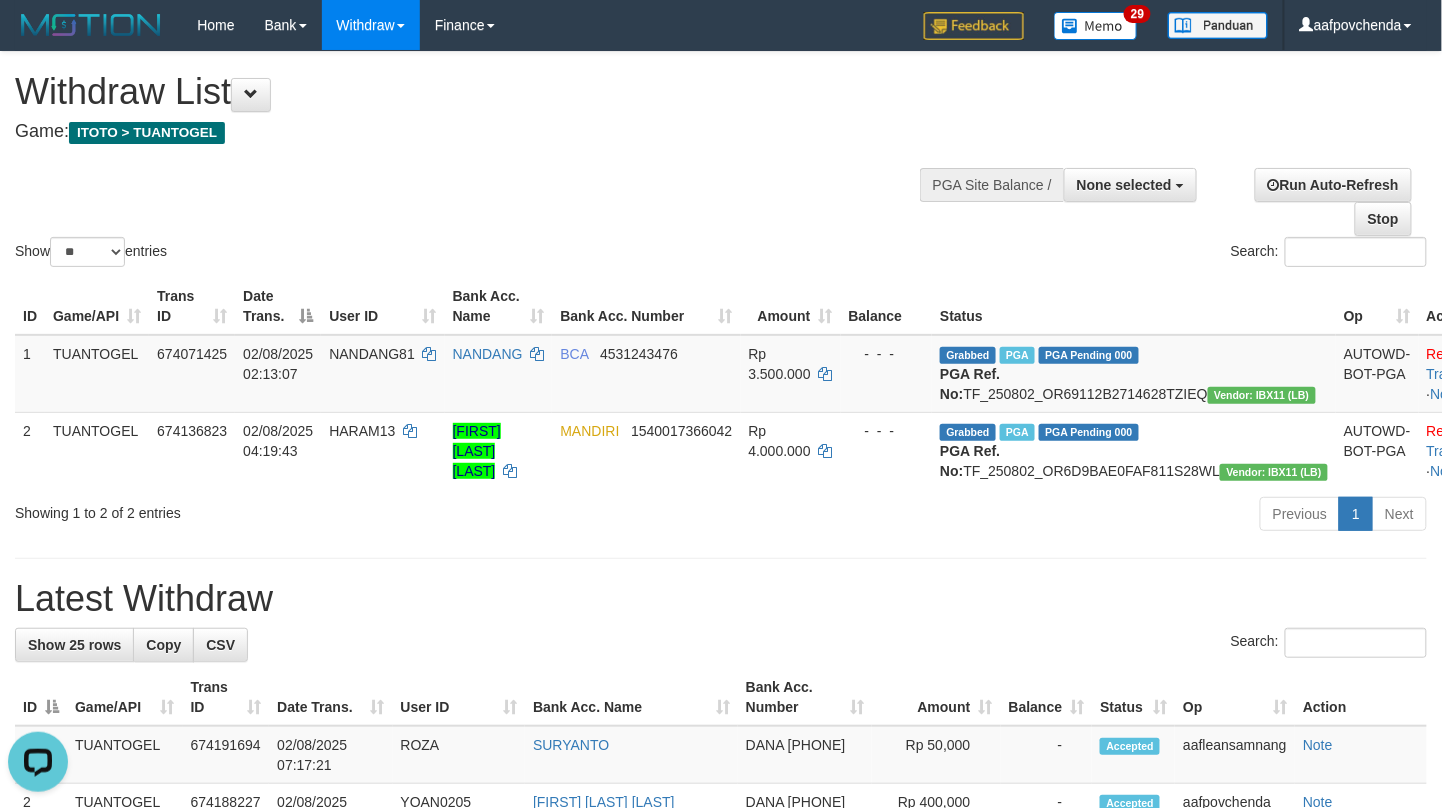 scroll, scrollTop: 0, scrollLeft: 0, axis: both 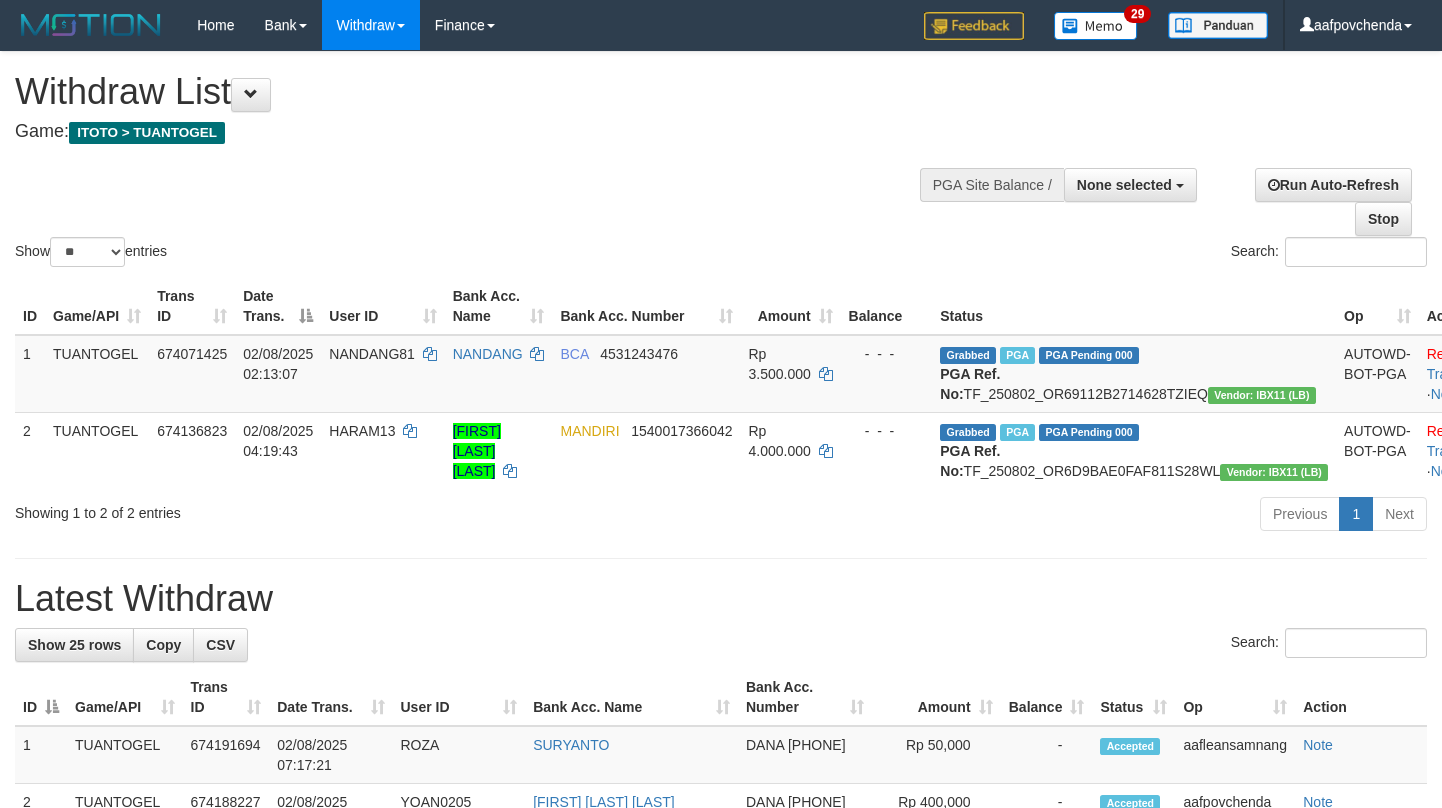 select 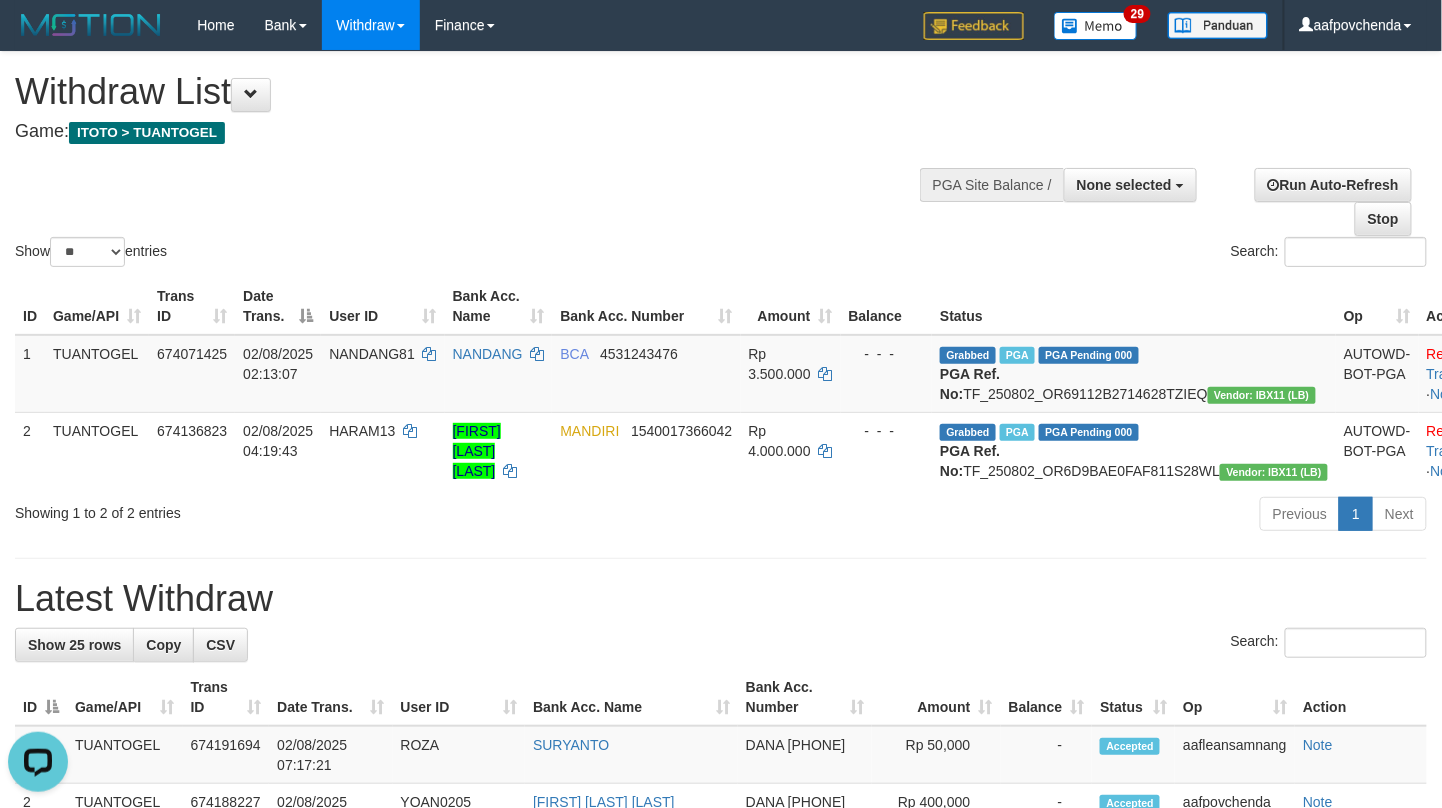 scroll, scrollTop: 0, scrollLeft: 0, axis: both 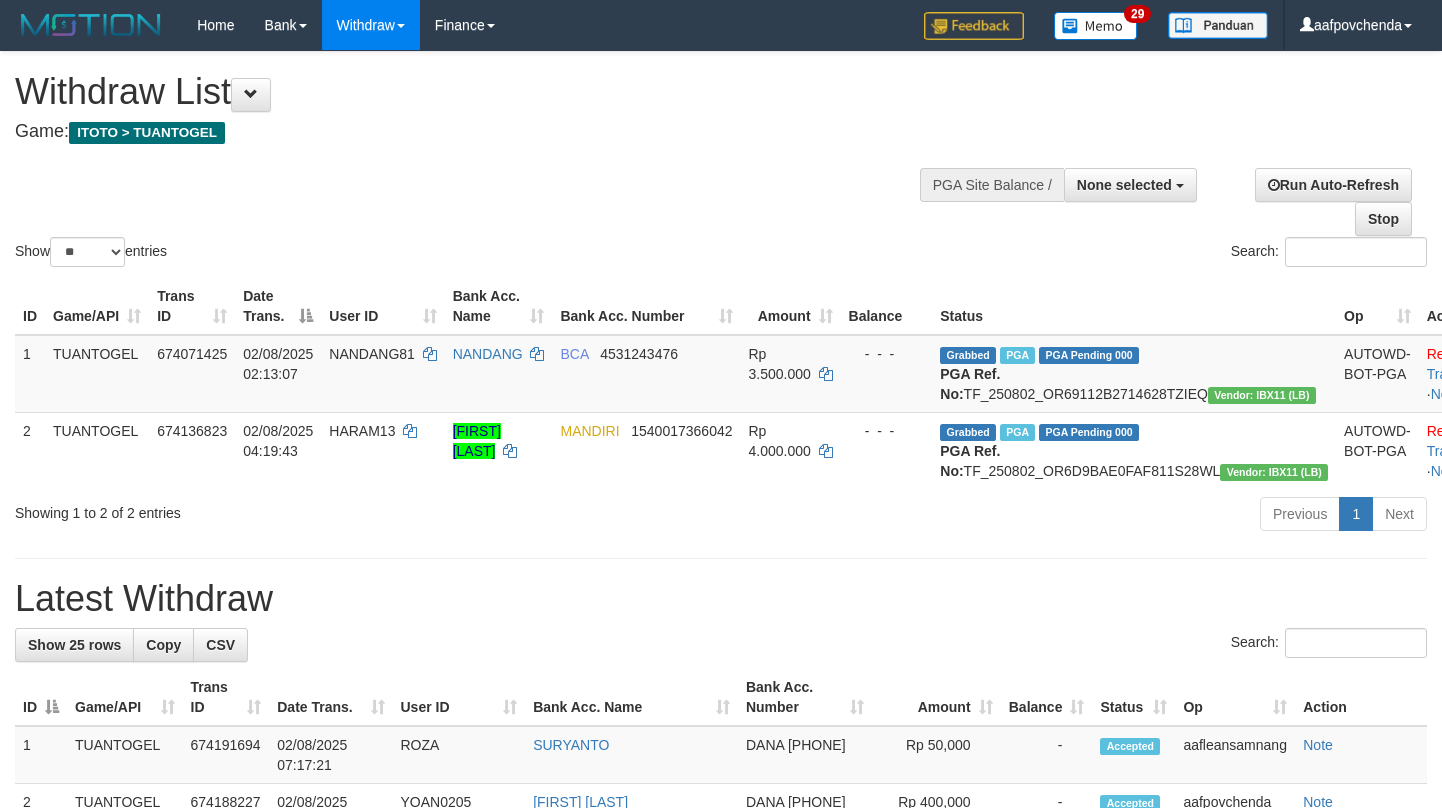 select 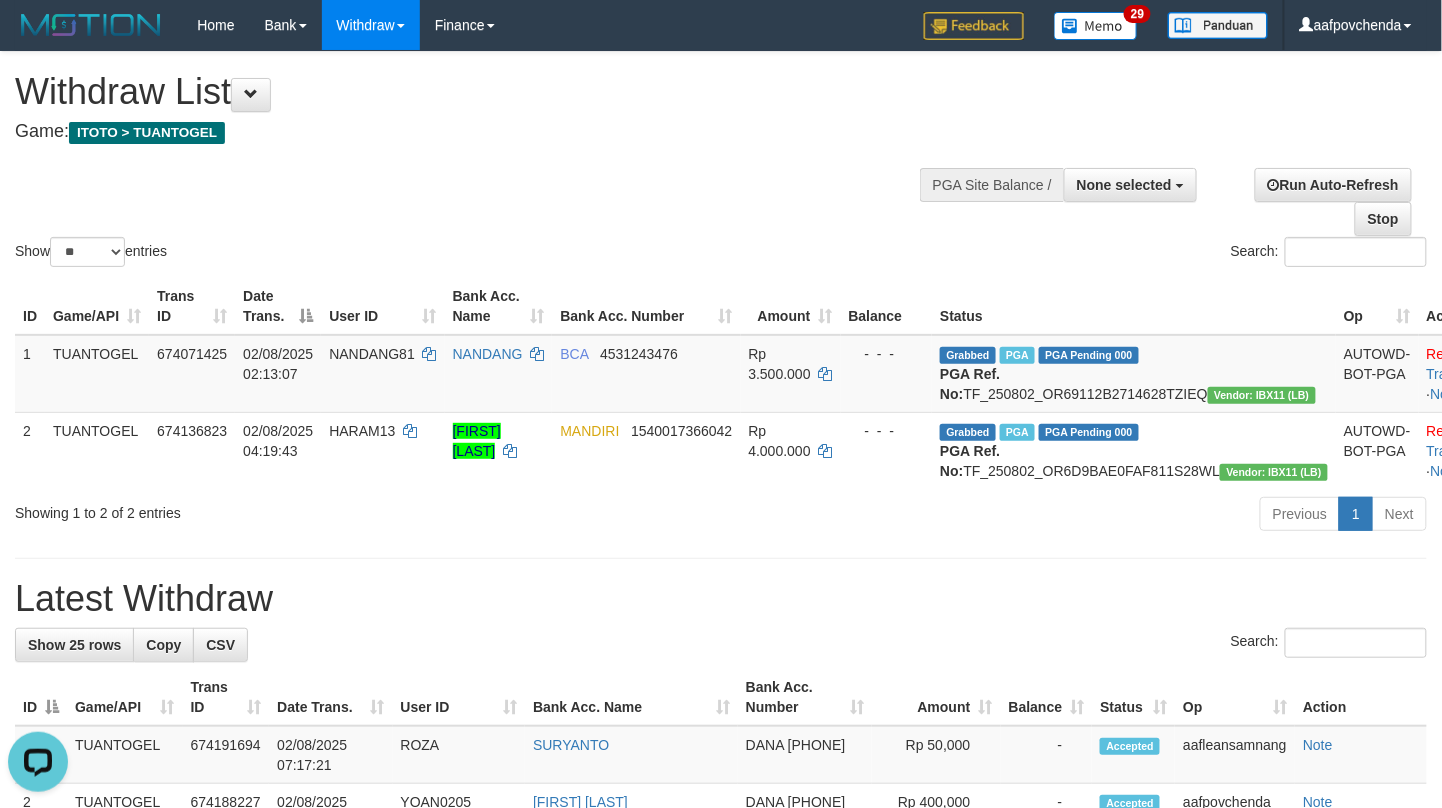 scroll, scrollTop: 0, scrollLeft: 0, axis: both 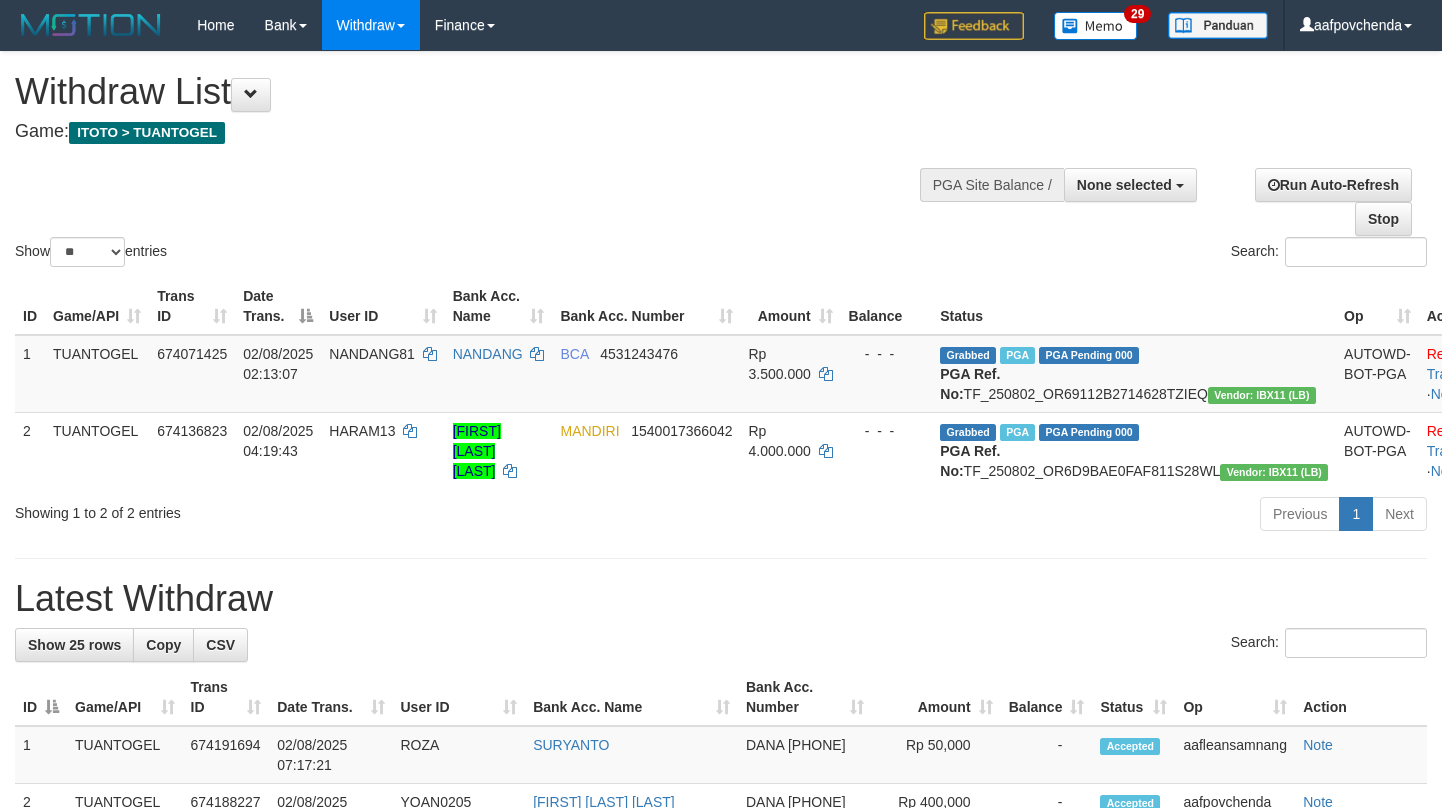 select 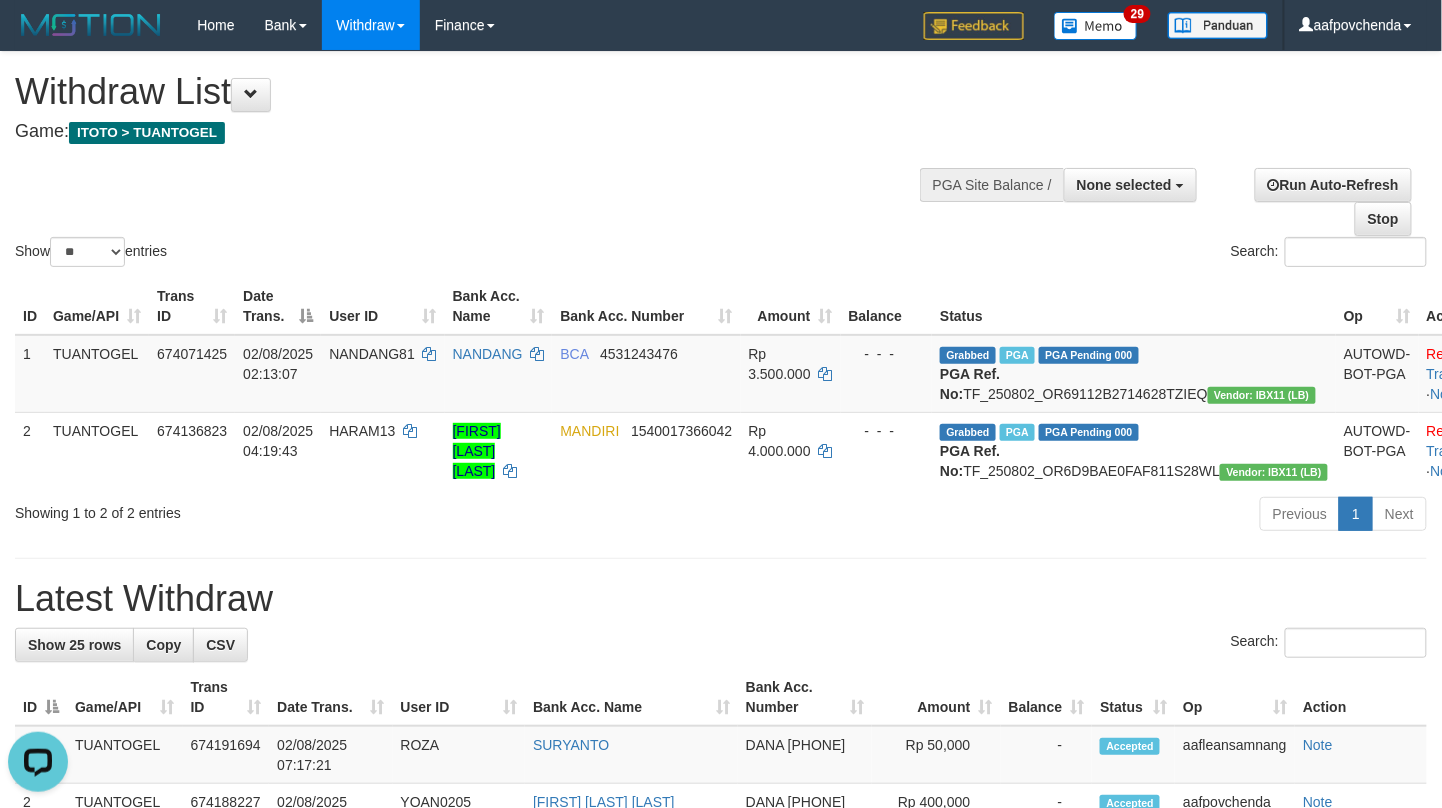 scroll, scrollTop: 0, scrollLeft: 0, axis: both 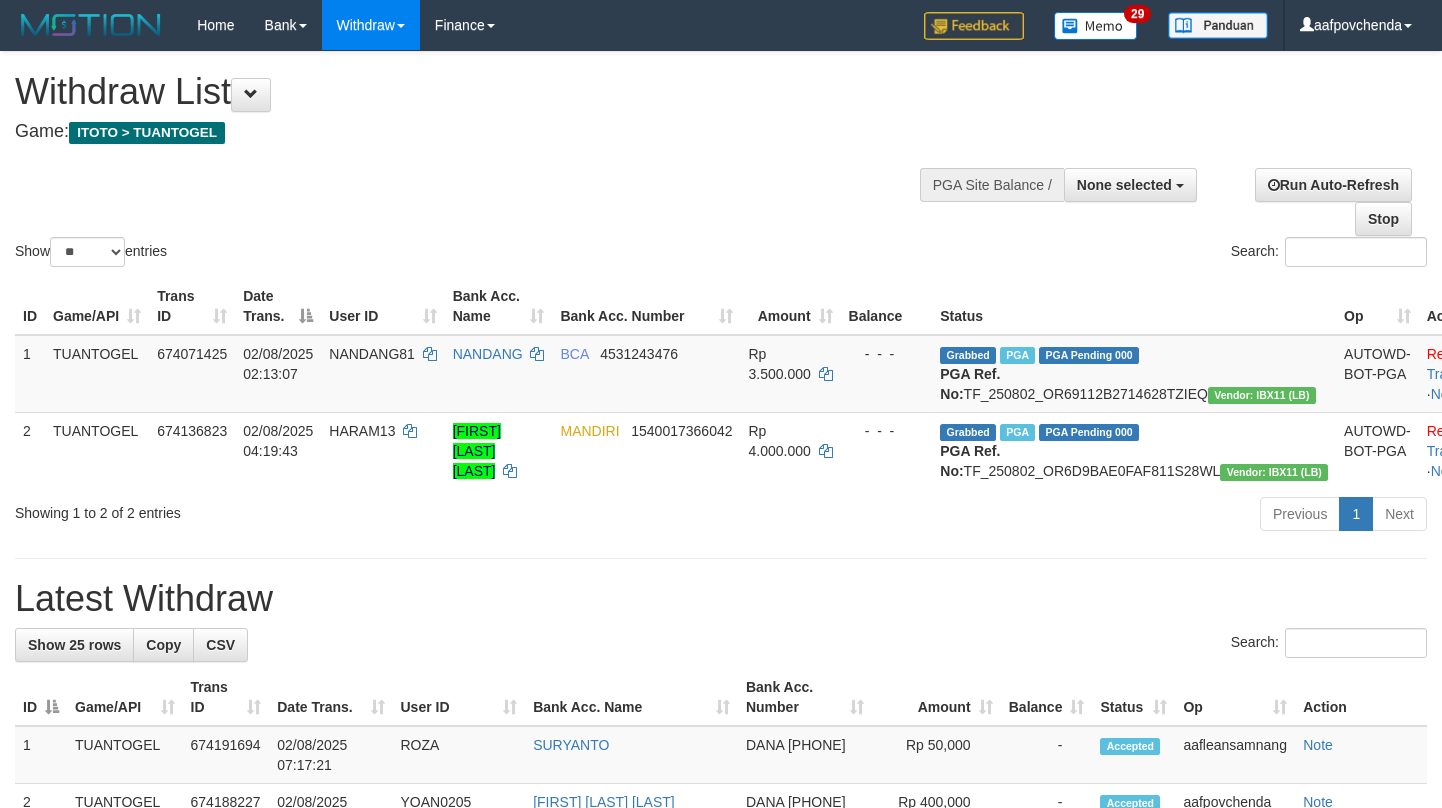 select 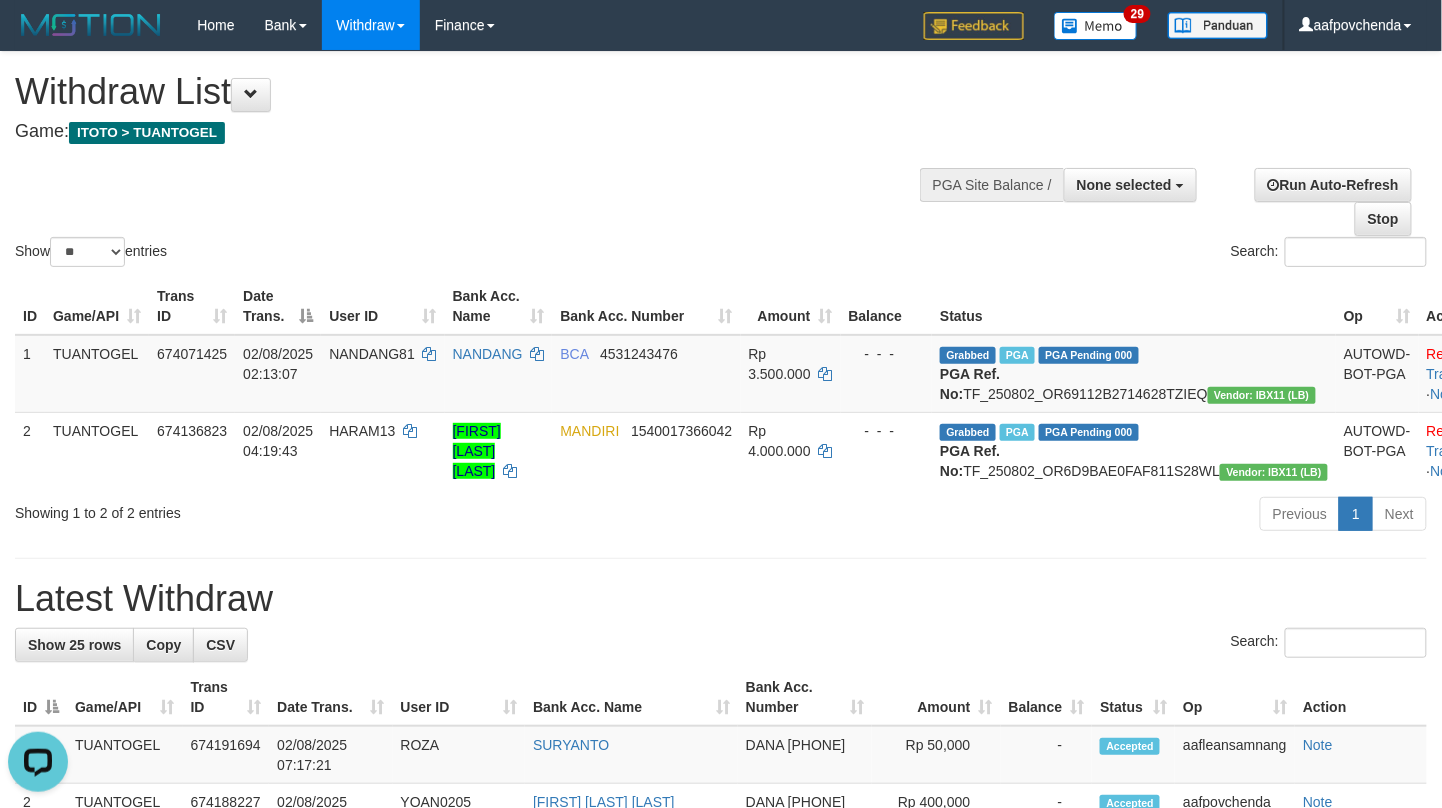 scroll, scrollTop: 0, scrollLeft: 0, axis: both 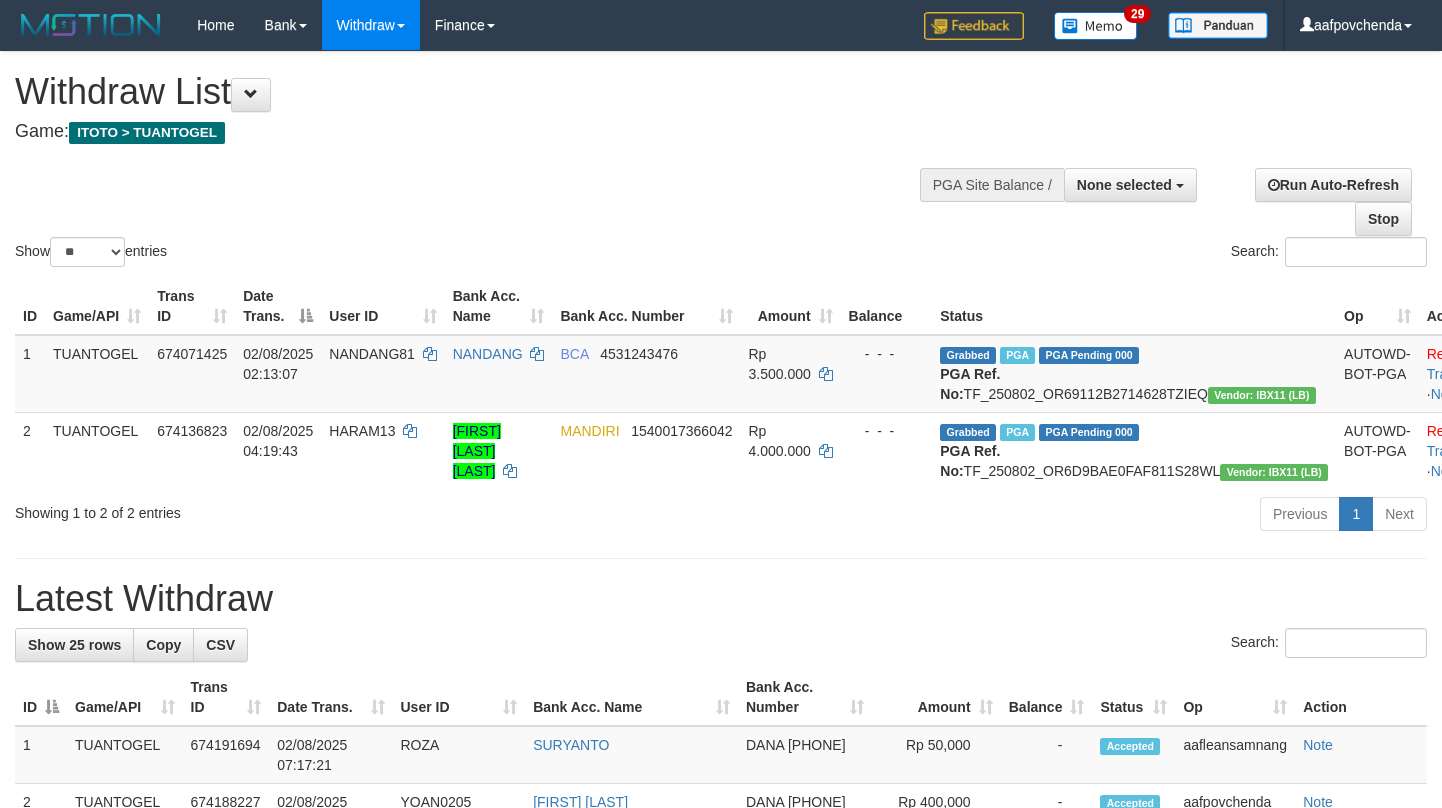 select 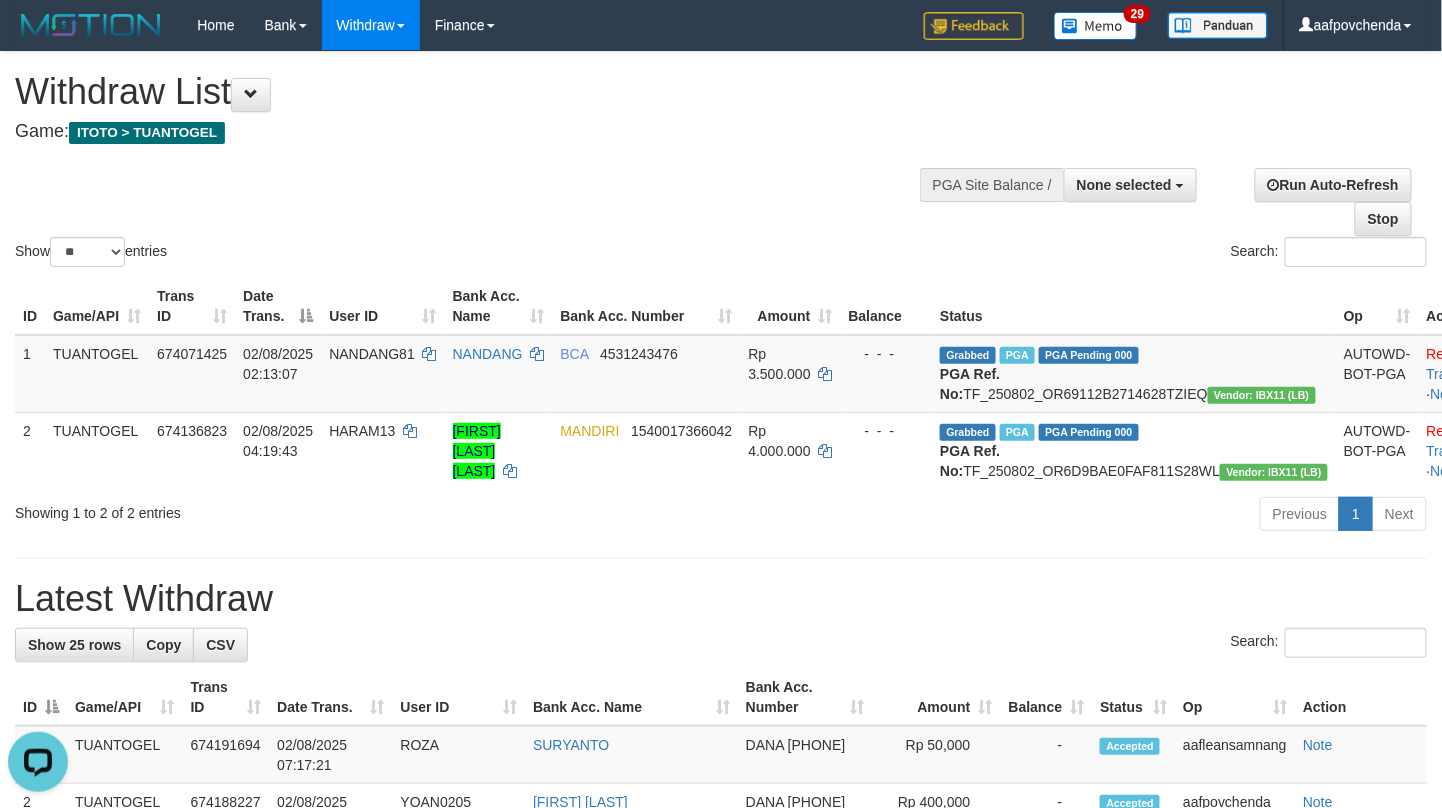 scroll, scrollTop: 0, scrollLeft: 0, axis: both 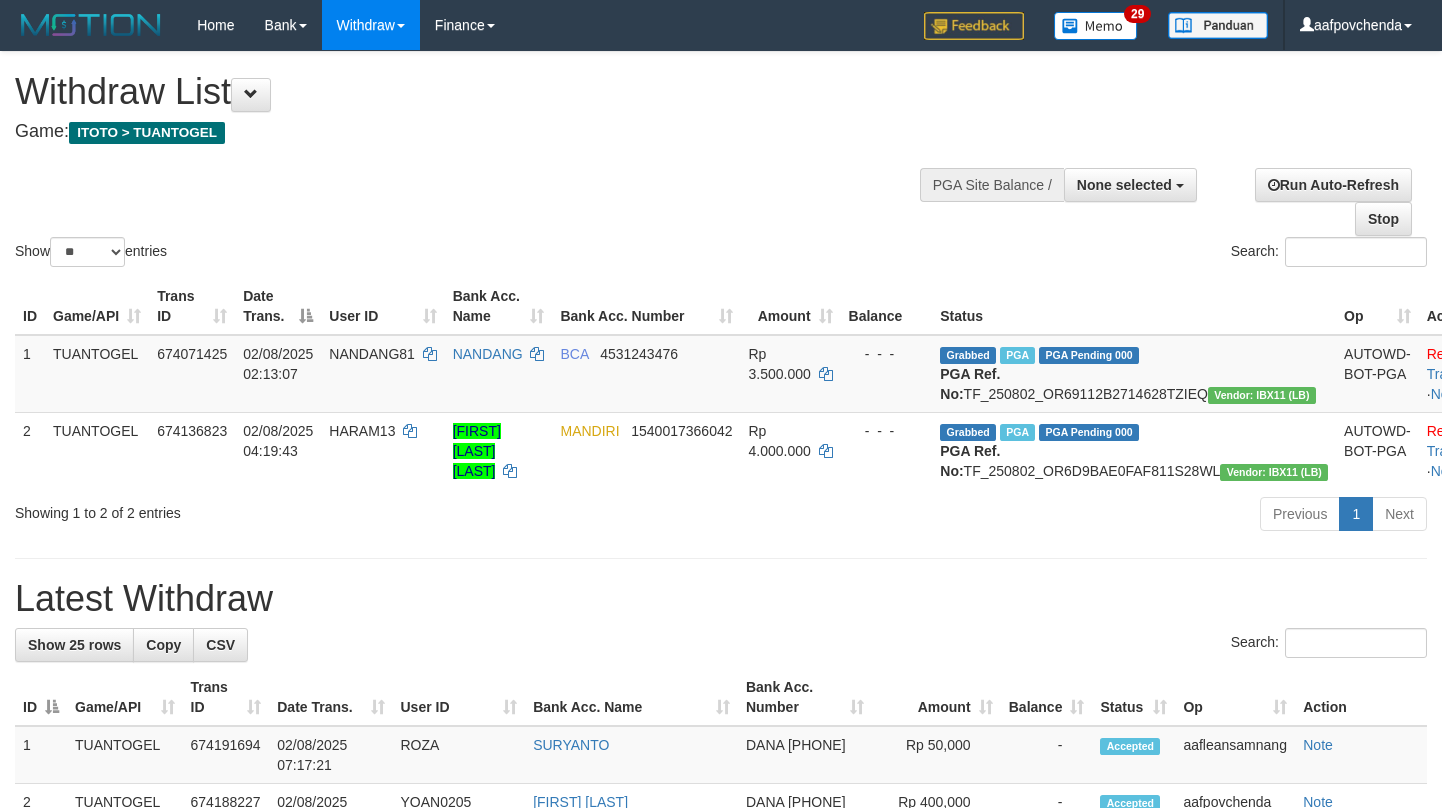 select 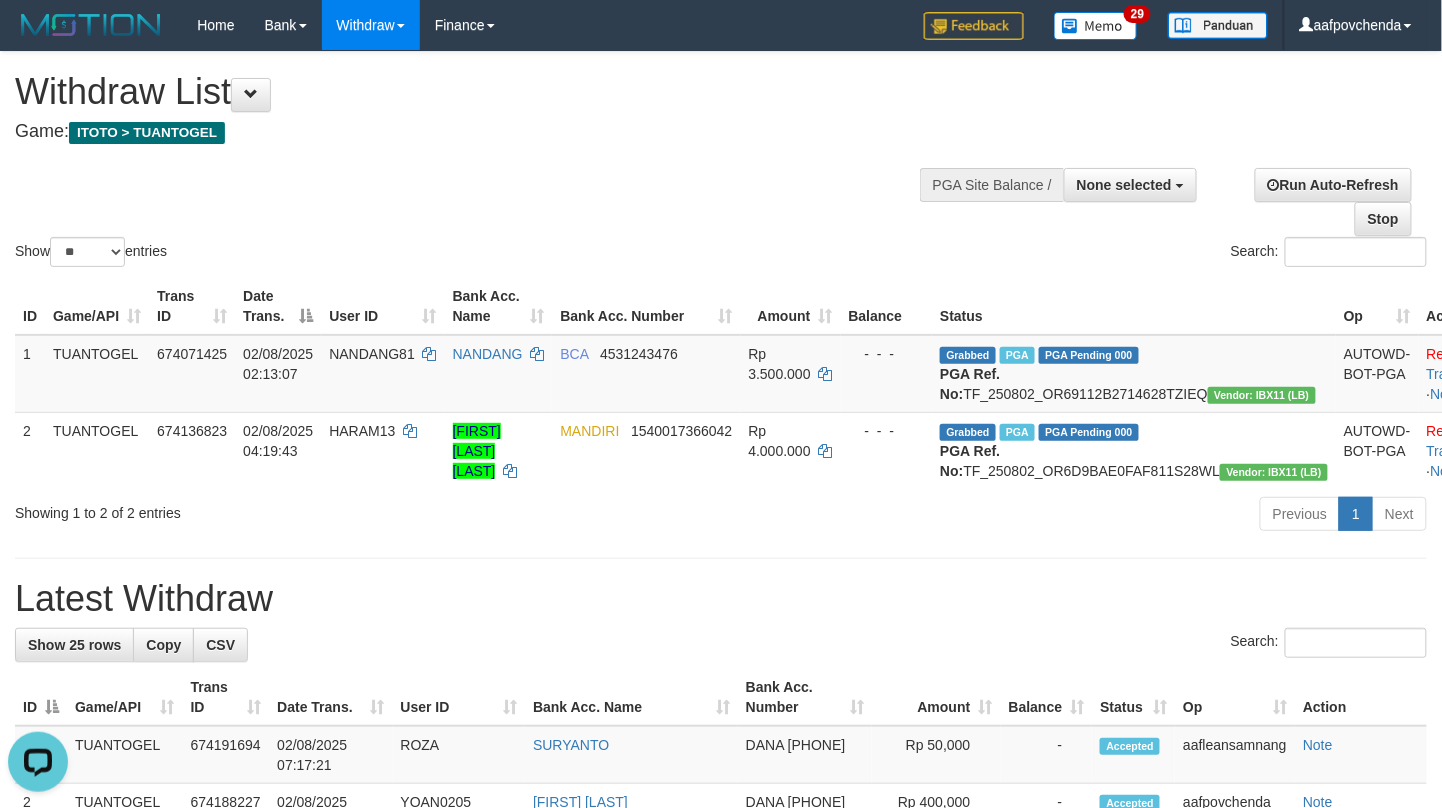 scroll, scrollTop: 0, scrollLeft: 0, axis: both 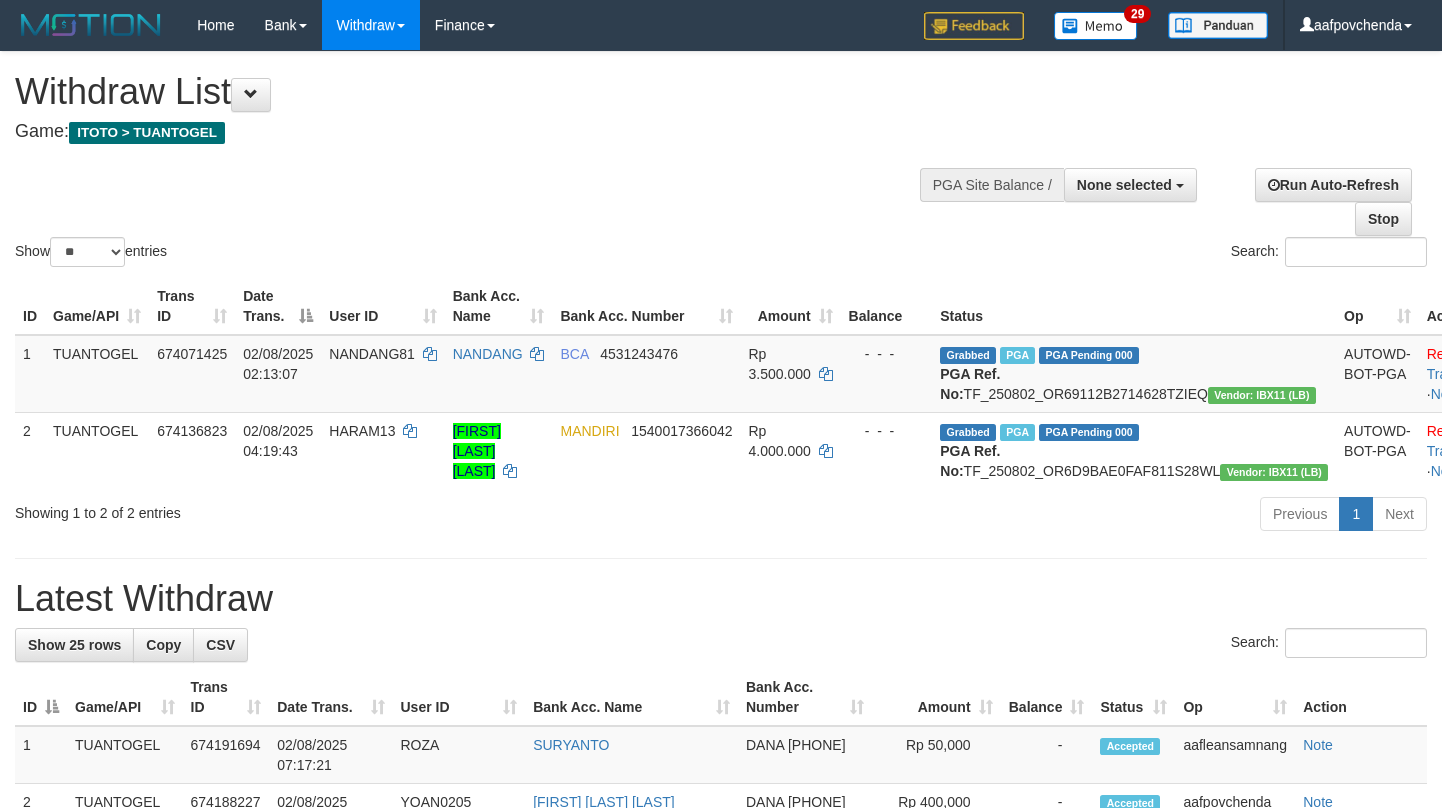 select 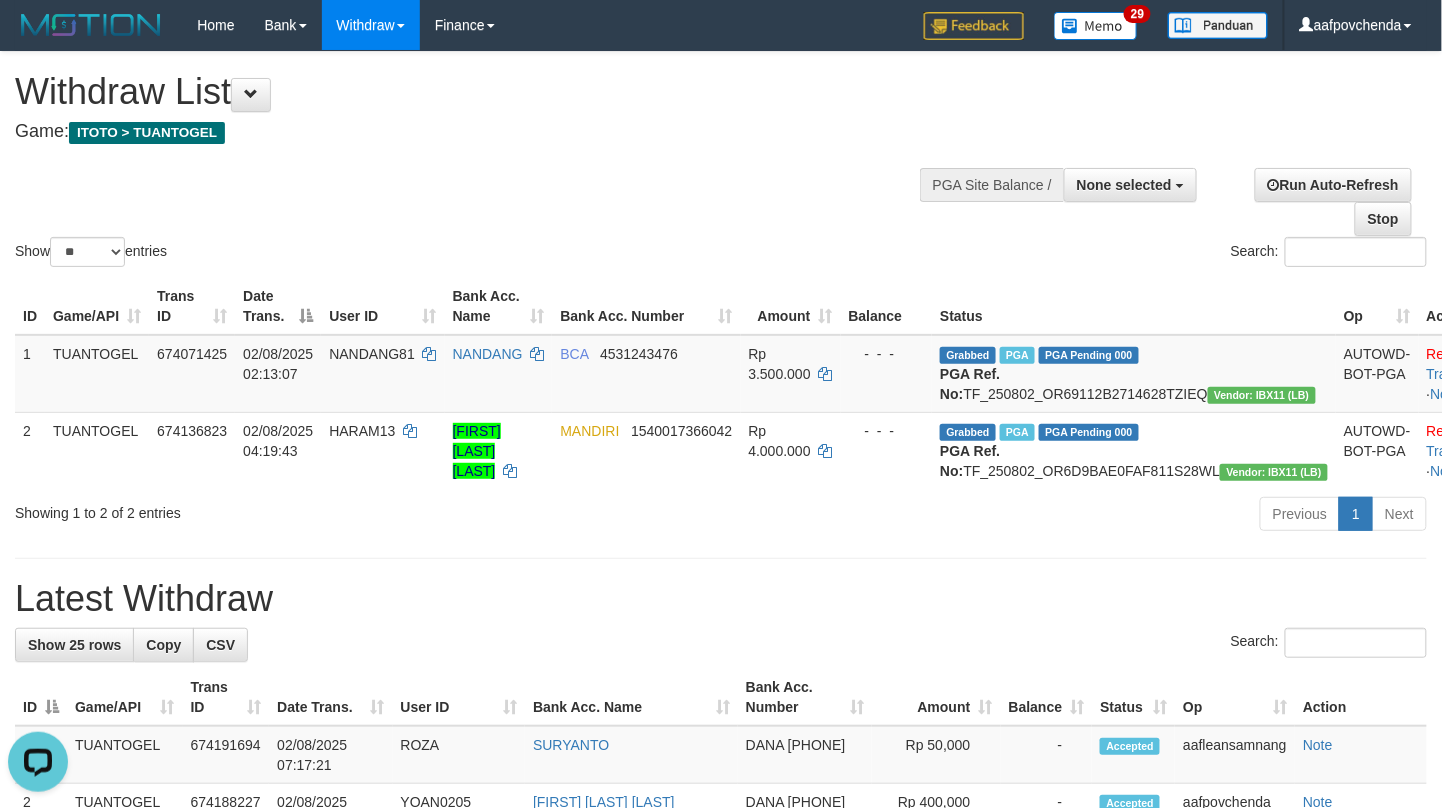scroll, scrollTop: 0, scrollLeft: 0, axis: both 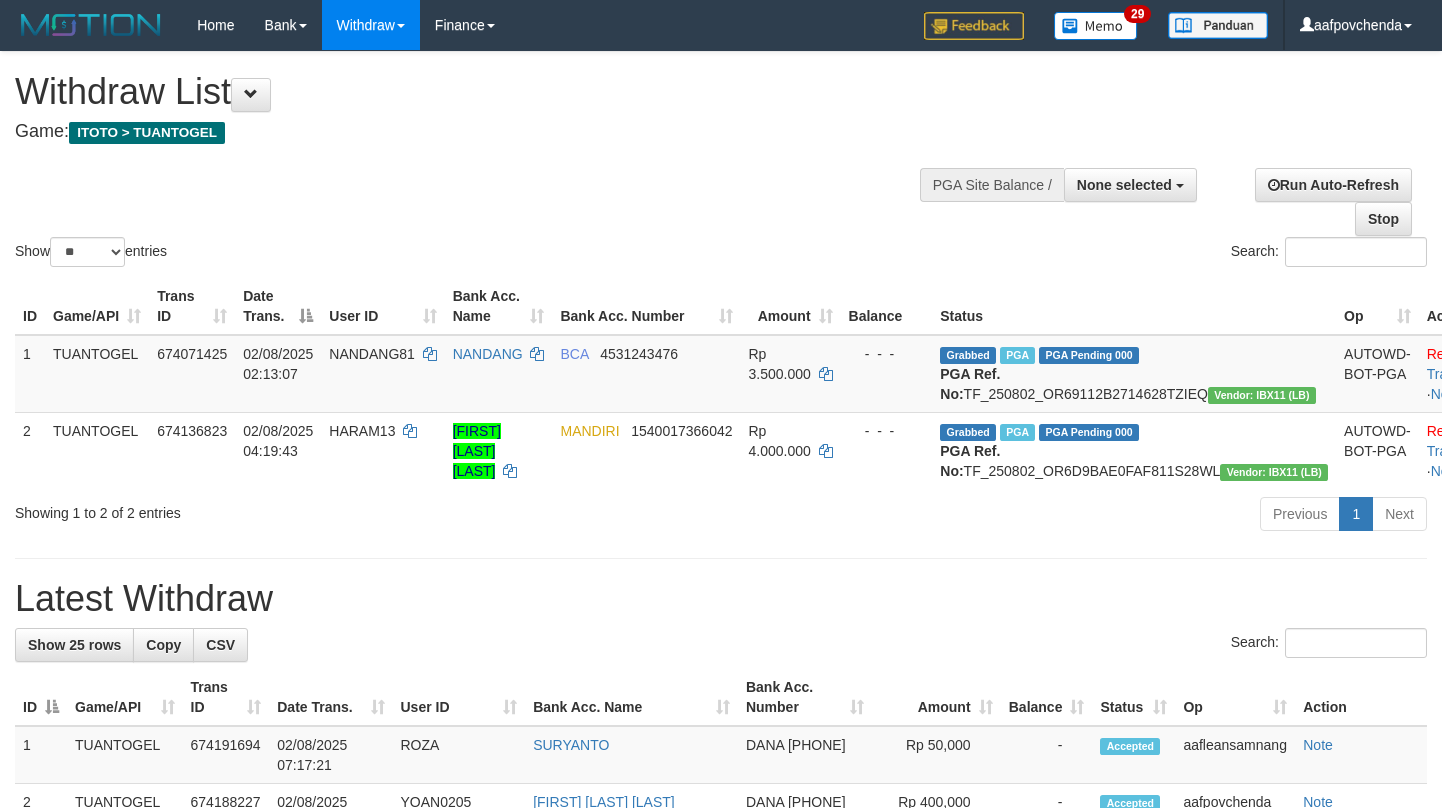 select 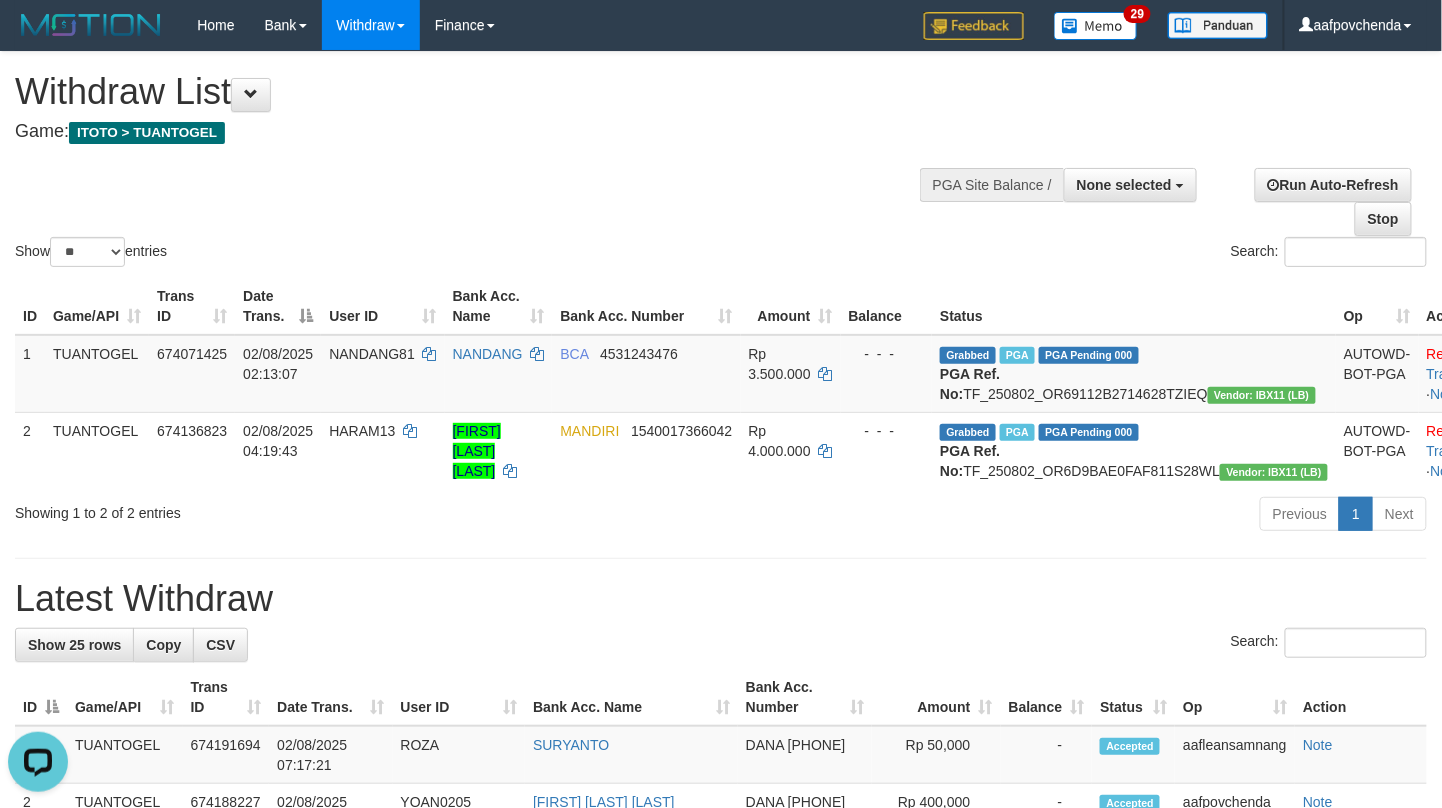 scroll, scrollTop: 0, scrollLeft: 0, axis: both 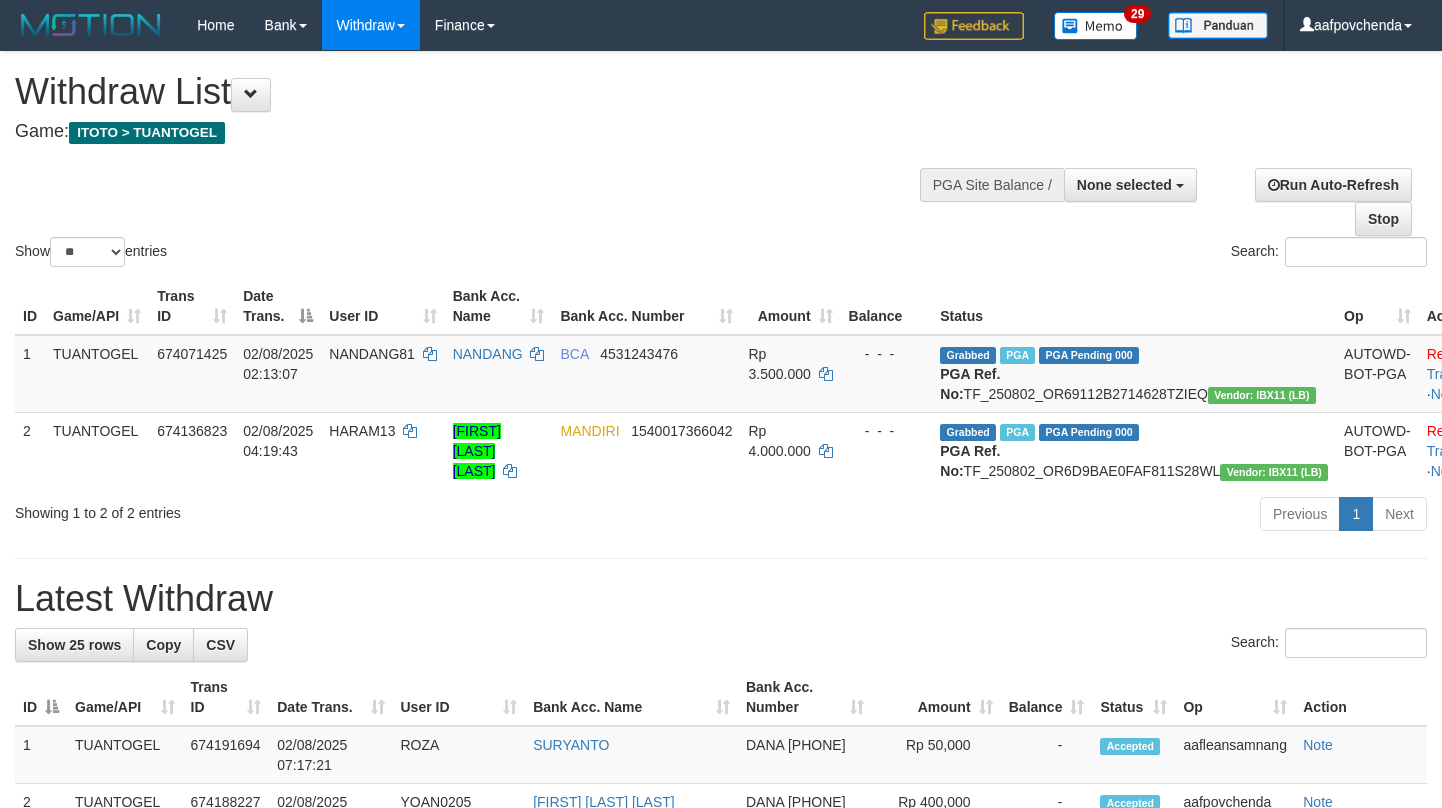 select 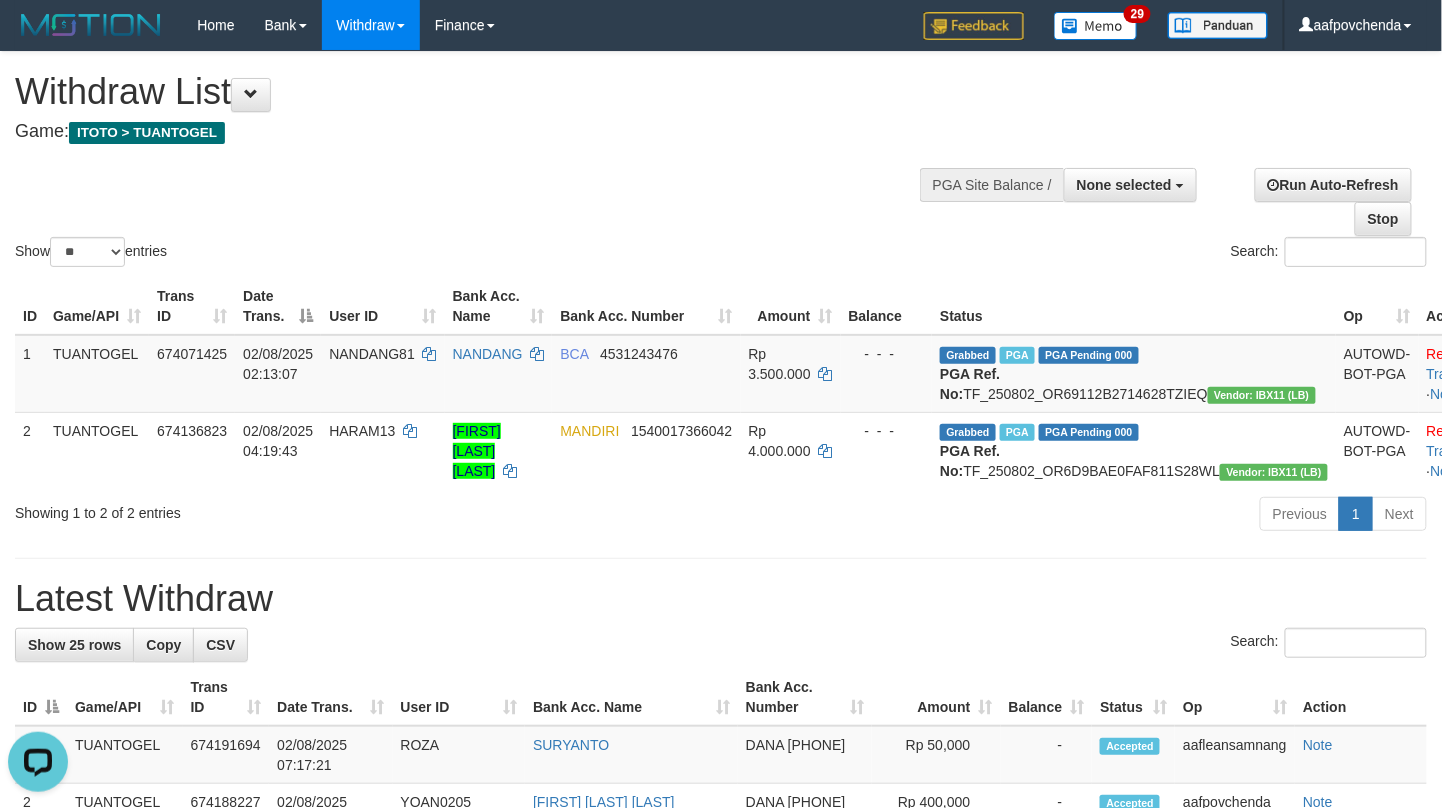scroll, scrollTop: 0, scrollLeft: 0, axis: both 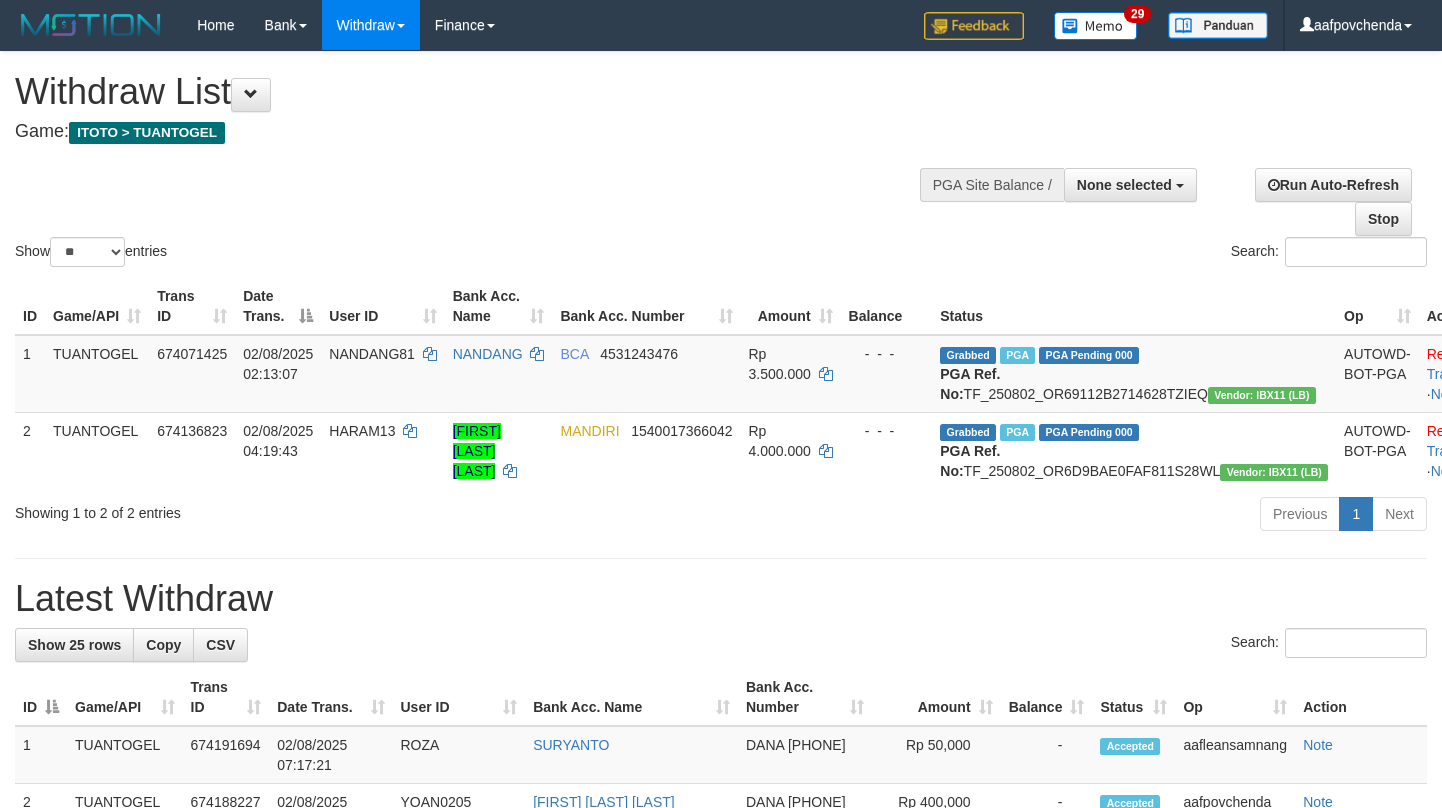 select 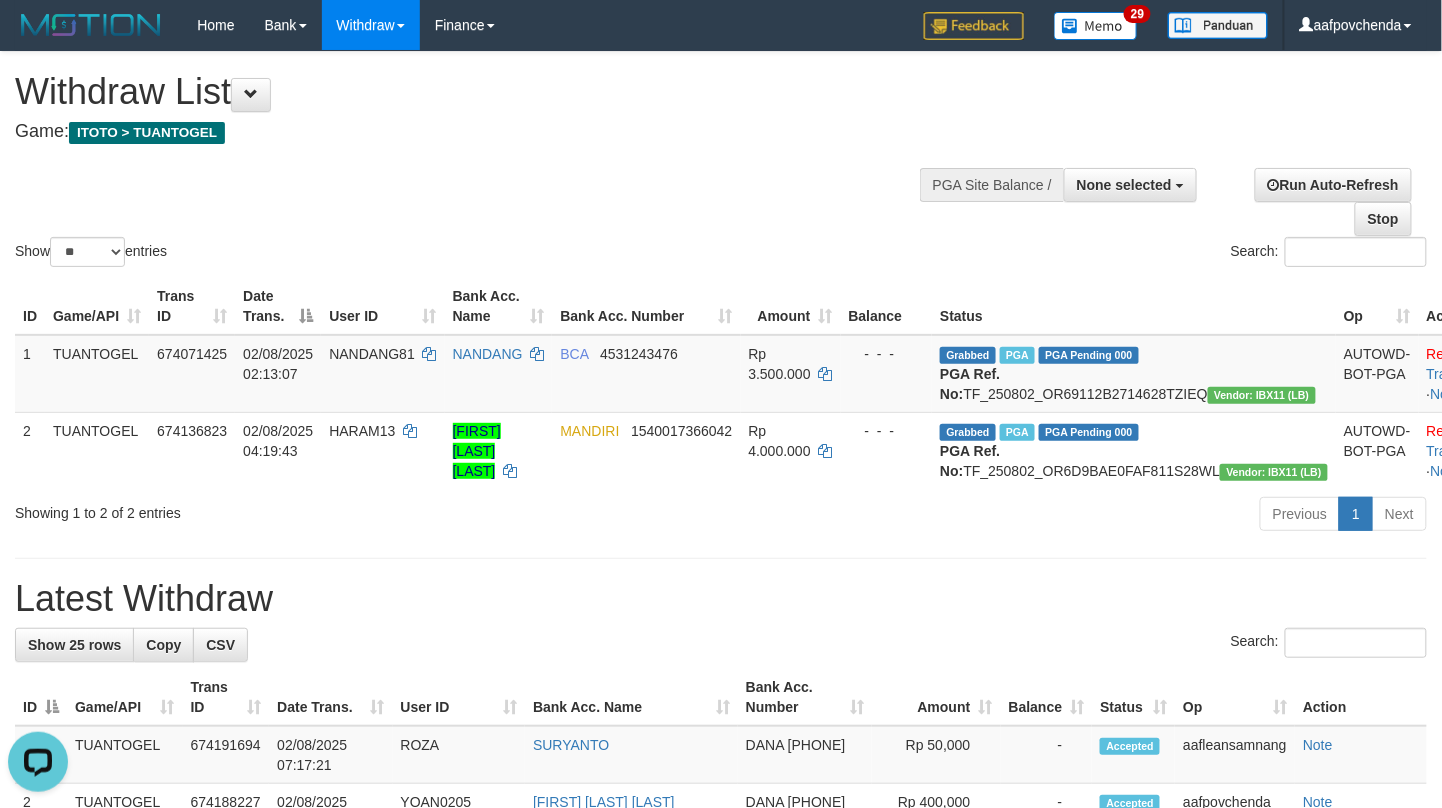 scroll, scrollTop: 0, scrollLeft: 0, axis: both 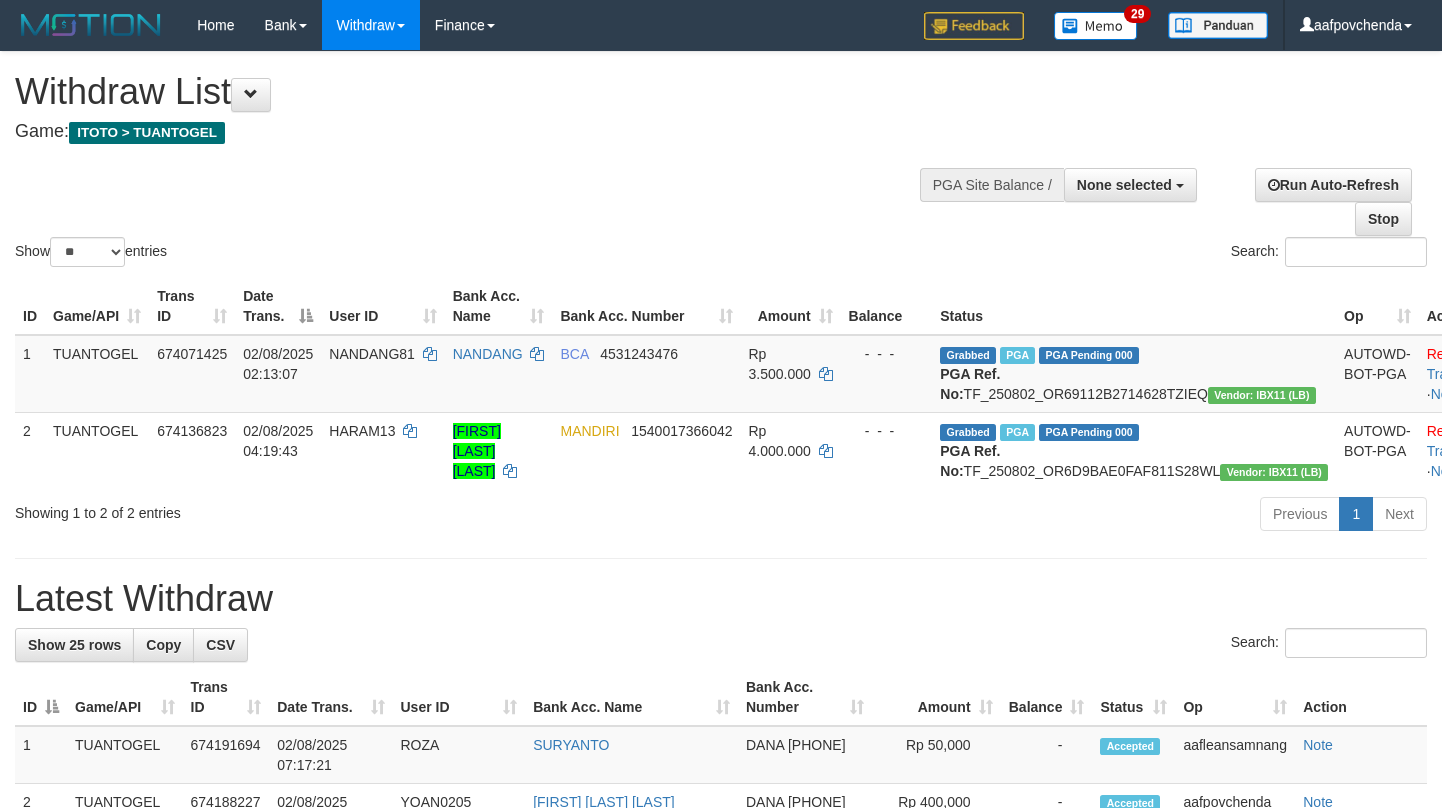 select 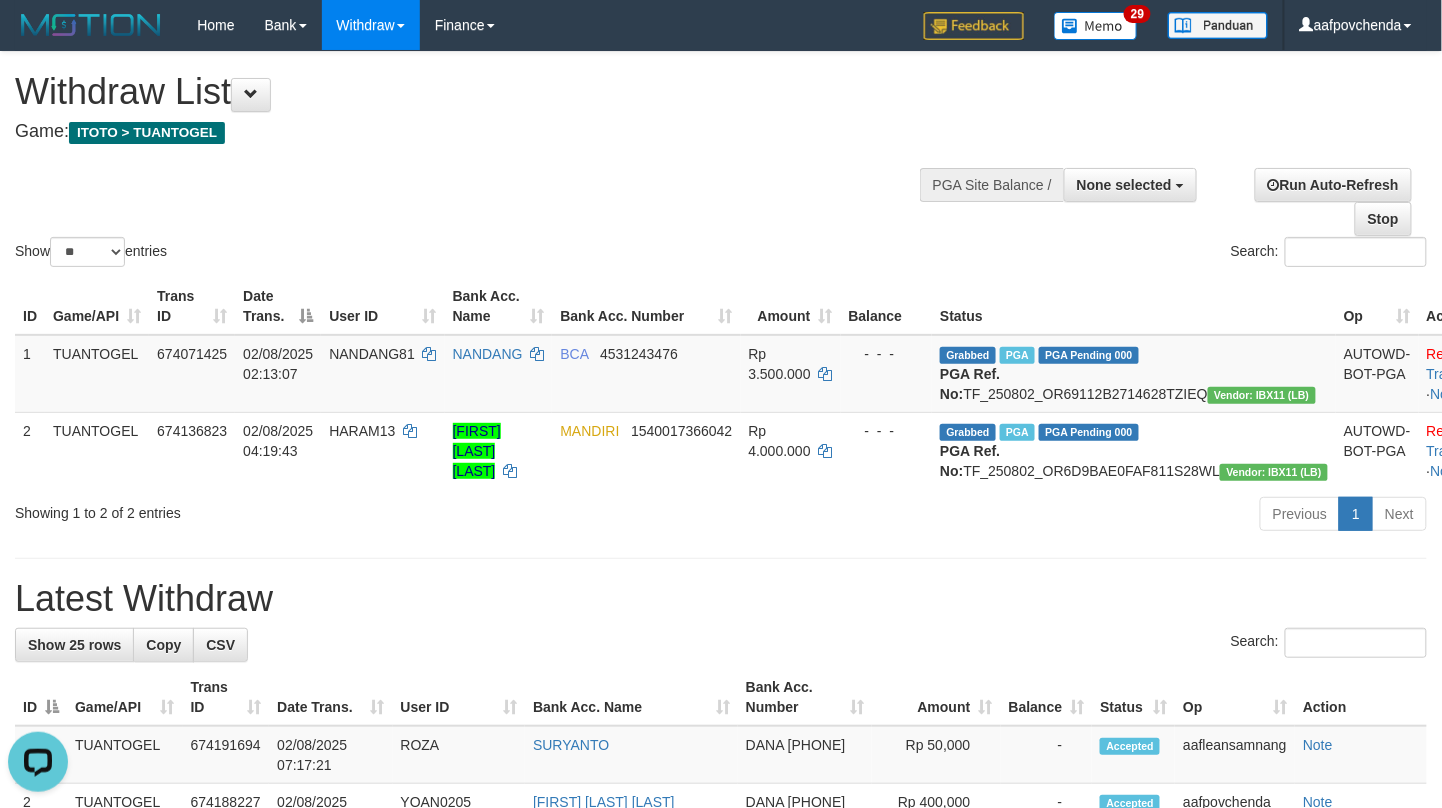 scroll, scrollTop: 0, scrollLeft: 0, axis: both 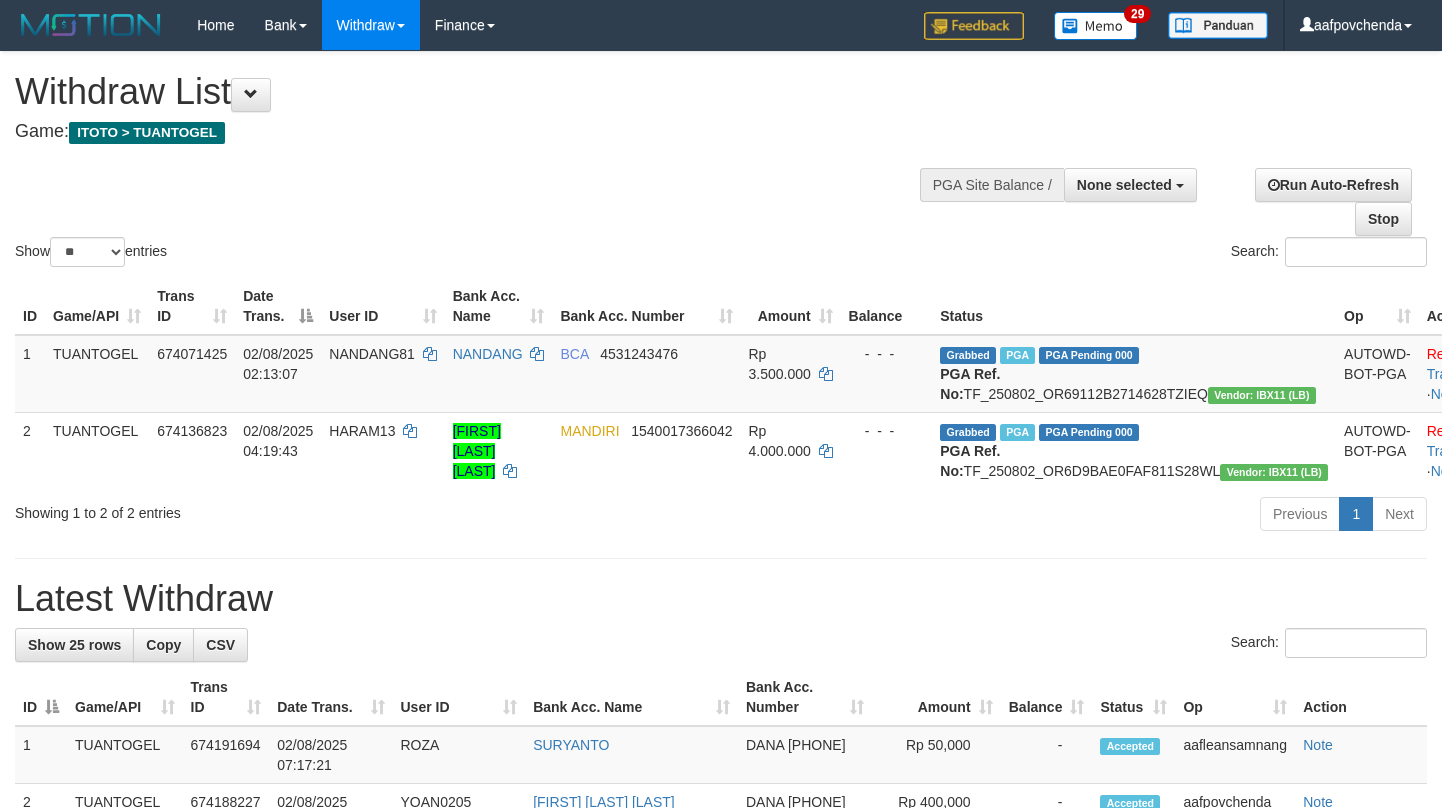select 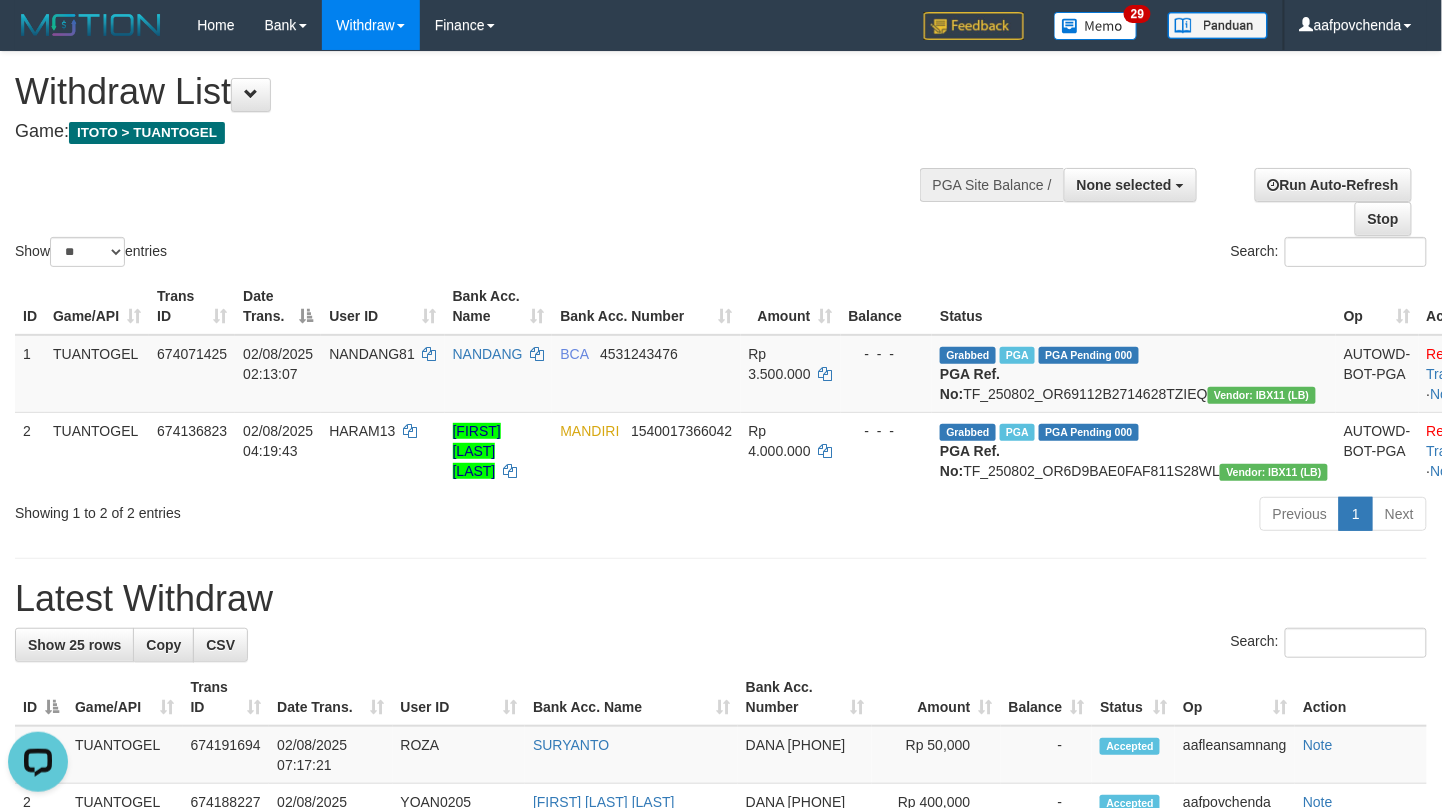 scroll, scrollTop: 0, scrollLeft: 0, axis: both 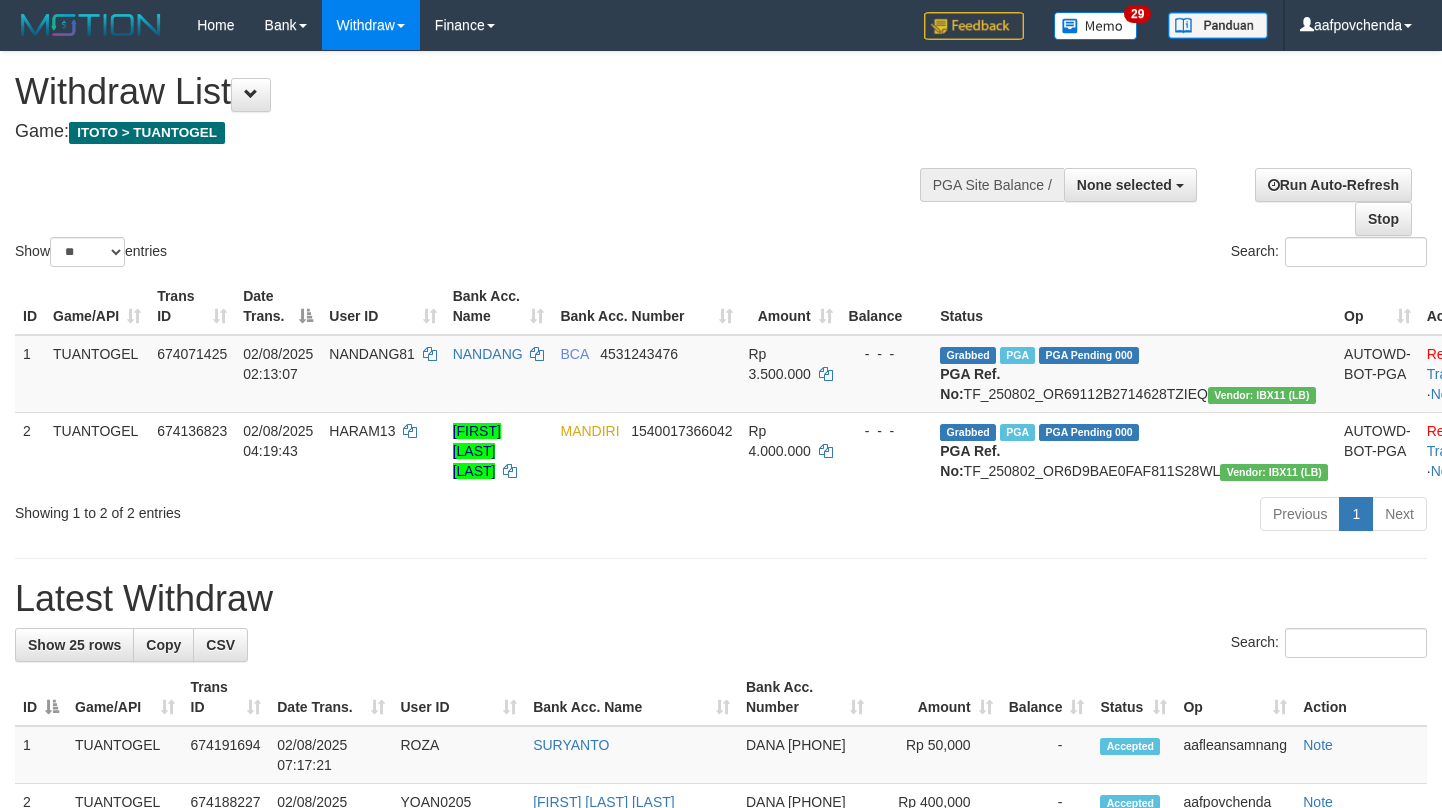 select 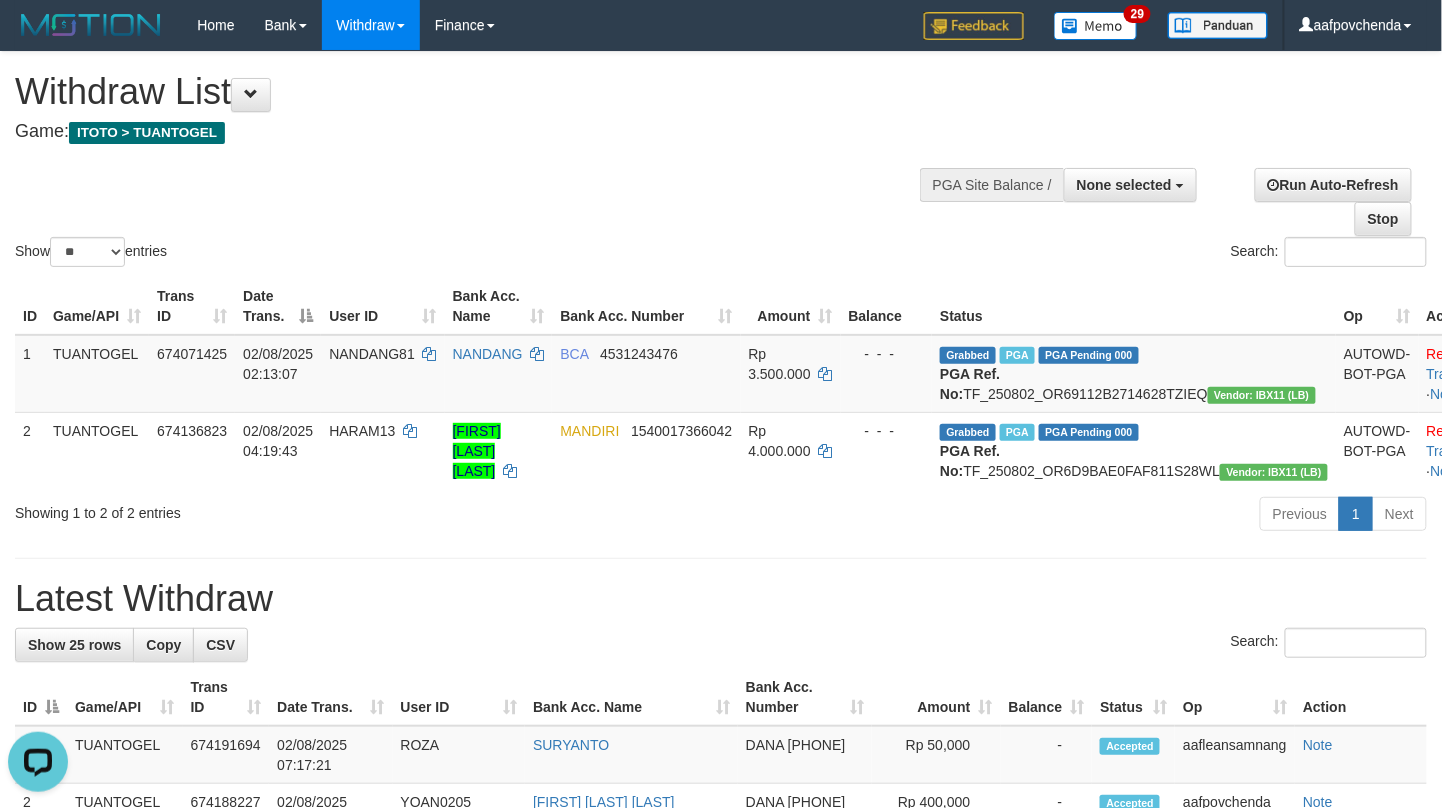 scroll, scrollTop: 0, scrollLeft: 0, axis: both 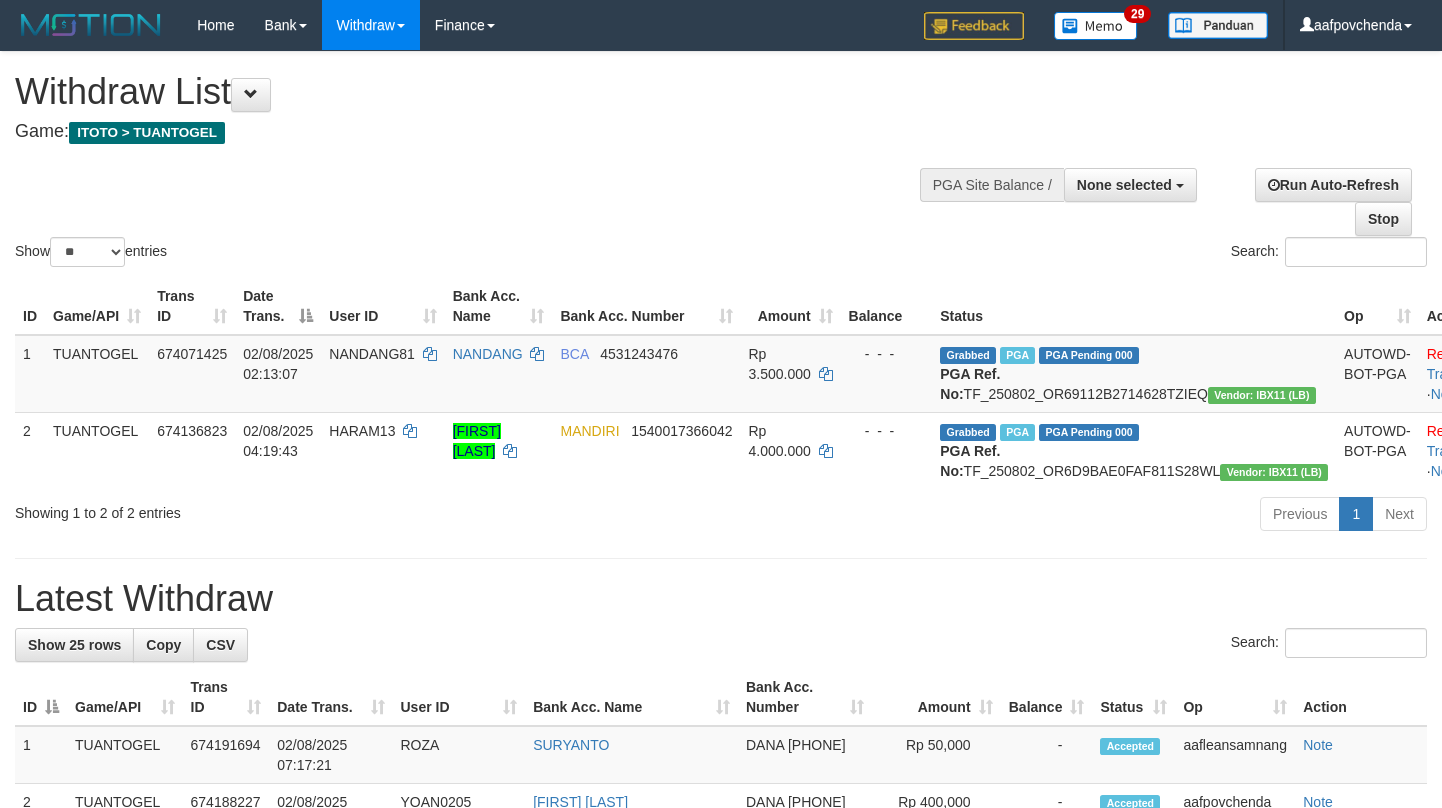 select 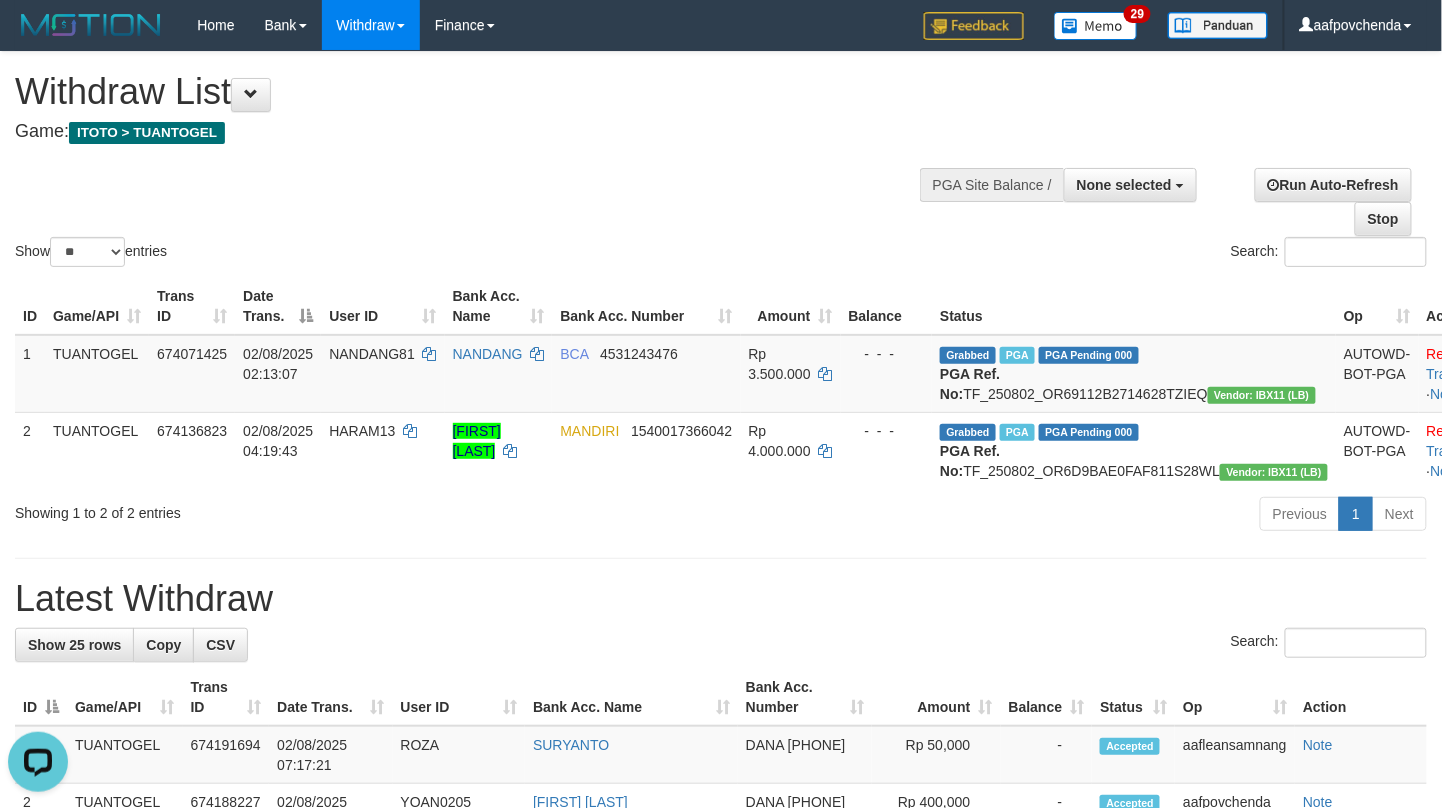 scroll, scrollTop: 0, scrollLeft: 0, axis: both 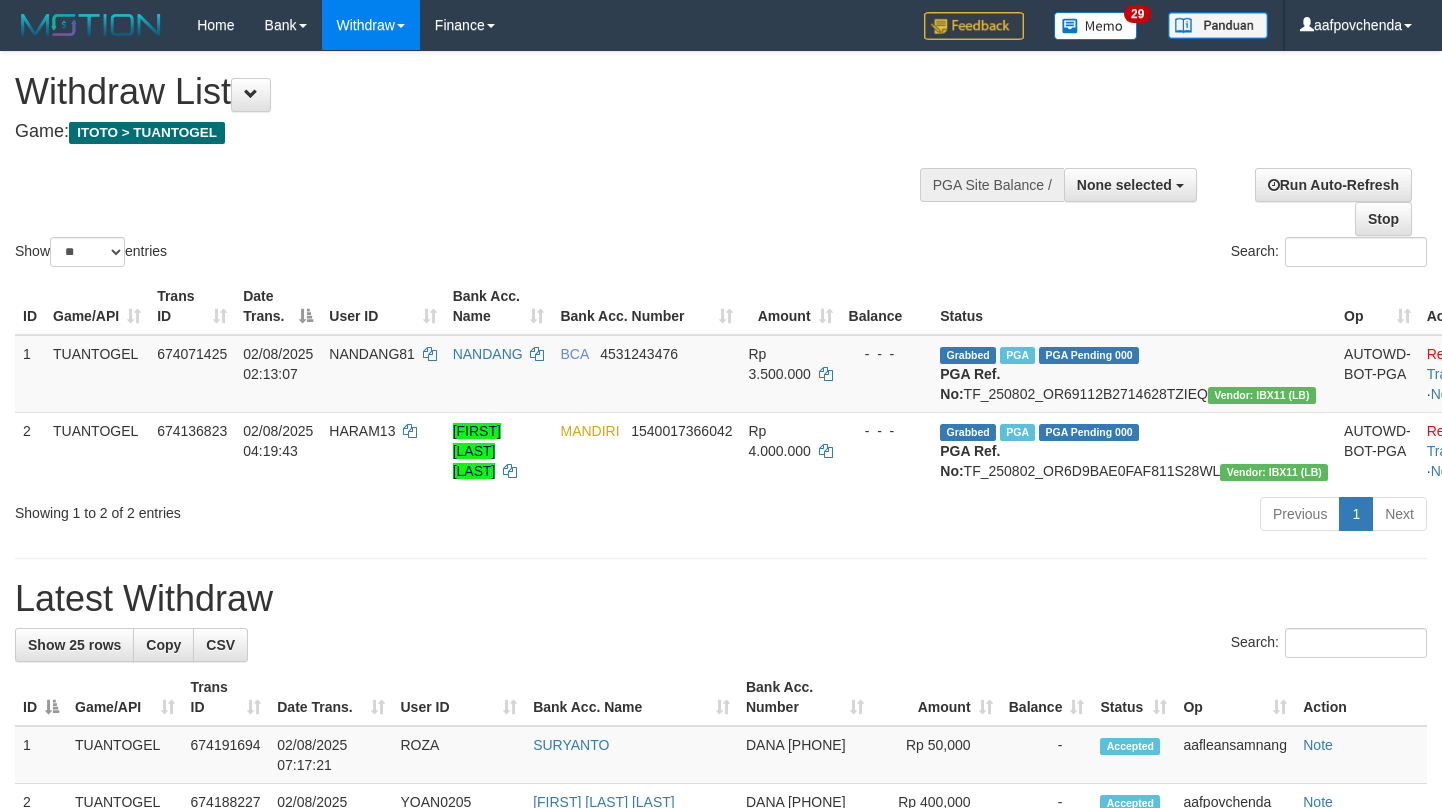 select 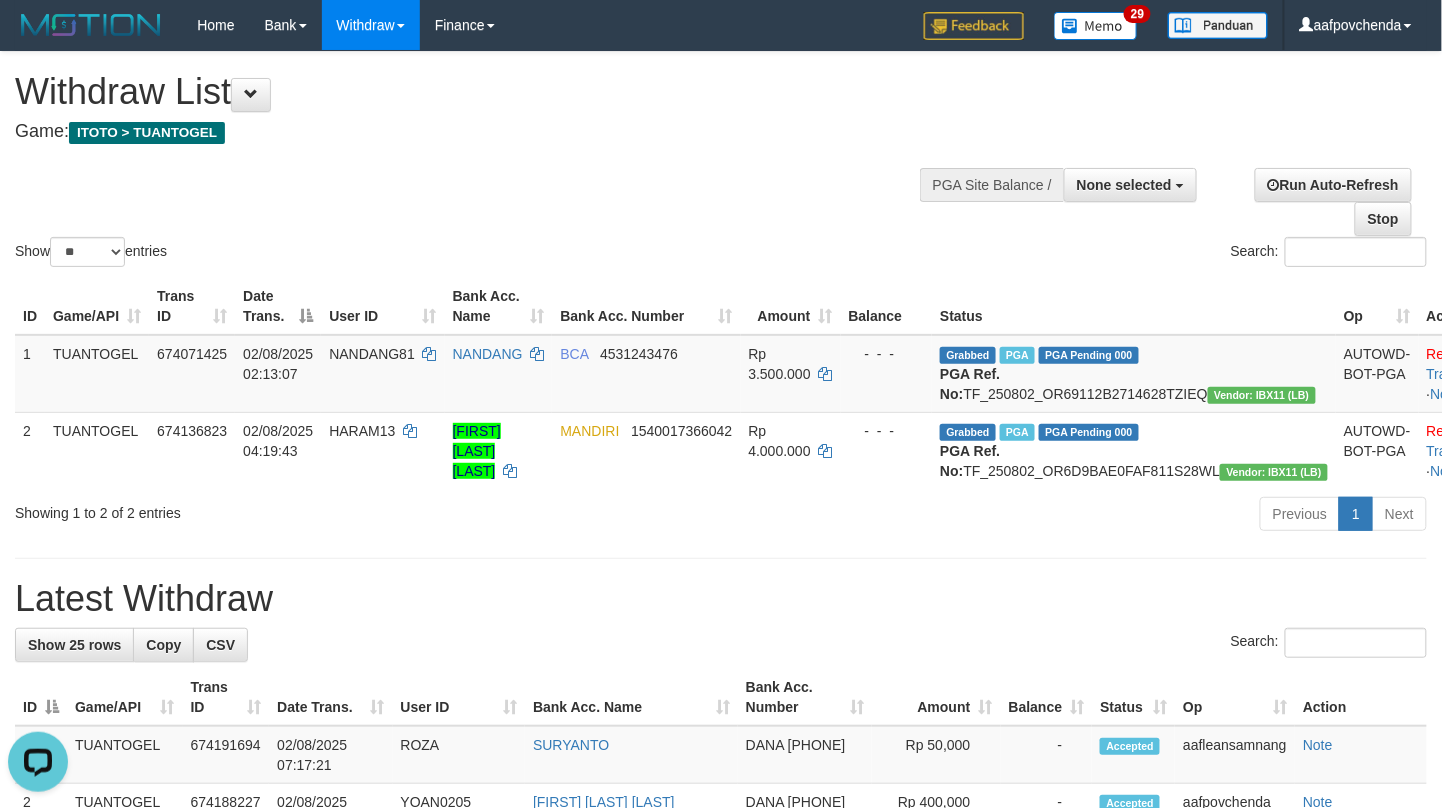 scroll, scrollTop: 0, scrollLeft: 0, axis: both 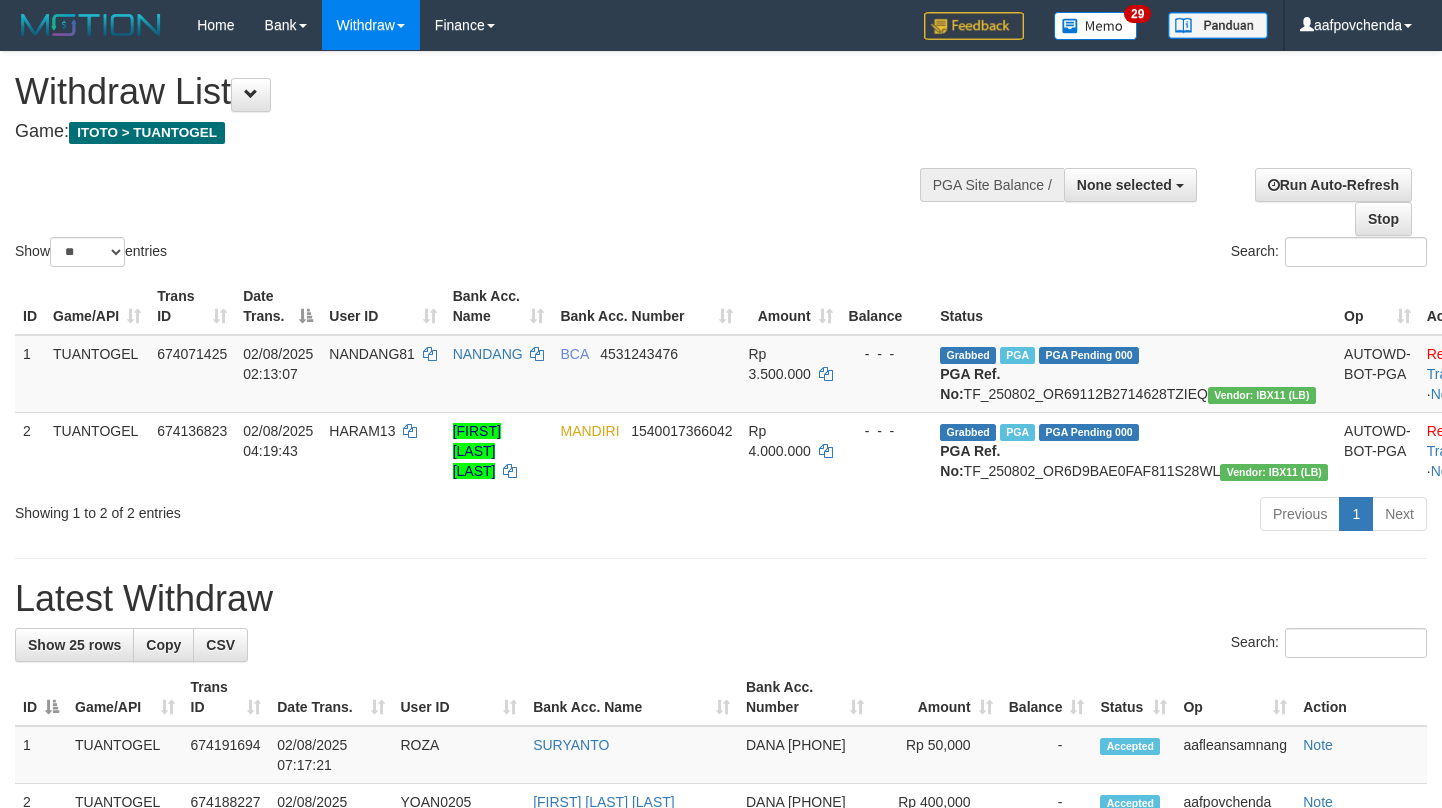 select 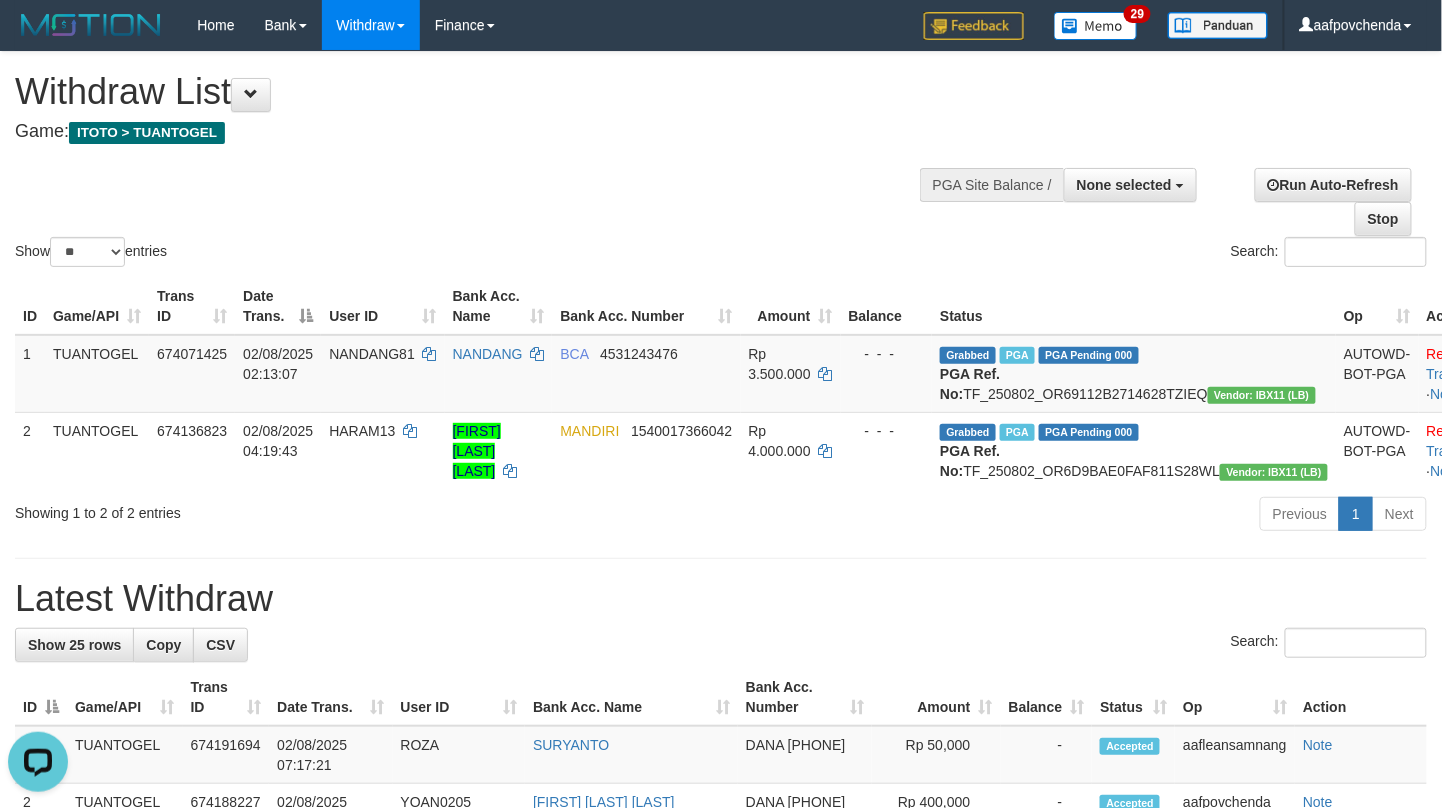 scroll, scrollTop: 0, scrollLeft: 0, axis: both 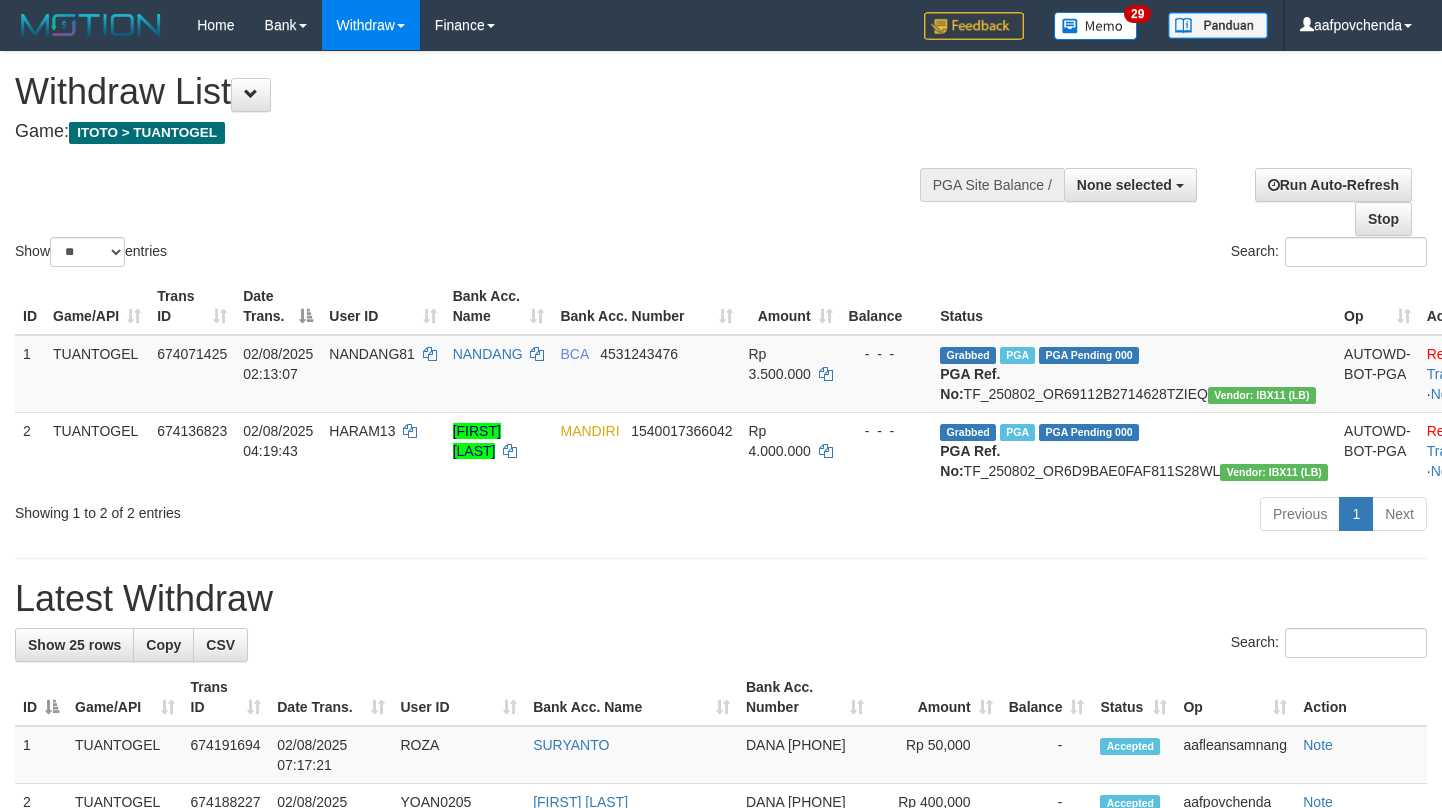select 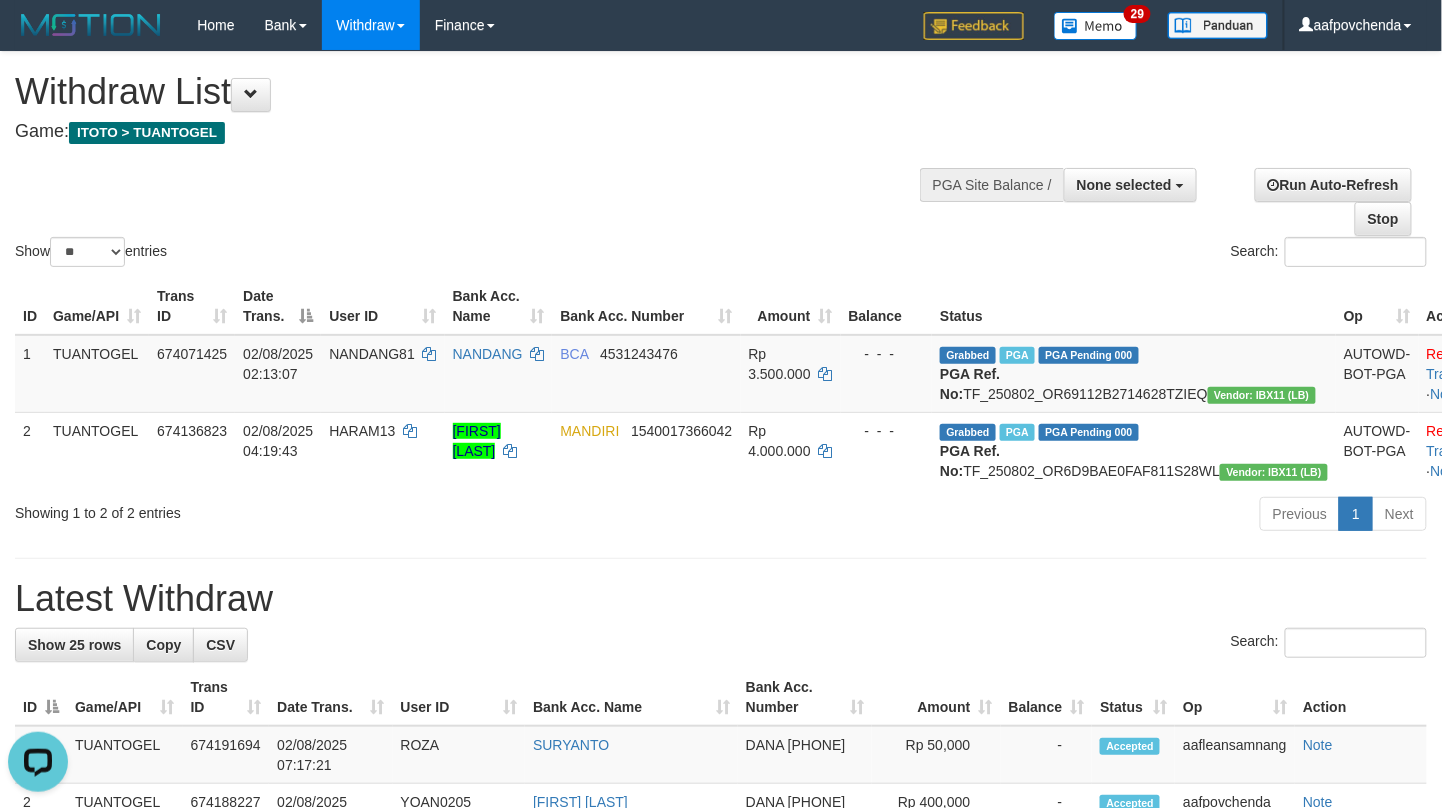 scroll, scrollTop: 0, scrollLeft: 0, axis: both 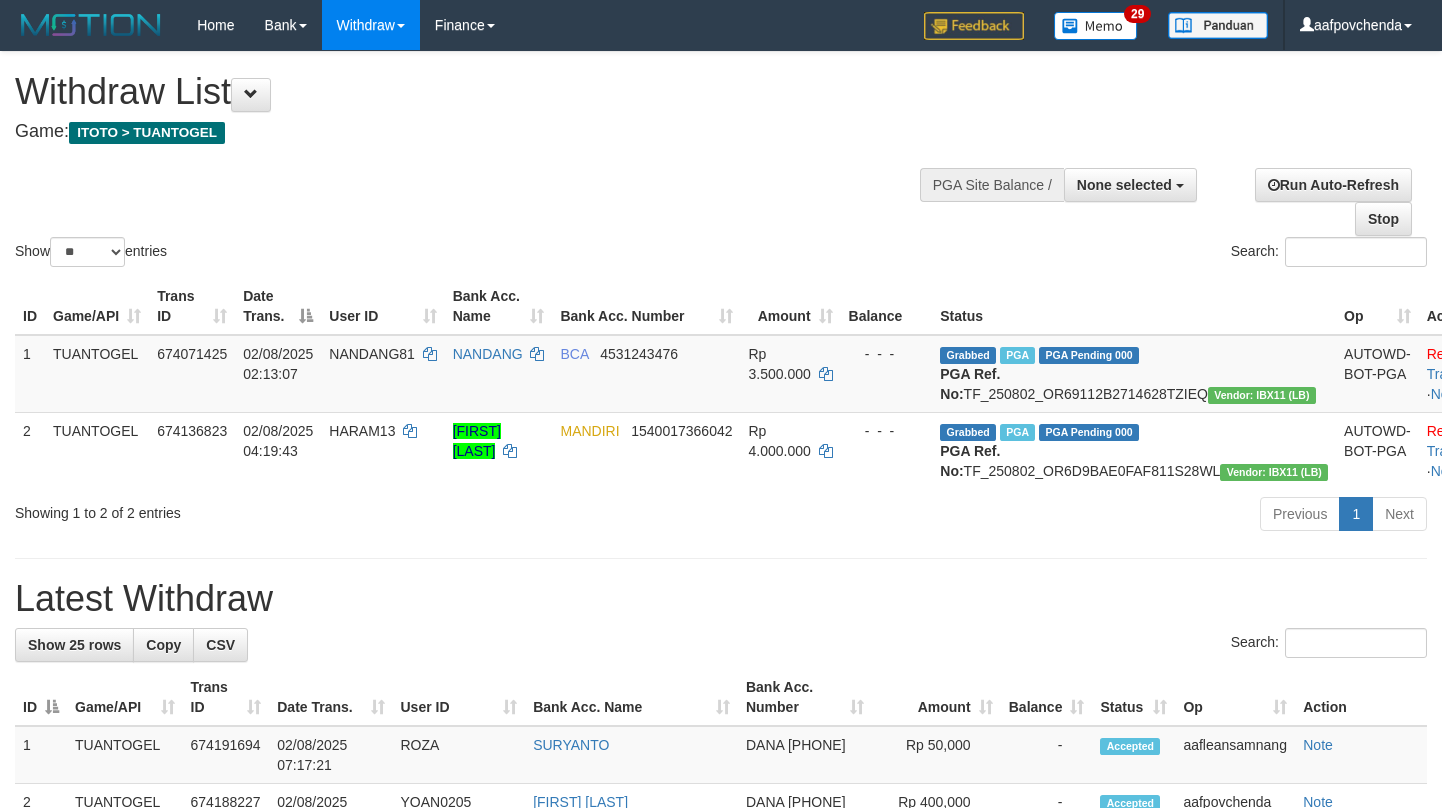 select 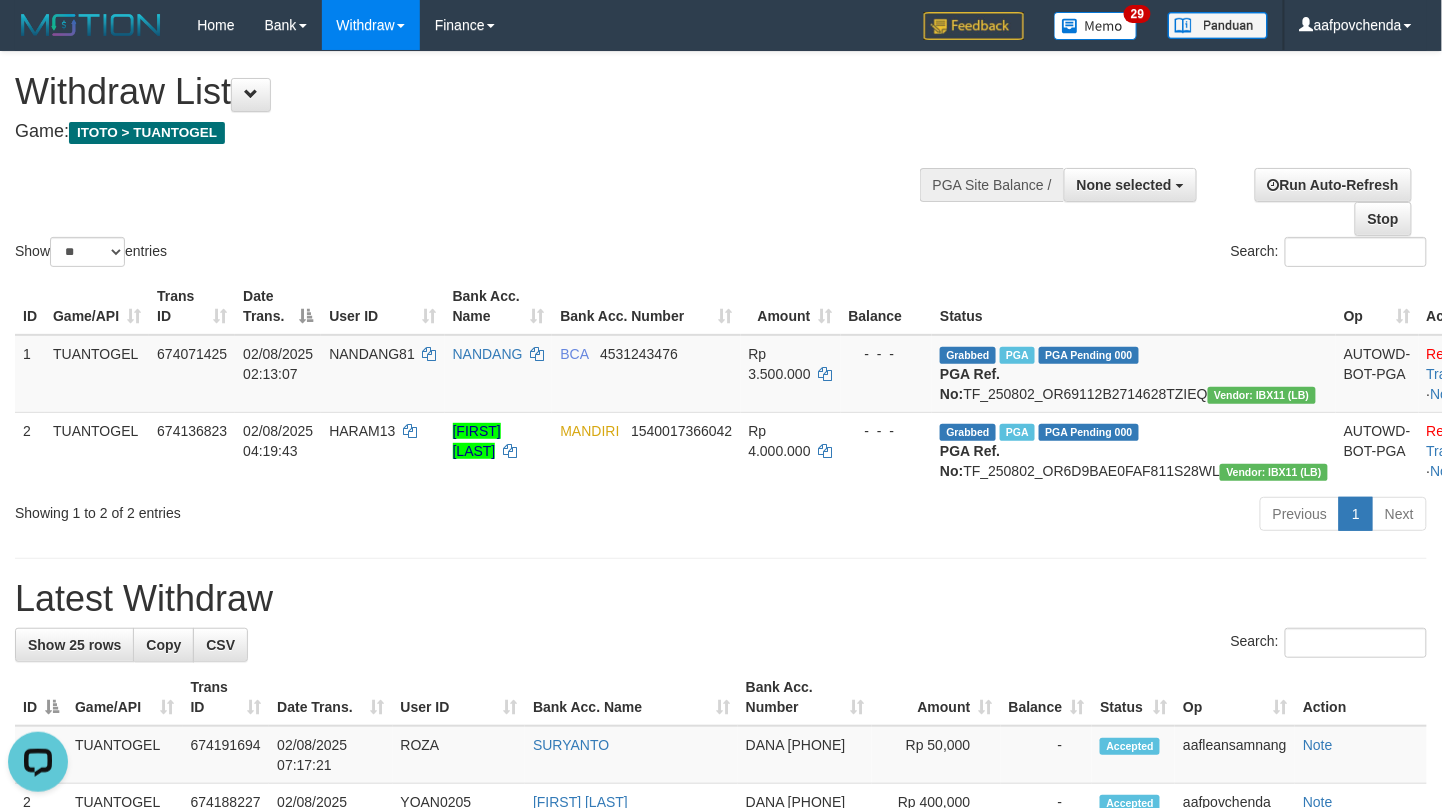 scroll, scrollTop: 0, scrollLeft: 0, axis: both 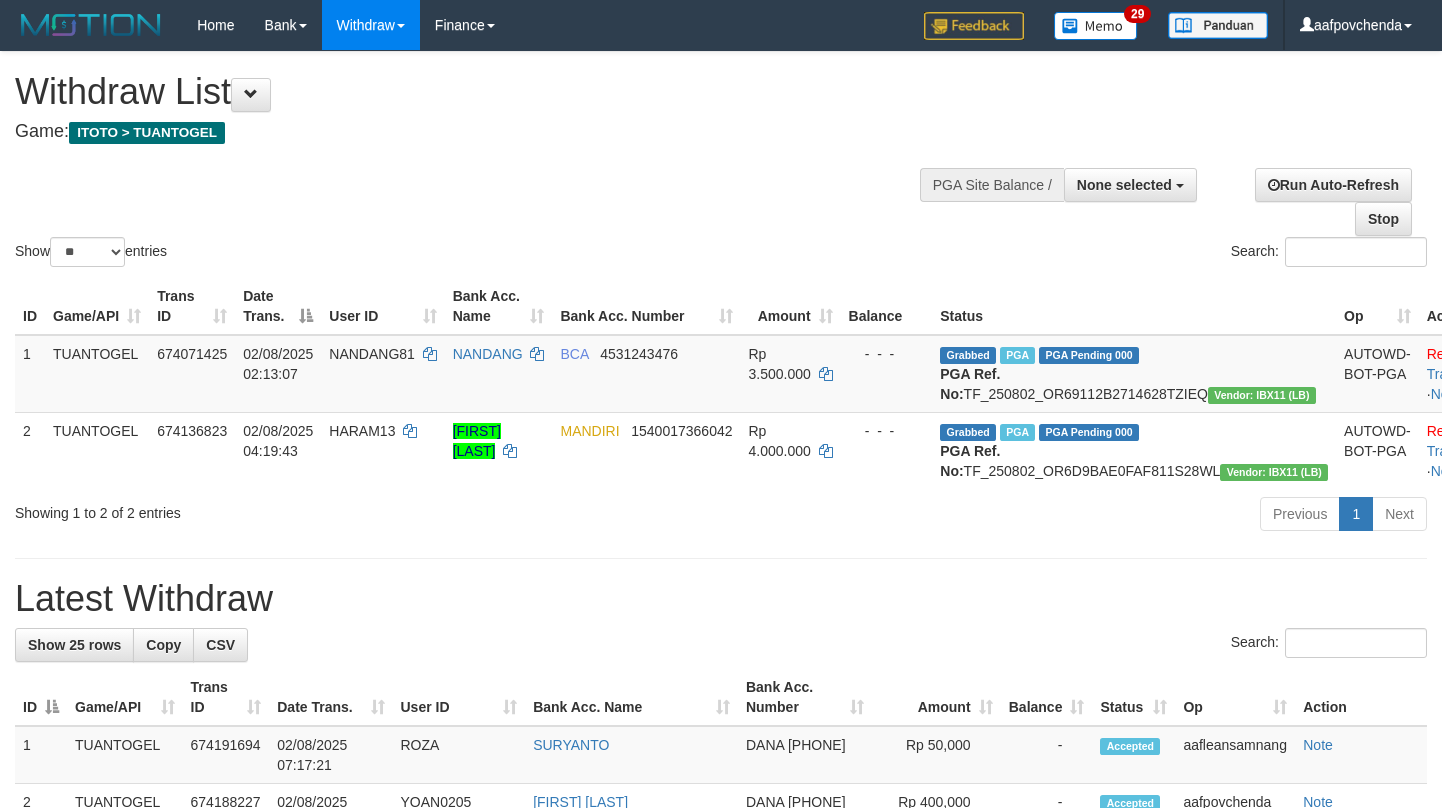 select 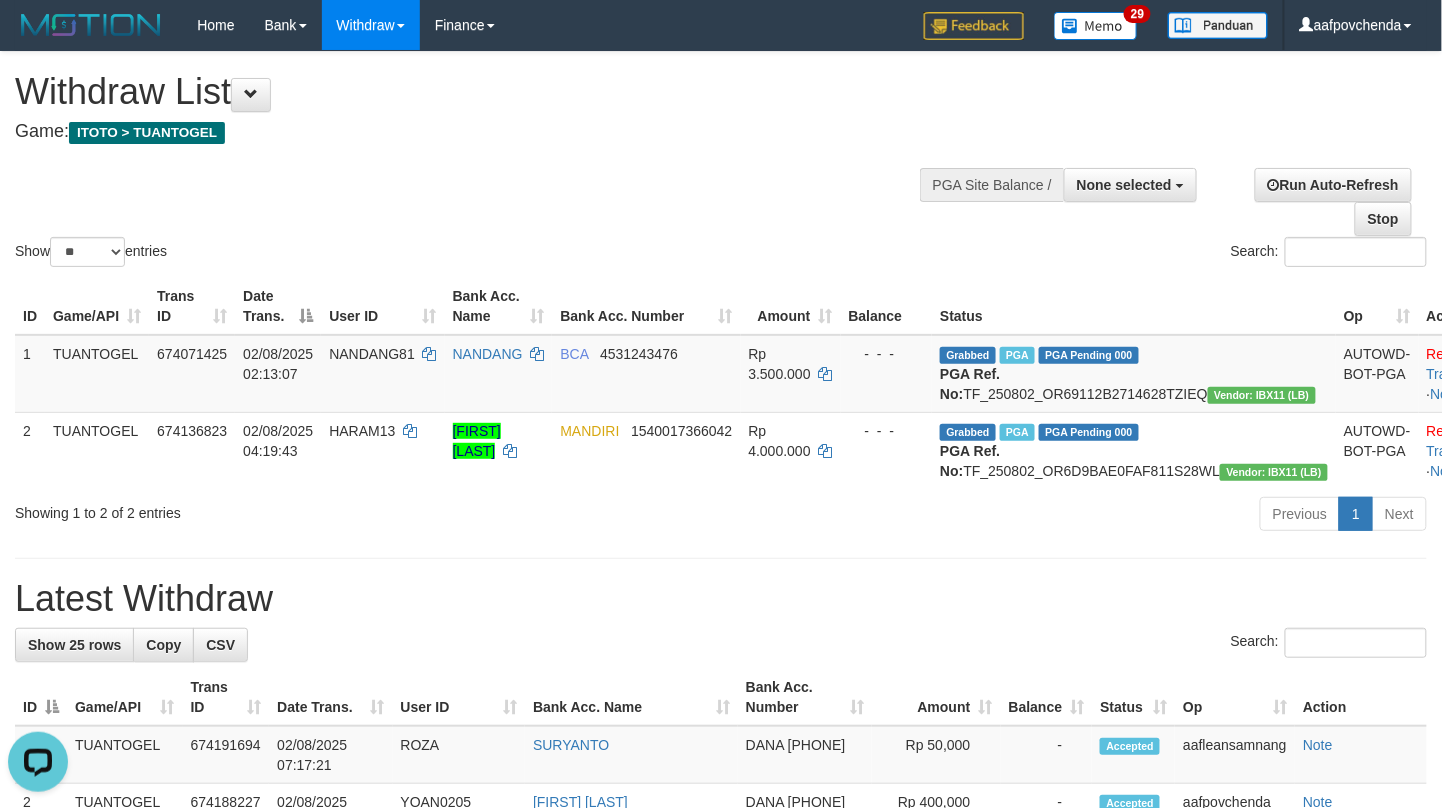 scroll, scrollTop: 0, scrollLeft: 0, axis: both 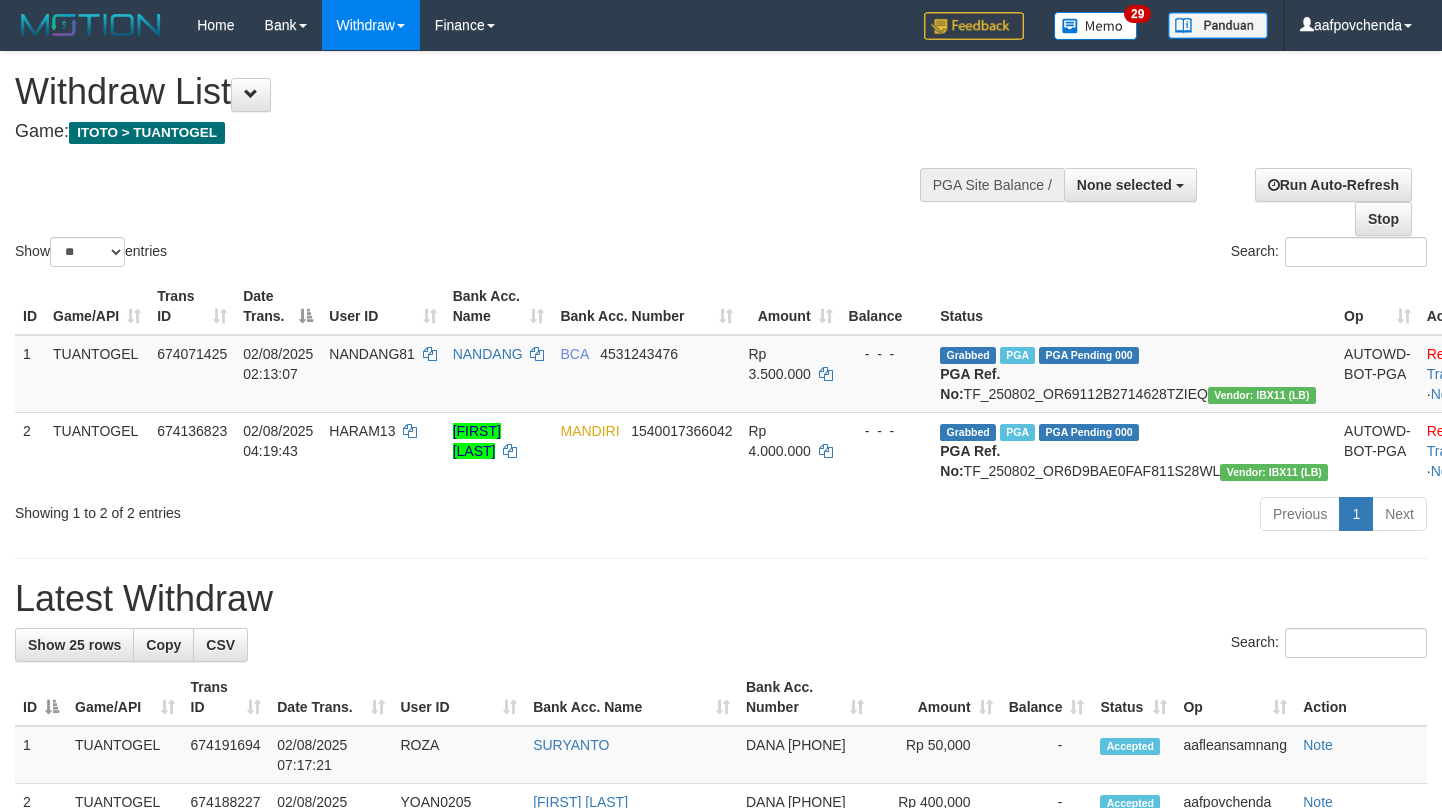 select 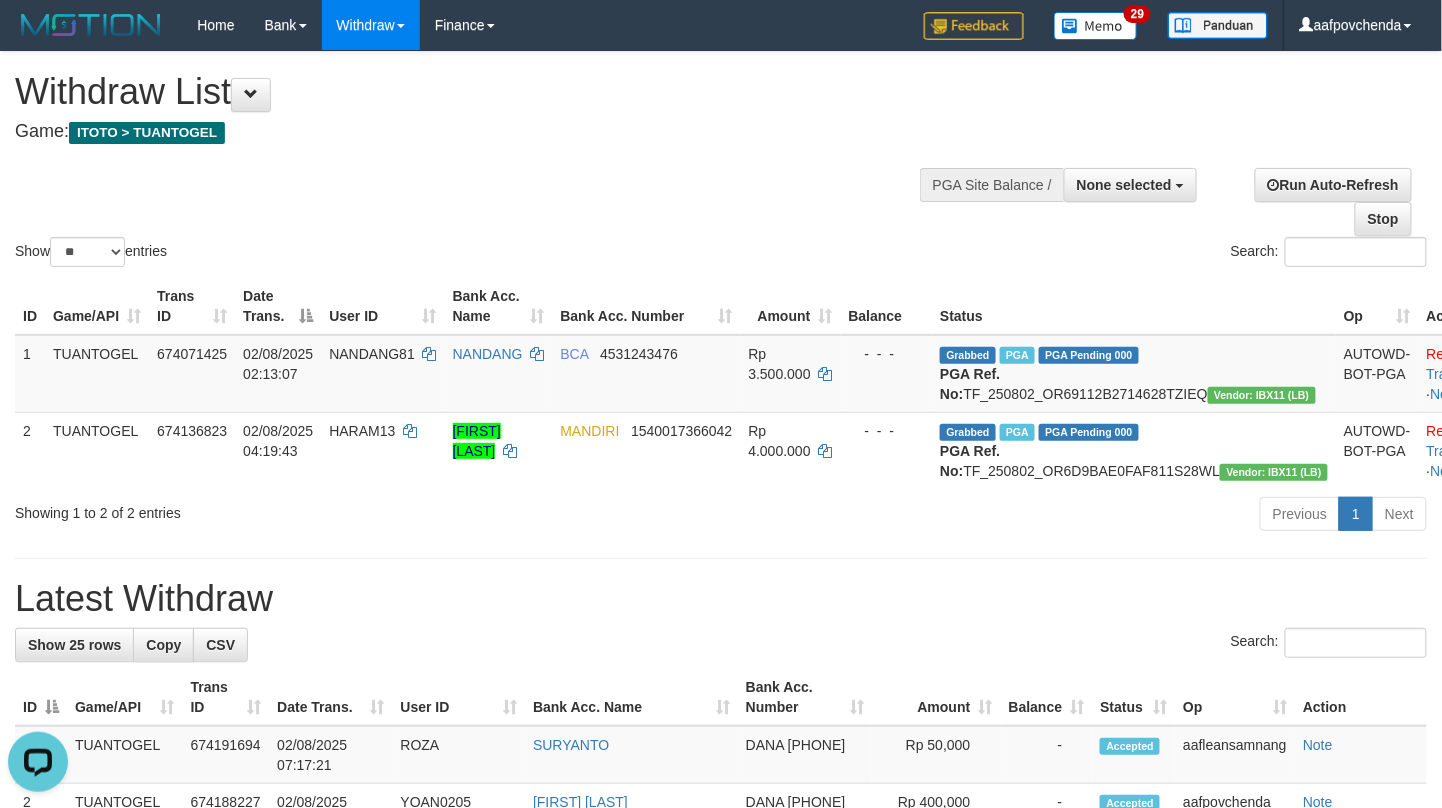 scroll, scrollTop: 0, scrollLeft: 0, axis: both 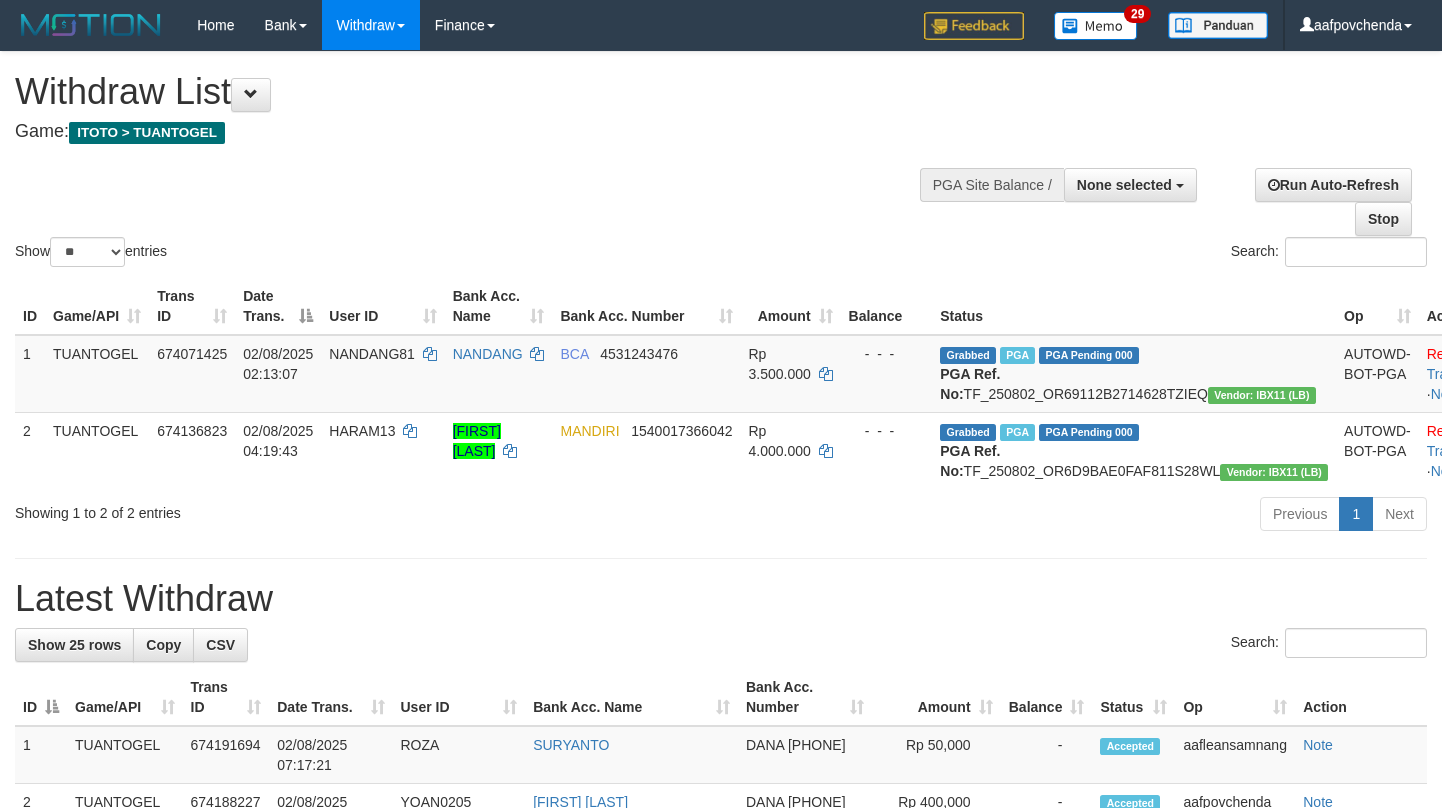 select 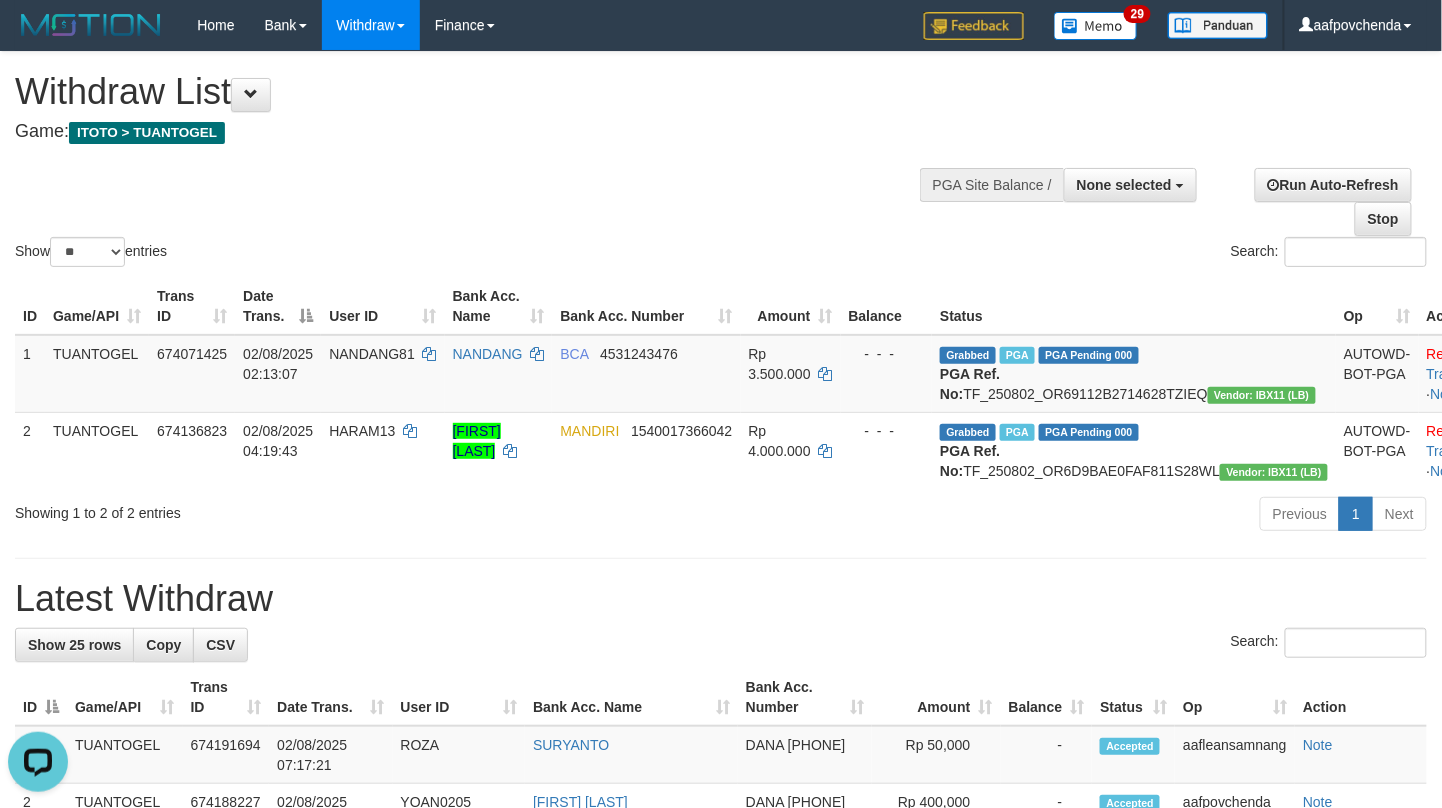 scroll, scrollTop: 0, scrollLeft: 0, axis: both 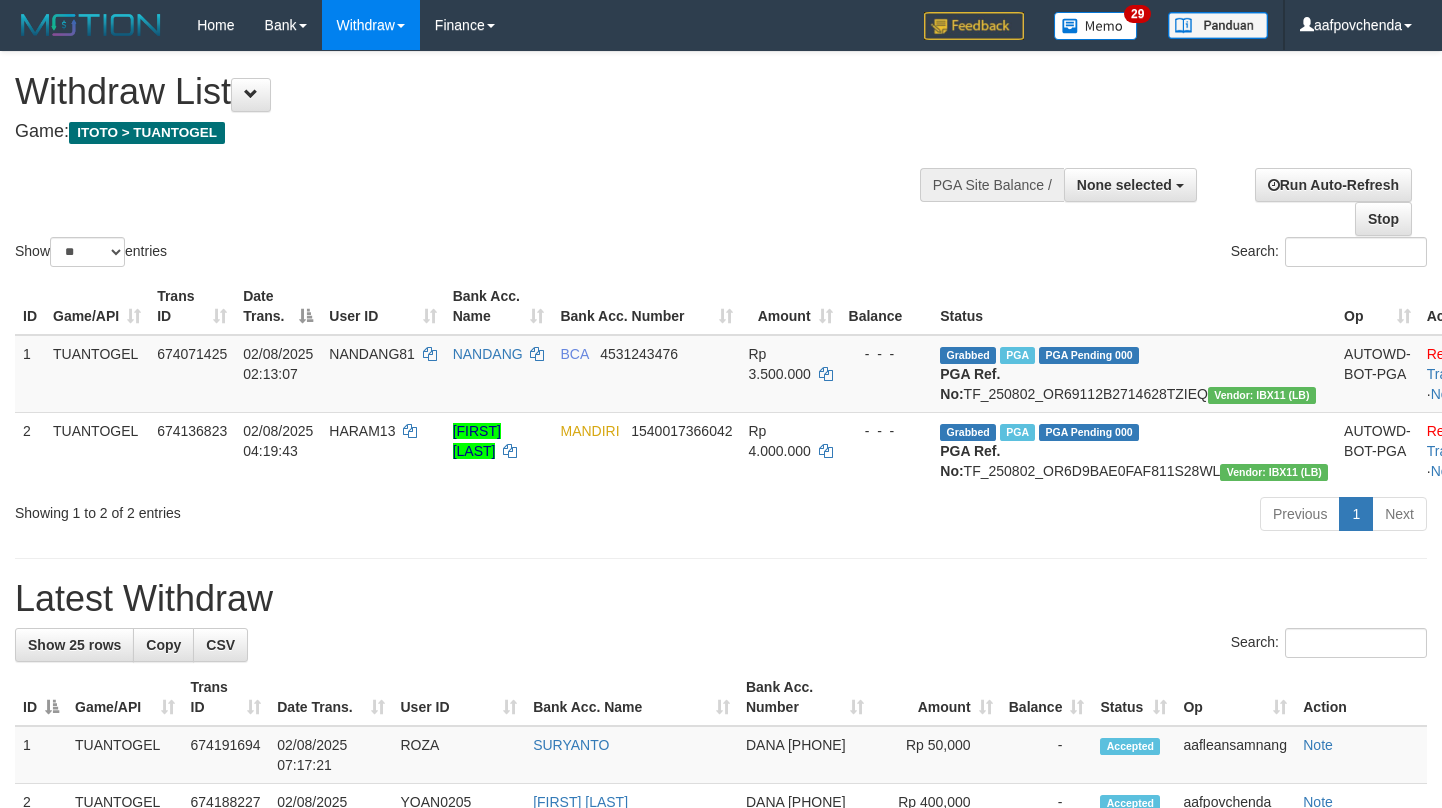 select 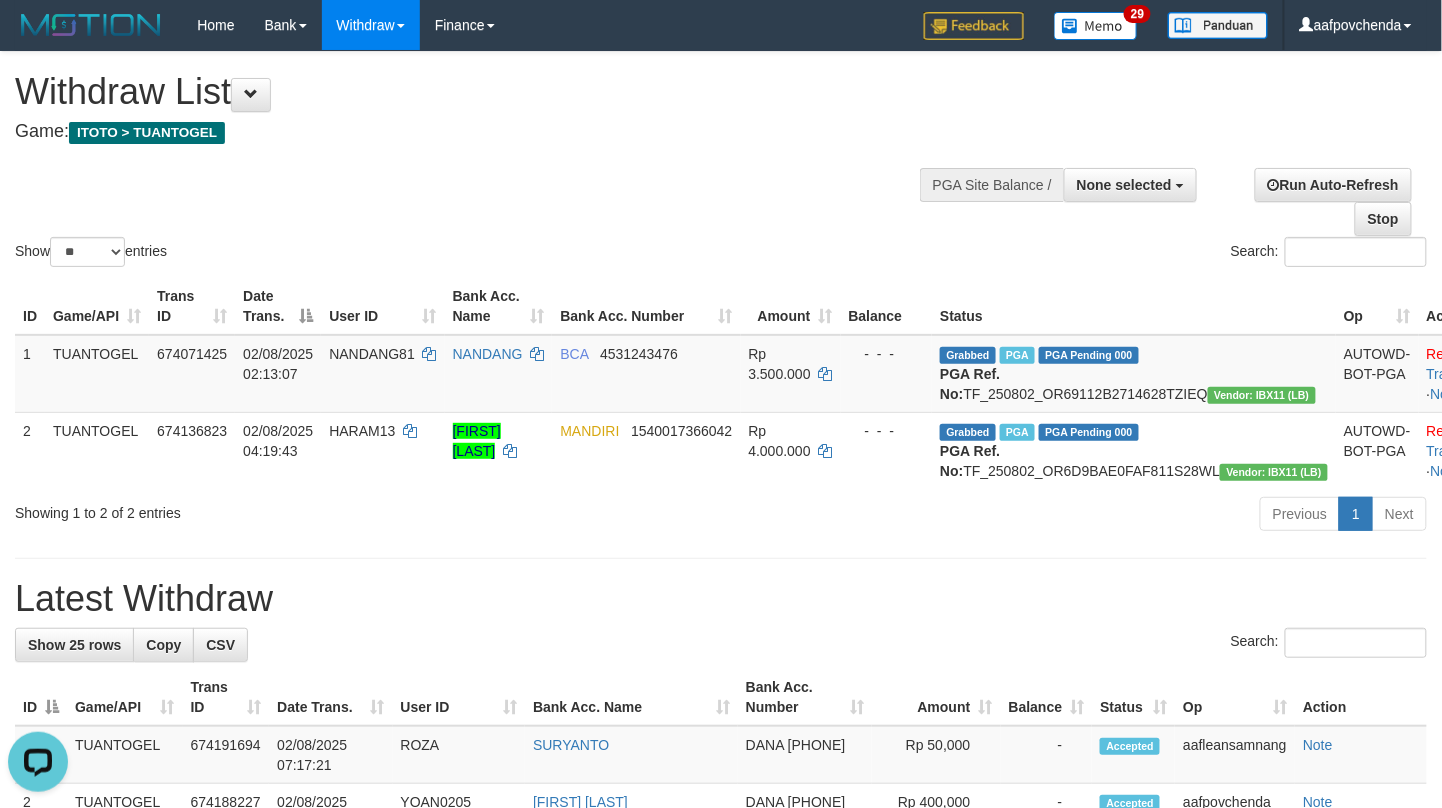 scroll, scrollTop: 0, scrollLeft: 0, axis: both 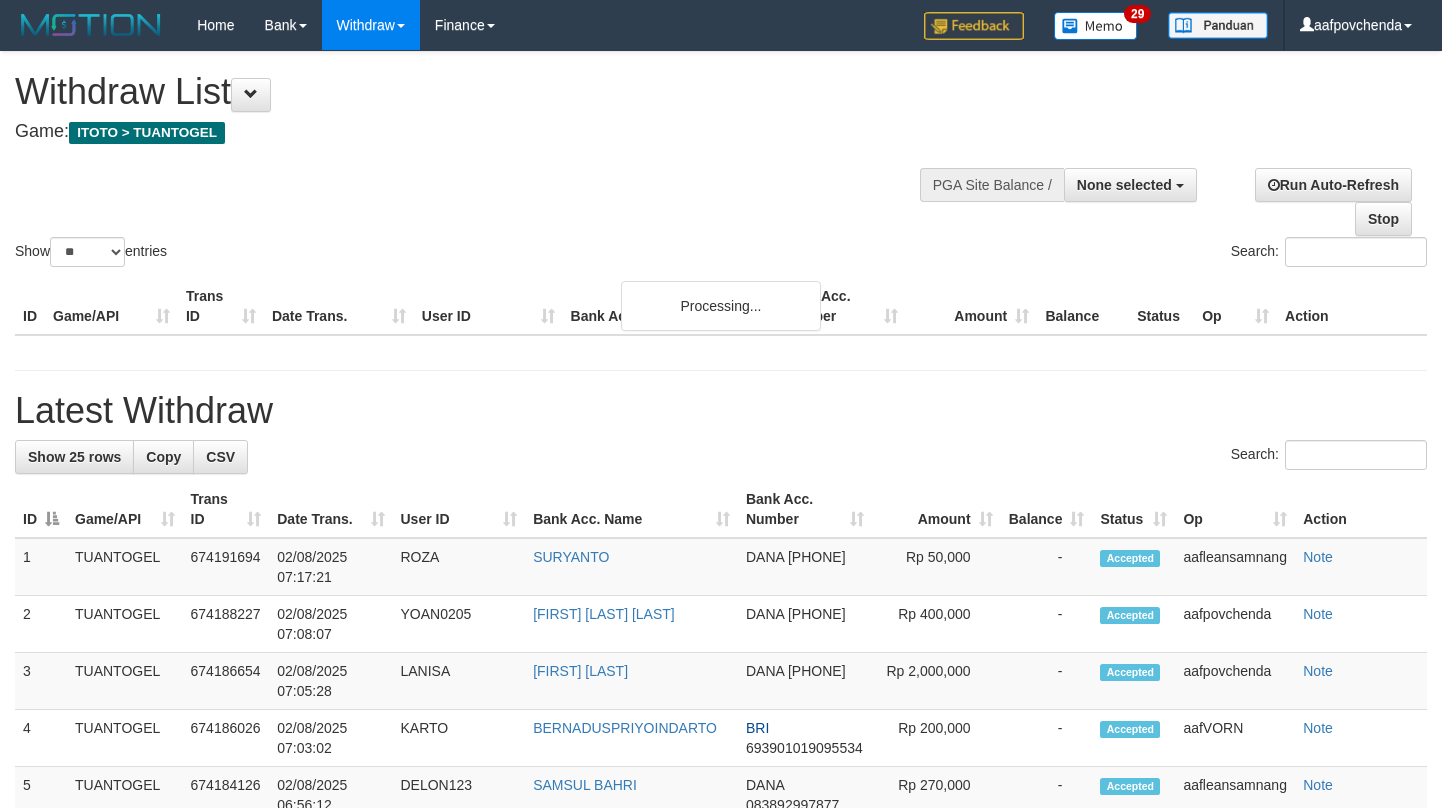 select 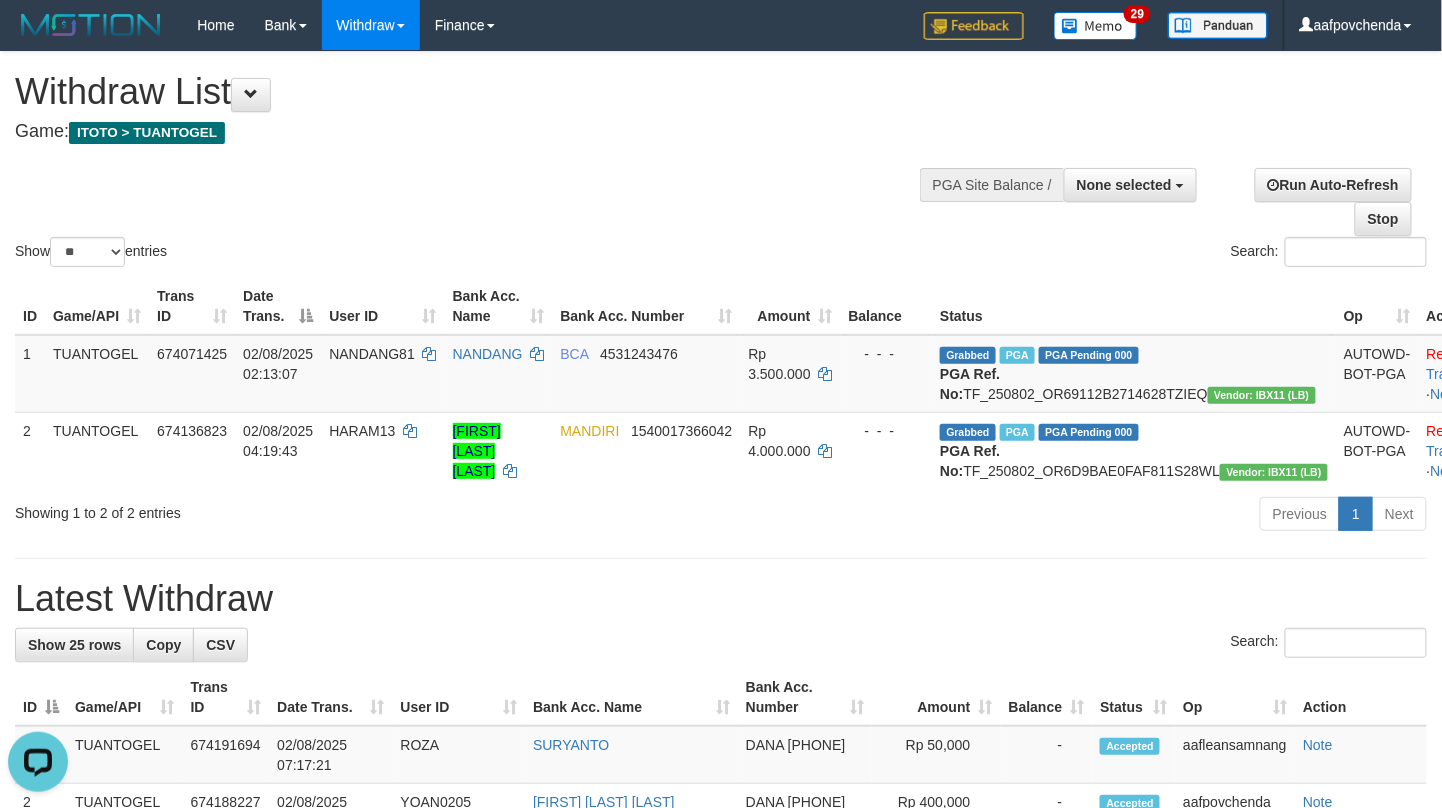 scroll, scrollTop: 0, scrollLeft: 0, axis: both 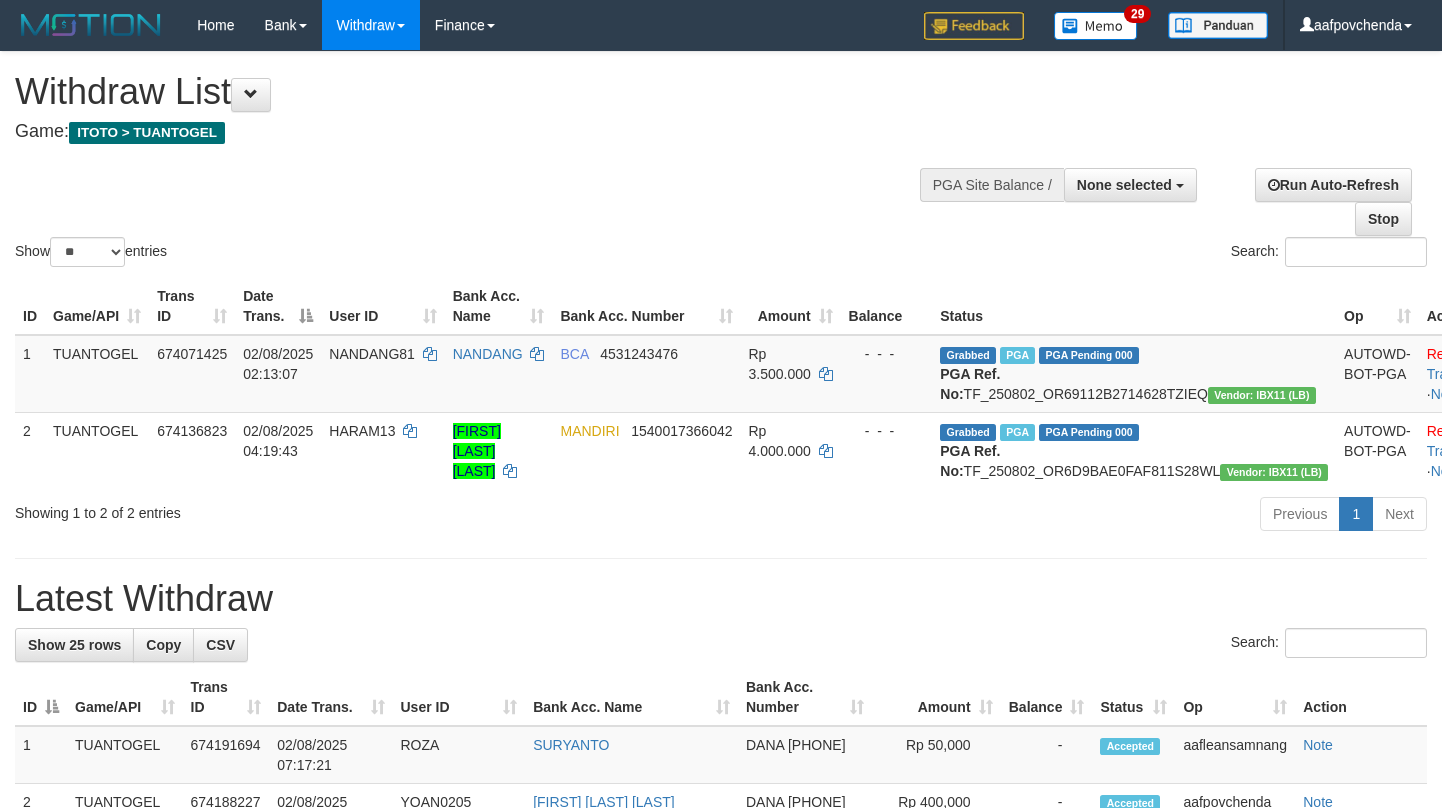 select 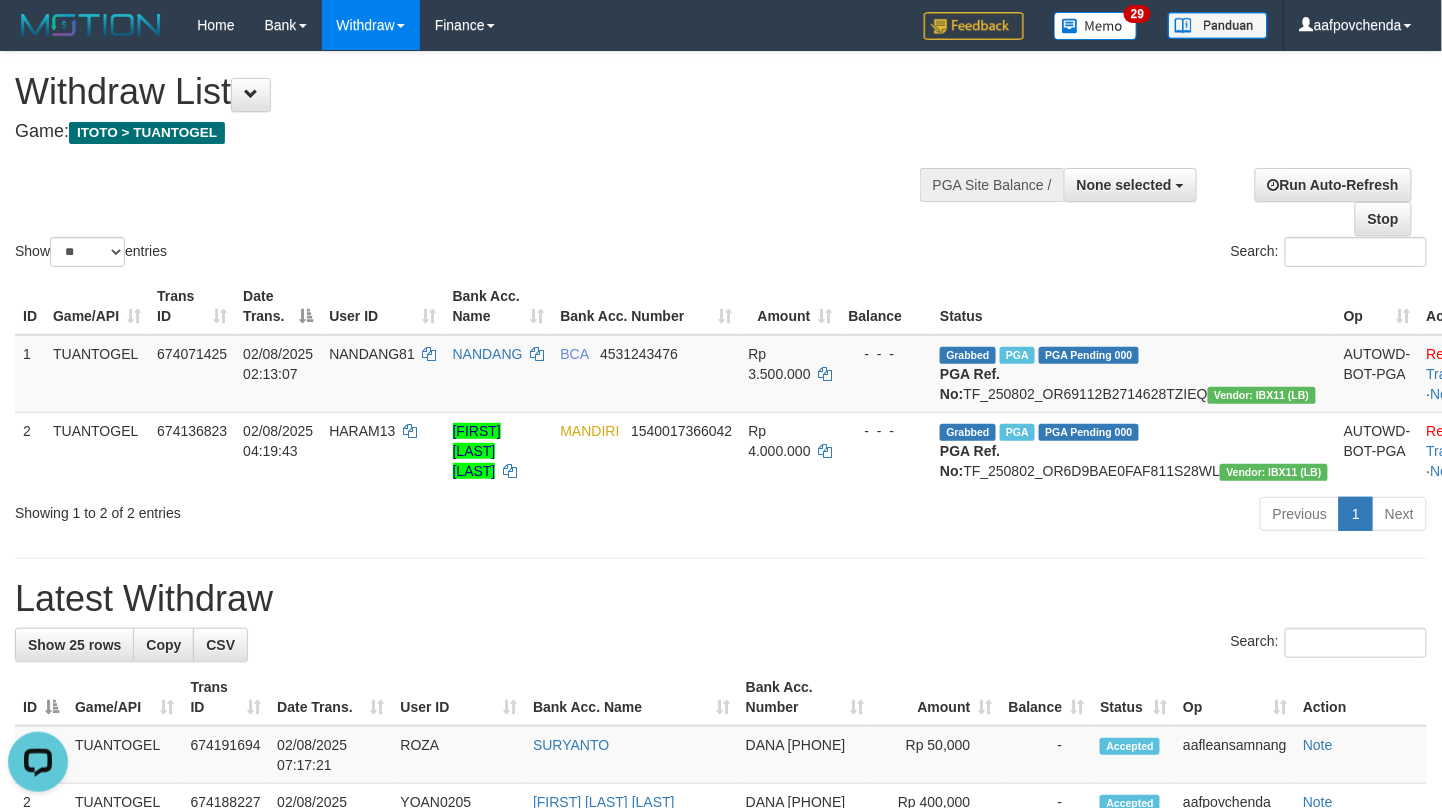 scroll, scrollTop: 0, scrollLeft: 0, axis: both 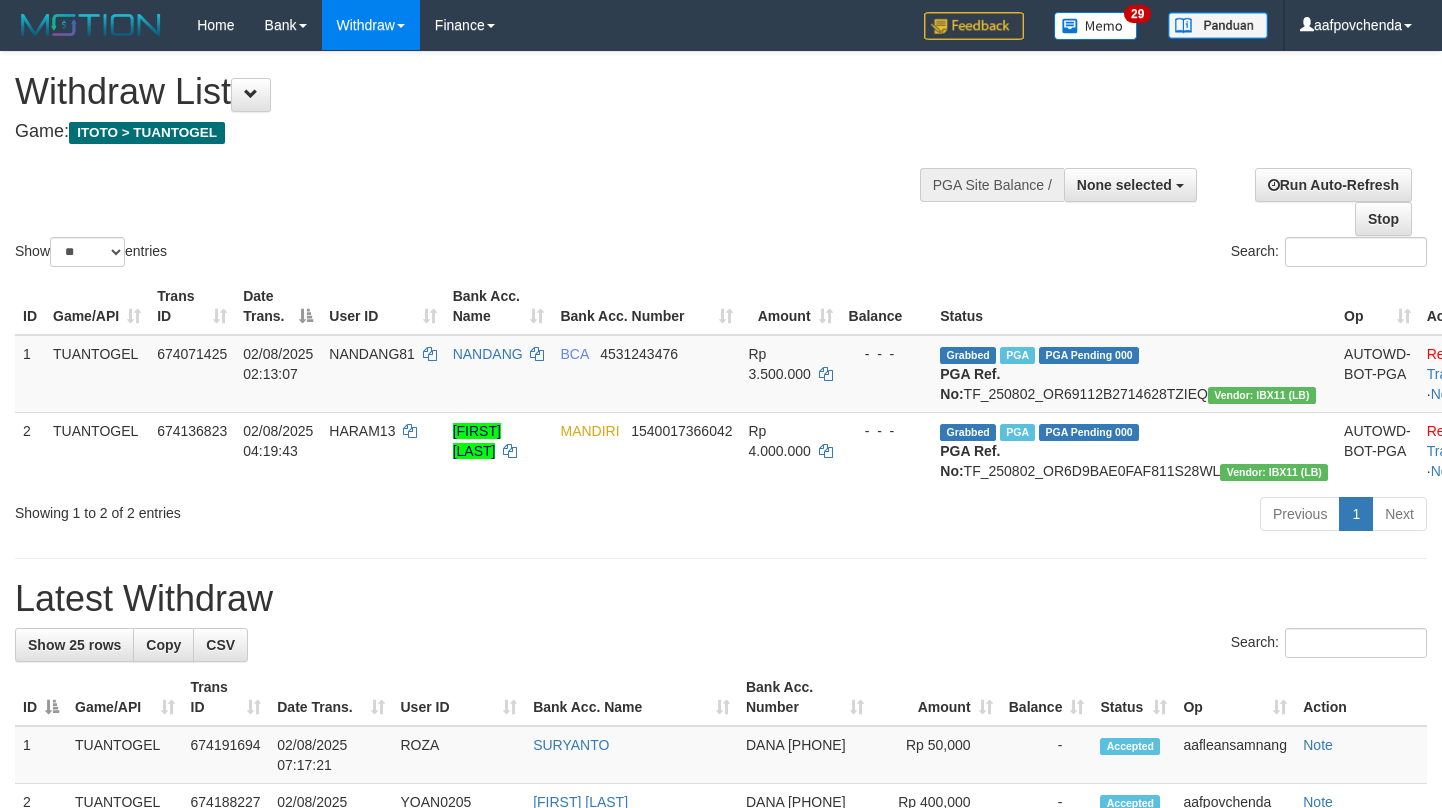 select 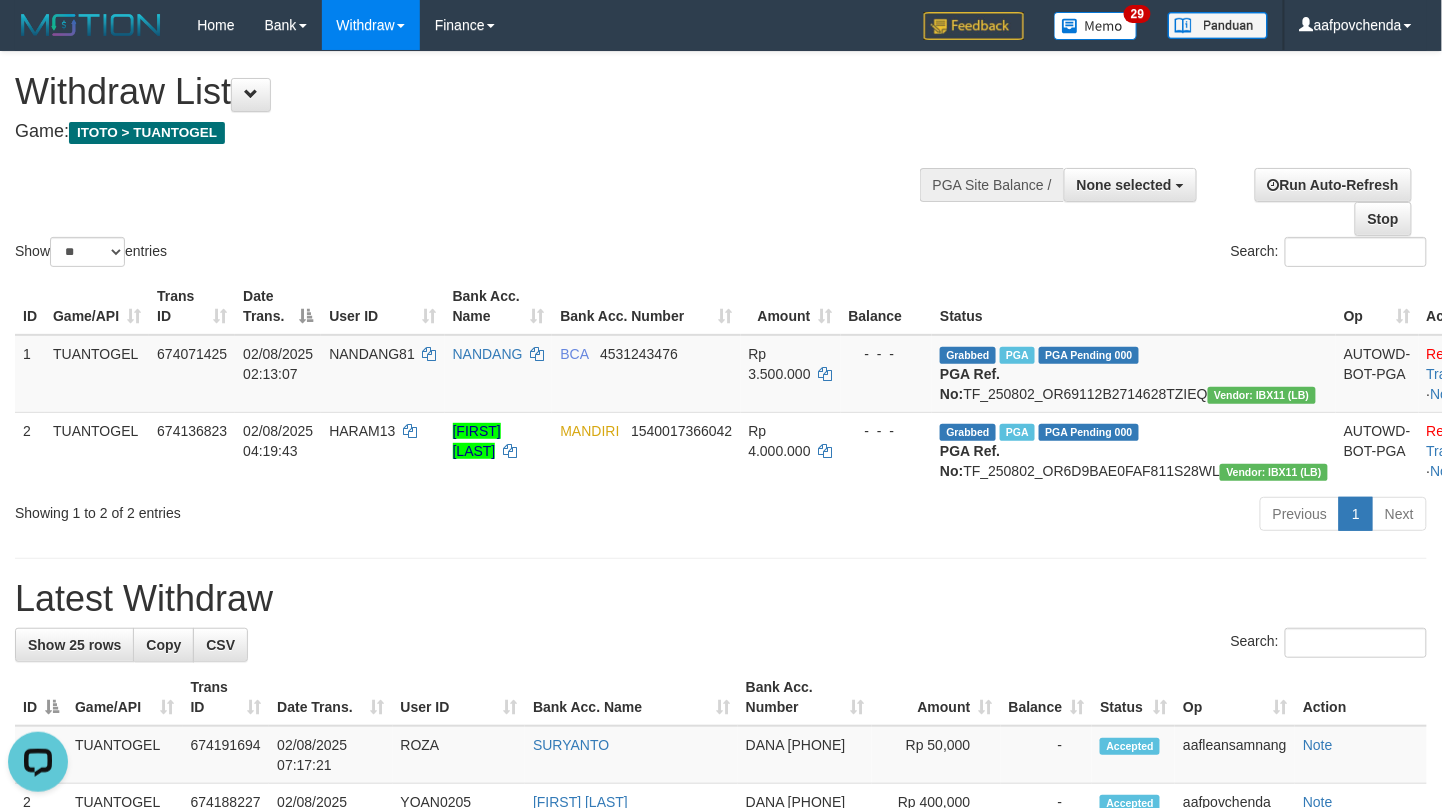 scroll, scrollTop: 0, scrollLeft: 0, axis: both 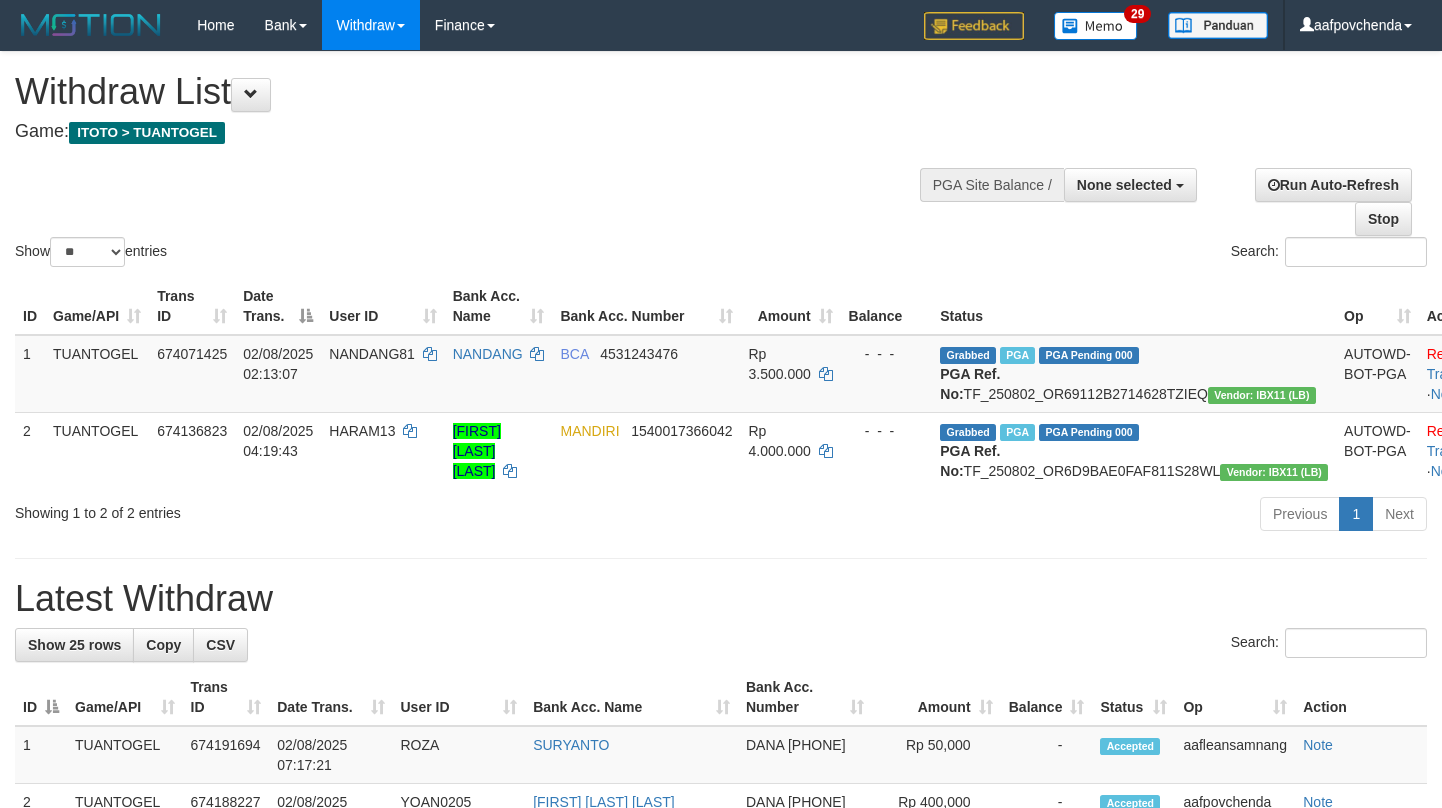 select 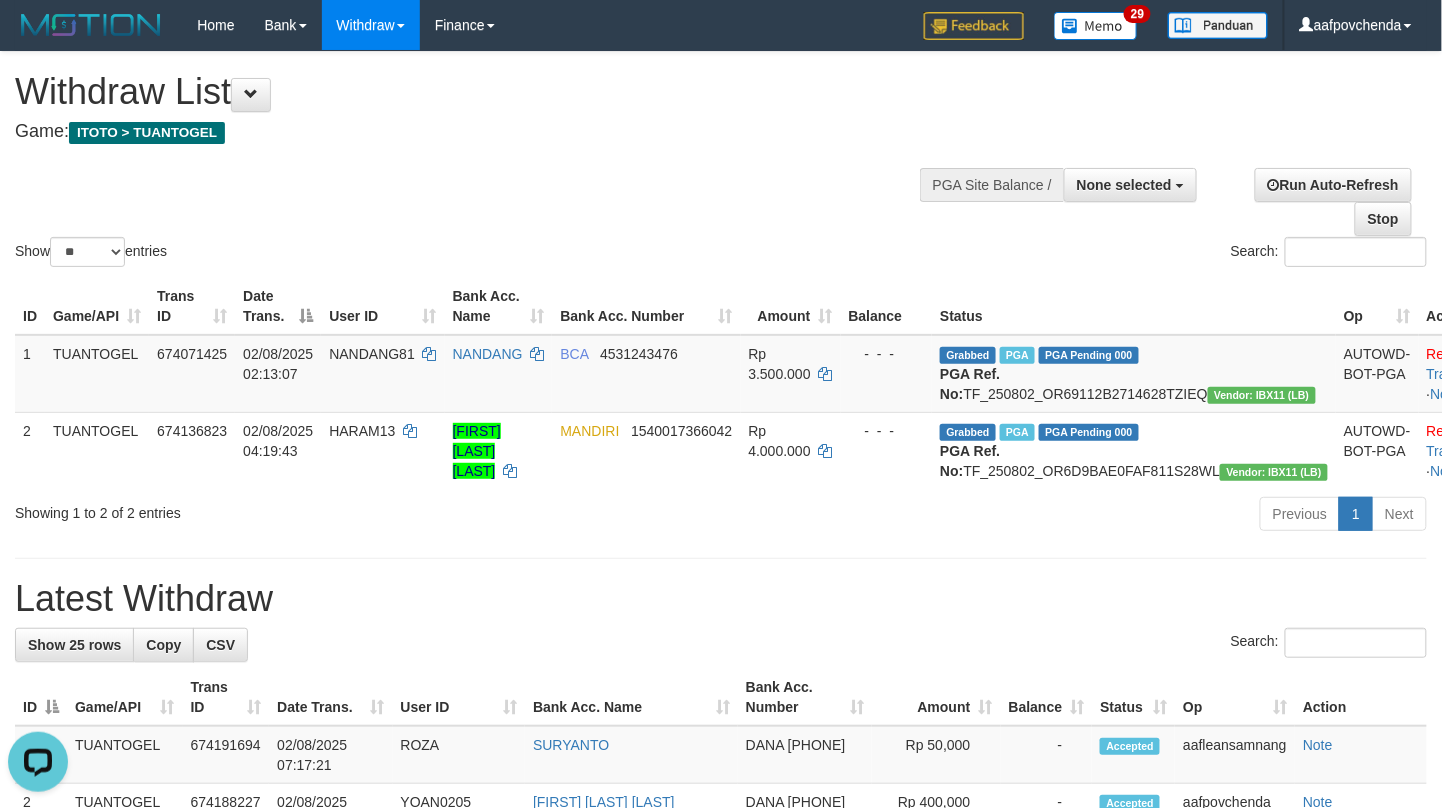 scroll, scrollTop: 0, scrollLeft: 0, axis: both 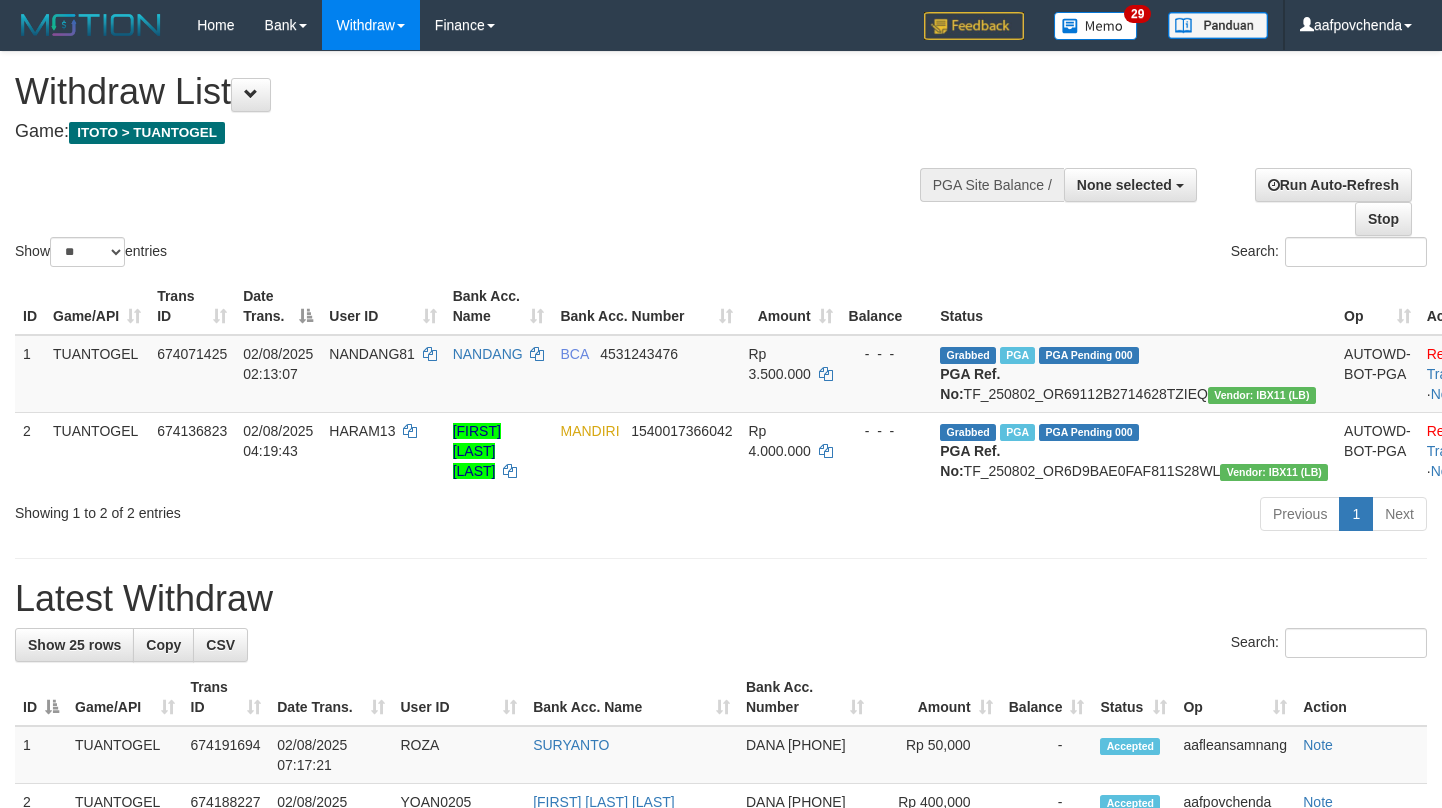 select 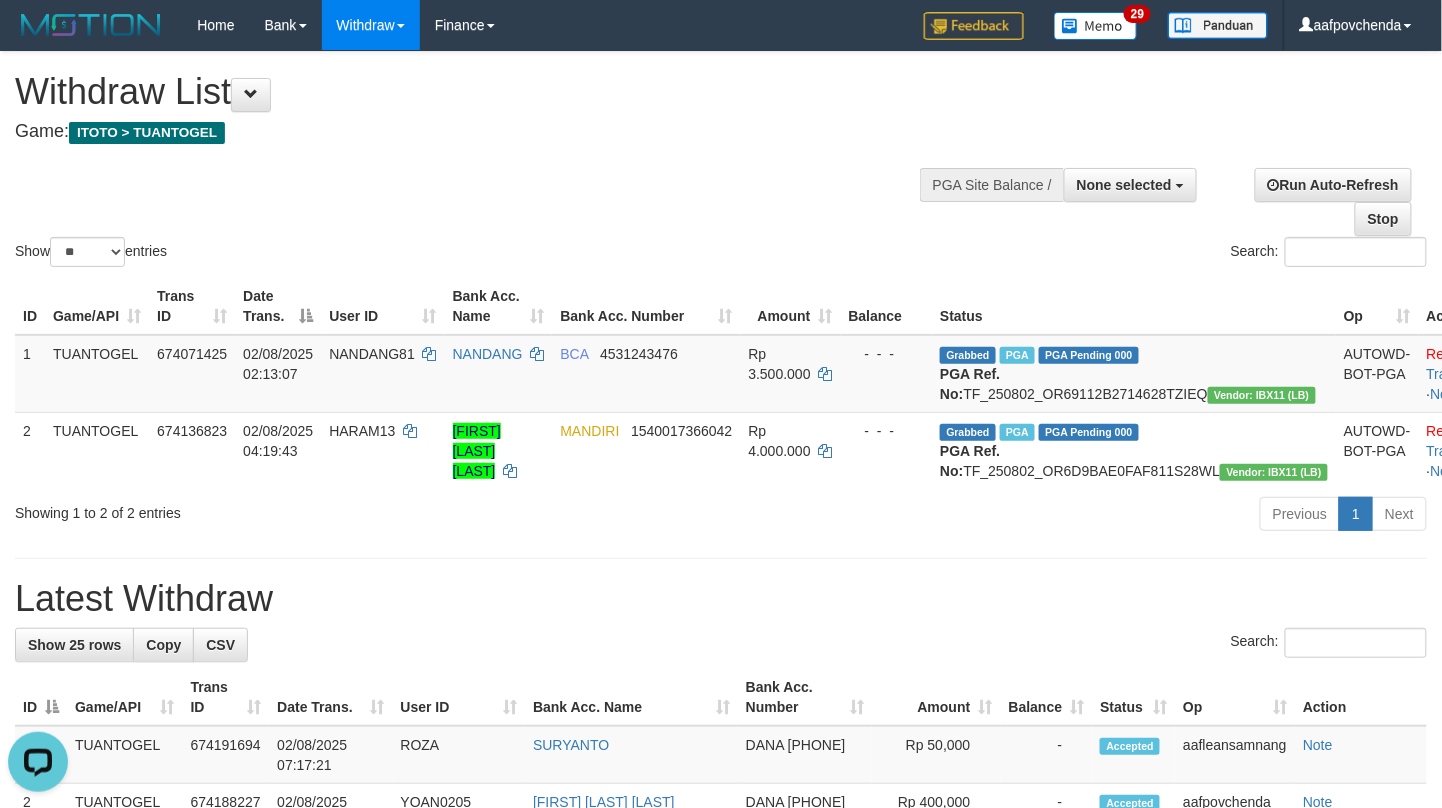 scroll, scrollTop: 0, scrollLeft: 0, axis: both 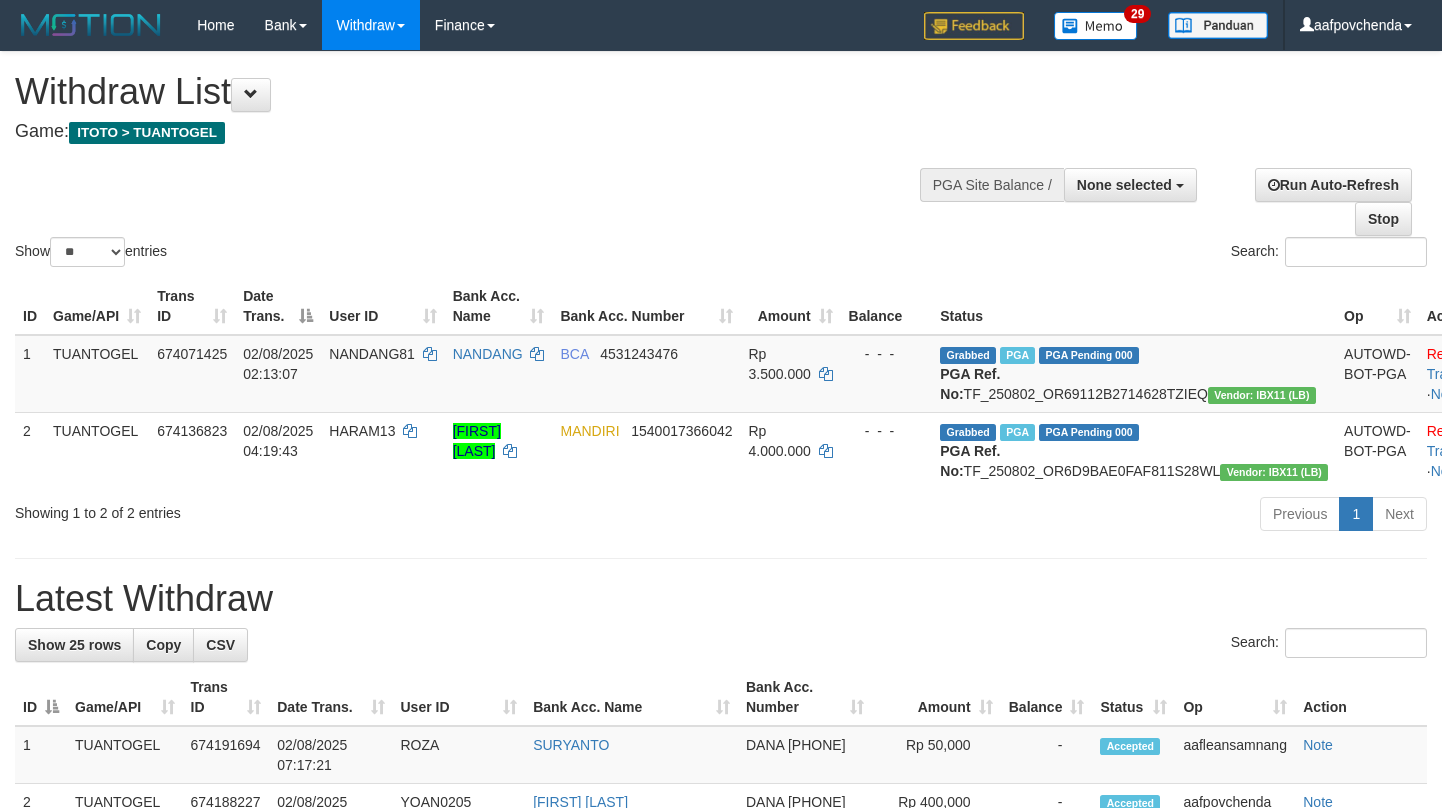 select 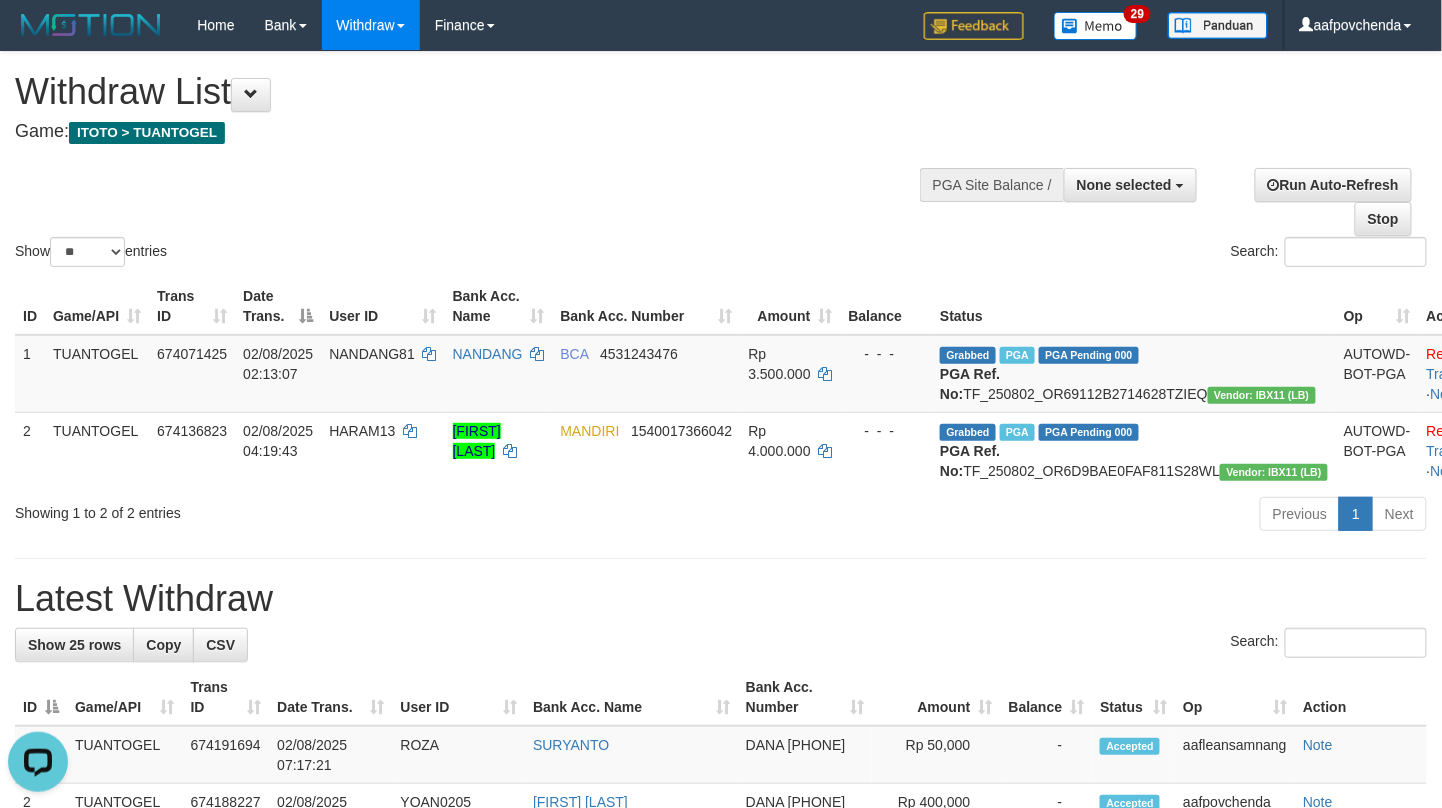 scroll, scrollTop: 0, scrollLeft: 0, axis: both 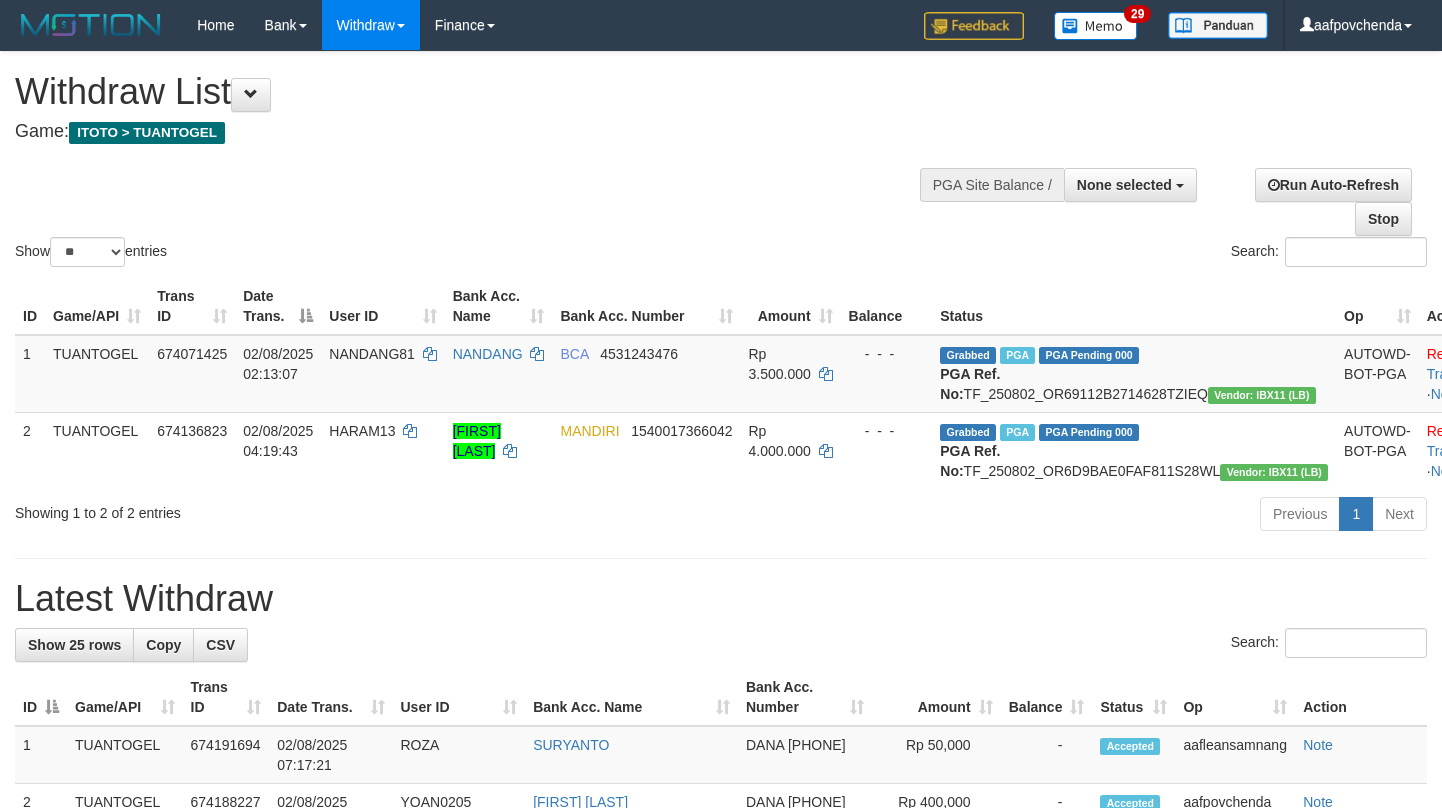 select 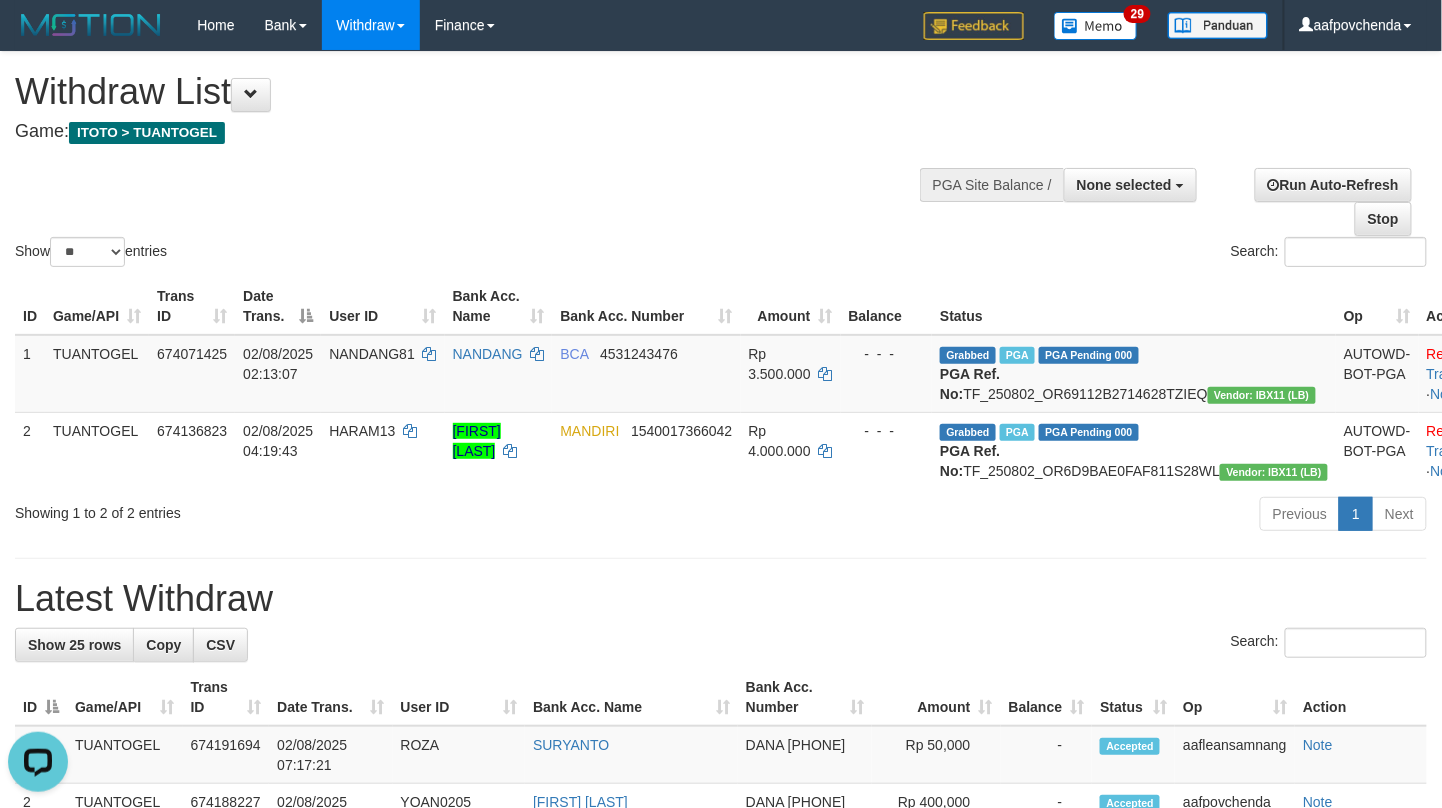 scroll, scrollTop: 0, scrollLeft: 0, axis: both 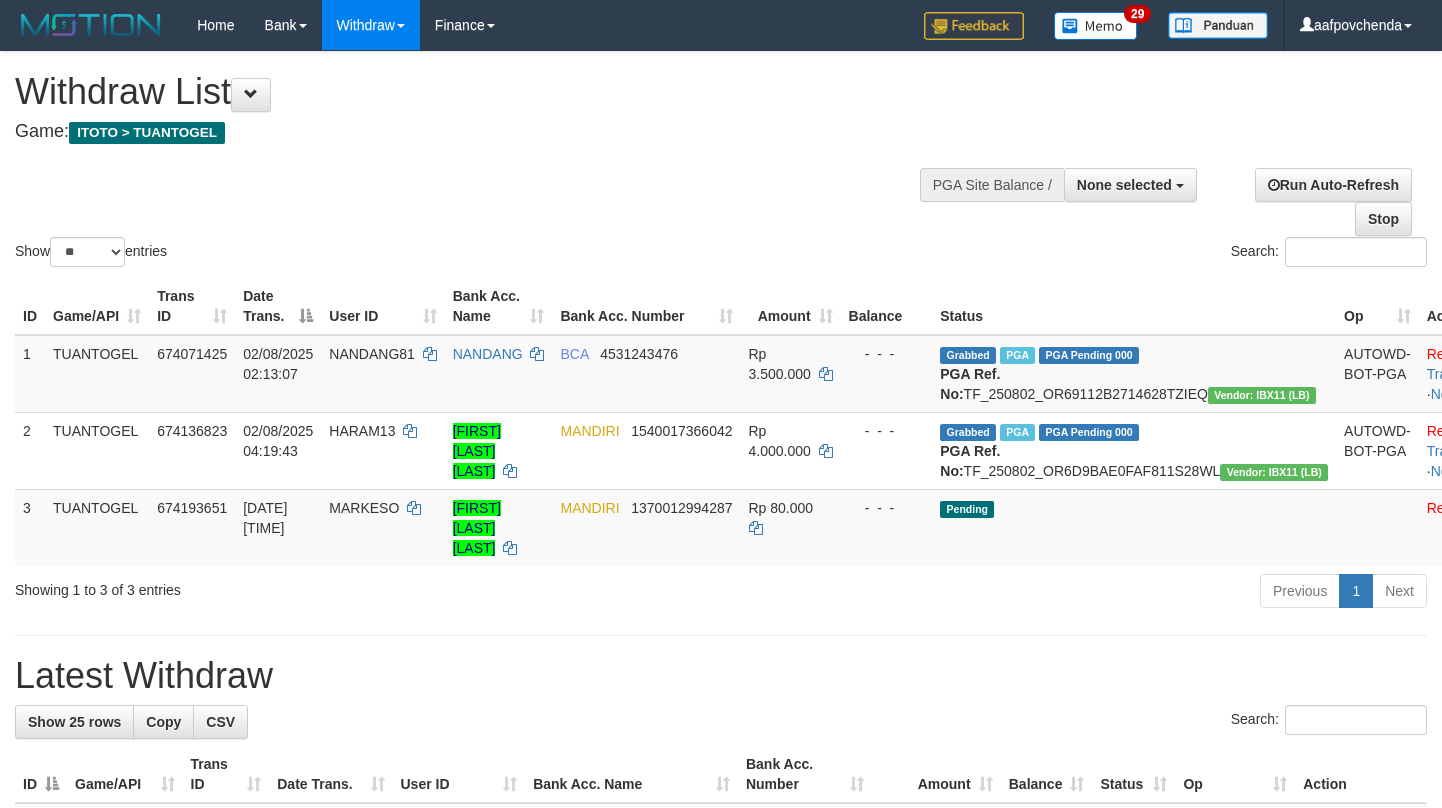 select 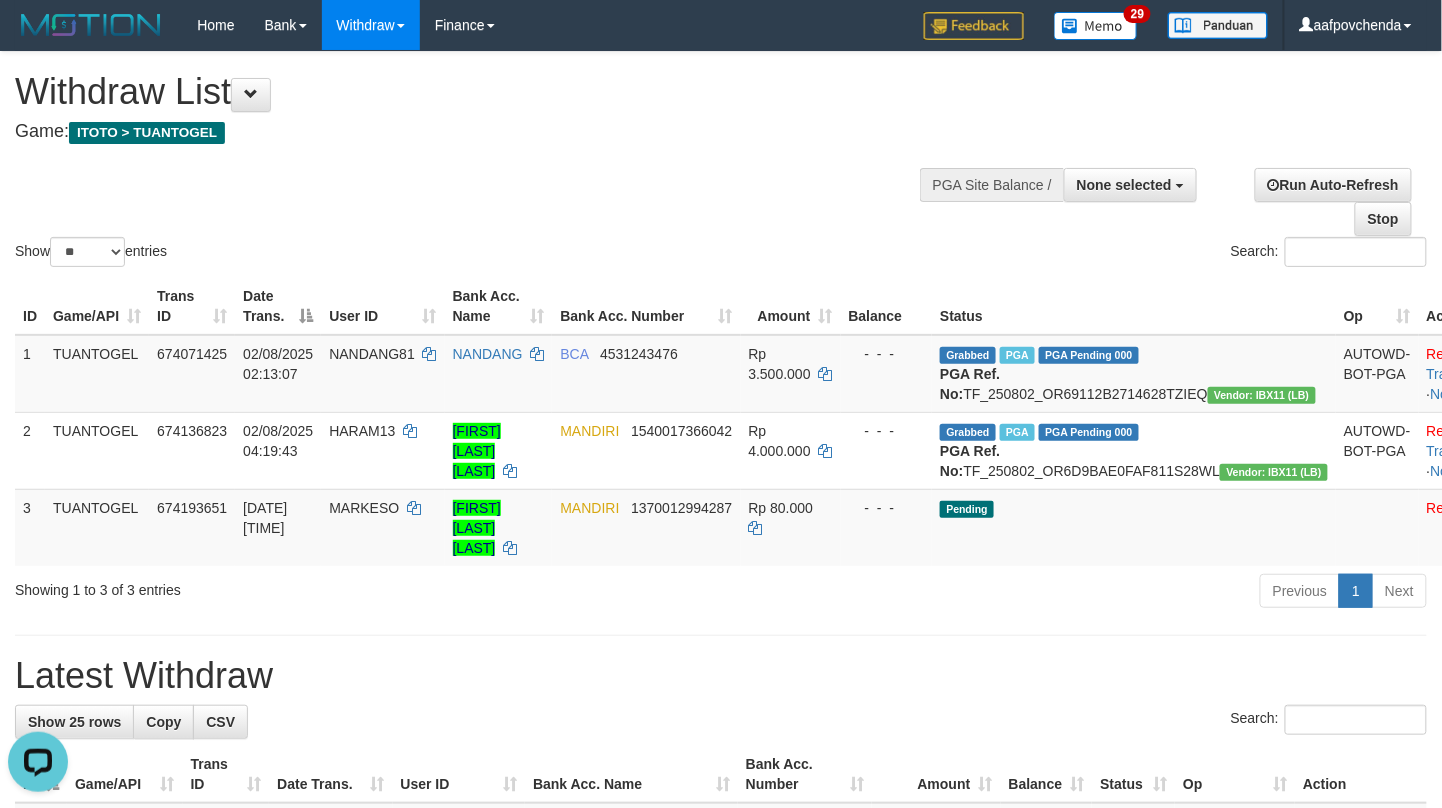 scroll, scrollTop: 0, scrollLeft: 0, axis: both 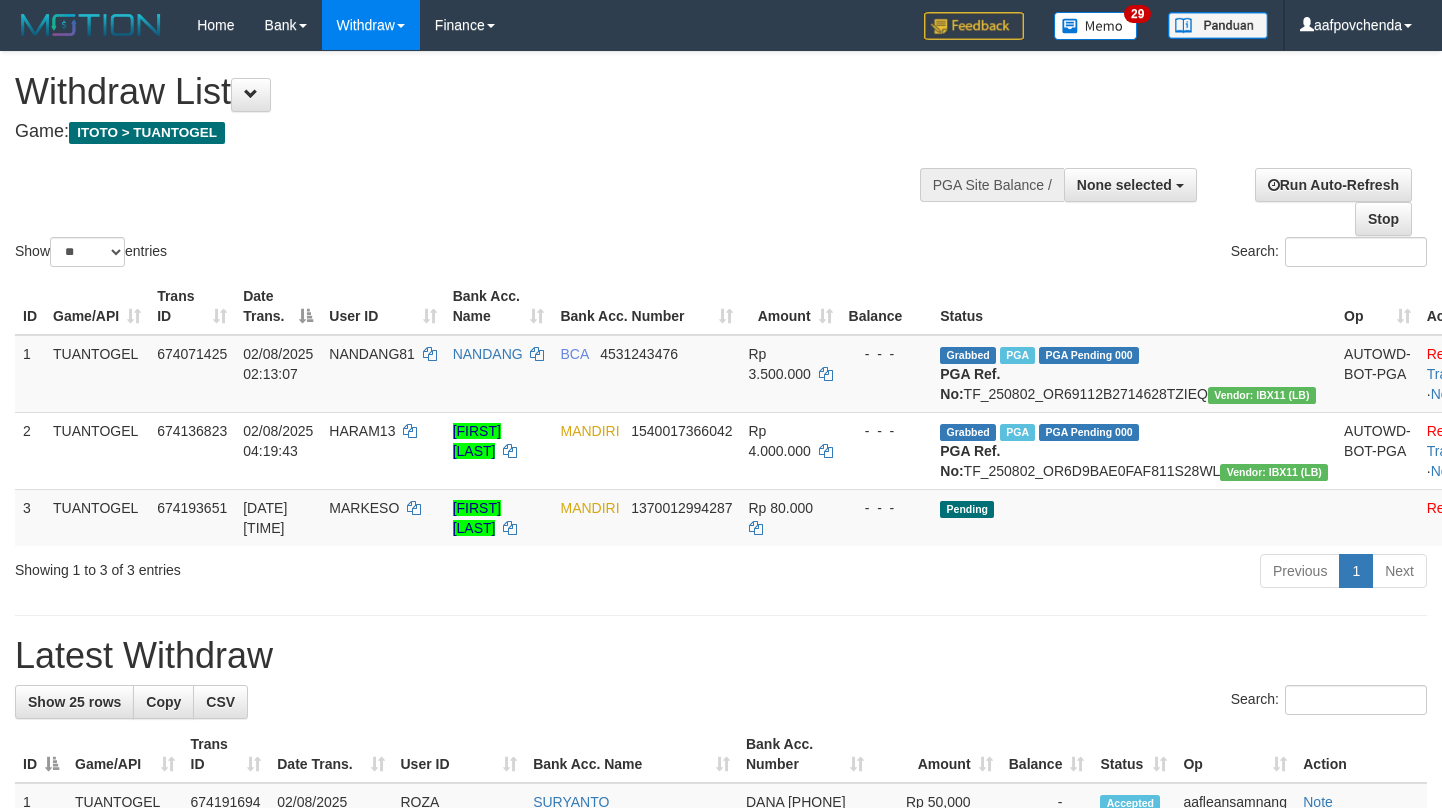 select 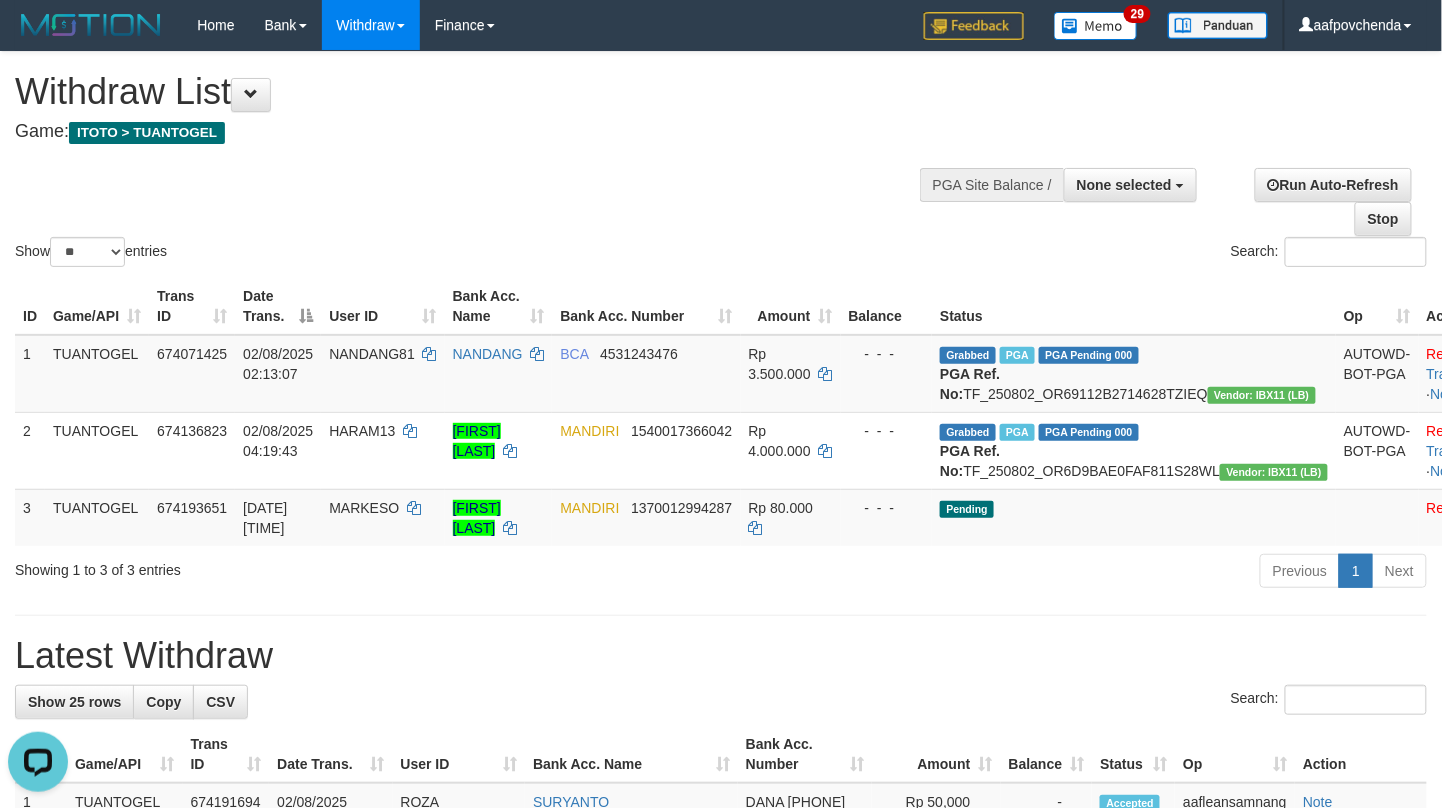 scroll, scrollTop: 0, scrollLeft: 0, axis: both 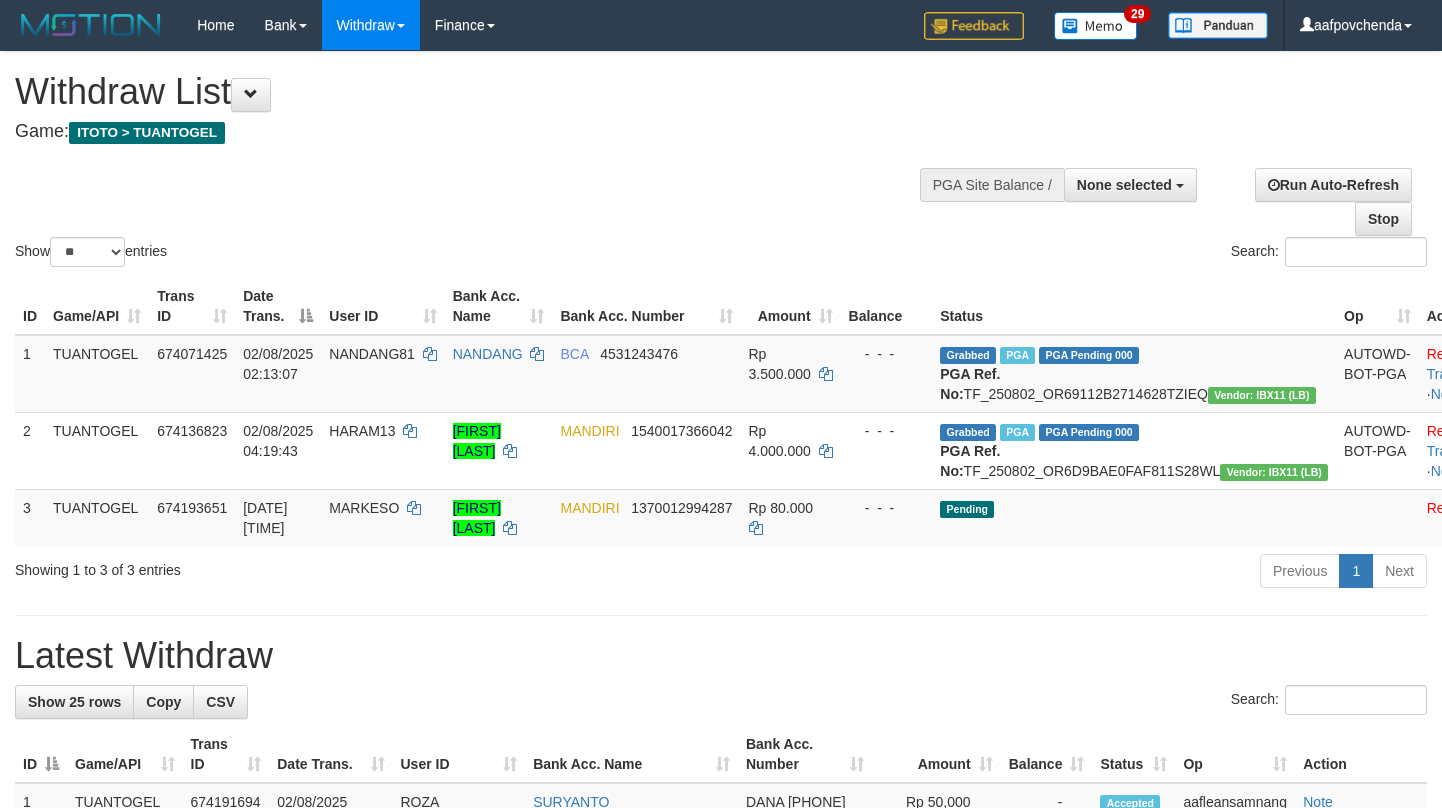 select 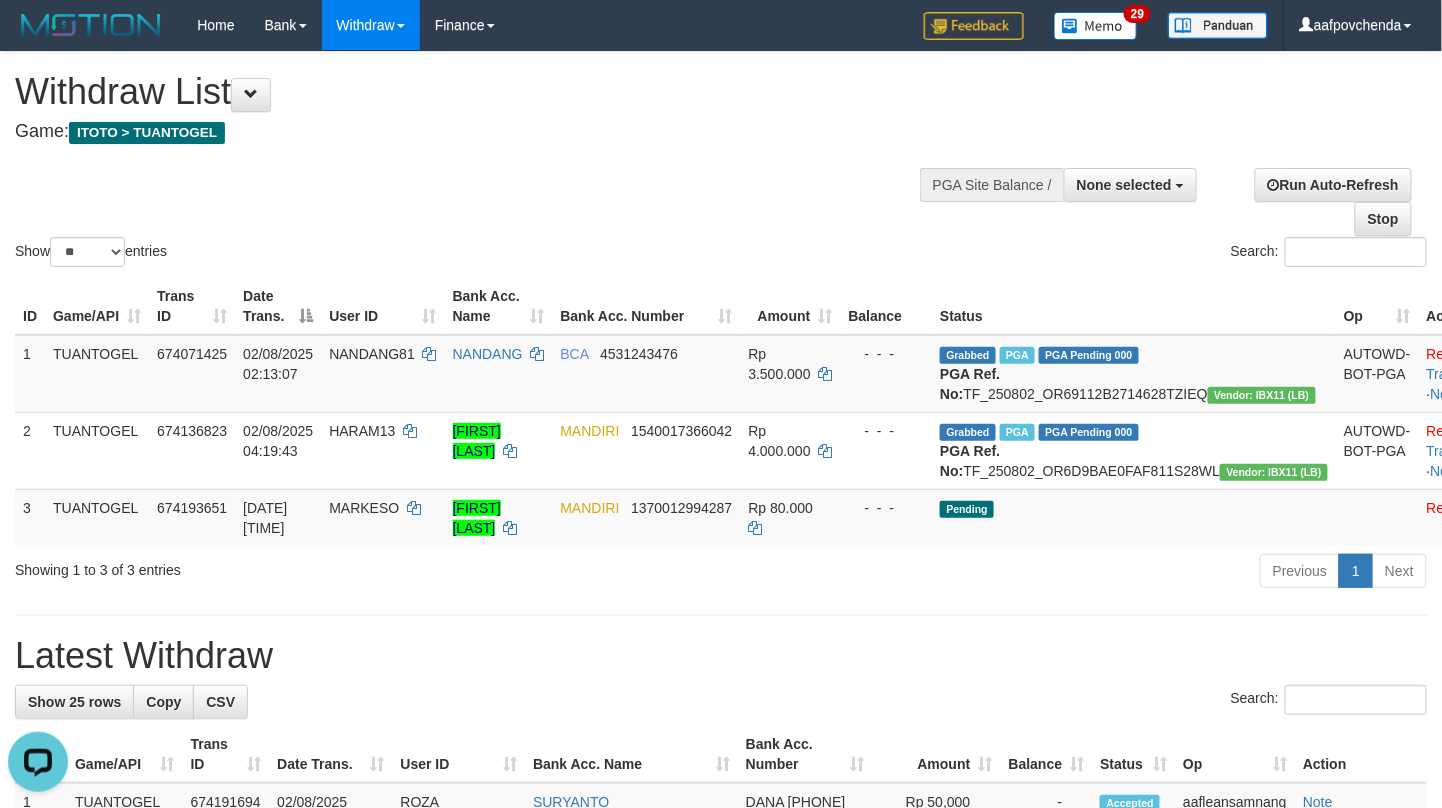 scroll, scrollTop: 0, scrollLeft: 0, axis: both 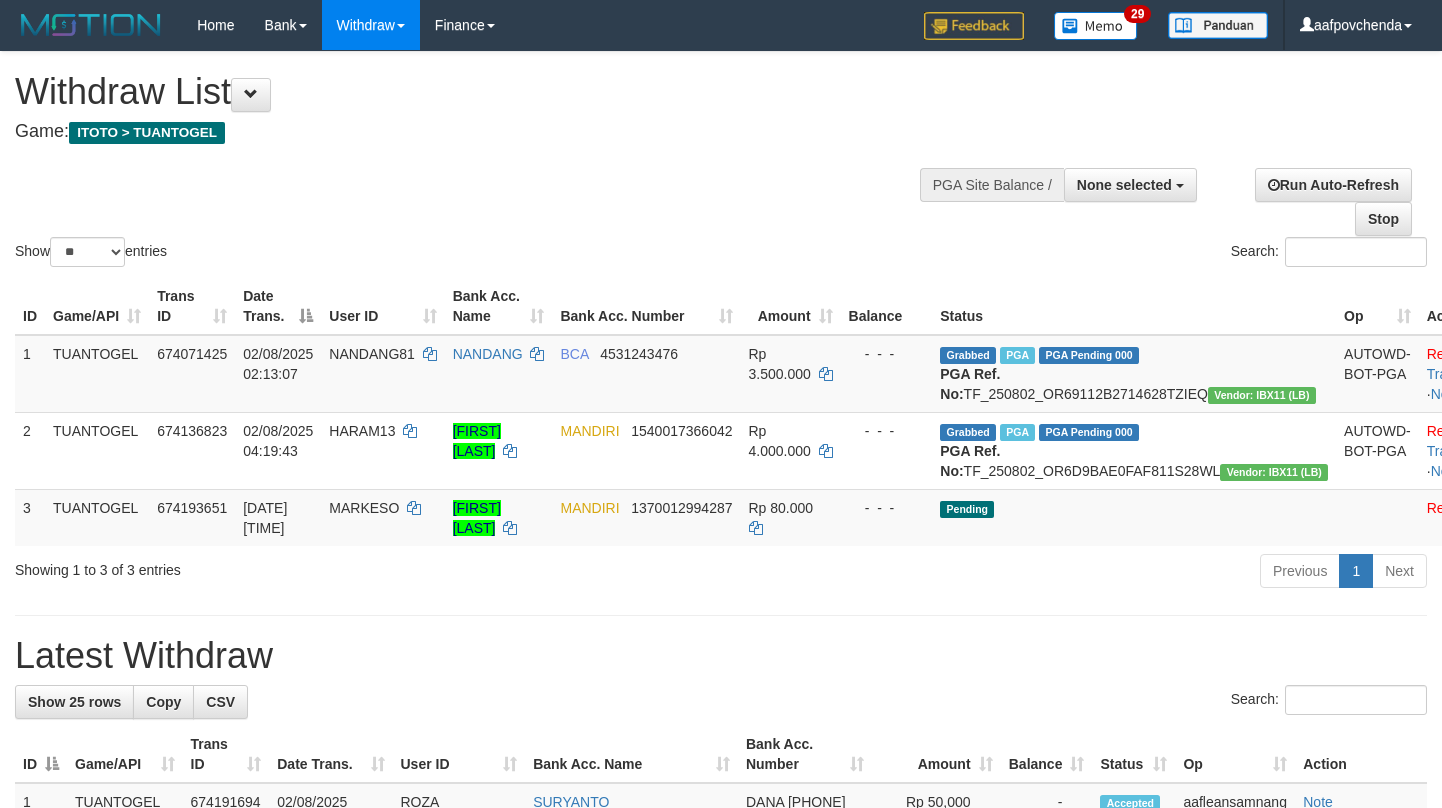 select 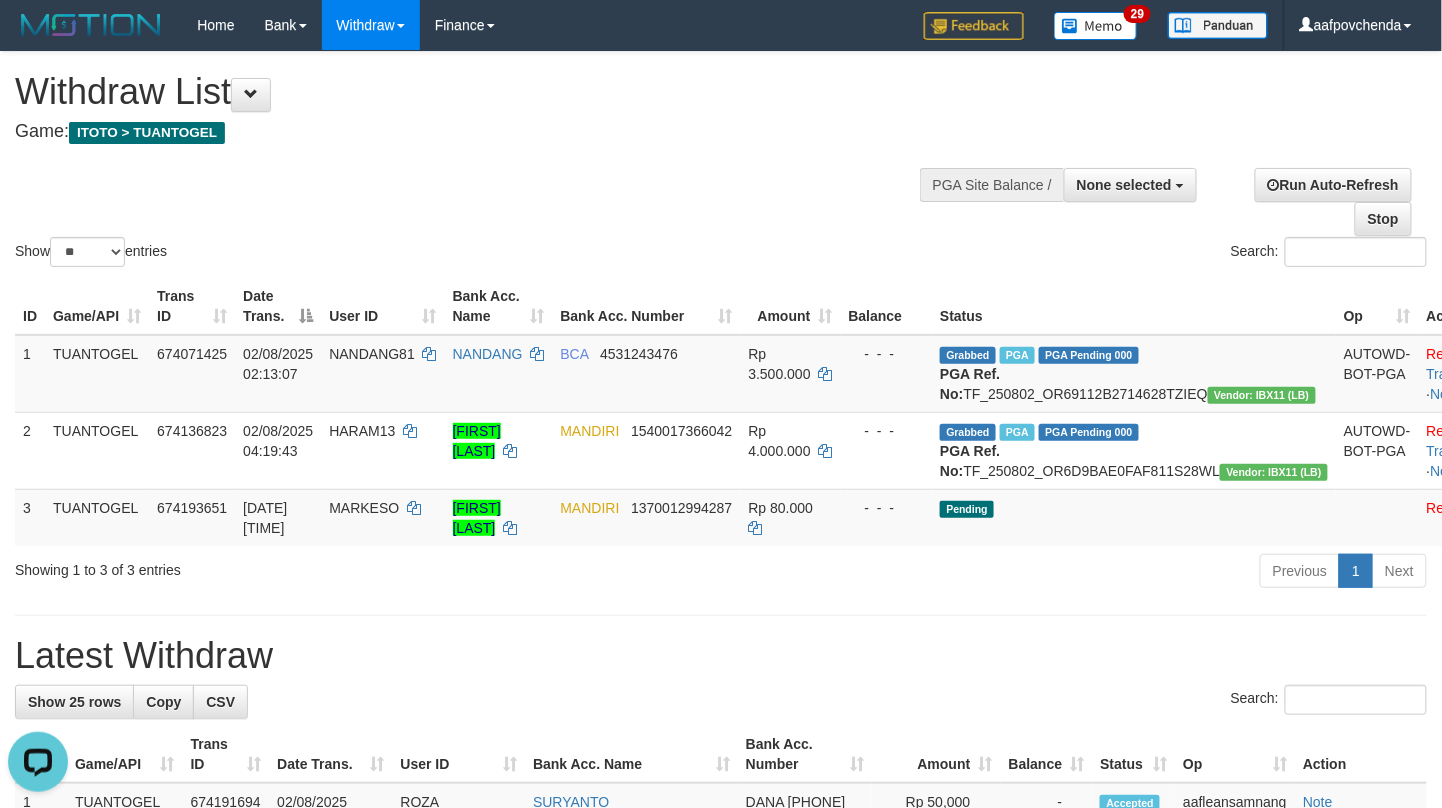 scroll, scrollTop: 0, scrollLeft: 0, axis: both 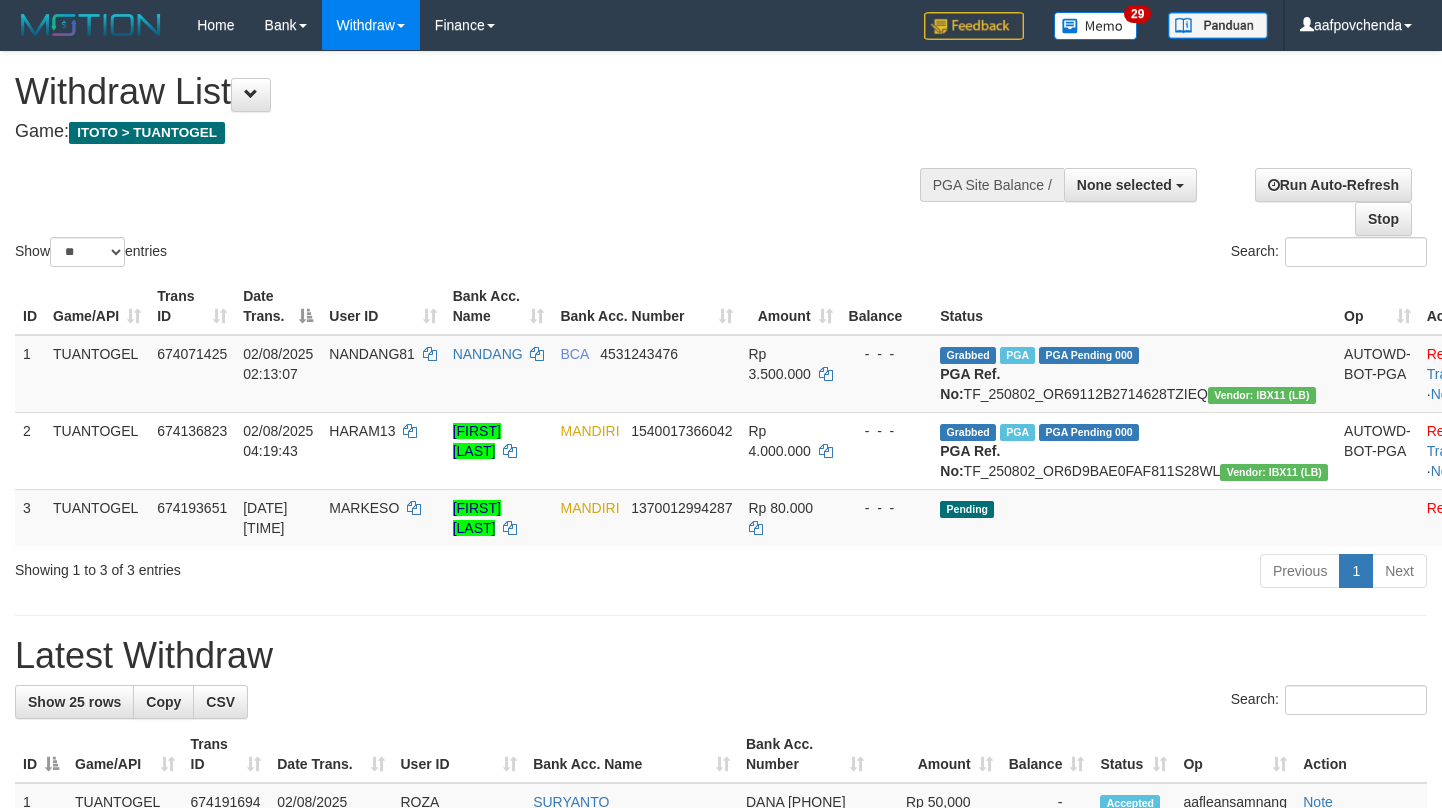 select 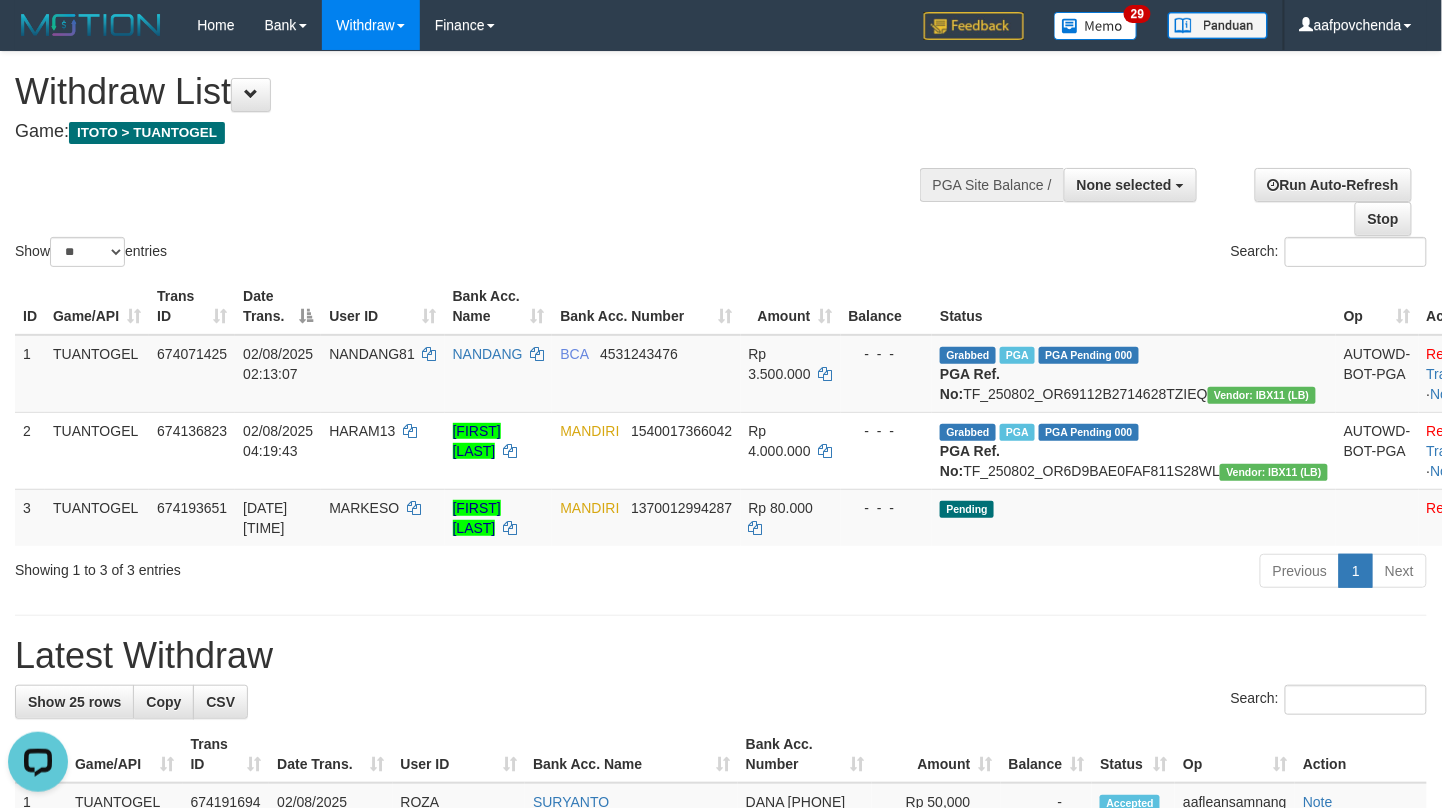 scroll, scrollTop: 0, scrollLeft: 0, axis: both 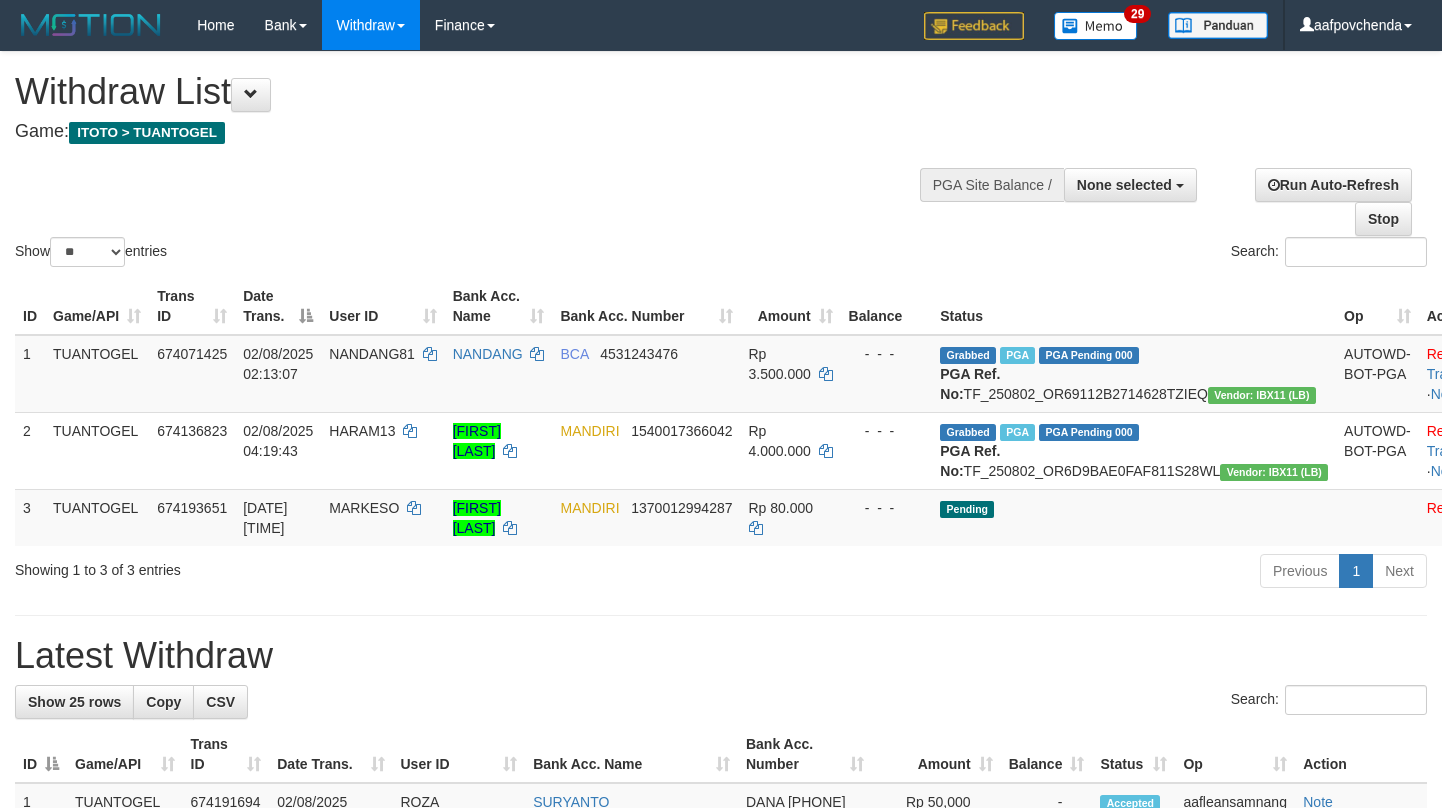 select 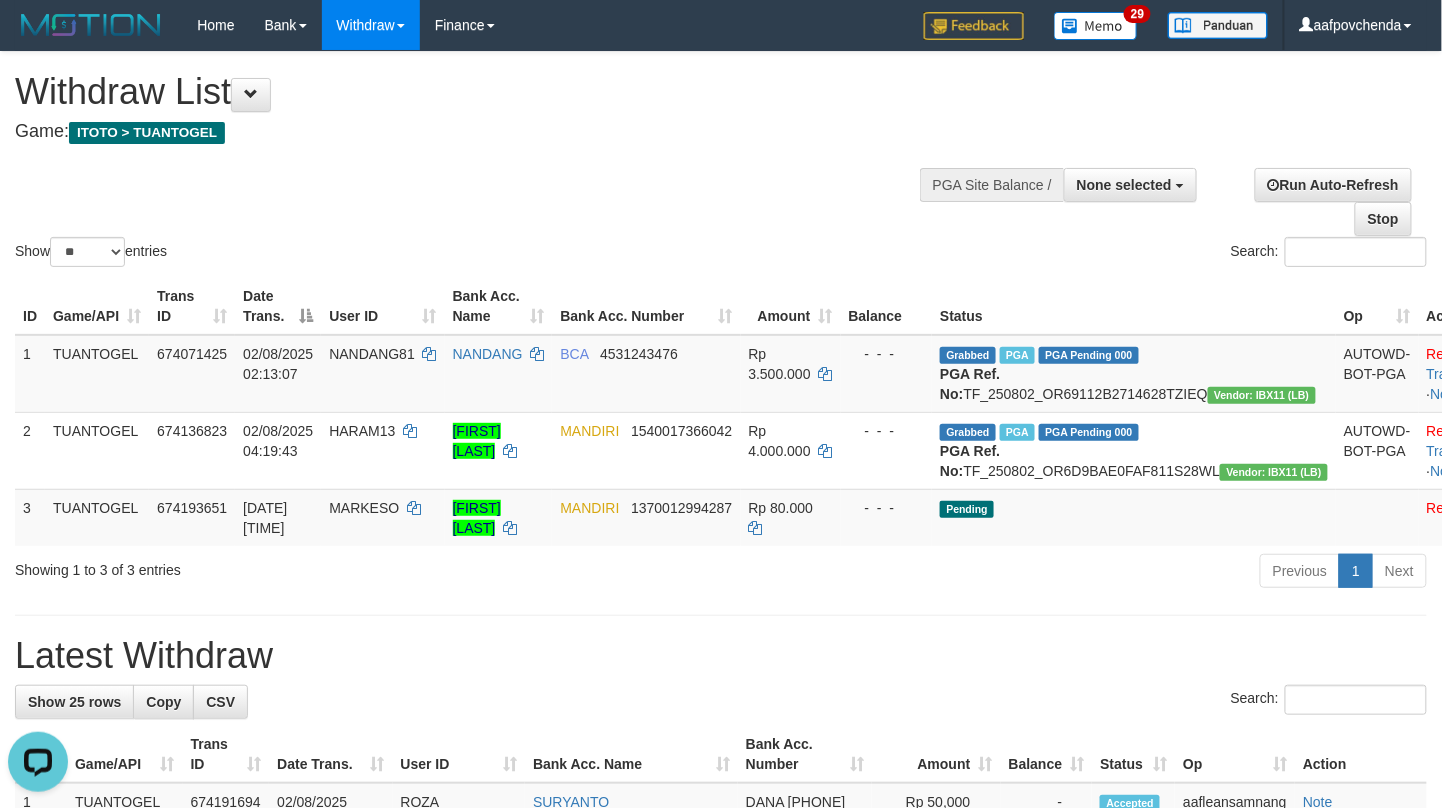scroll, scrollTop: 0, scrollLeft: 0, axis: both 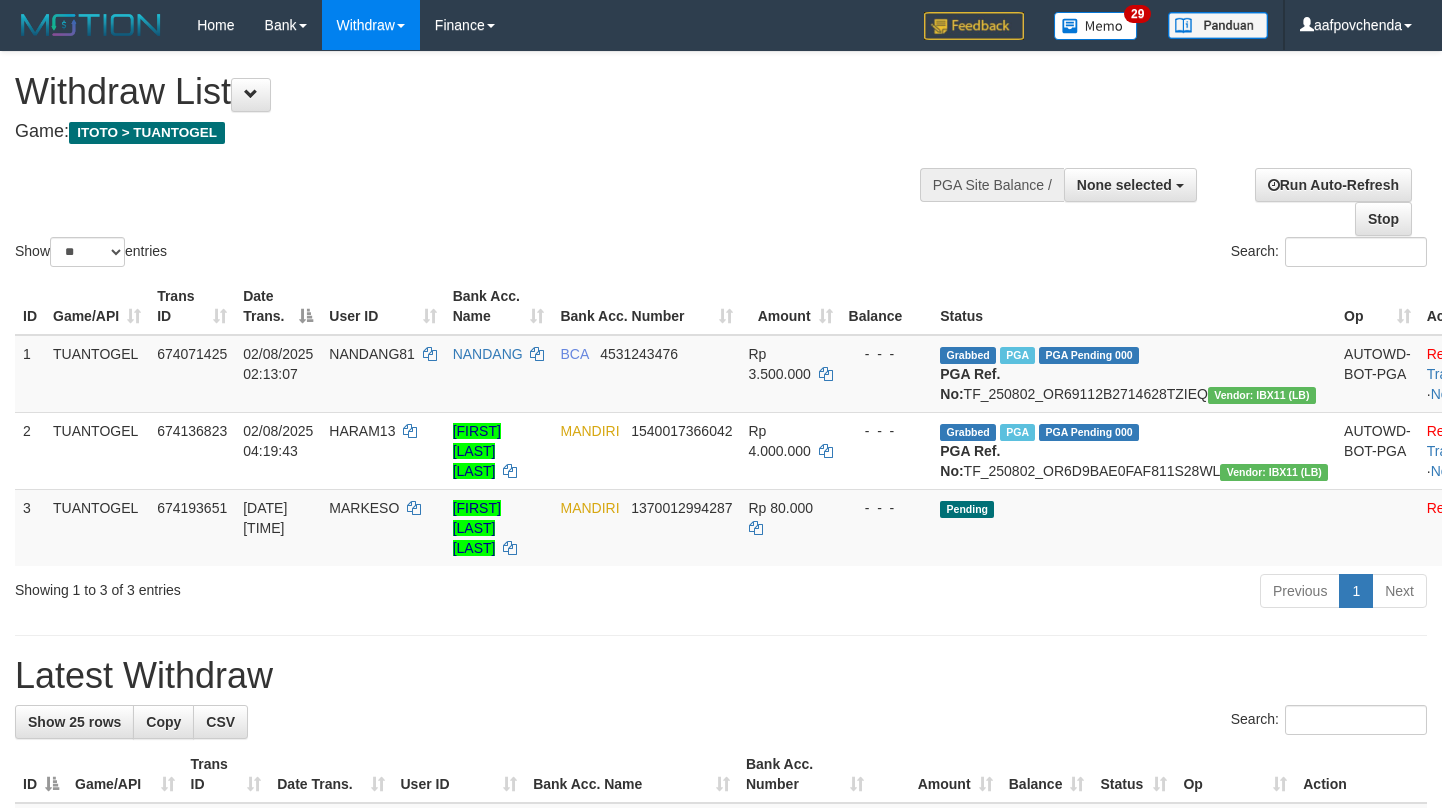 select 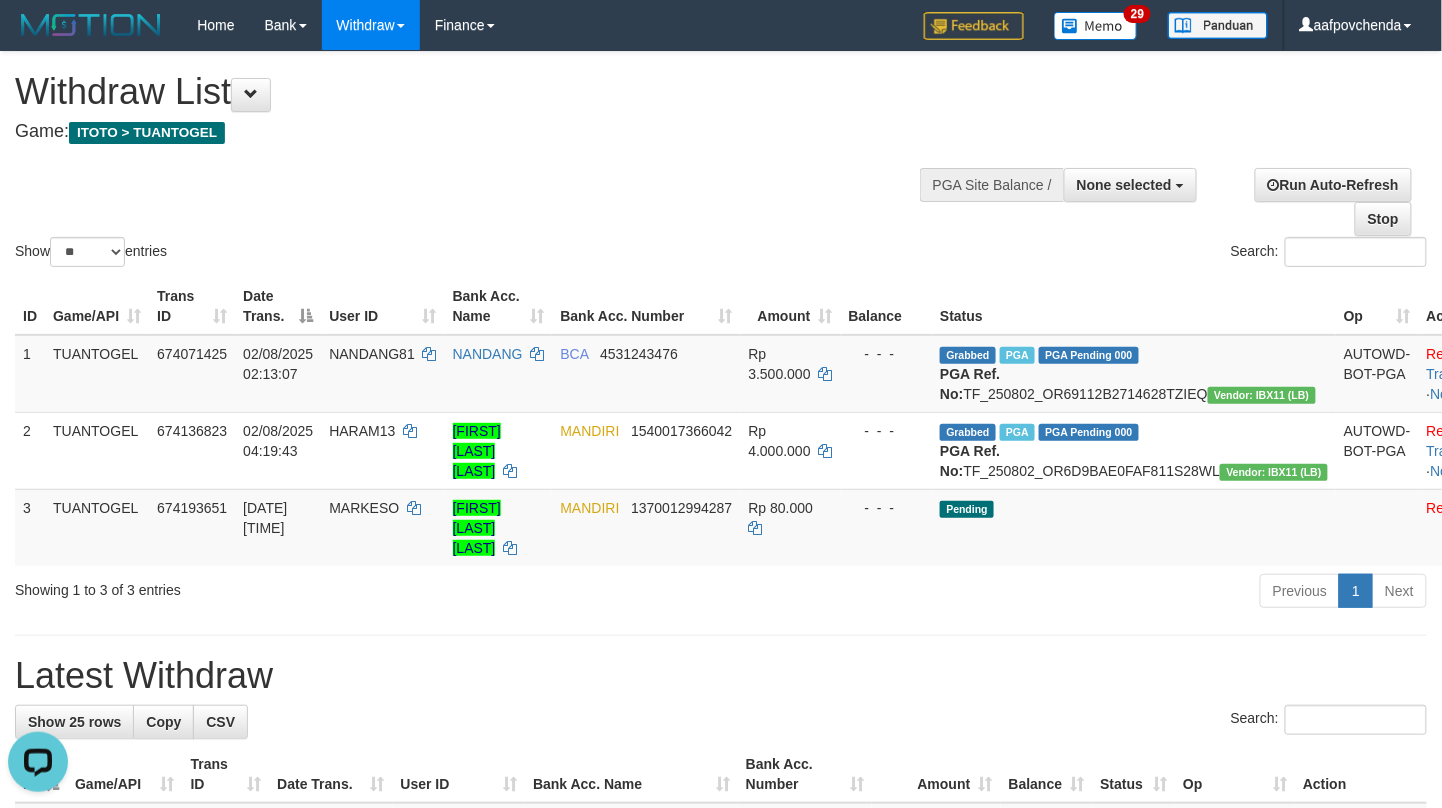 scroll, scrollTop: 0, scrollLeft: 0, axis: both 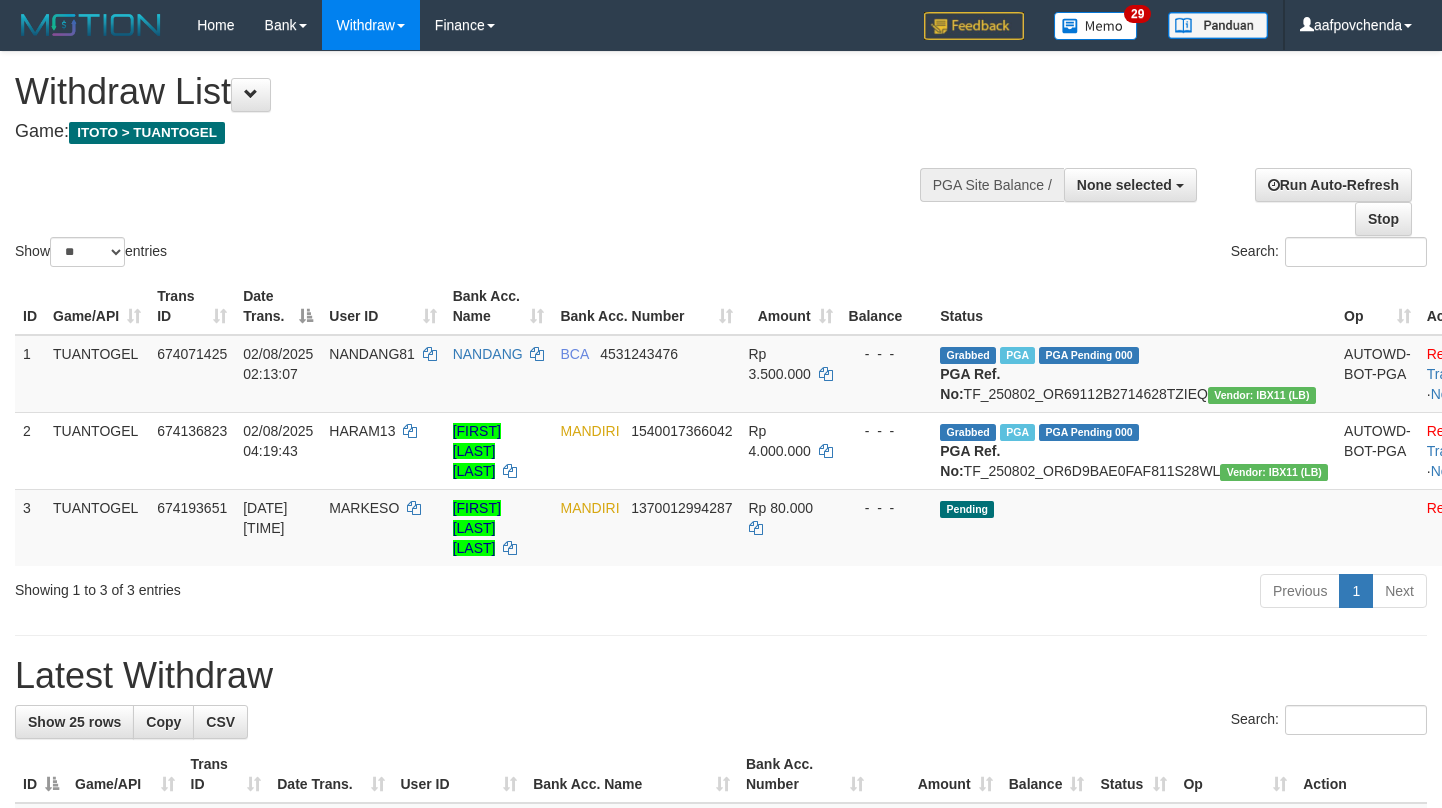 select 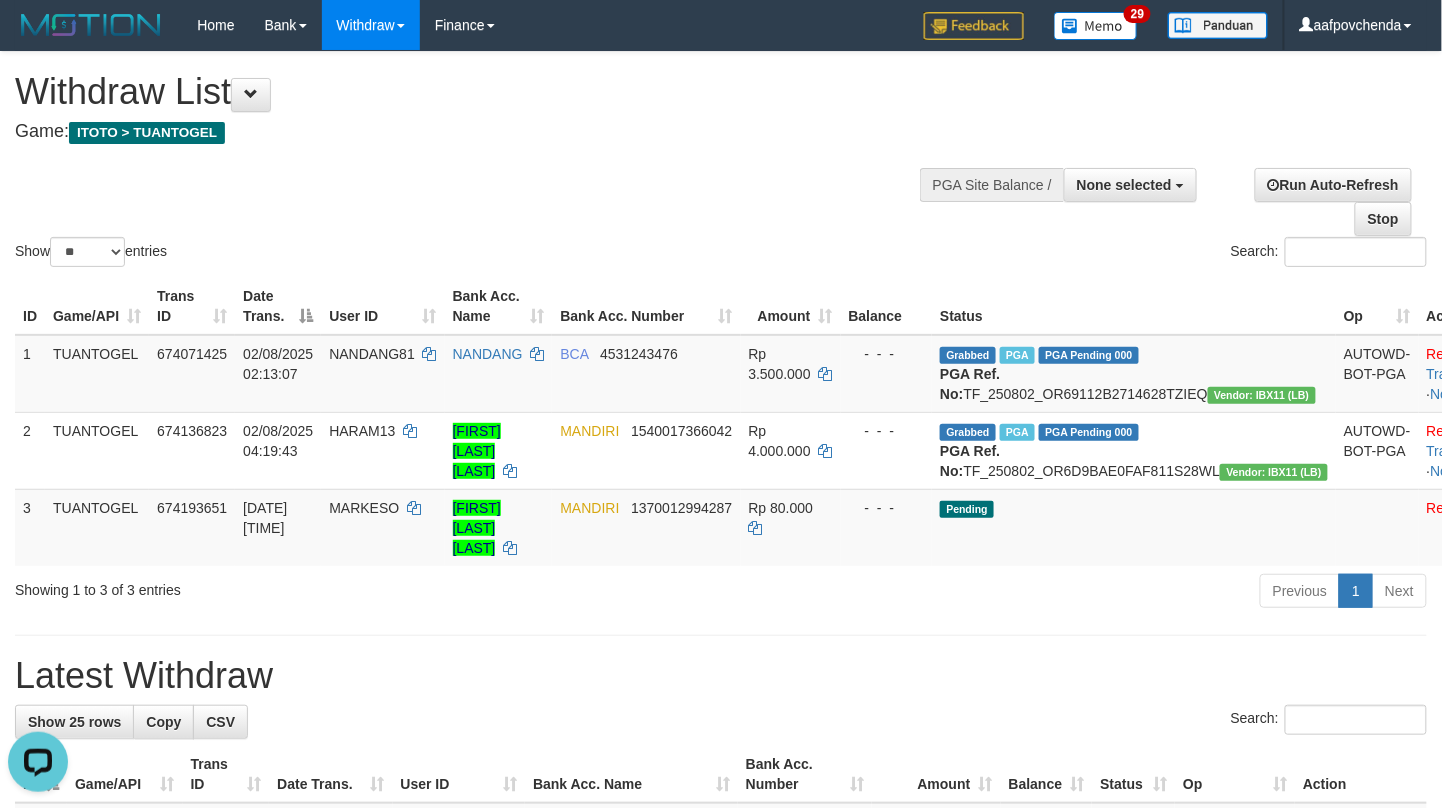 scroll, scrollTop: 0, scrollLeft: 0, axis: both 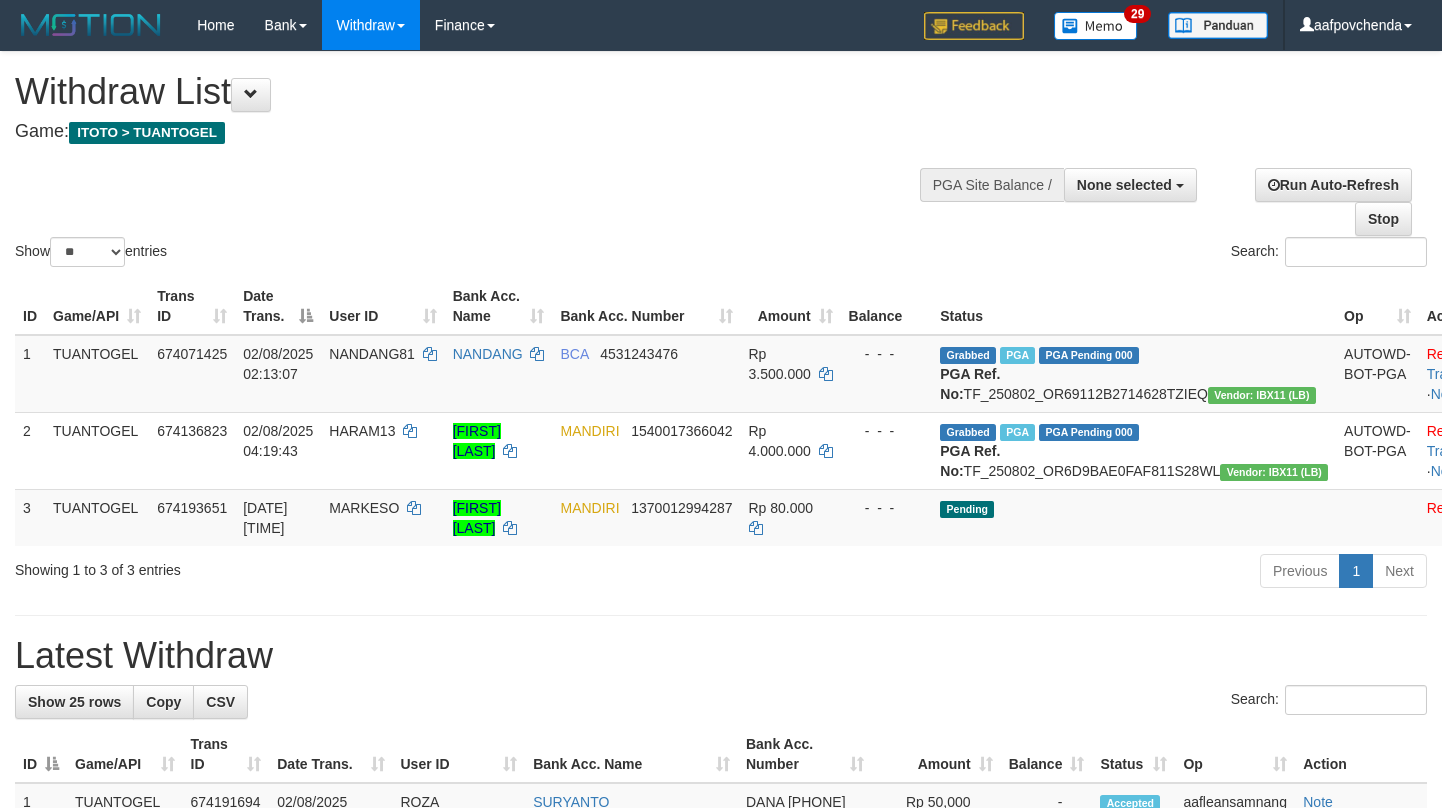 select 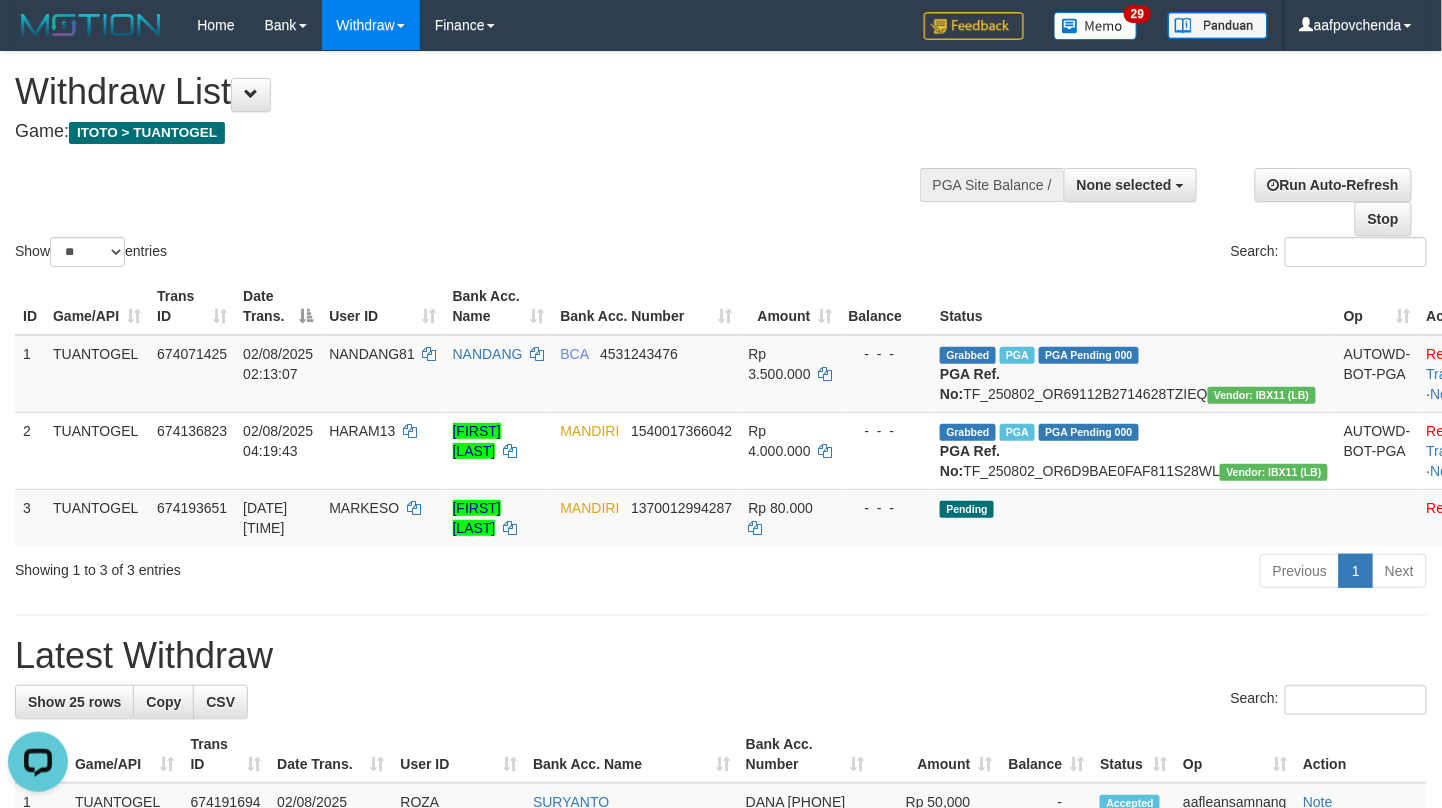 scroll, scrollTop: 0, scrollLeft: 0, axis: both 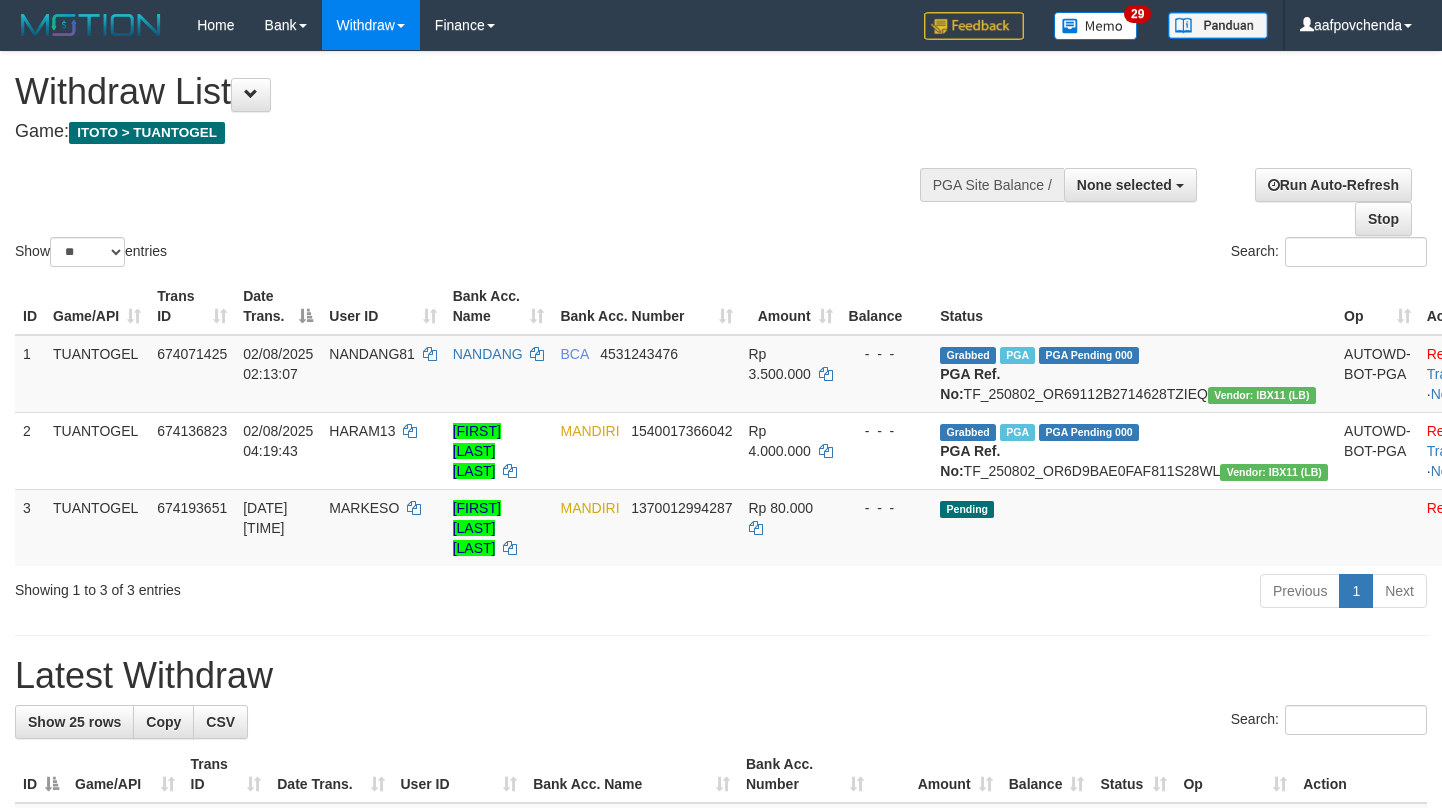 select 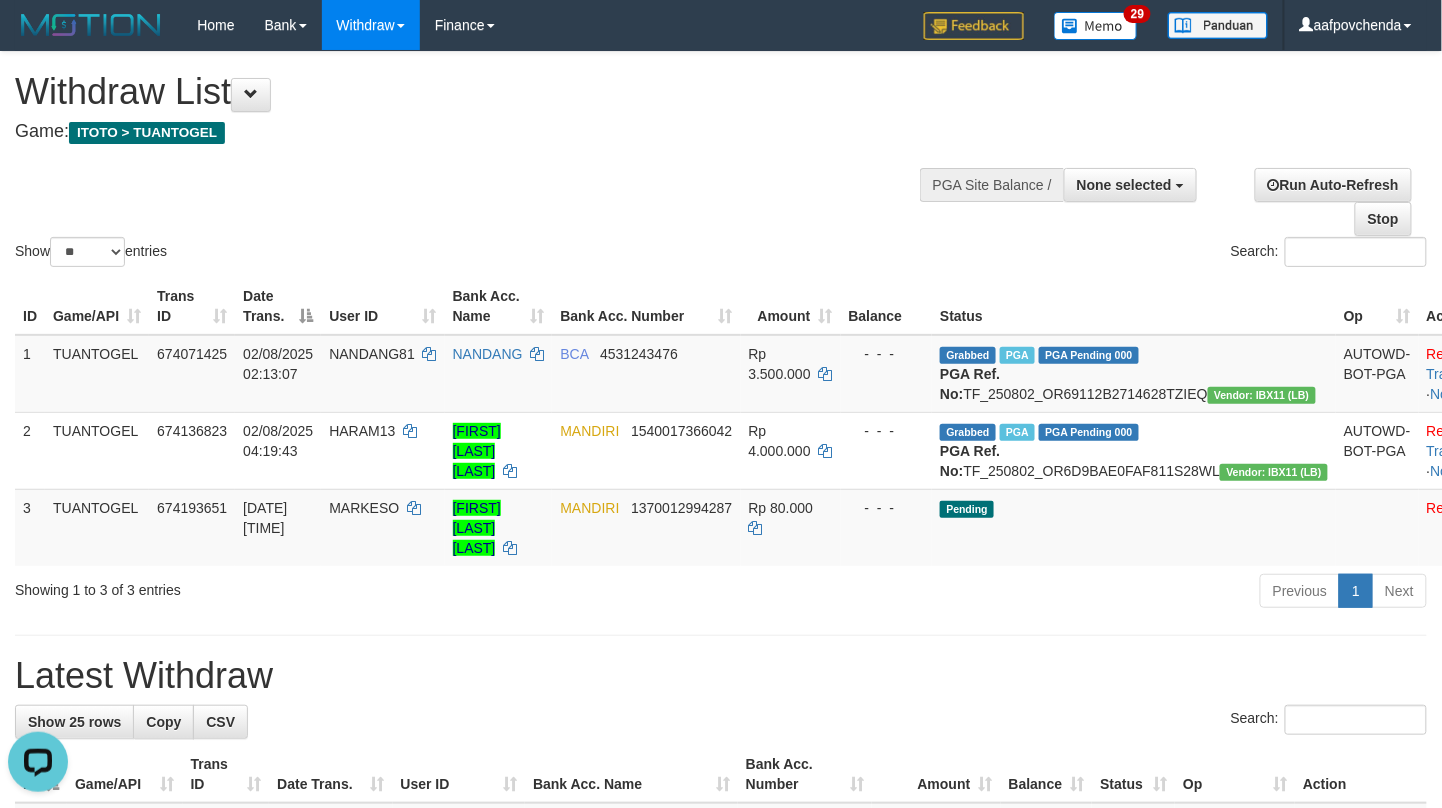 scroll, scrollTop: 0, scrollLeft: 0, axis: both 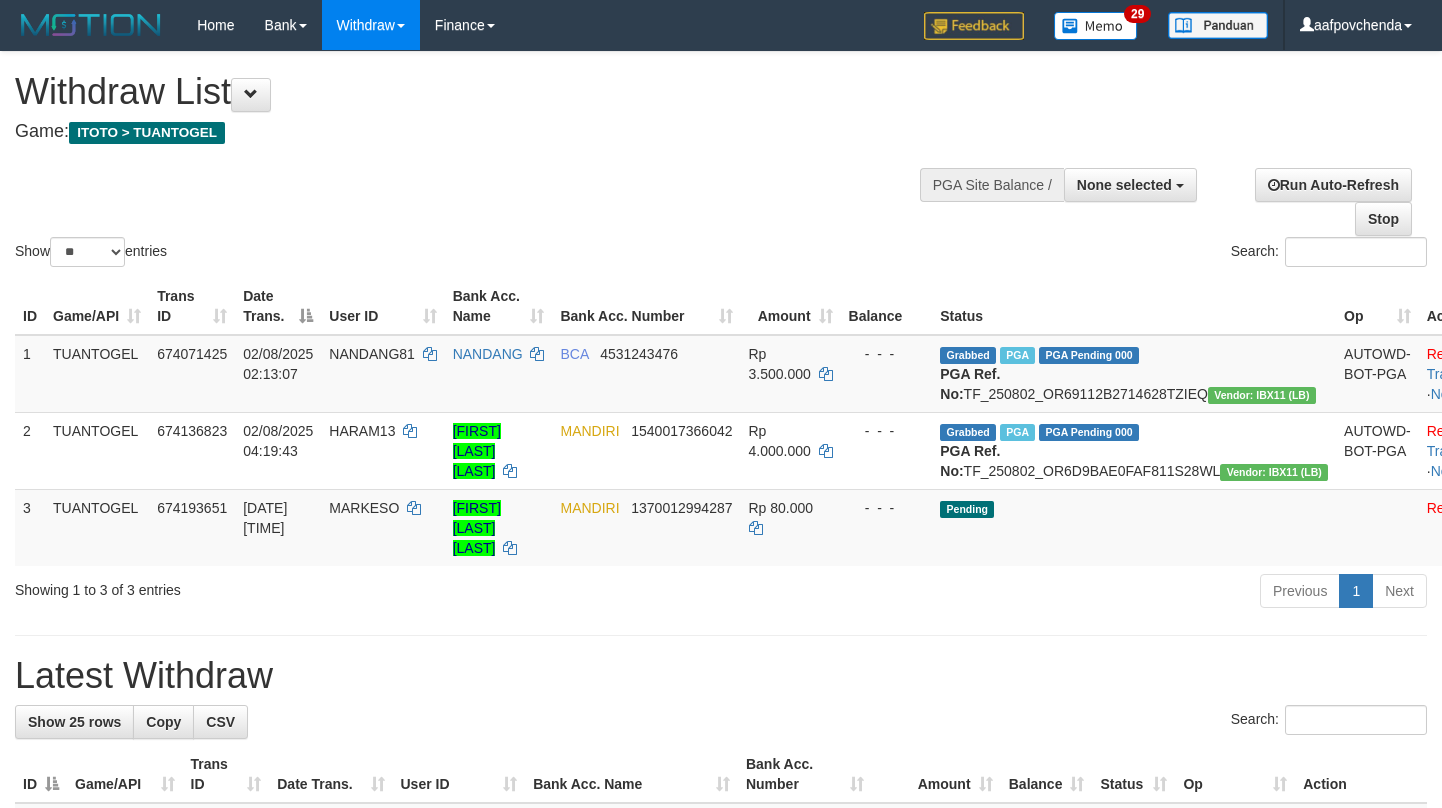 select 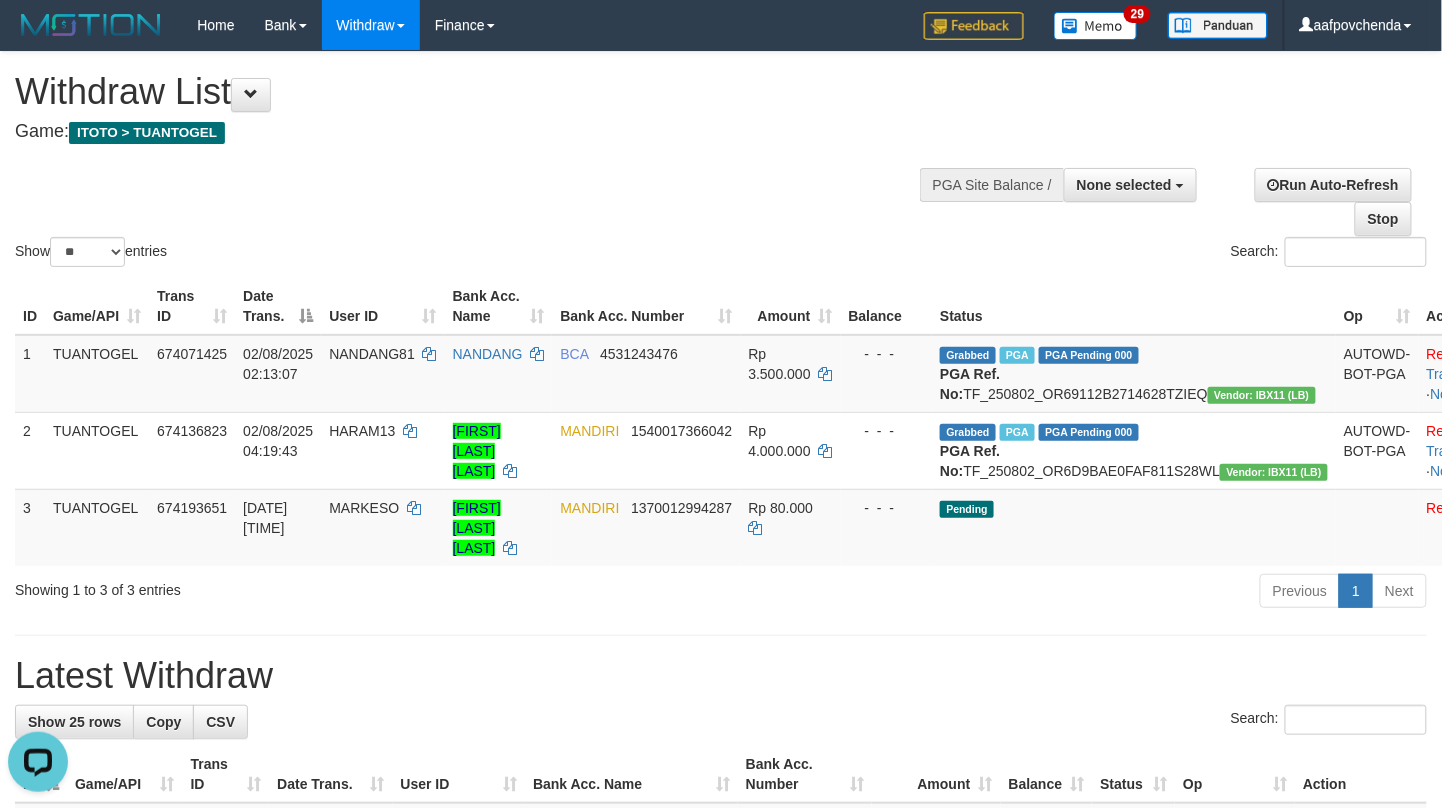 scroll, scrollTop: 0, scrollLeft: 0, axis: both 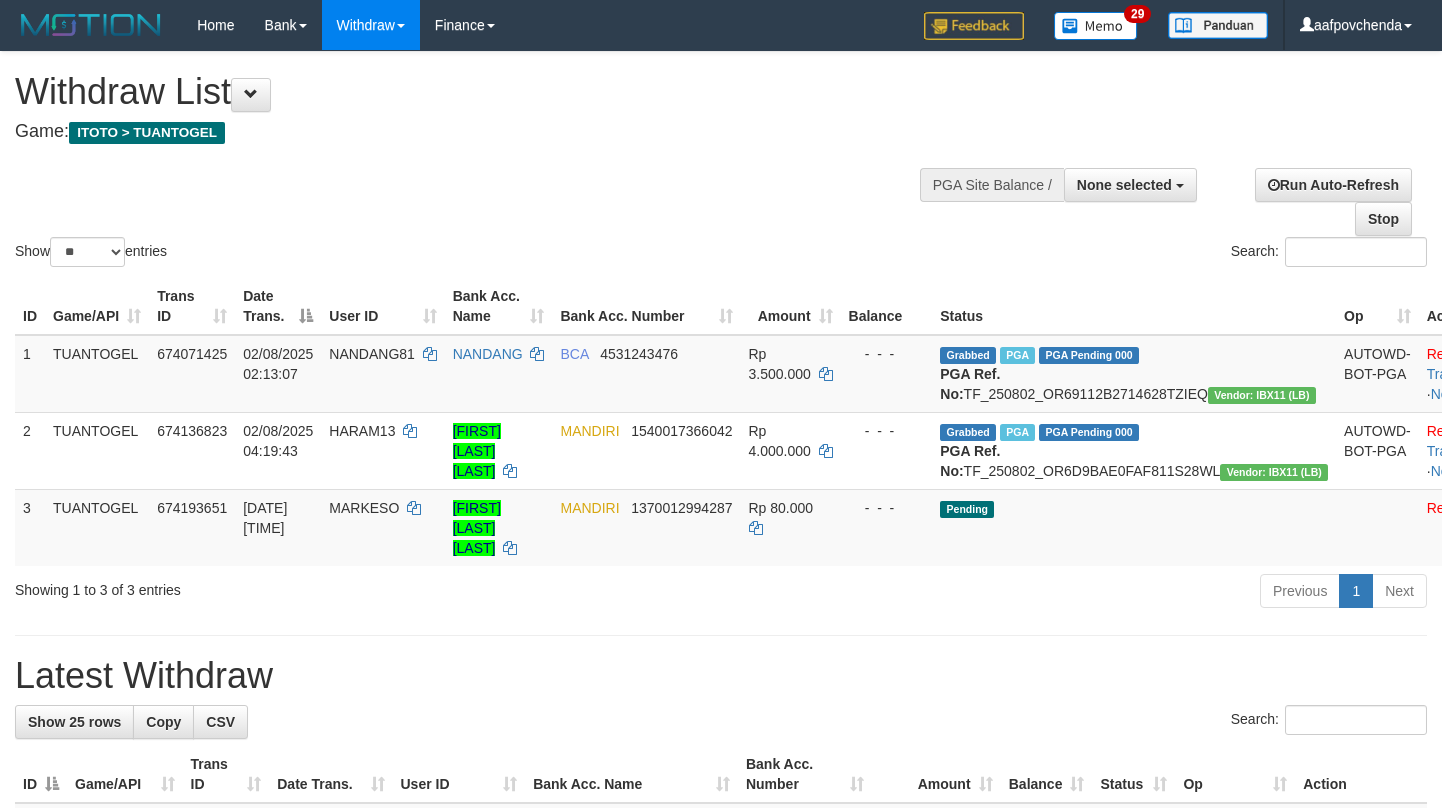 select 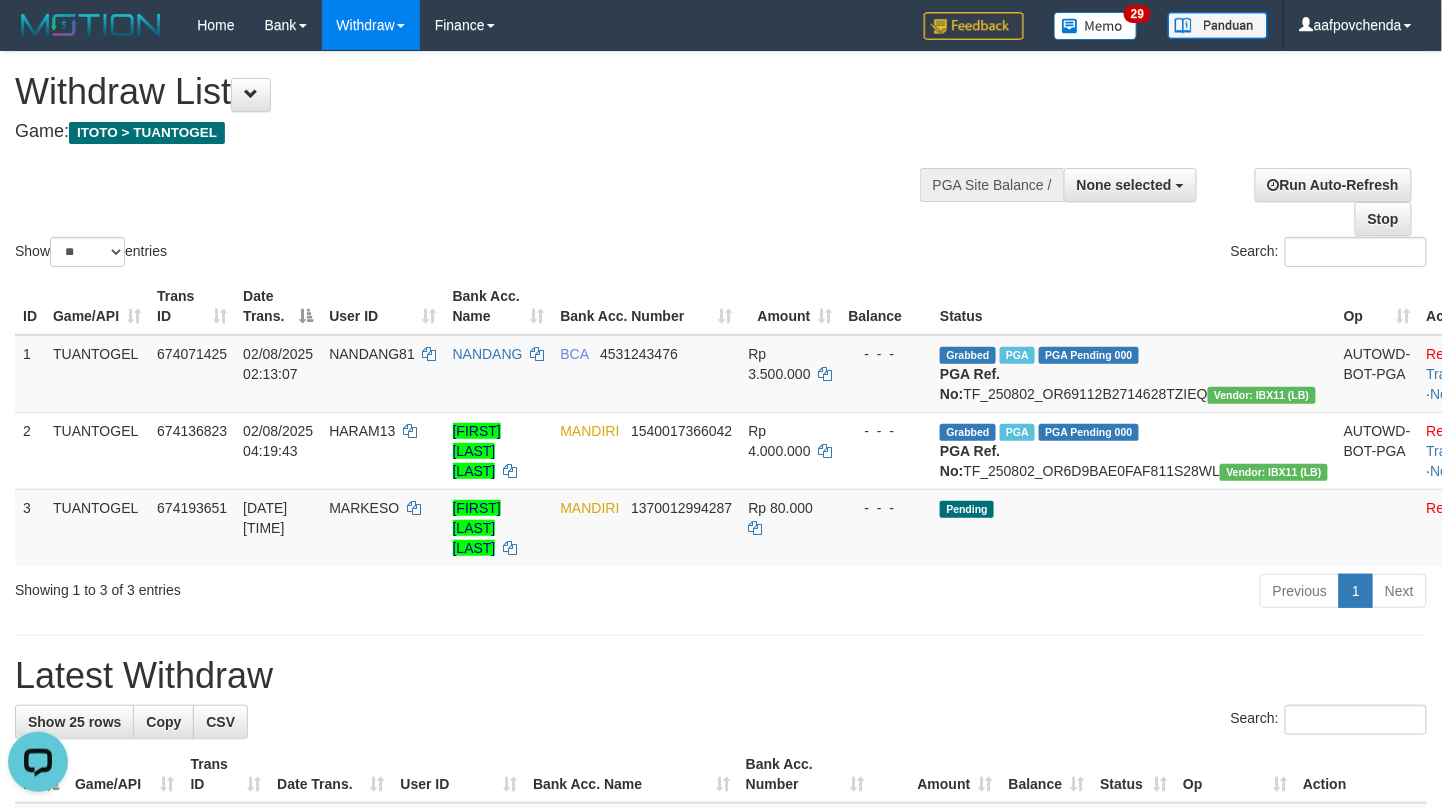 scroll, scrollTop: 0, scrollLeft: 0, axis: both 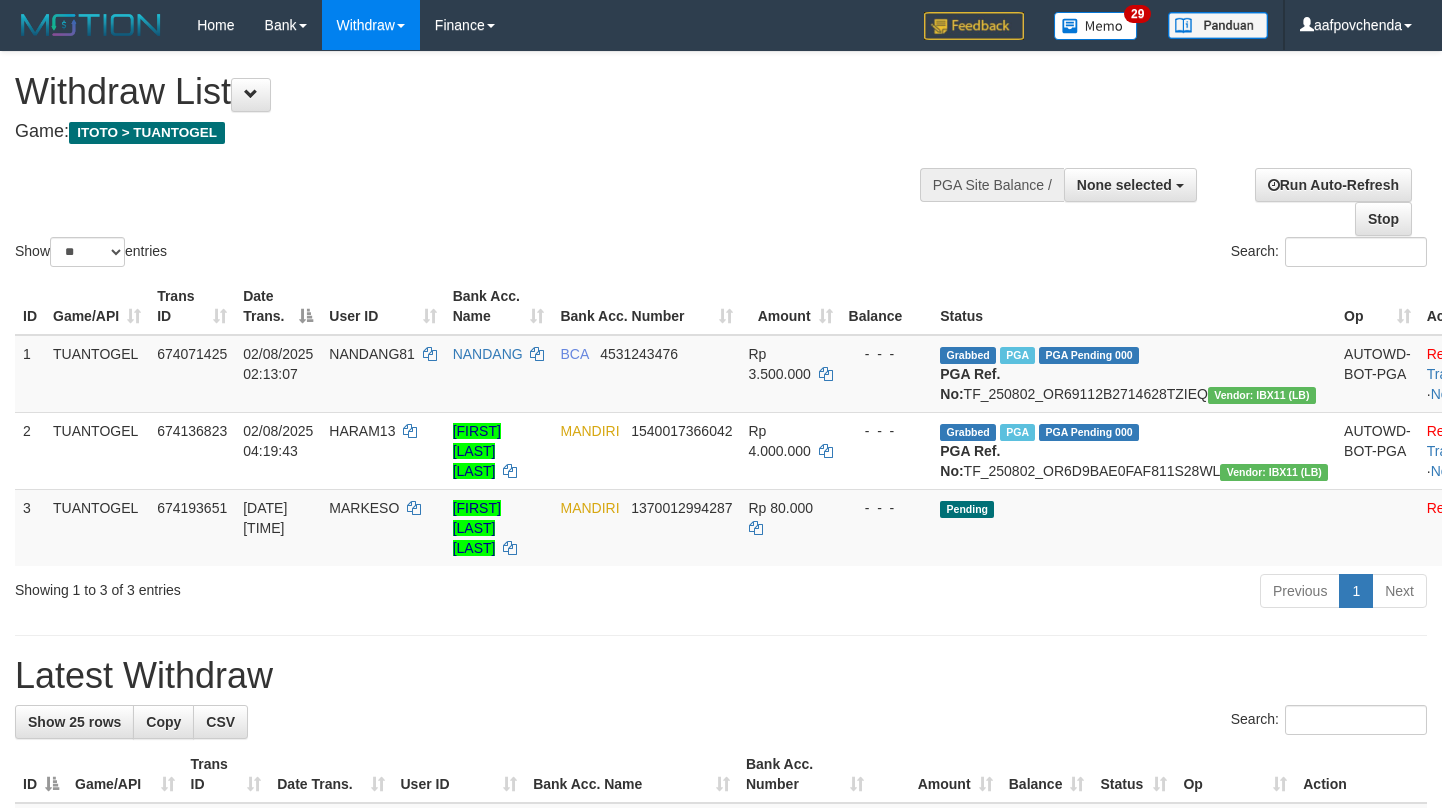 select 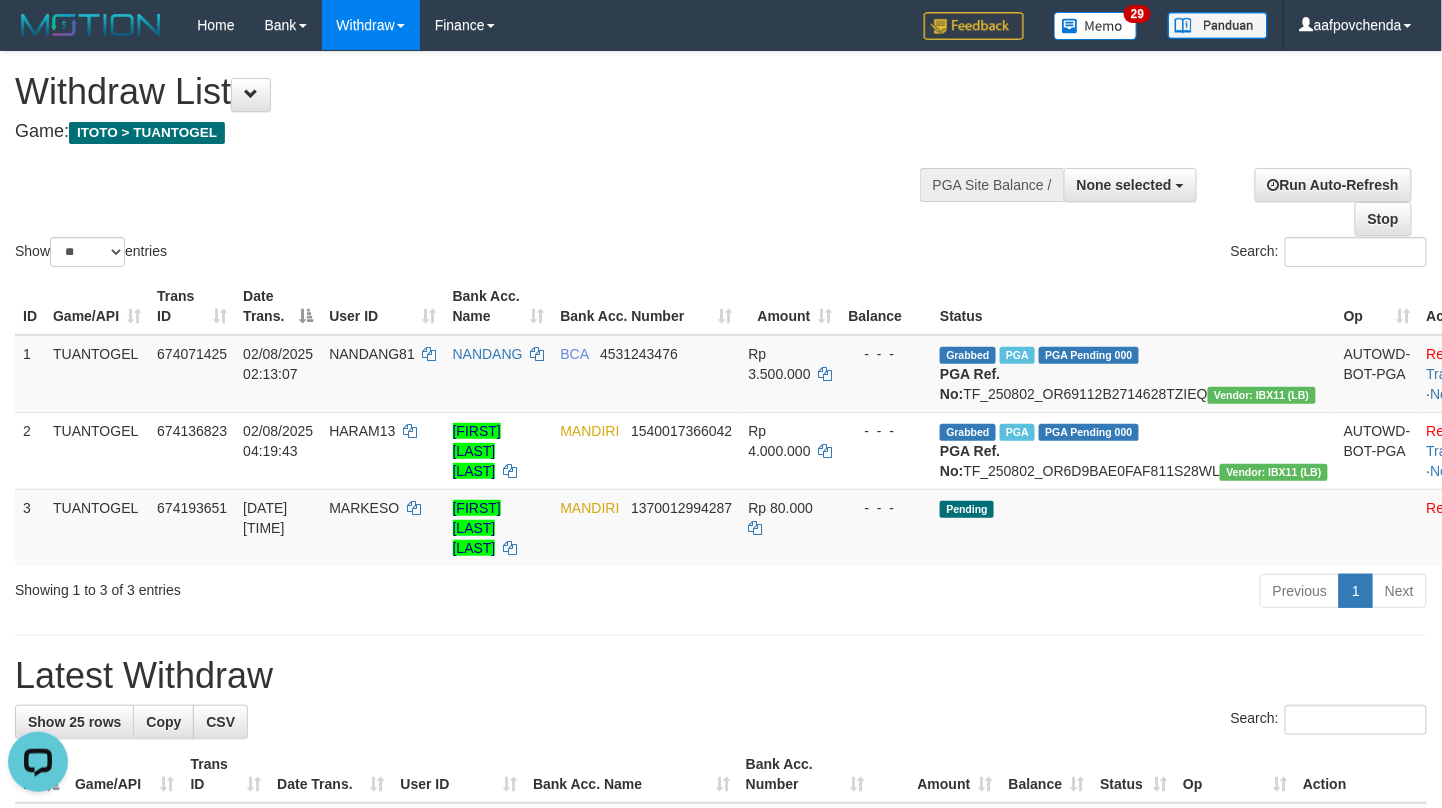 scroll, scrollTop: 0, scrollLeft: 0, axis: both 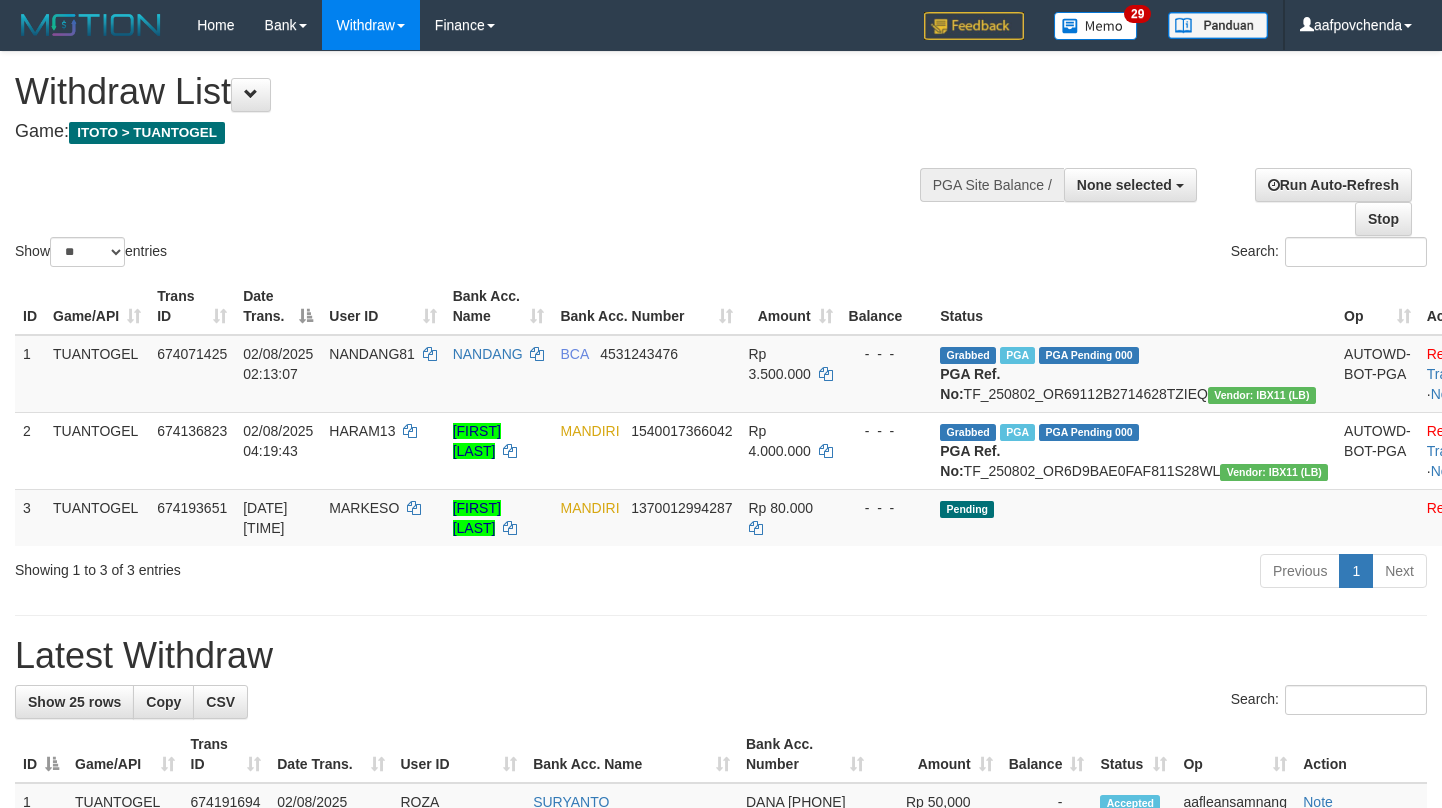 select 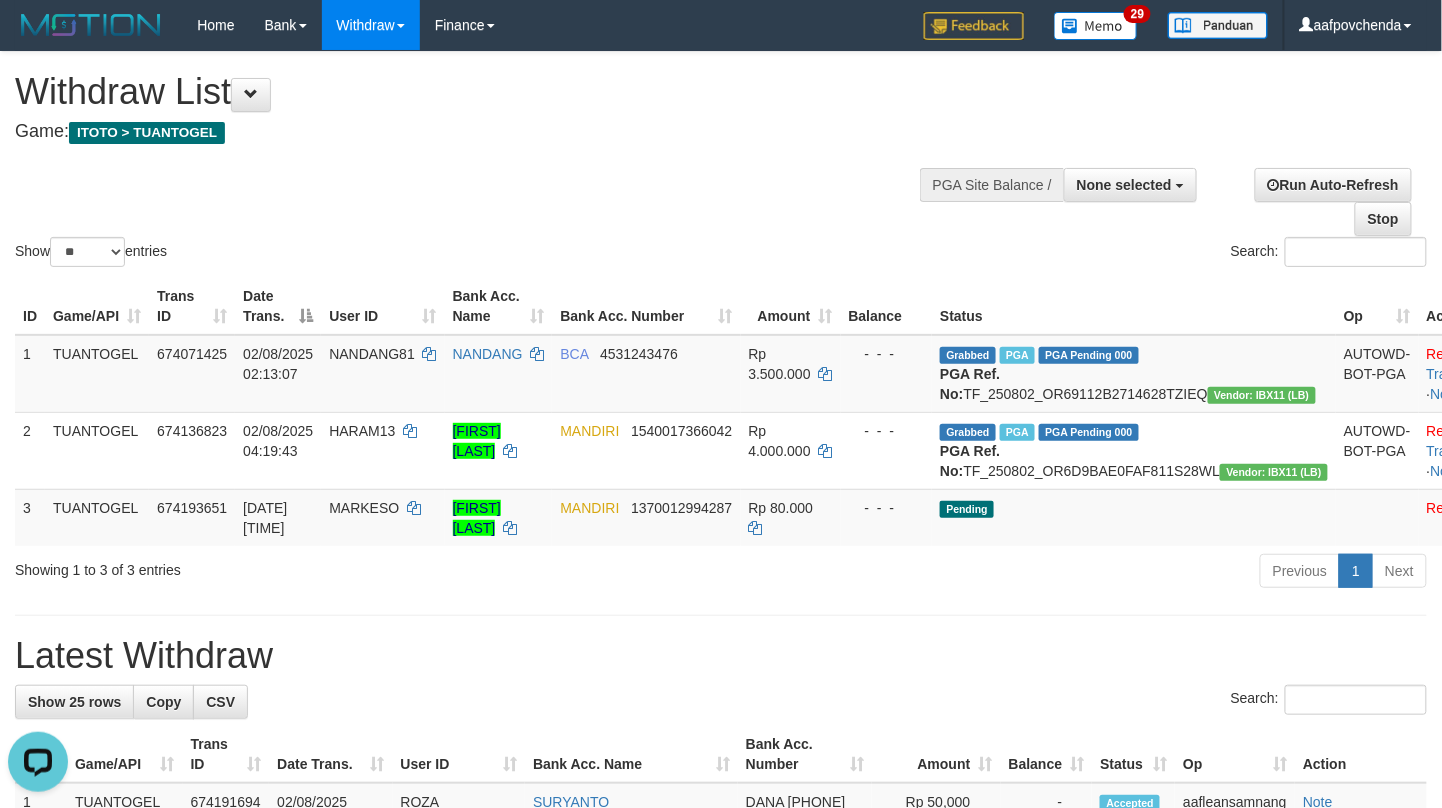scroll, scrollTop: 0, scrollLeft: 0, axis: both 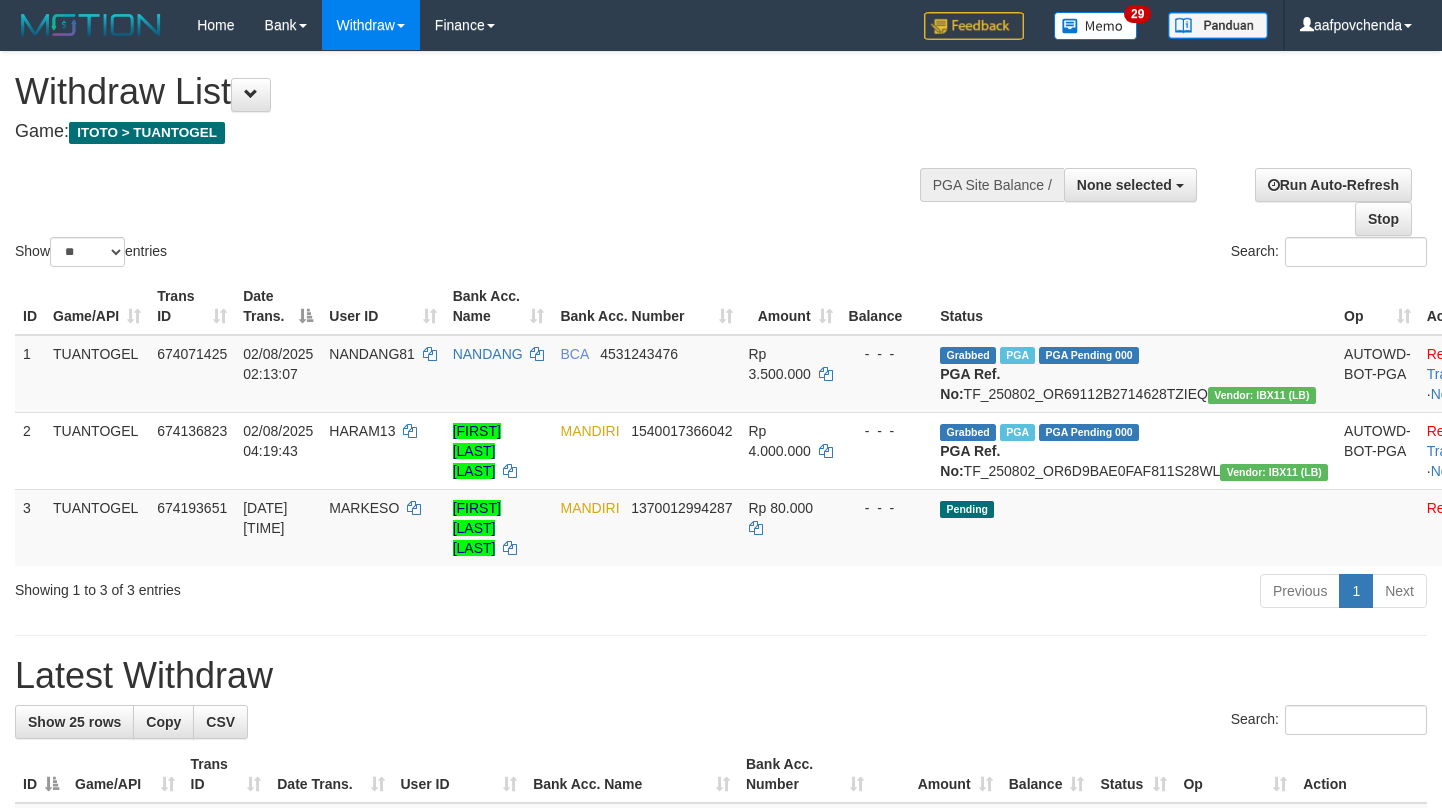 select 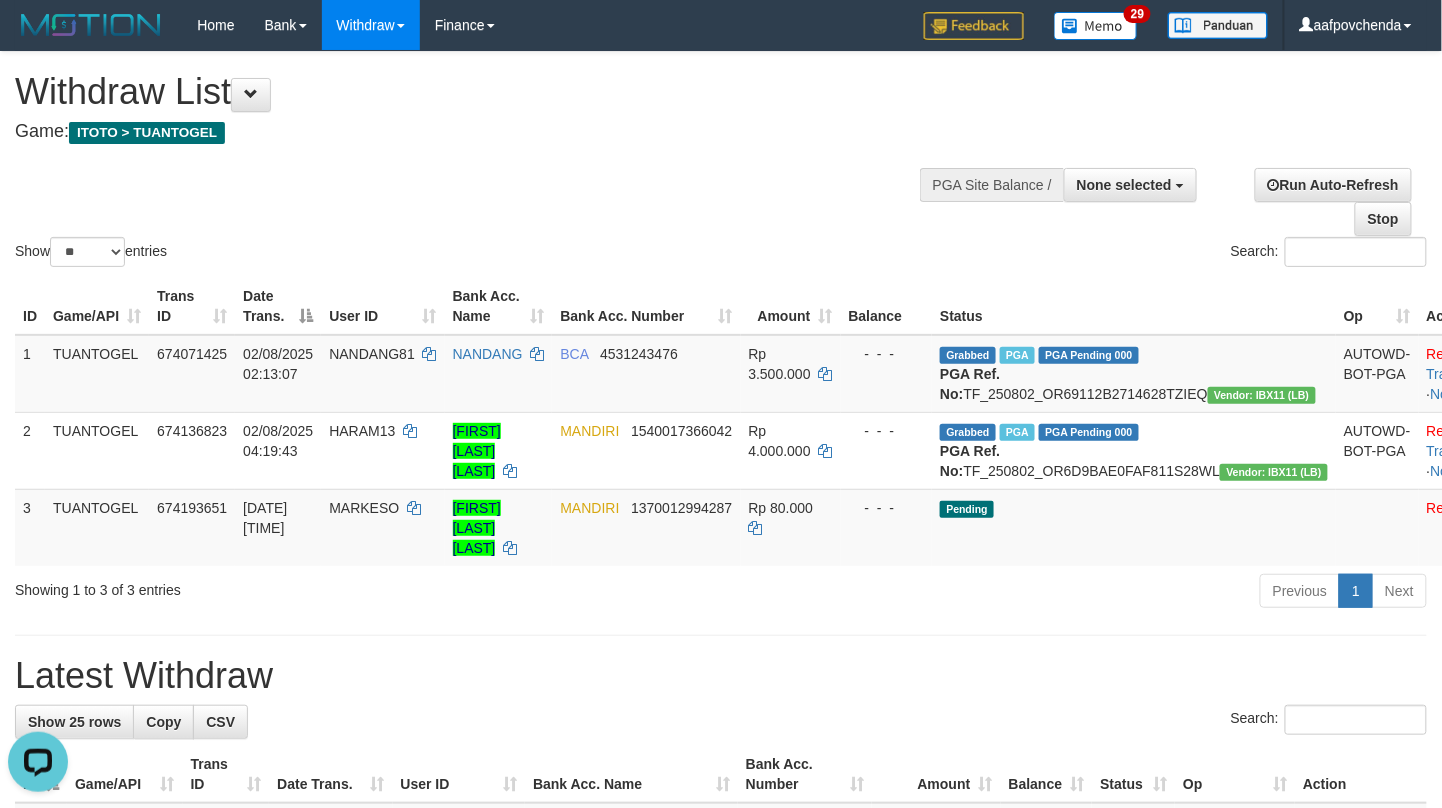 scroll, scrollTop: 0, scrollLeft: 0, axis: both 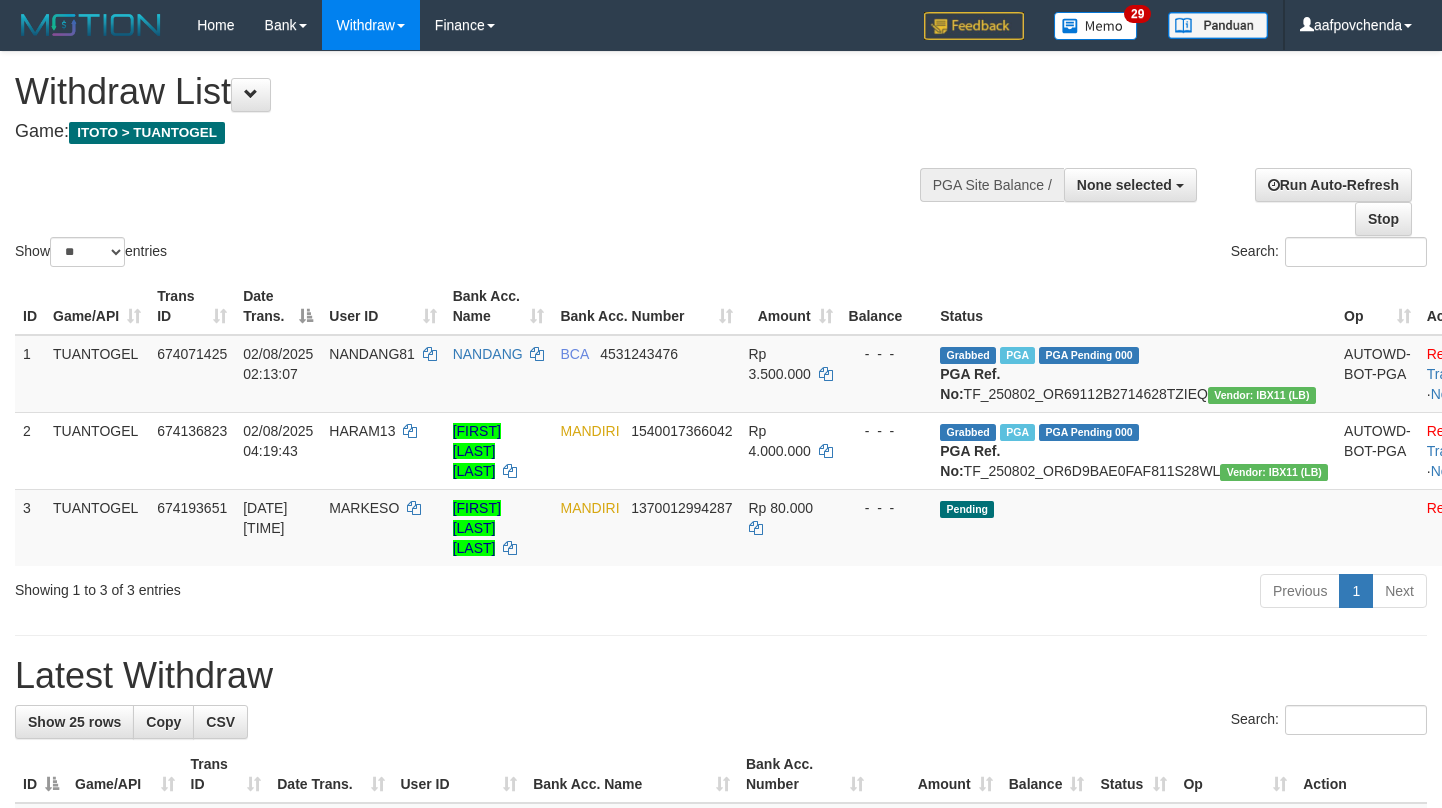 select 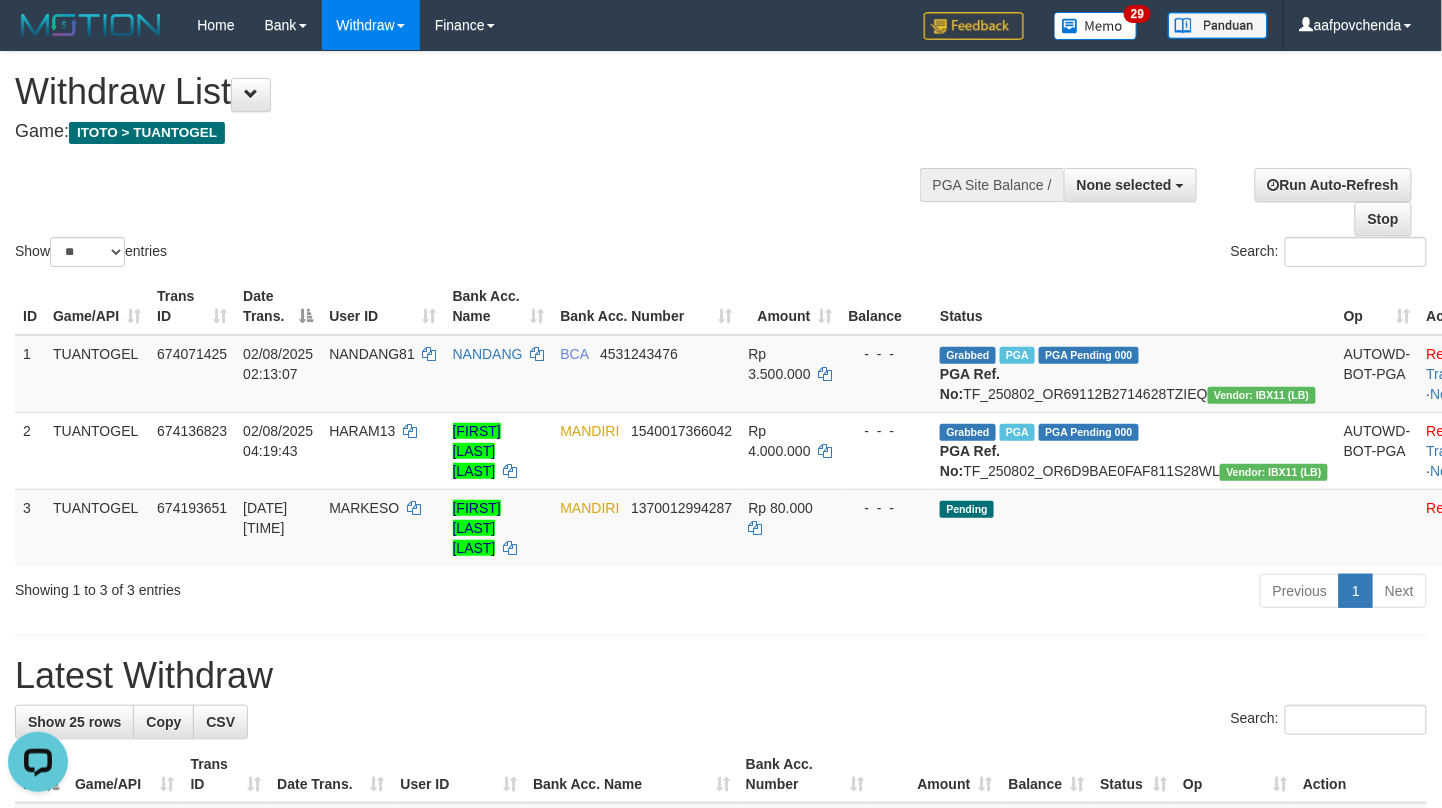 scroll, scrollTop: 0, scrollLeft: 0, axis: both 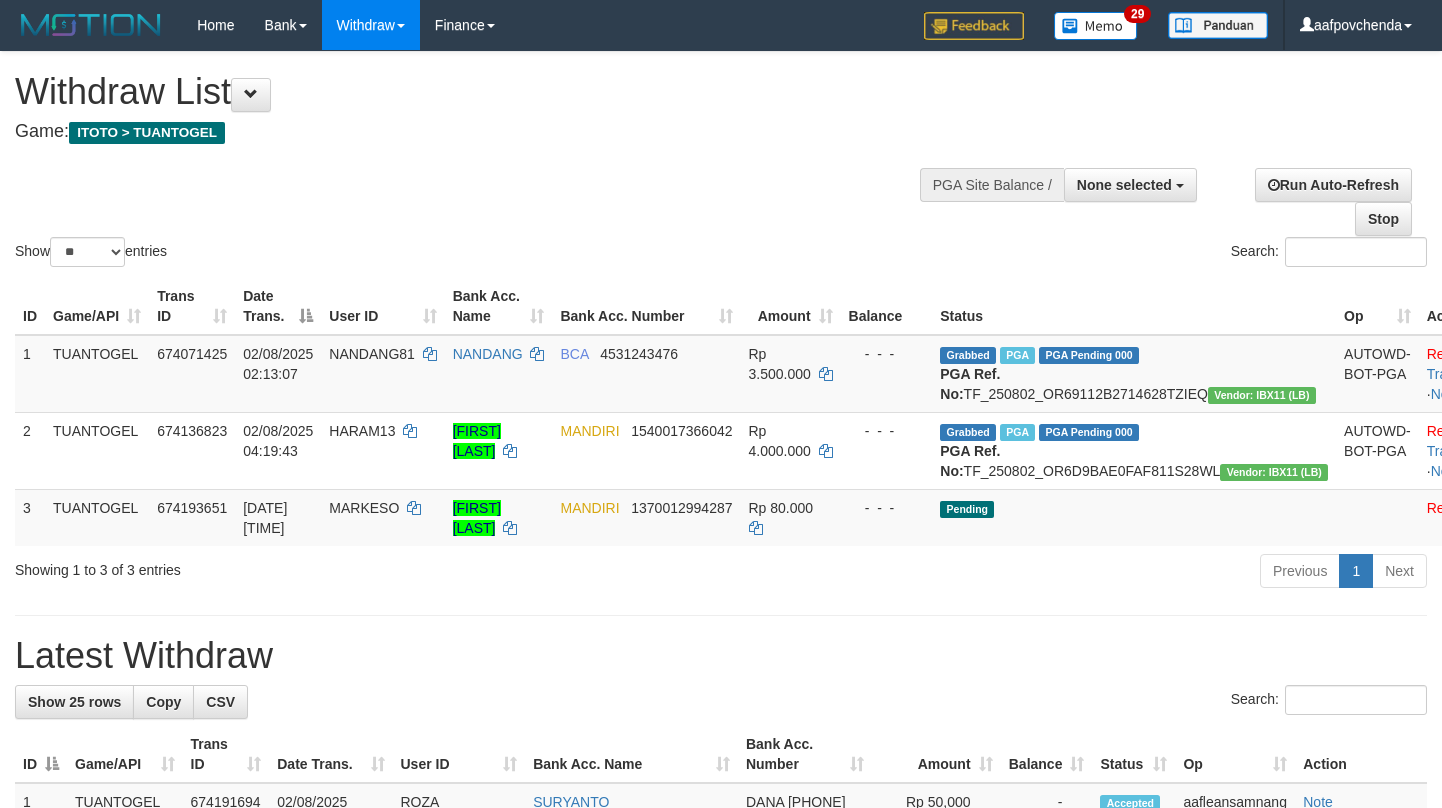 select 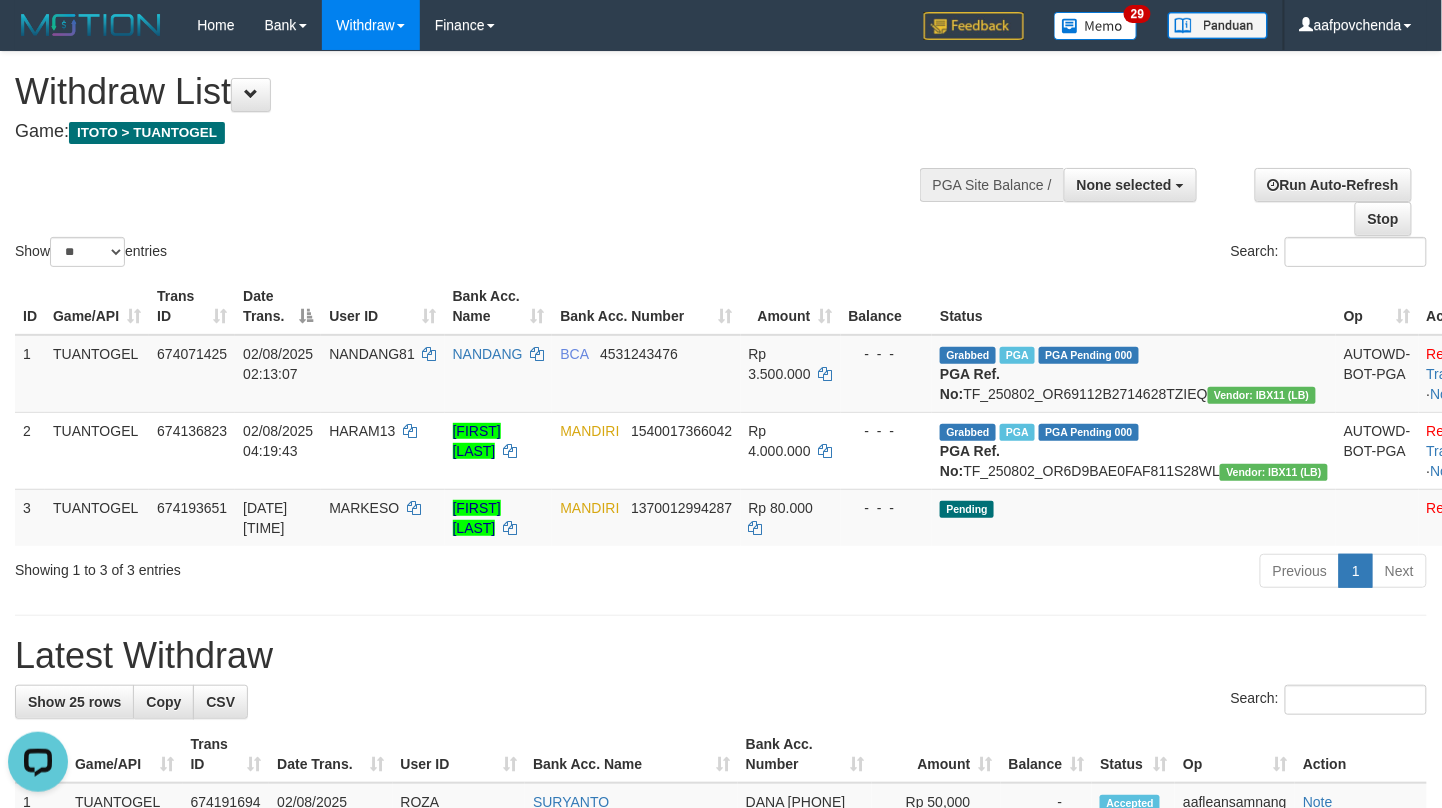 scroll, scrollTop: 0, scrollLeft: 0, axis: both 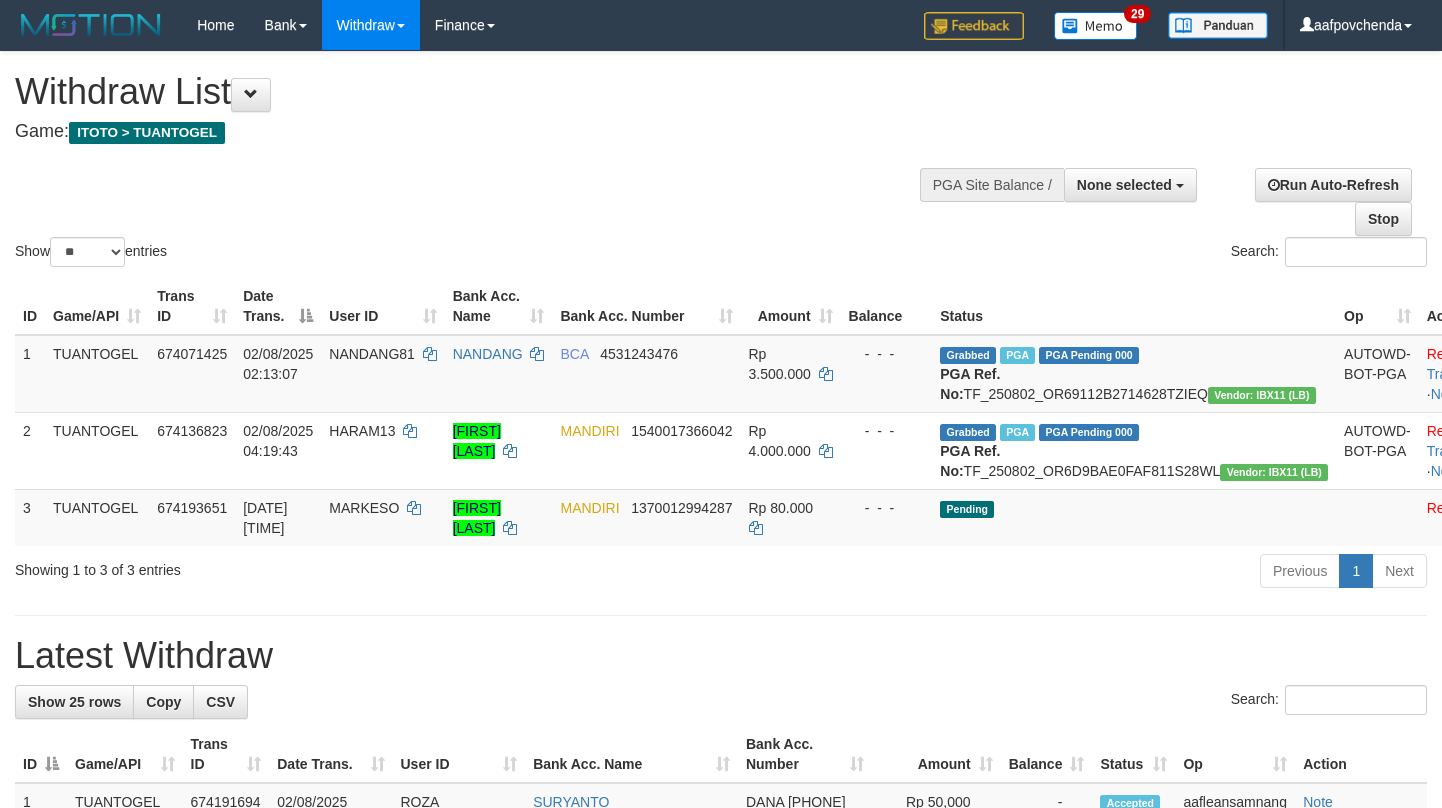 select 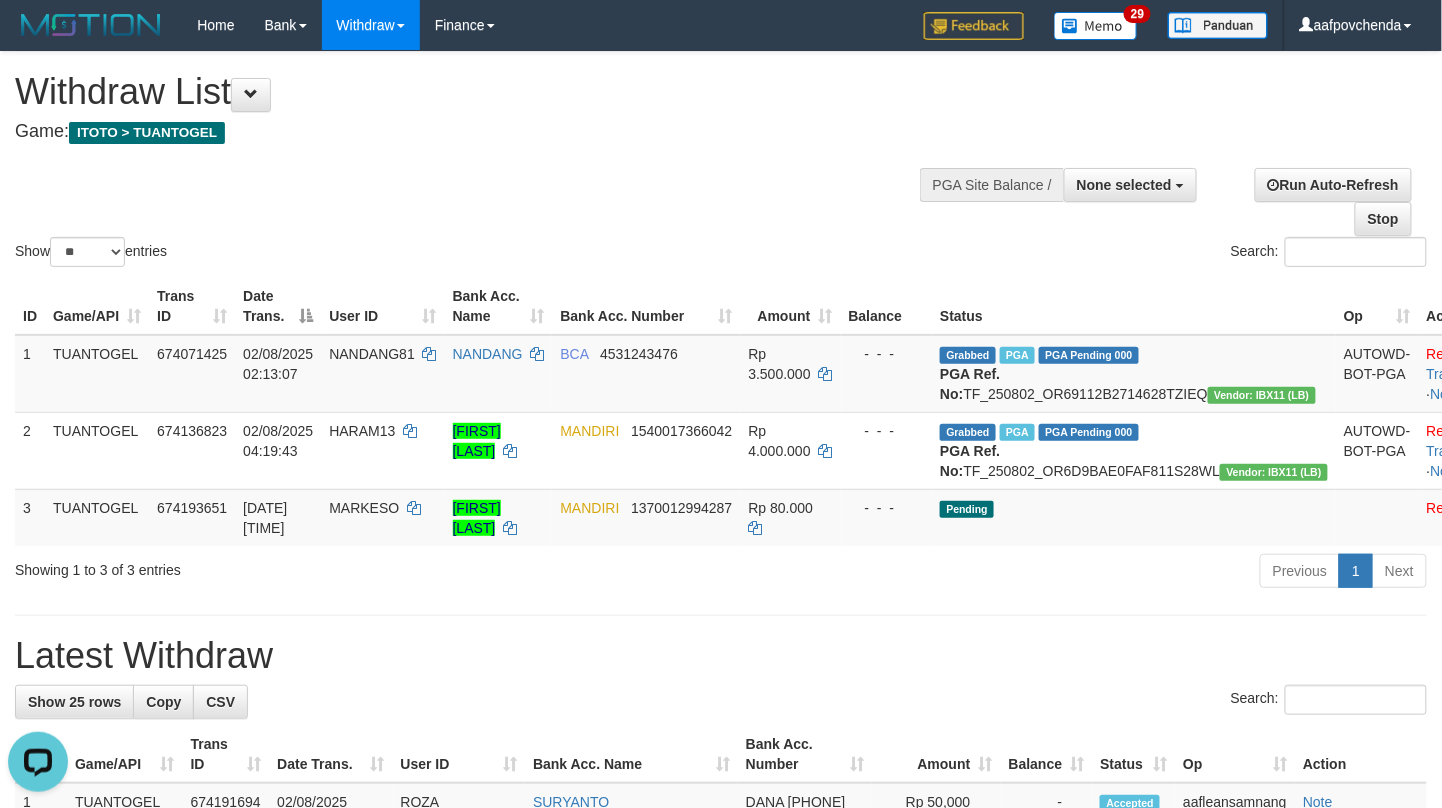 scroll, scrollTop: 0, scrollLeft: 0, axis: both 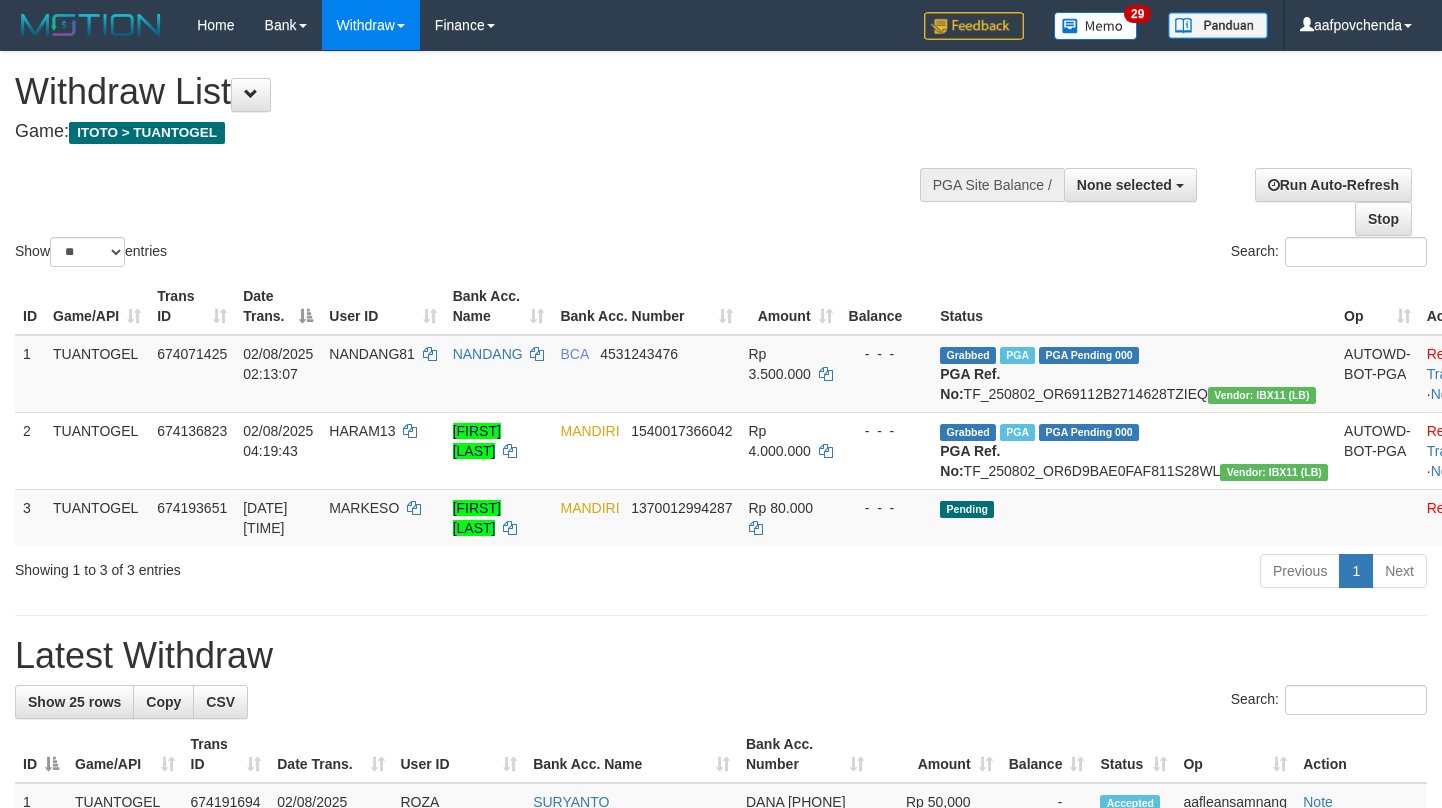 select 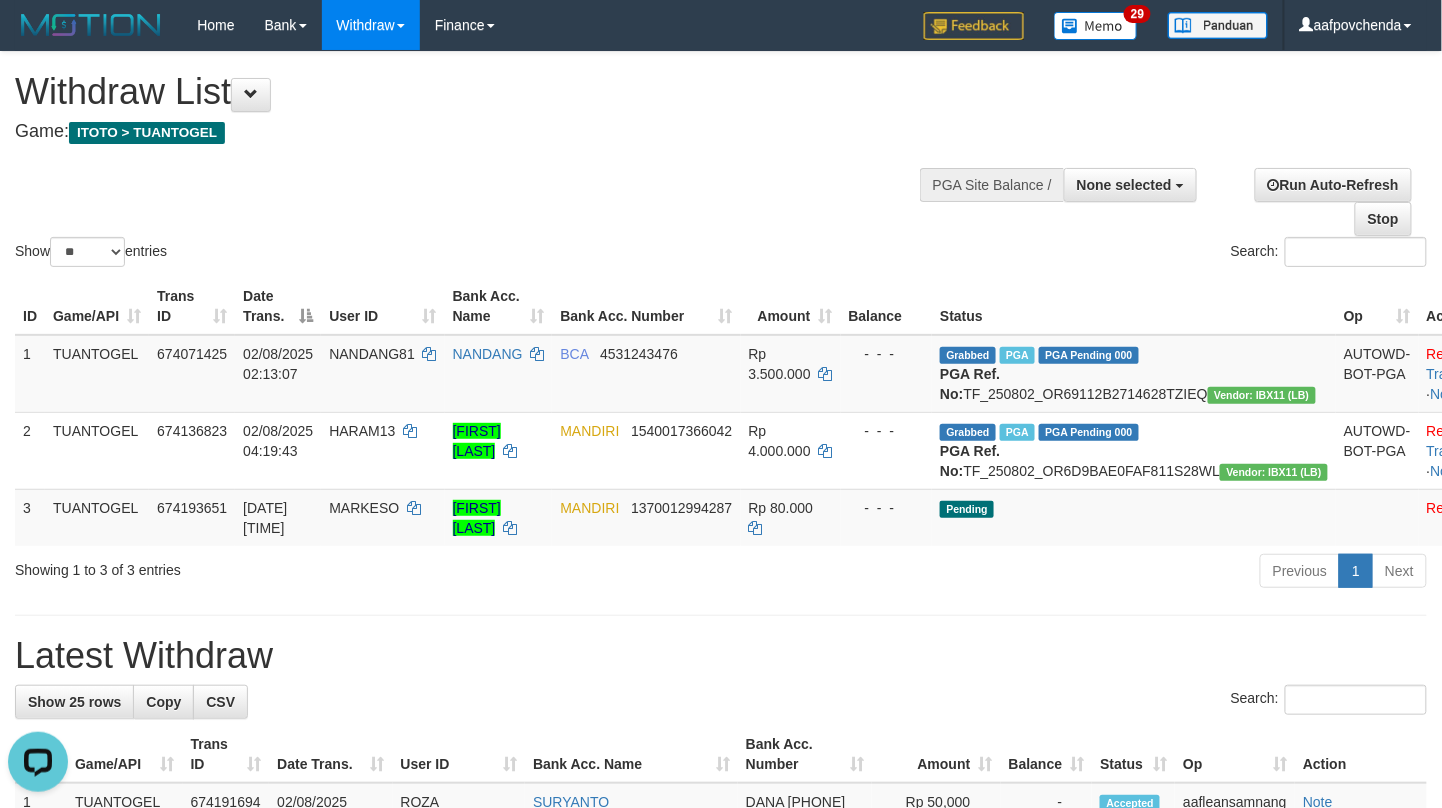 scroll, scrollTop: 0, scrollLeft: 0, axis: both 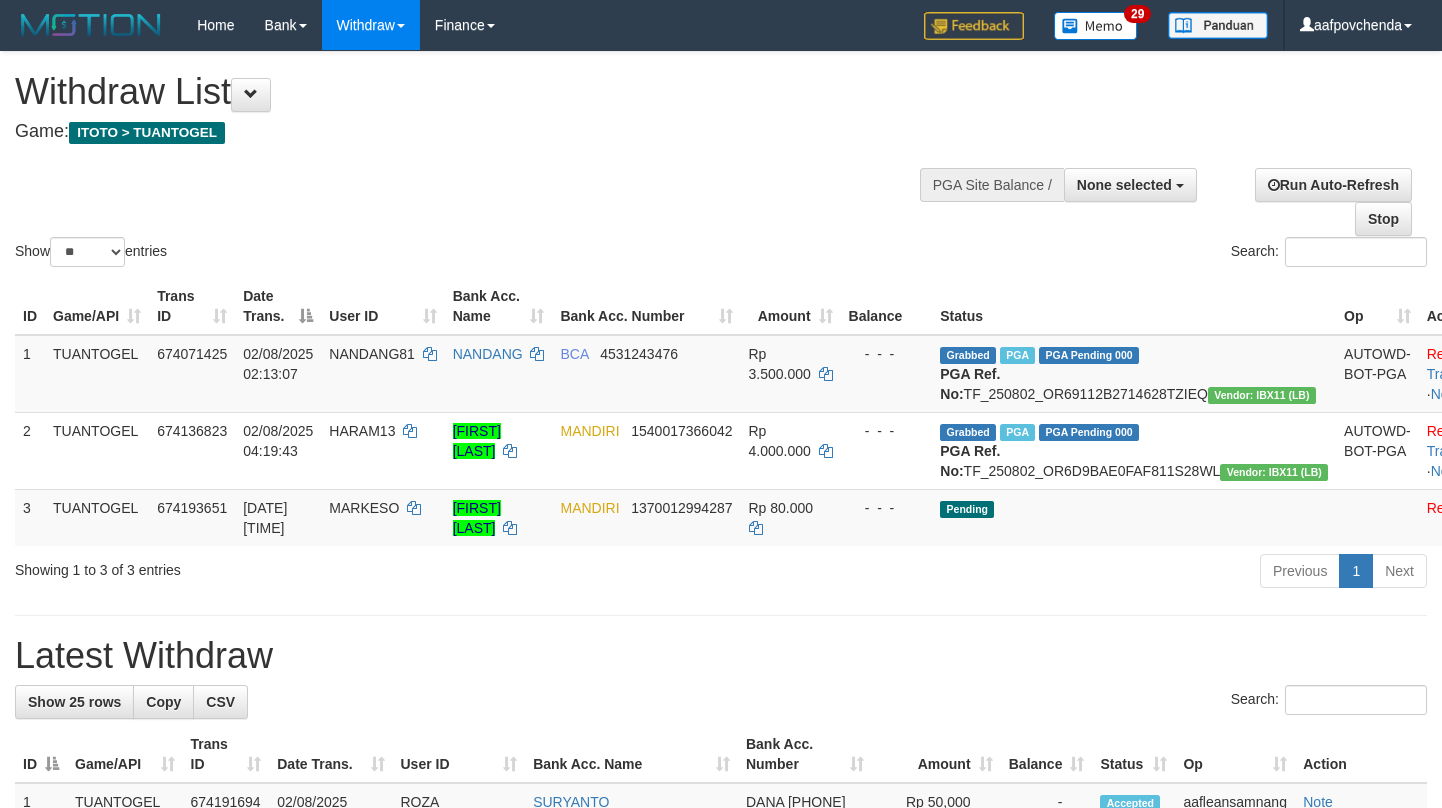 select 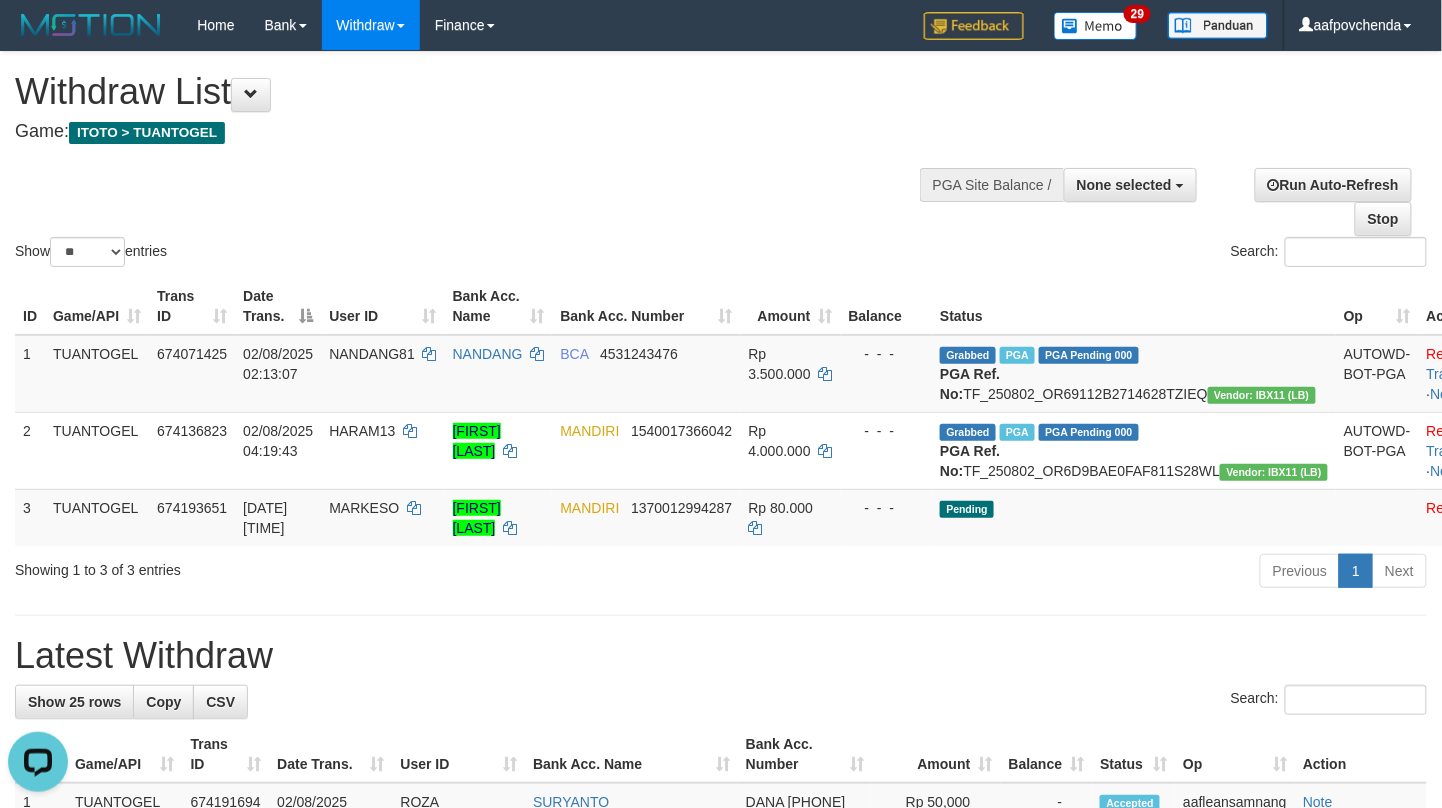 scroll, scrollTop: 0, scrollLeft: 0, axis: both 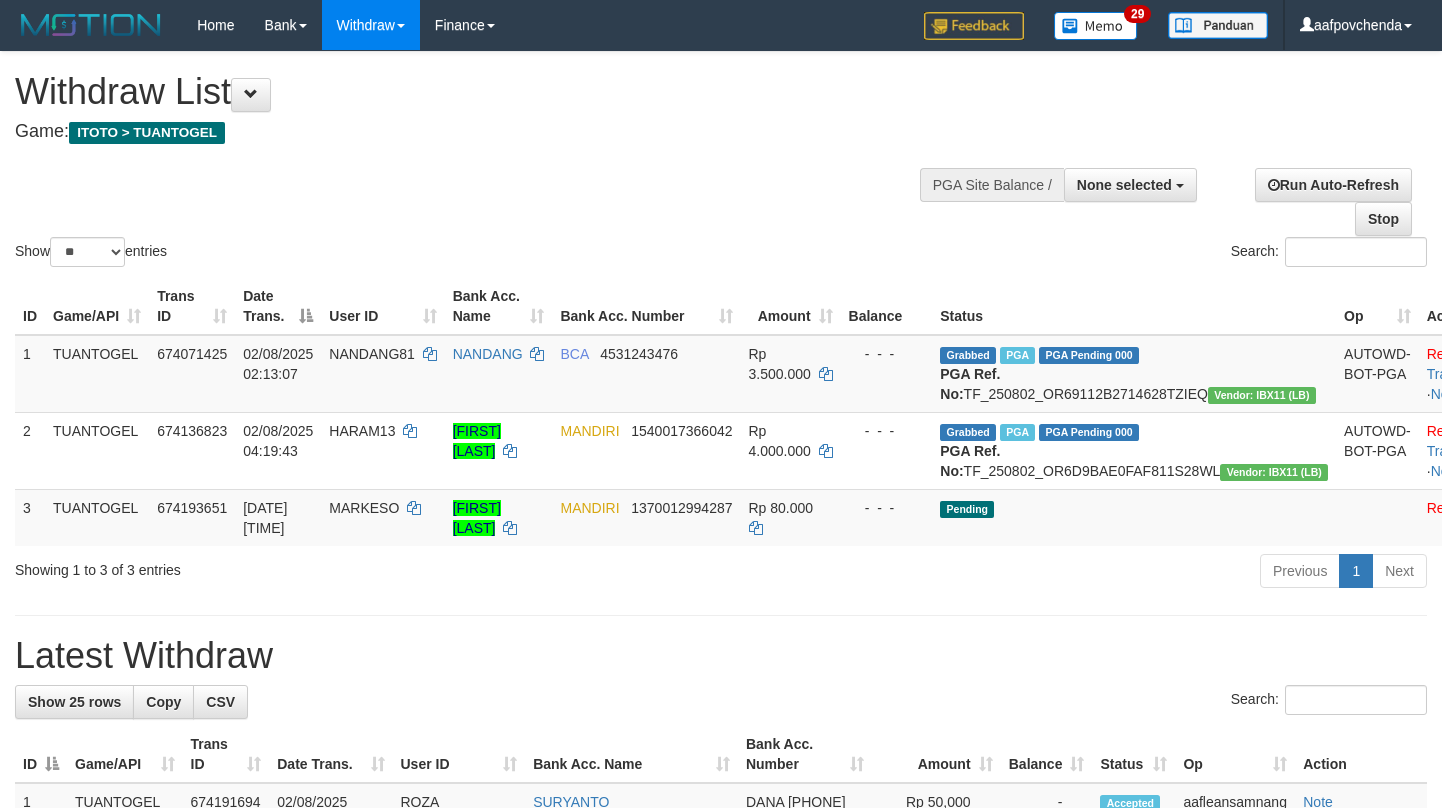 select 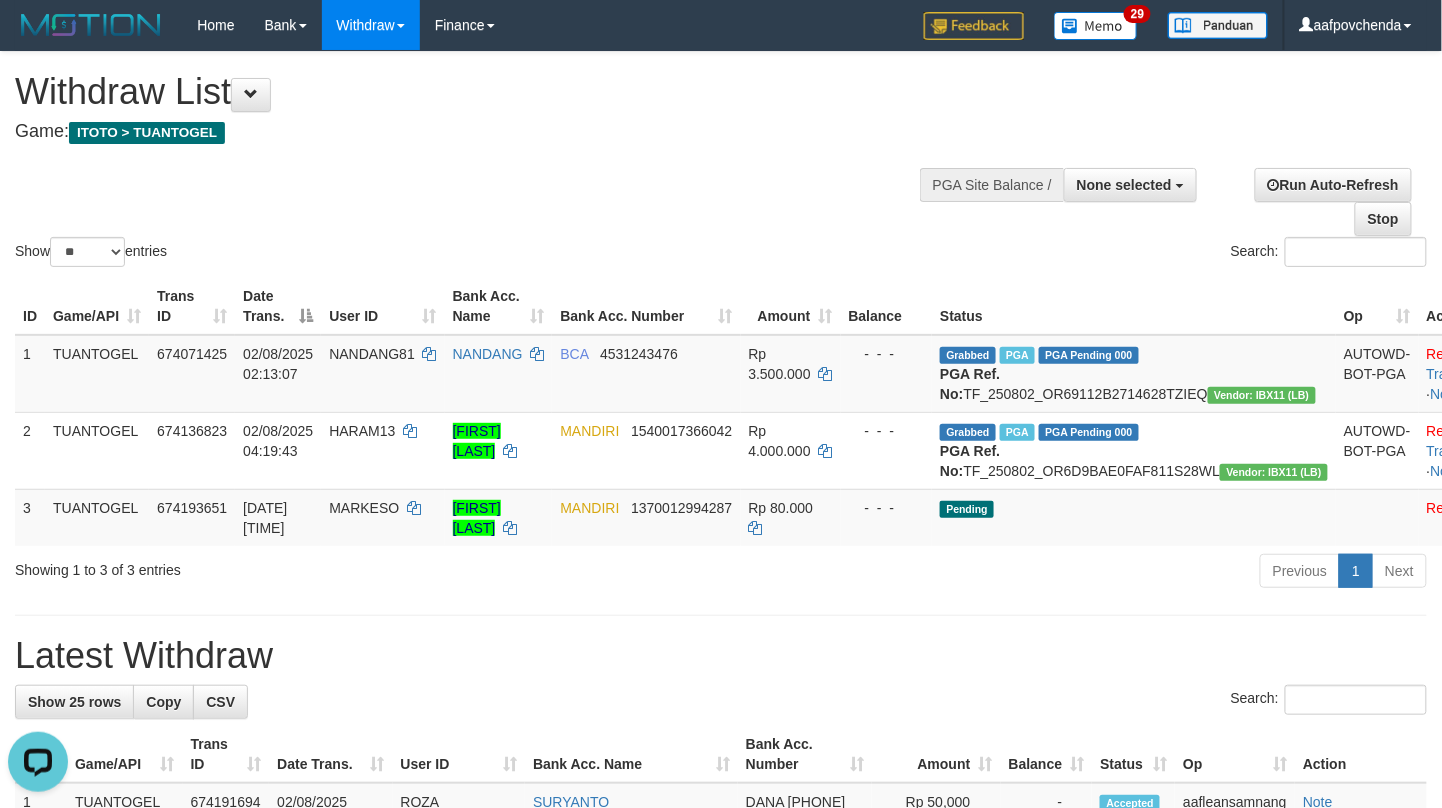 scroll, scrollTop: 0, scrollLeft: 0, axis: both 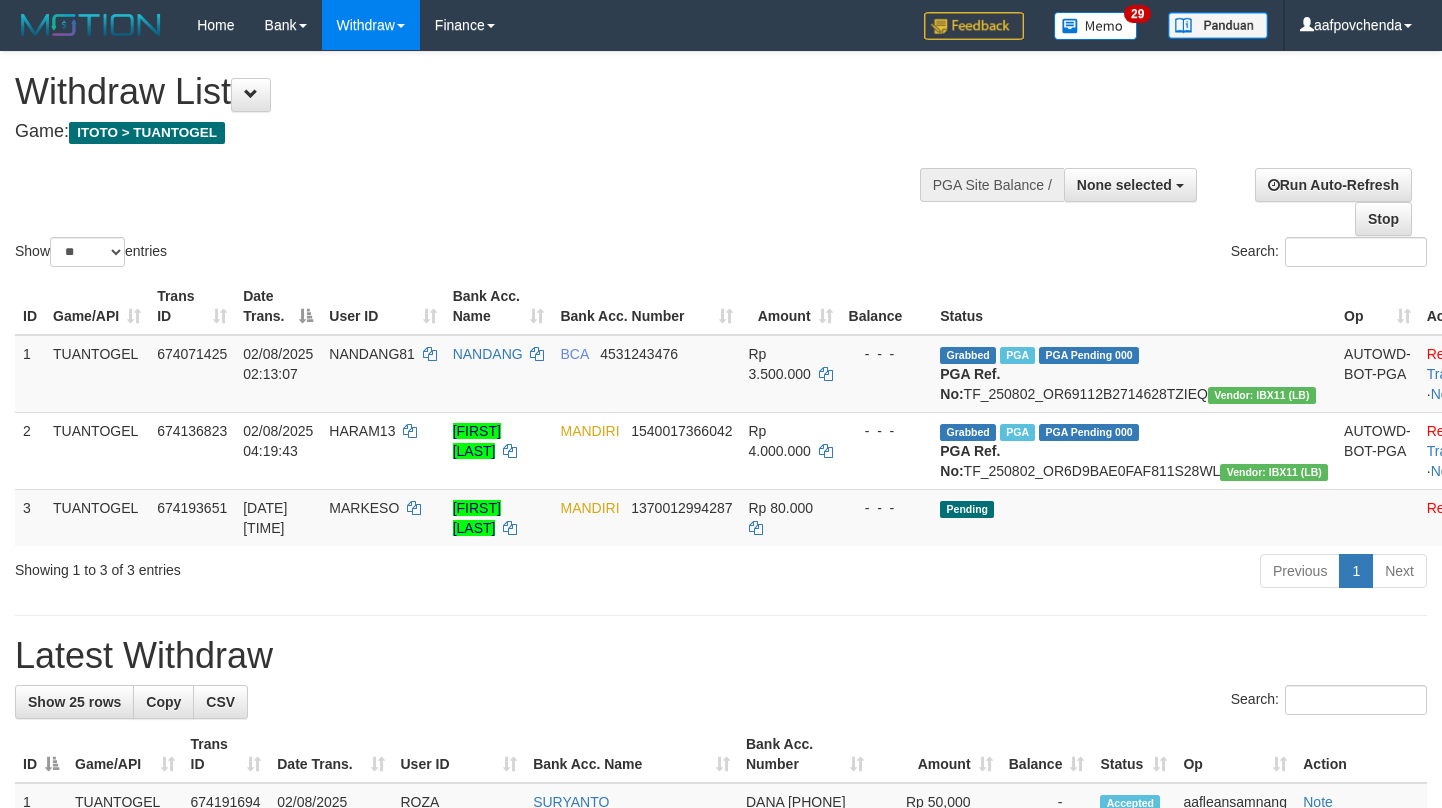 select 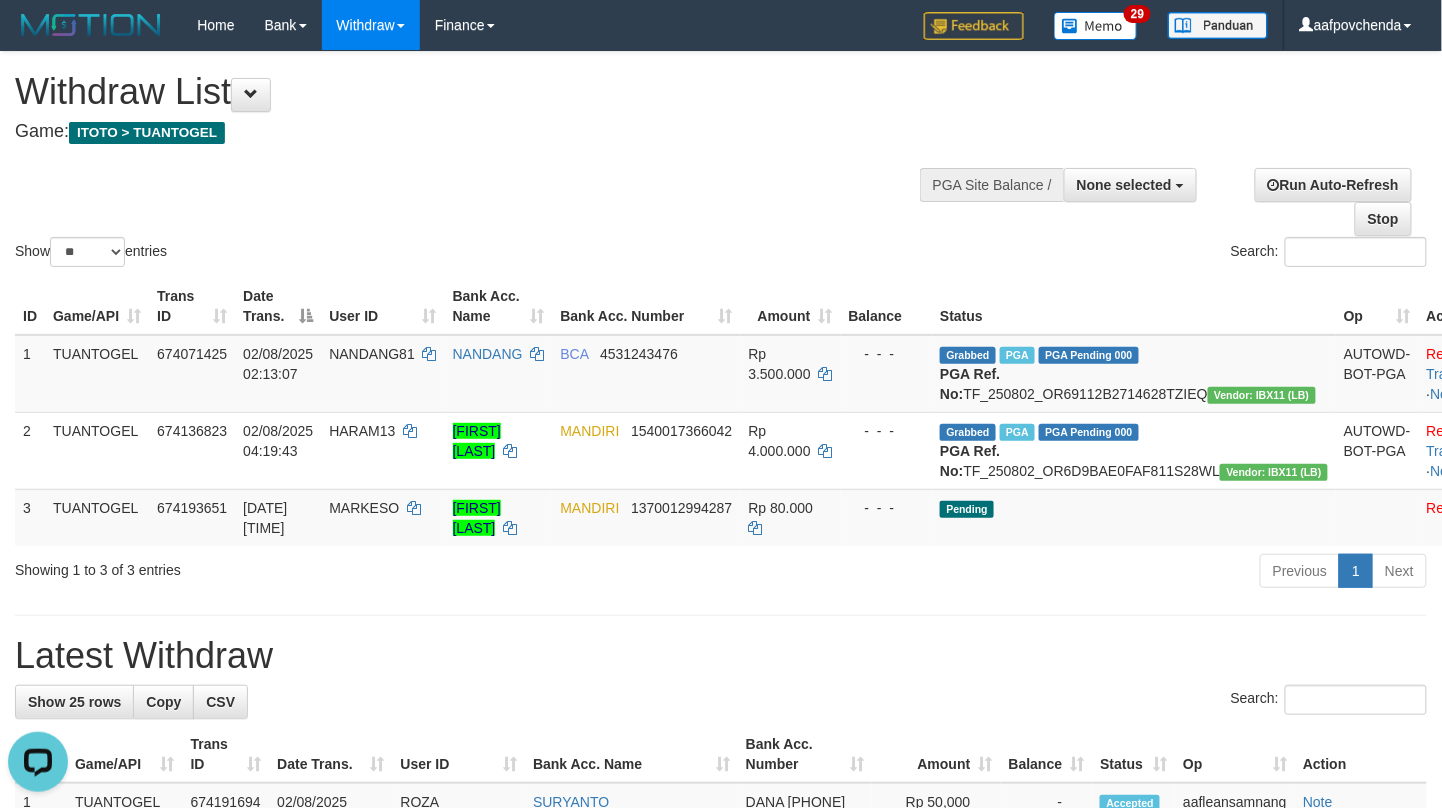 scroll, scrollTop: 0, scrollLeft: 0, axis: both 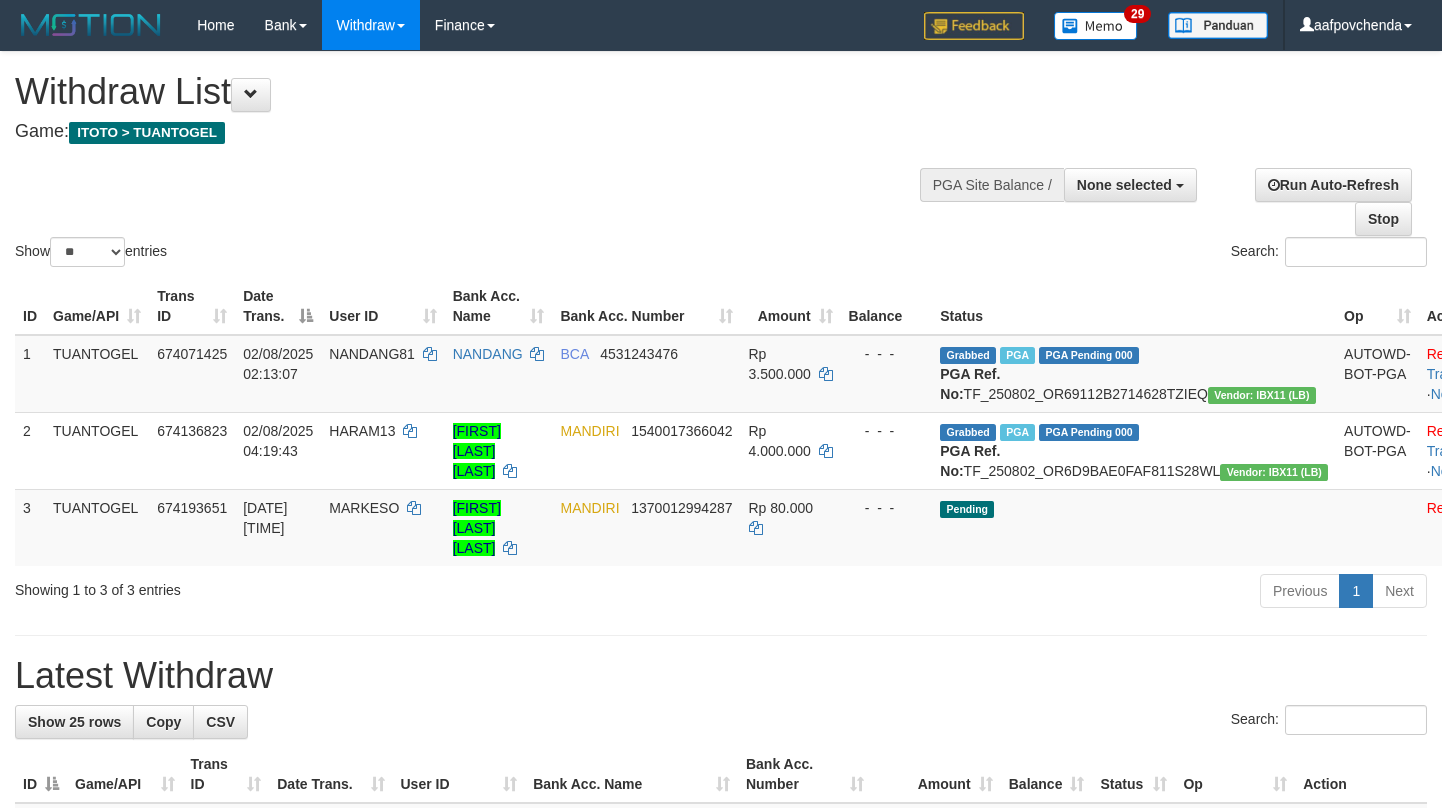 select 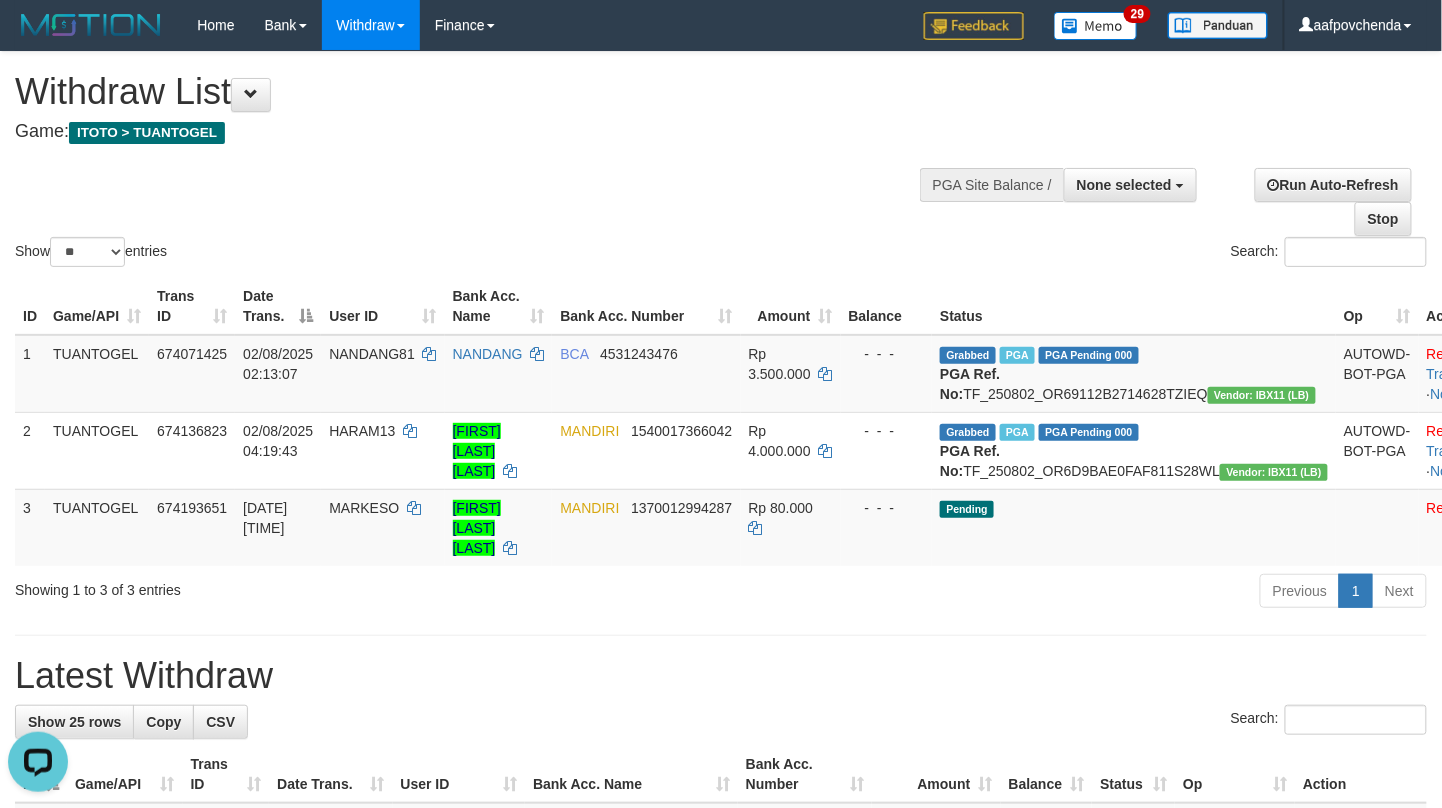 scroll, scrollTop: 0, scrollLeft: 0, axis: both 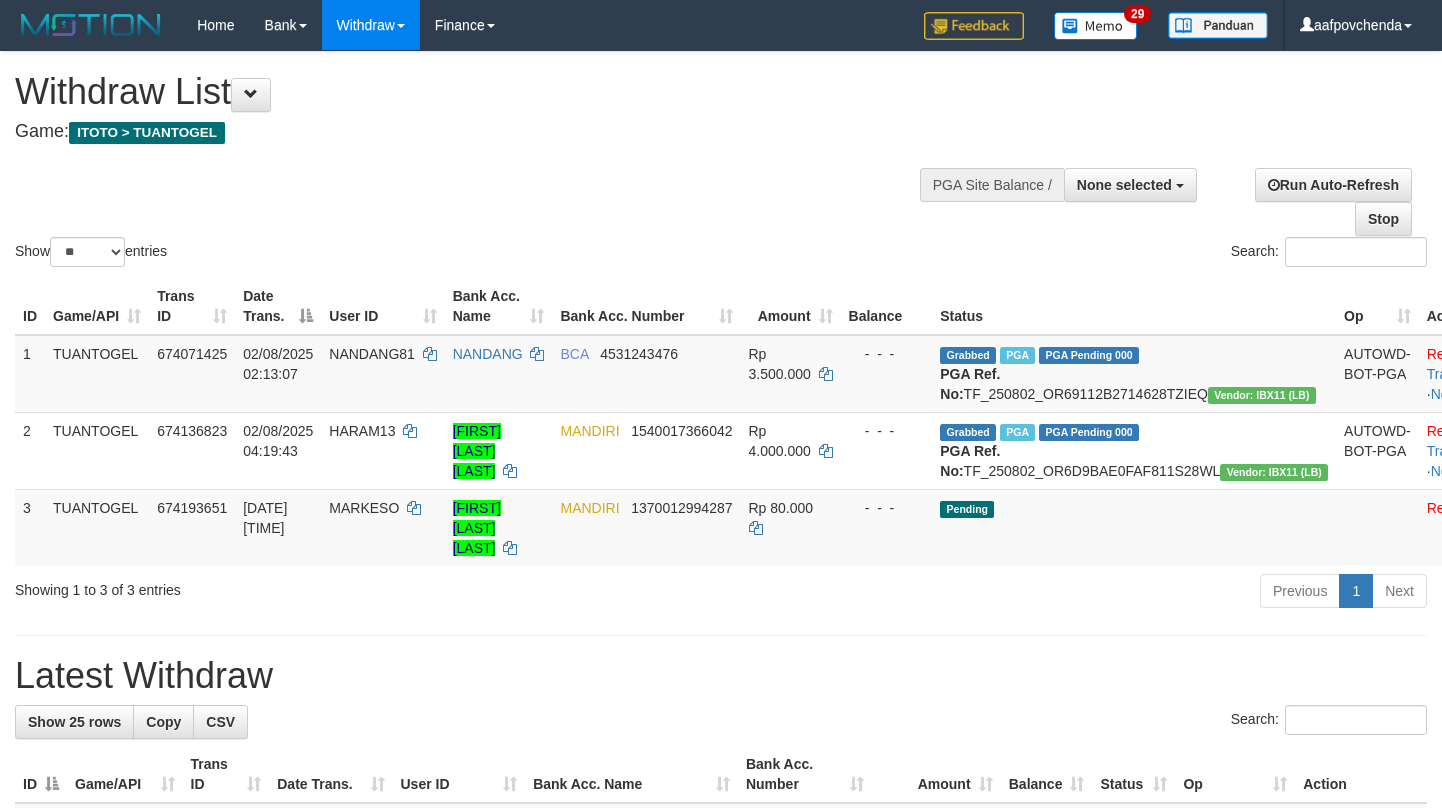select 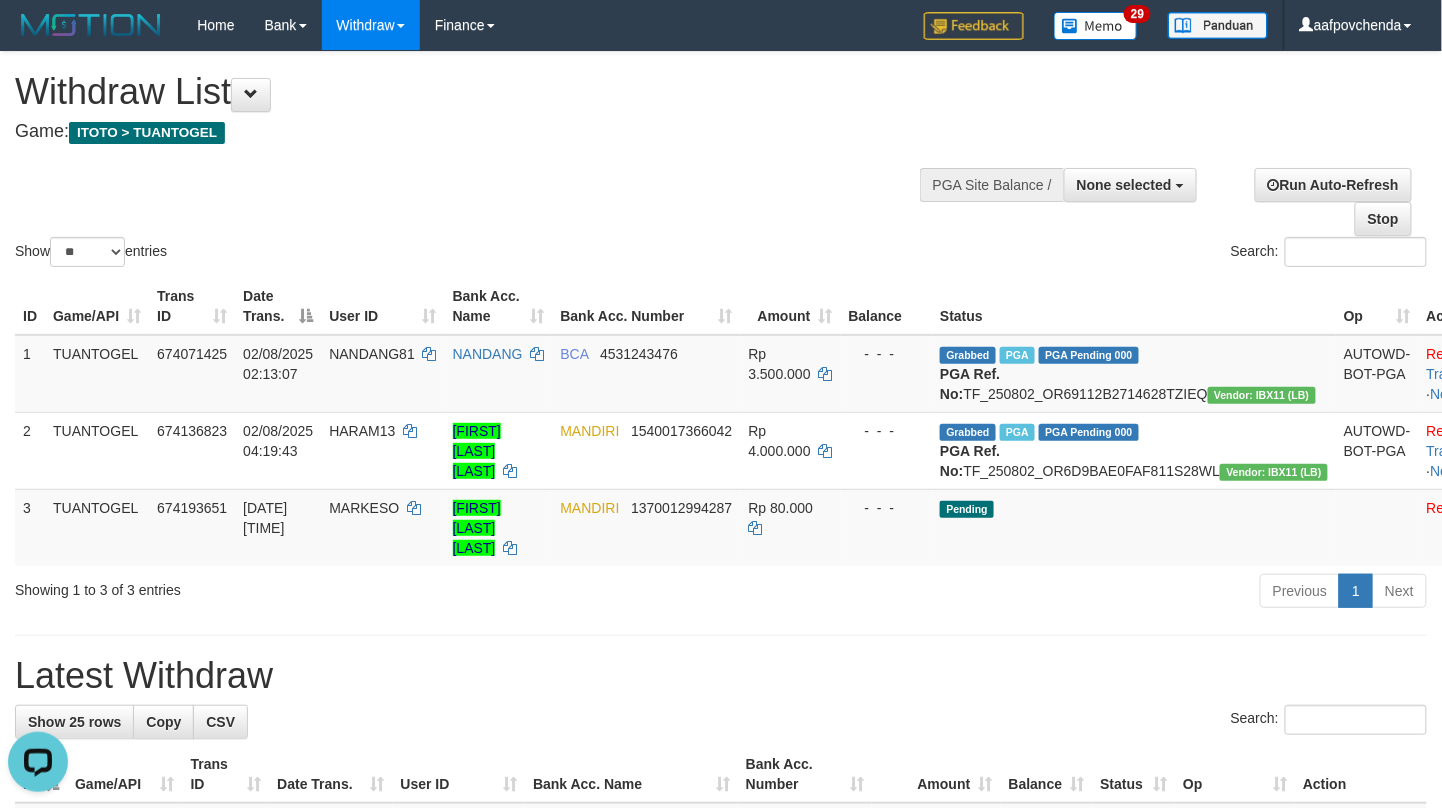 scroll, scrollTop: 0, scrollLeft: 0, axis: both 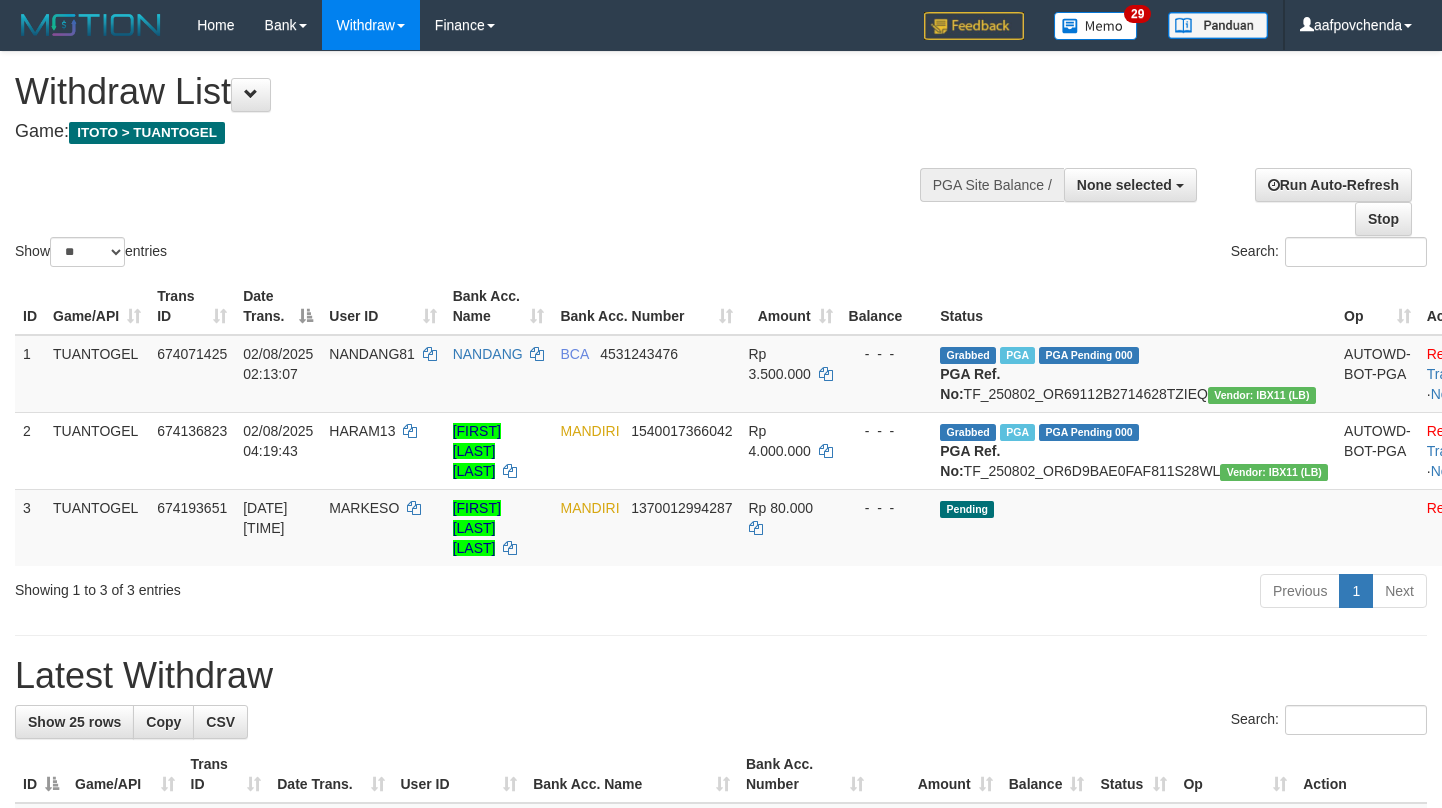select 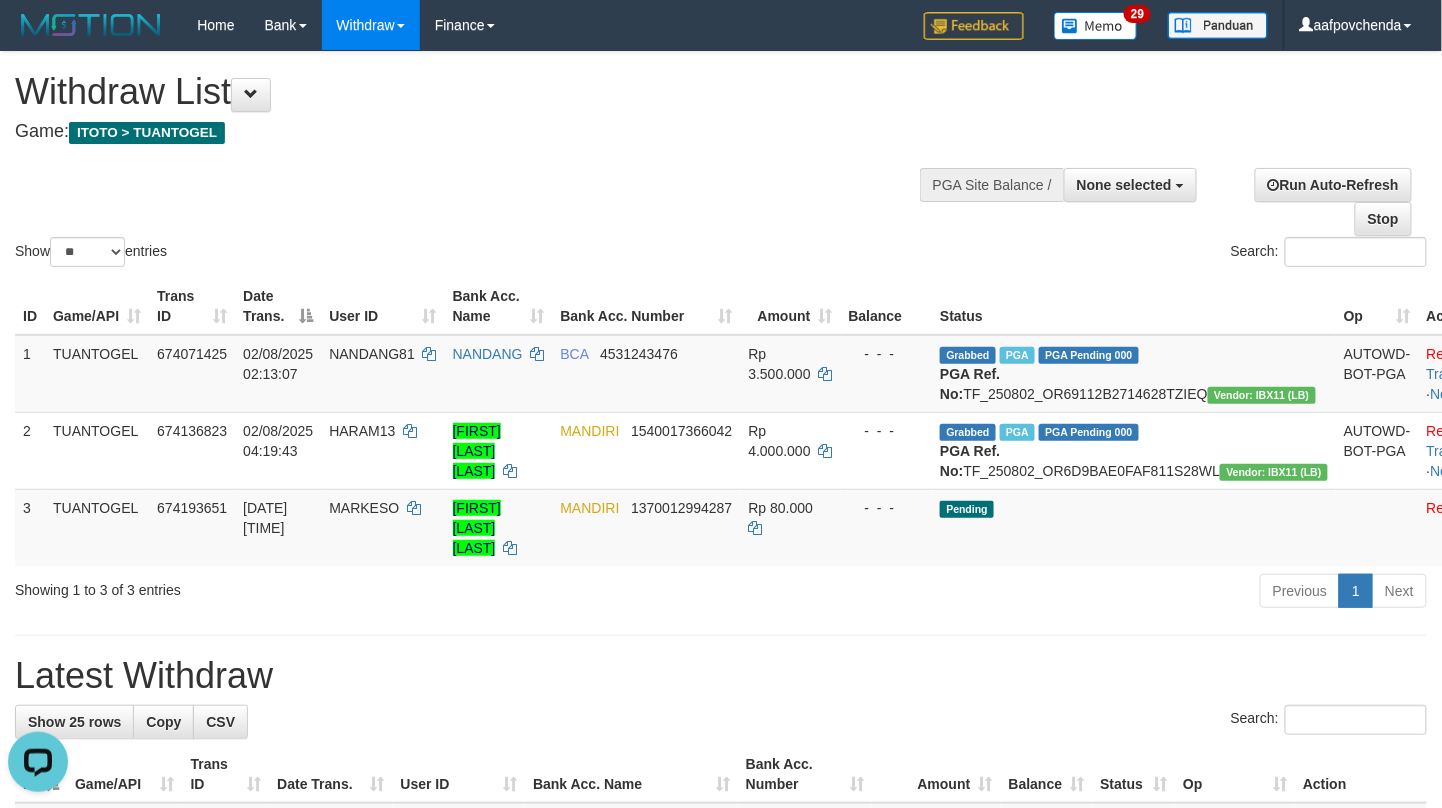 scroll, scrollTop: 0, scrollLeft: 0, axis: both 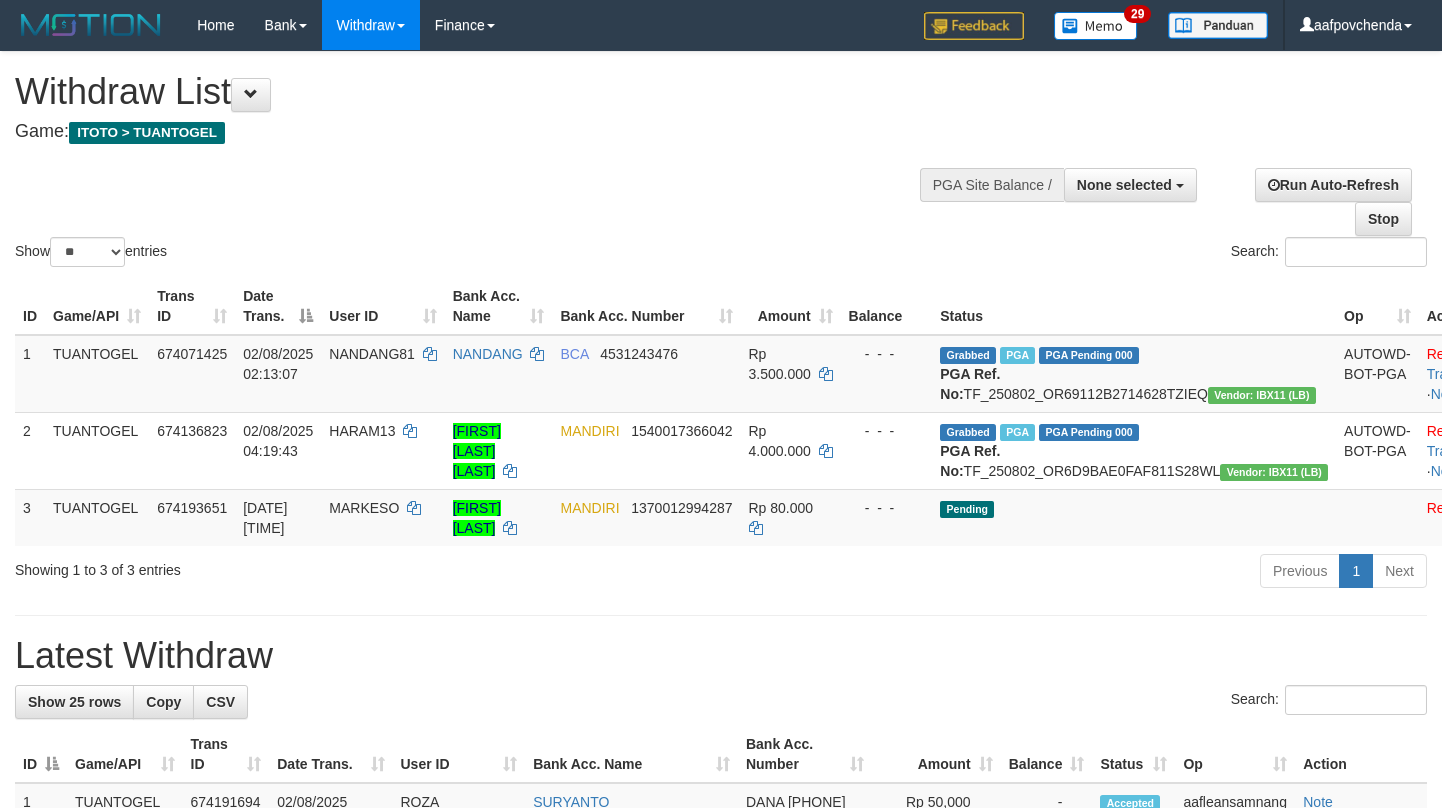 select 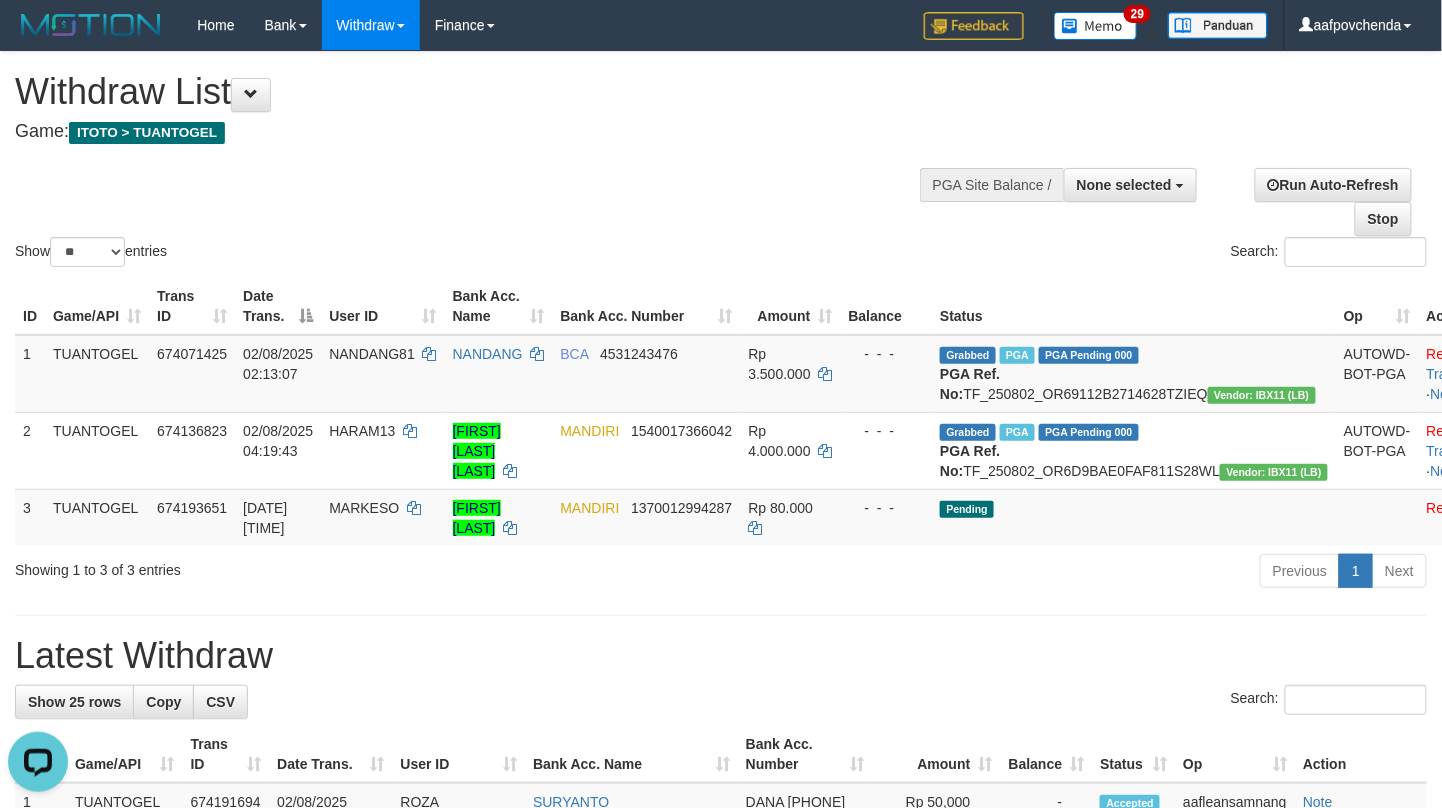 scroll, scrollTop: 0, scrollLeft: 0, axis: both 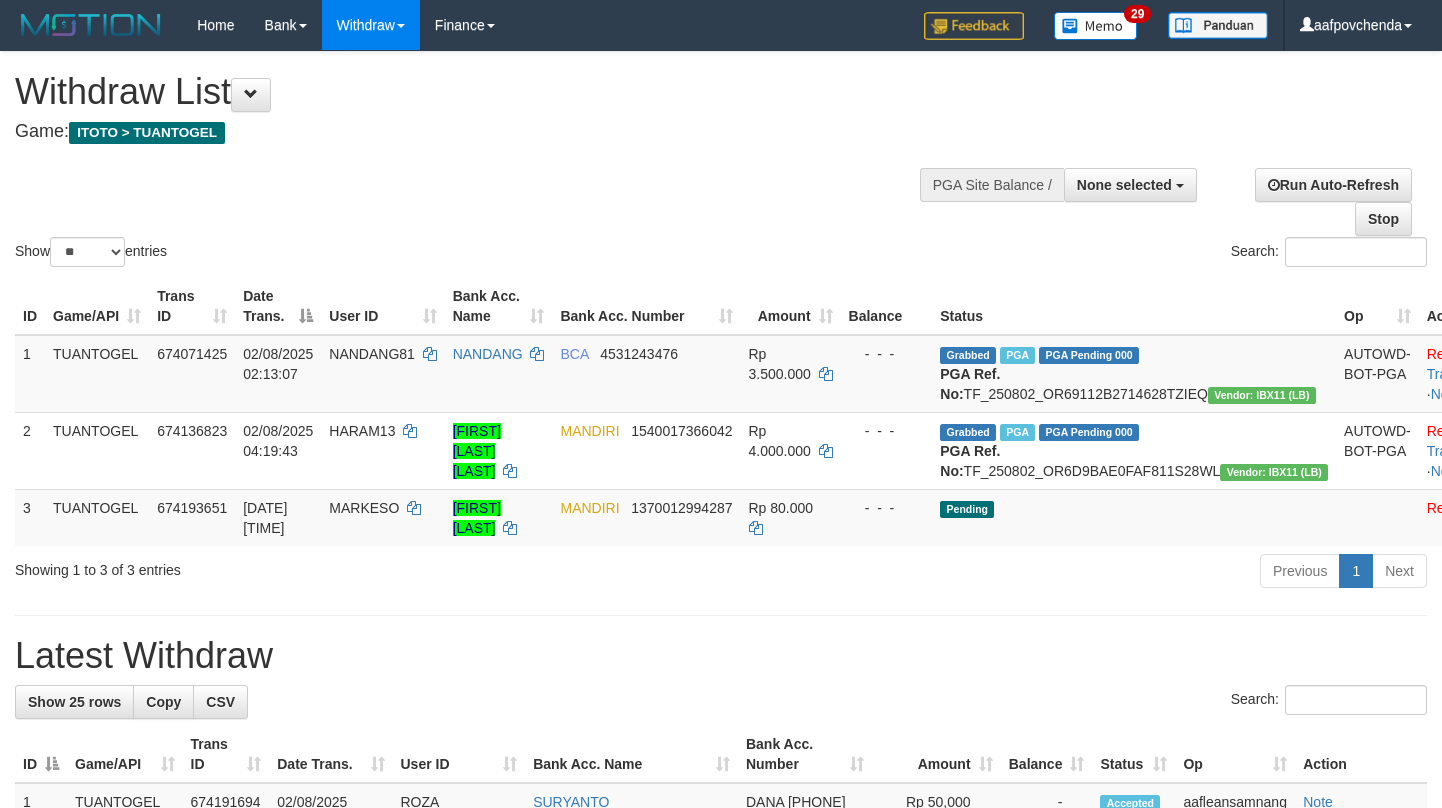 select 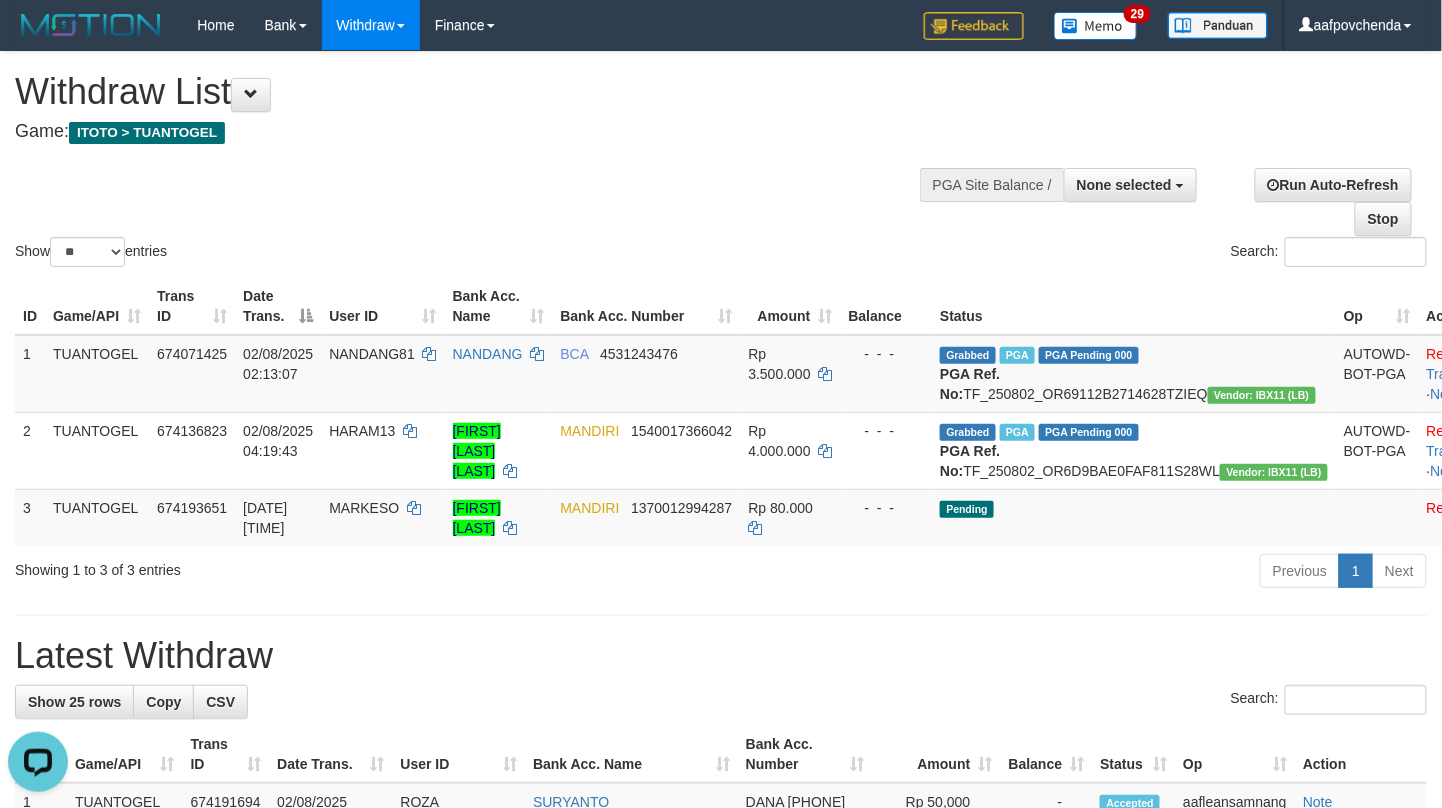 scroll, scrollTop: 0, scrollLeft: 0, axis: both 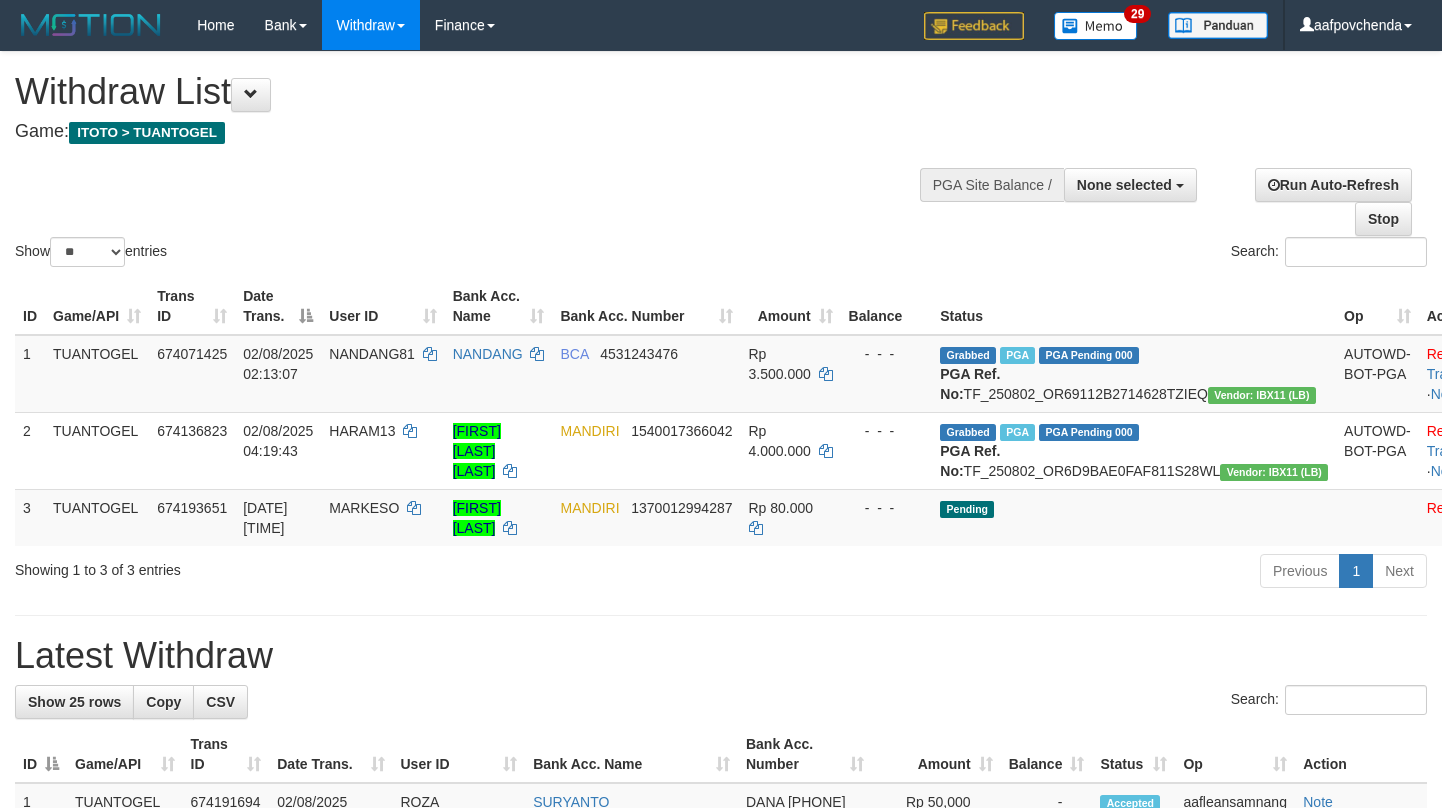 select 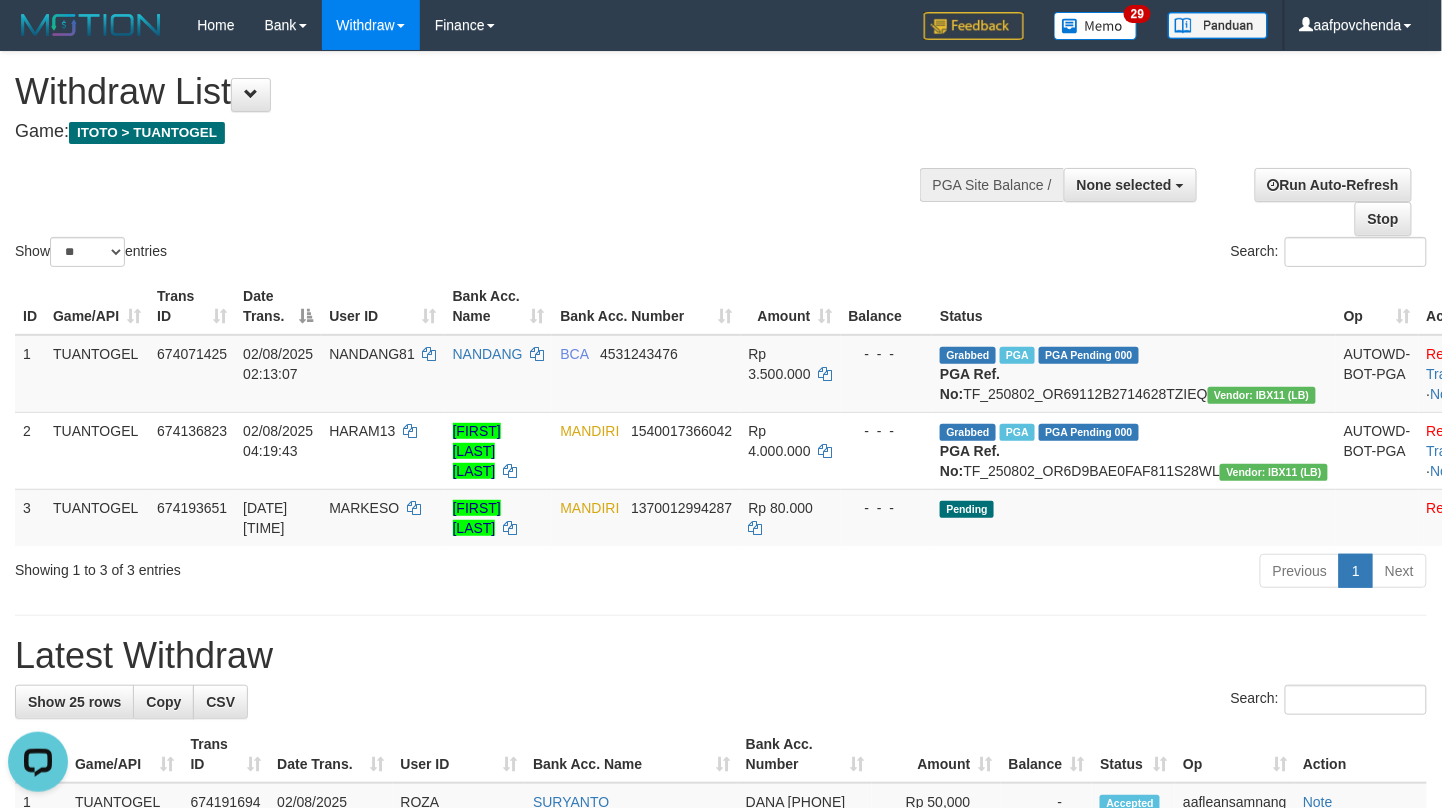 scroll, scrollTop: 0, scrollLeft: 0, axis: both 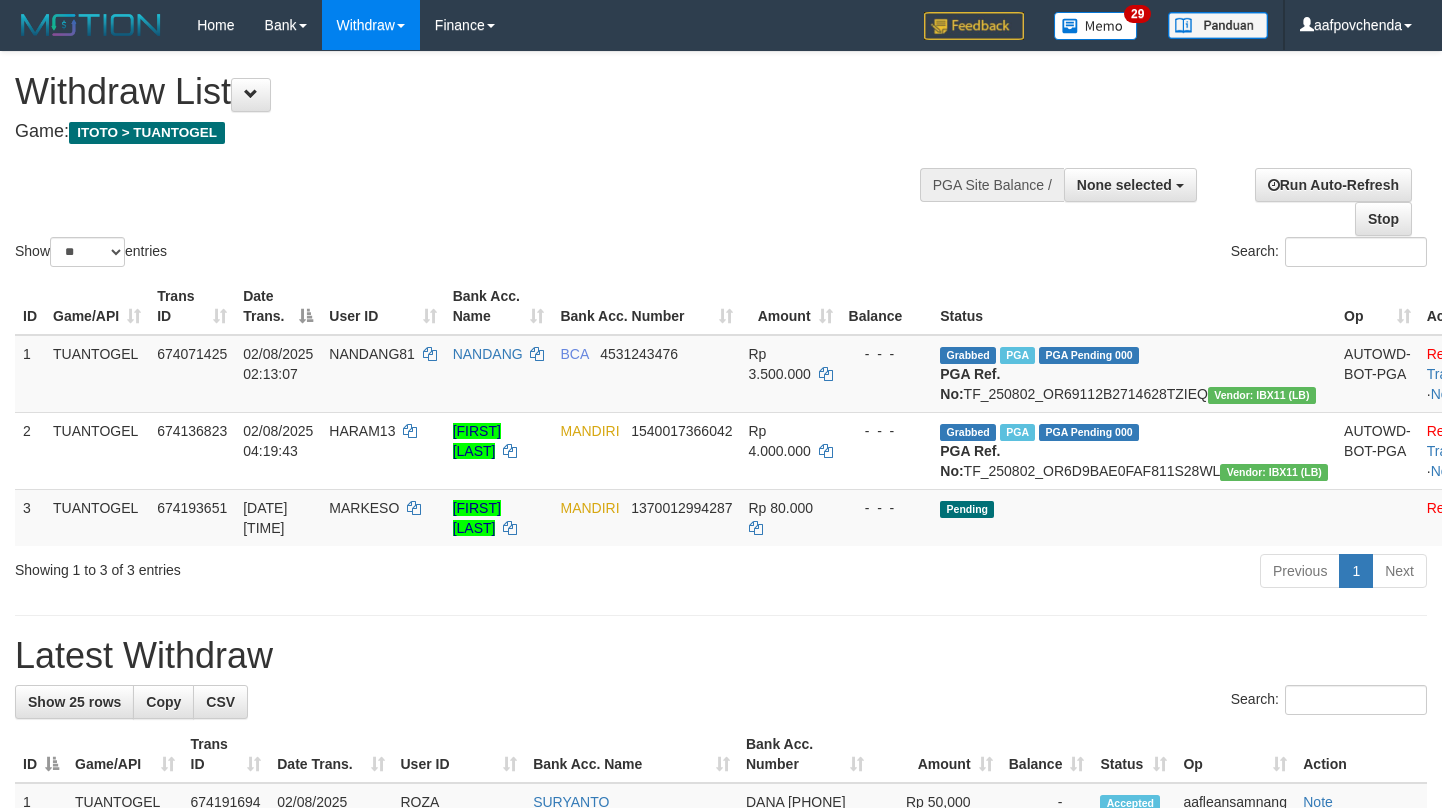 select 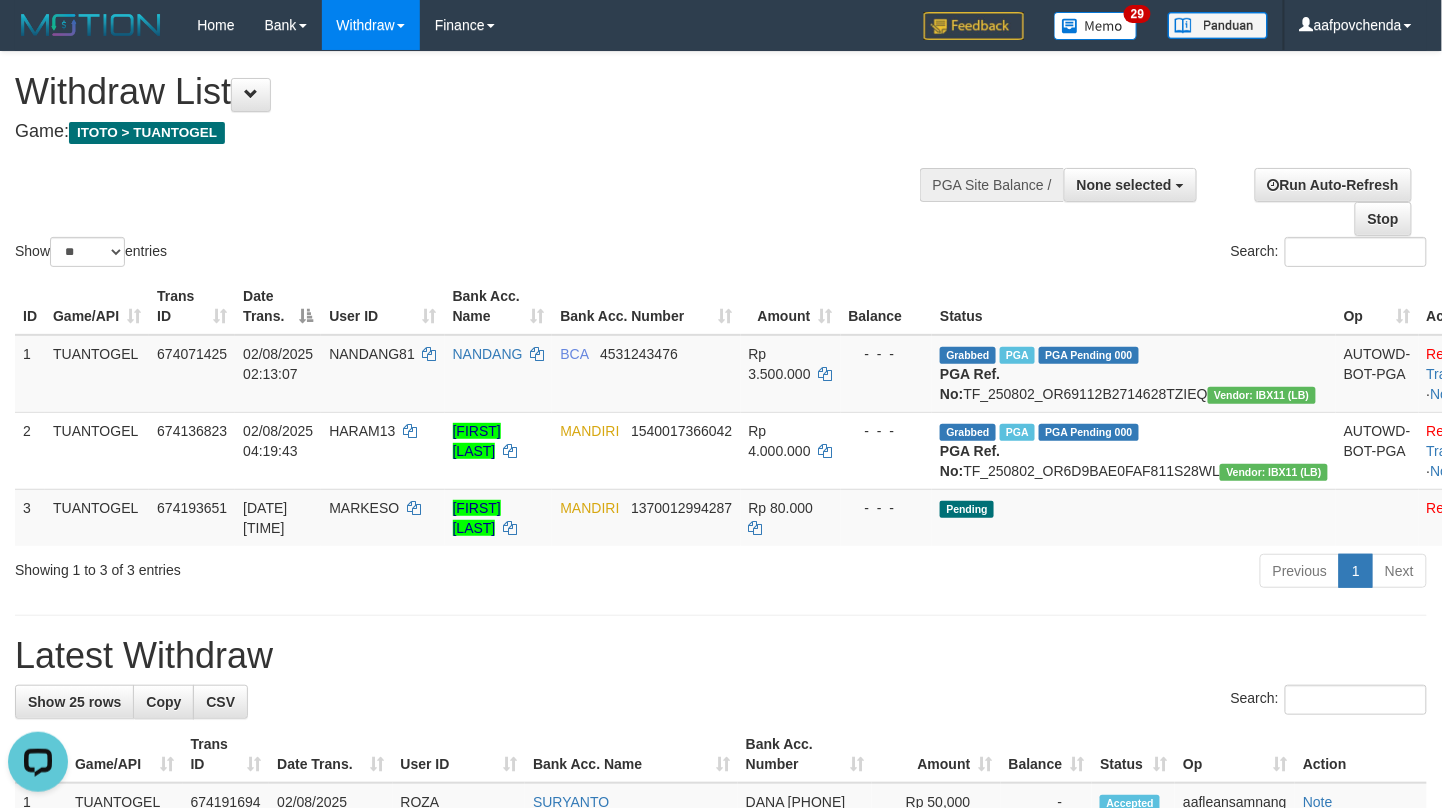 scroll, scrollTop: 0, scrollLeft: 0, axis: both 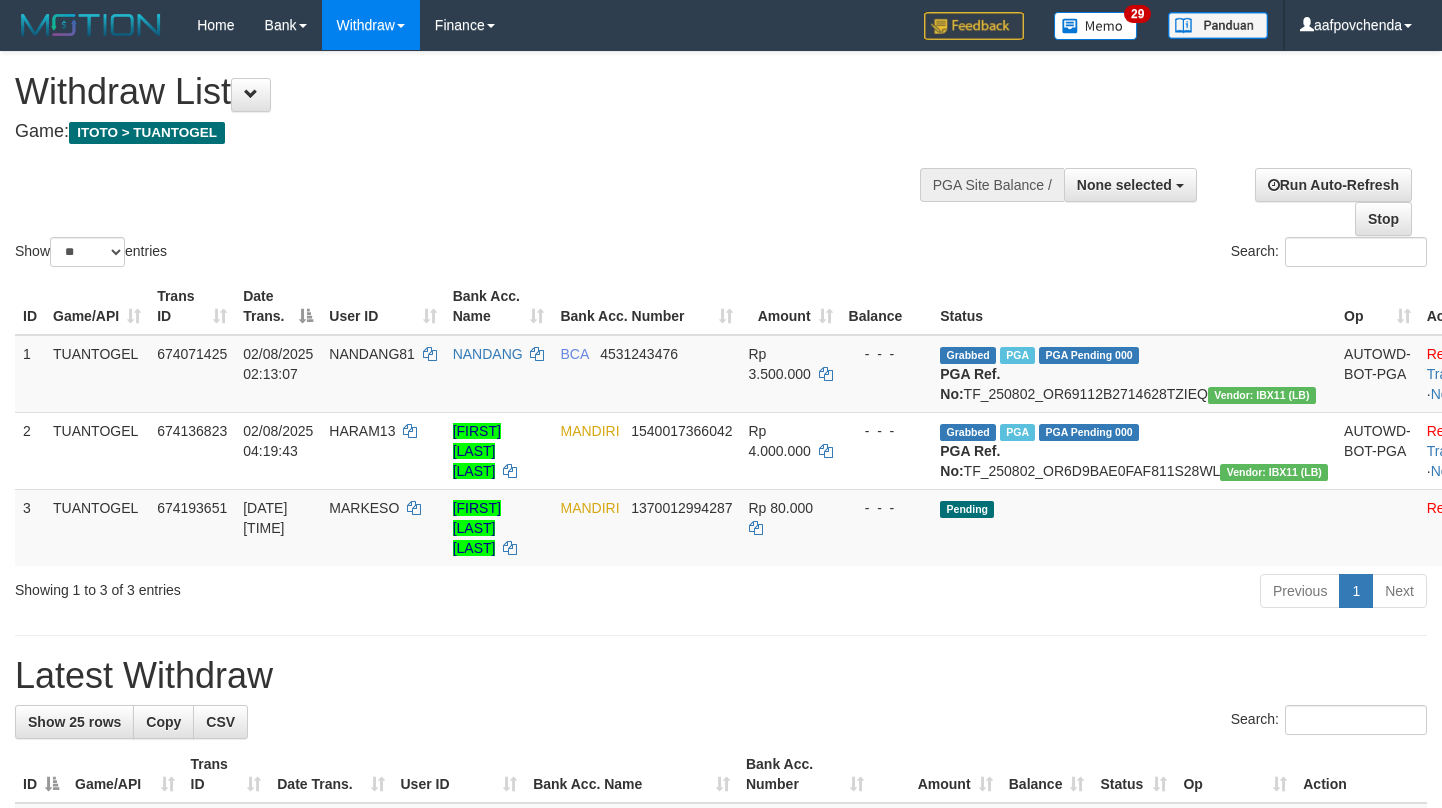 select 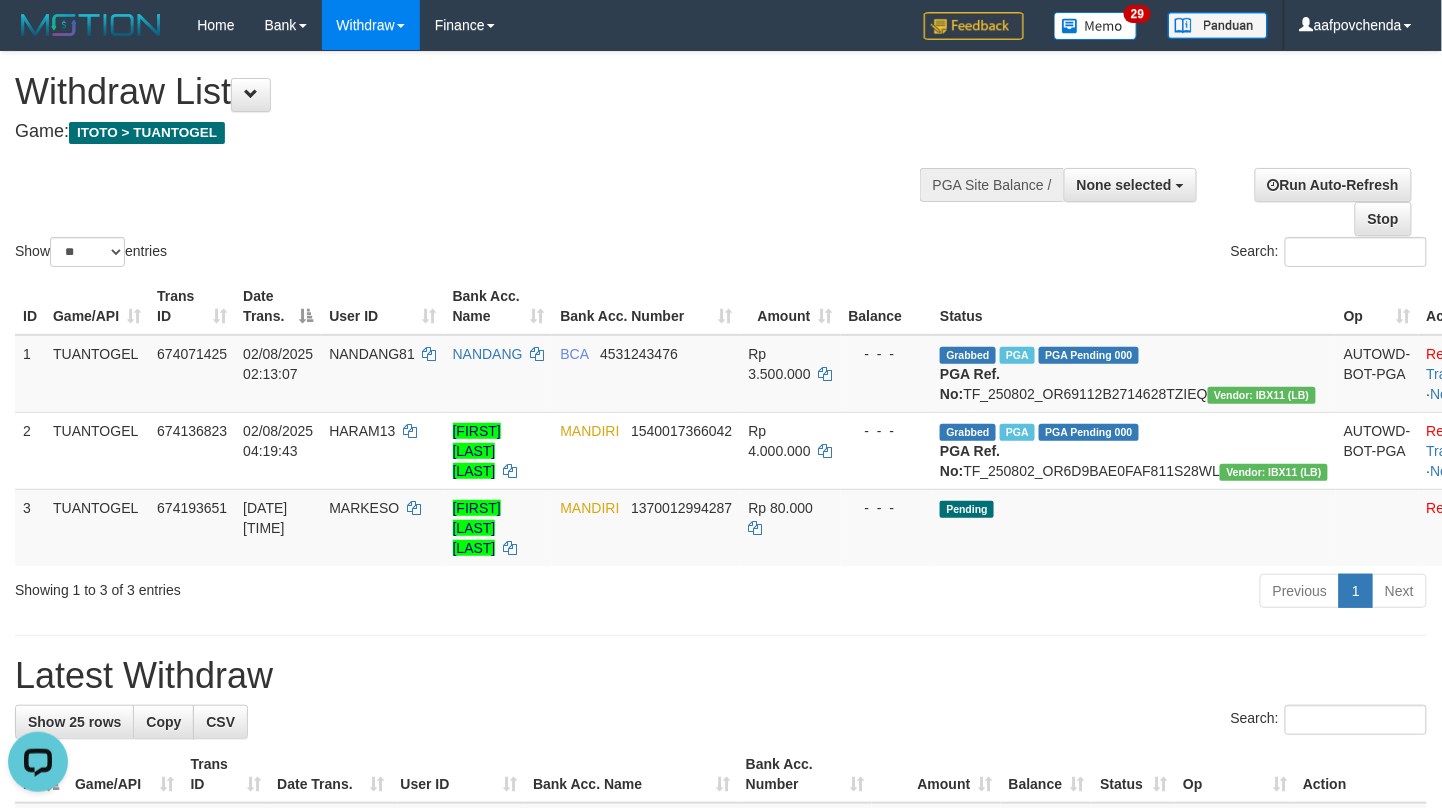 scroll, scrollTop: 0, scrollLeft: 0, axis: both 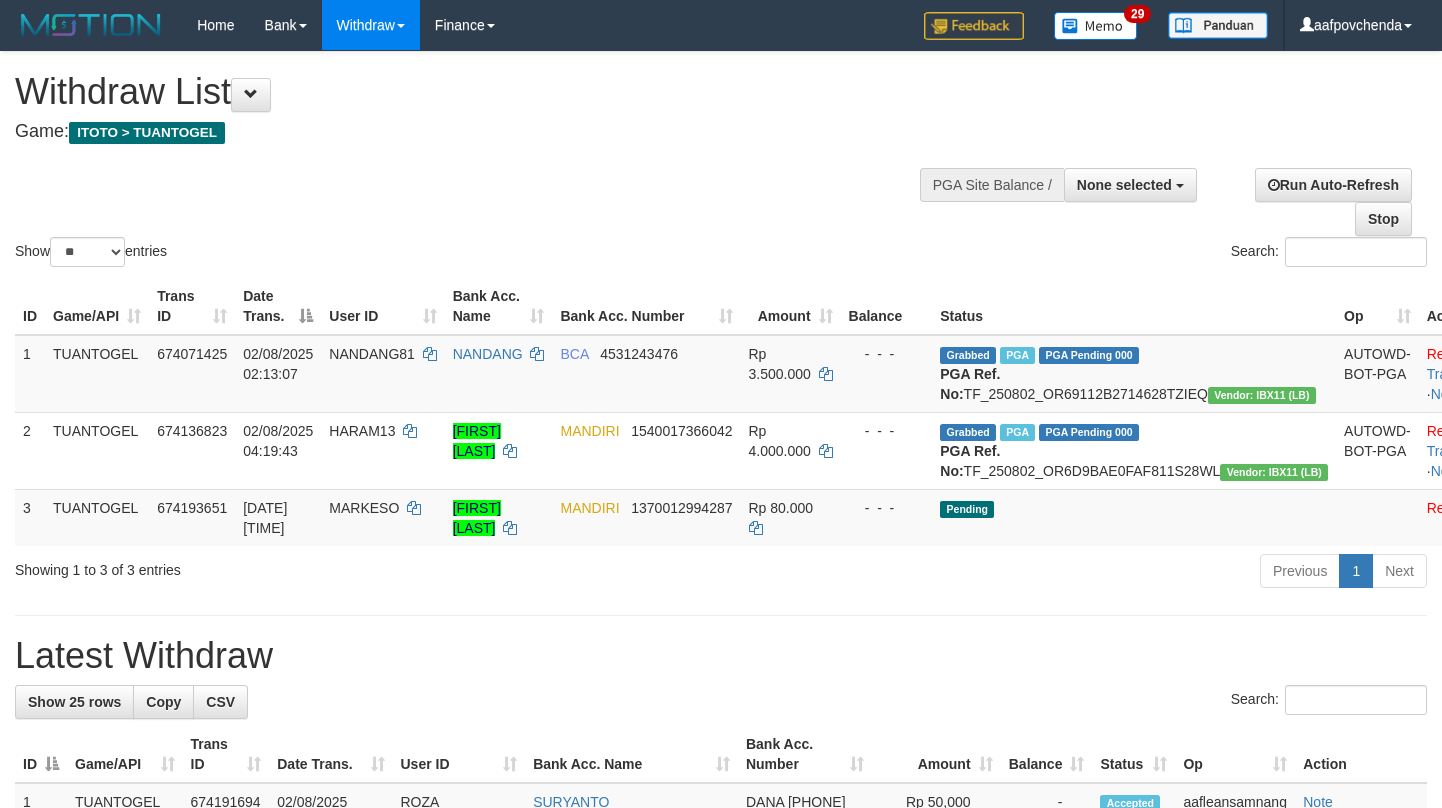 select 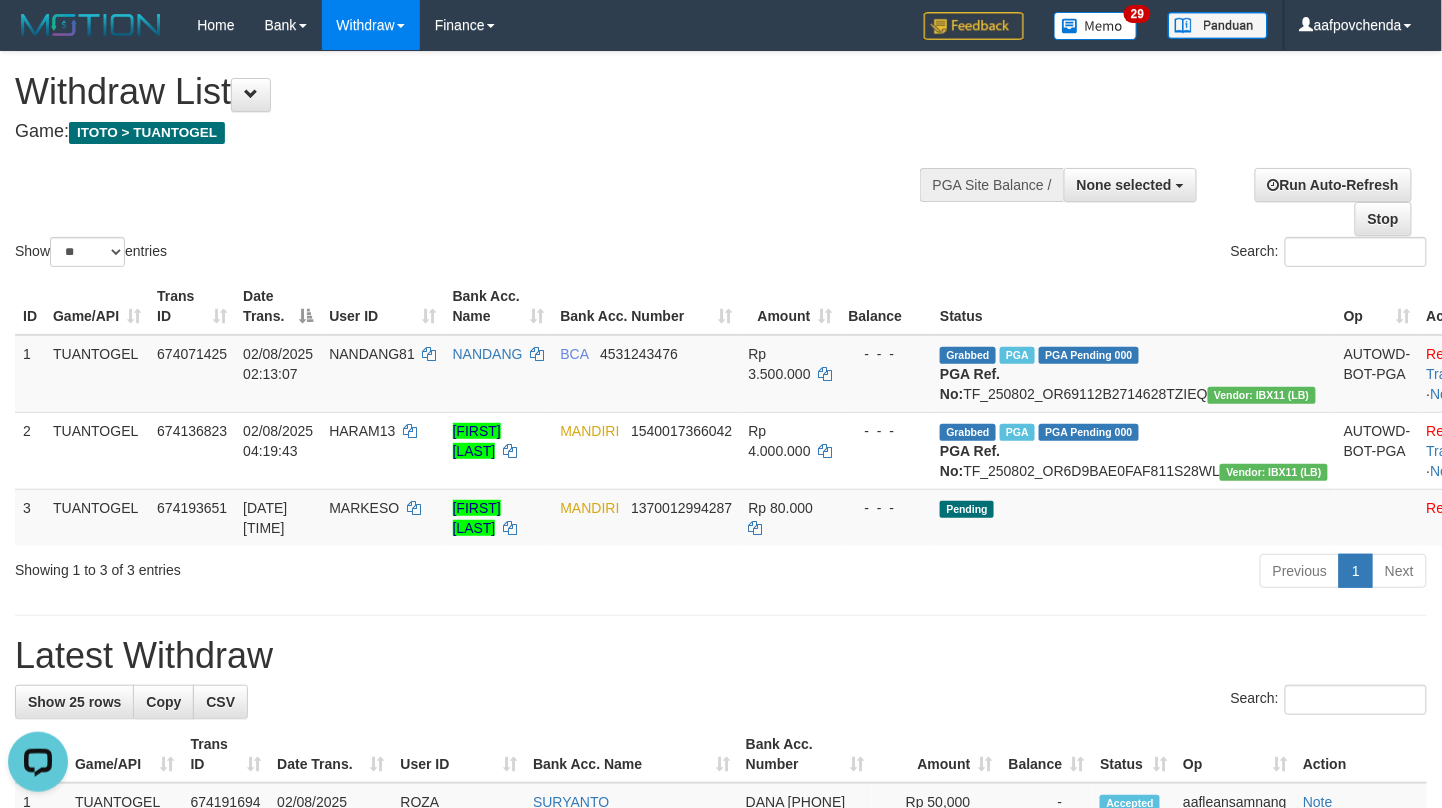scroll, scrollTop: 0, scrollLeft: 0, axis: both 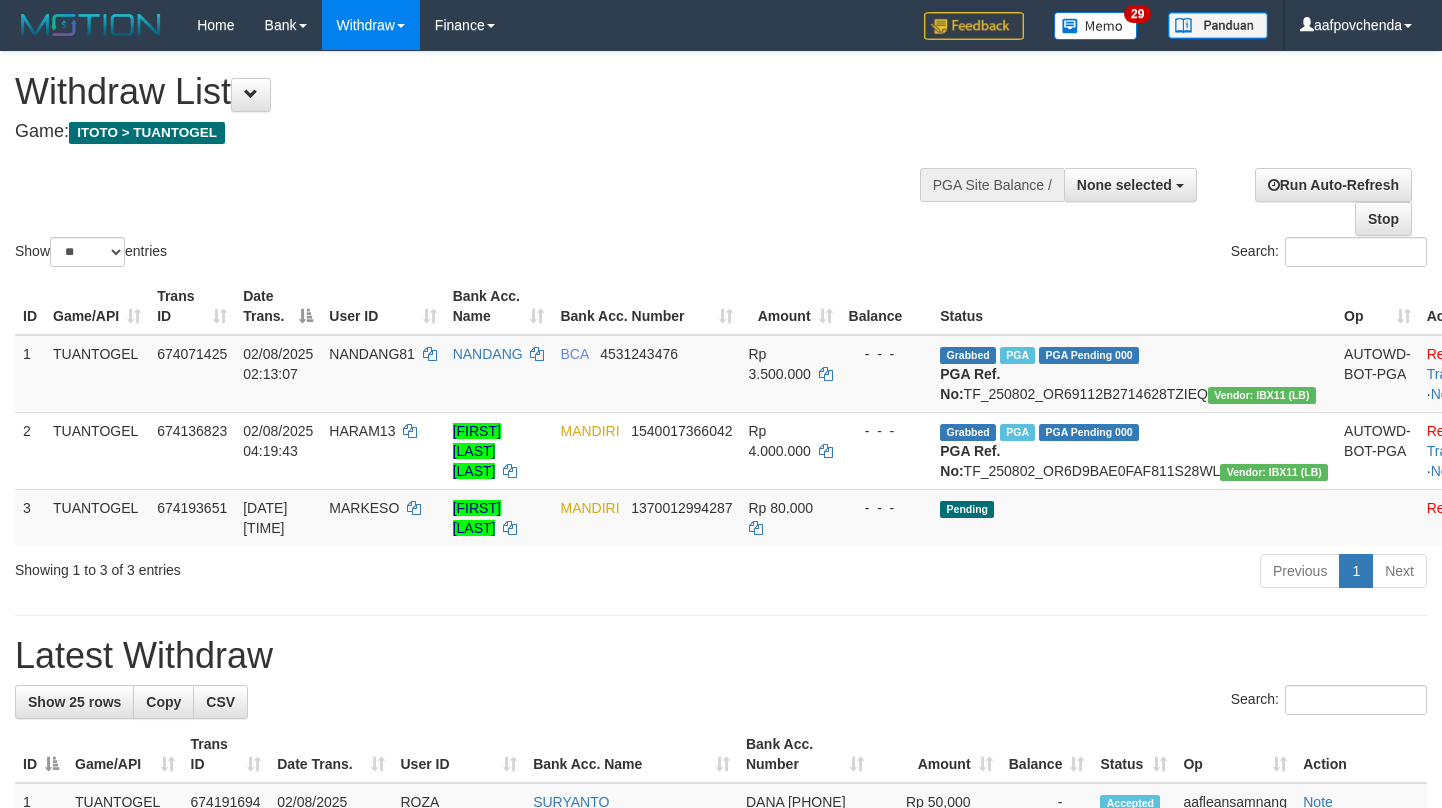 select 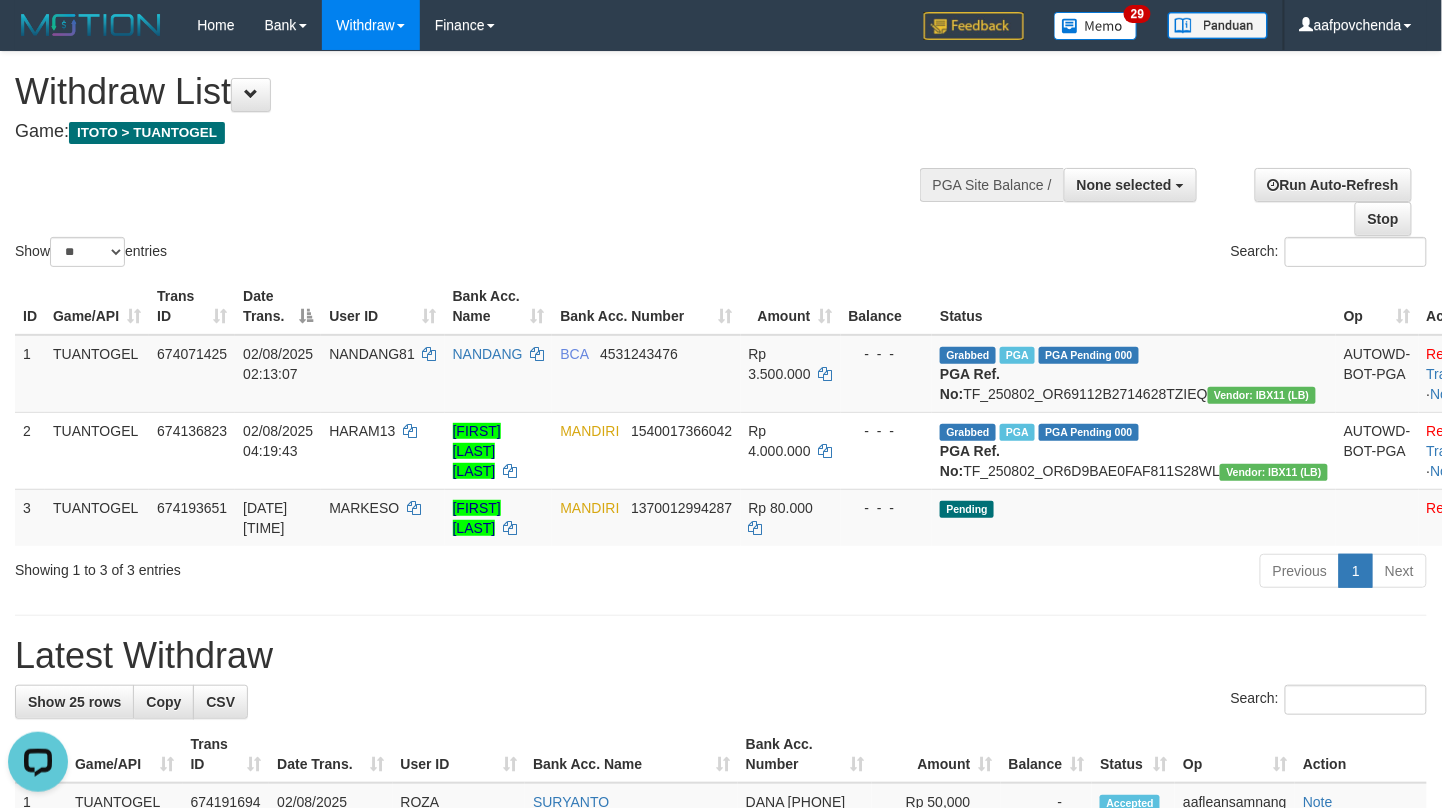 scroll, scrollTop: 0, scrollLeft: 0, axis: both 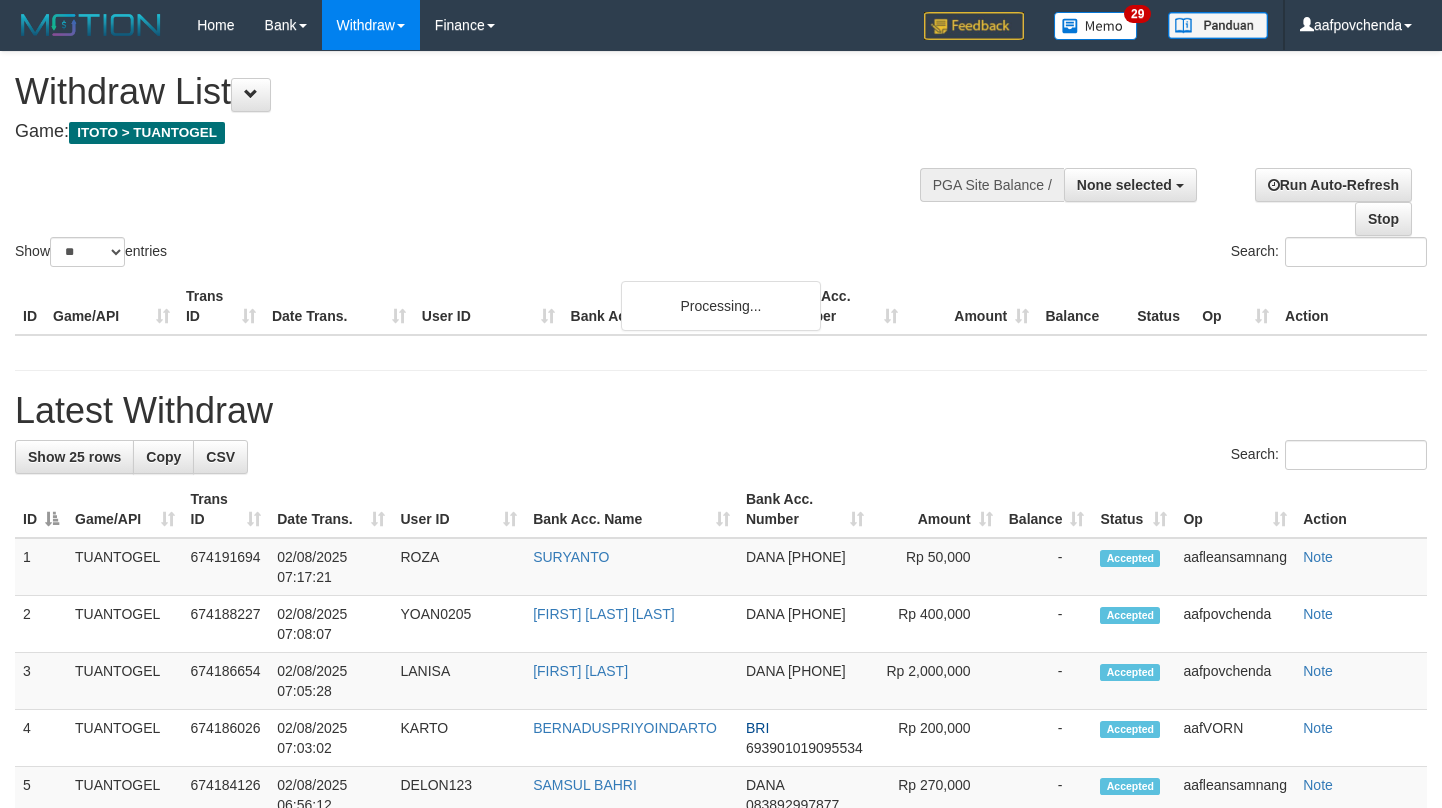 select 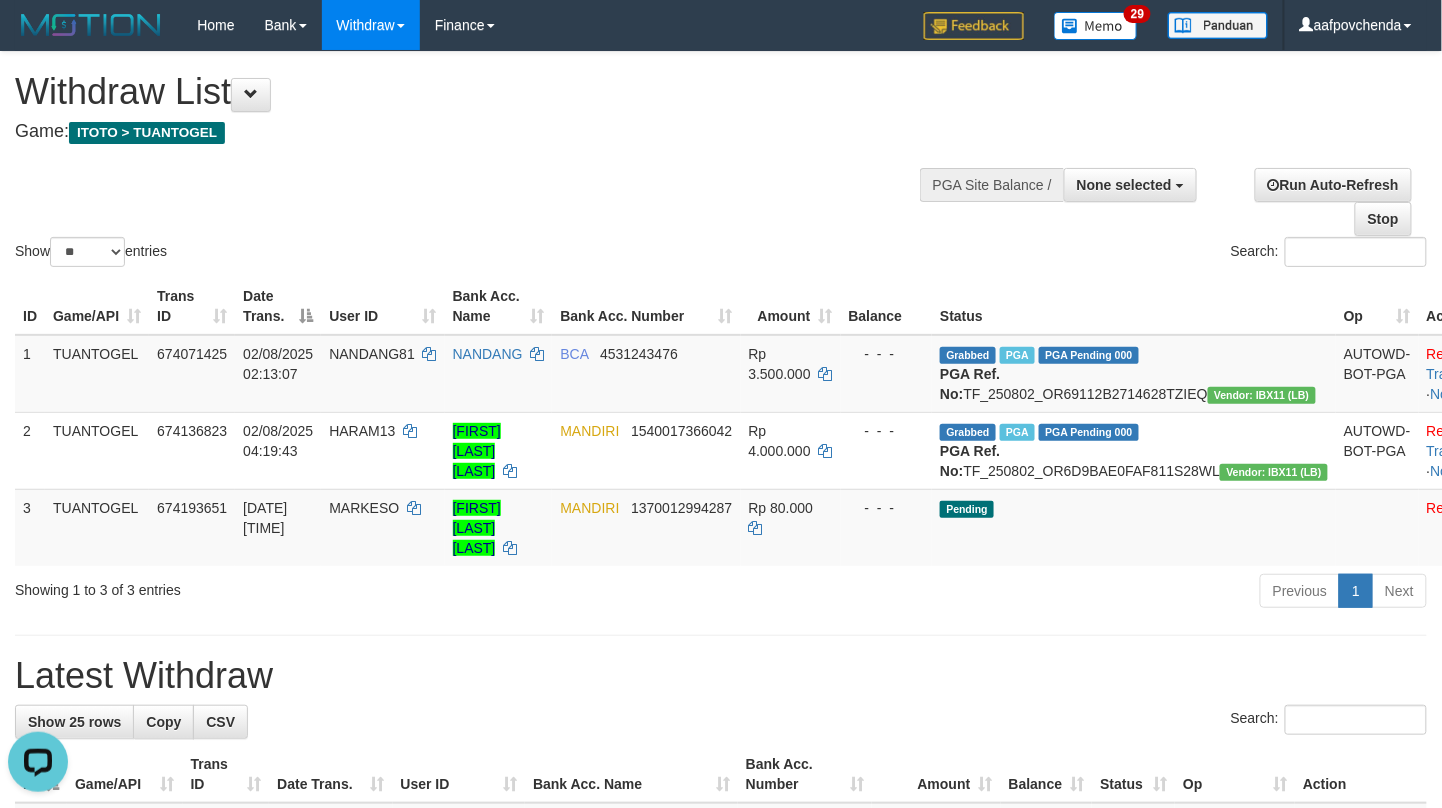 scroll, scrollTop: 0, scrollLeft: 0, axis: both 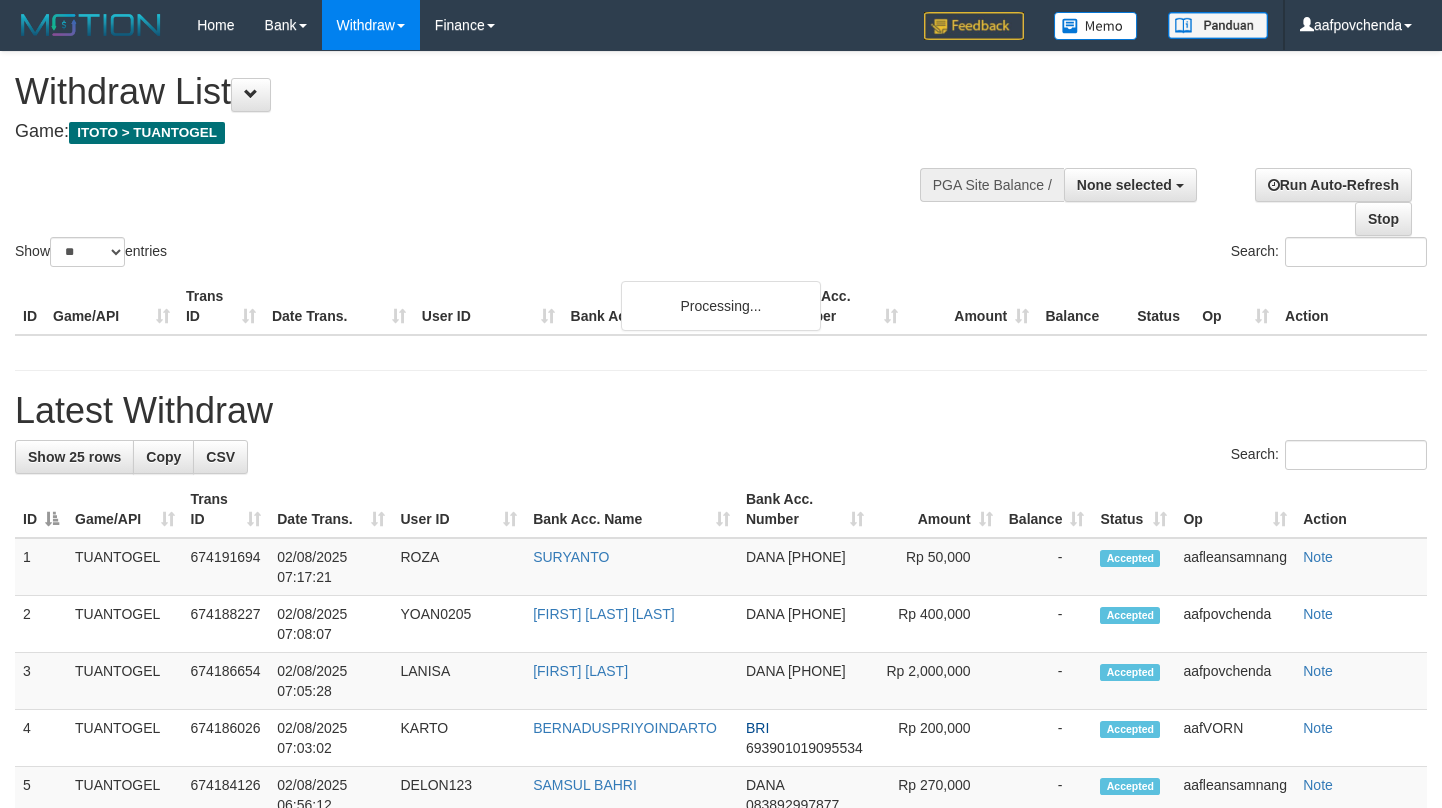 select 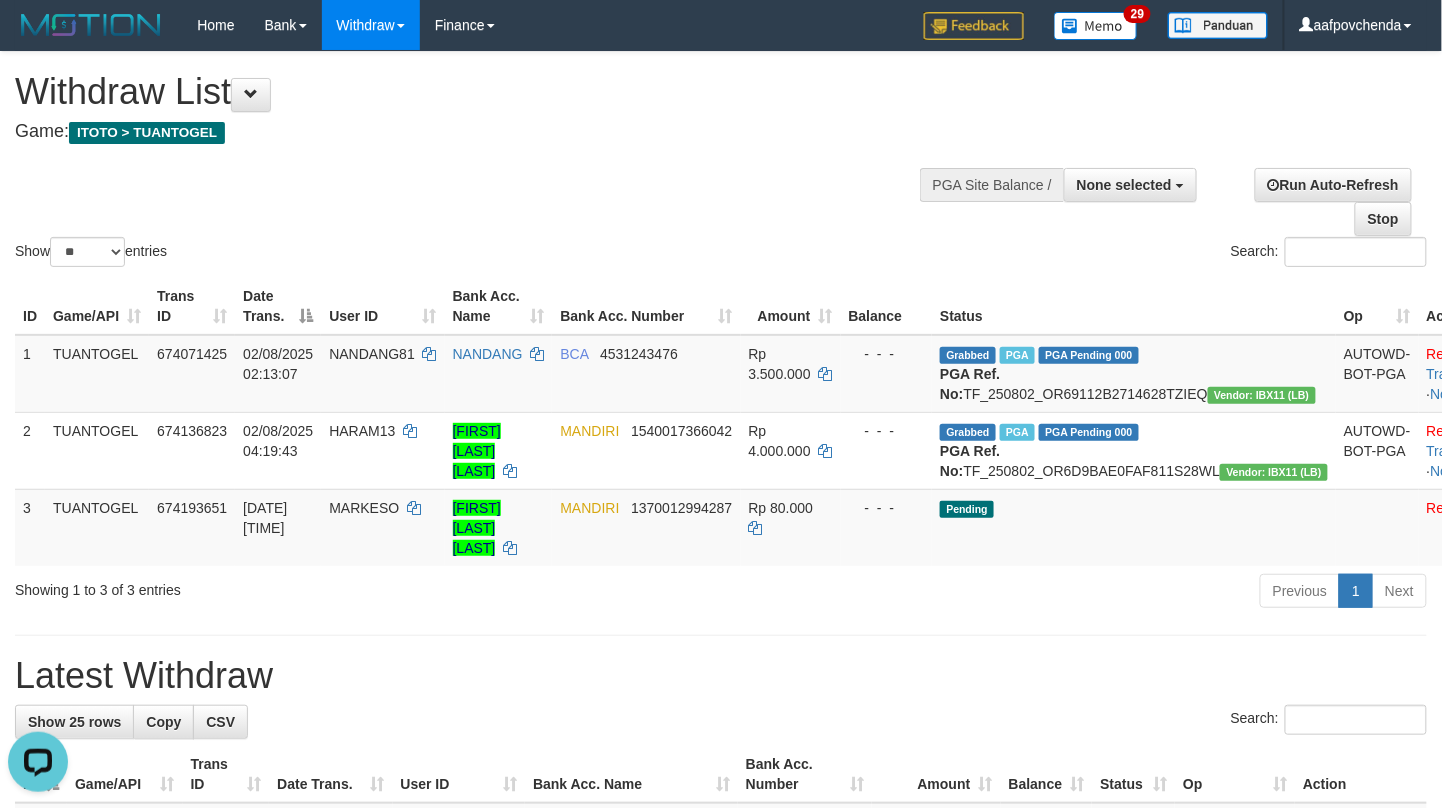scroll, scrollTop: 0, scrollLeft: 0, axis: both 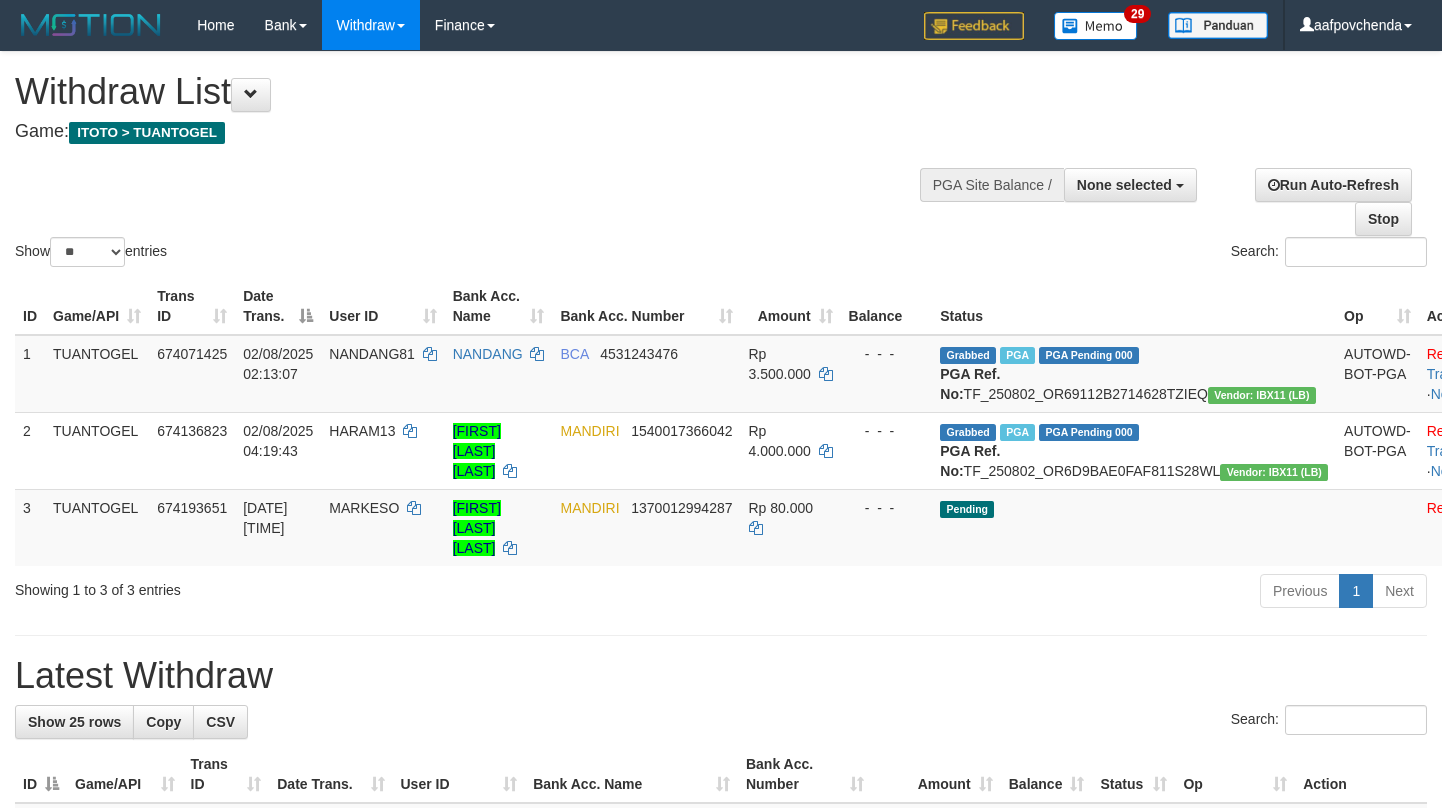 select 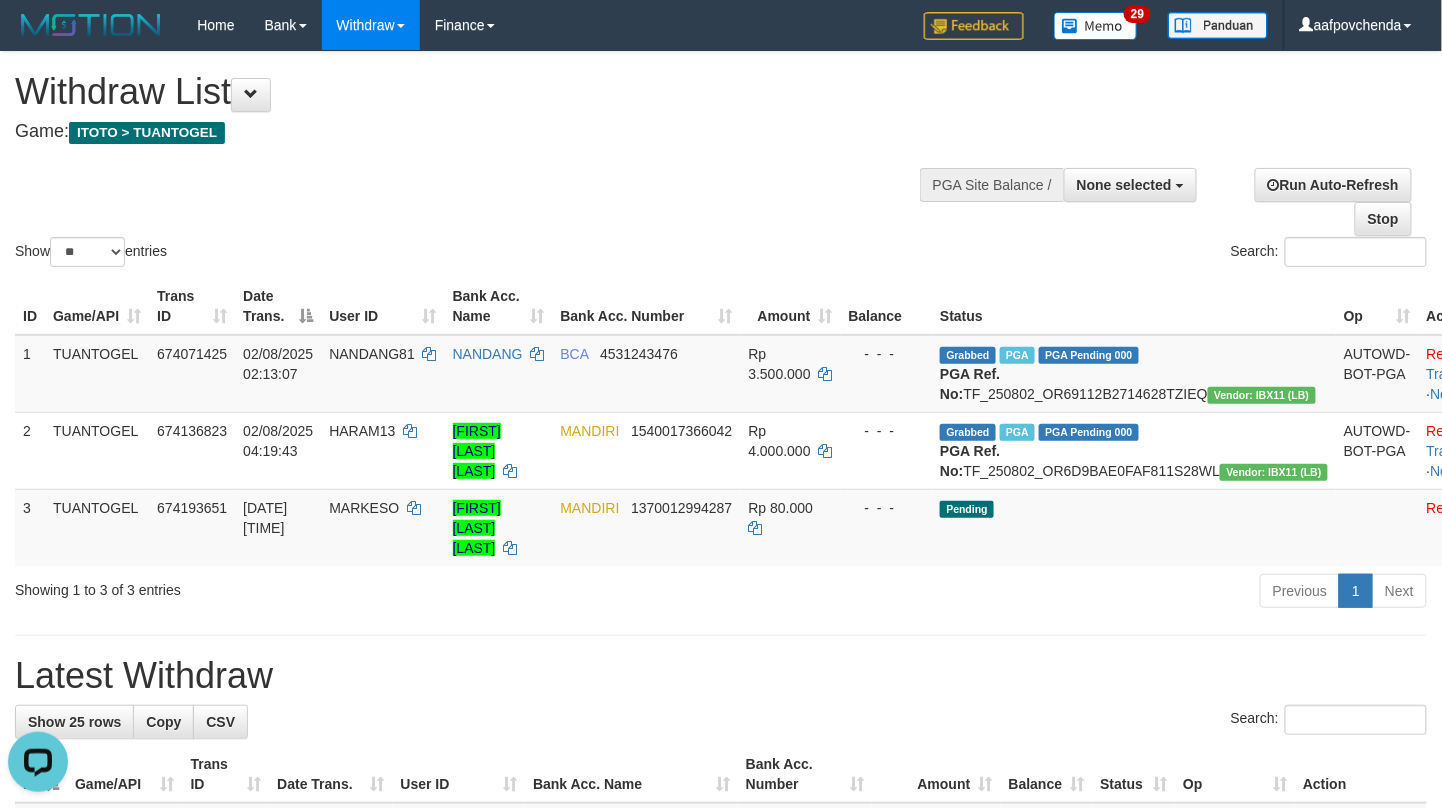 scroll, scrollTop: 0, scrollLeft: 0, axis: both 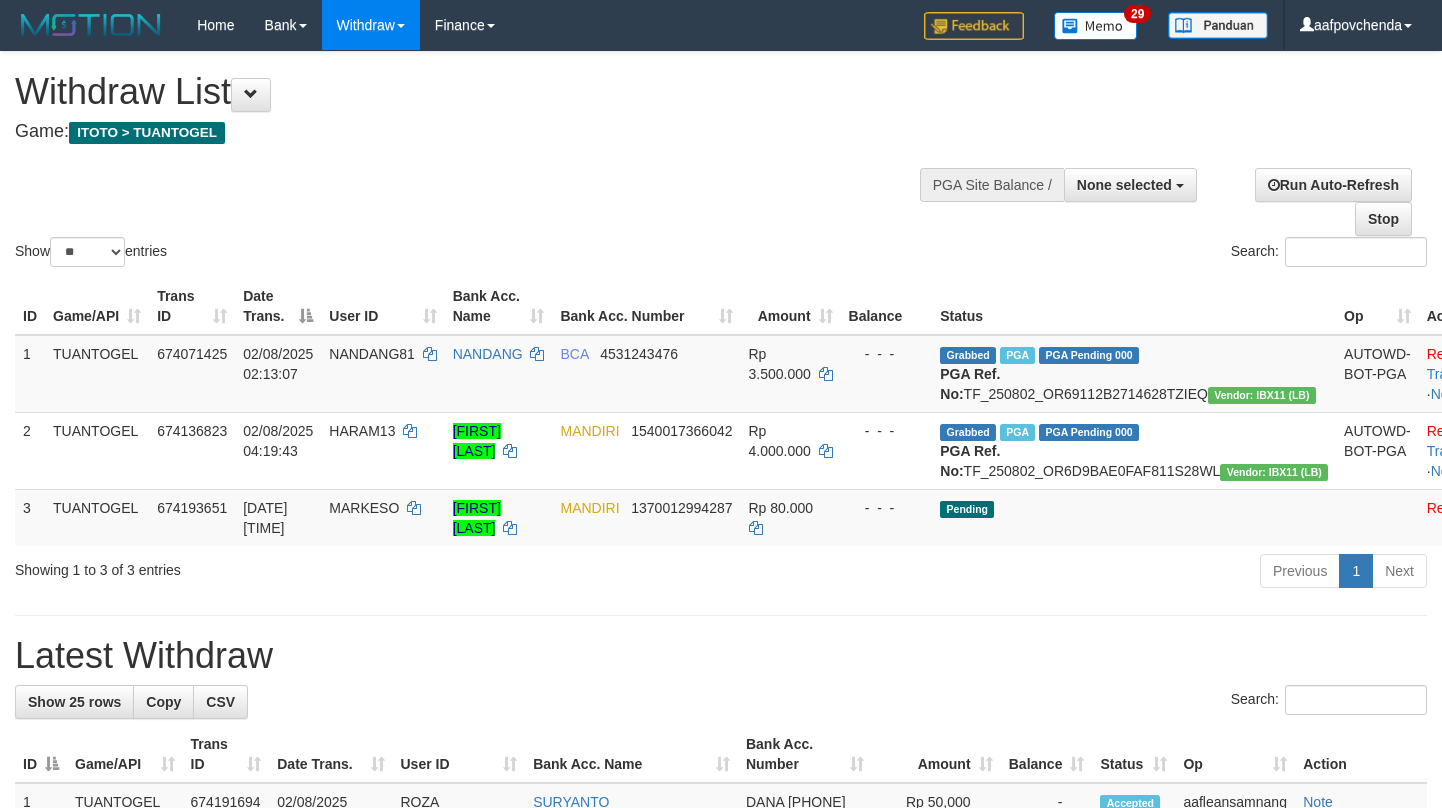 select 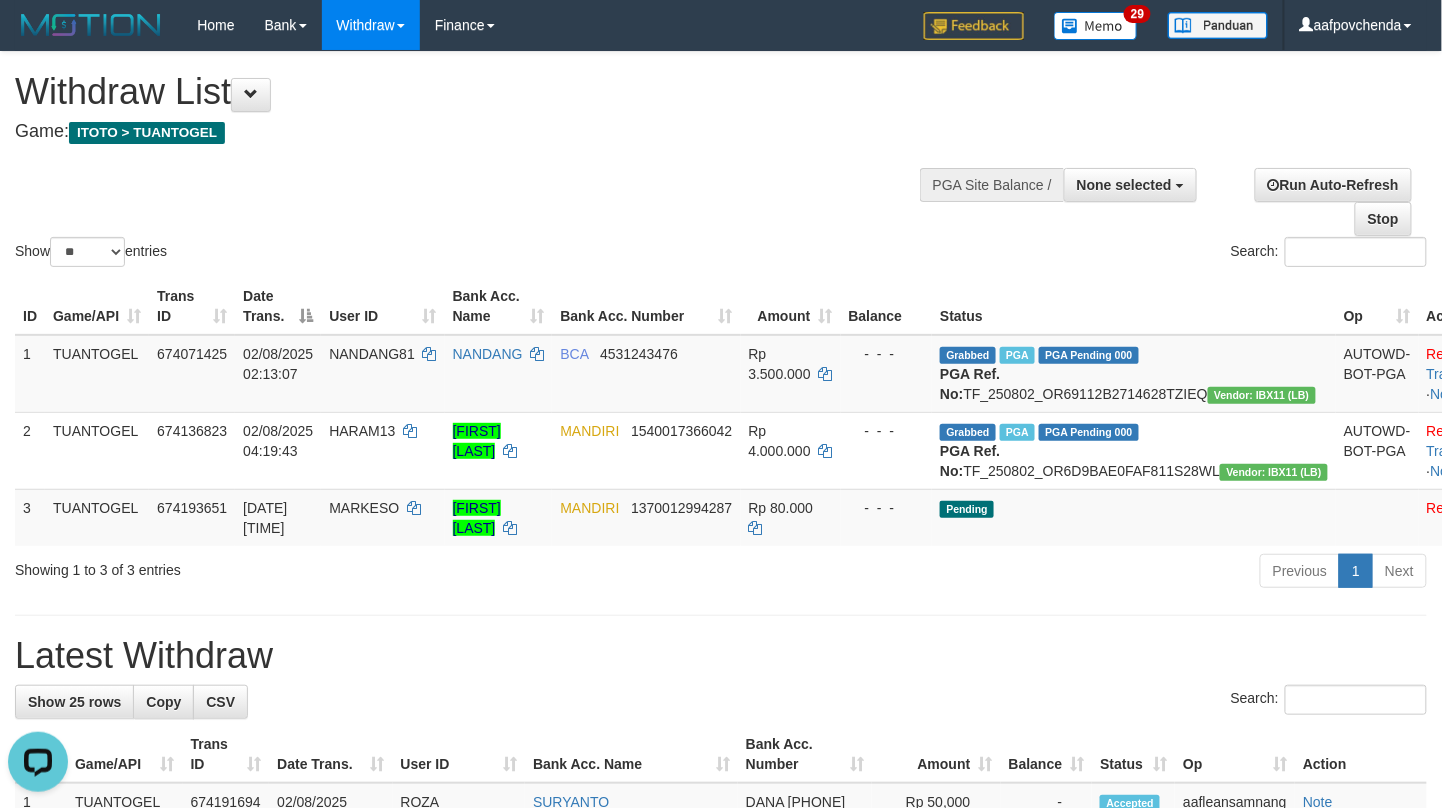 scroll, scrollTop: 0, scrollLeft: 0, axis: both 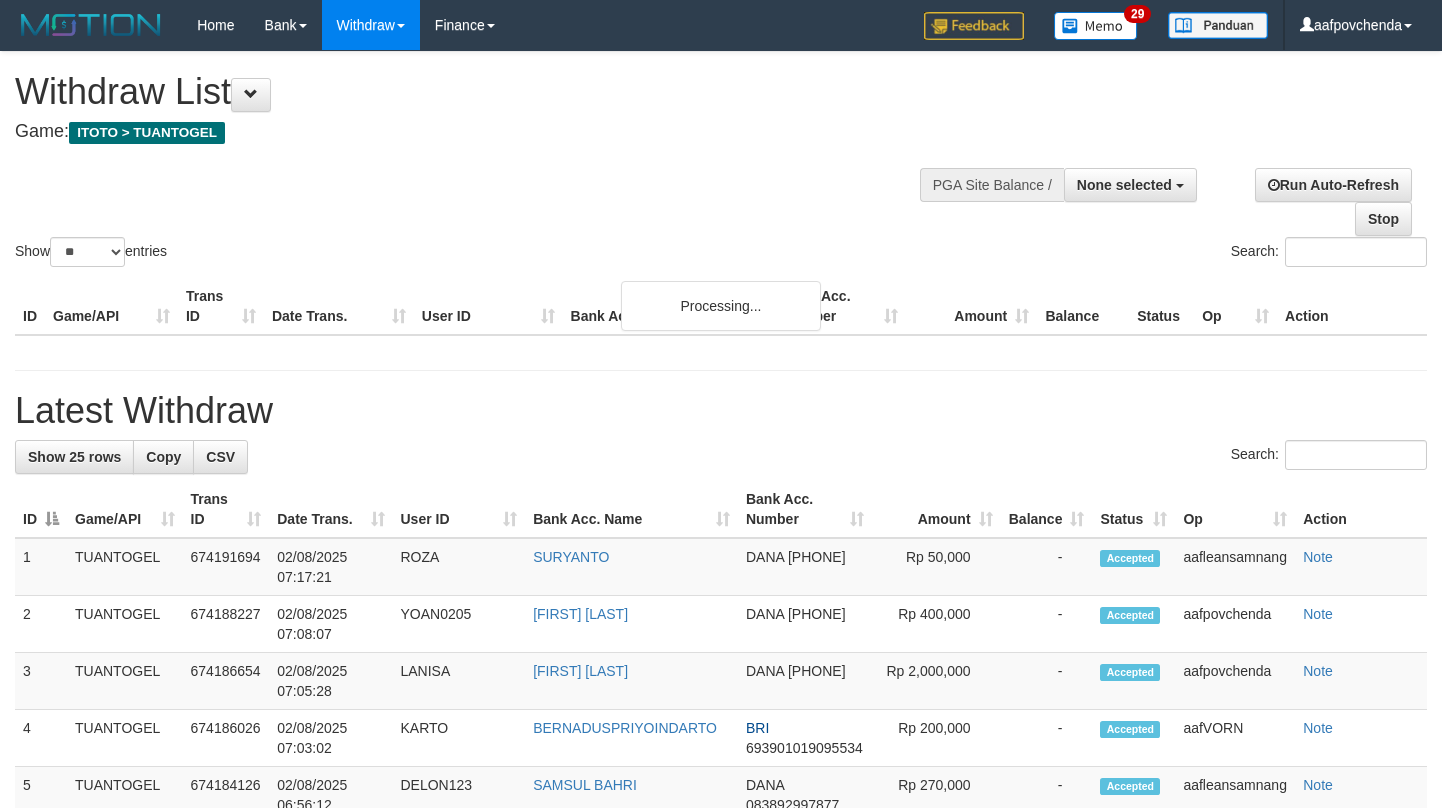 select 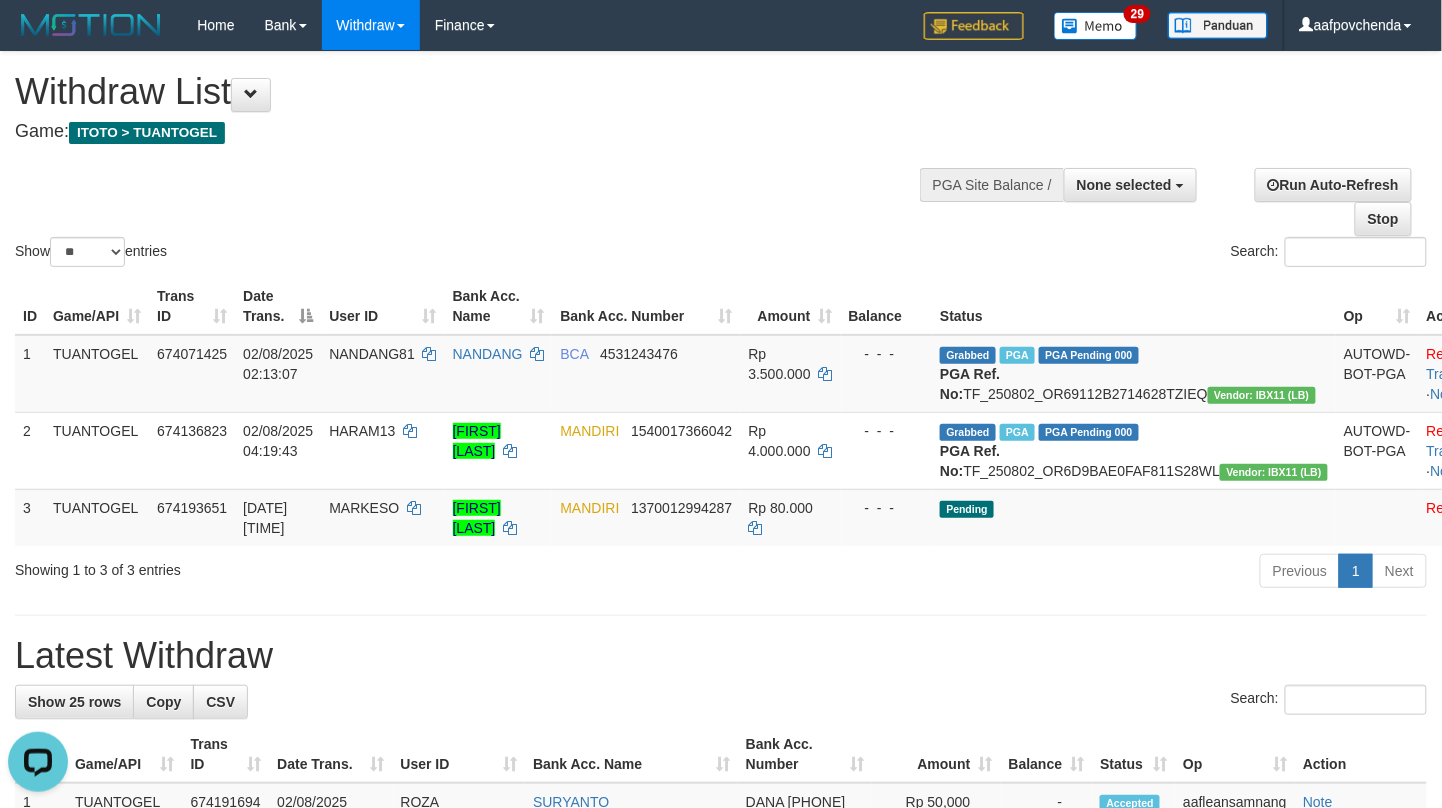 scroll, scrollTop: 0, scrollLeft: 0, axis: both 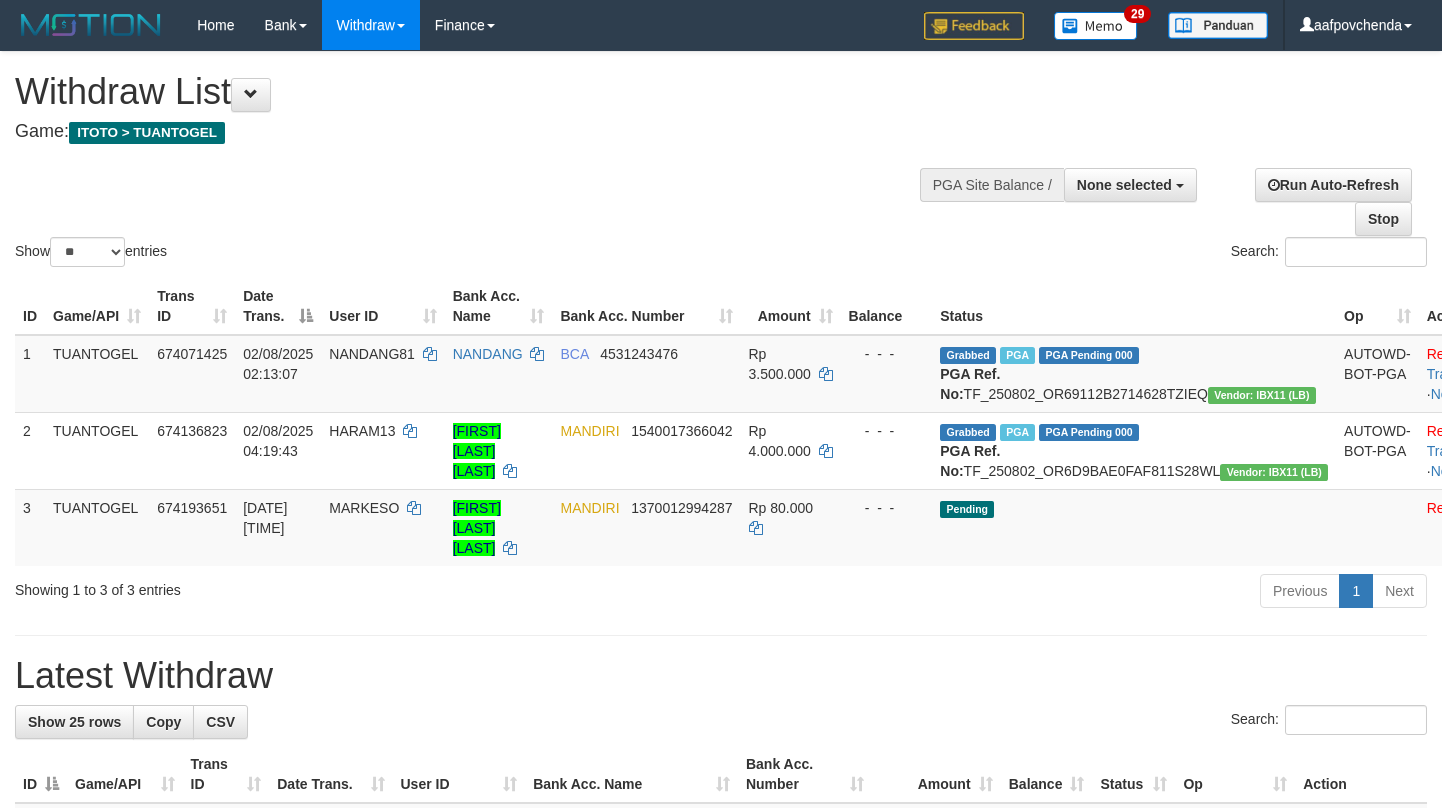 select 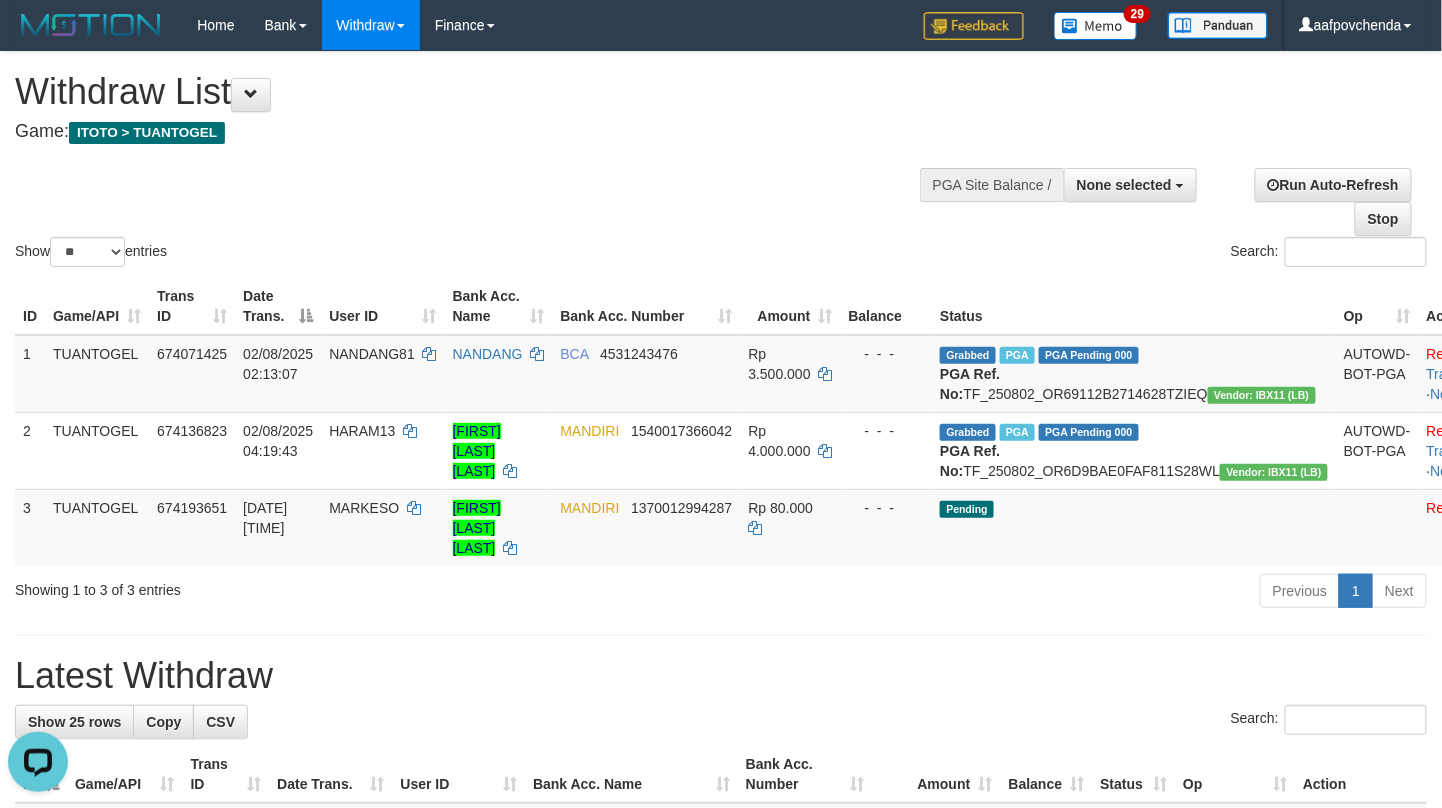 scroll, scrollTop: 0, scrollLeft: 0, axis: both 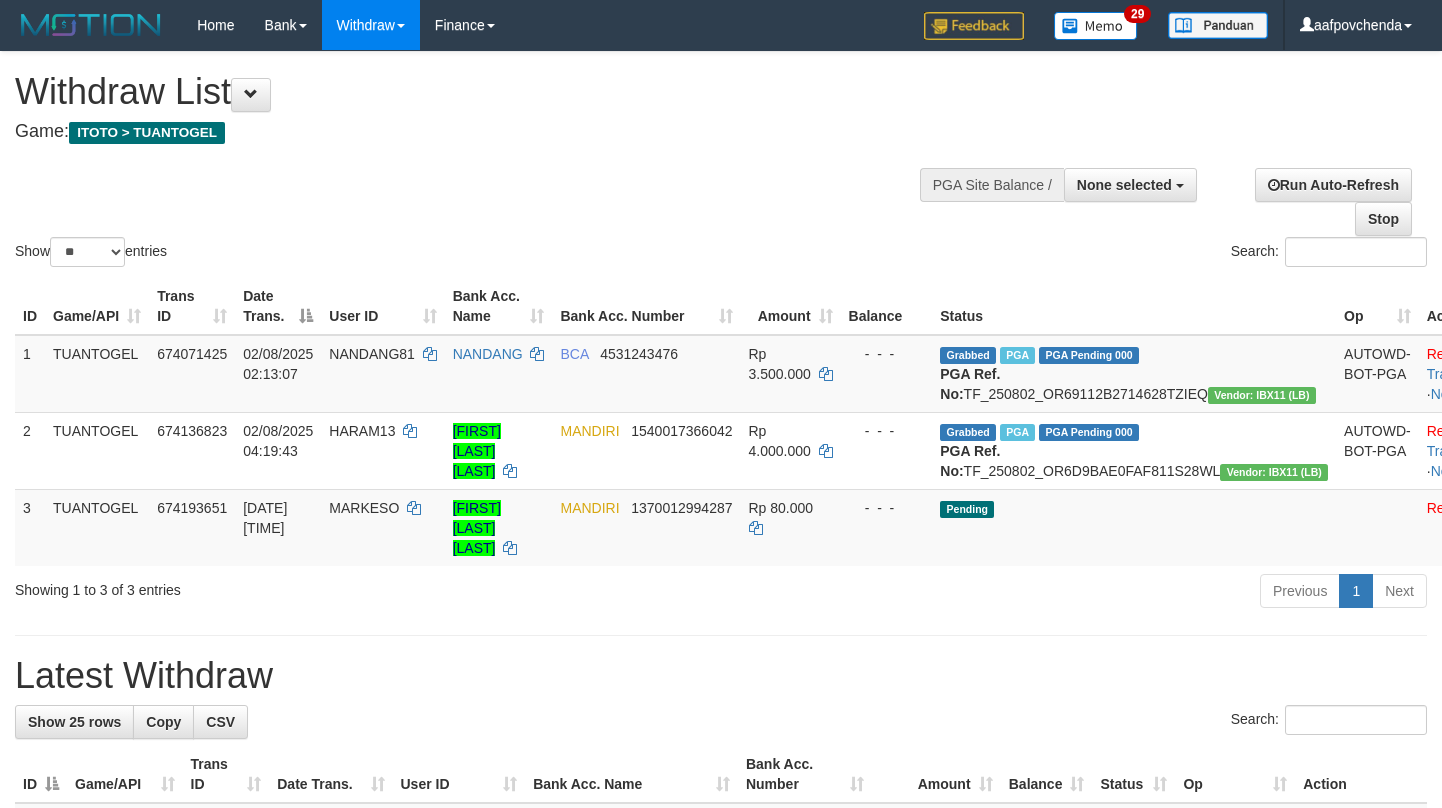 select 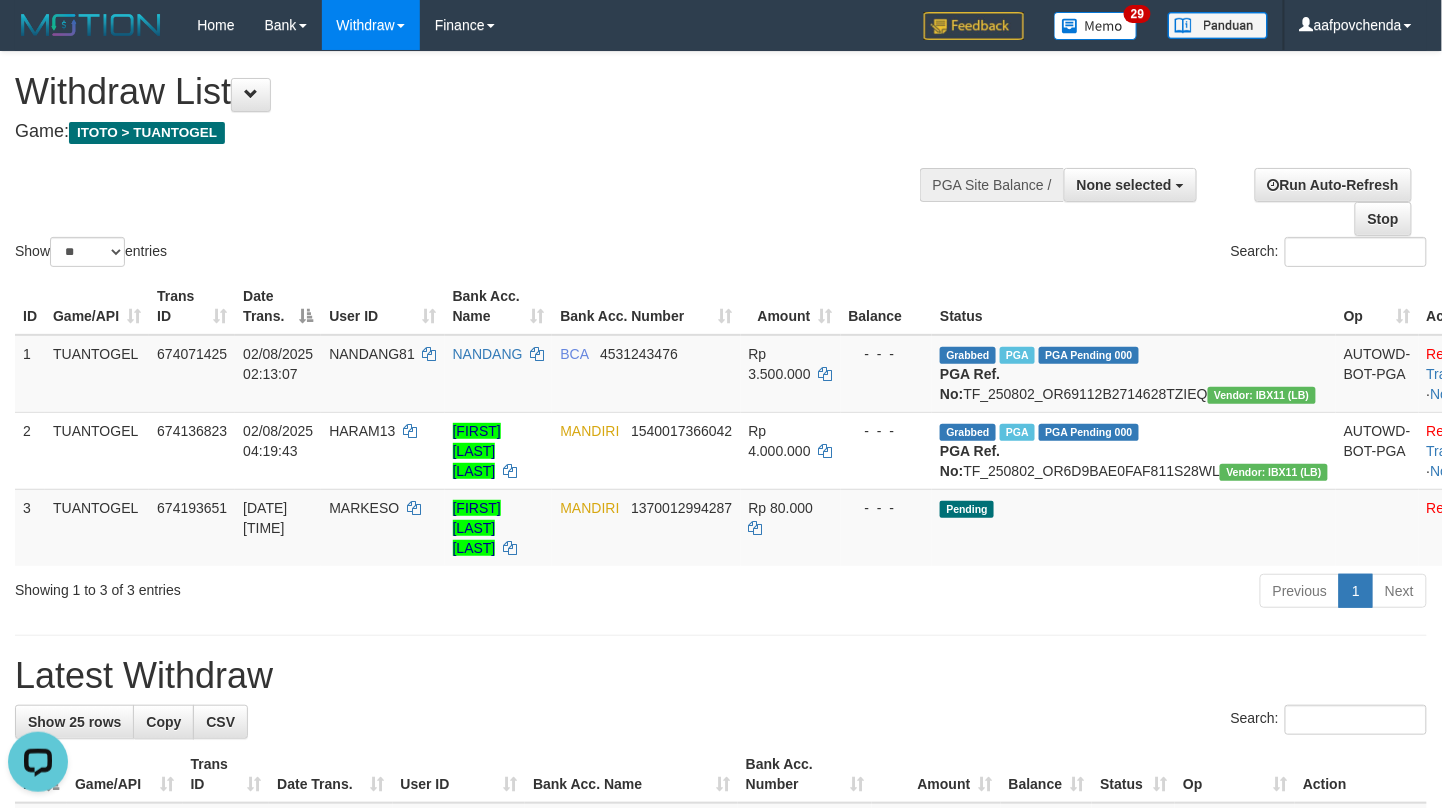 scroll, scrollTop: 0, scrollLeft: 0, axis: both 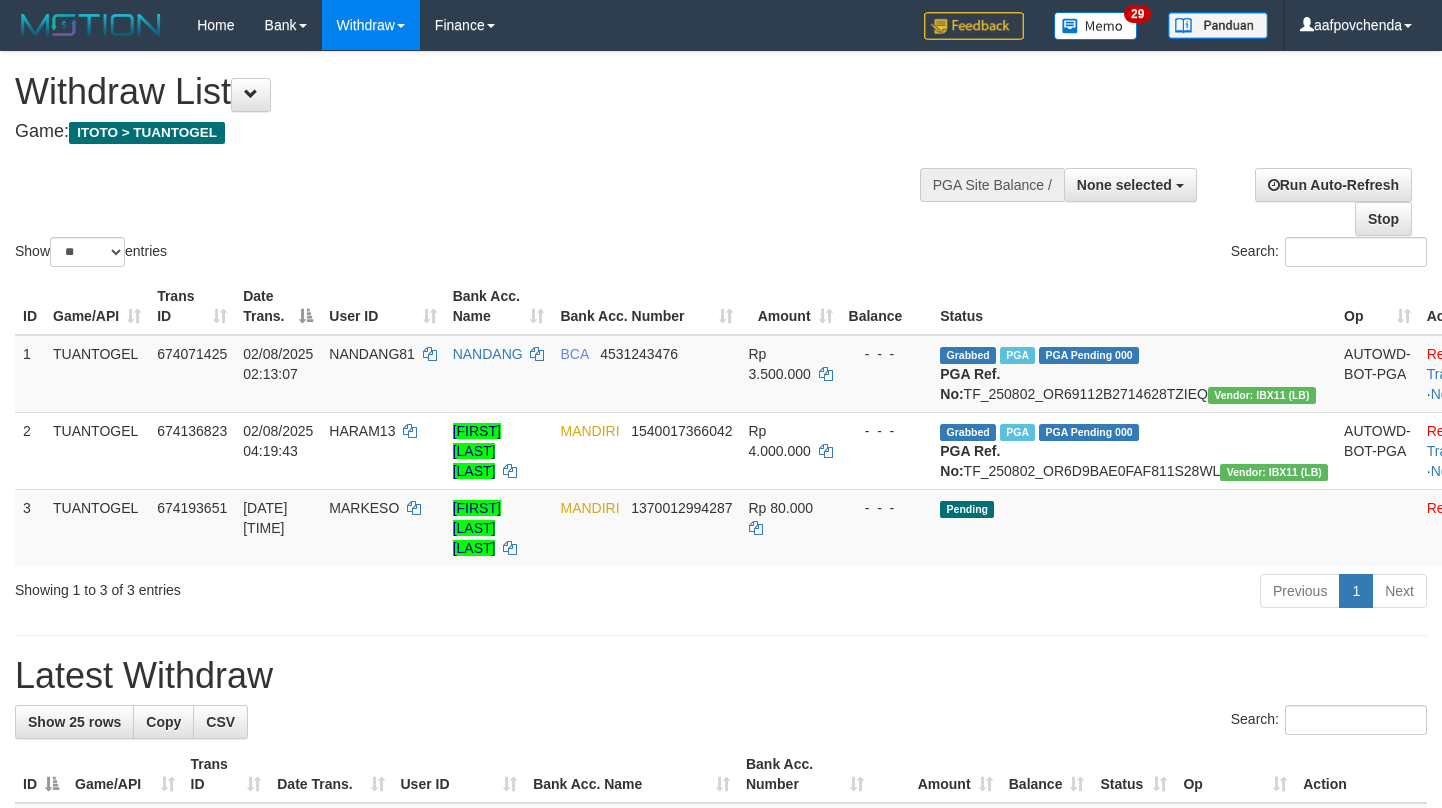 select 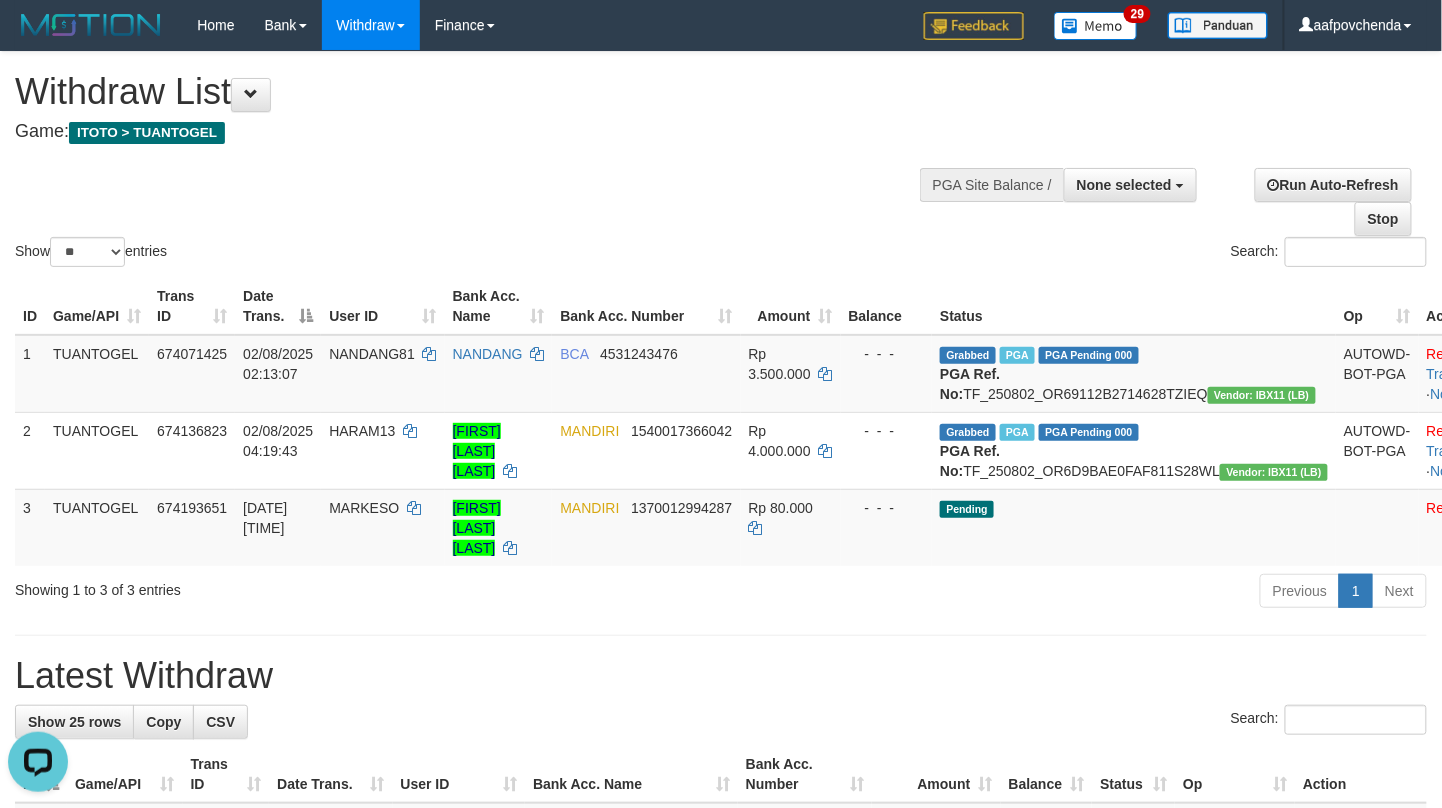 scroll, scrollTop: 0, scrollLeft: 0, axis: both 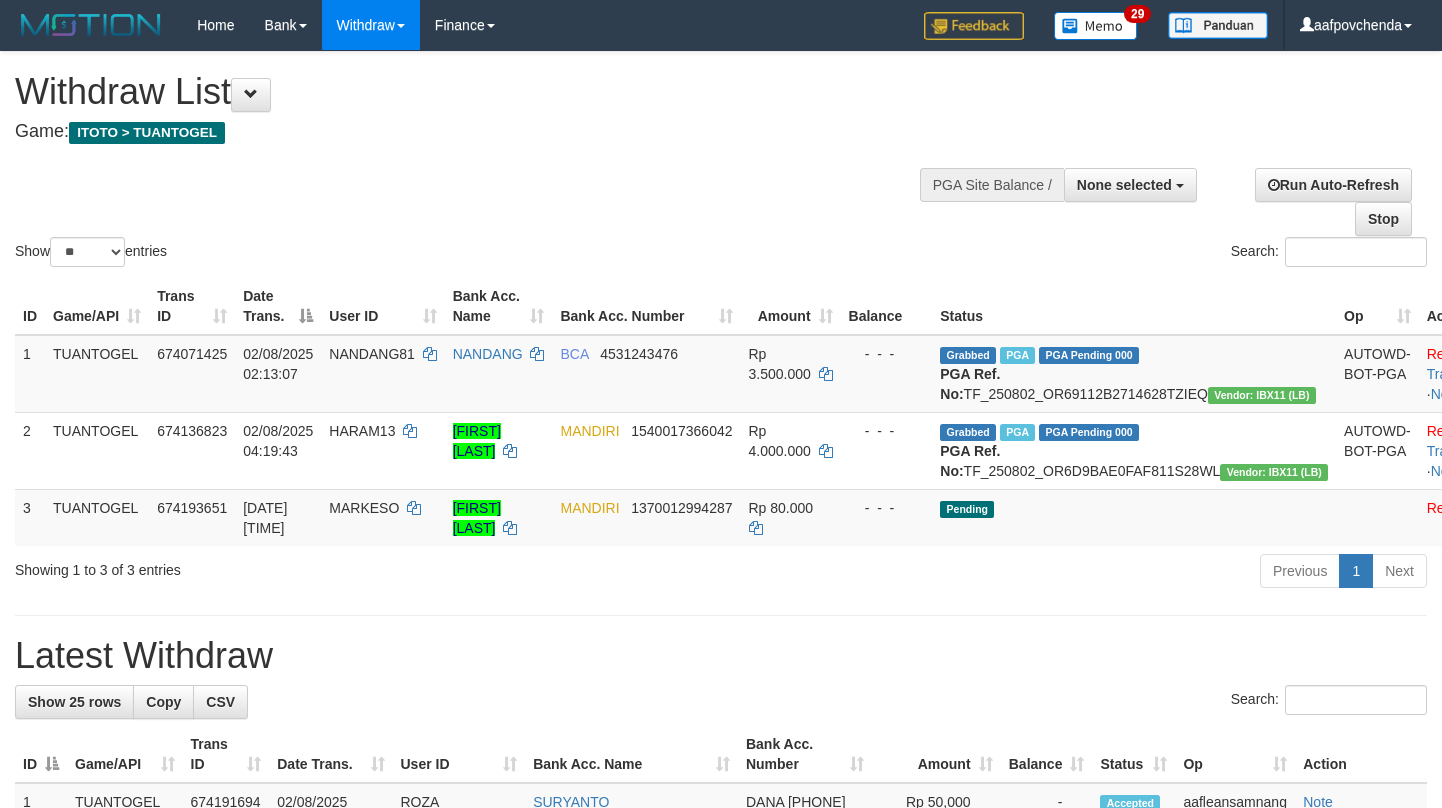 select 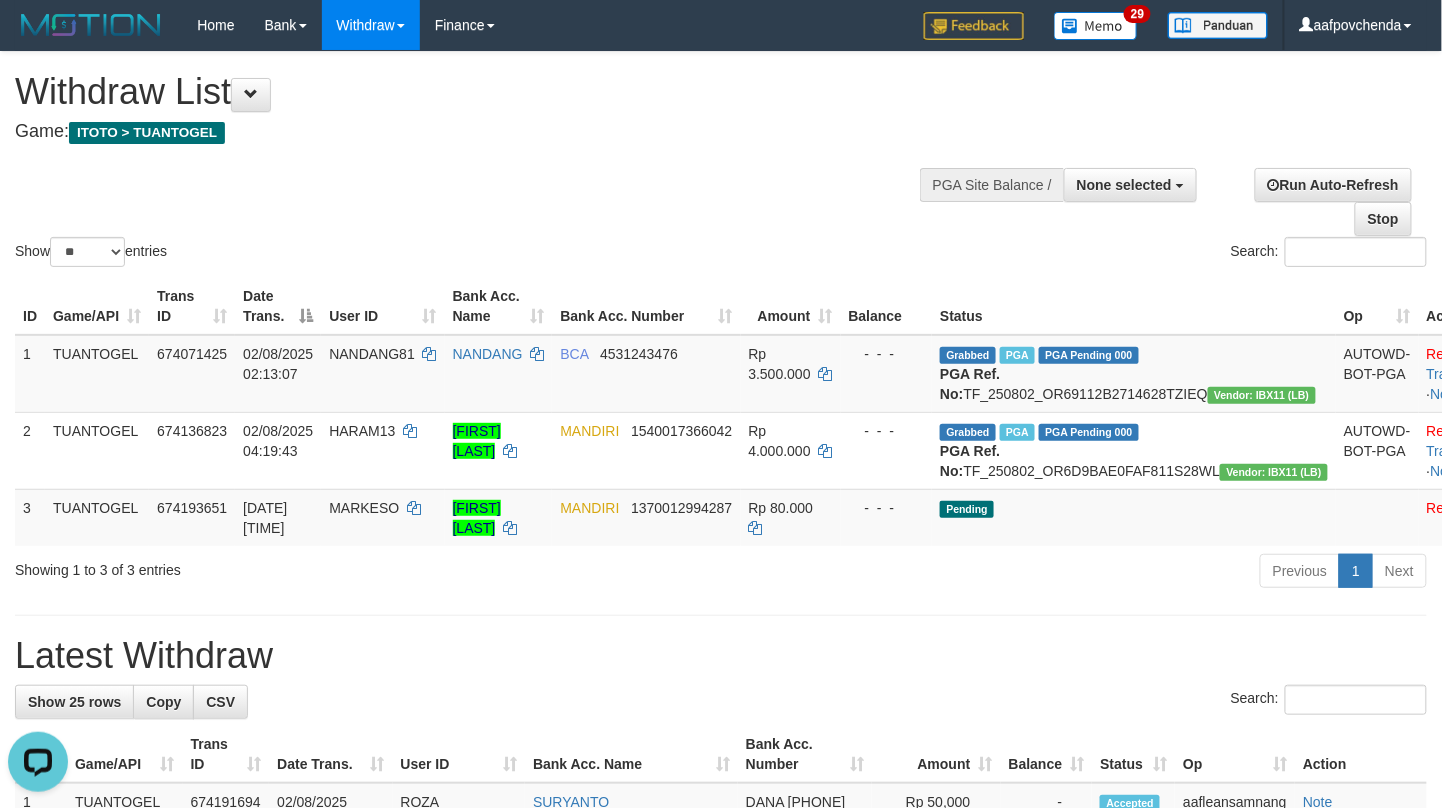 scroll, scrollTop: 0, scrollLeft: 0, axis: both 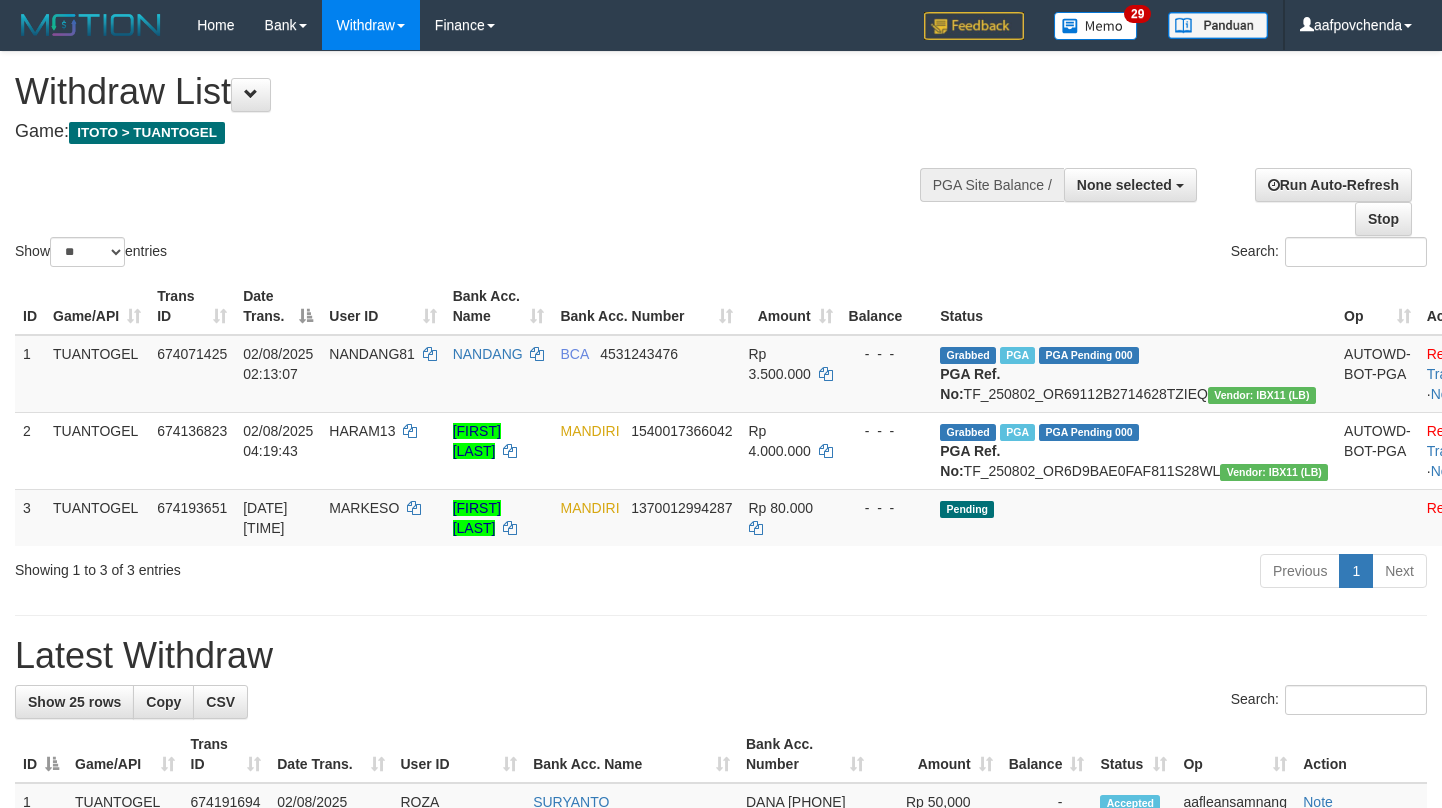 select 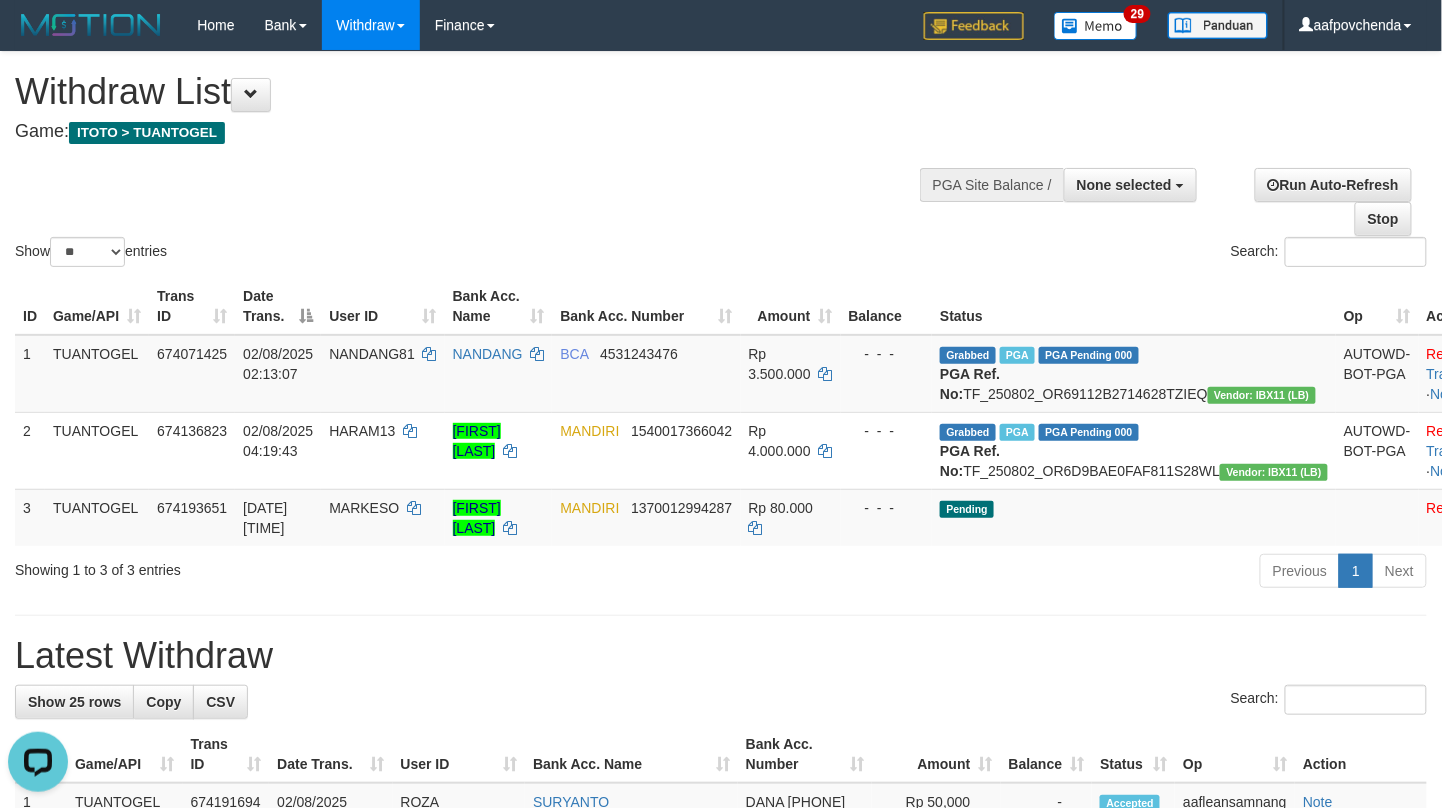 scroll, scrollTop: 0, scrollLeft: 0, axis: both 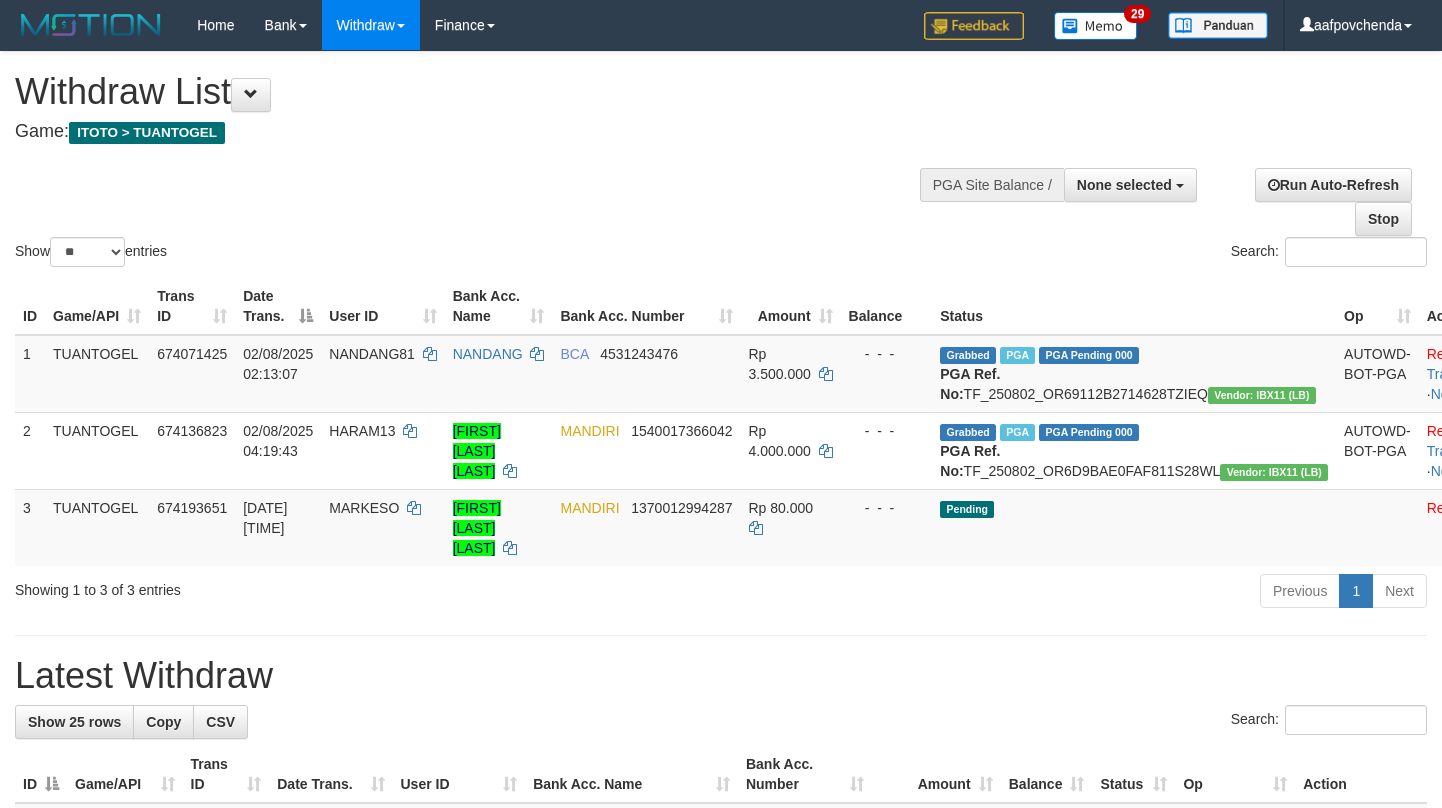 select 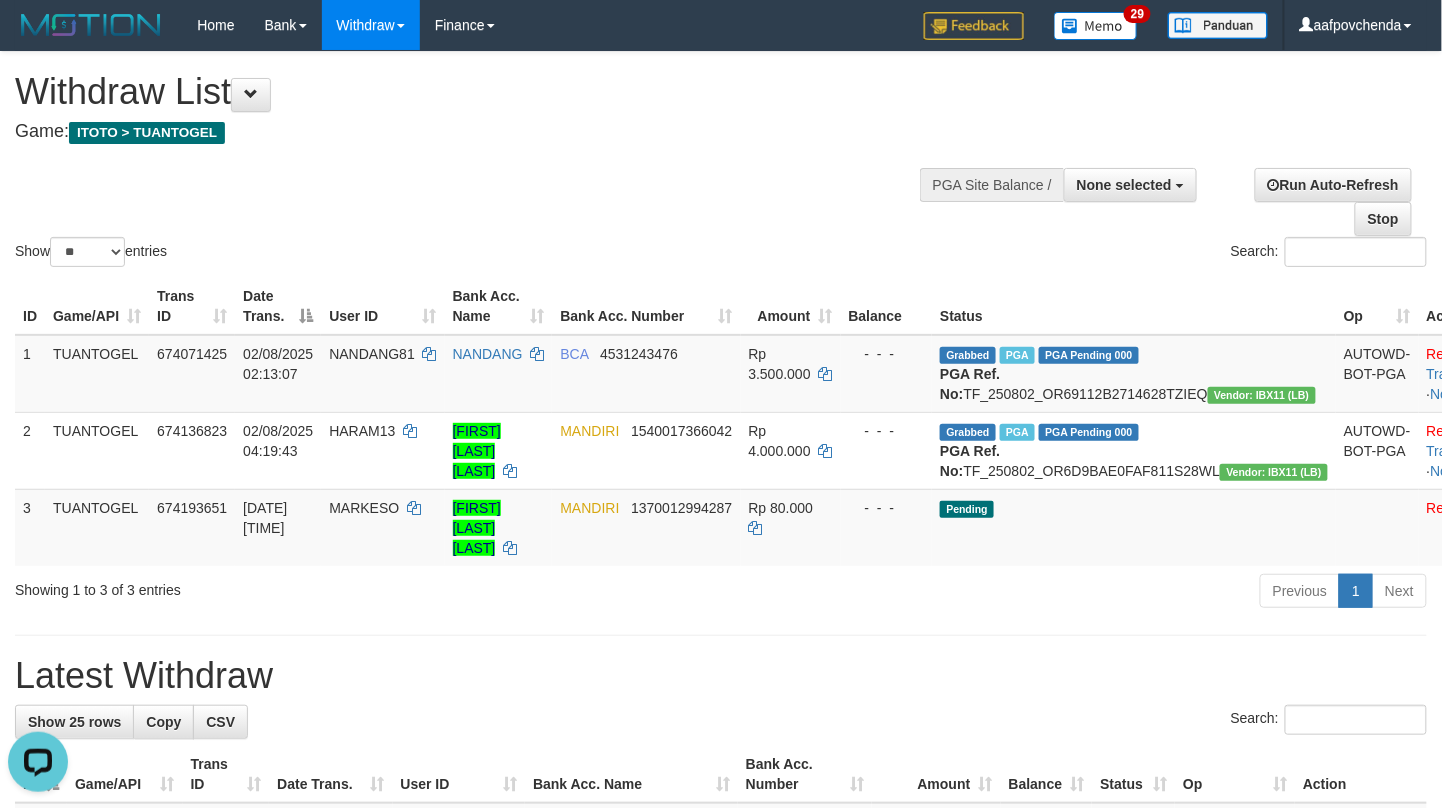 scroll, scrollTop: 0, scrollLeft: 0, axis: both 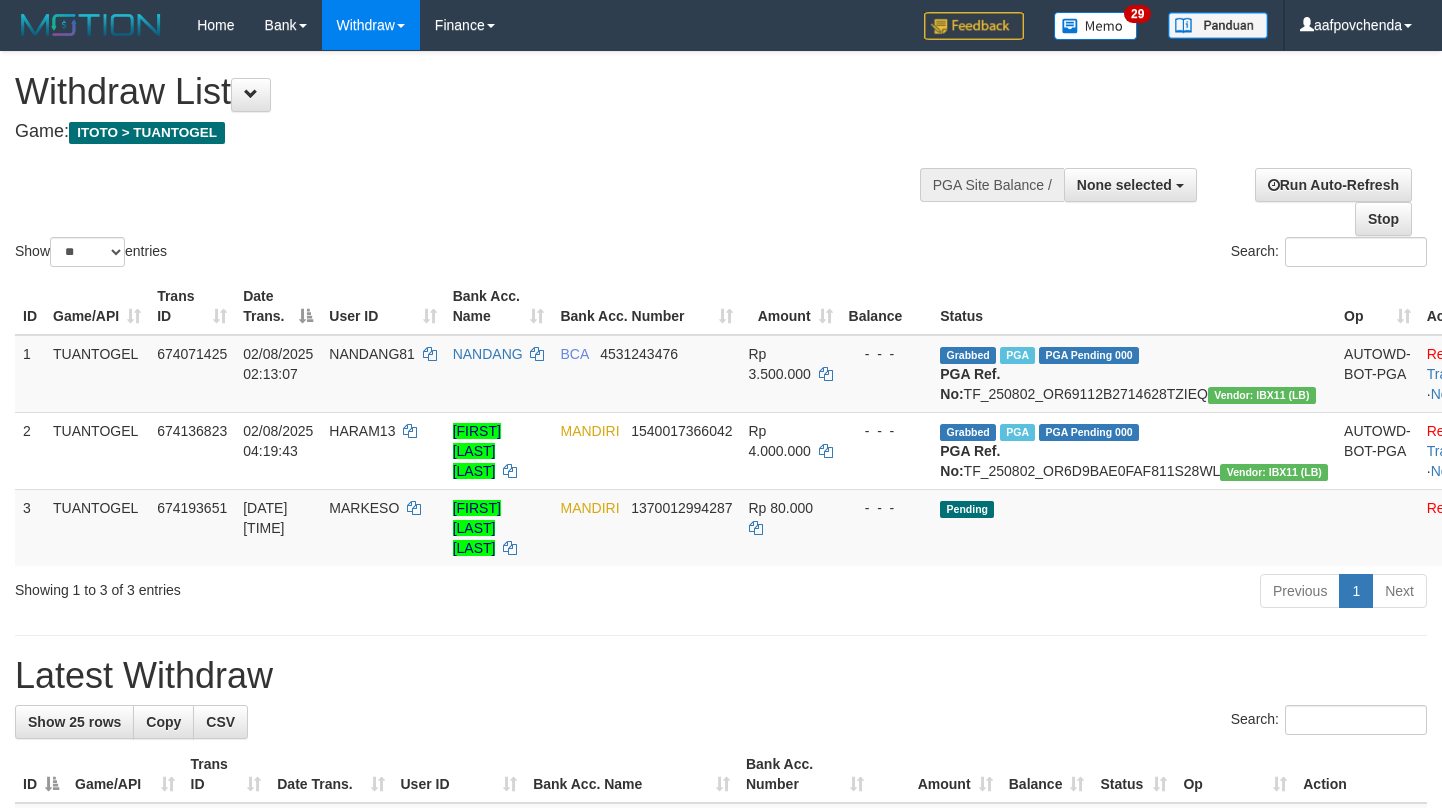 select 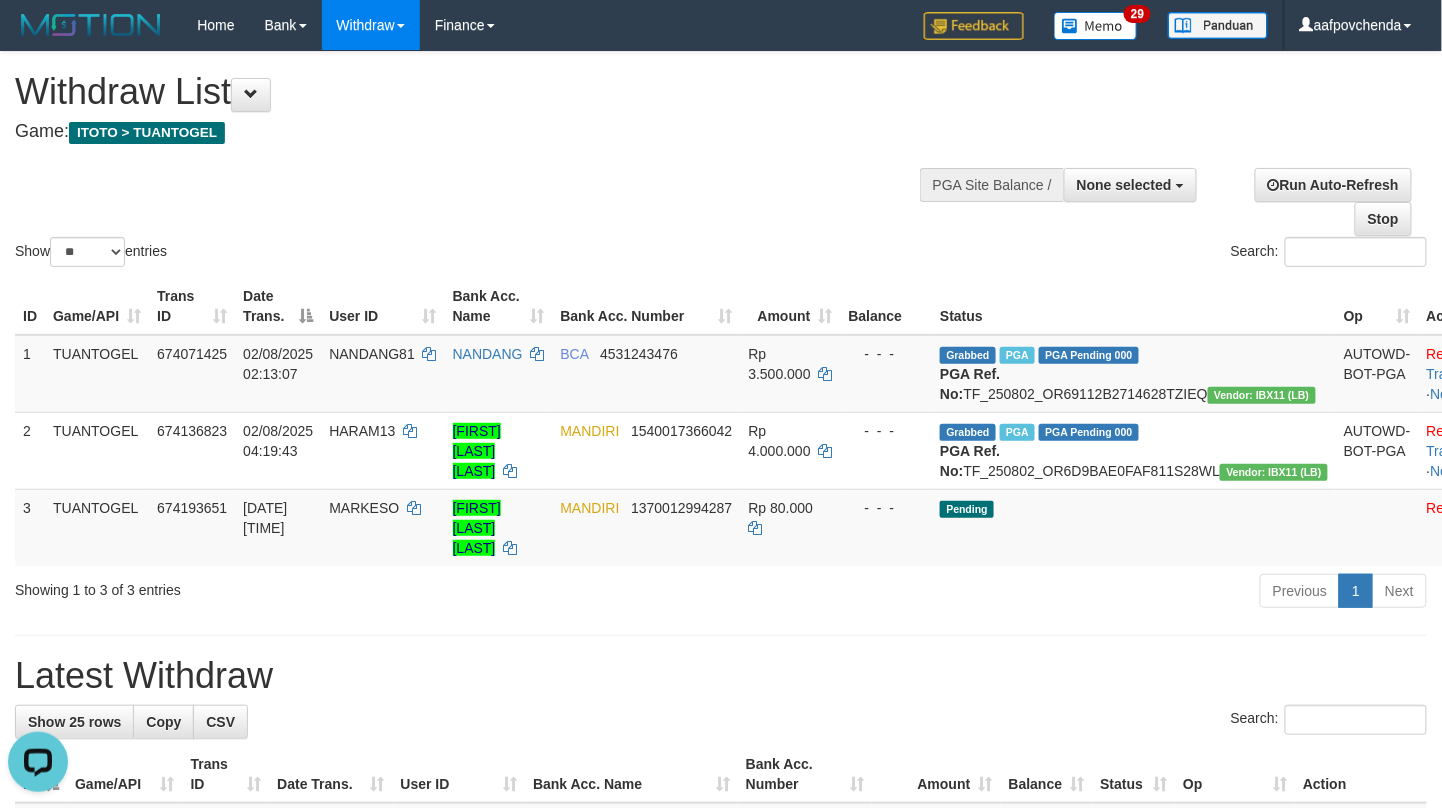 scroll, scrollTop: 0, scrollLeft: 0, axis: both 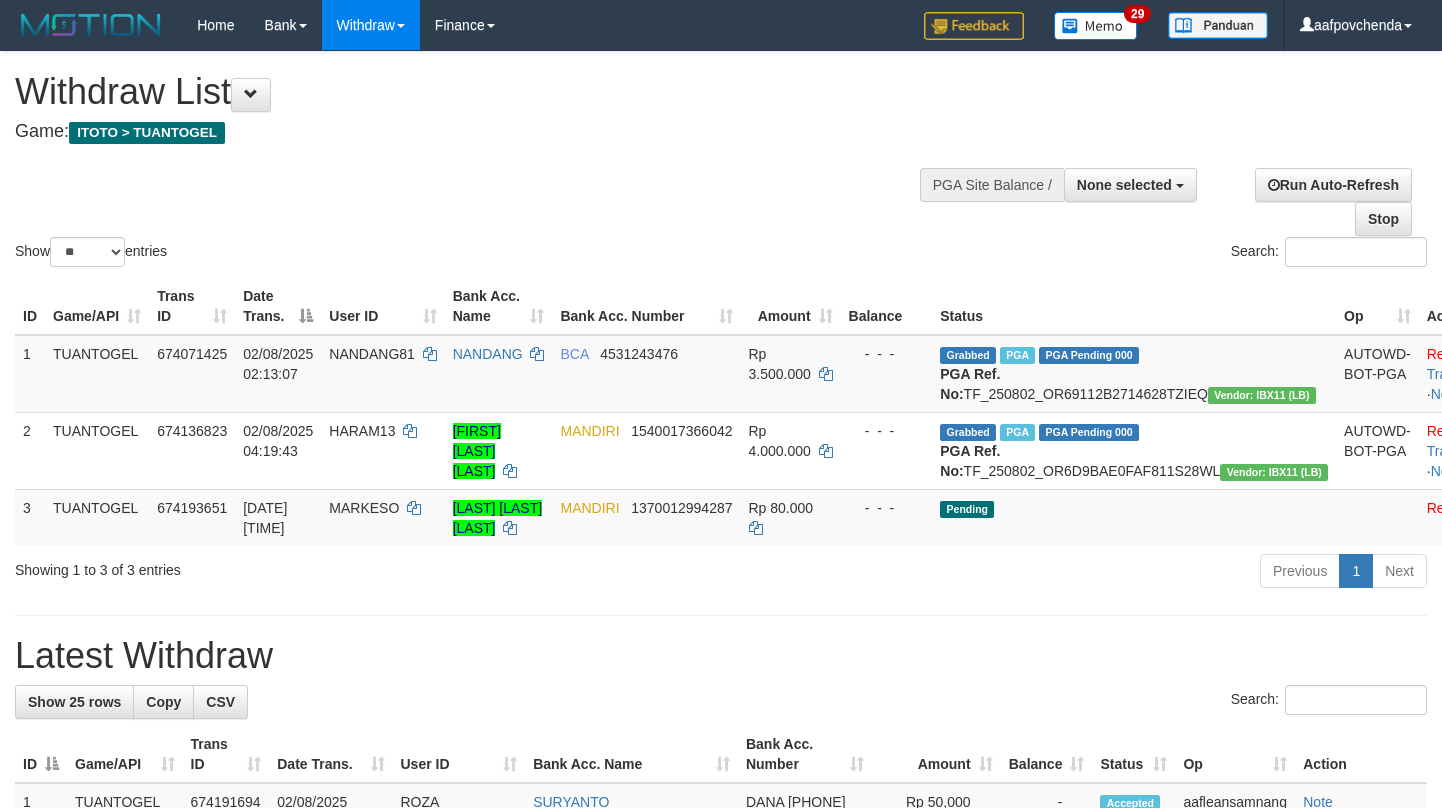 select 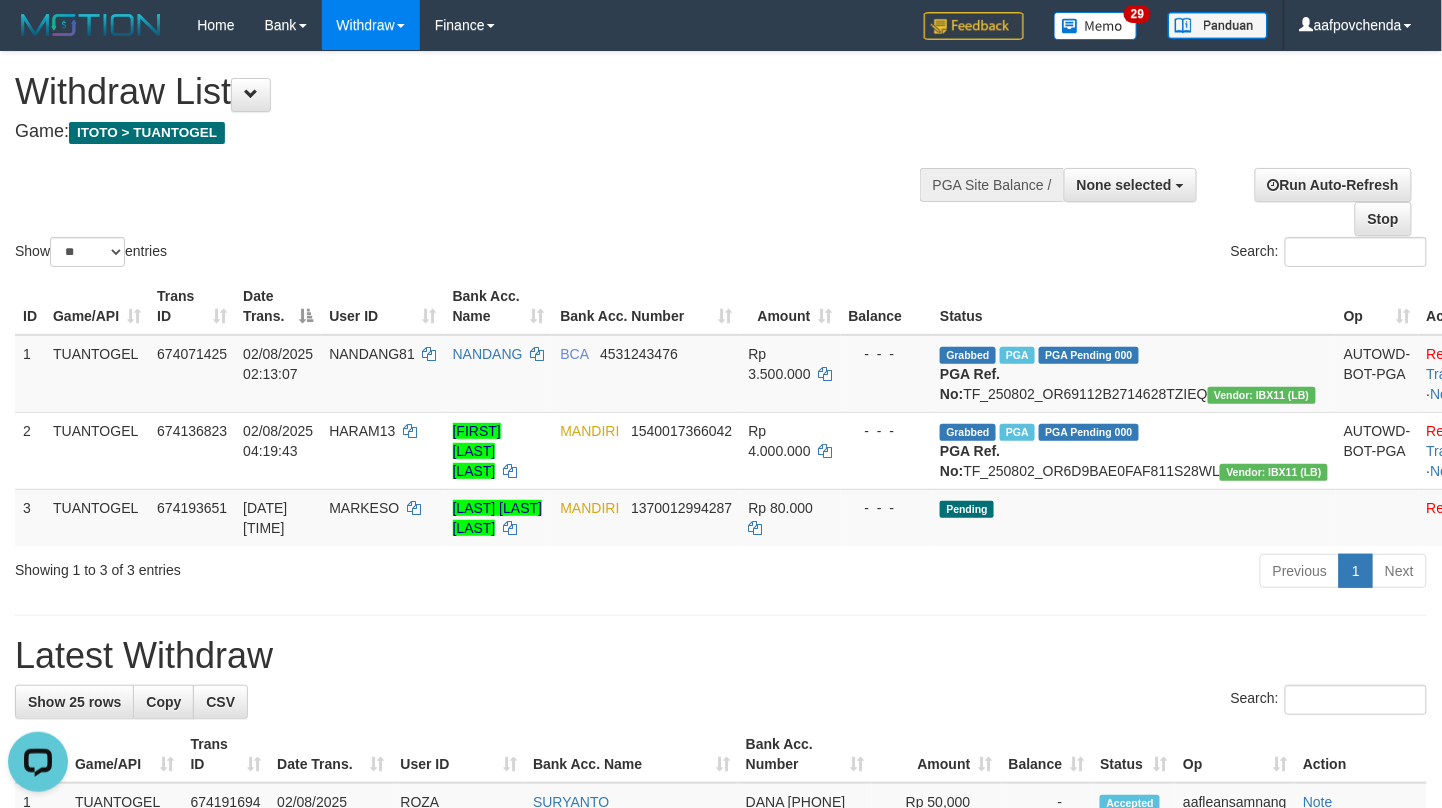 scroll, scrollTop: 0, scrollLeft: 0, axis: both 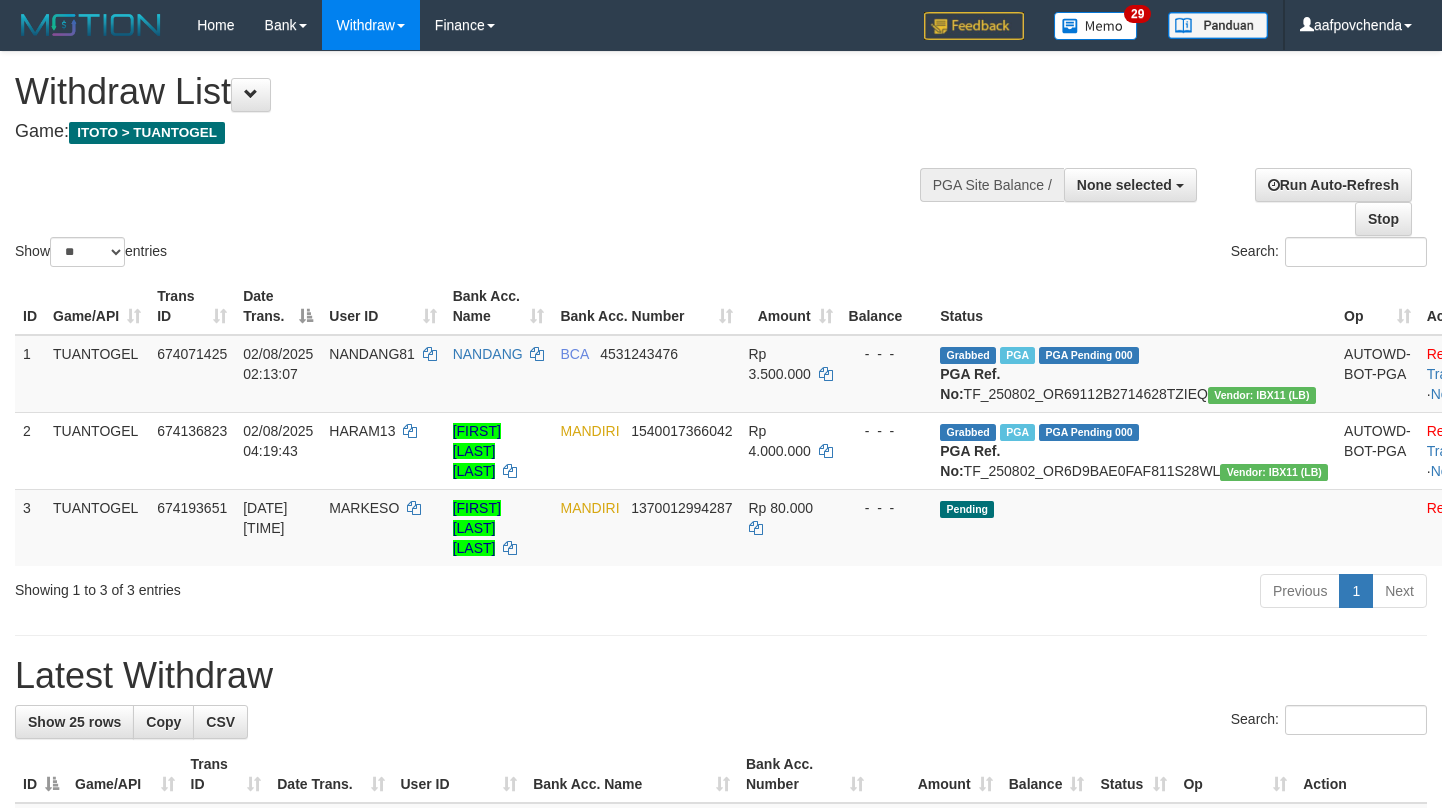 select 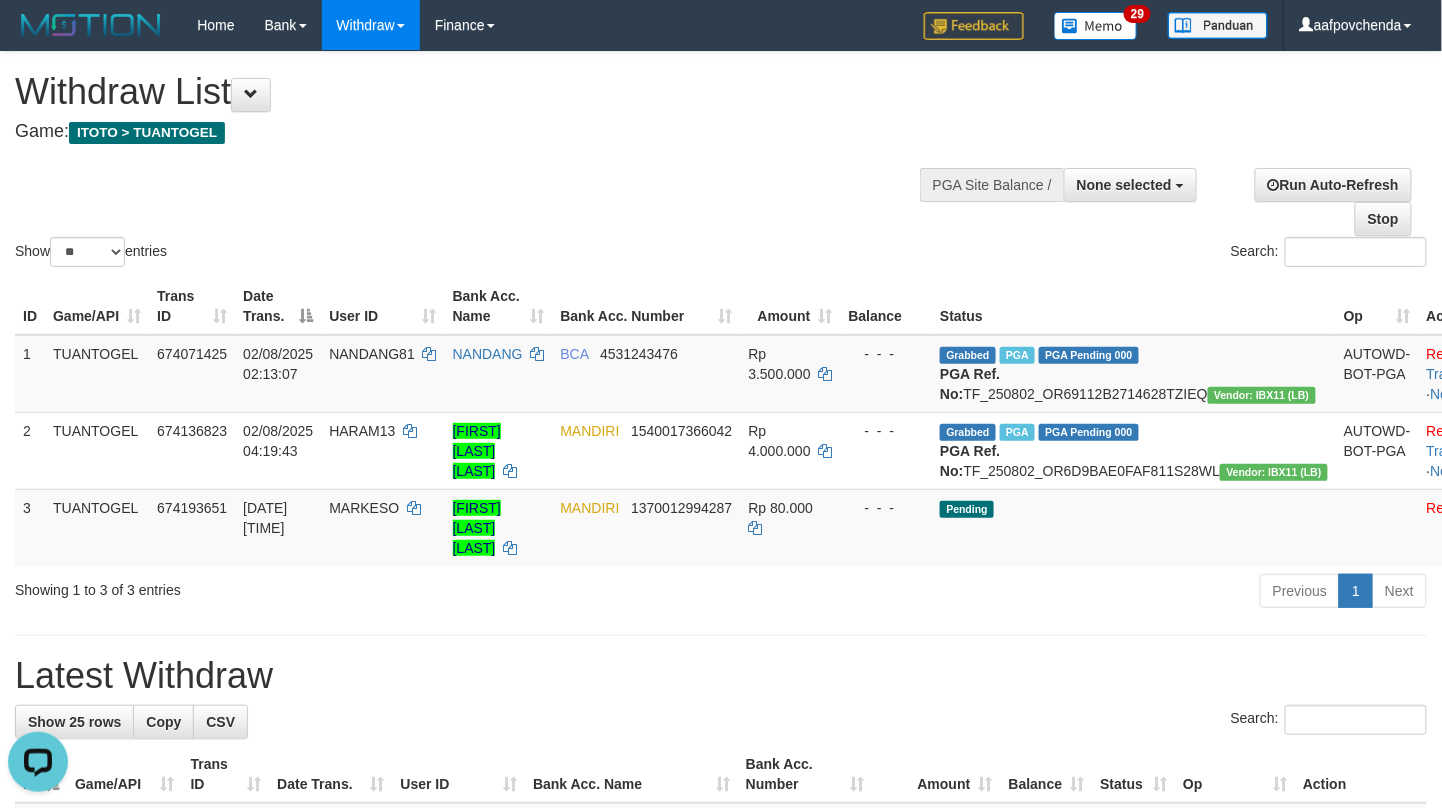 scroll, scrollTop: 0, scrollLeft: 0, axis: both 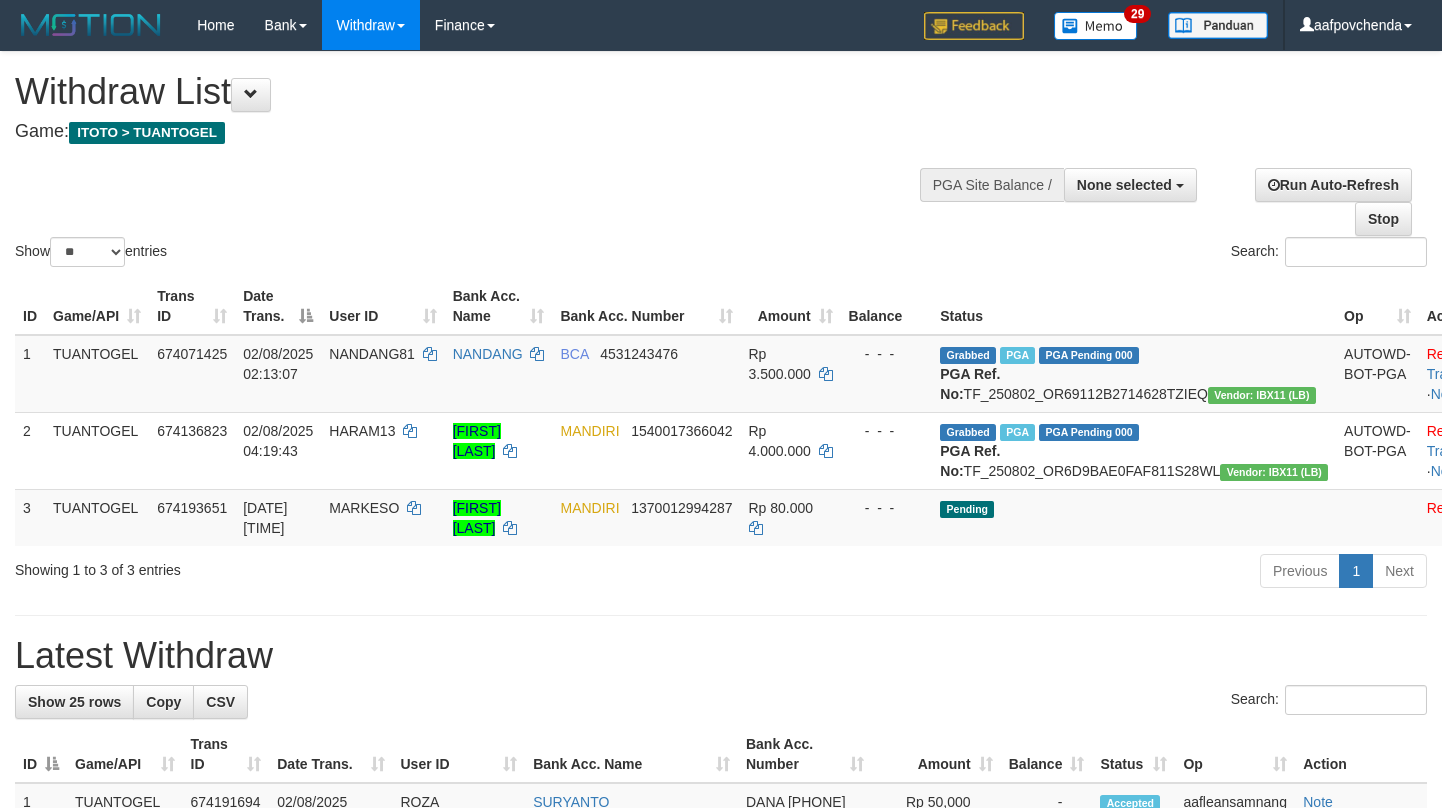 select 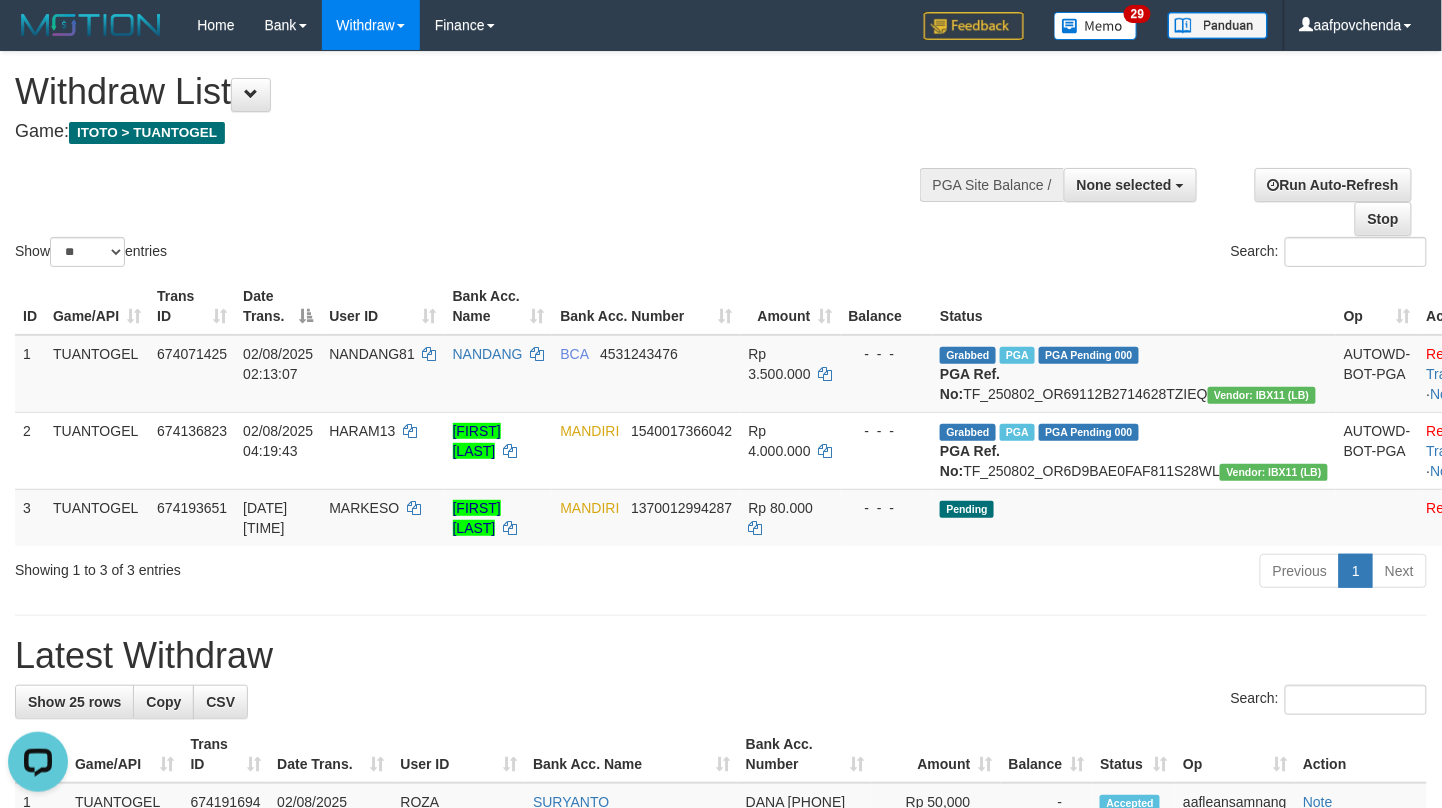 scroll, scrollTop: 0, scrollLeft: 0, axis: both 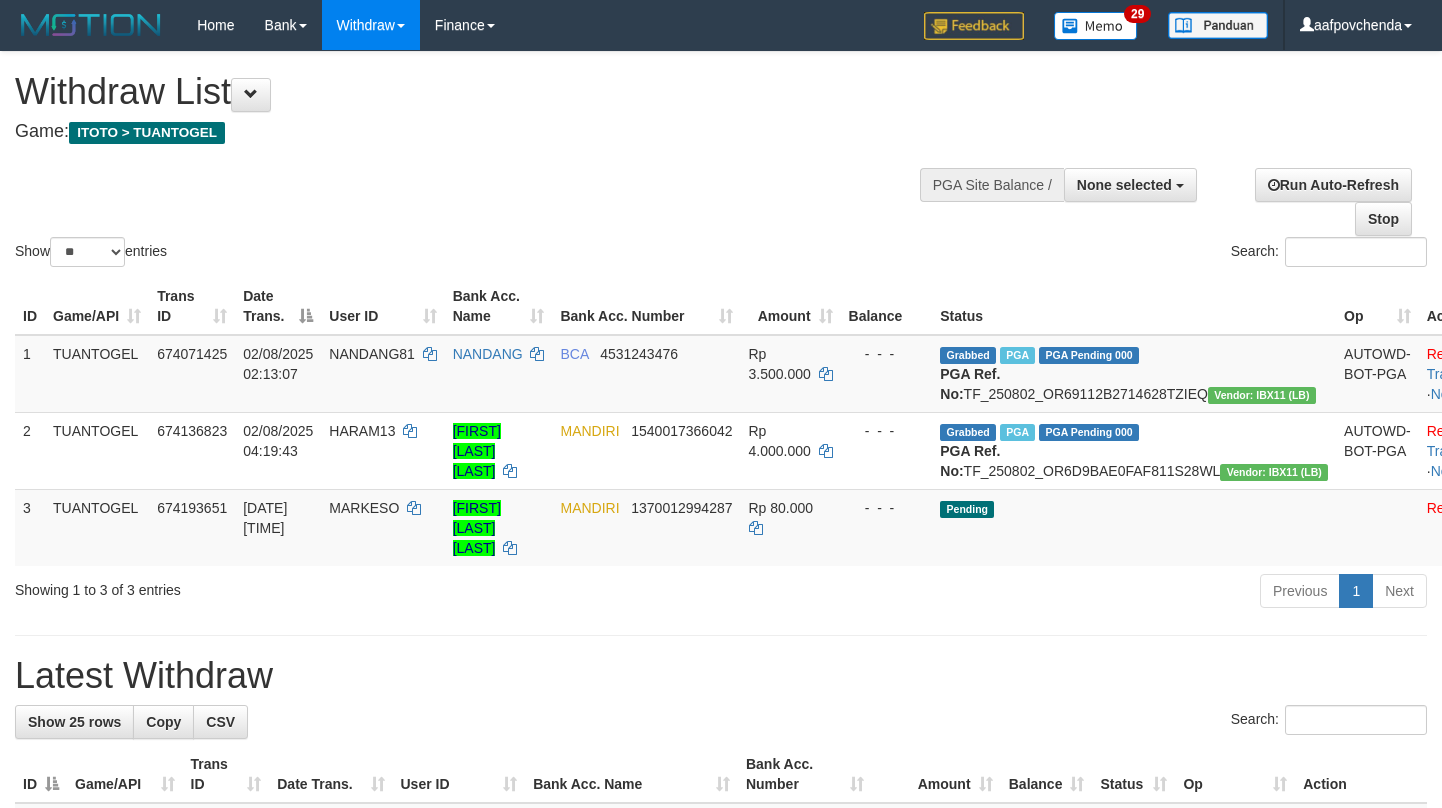 select 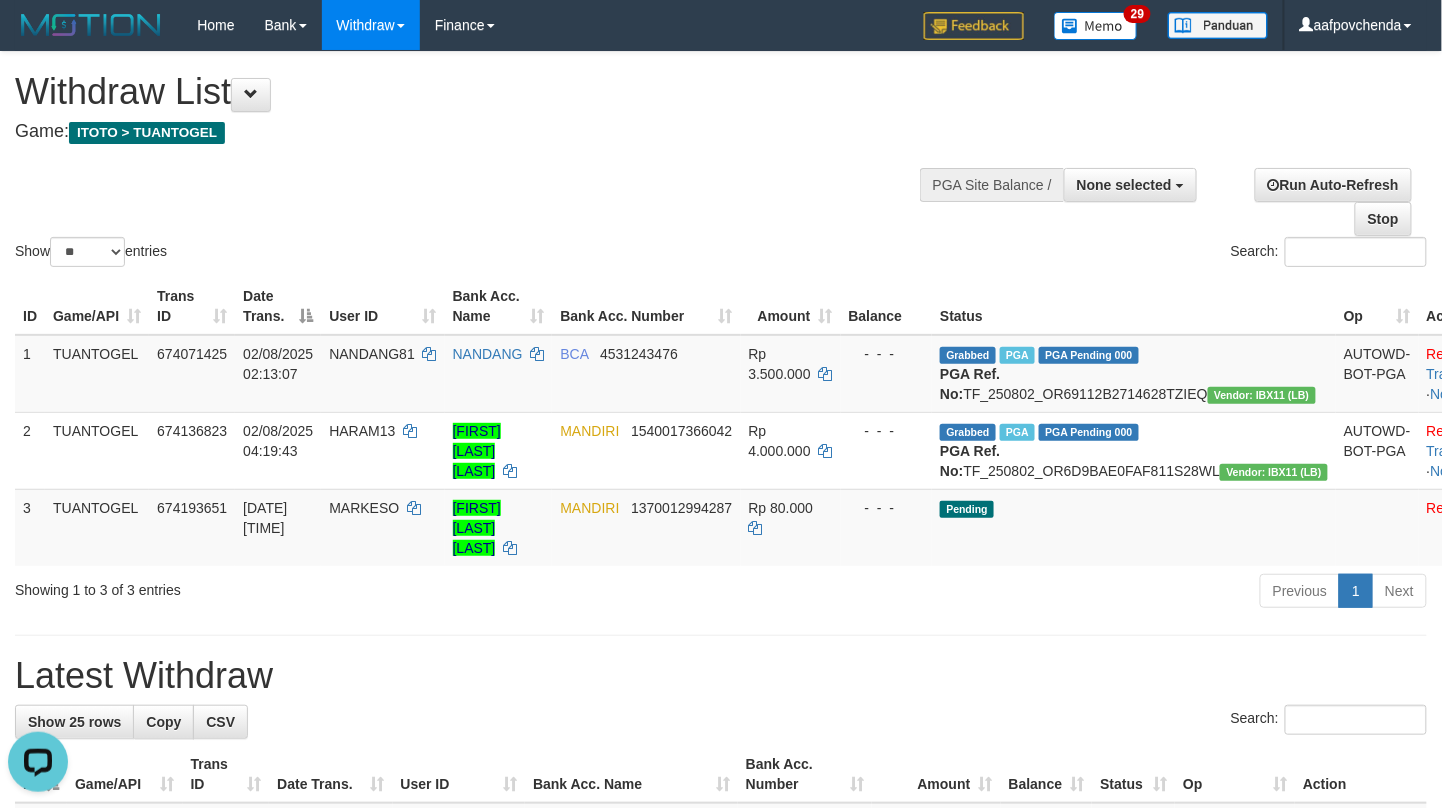 scroll, scrollTop: 0, scrollLeft: 0, axis: both 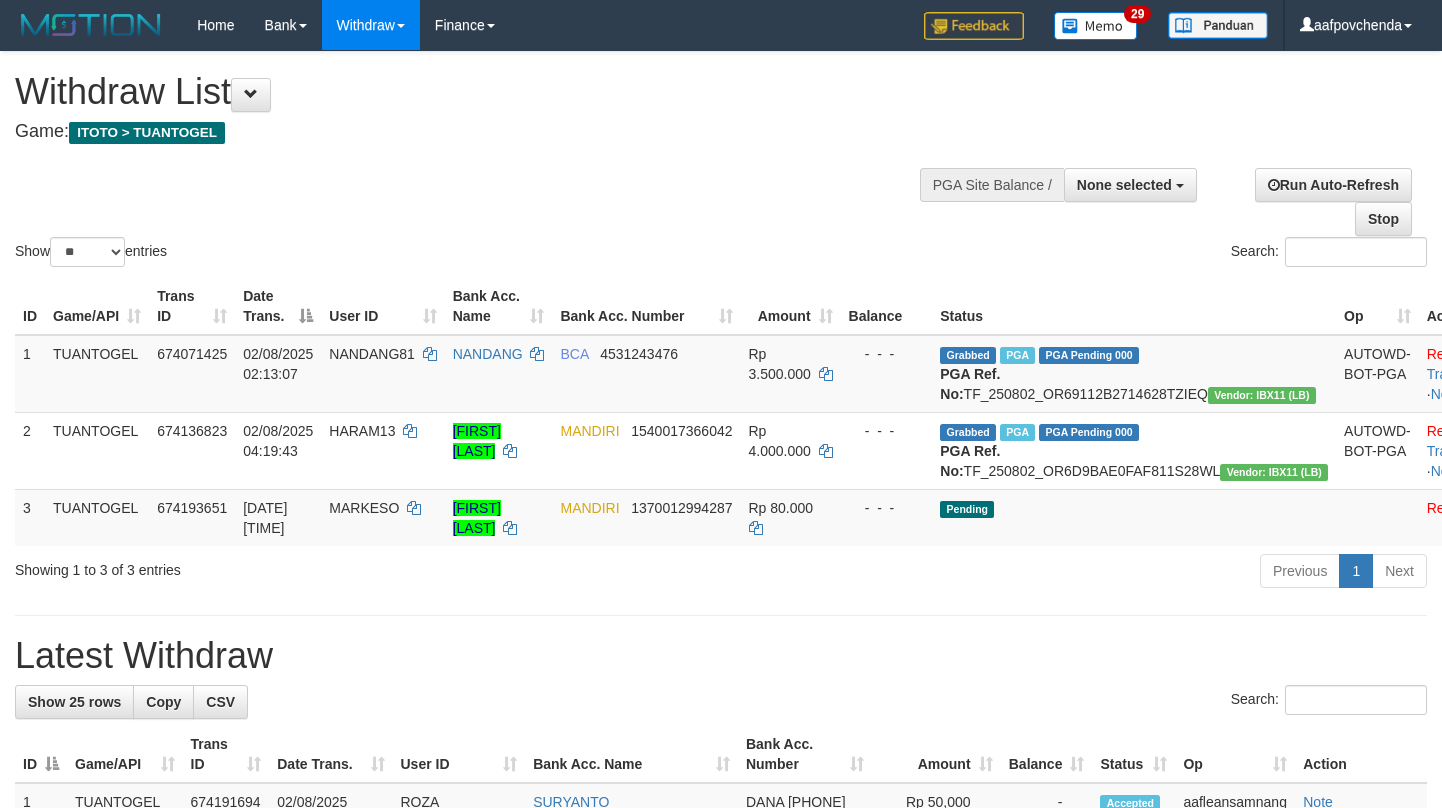 select 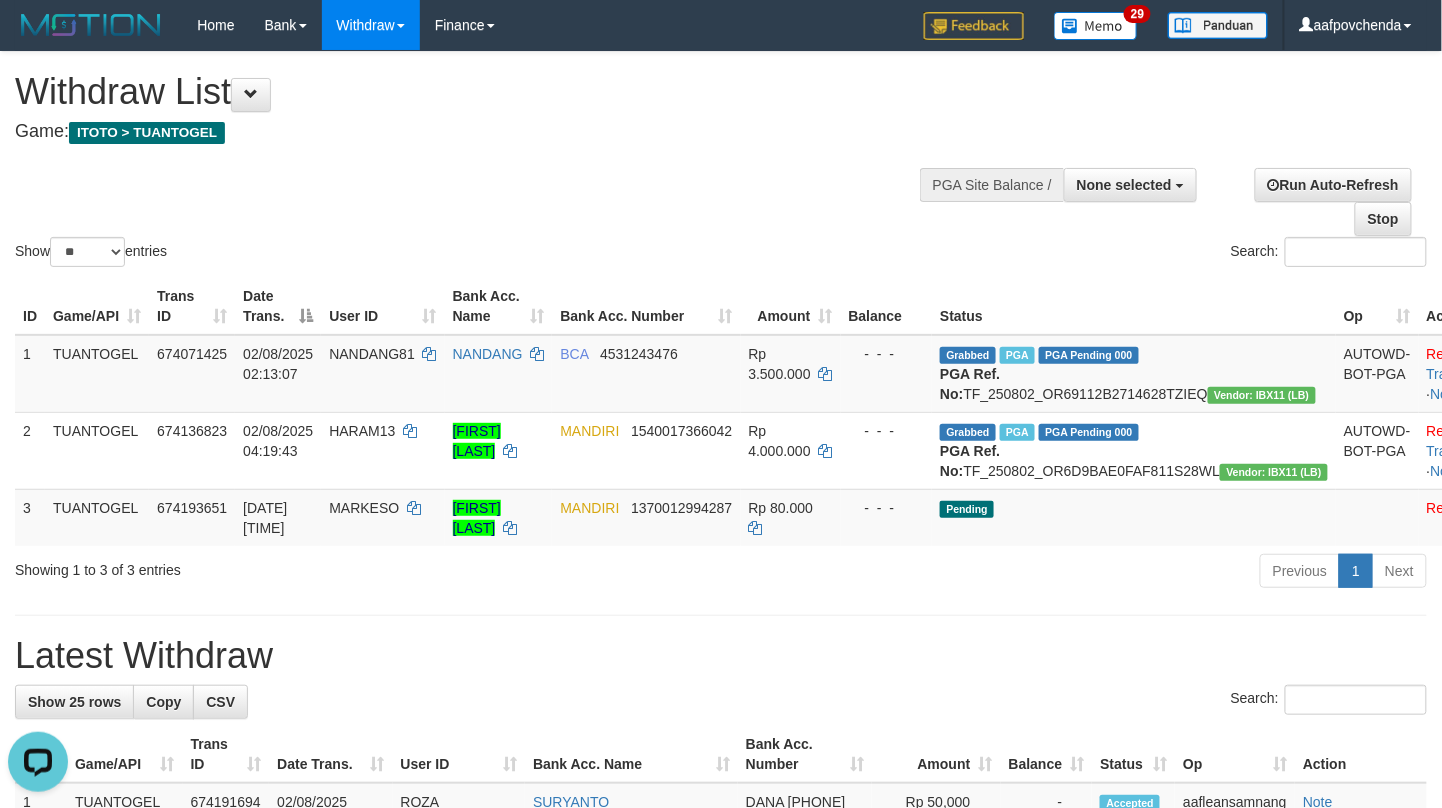 scroll, scrollTop: 0, scrollLeft: 0, axis: both 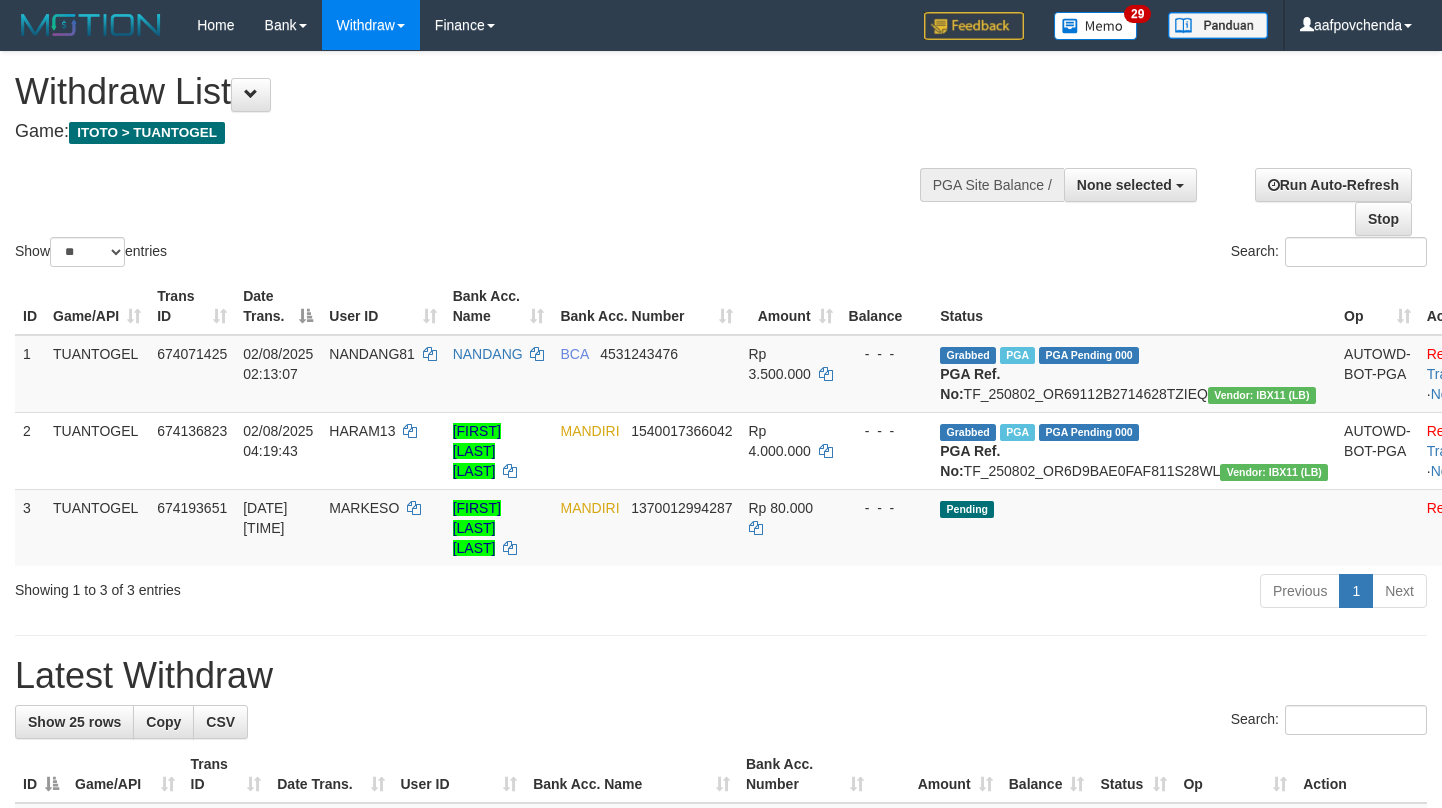 select 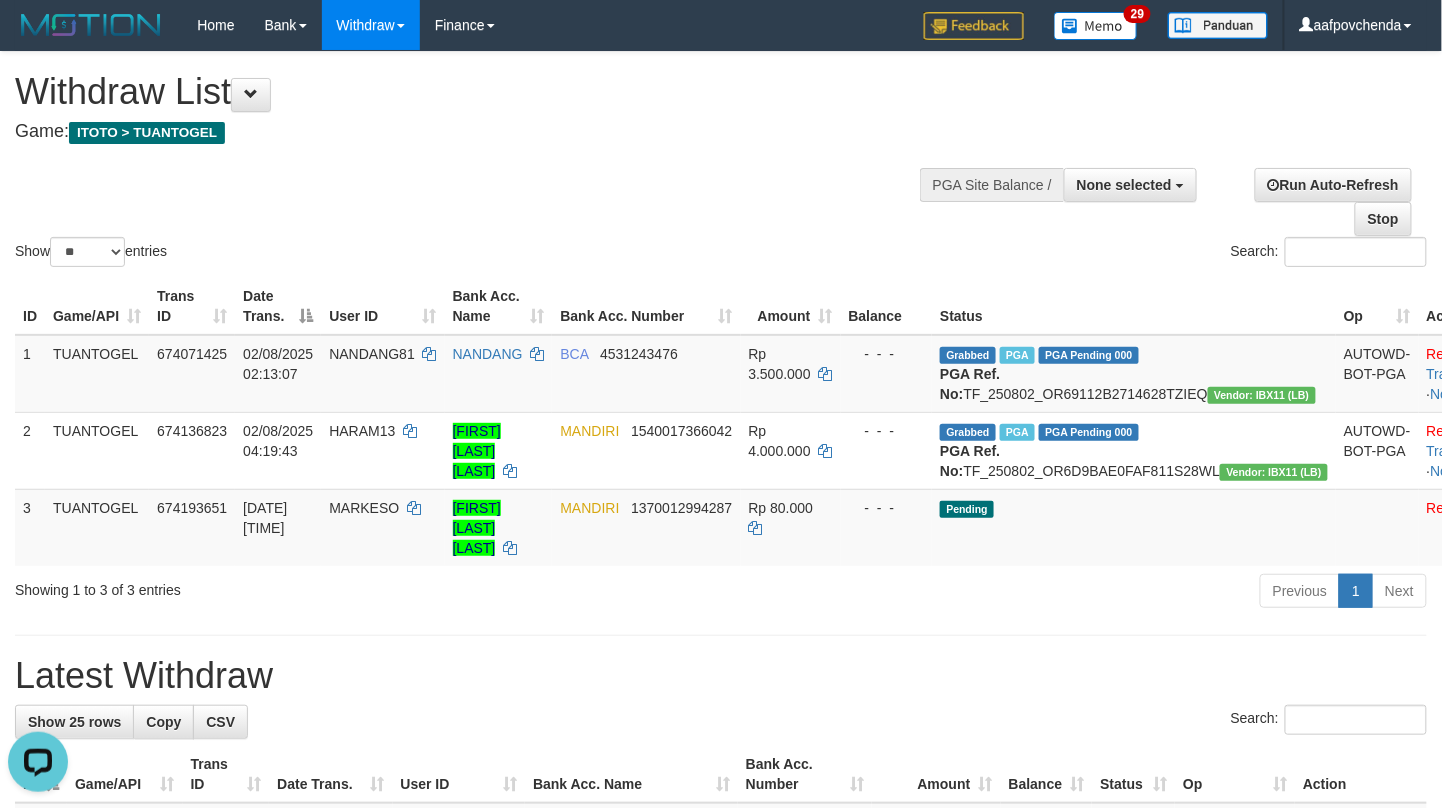 scroll, scrollTop: 0, scrollLeft: 0, axis: both 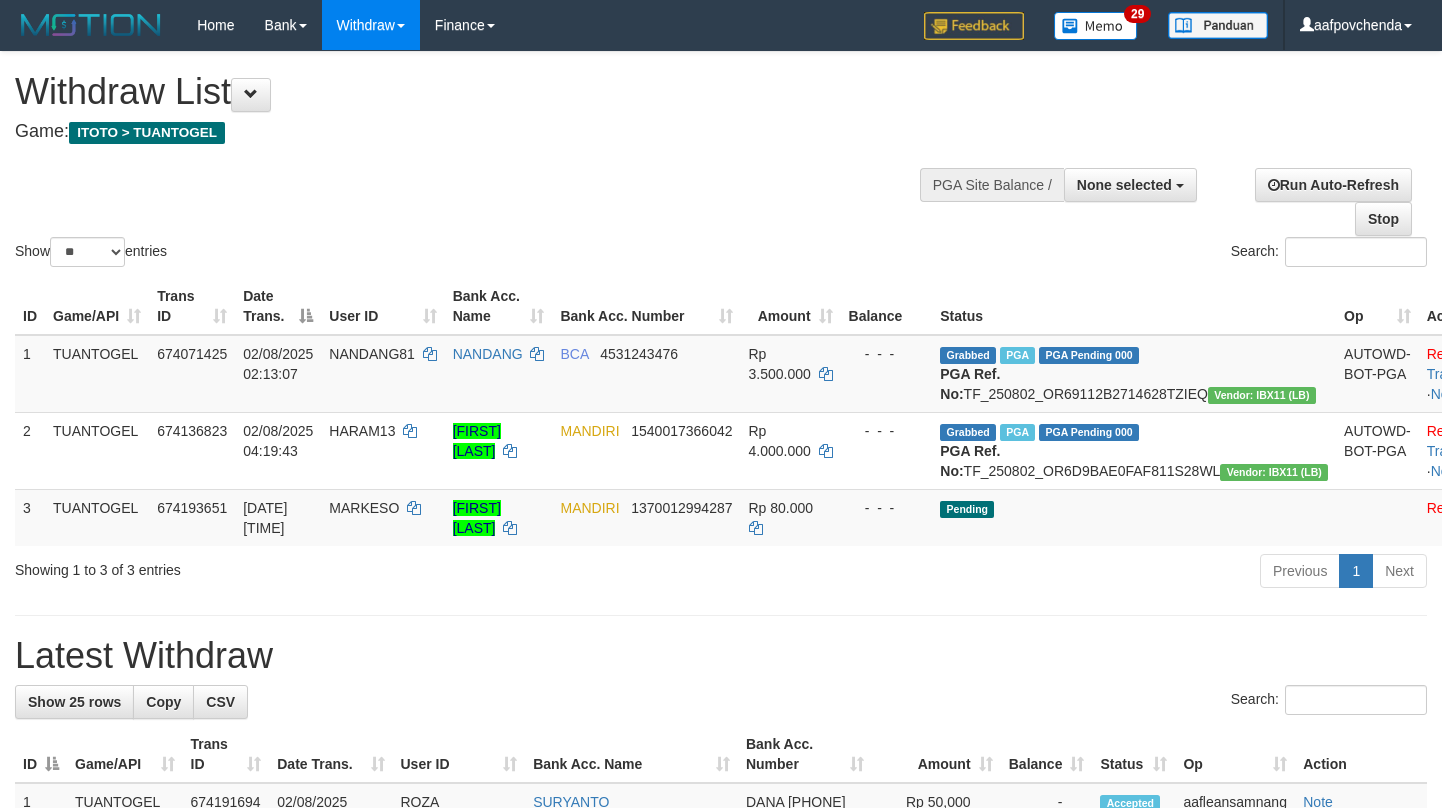 select 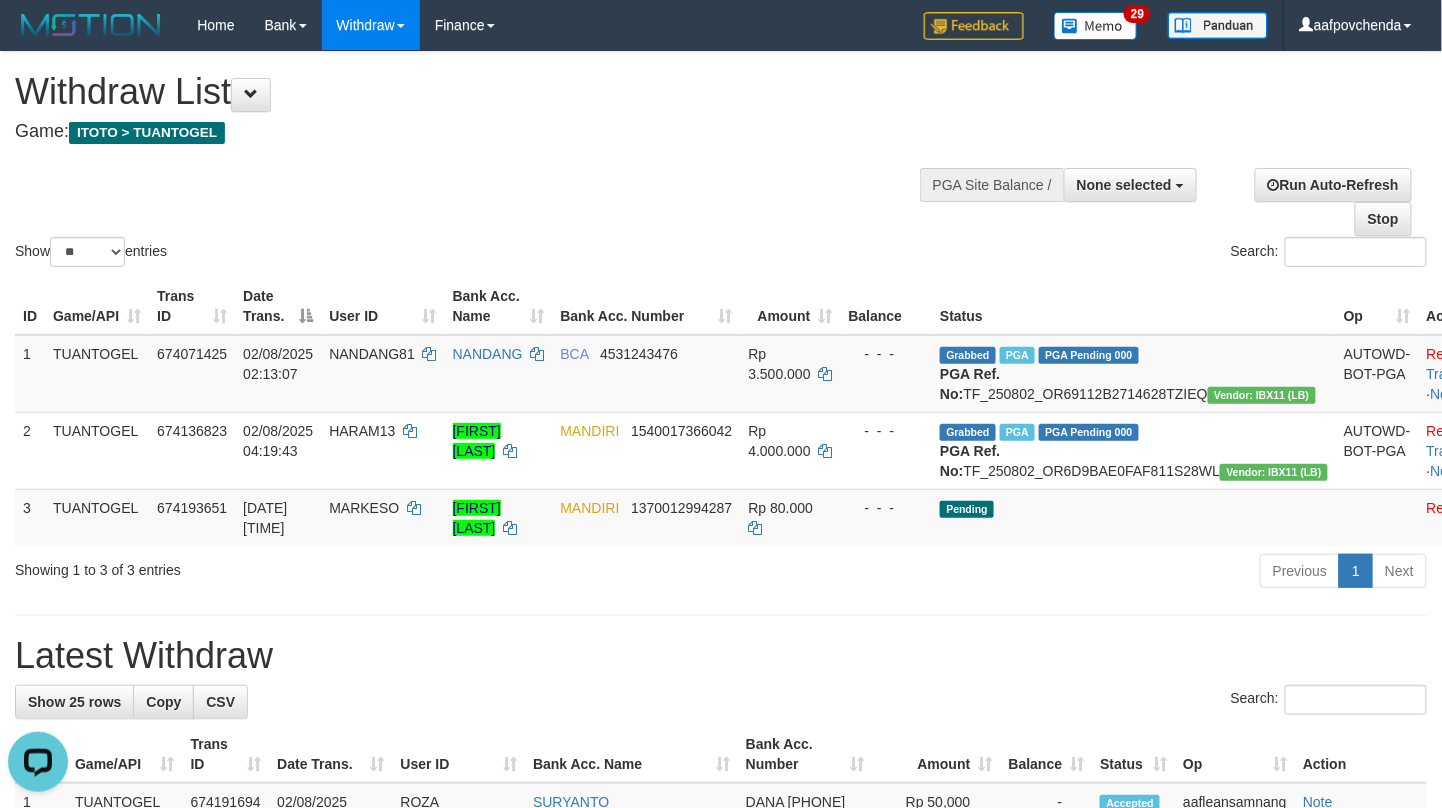 scroll, scrollTop: 0, scrollLeft: 0, axis: both 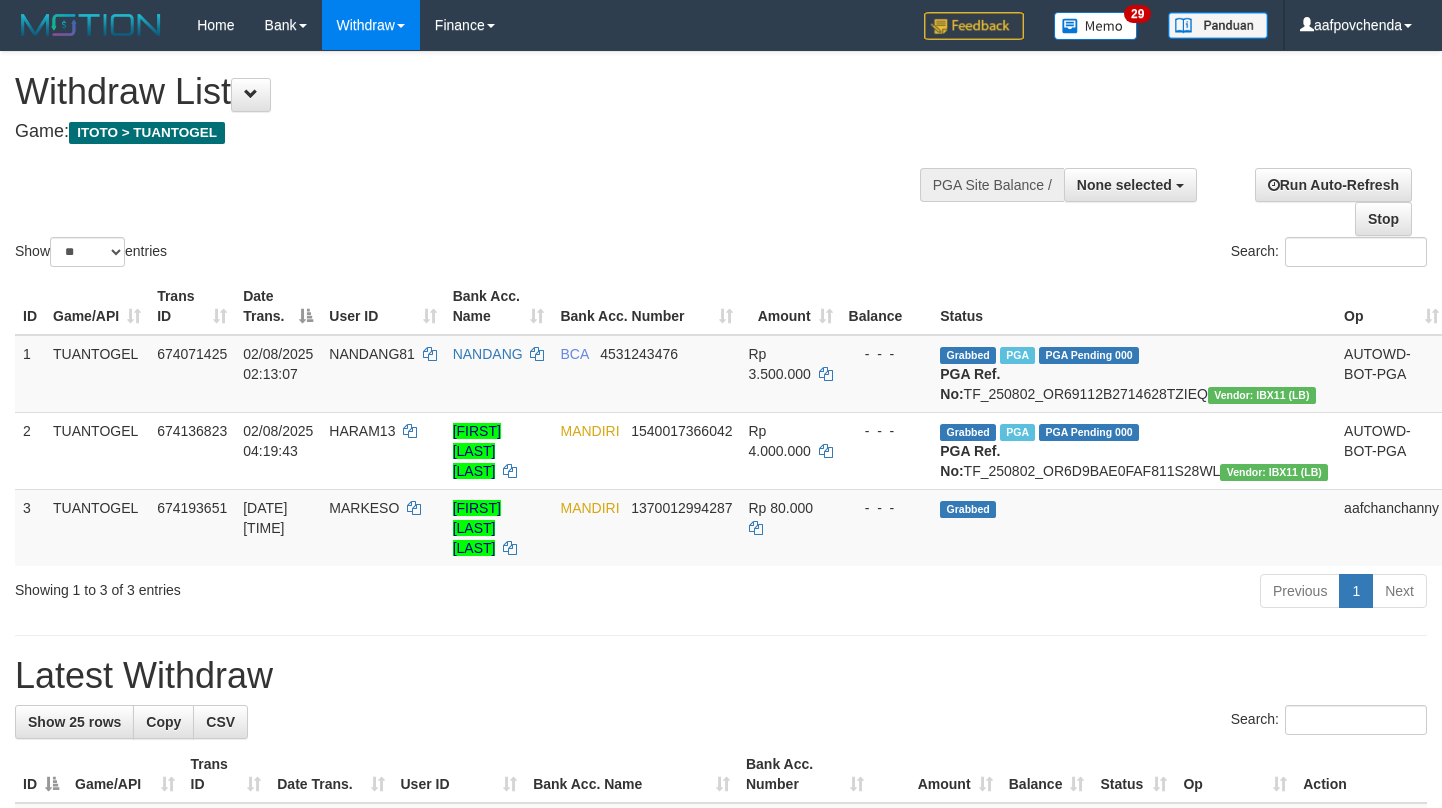 select 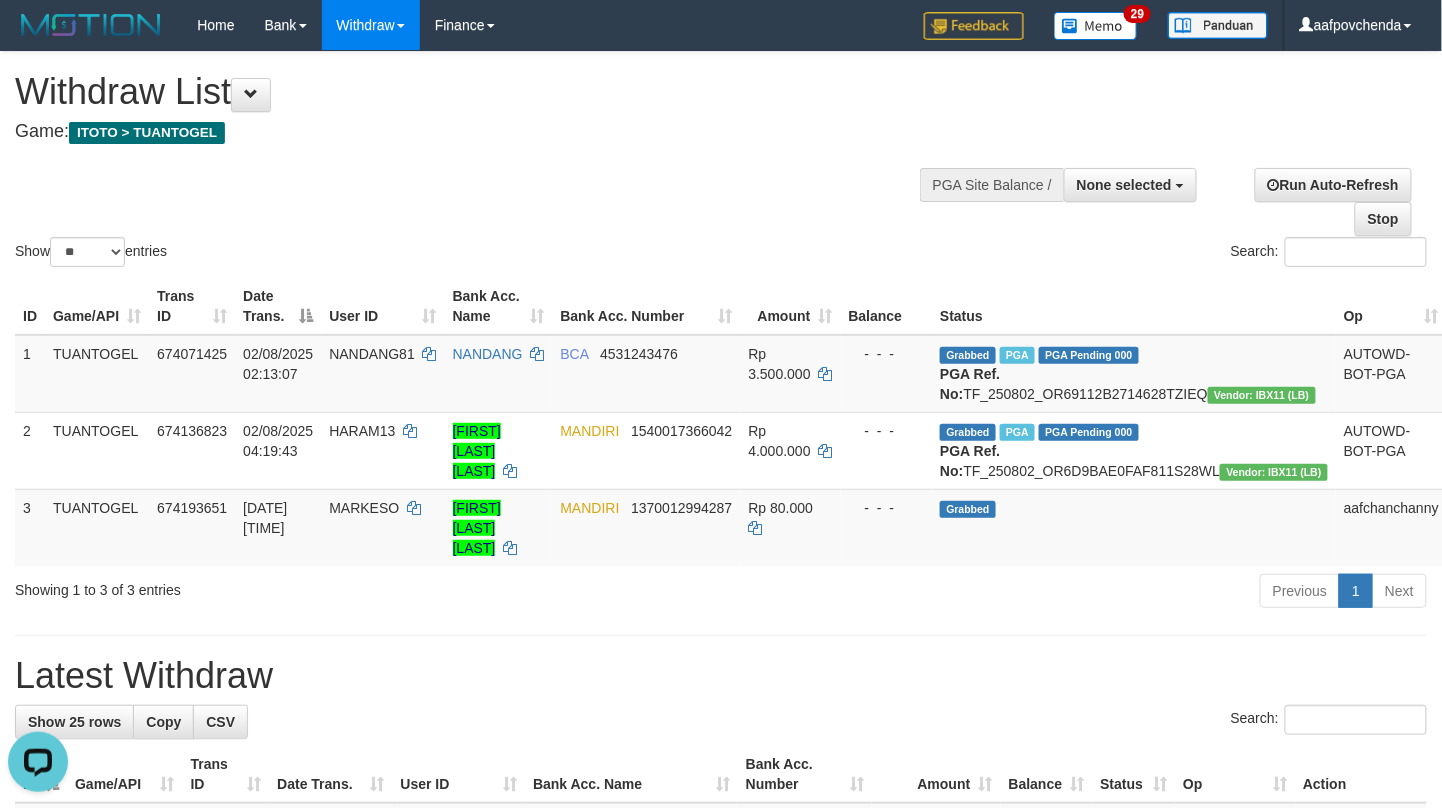 scroll, scrollTop: 0, scrollLeft: 0, axis: both 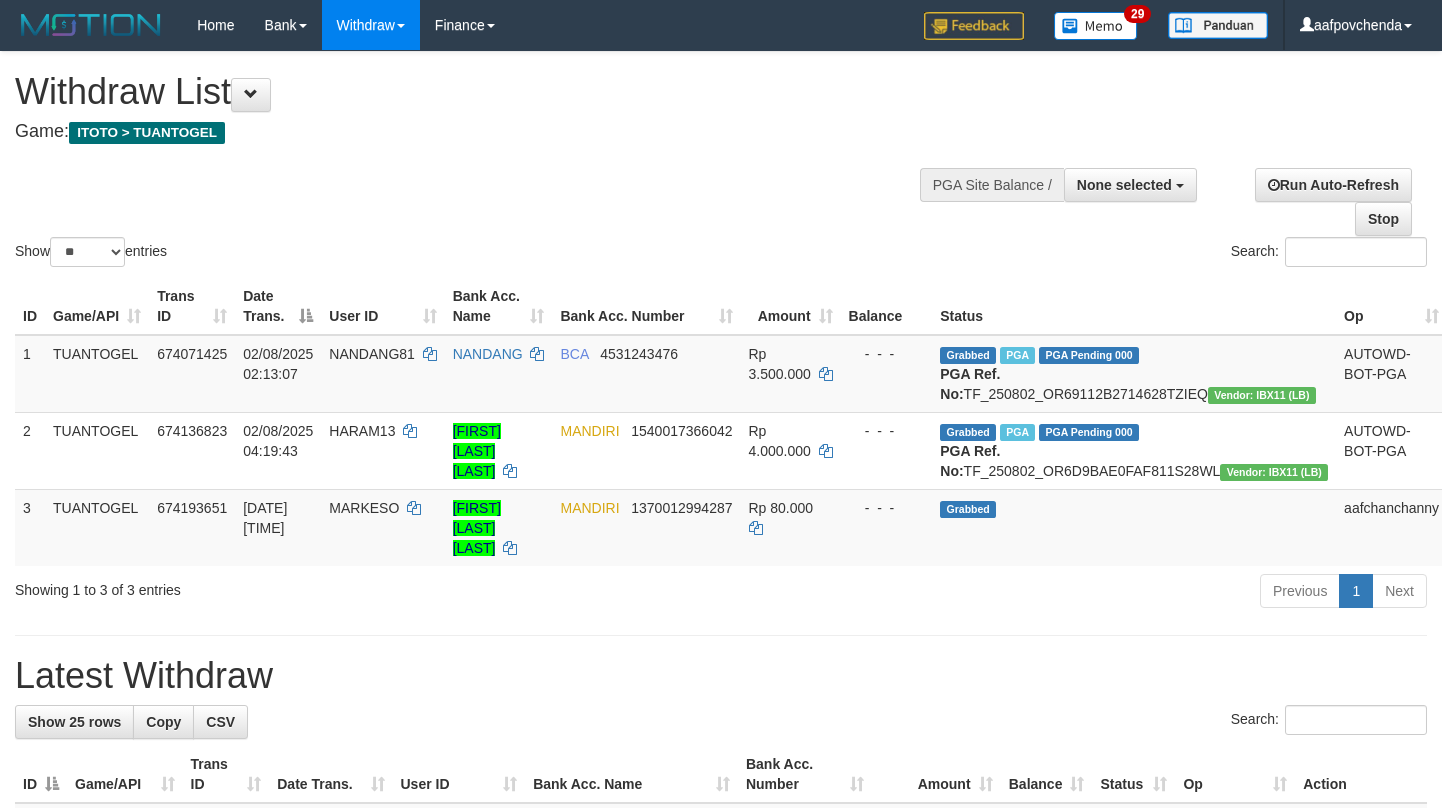 select 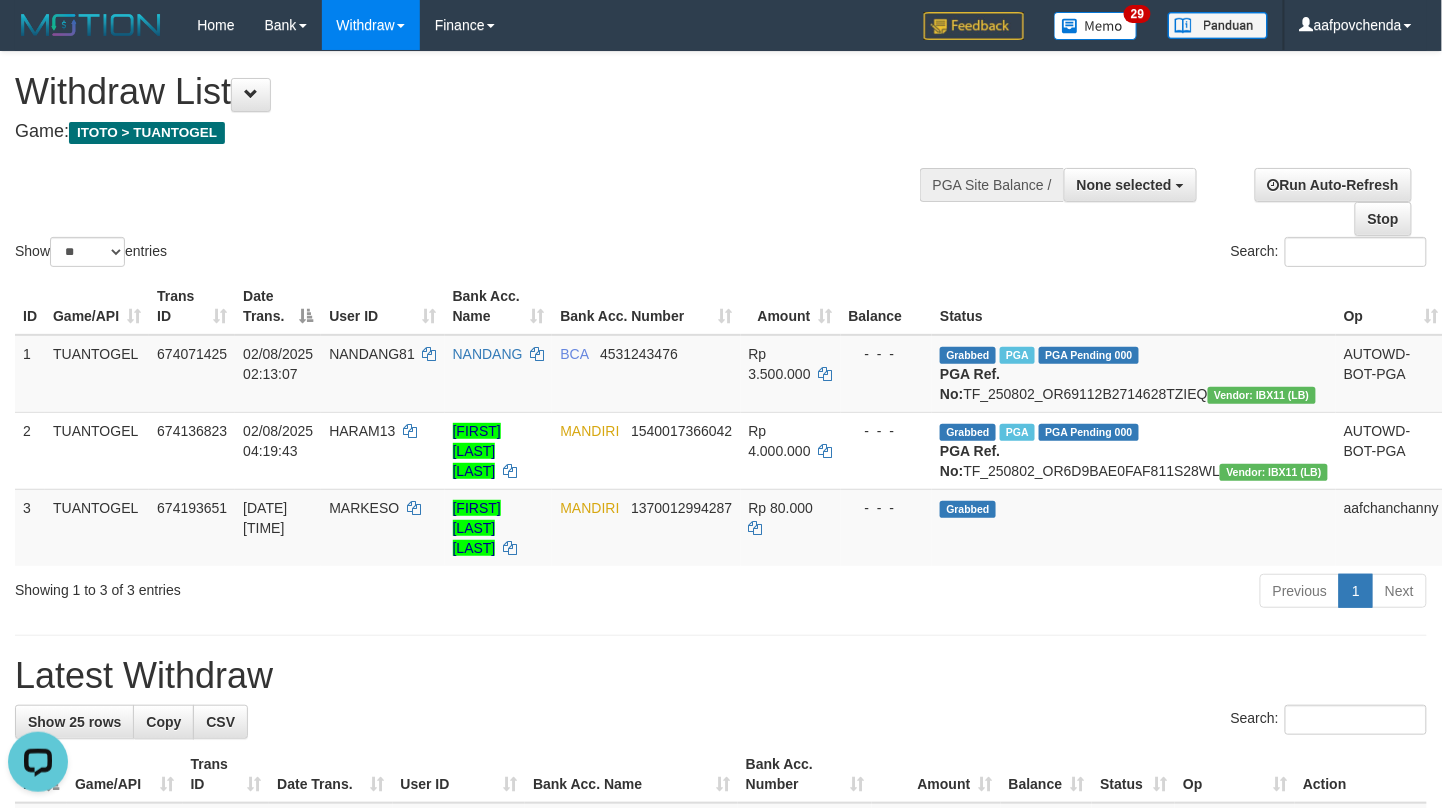 scroll, scrollTop: 0, scrollLeft: 0, axis: both 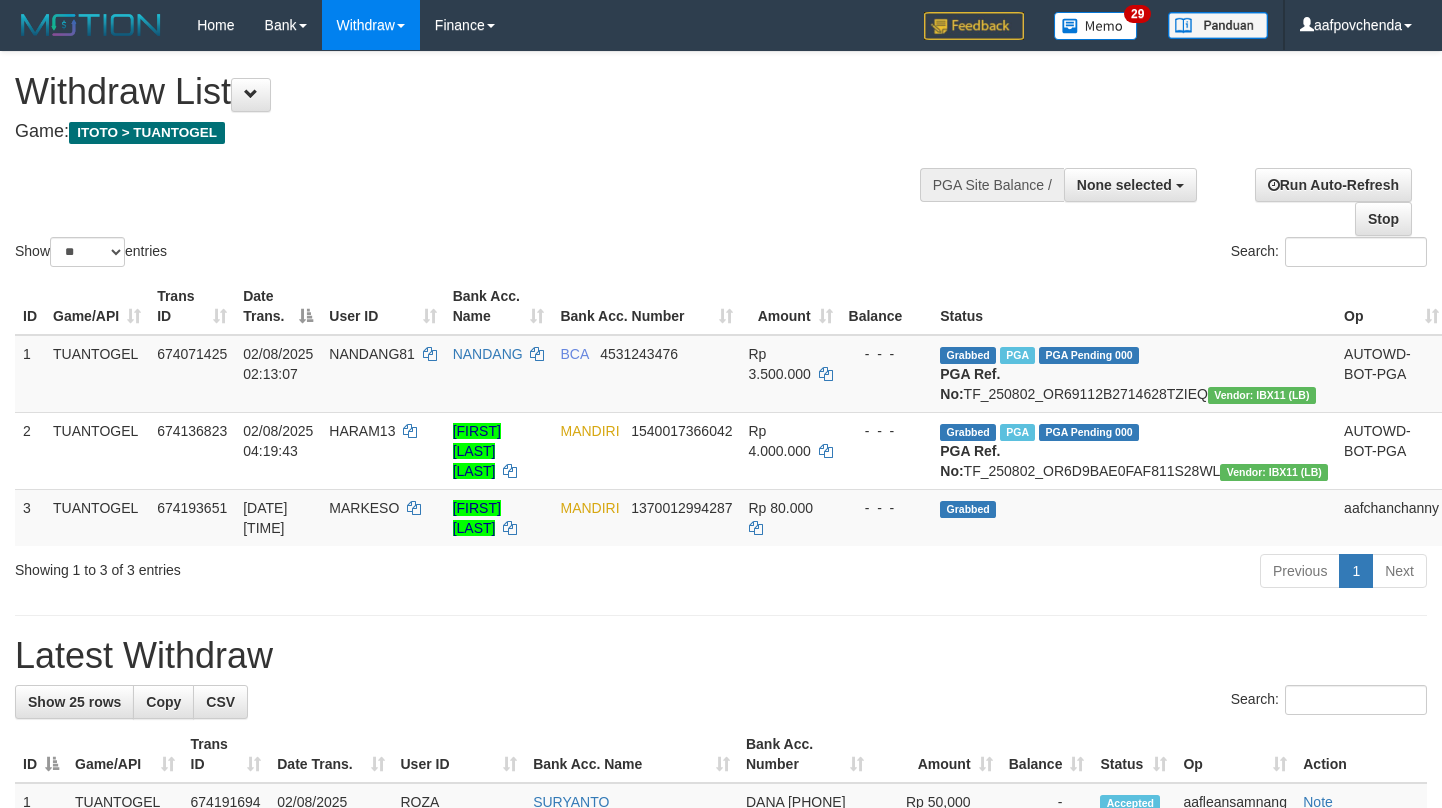 select 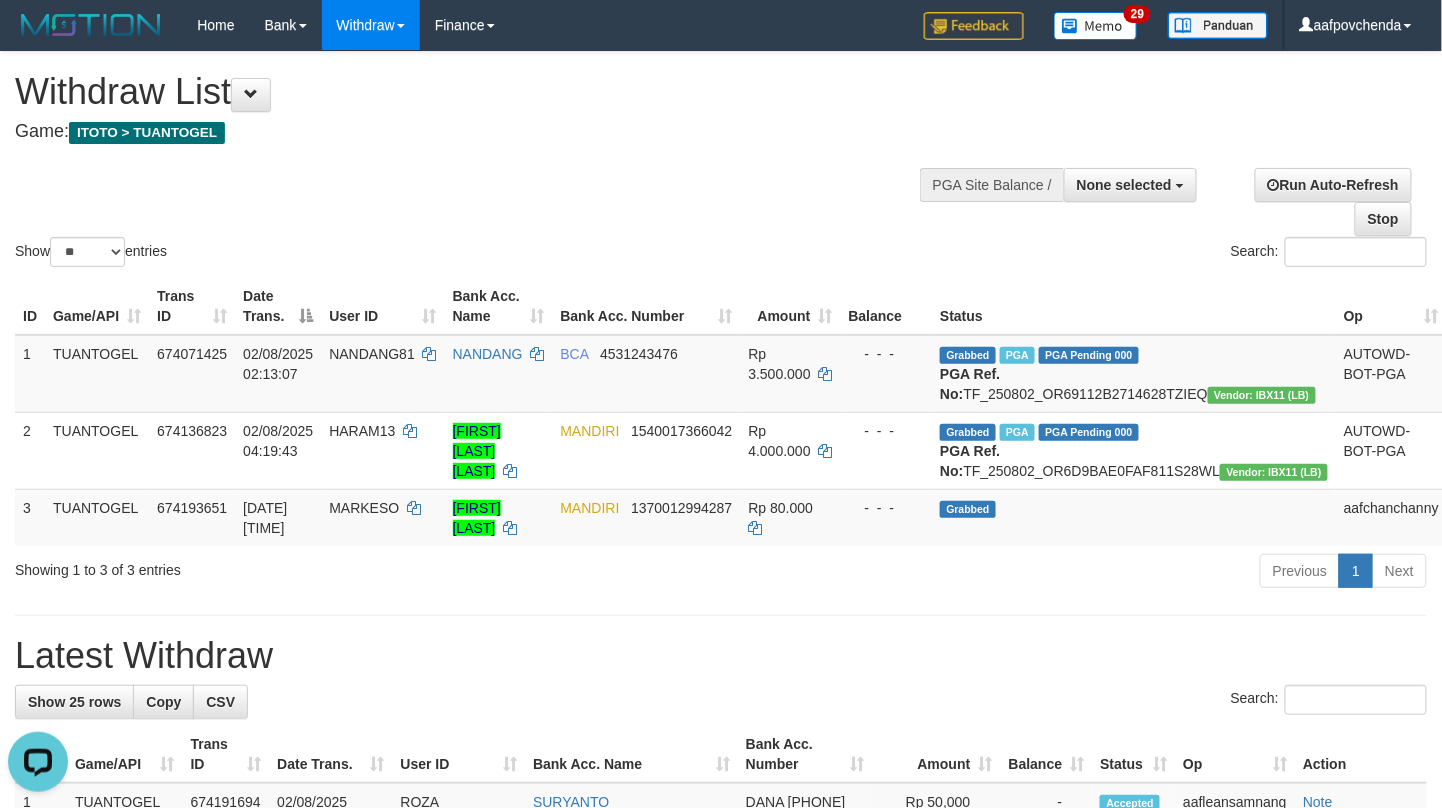 scroll, scrollTop: 0, scrollLeft: 0, axis: both 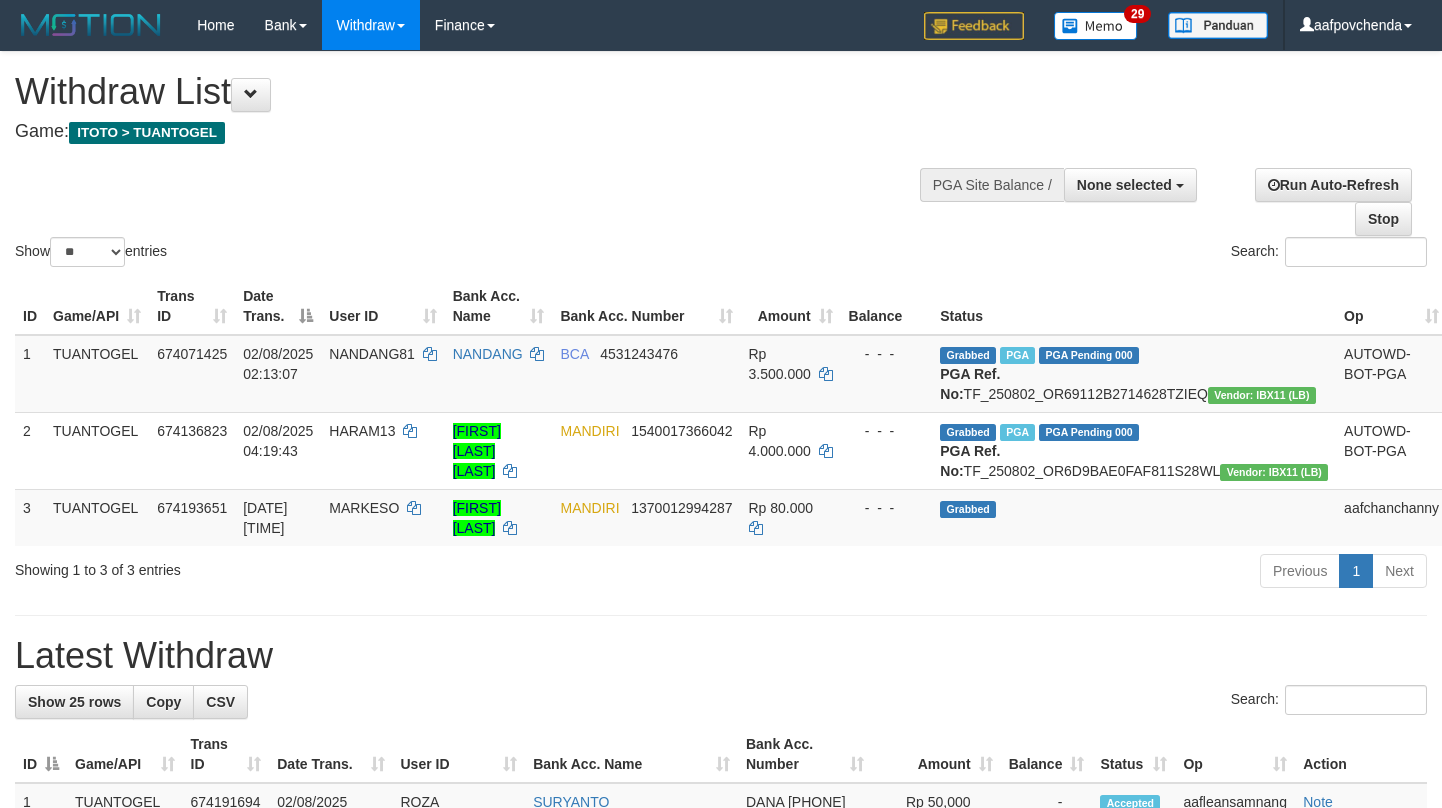 select 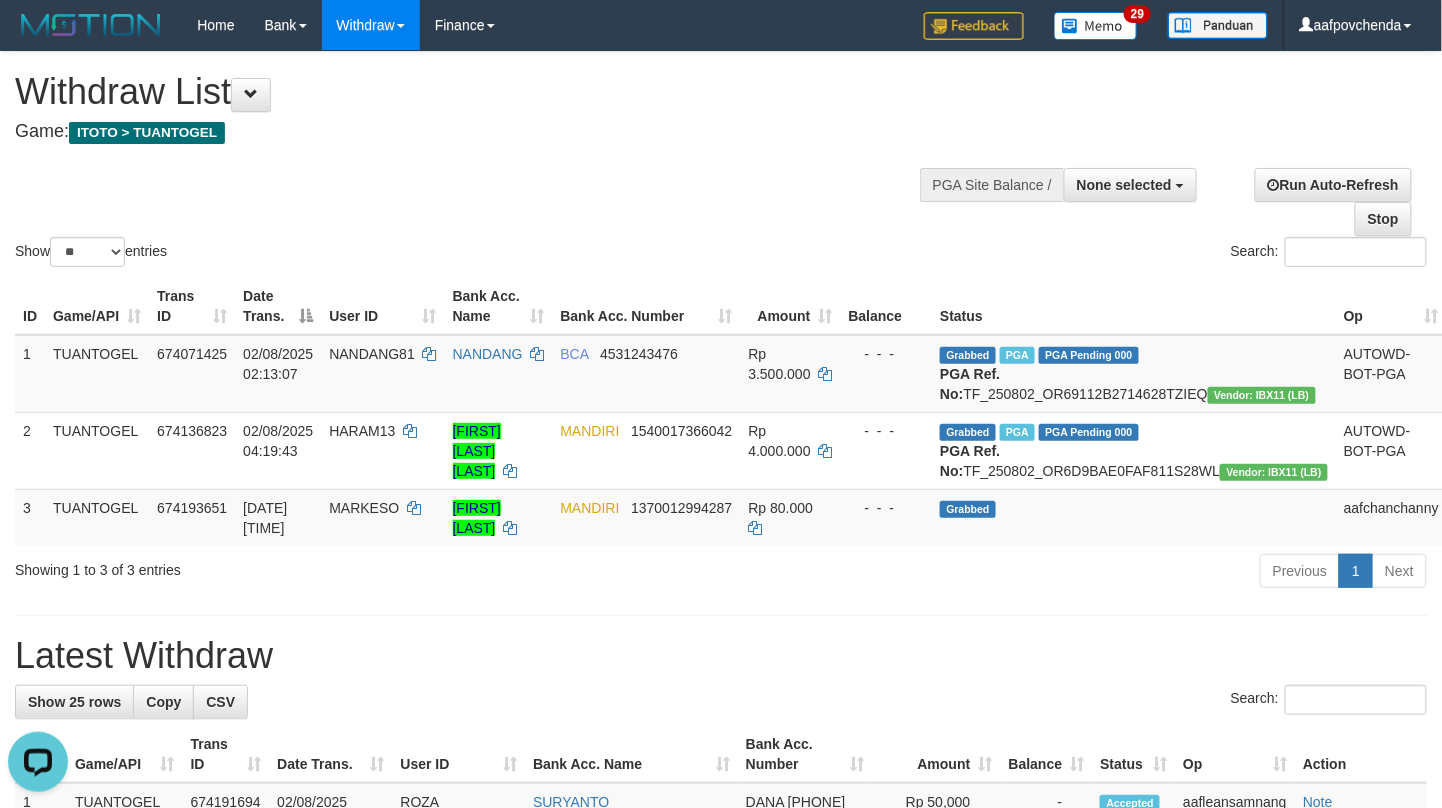 scroll, scrollTop: 0, scrollLeft: 0, axis: both 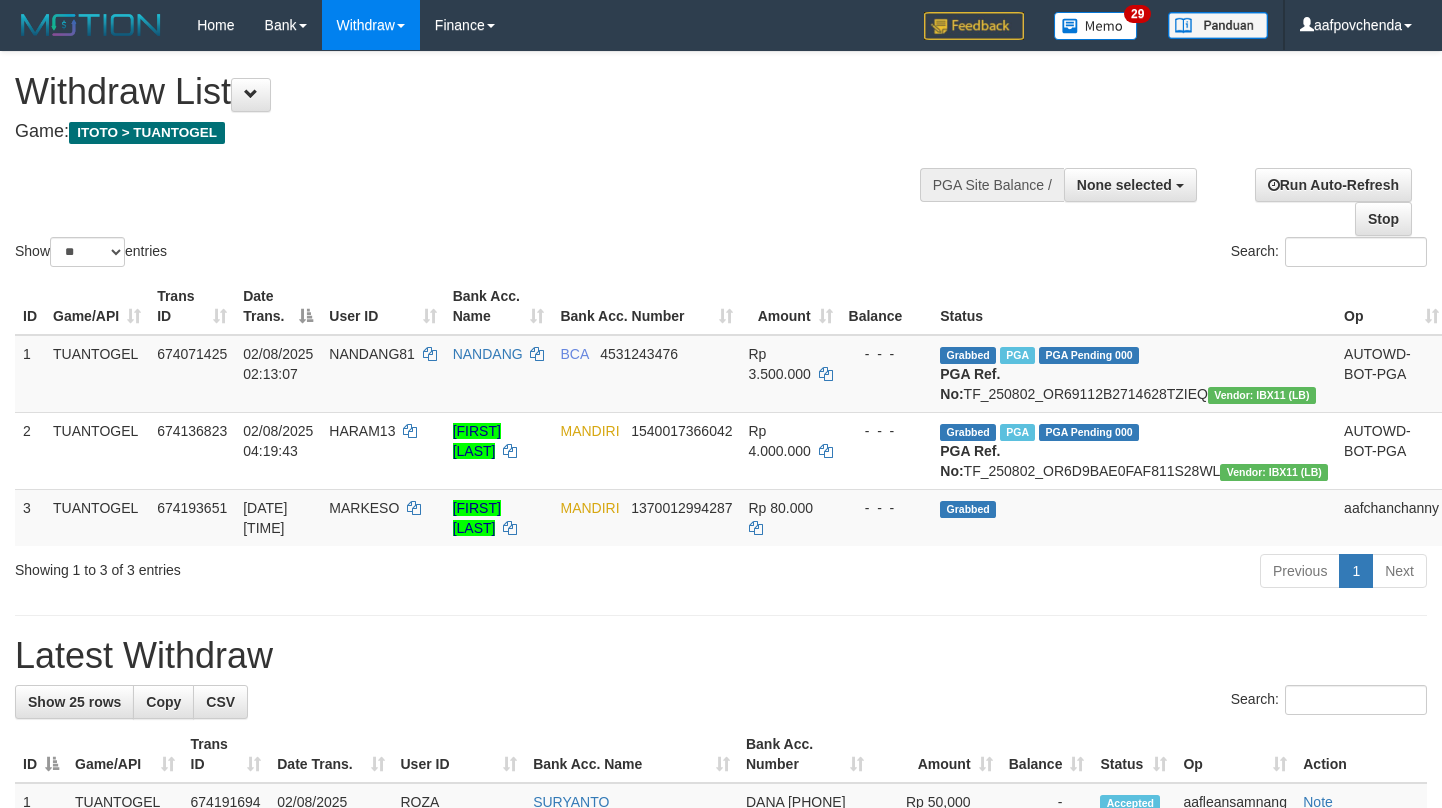 select 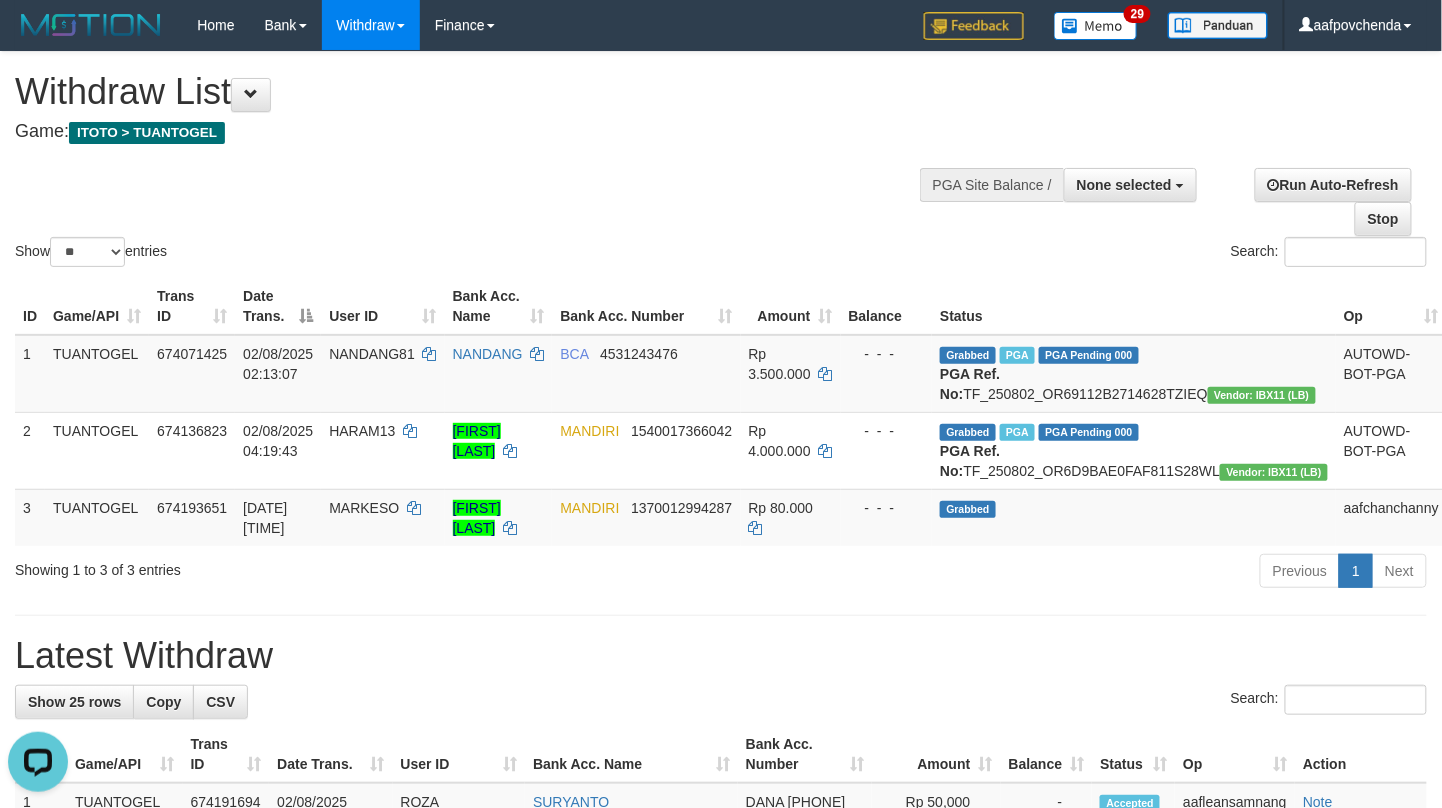 scroll, scrollTop: 0, scrollLeft: 0, axis: both 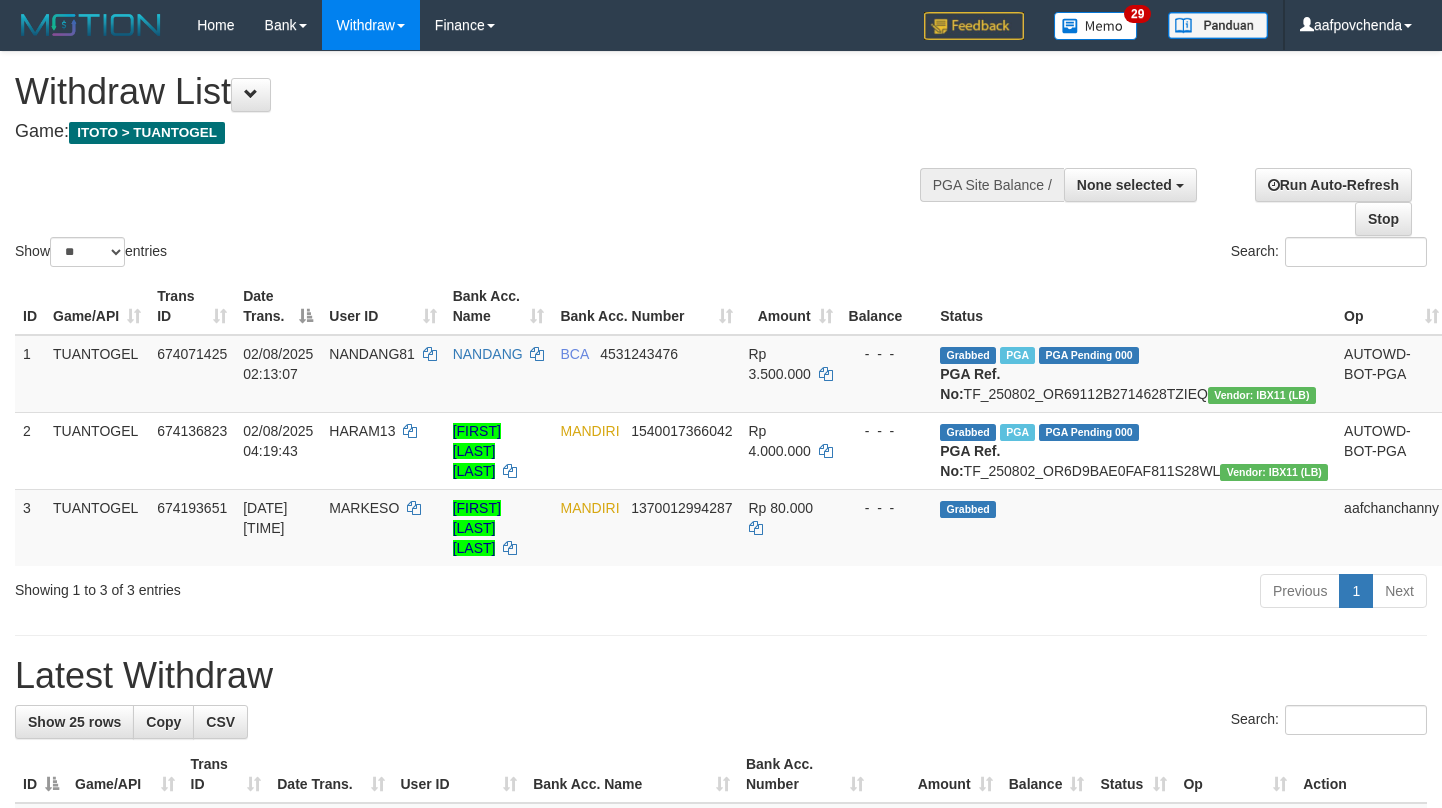 select 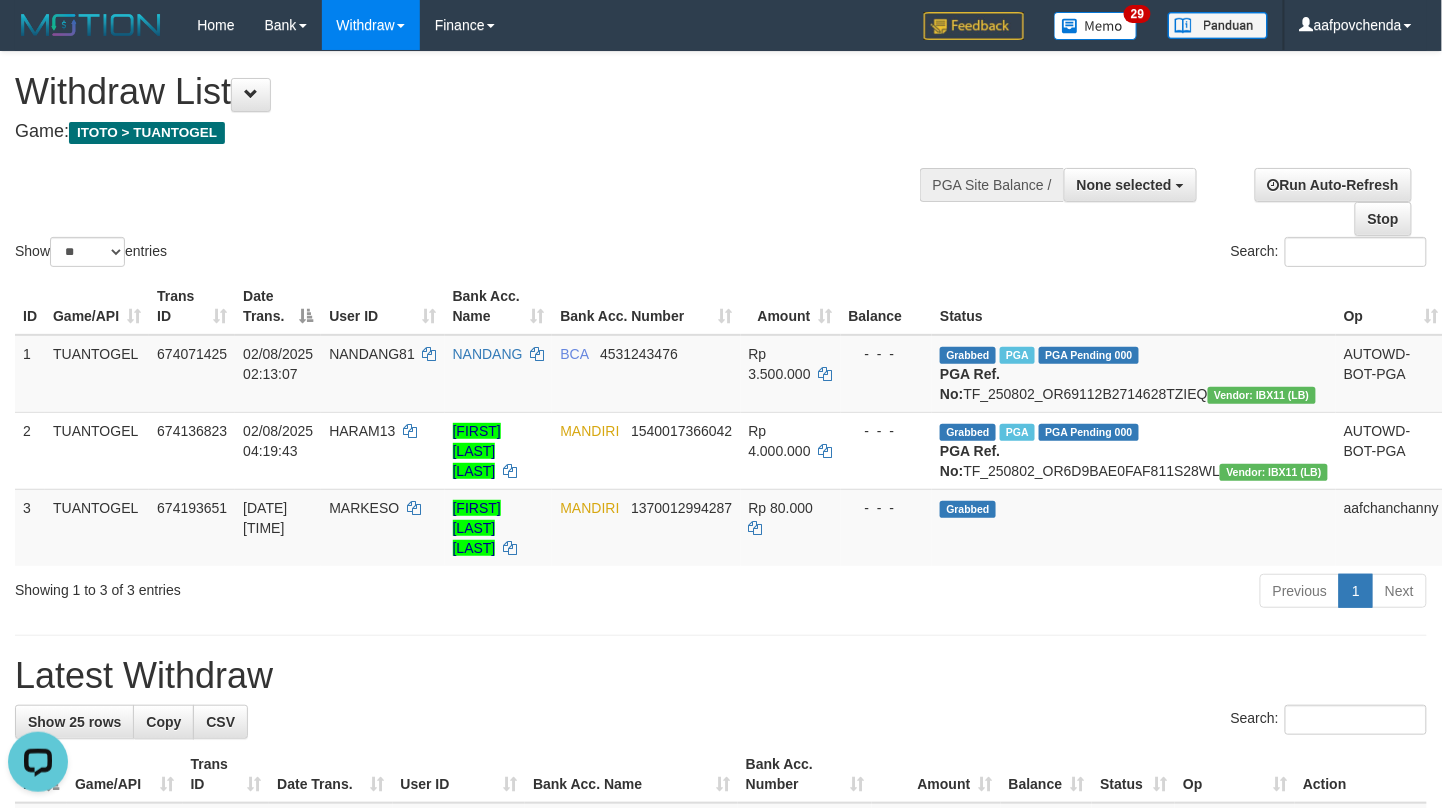 scroll, scrollTop: 0, scrollLeft: 0, axis: both 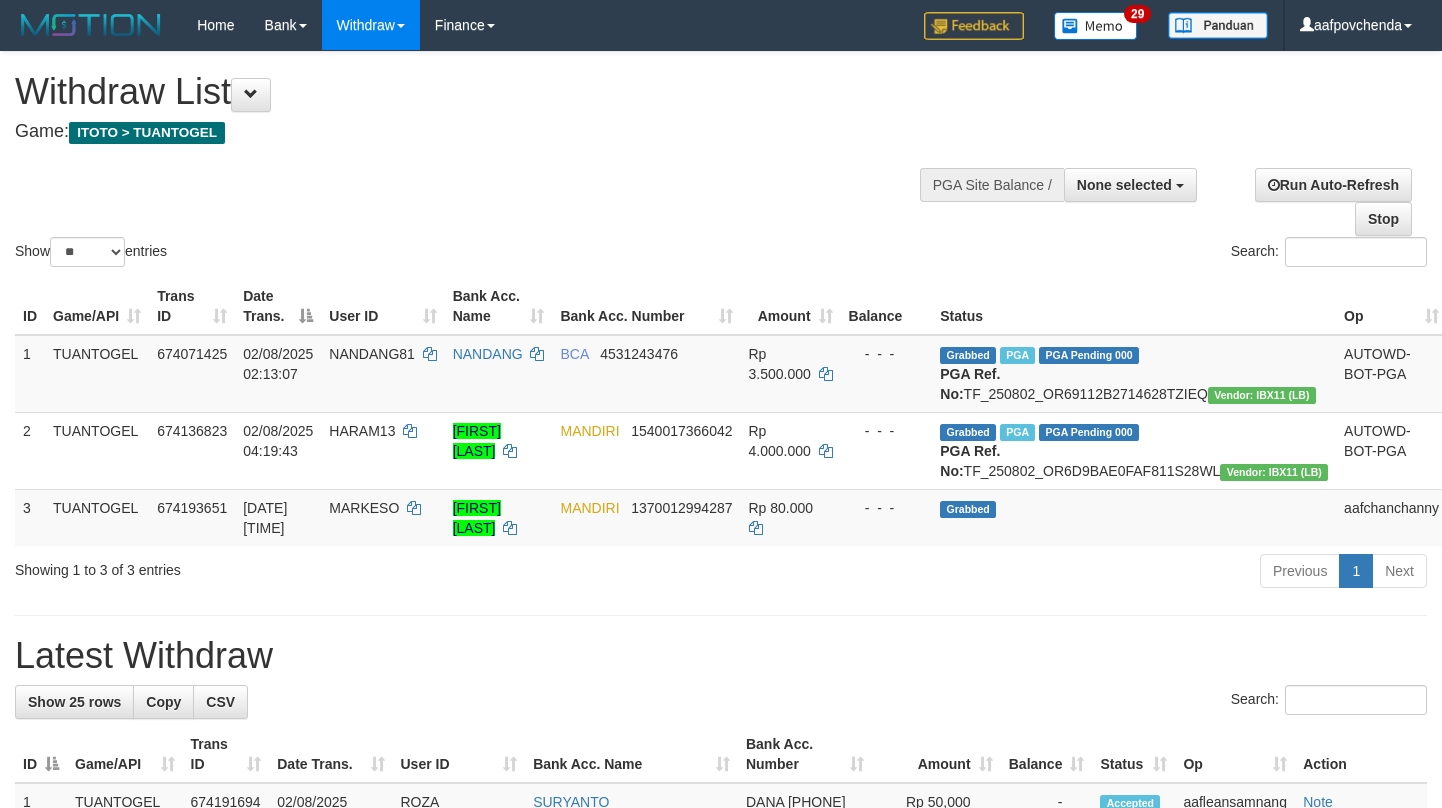 select 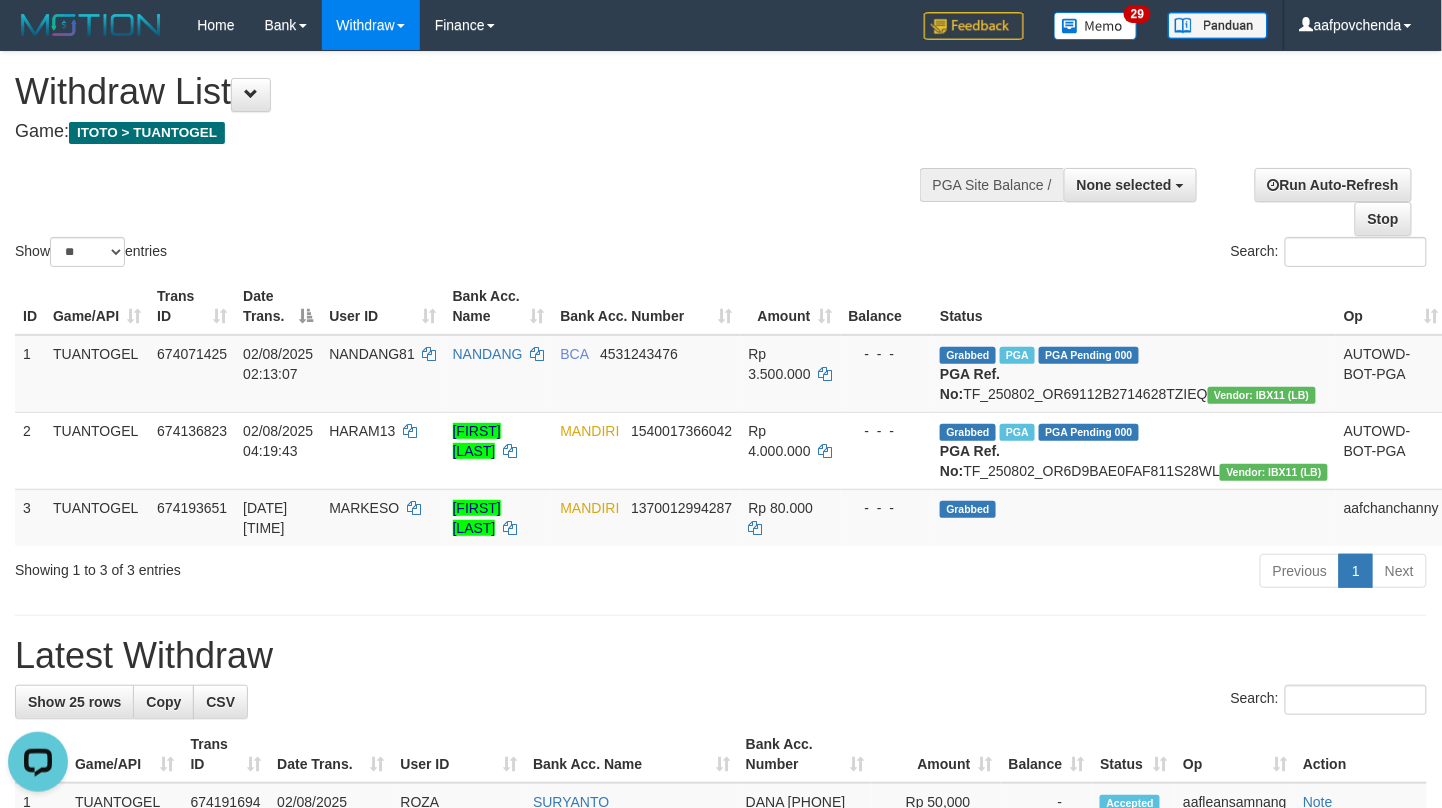 scroll, scrollTop: 0, scrollLeft: 0, axis: both 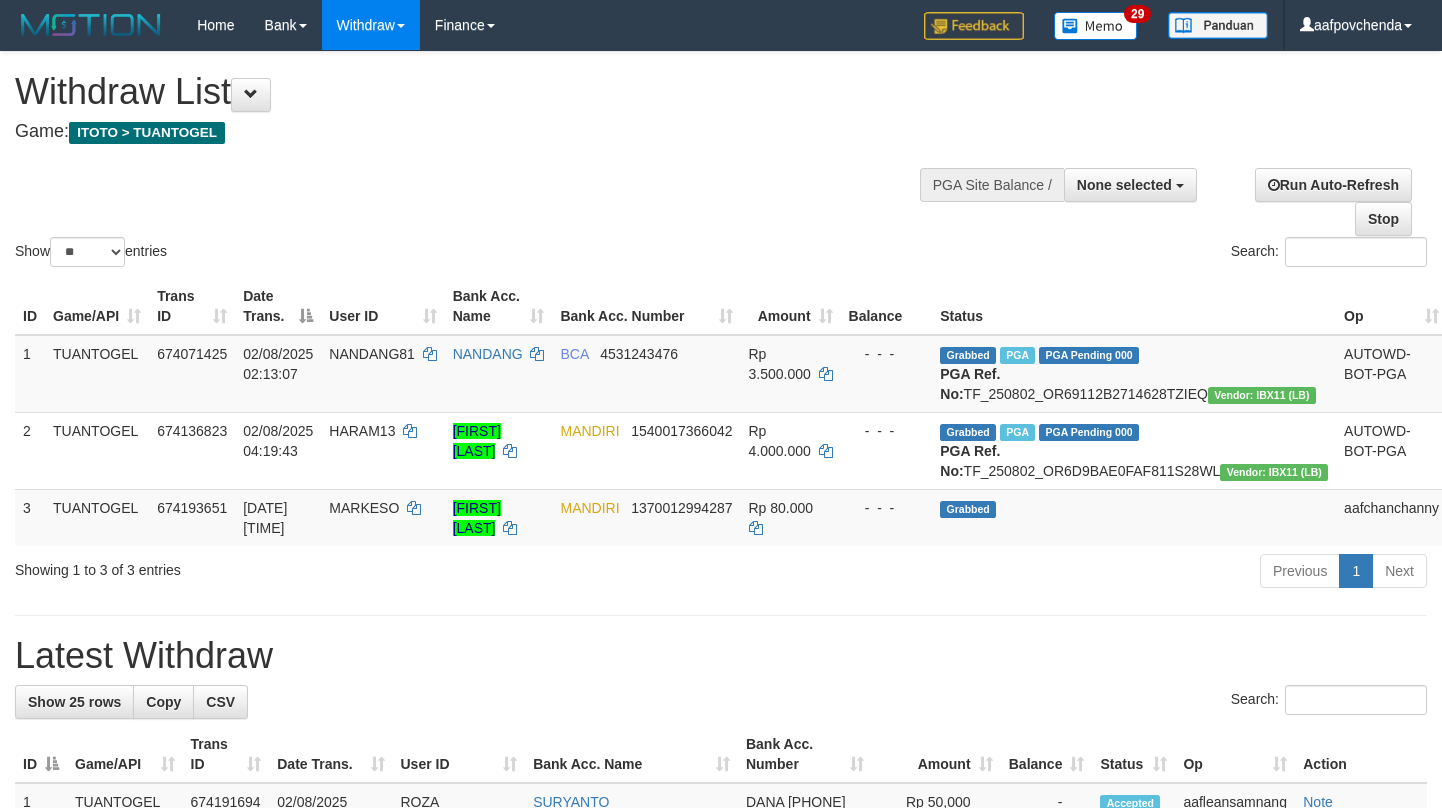 select 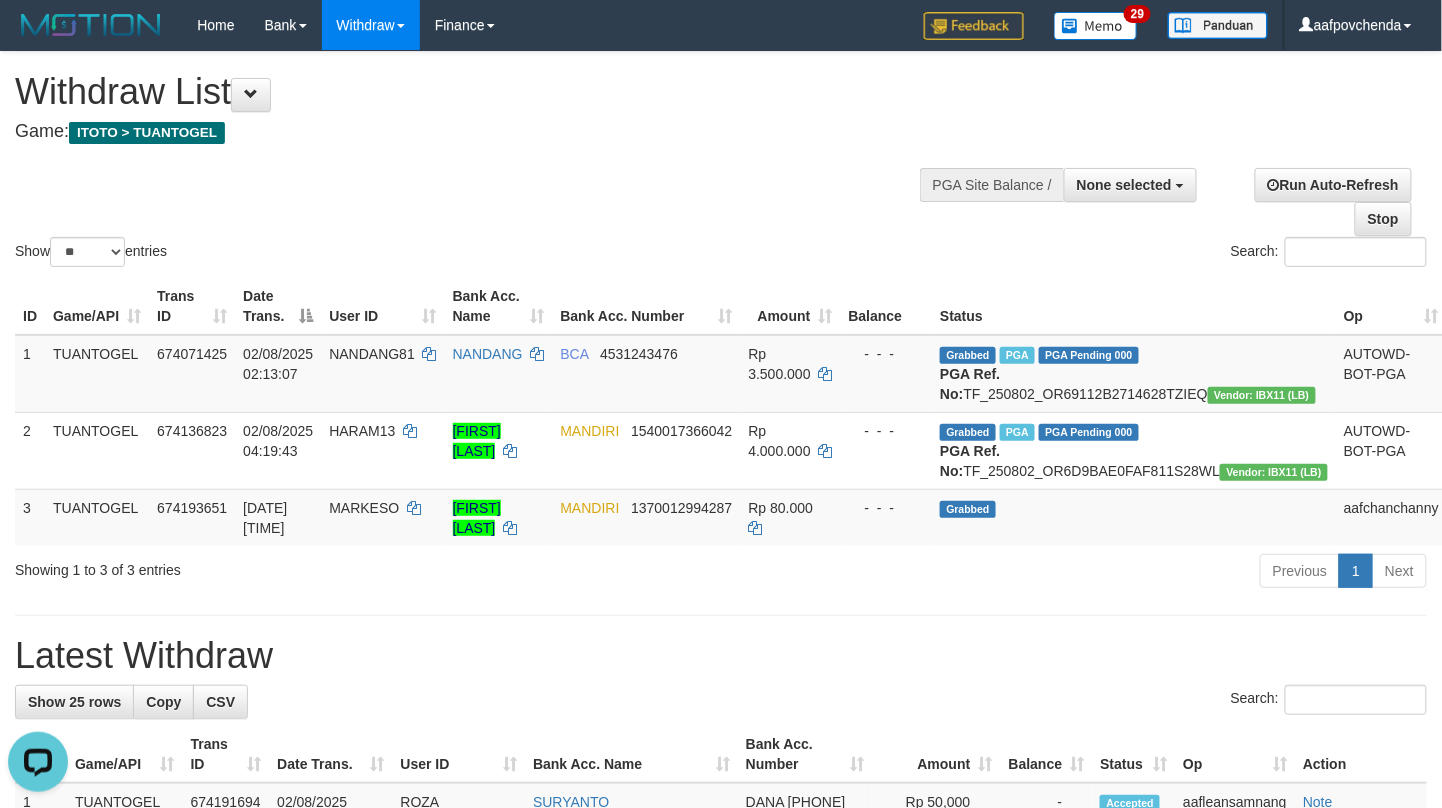 scroll, scrollTop: 0, scrollLeft: 0, axis: both 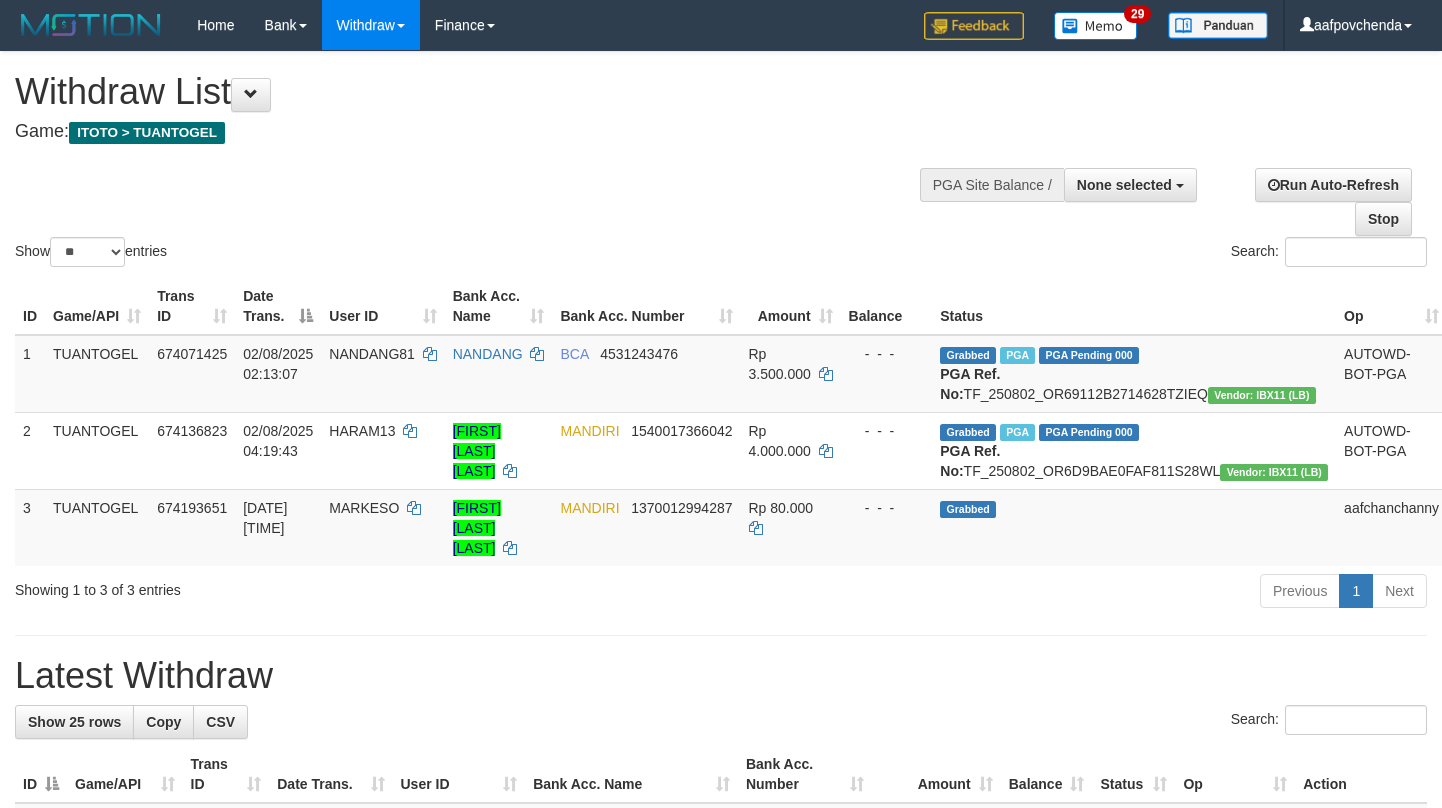select 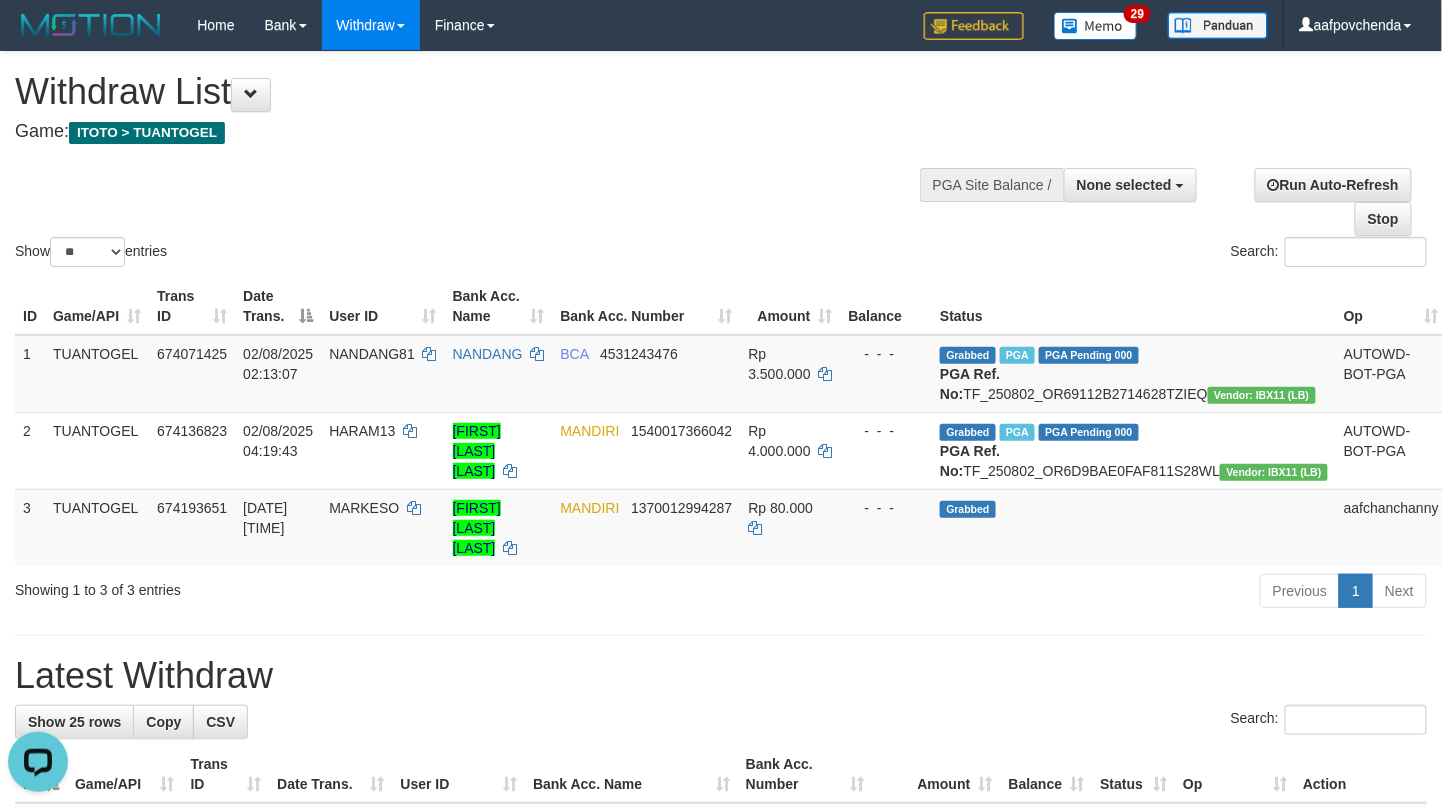 scroll, scrollTop: 0, scrollLeft: 0, axis: both 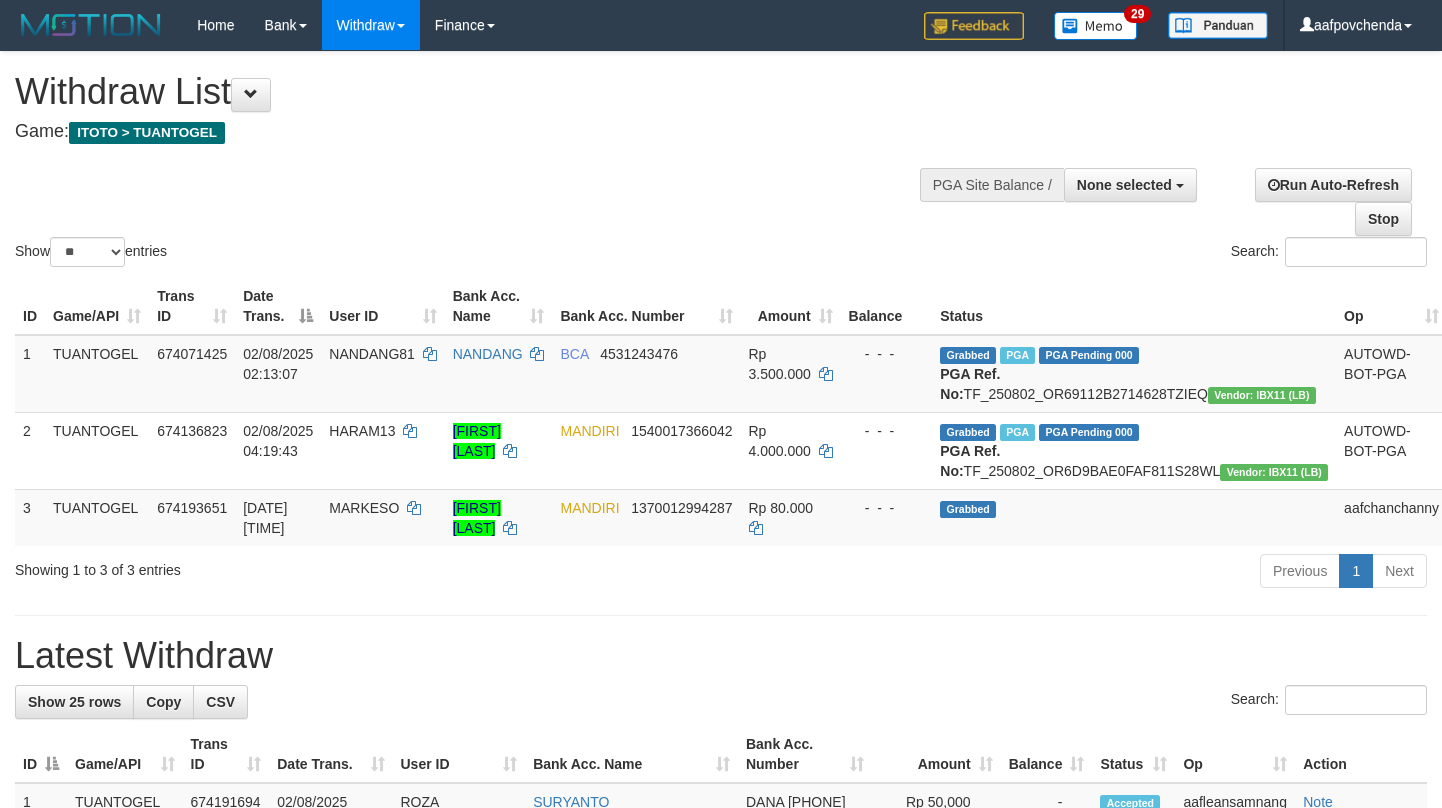 select 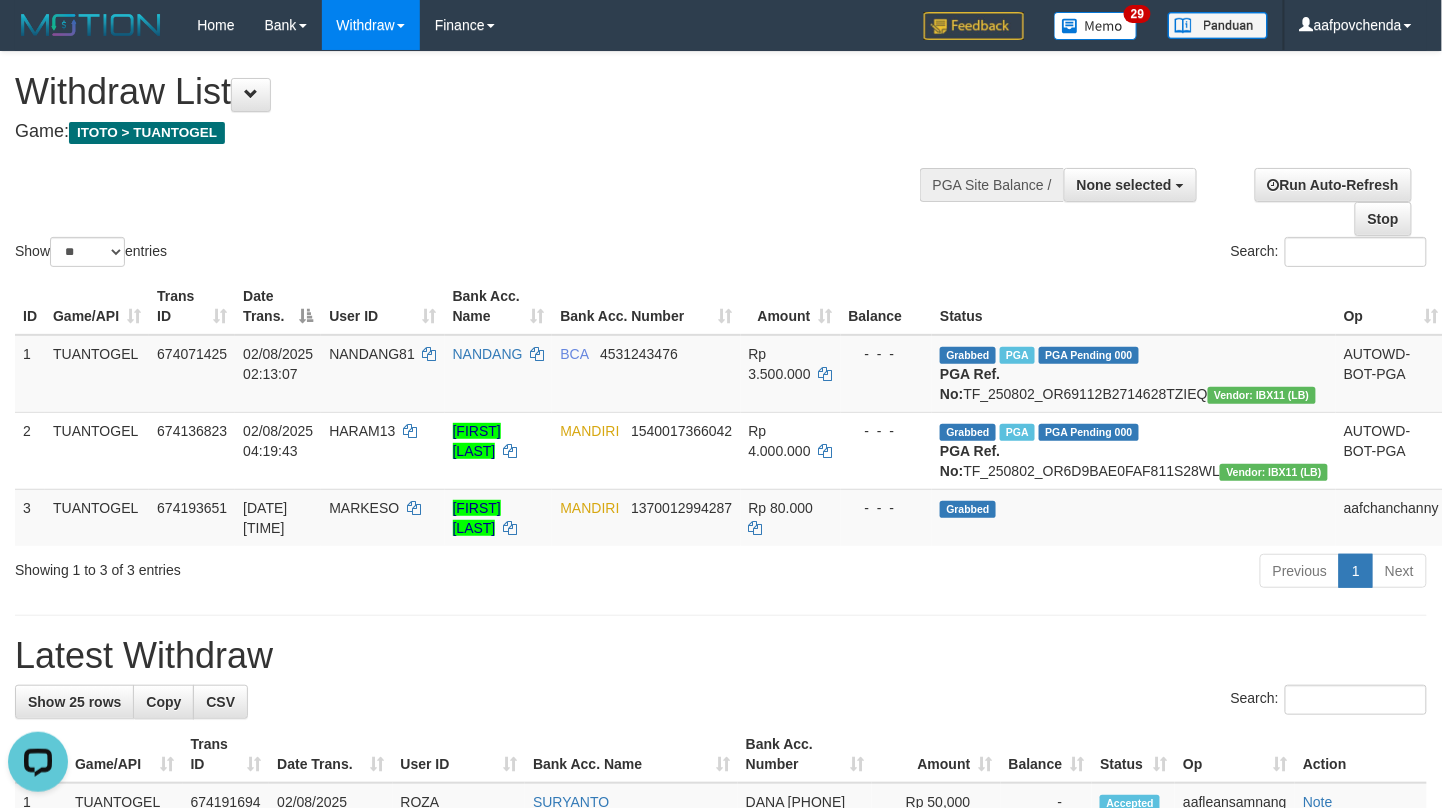 scroll, scrollTop: 0, scrollLeft: 0, axis: both 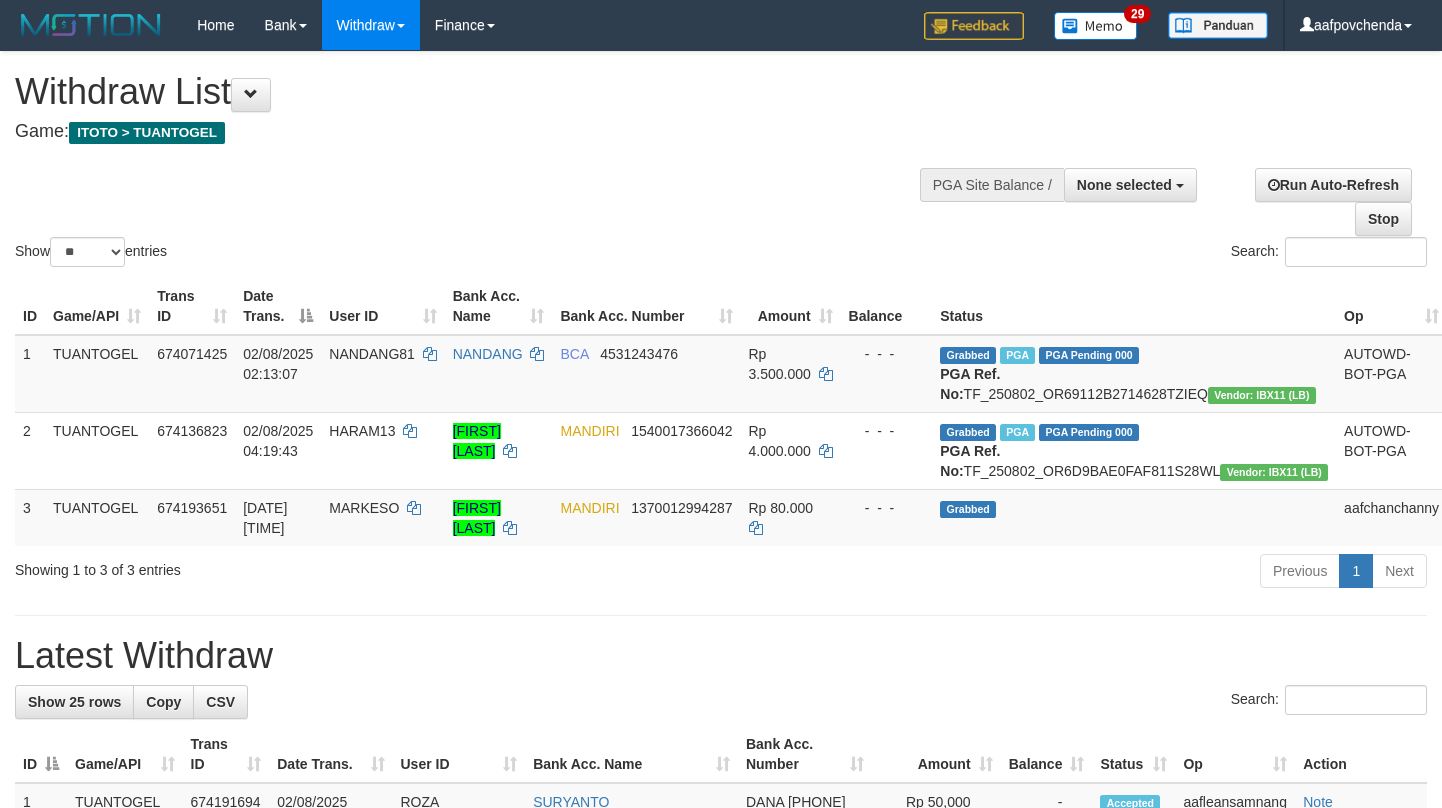 select 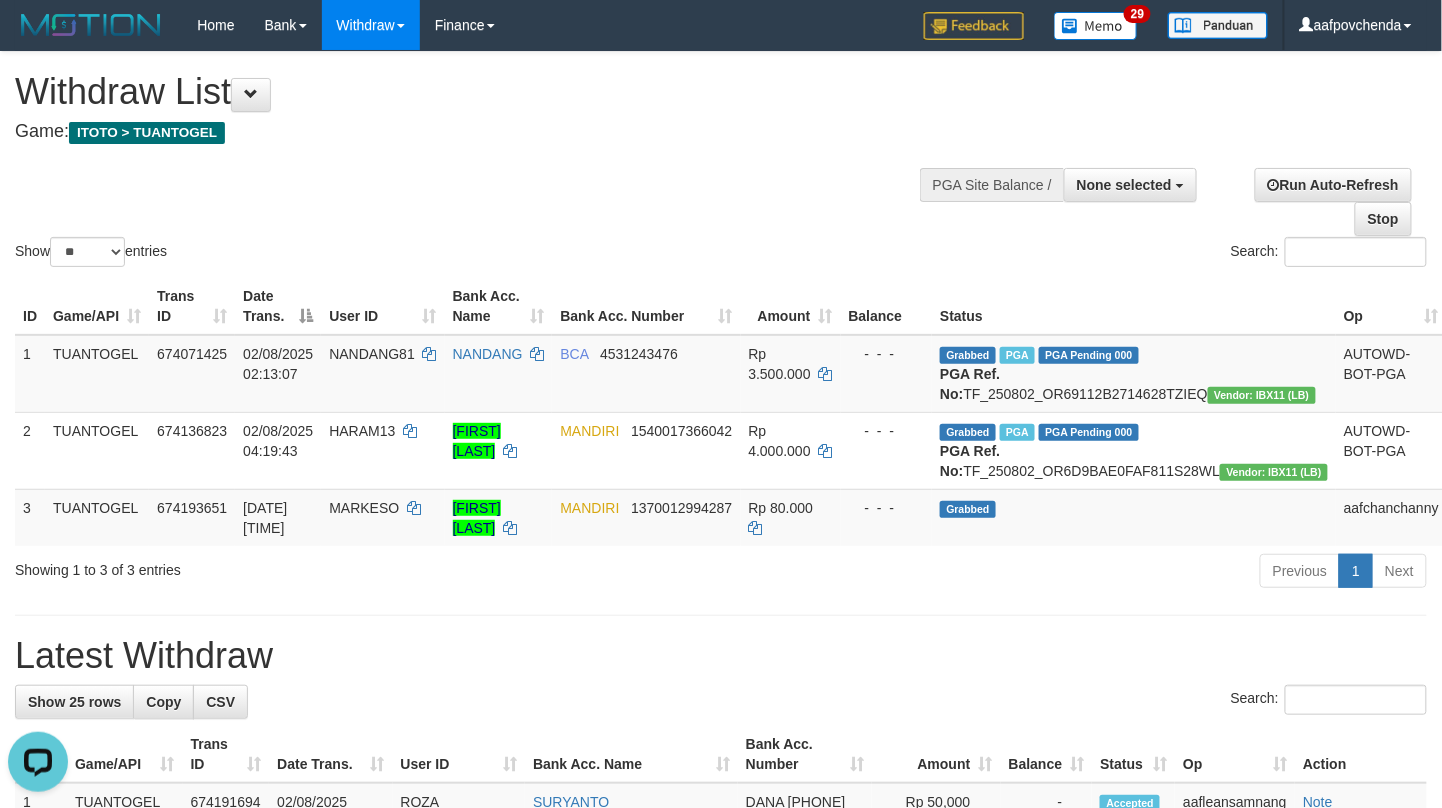 scroll, scrollTop: 0, scrollLeft: 0, axis: both 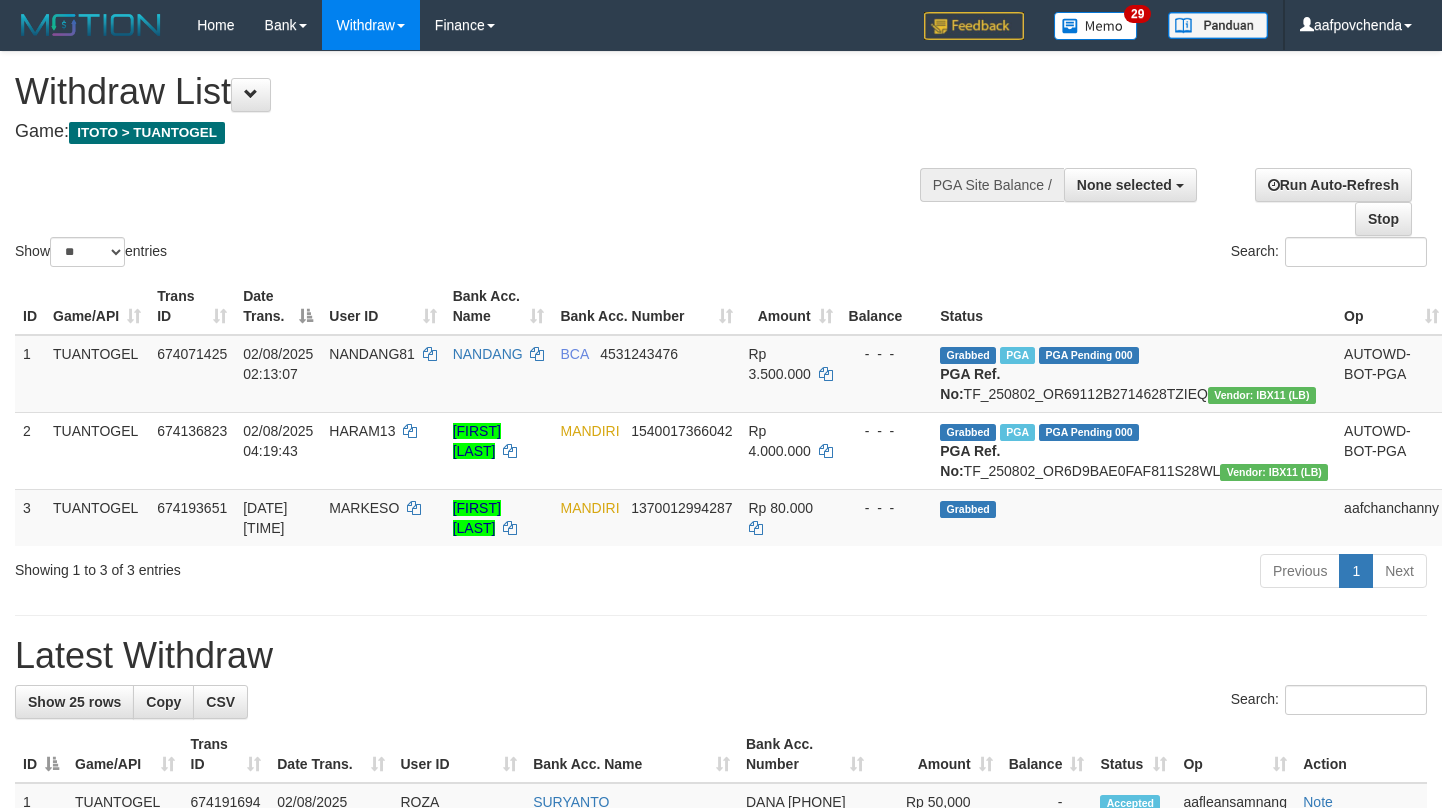 select 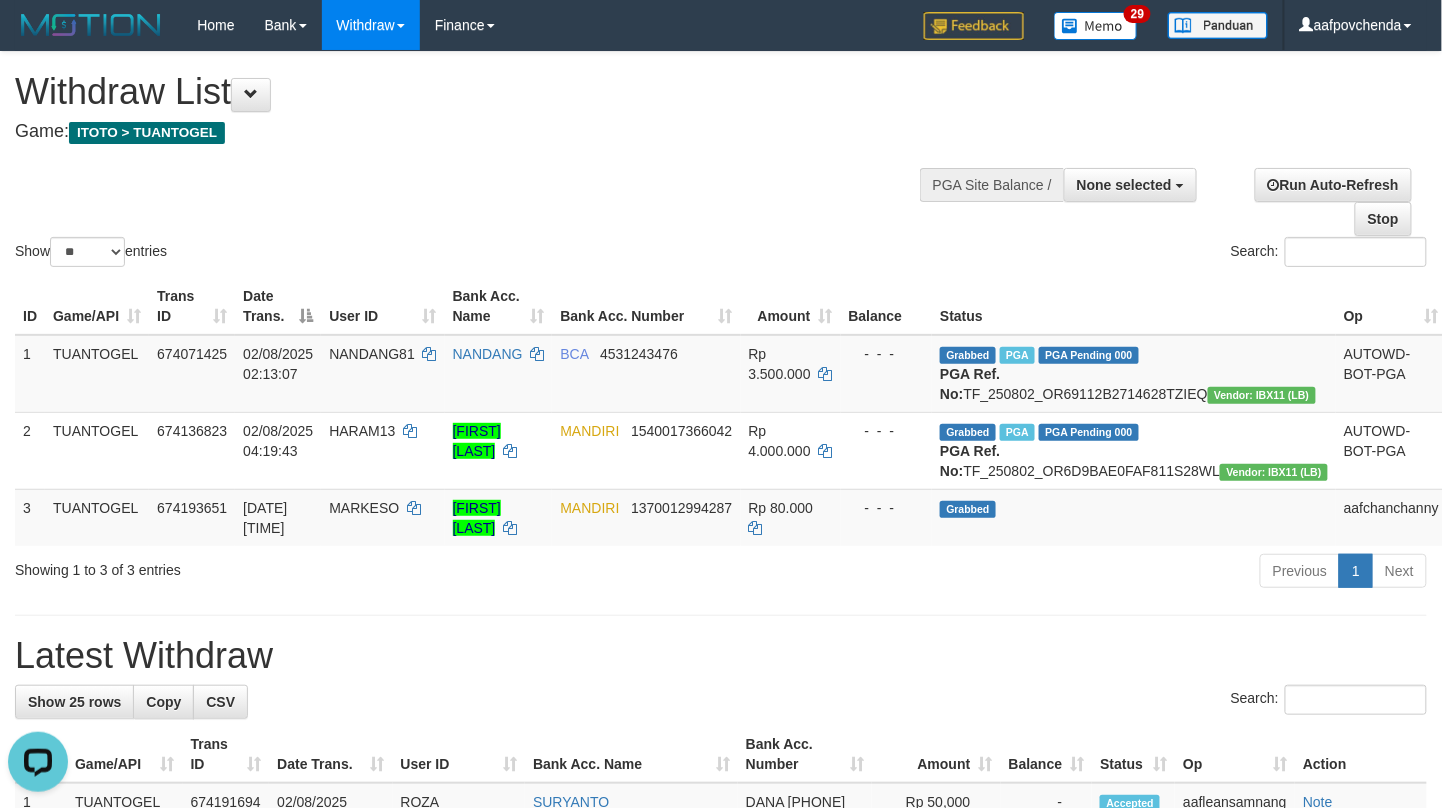 scroll, scrollTop: 0, scrollLeft: 0, axis: both 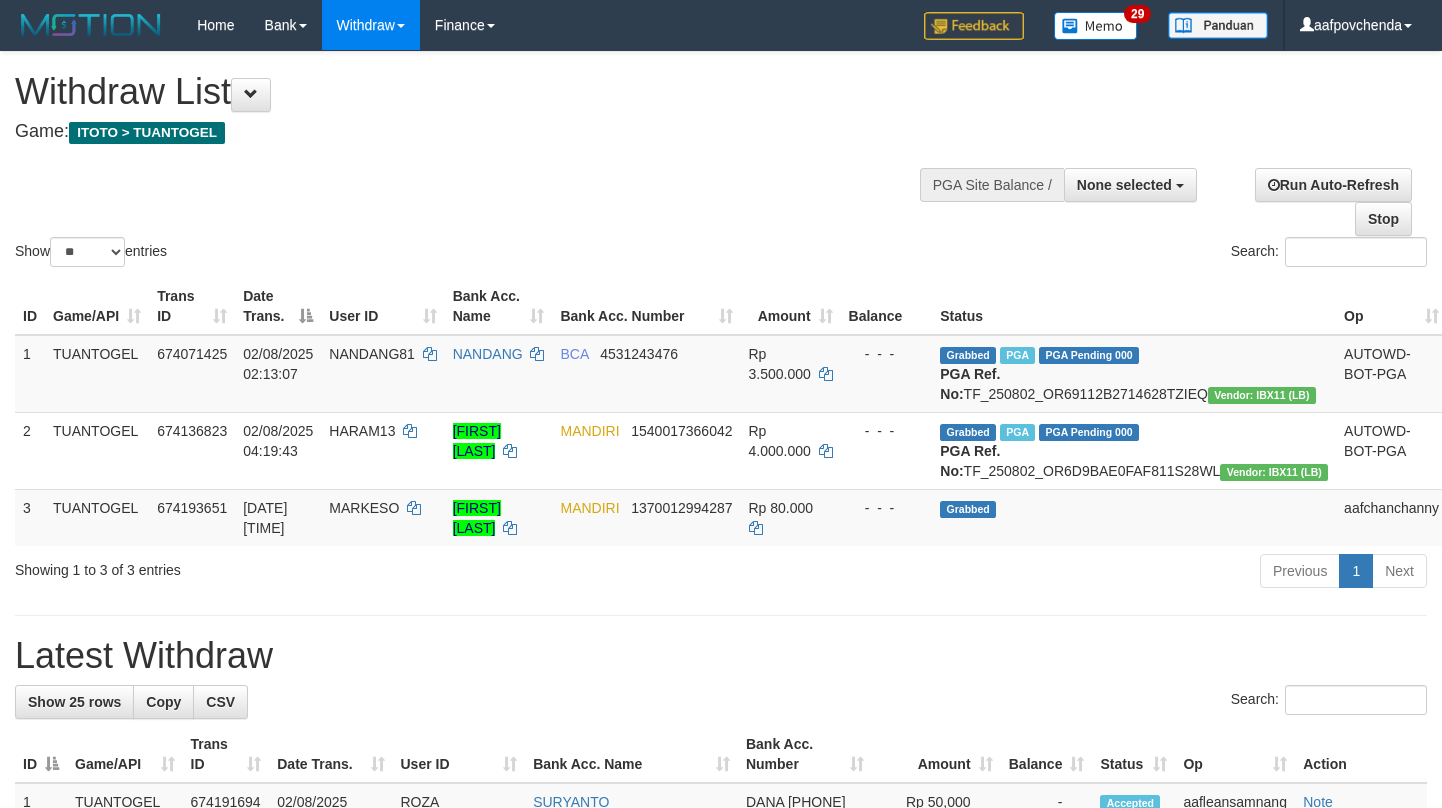 select 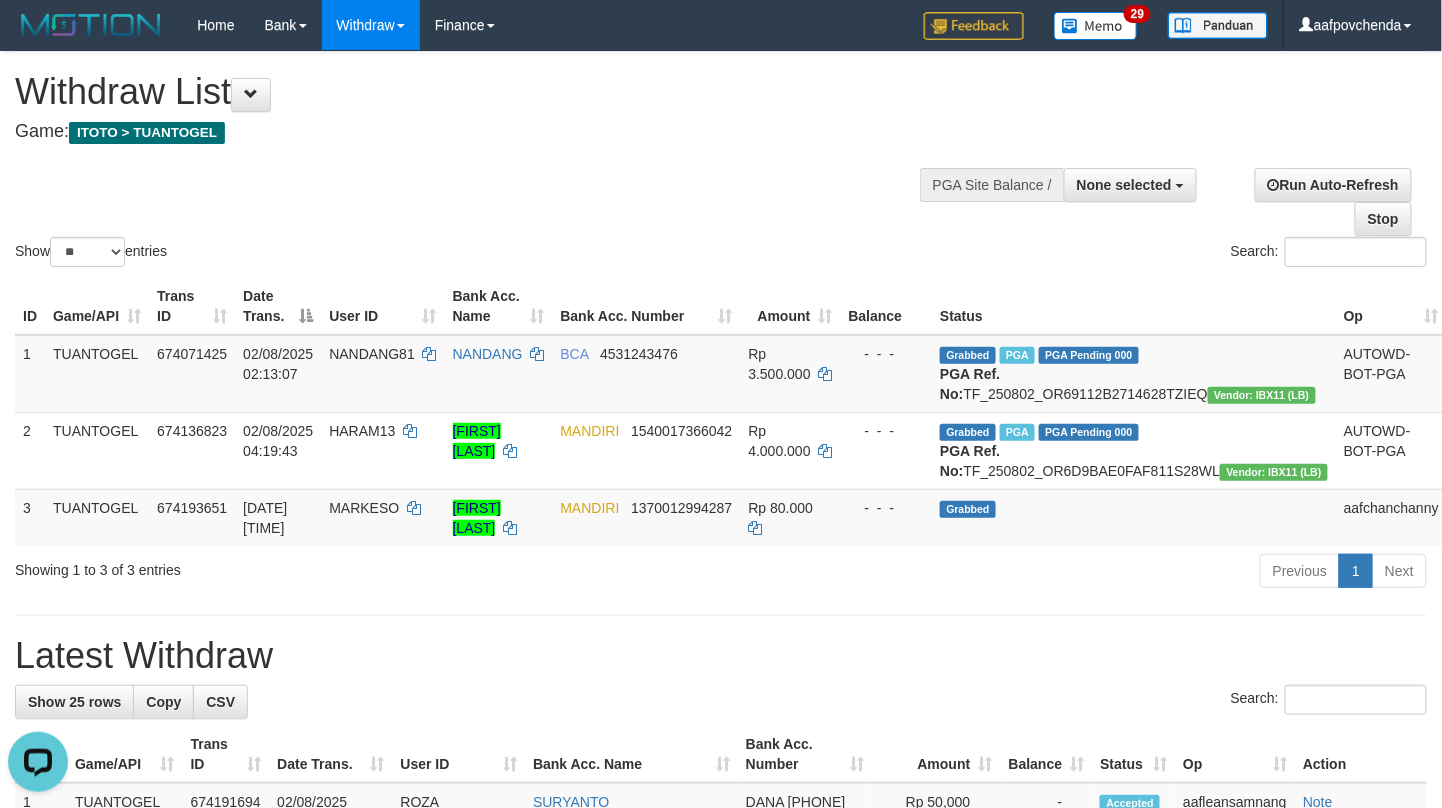 scroll, scrollTop: 0, scrollLeft: 0, axis: both 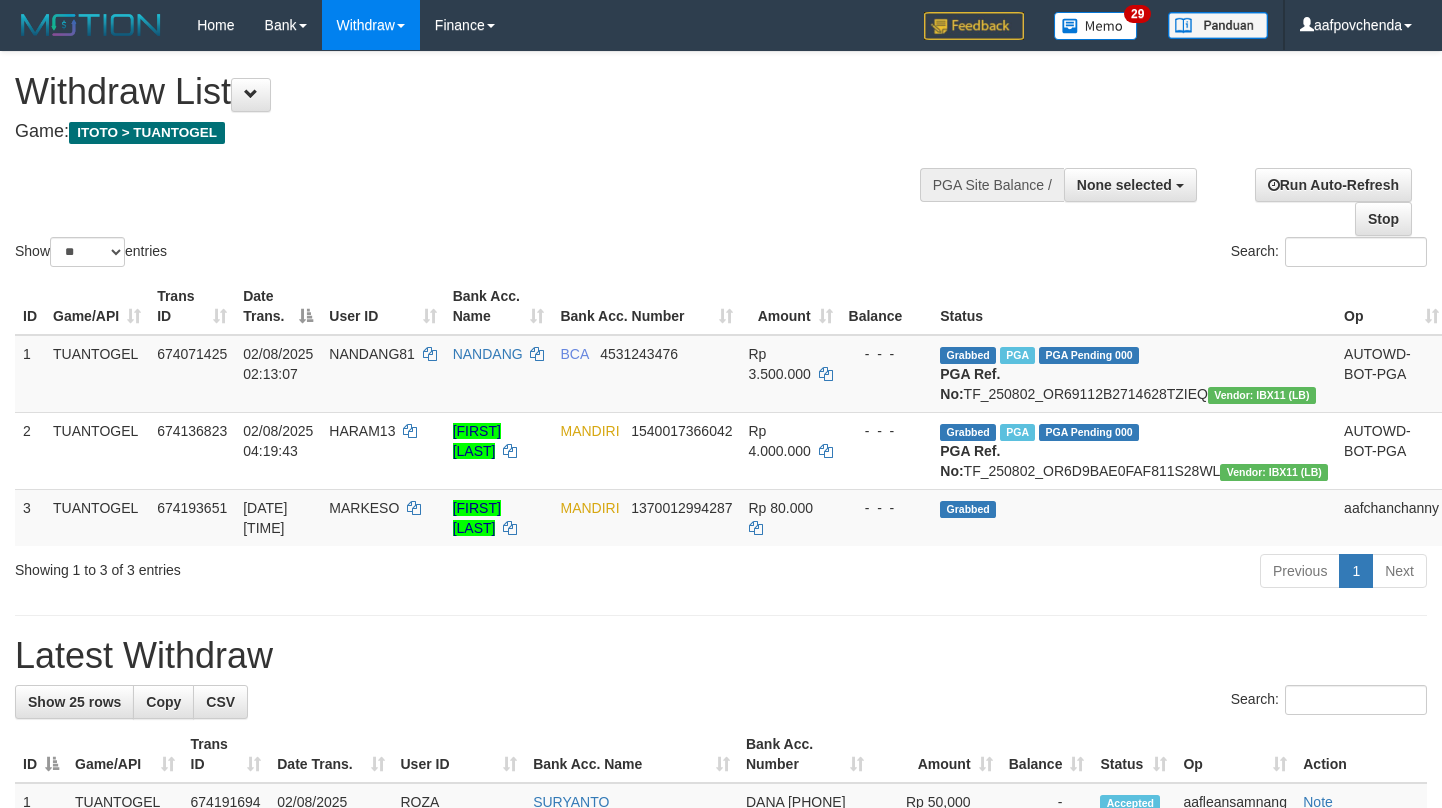 select 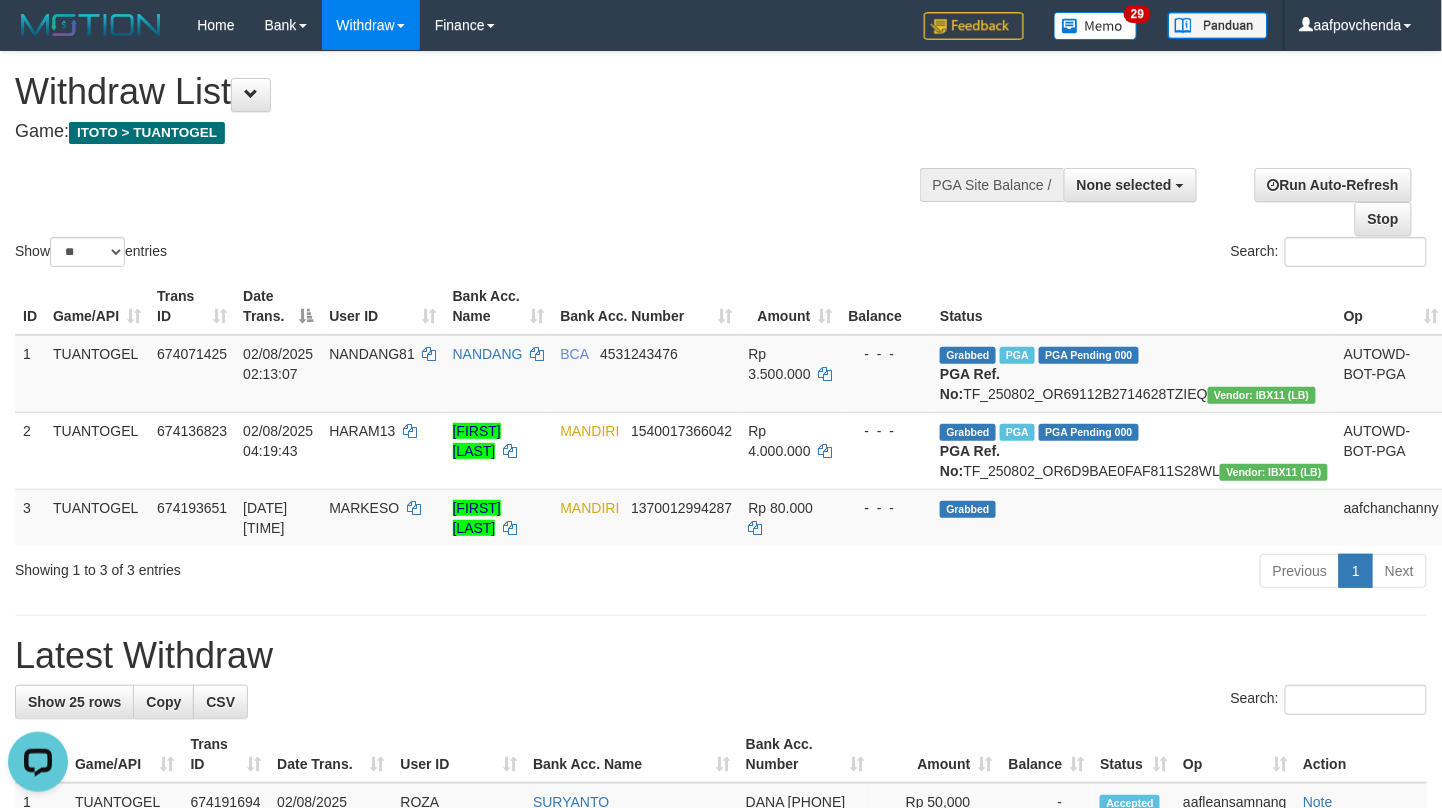 scroll, scrollTop: 0, scrollLeft: 0, axis: both 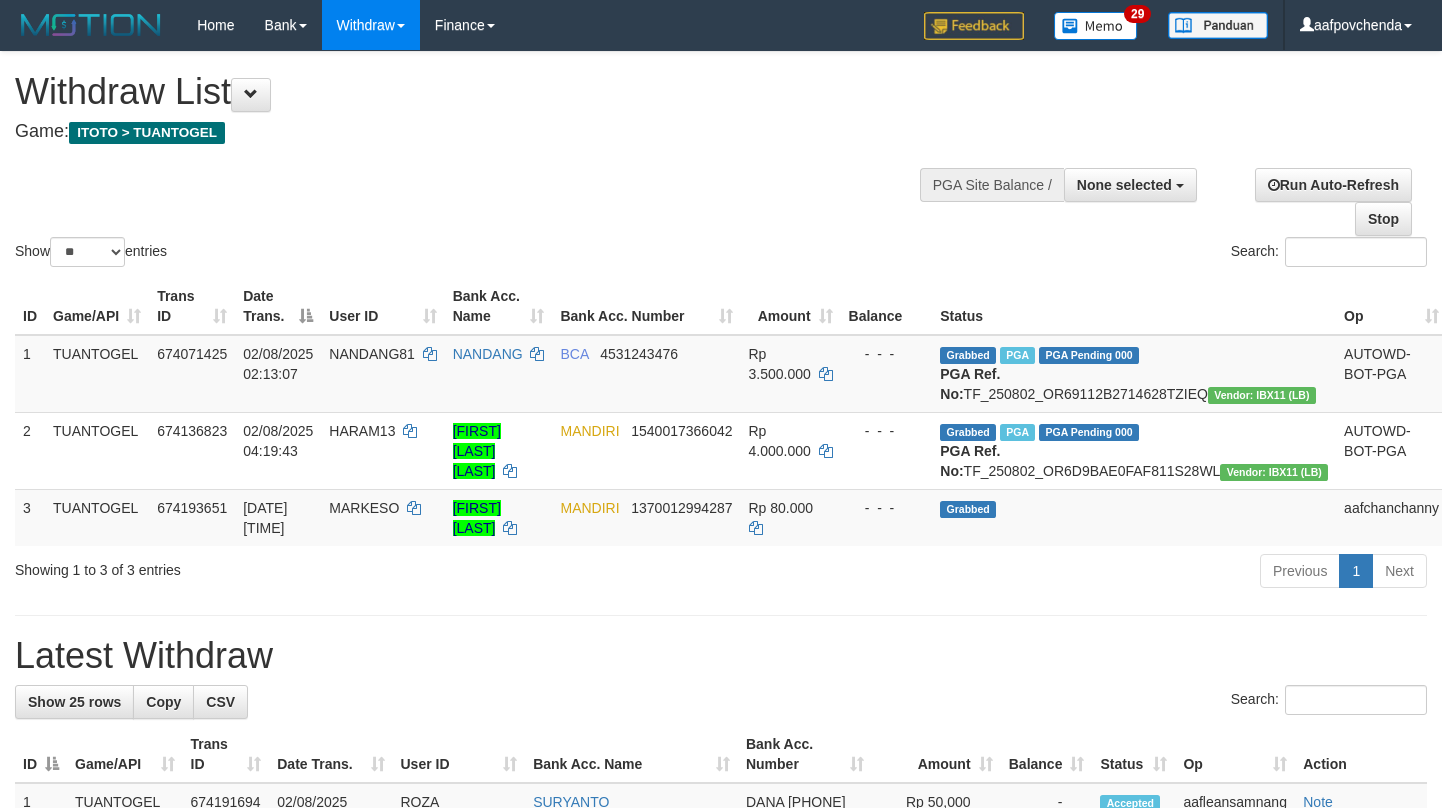 select 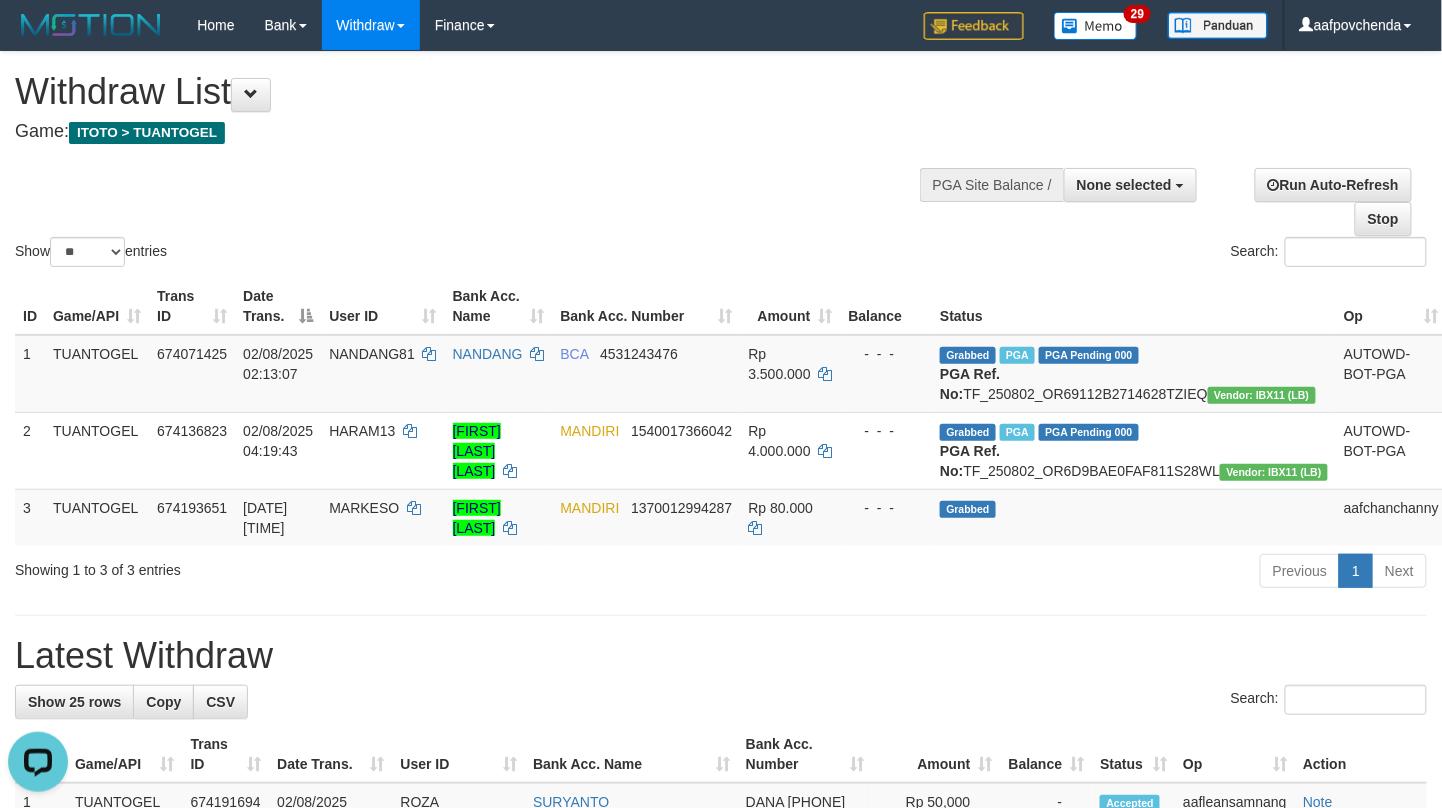 scroll, scrollTop: 0, scrollLeft: 0, axis: both 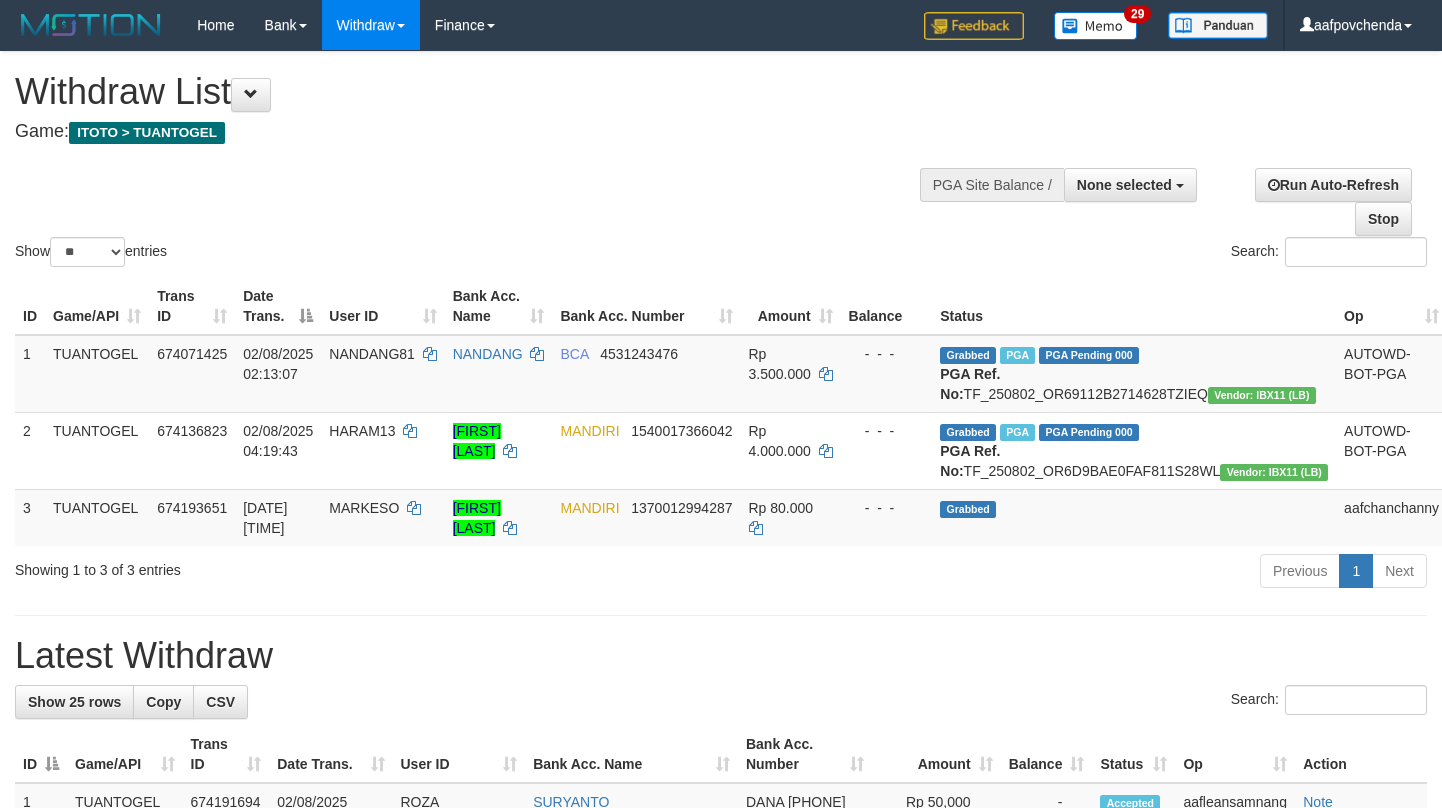 select 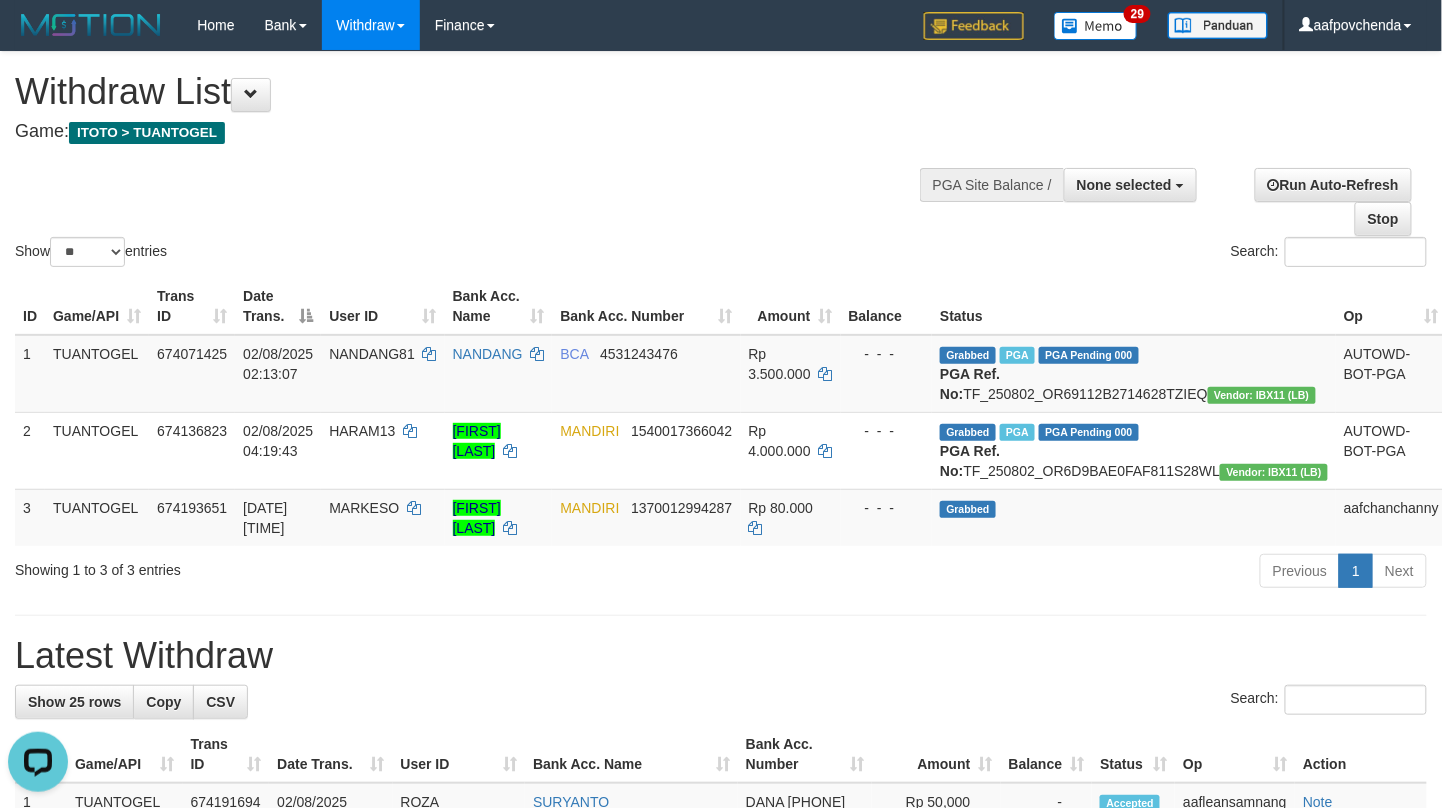scroll, scrollTop: 0, scrollLeft: 0, axis: both 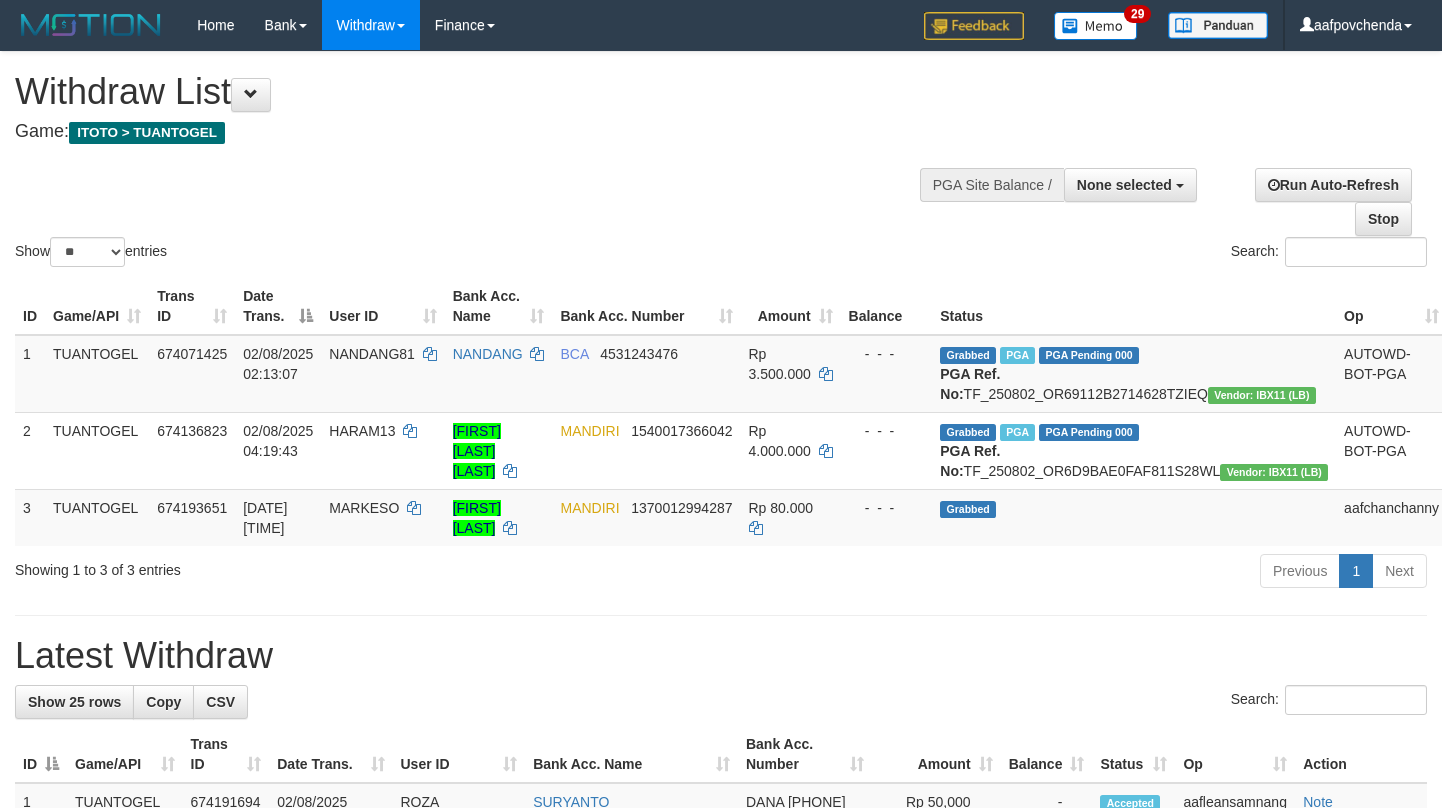 select 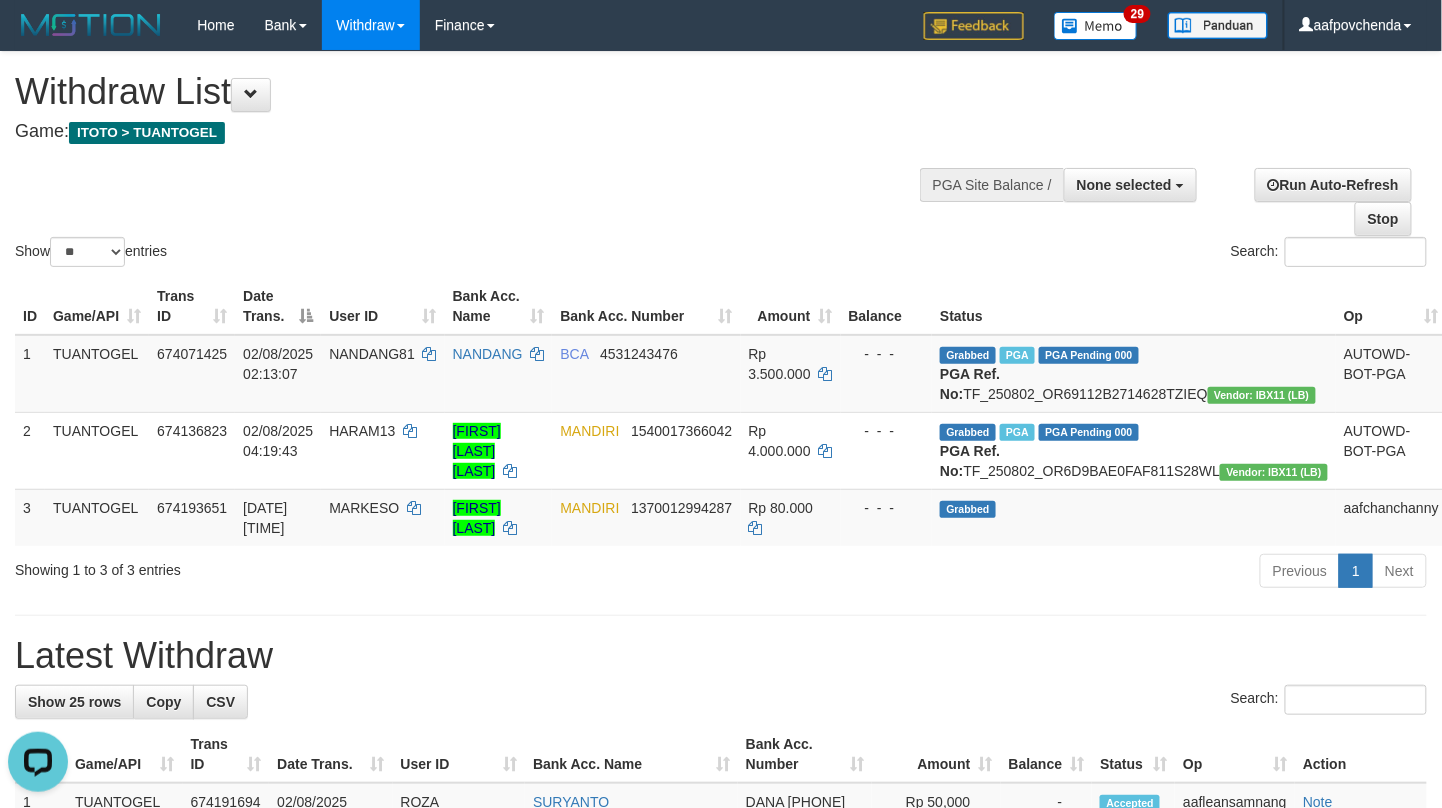 scroll, scrollTop: 0, scrollLeft: 0, axis: both 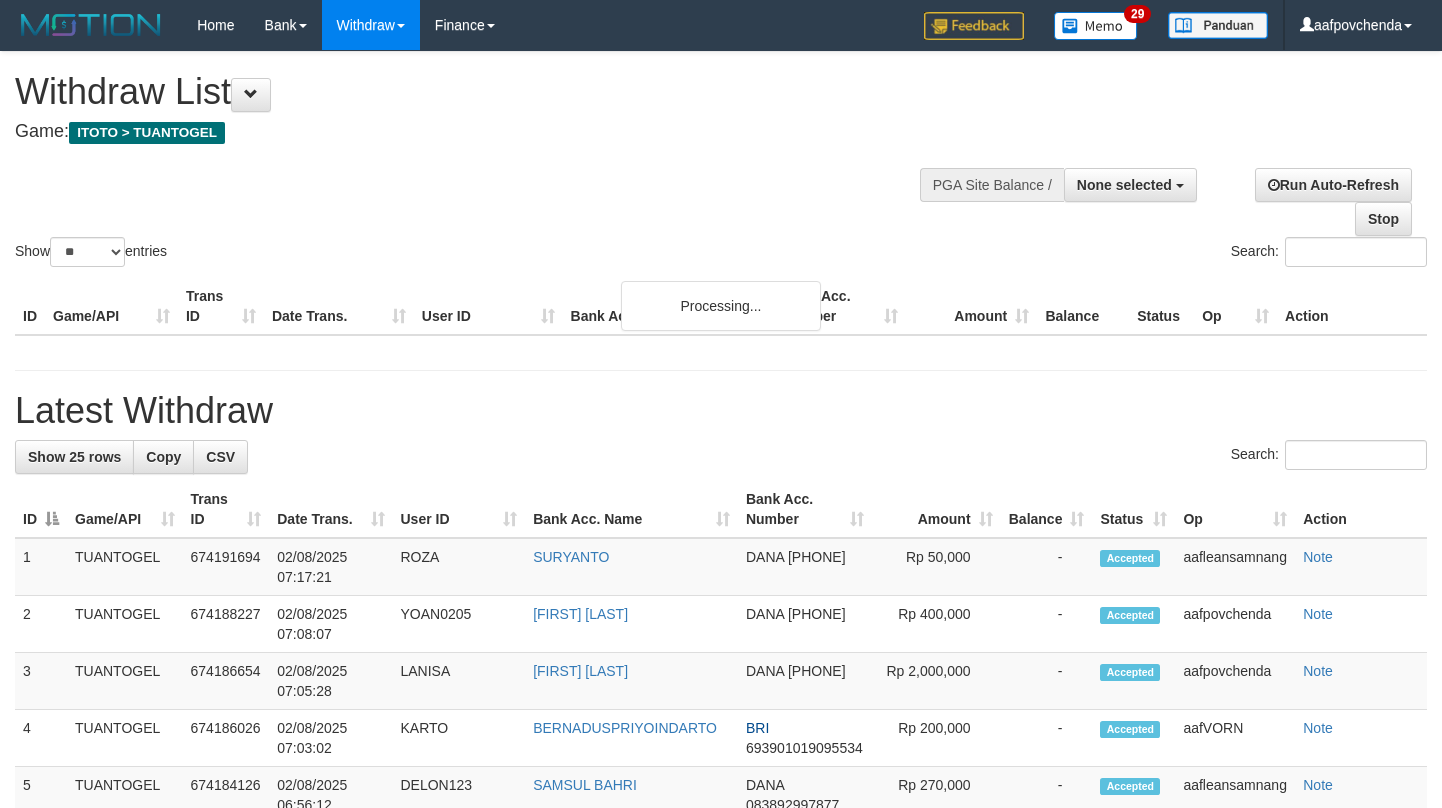 select 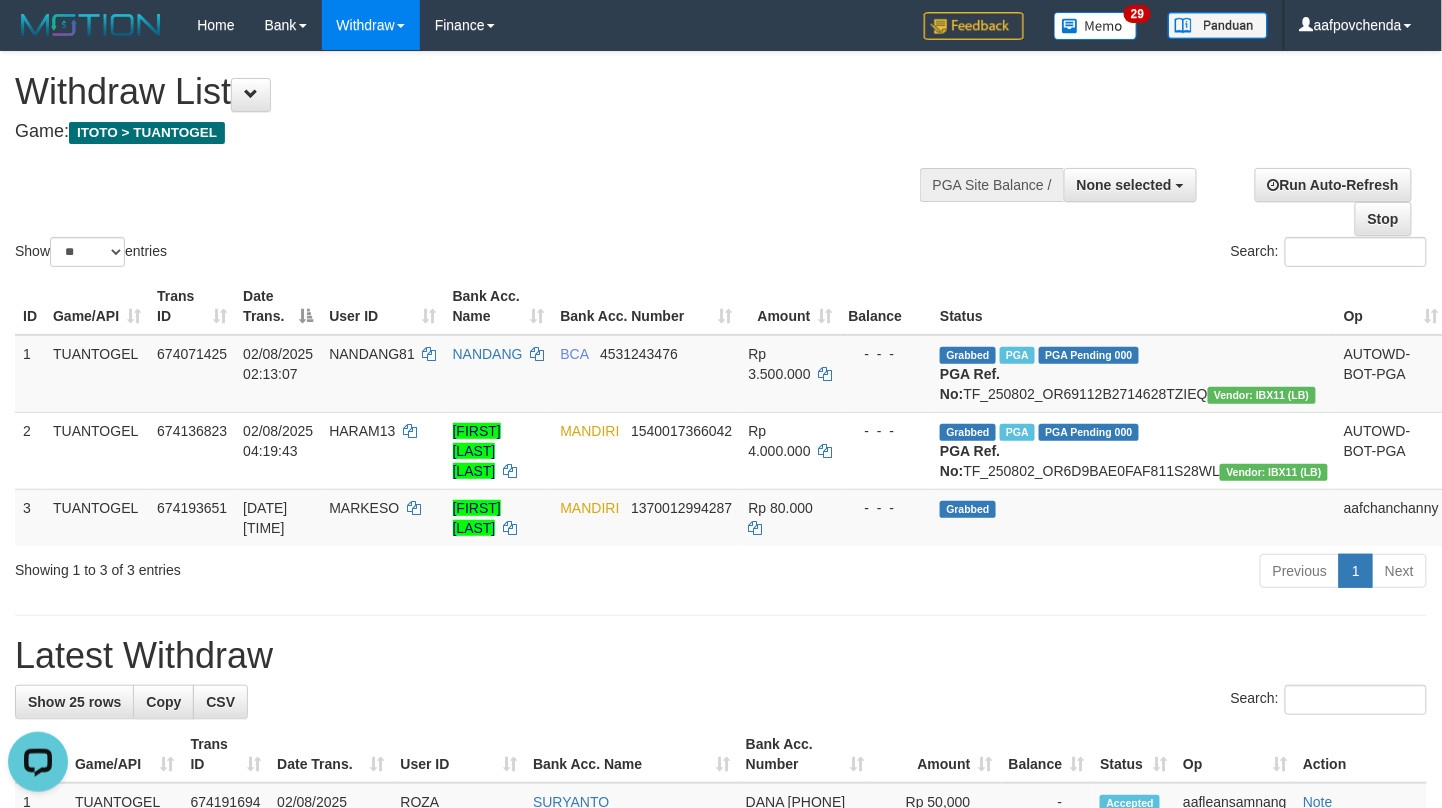 scroll, scrollTop: 0, scrollLeft: 0, axis: both 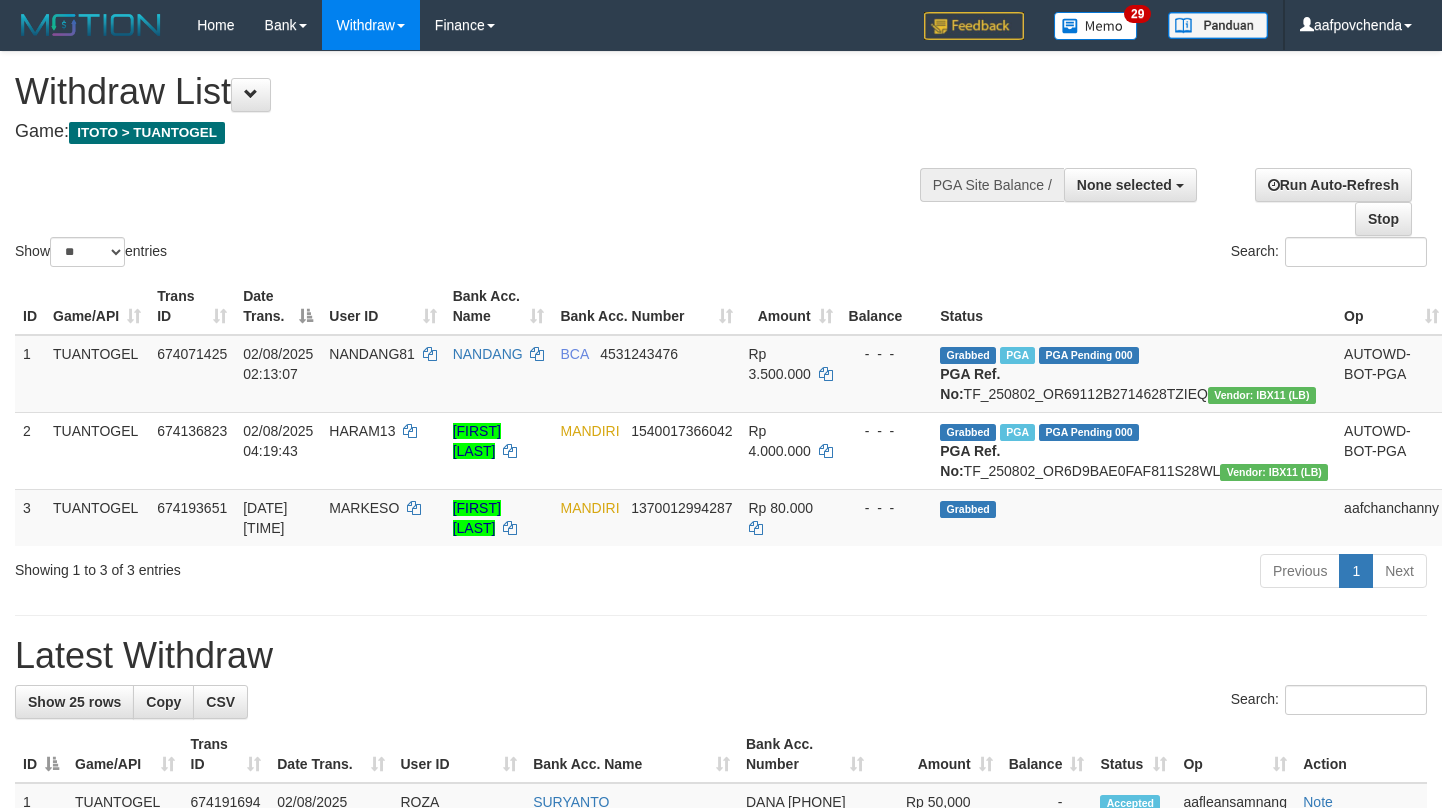 select 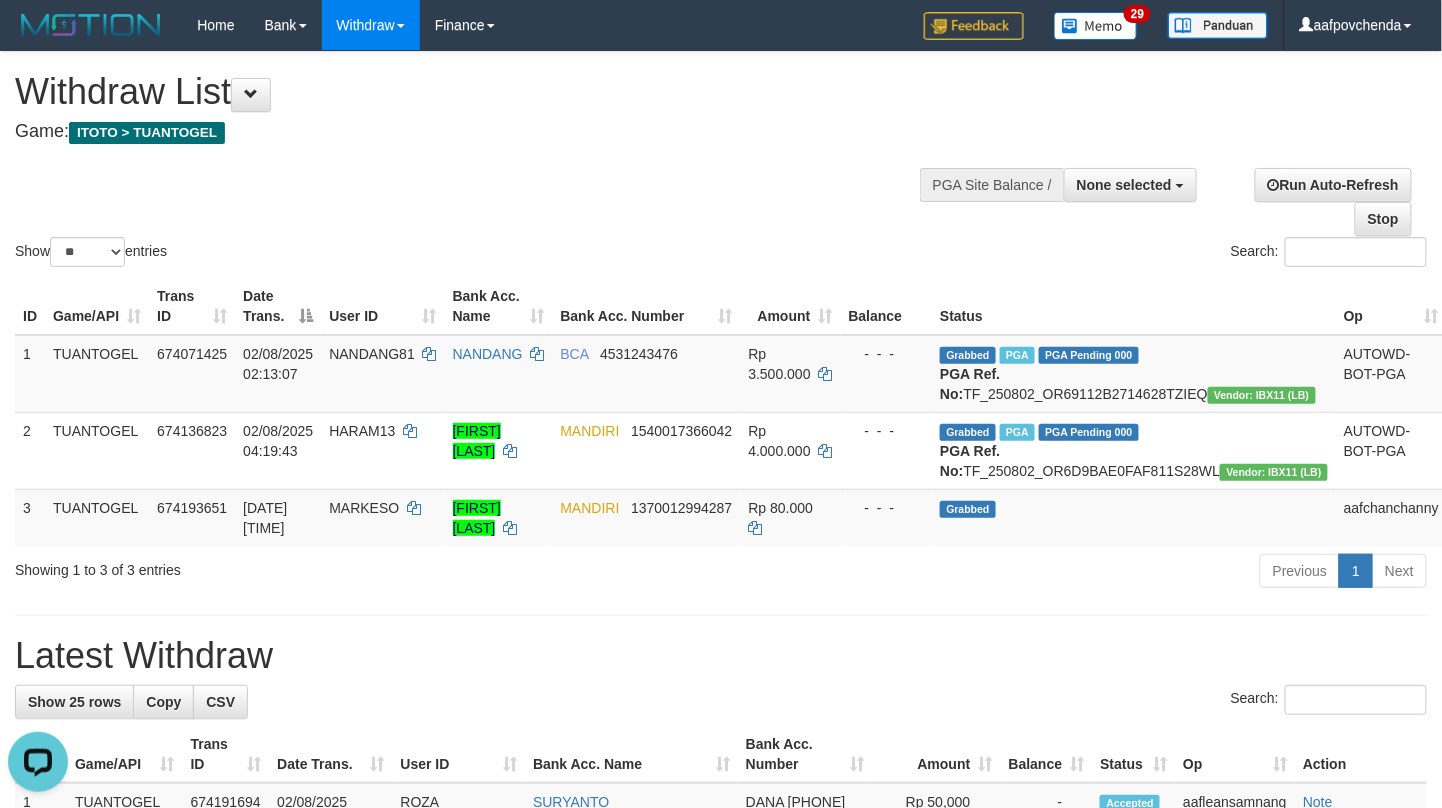 scroll, scrollTop: 0, scrollLeft: 0, axis: both 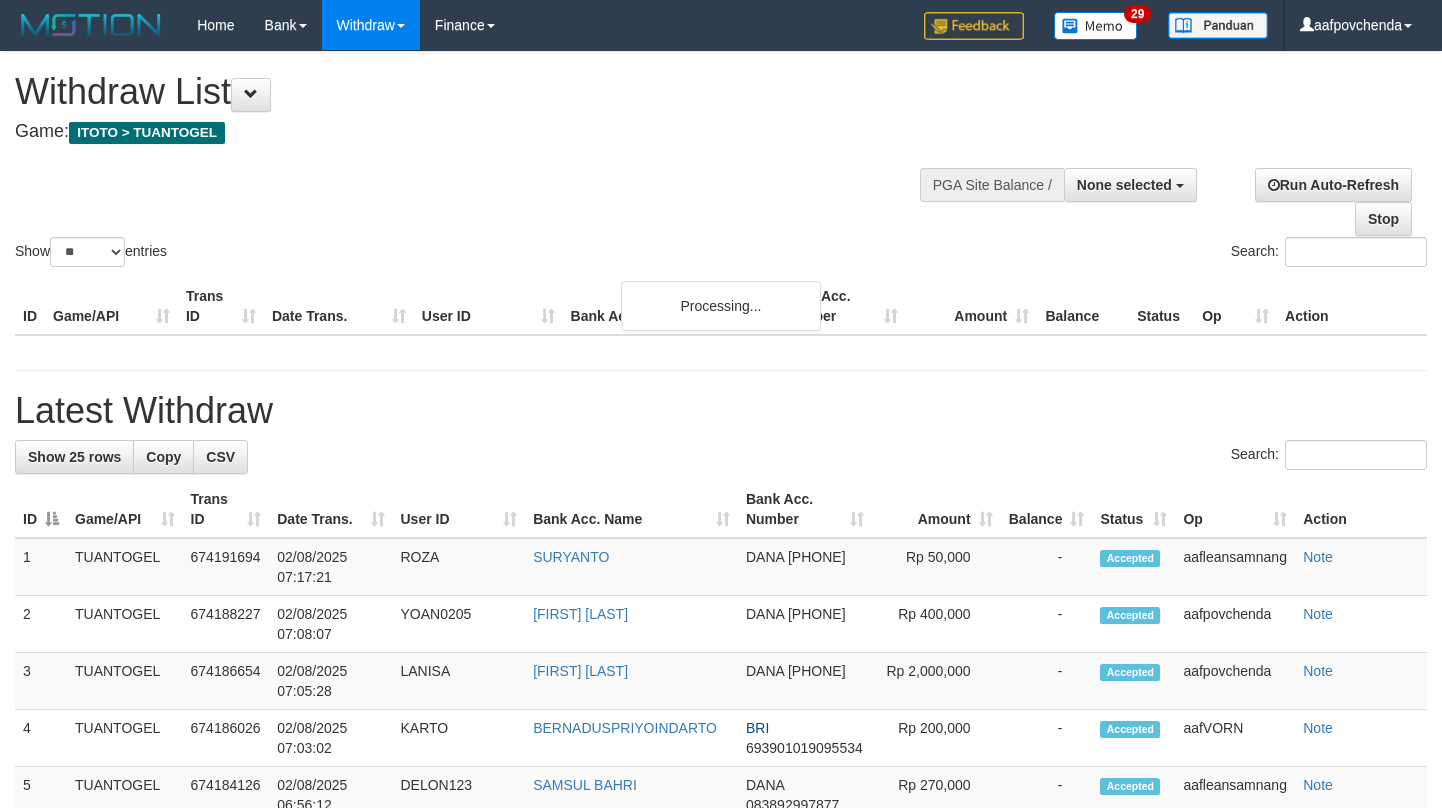 select 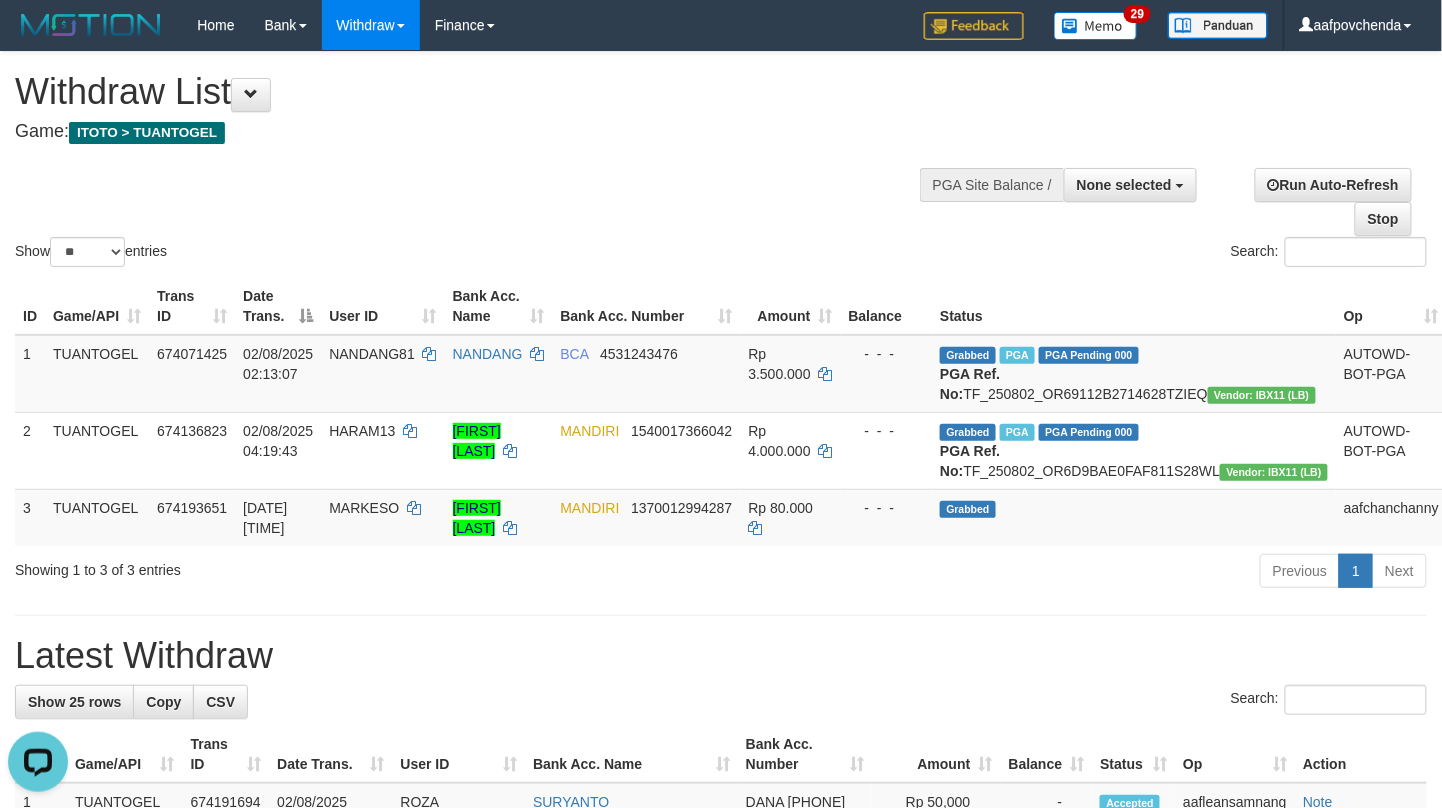 scroll, scrollTop: 0, scrollLeft: 0, axis: both 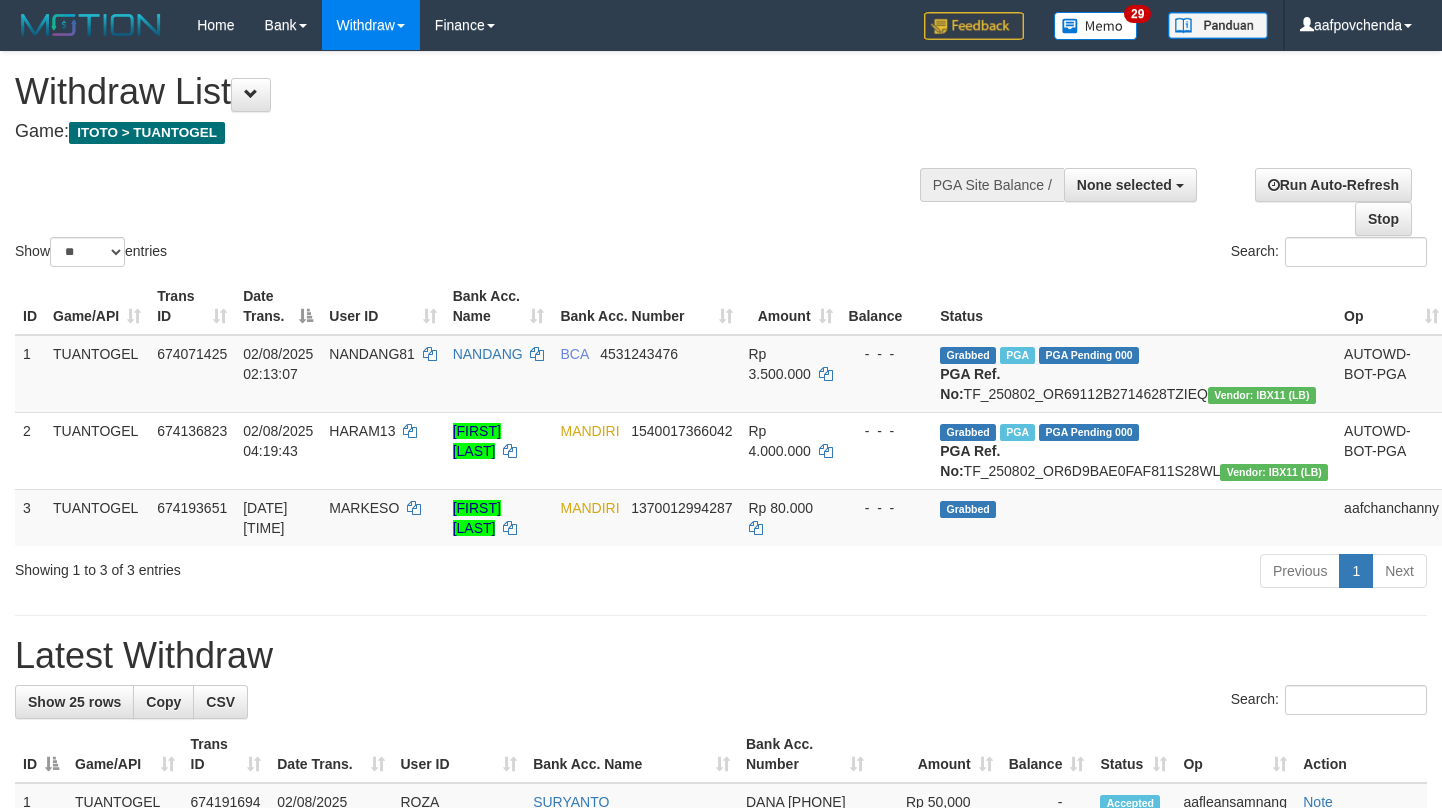 select 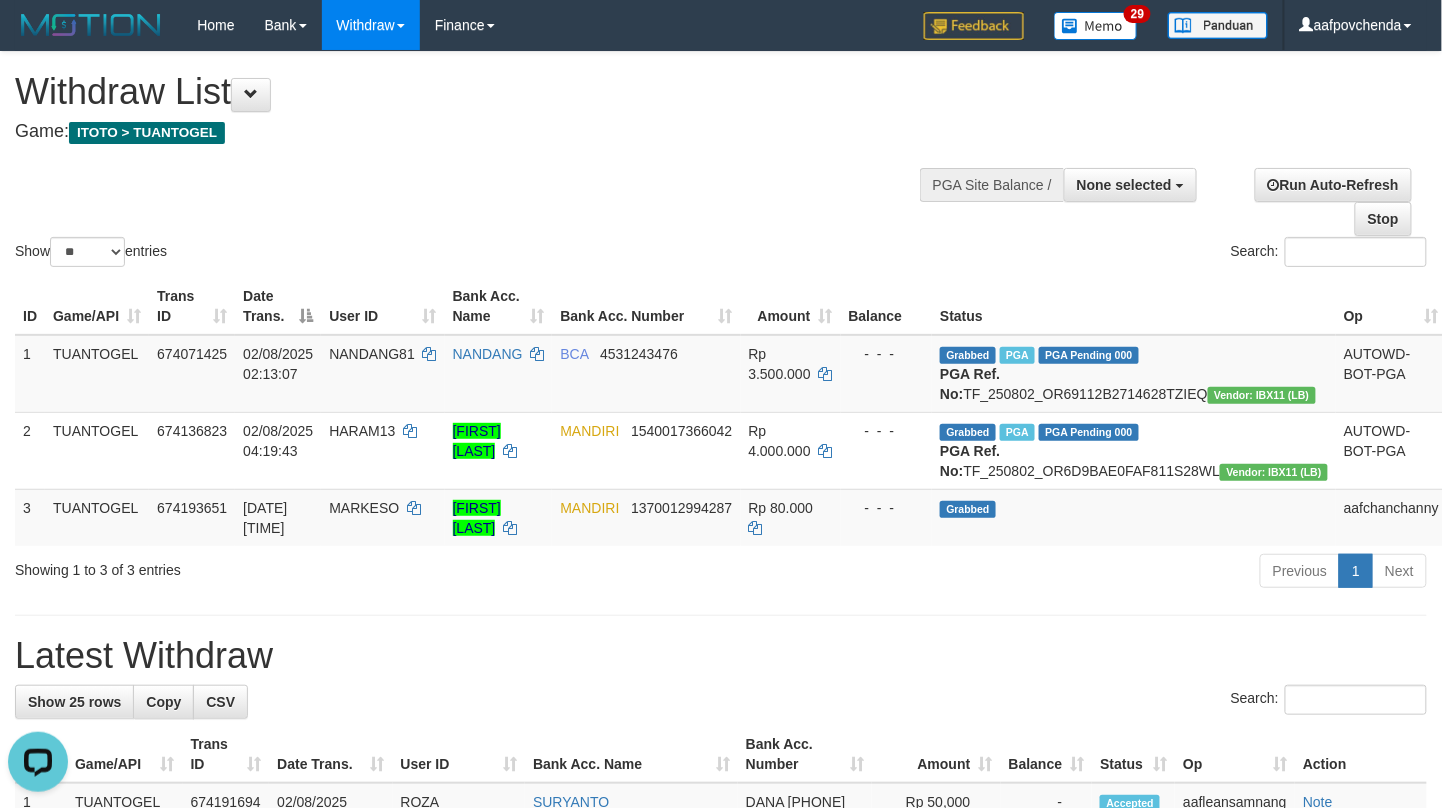 scroll, scrollTop: 0, scrollLeft: 0, axis: both 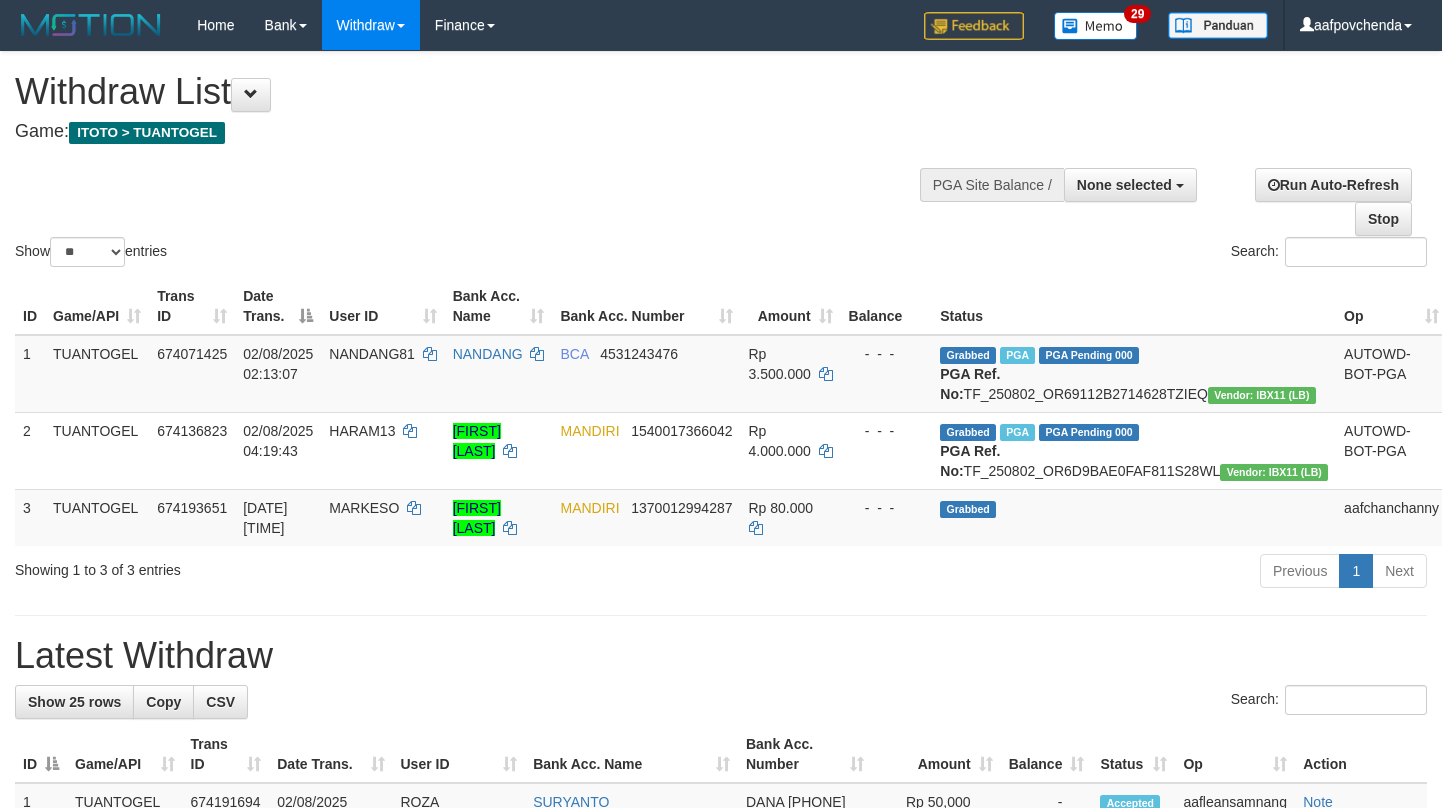 select 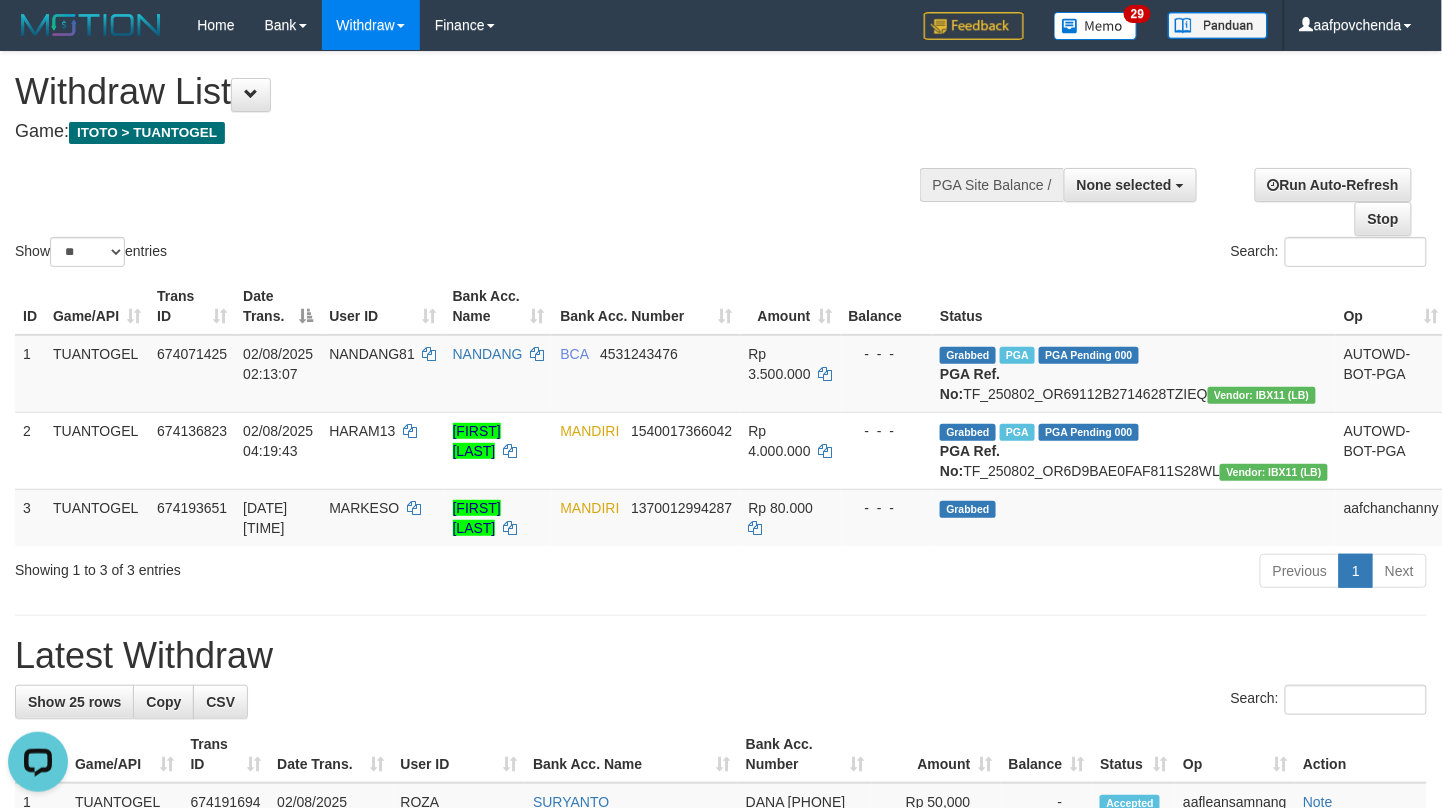 scroll, scrollTop: 0, scrollLeft: 0, axis: both 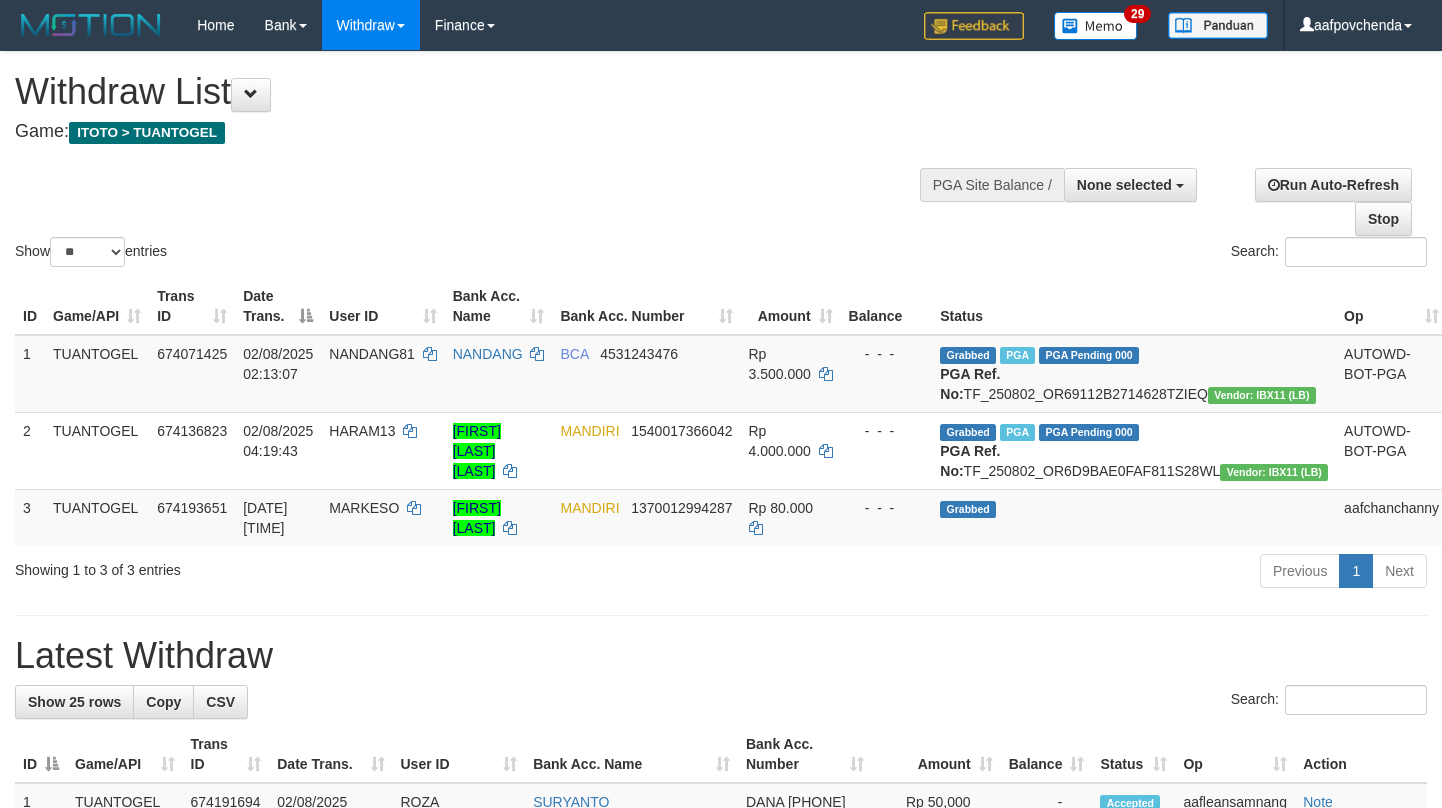 select 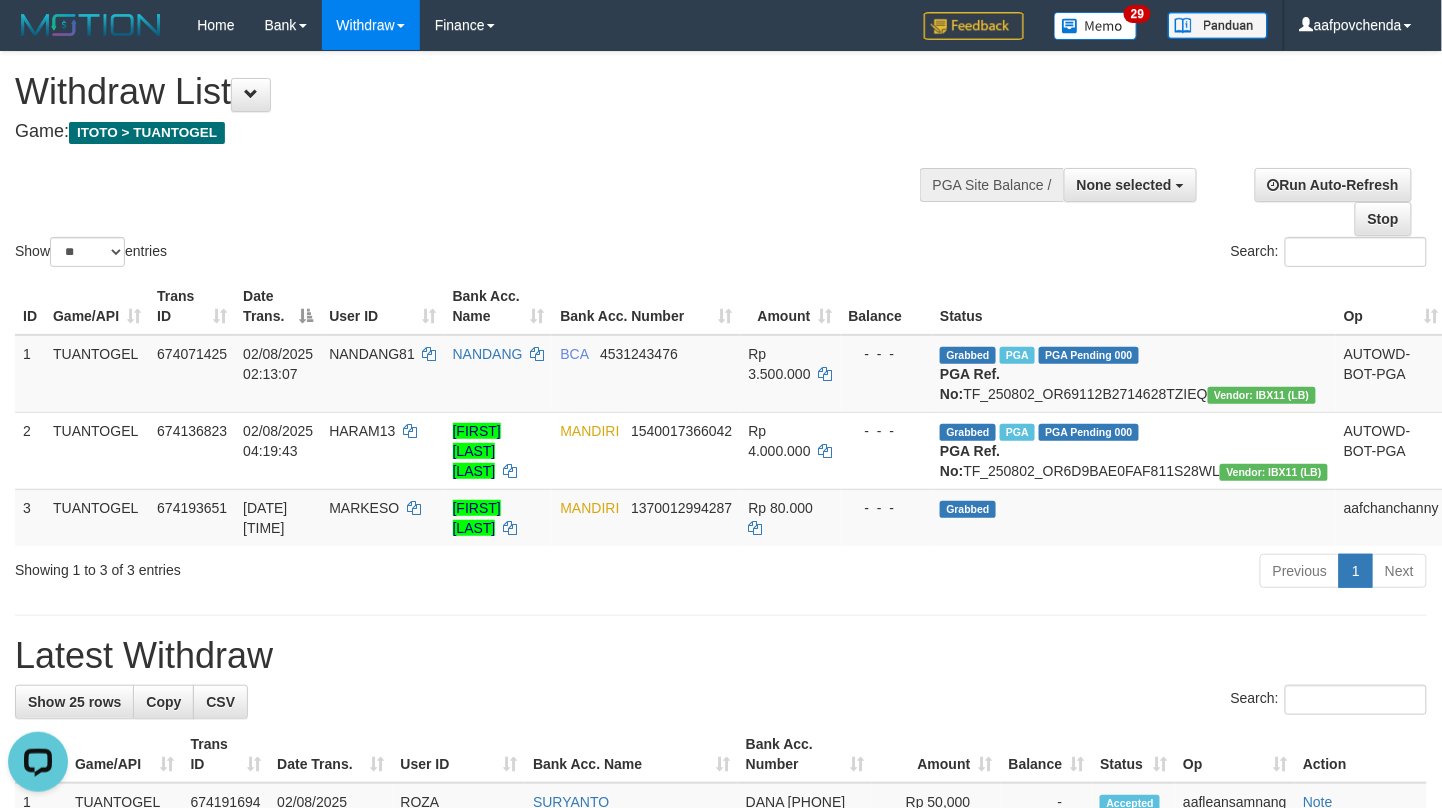 scroll, scrollTop: 0, scrollLeft: 0, axis: both 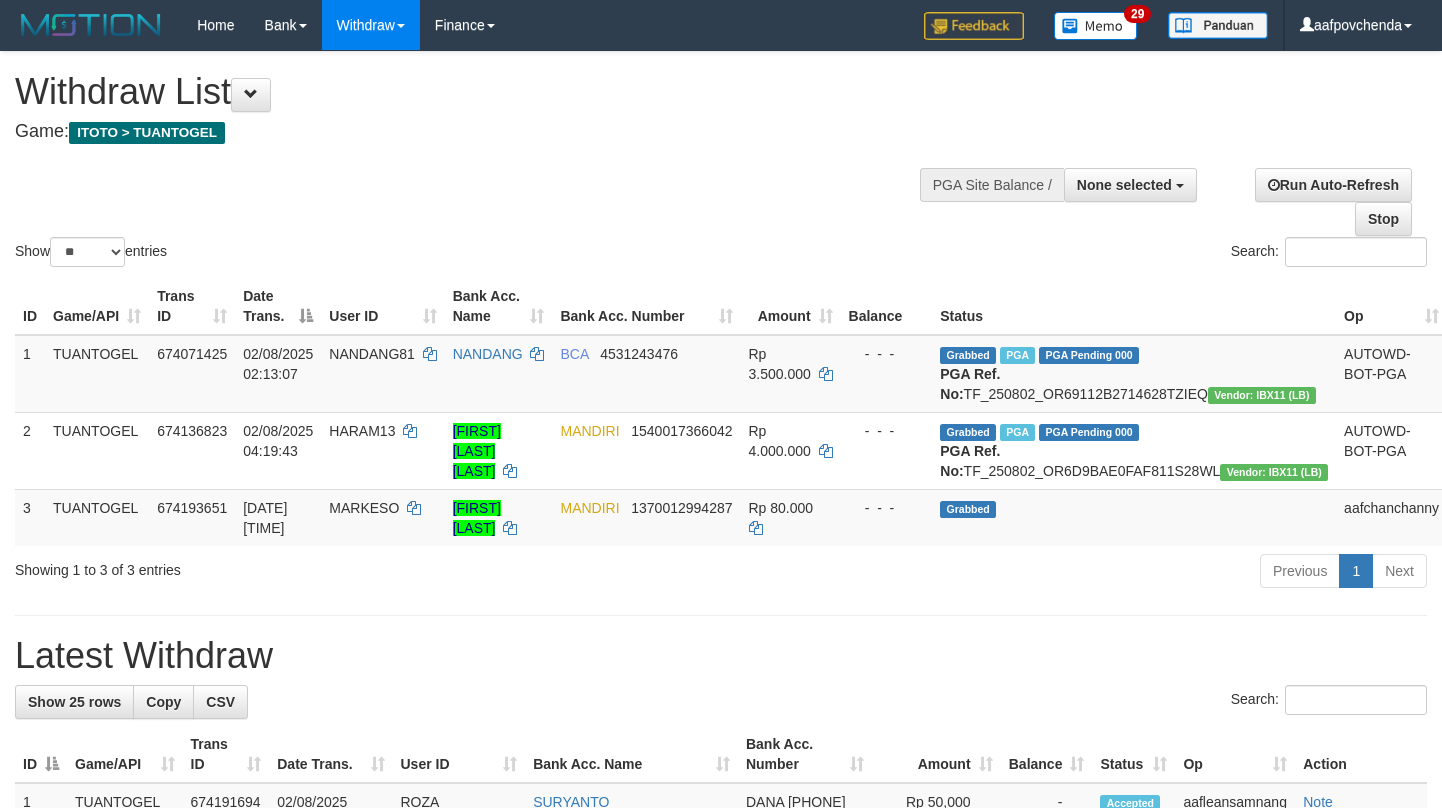 select 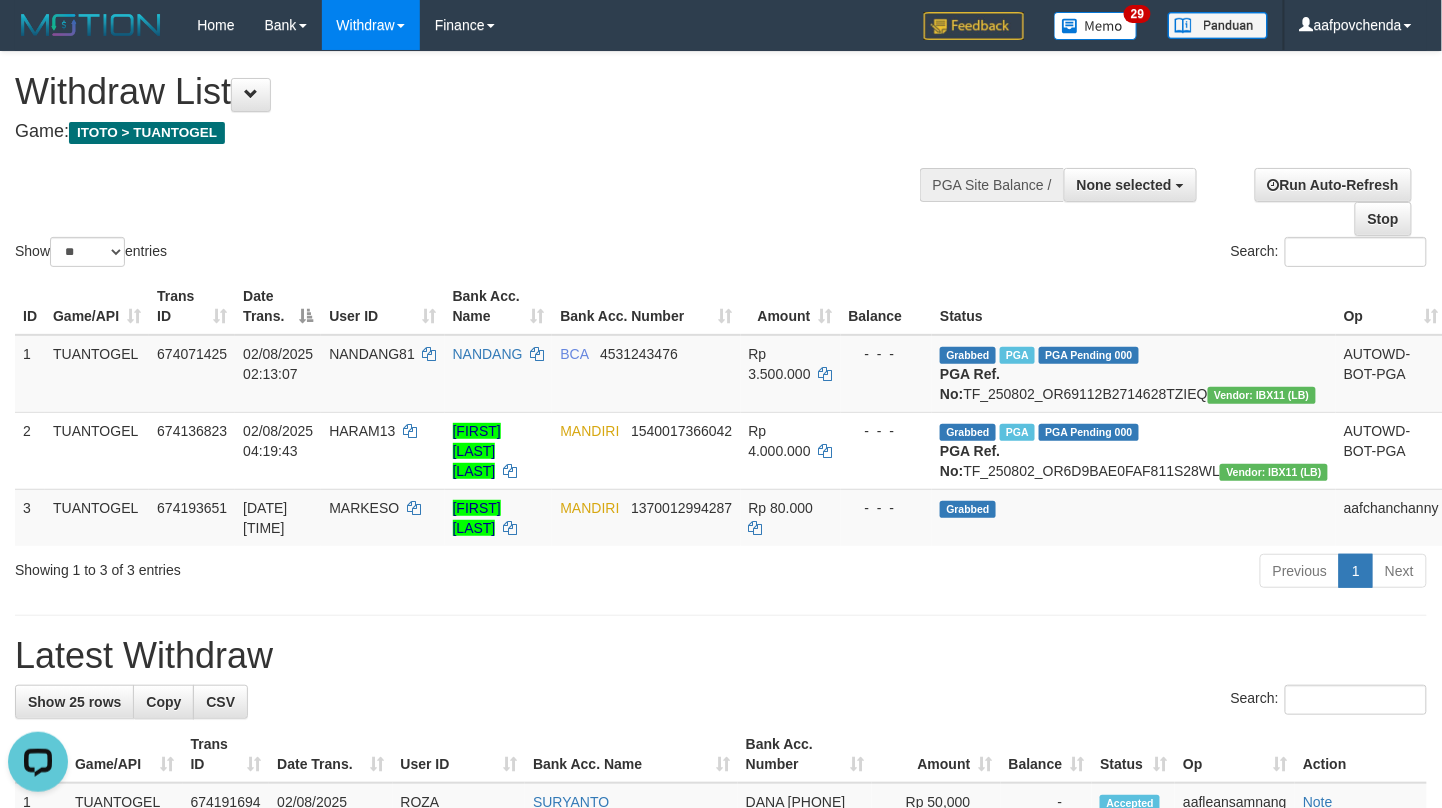 scroll, scrollTop: 0, scrollLeft: 0, axis: both 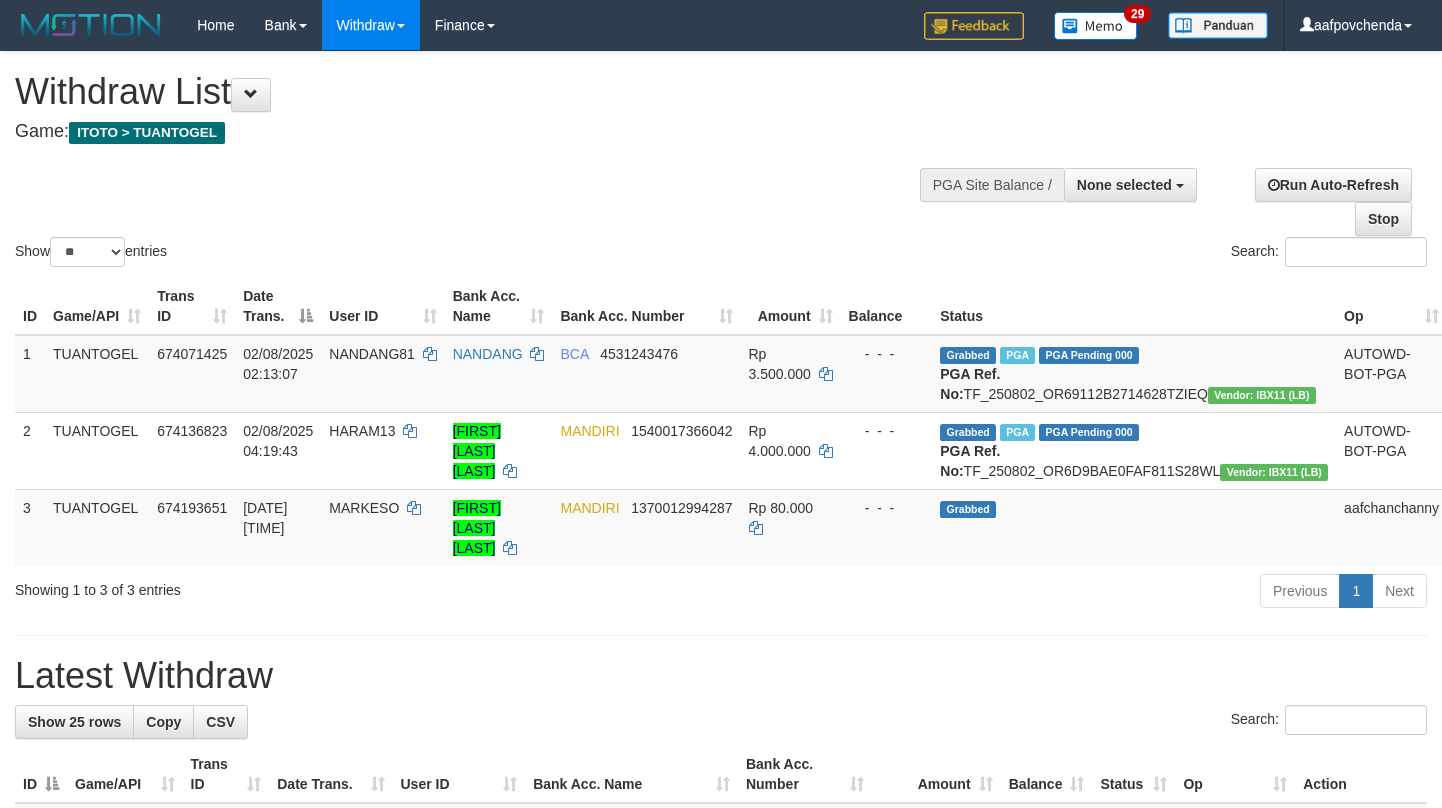 select 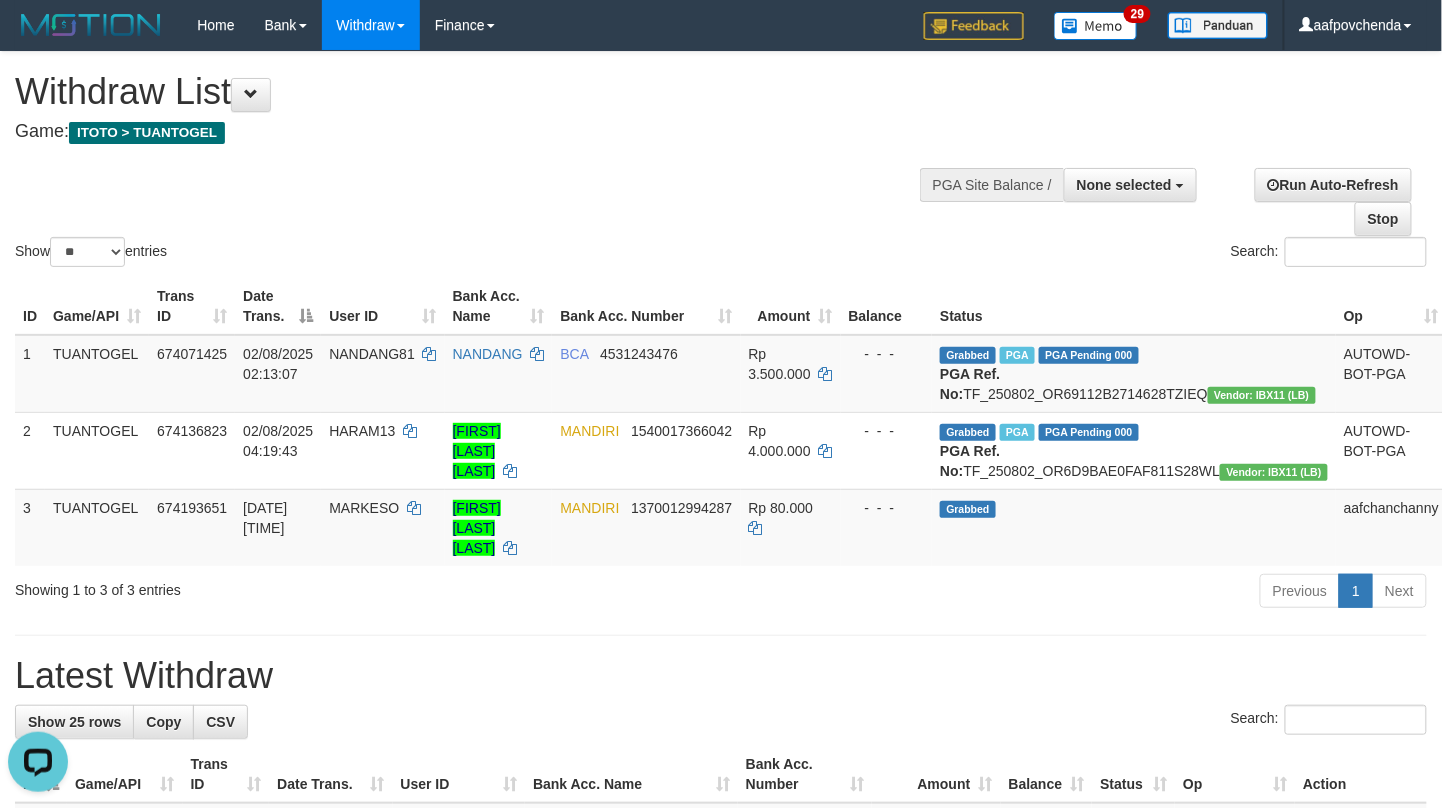 scroll, scrollTop: 0, scrollLeft: 0, axis: both 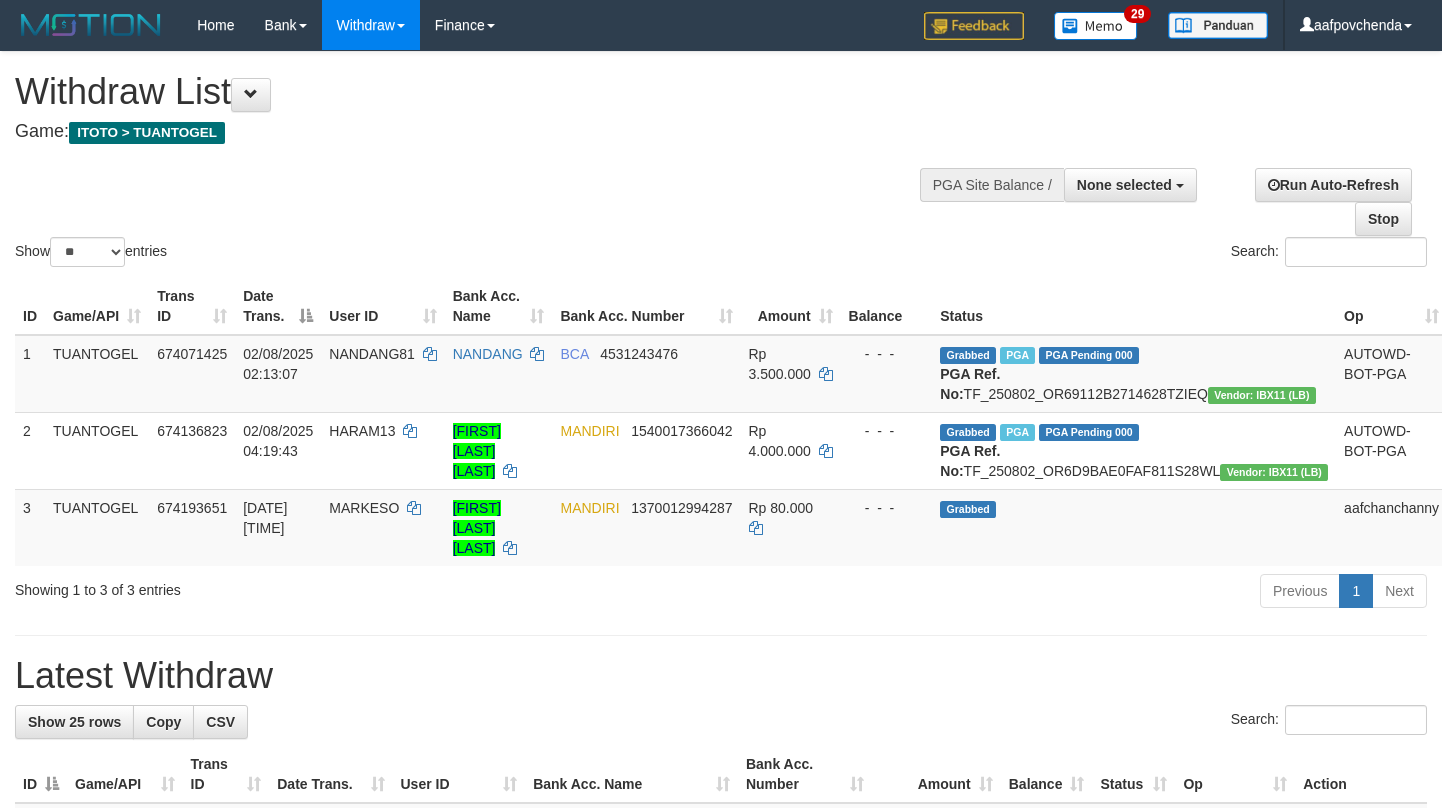 select 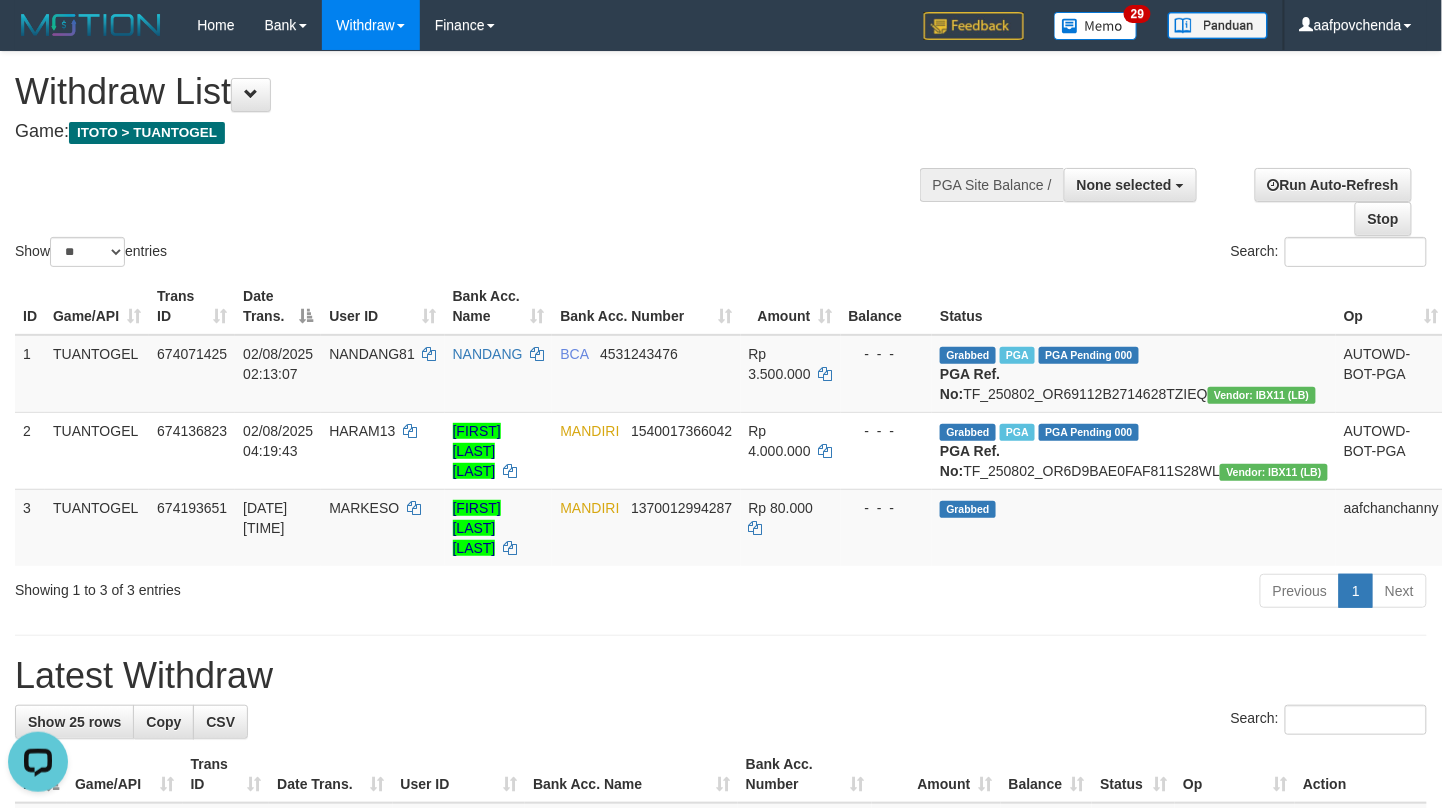 scroll, scrollTop: 0, scrollLeft: 0, axis: both 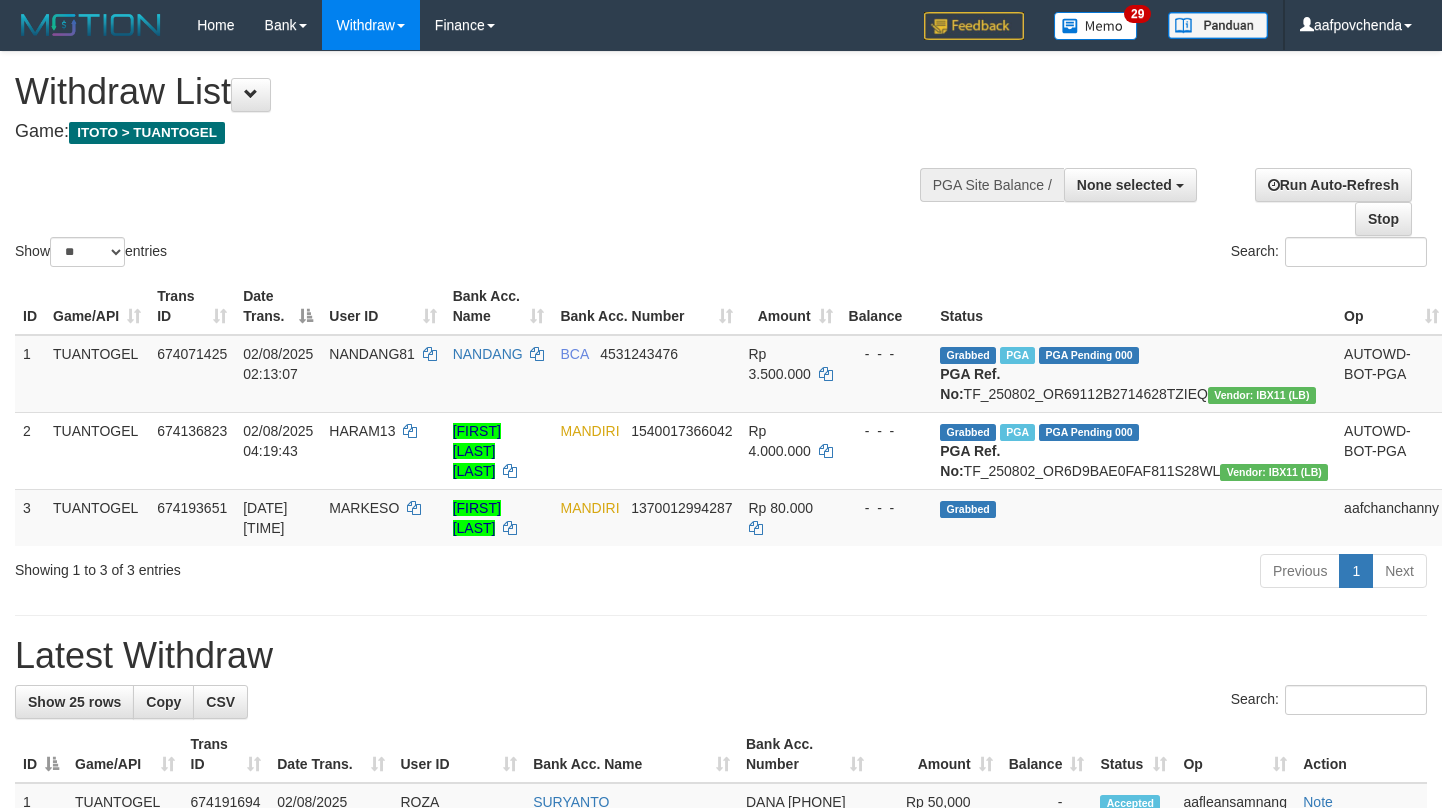 select 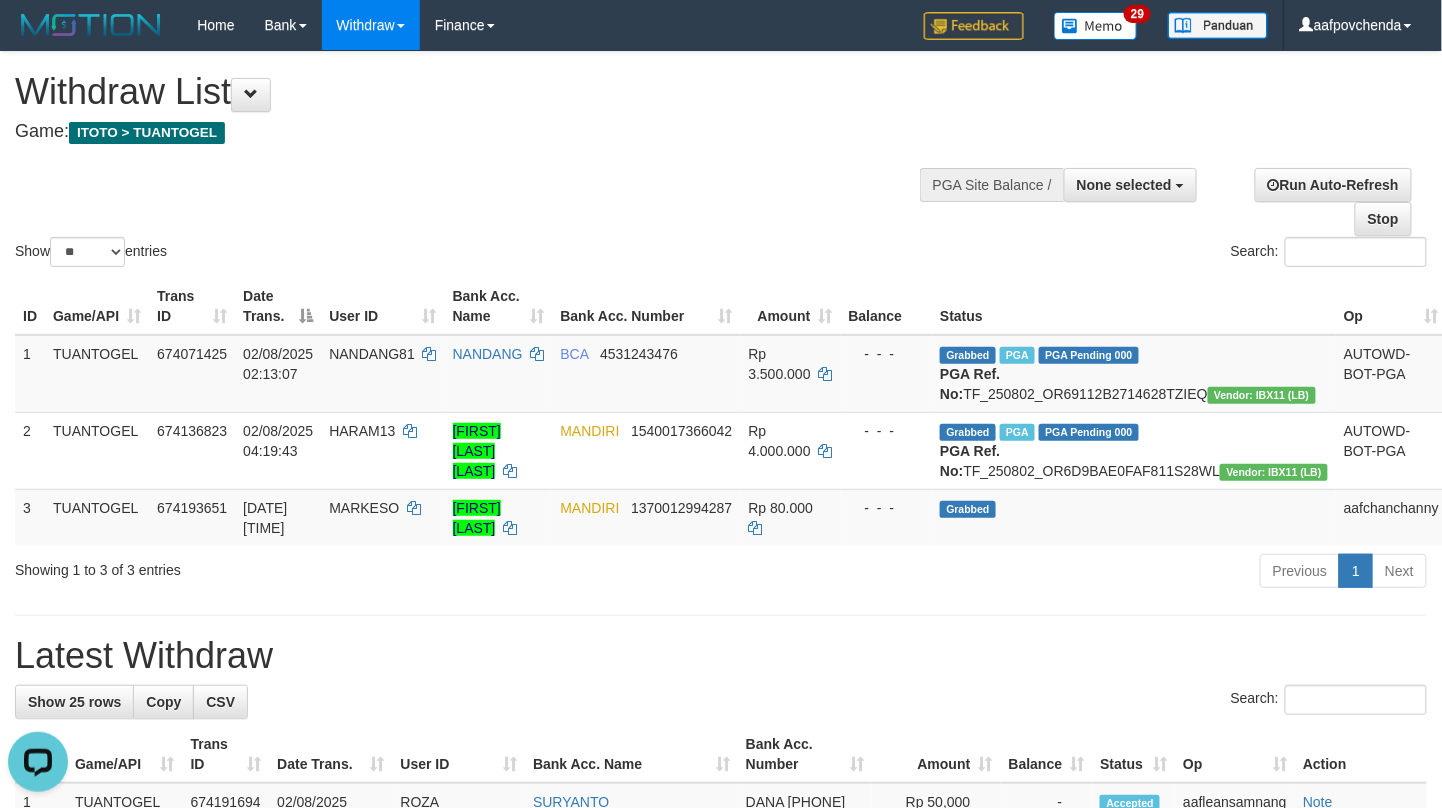 scroll, scrollTop: 0, scrollLeft: 0, axis: both 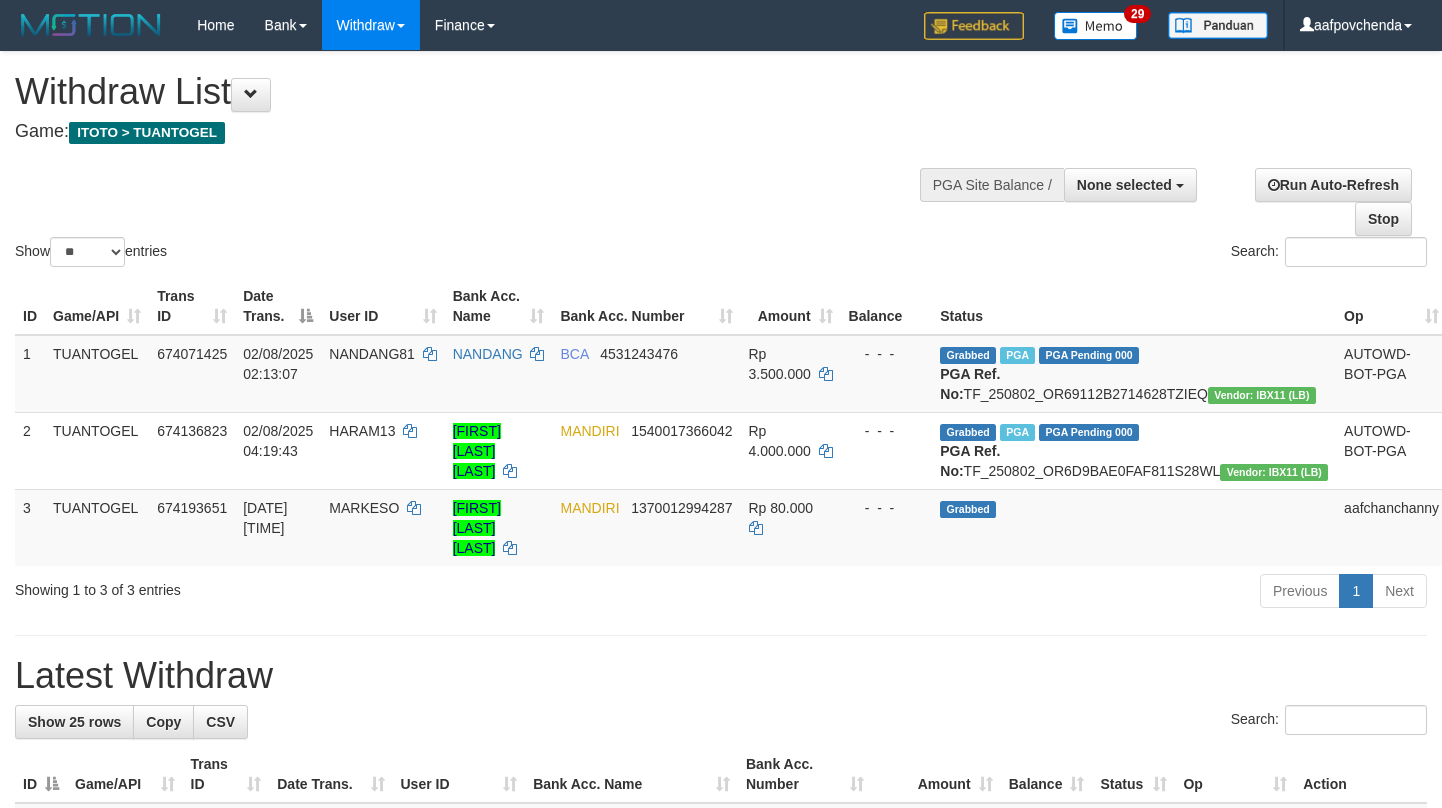 select 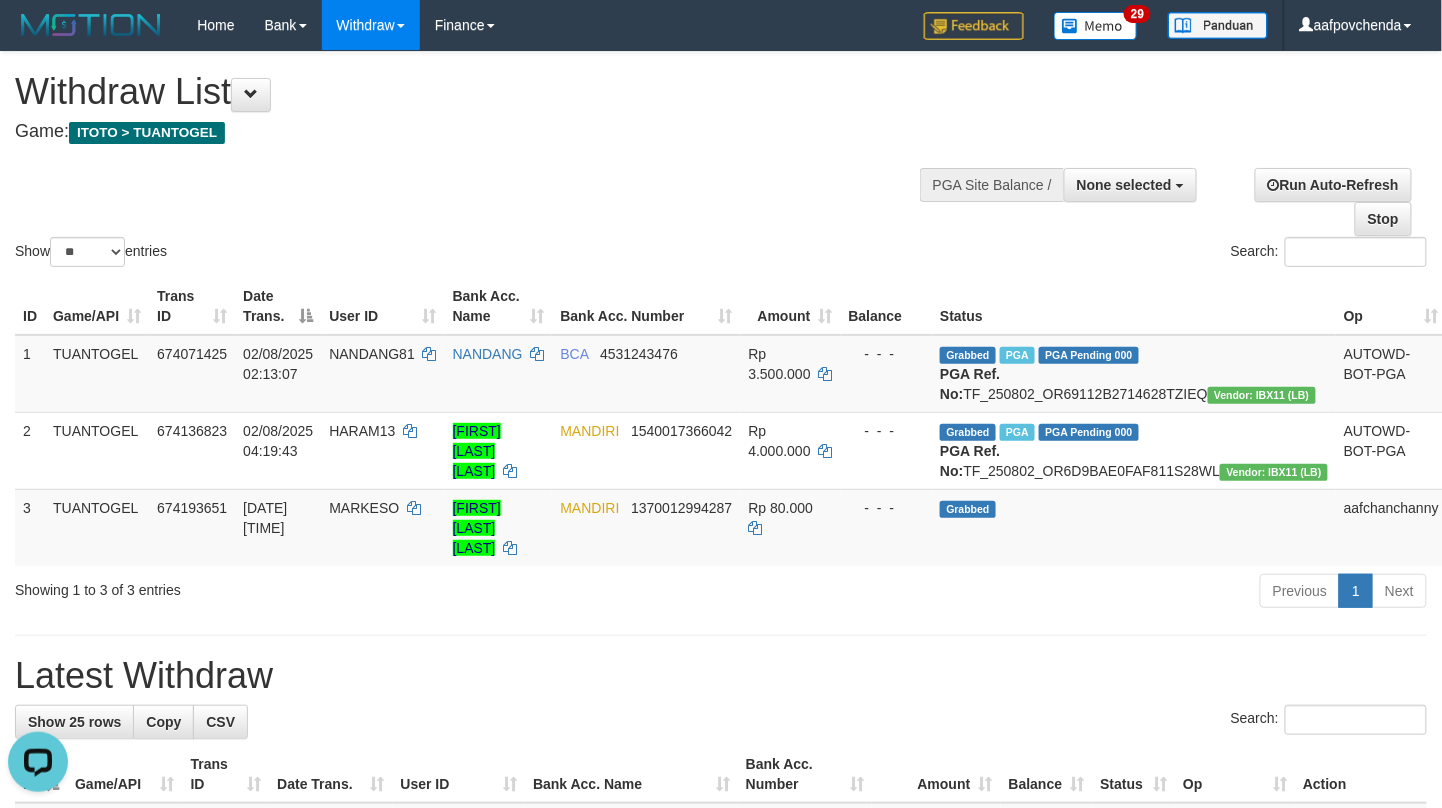 scroll, scrollTop: 0, scrollLeft: 0, axis: both 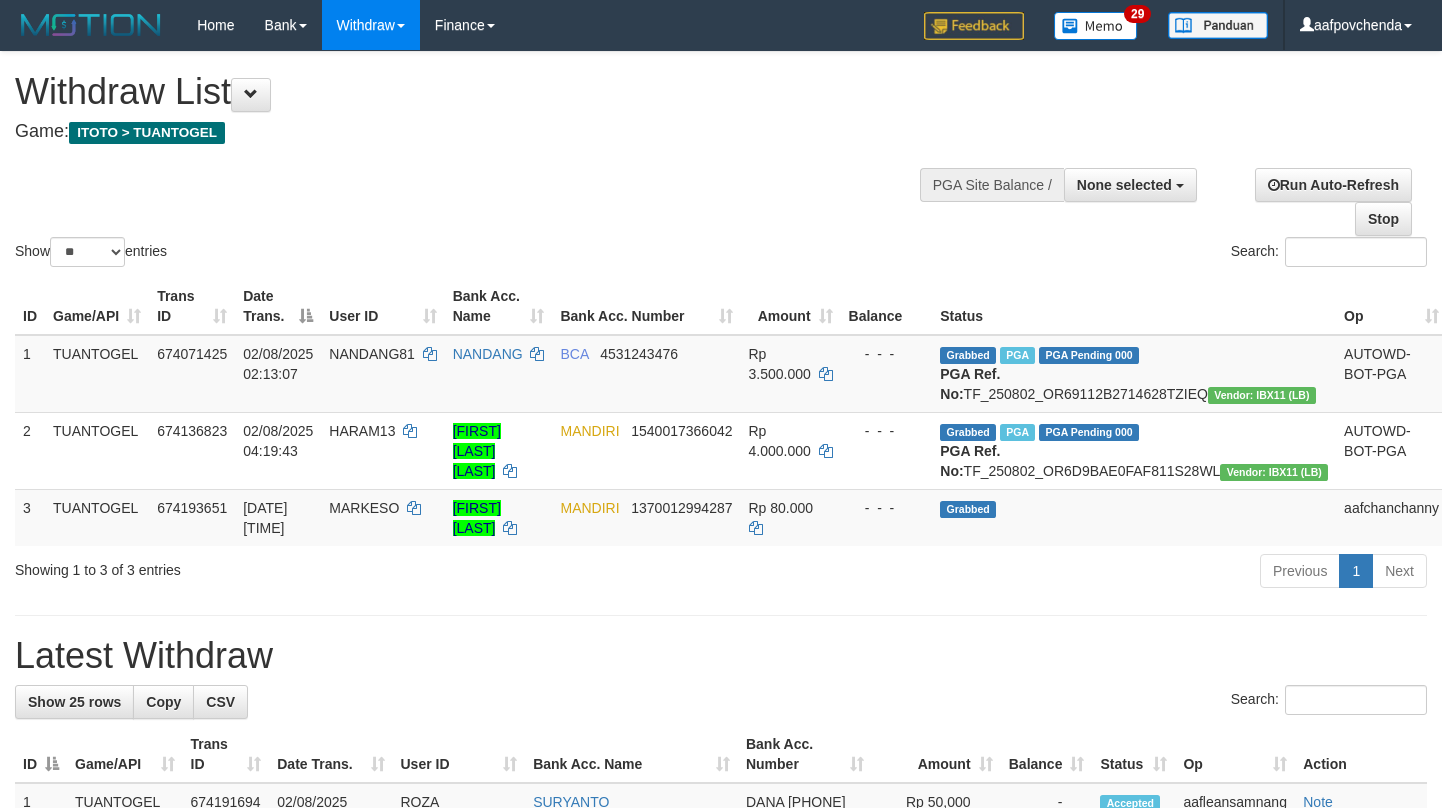 select 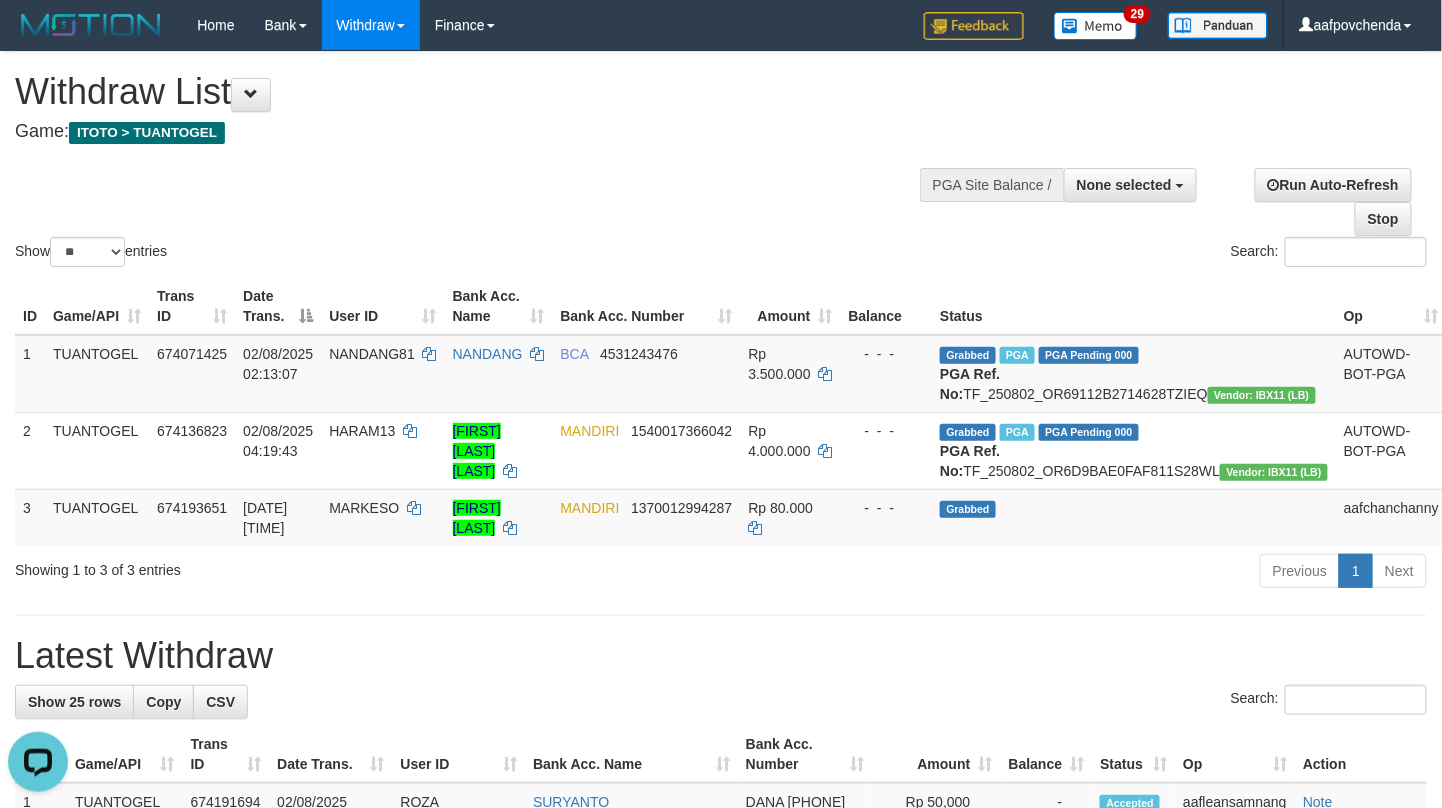 scroll, scrollTop: 0, scrollLeft: 0, axis: both 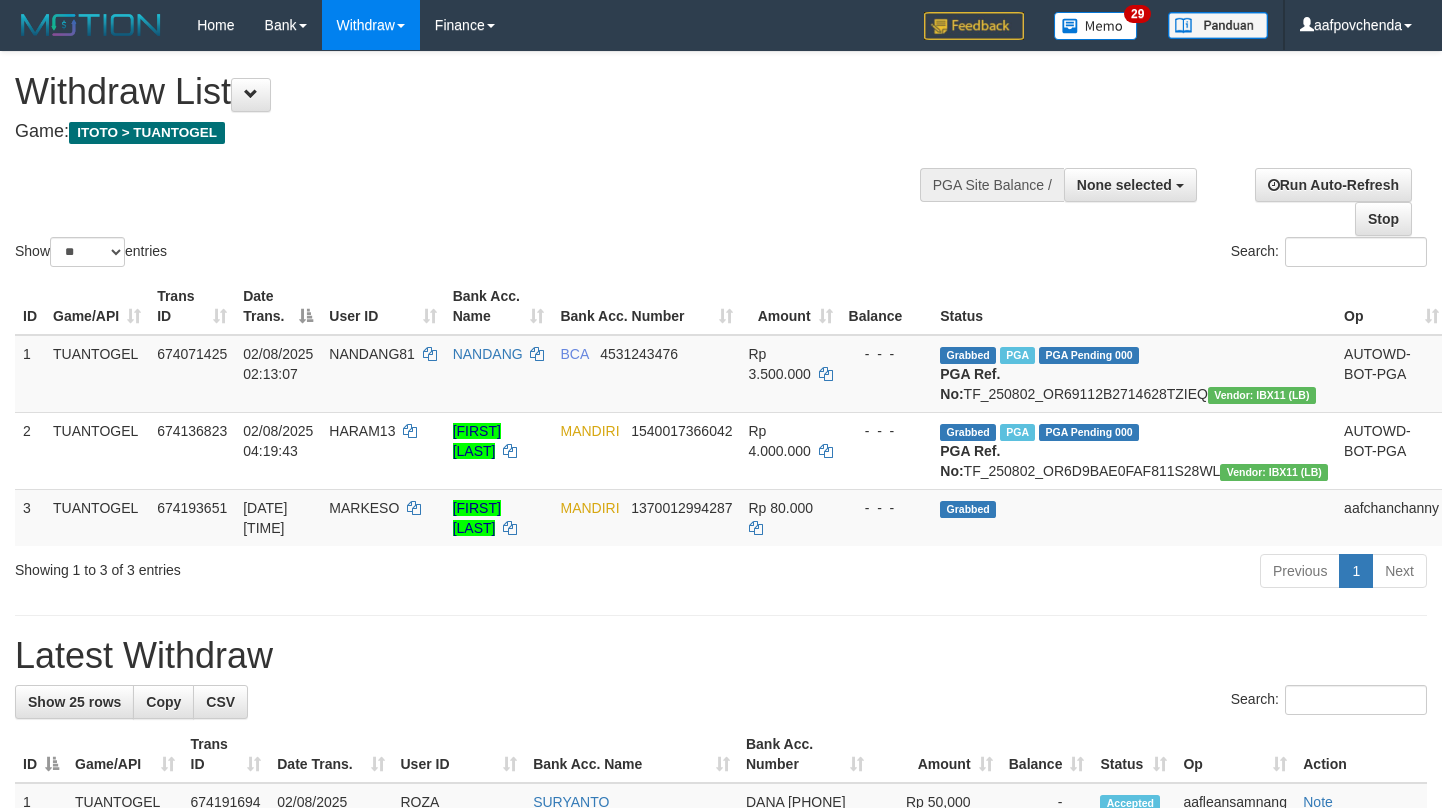 select 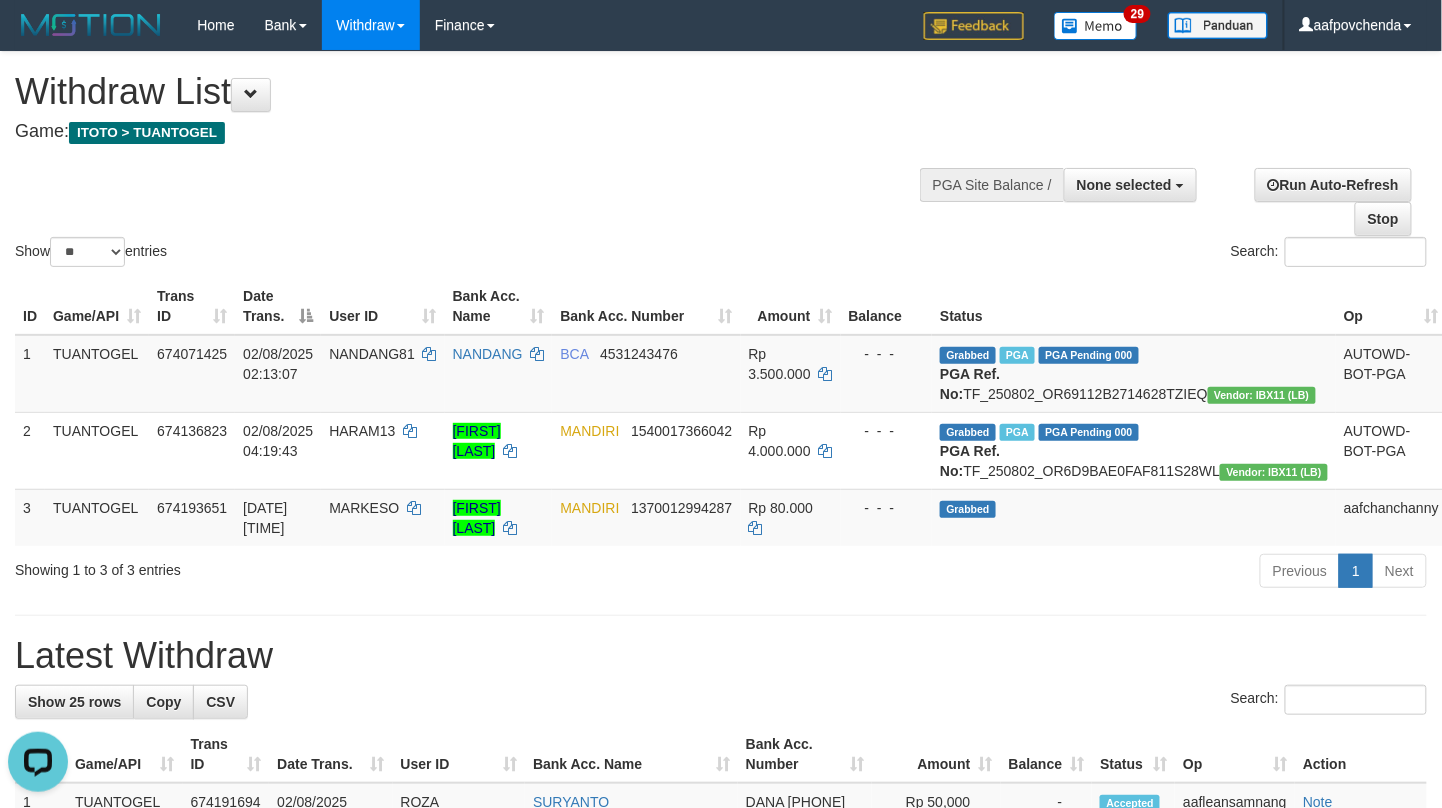 scroll, scrollTop: 0, scrollLeft: 0, axis: both 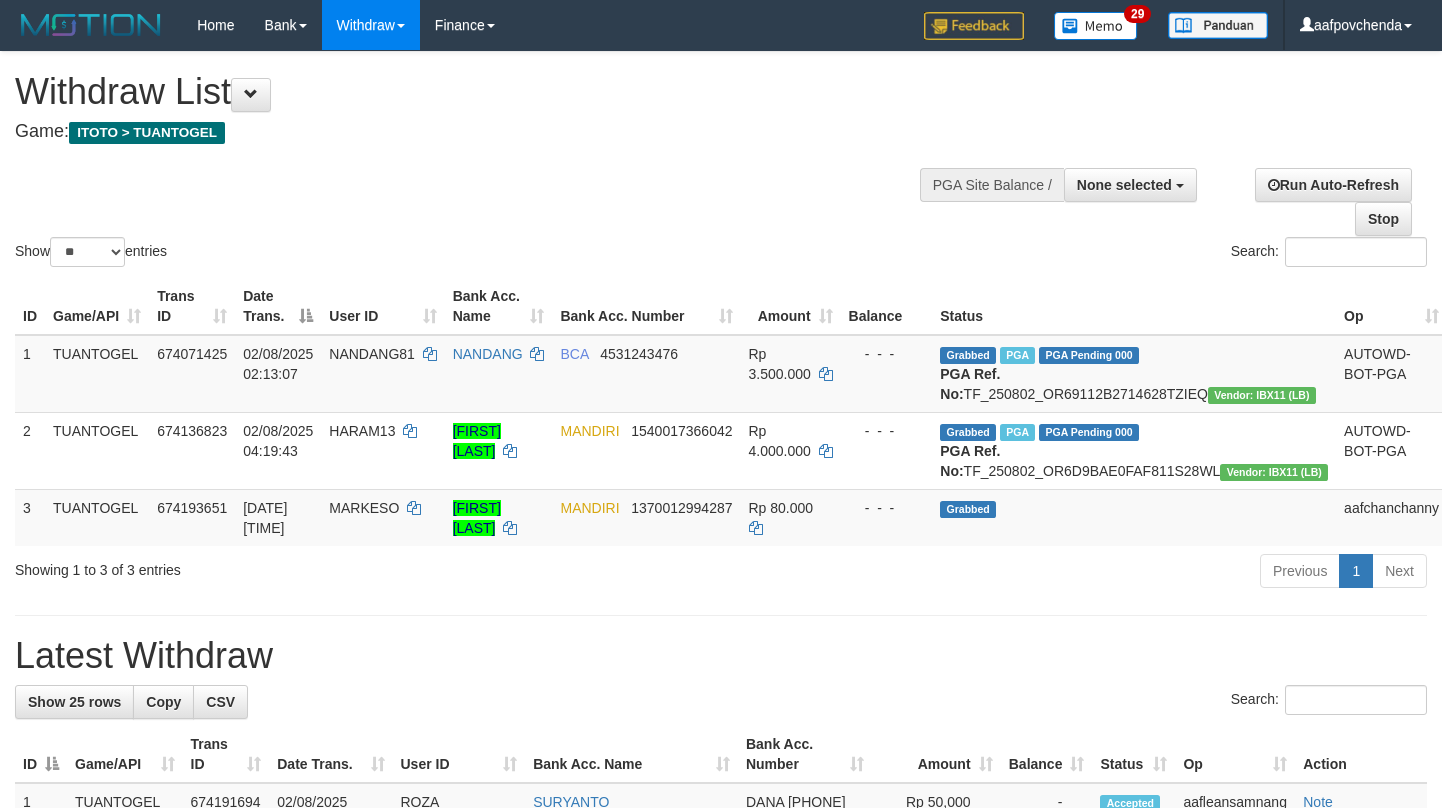 select 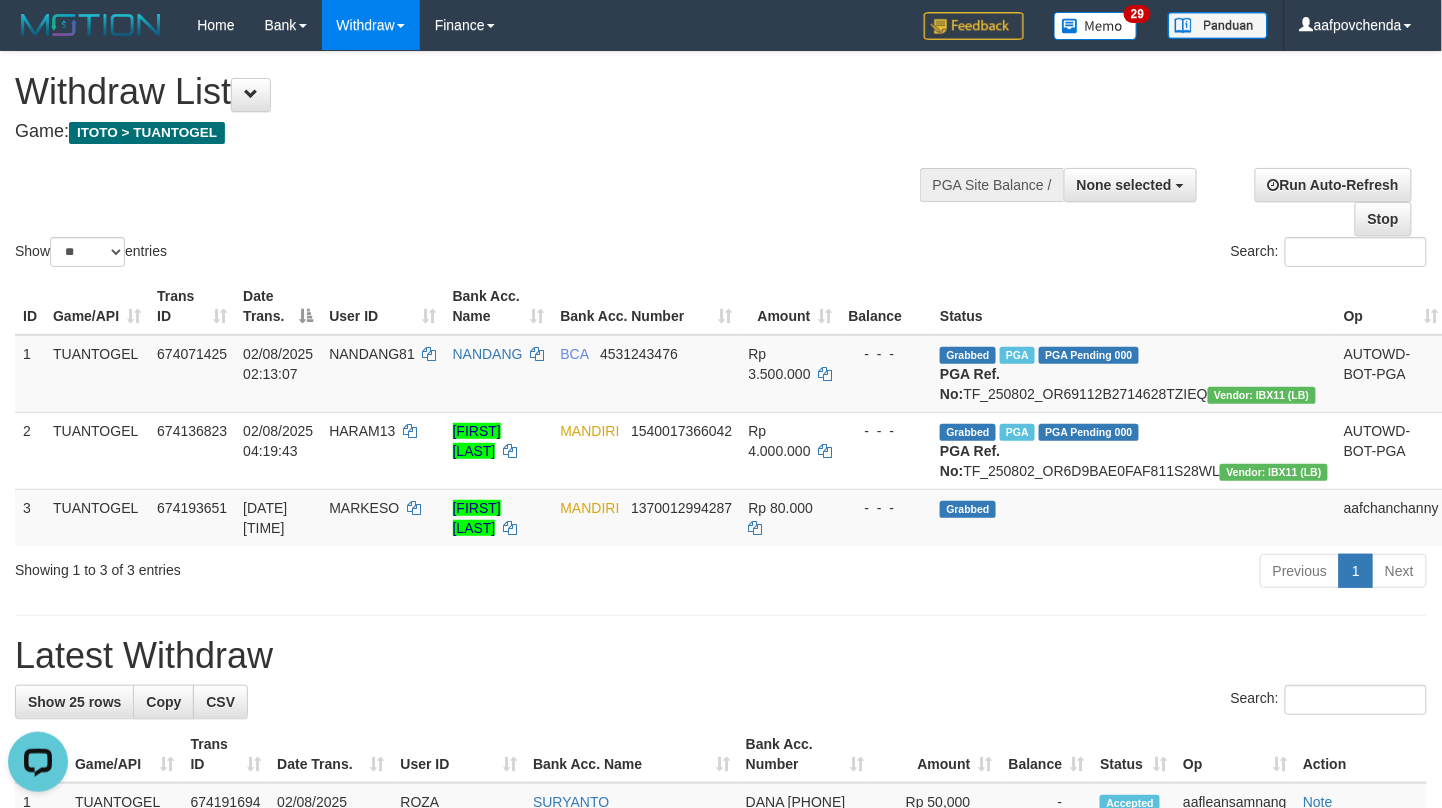 scroll, scrollTop: 0, scrollLeft: 0, axis: both 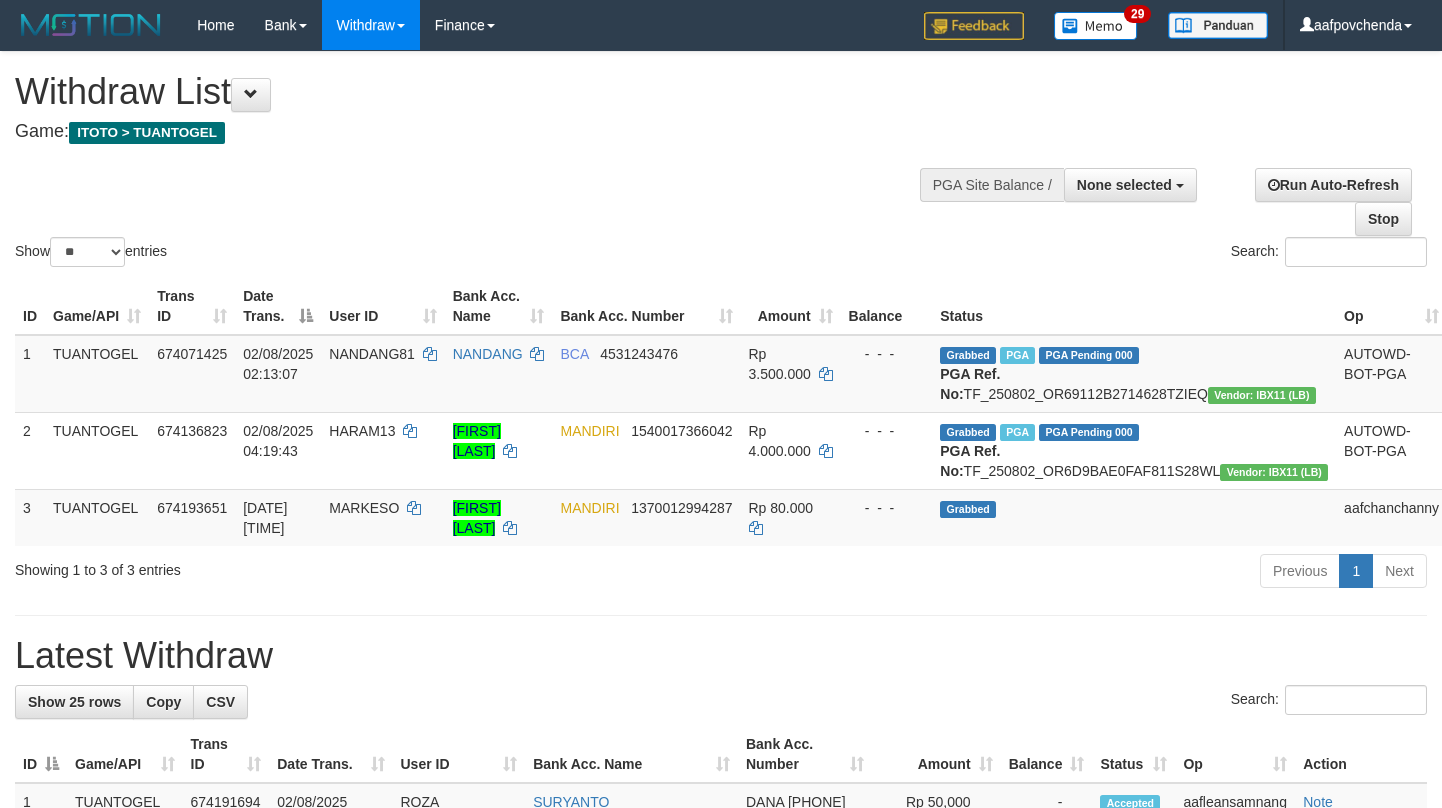 select 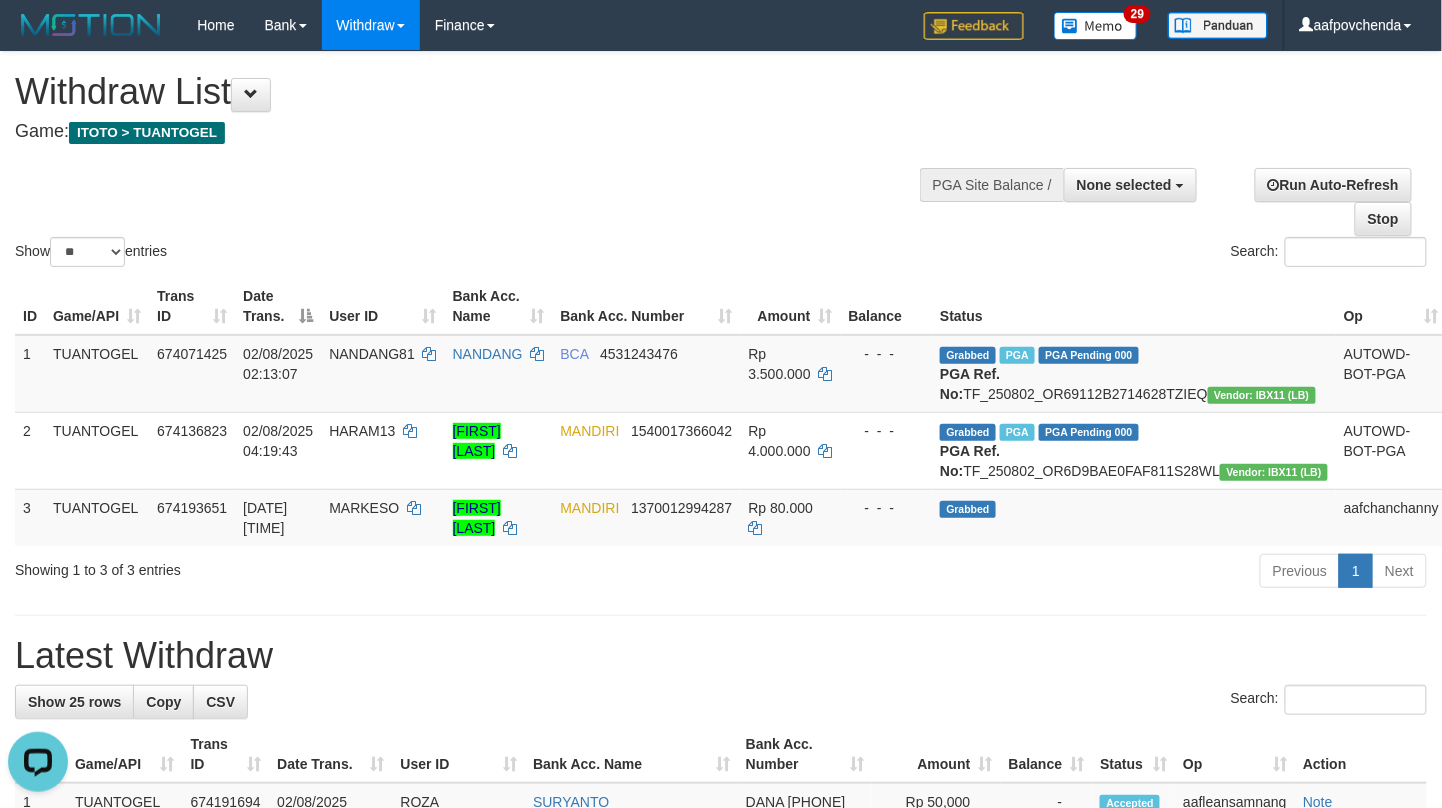 scroll, scrollTop: 0, scrollLeft: 0, axis: both 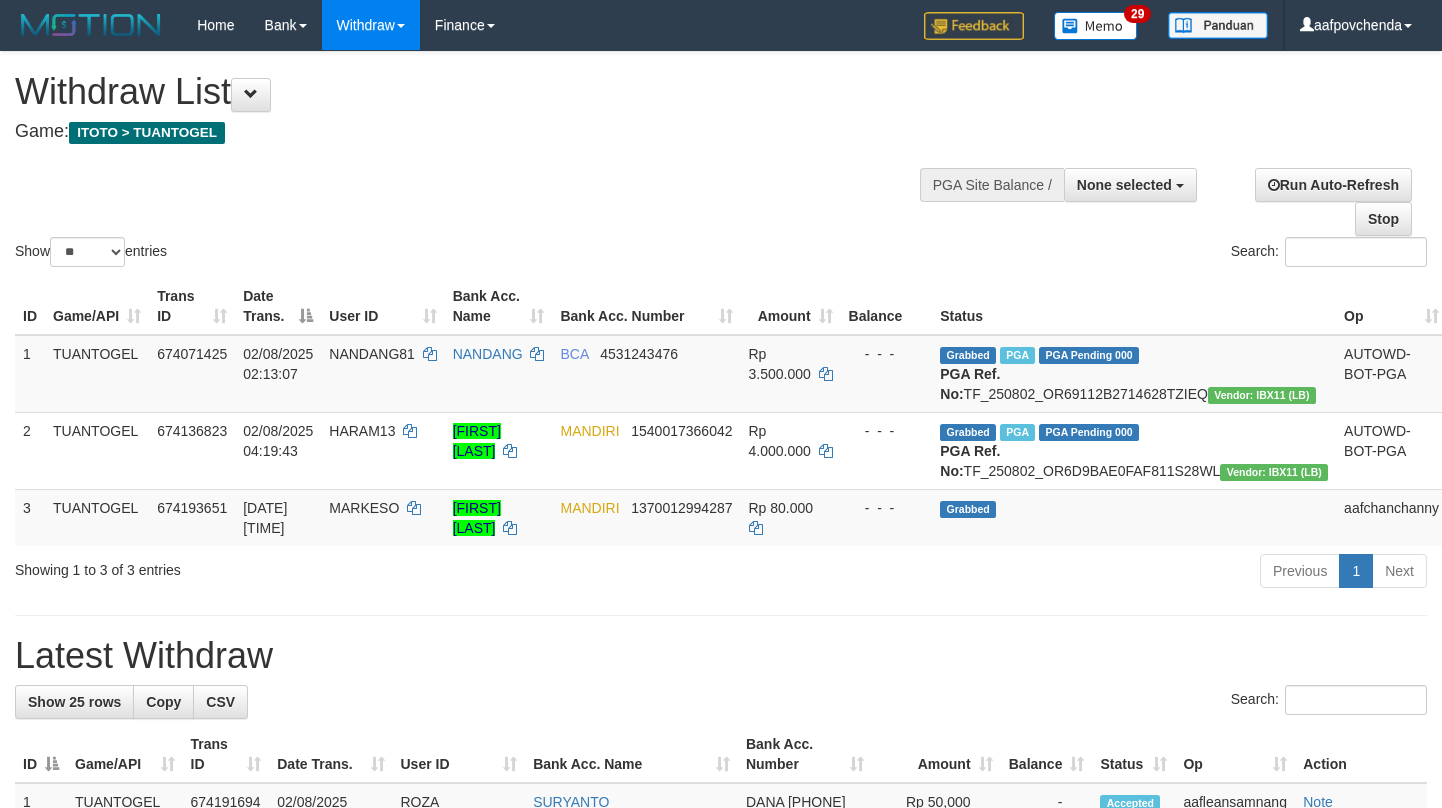 select 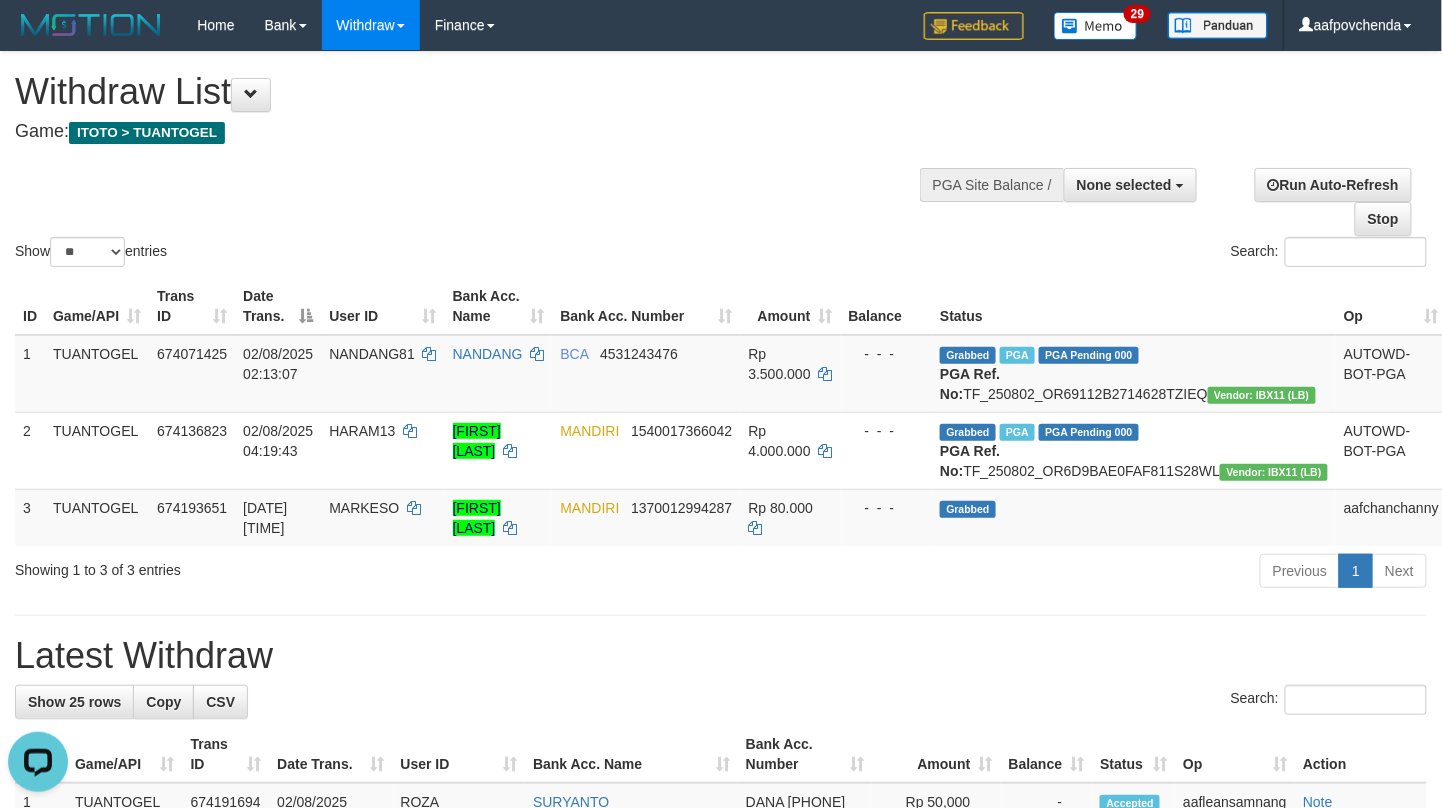 scroll, scrollTop: 0, scrollLeft: 0, axis: both 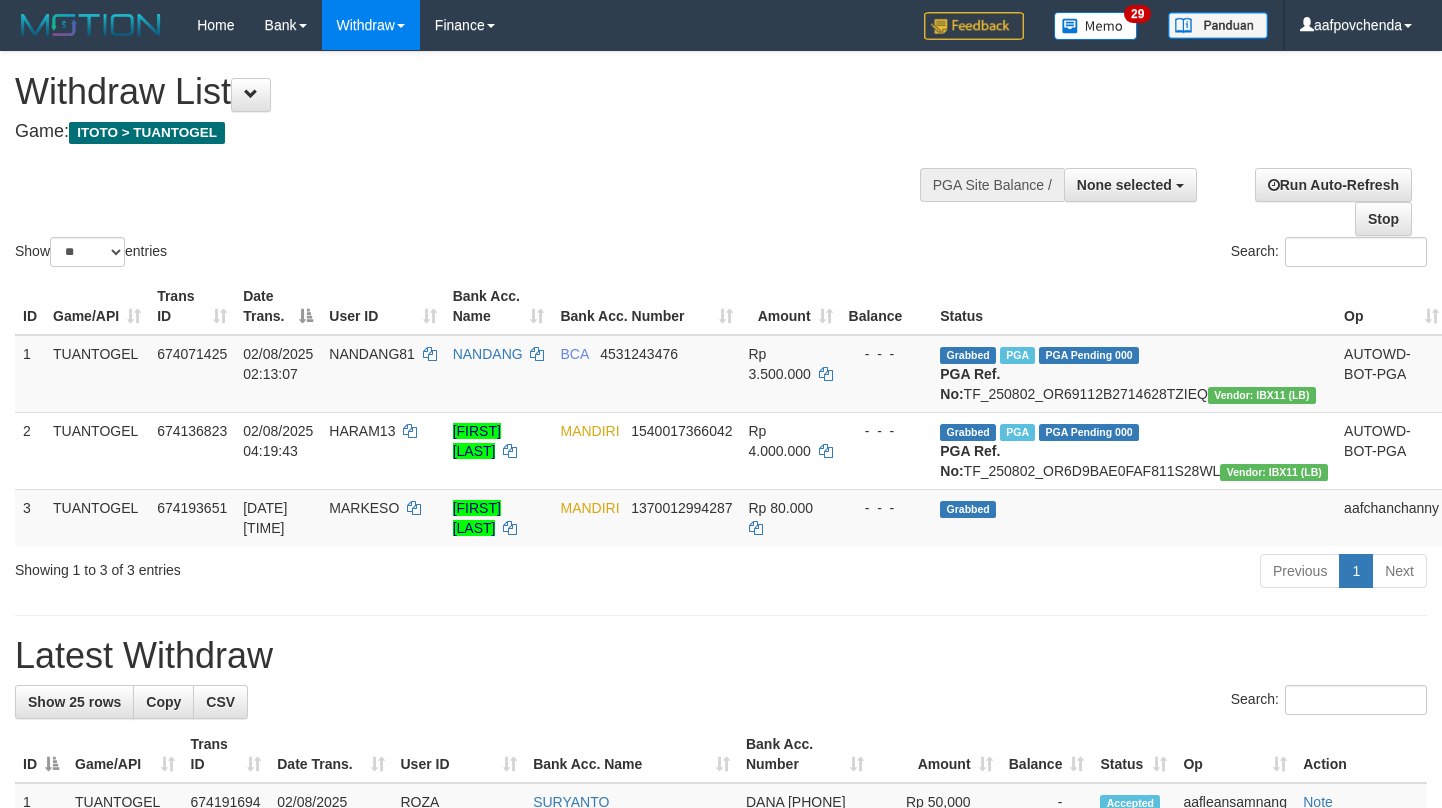 select 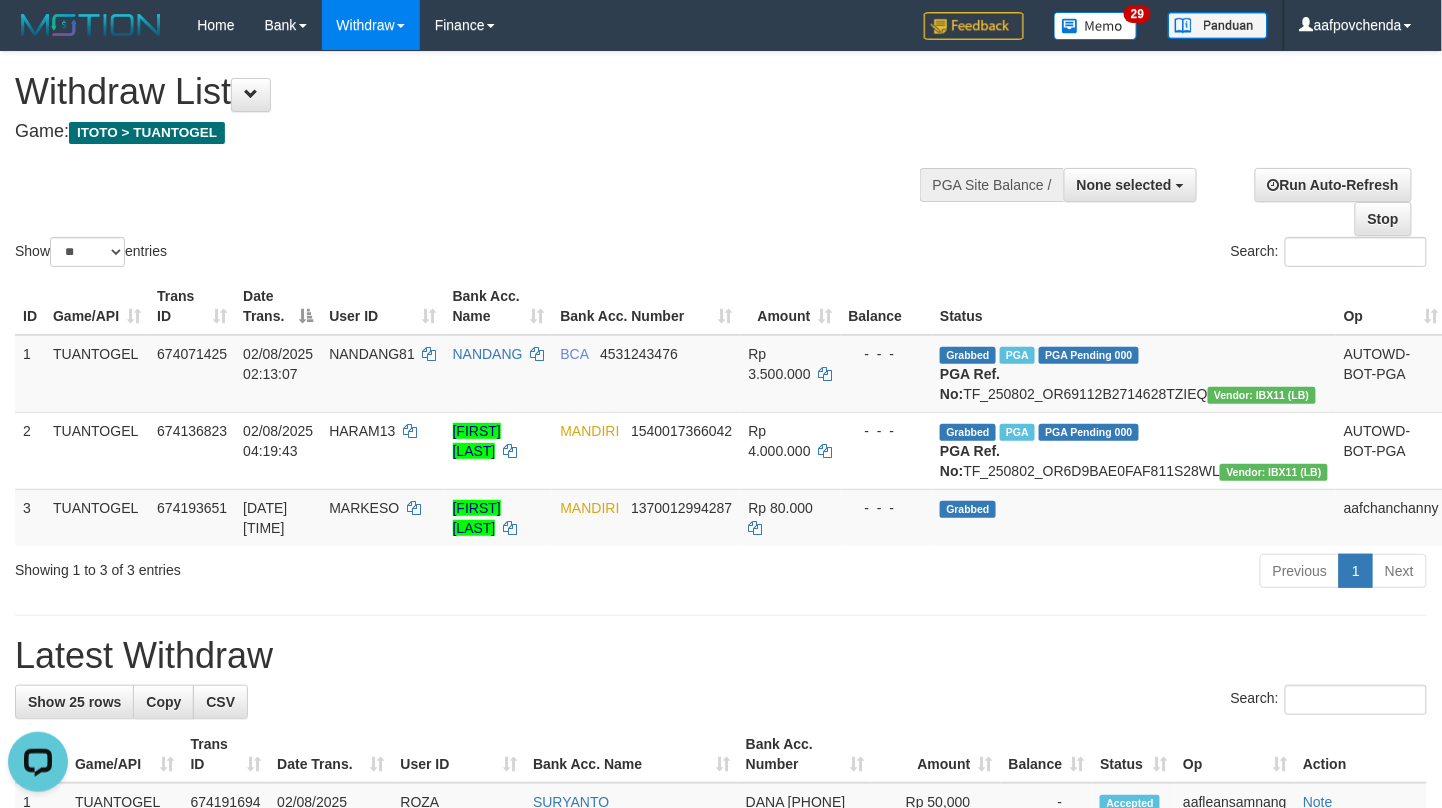 scroll, scrollTop: 0, scrollLeft: 0, axis: both 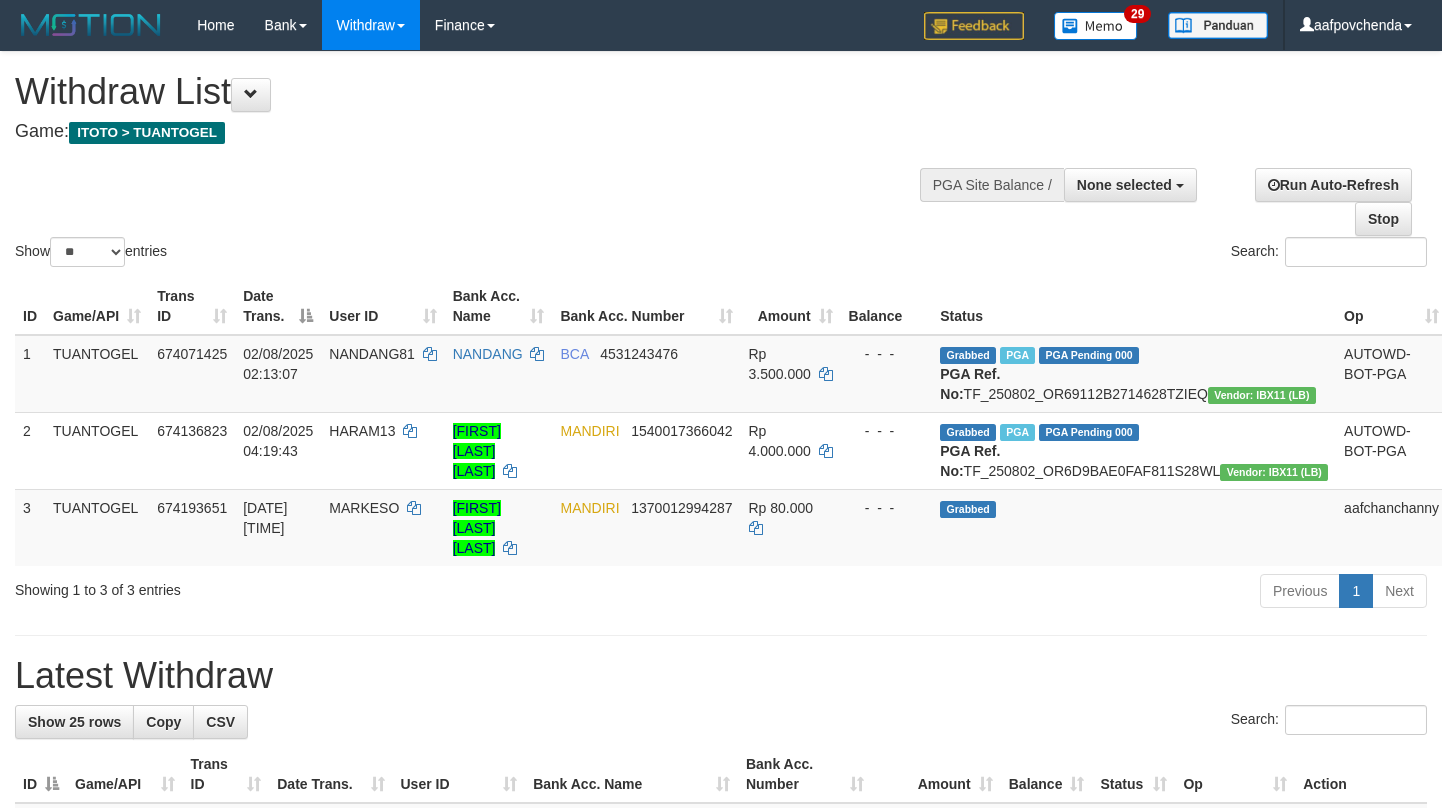 select 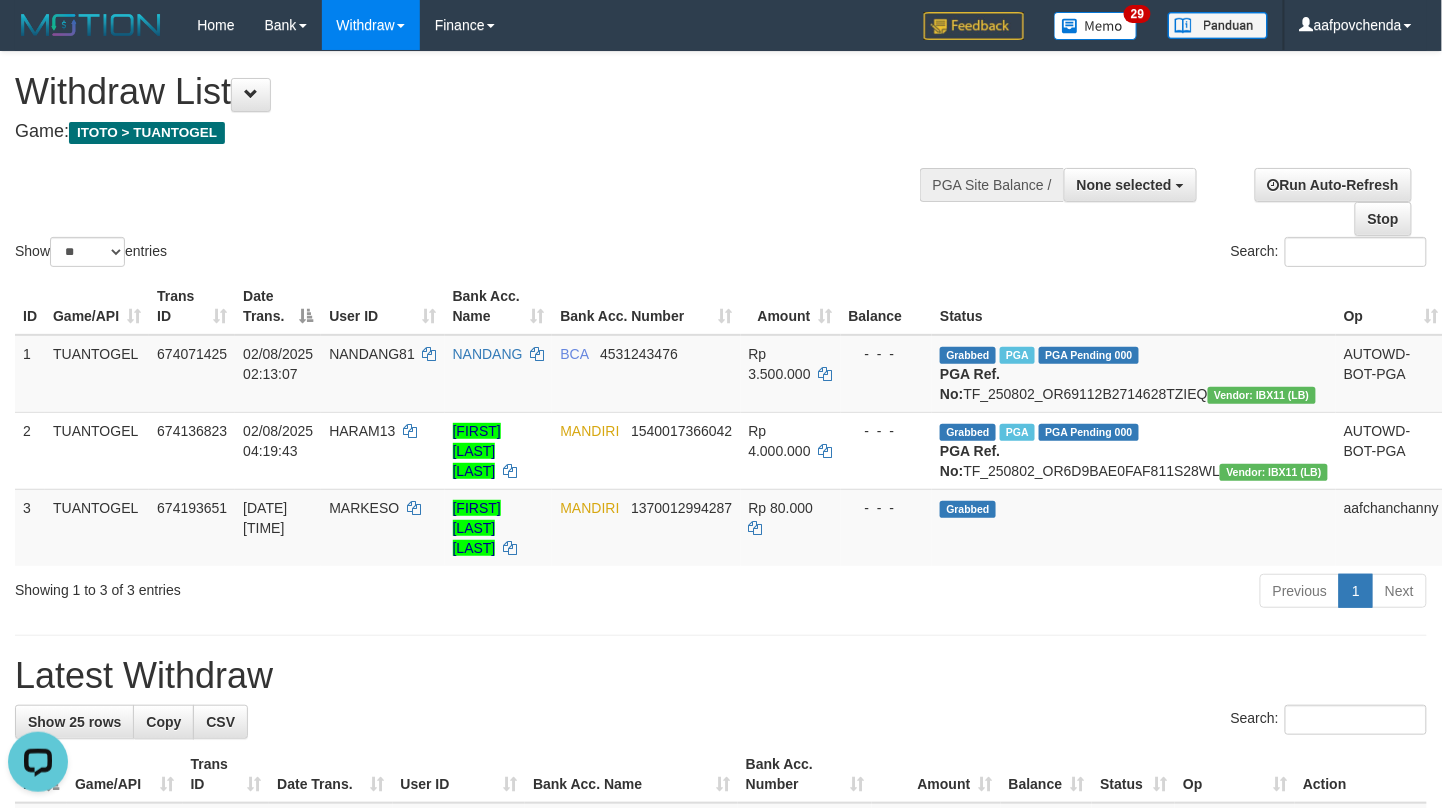 scroll, scrollTop: 0, scrollLeft: 0, axis: both 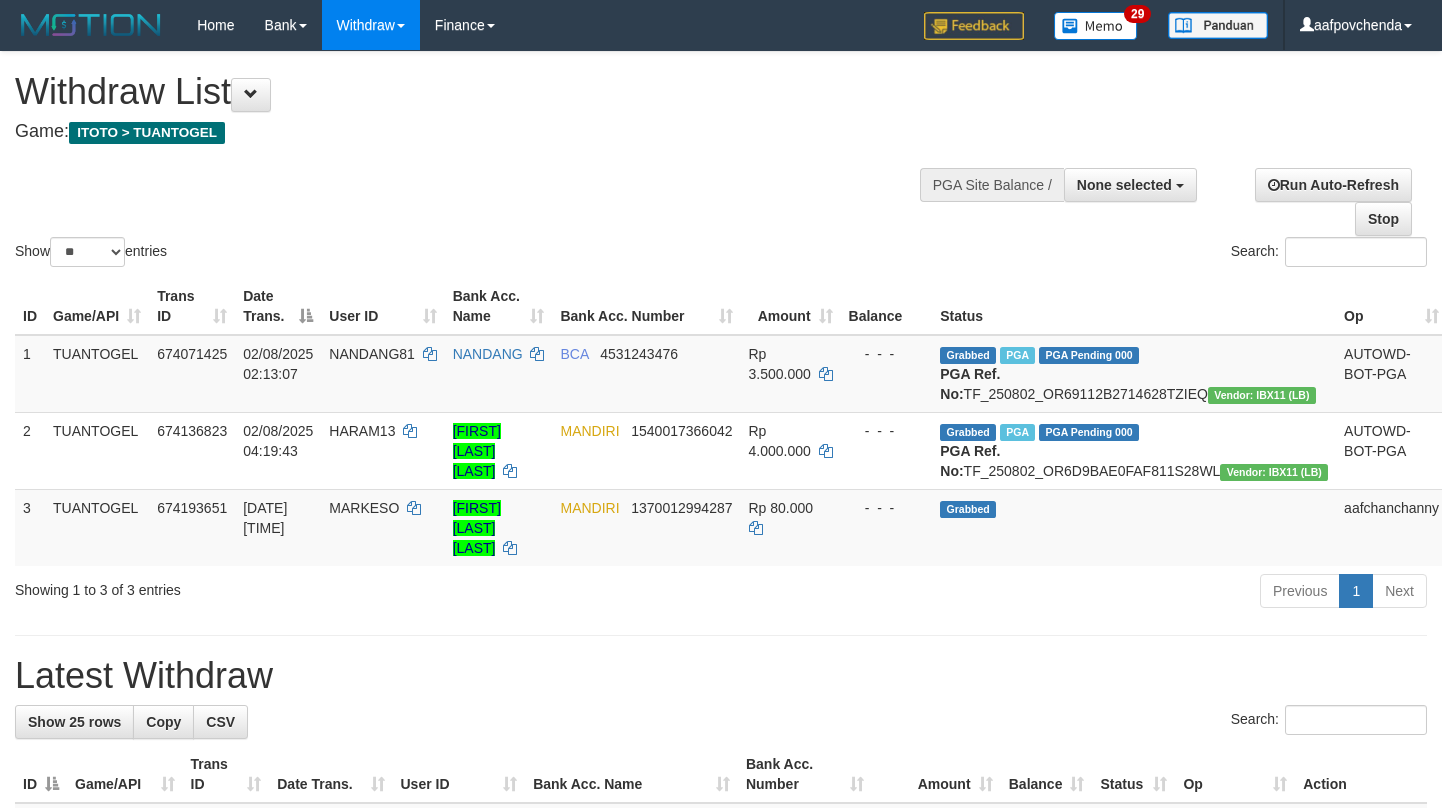 select 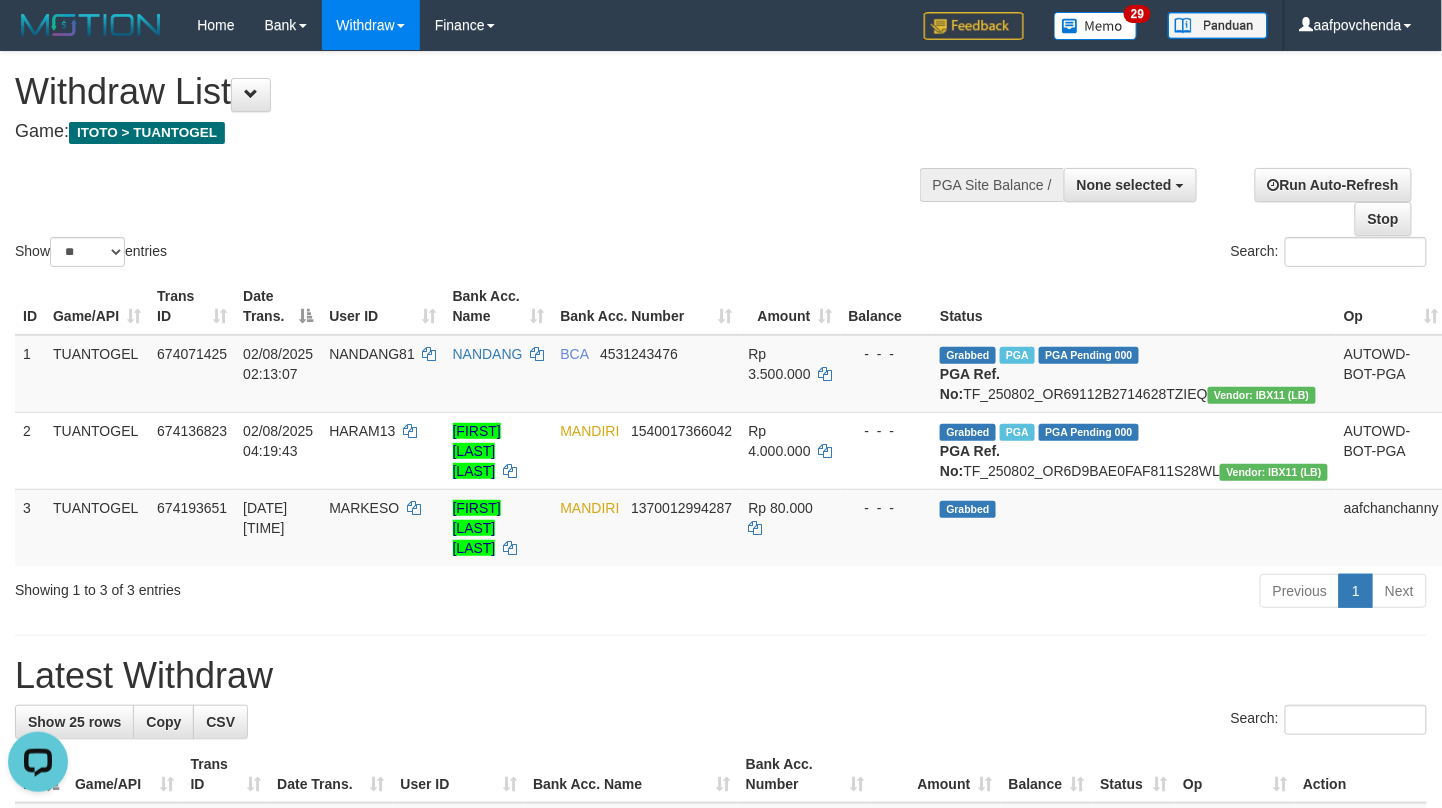 scroll, scrollTop: 0, scrollLeft: 0, axis: both 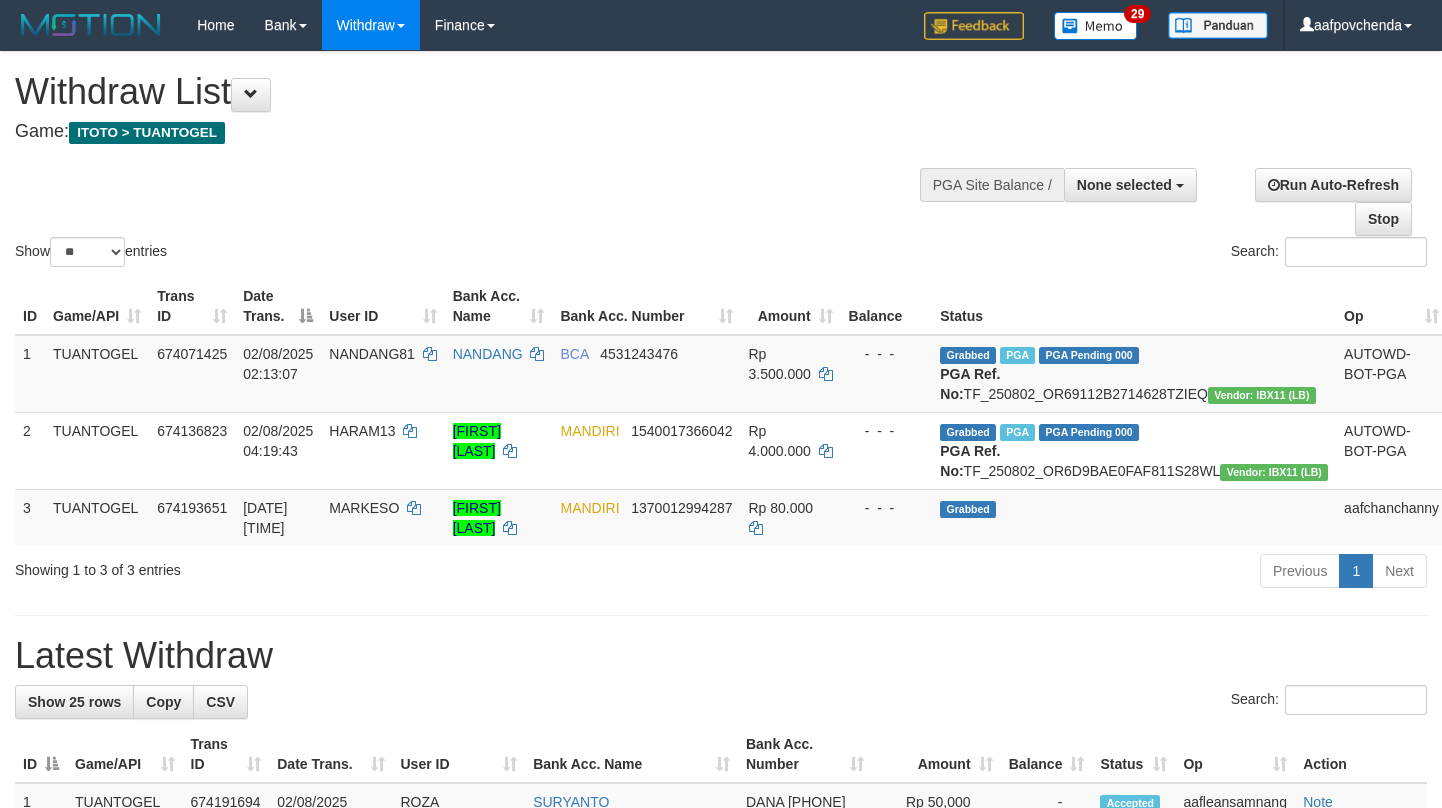 select 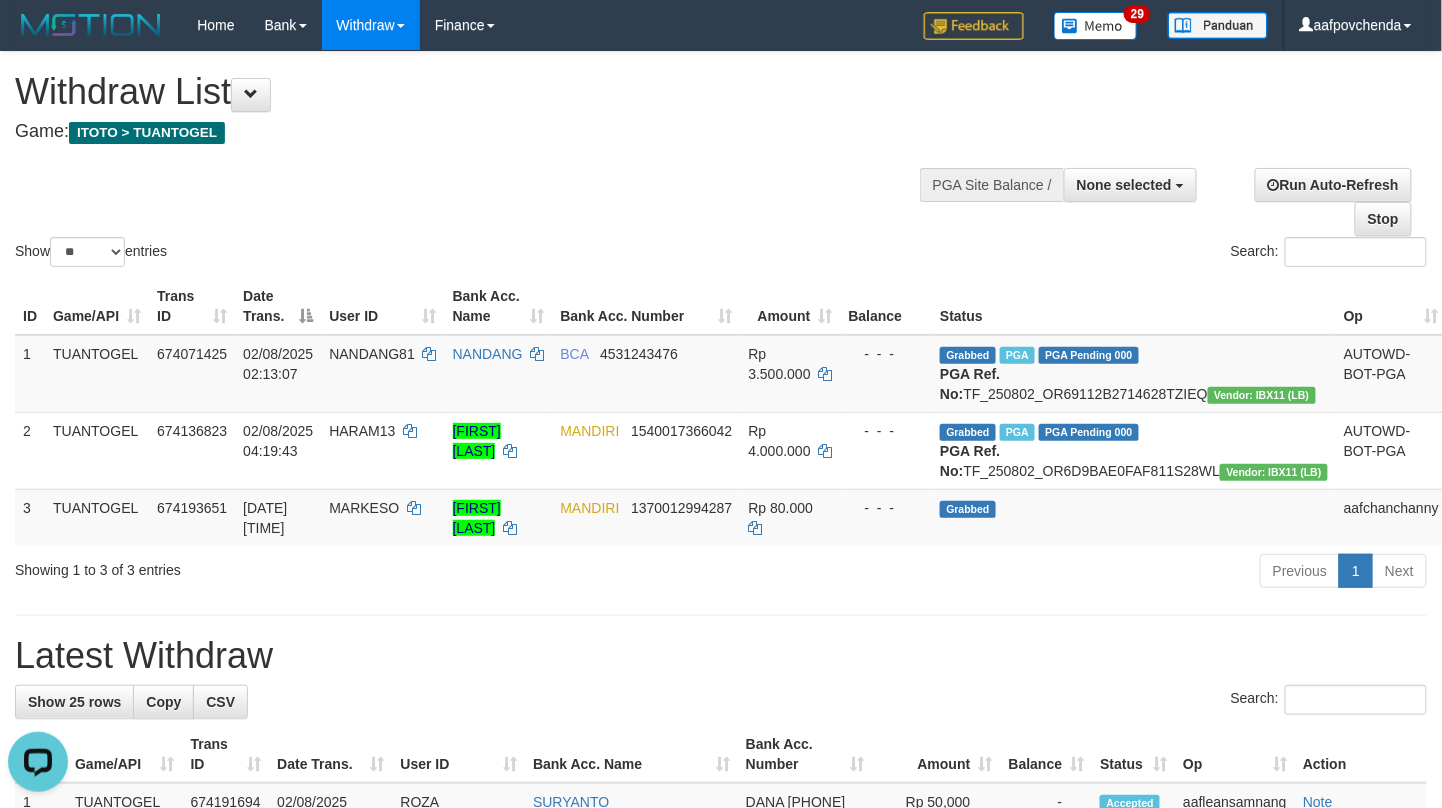 scroll, scrollTop: 0, scrollLeft: 0, axis: both 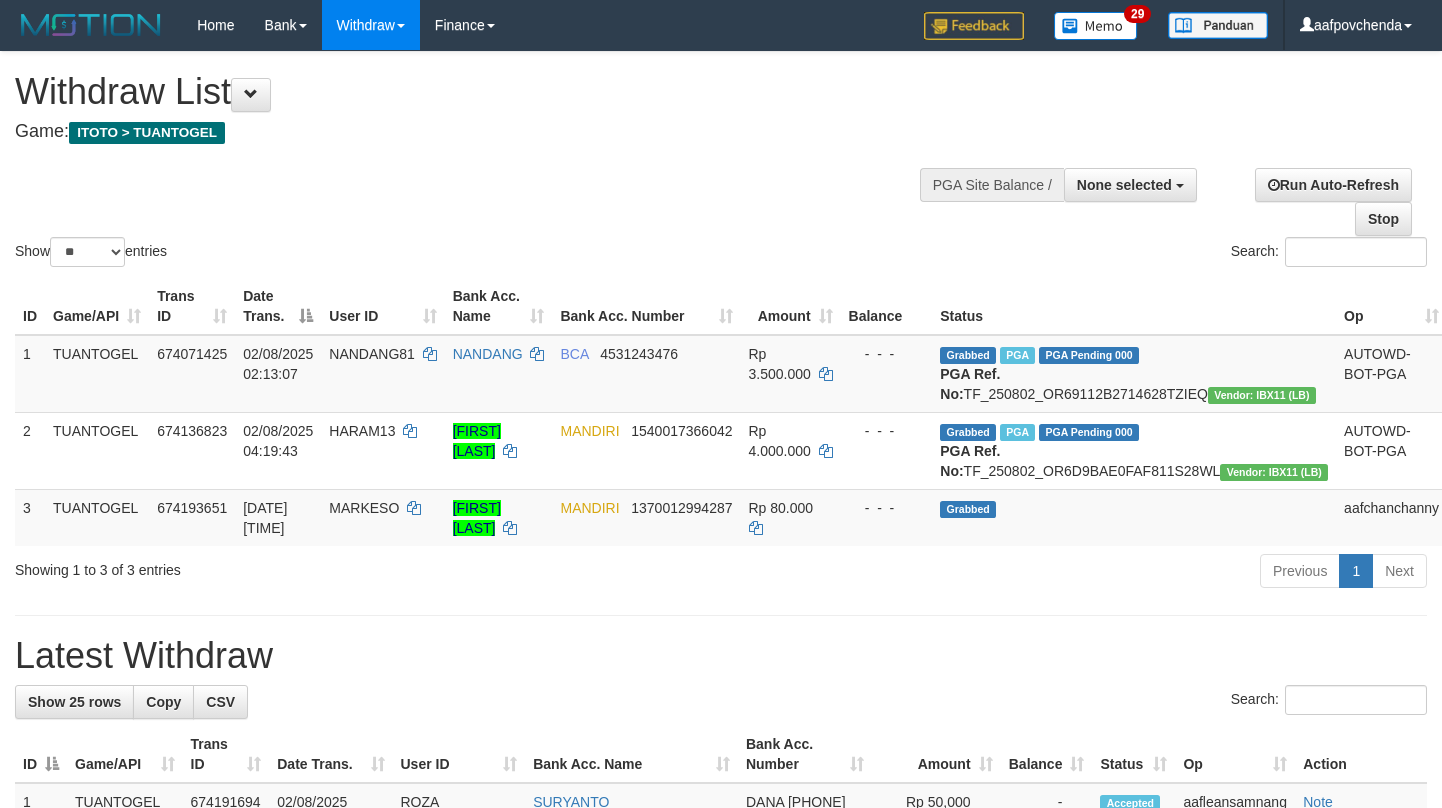 select 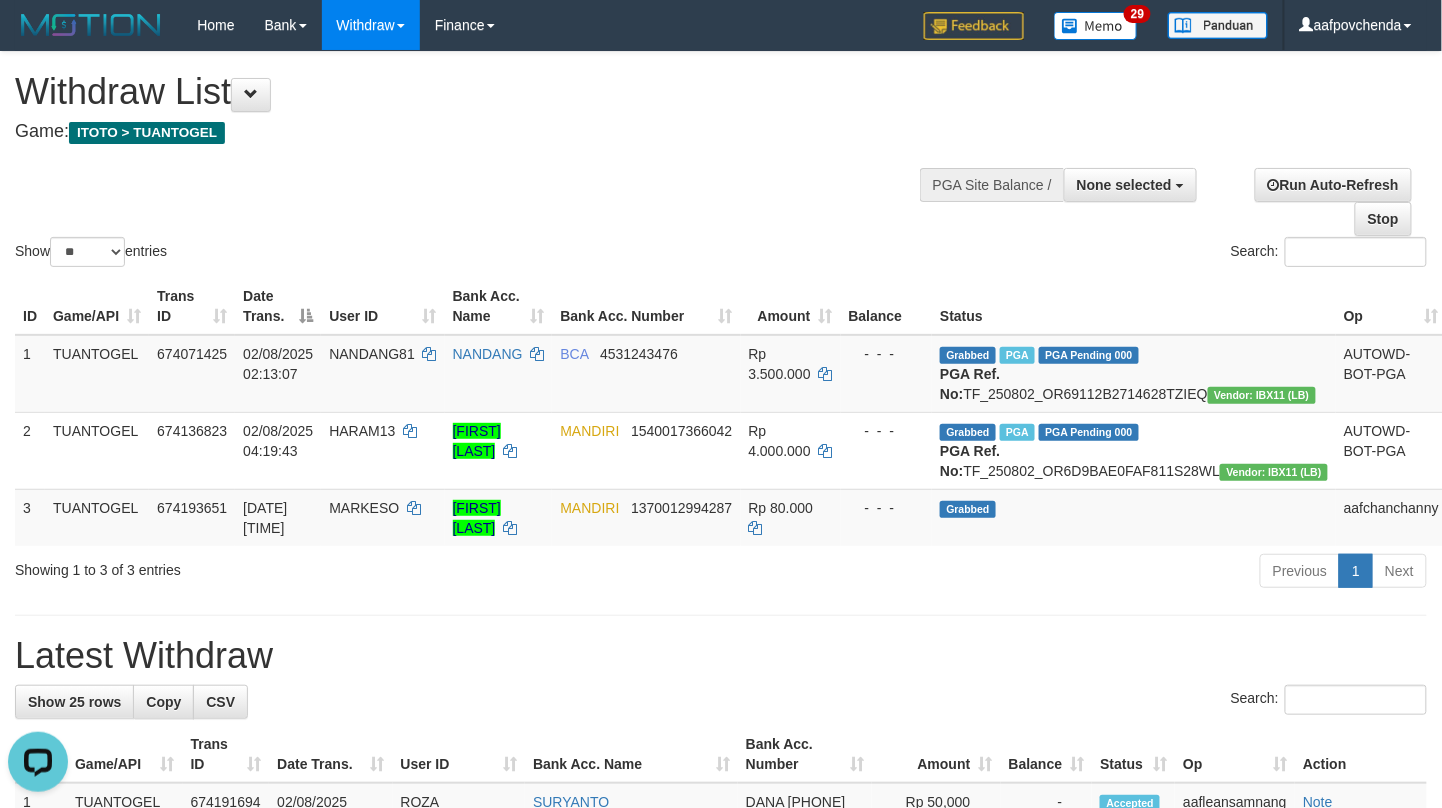 scroll, scrollTop: 0, scrollLeft: 0, axis: both 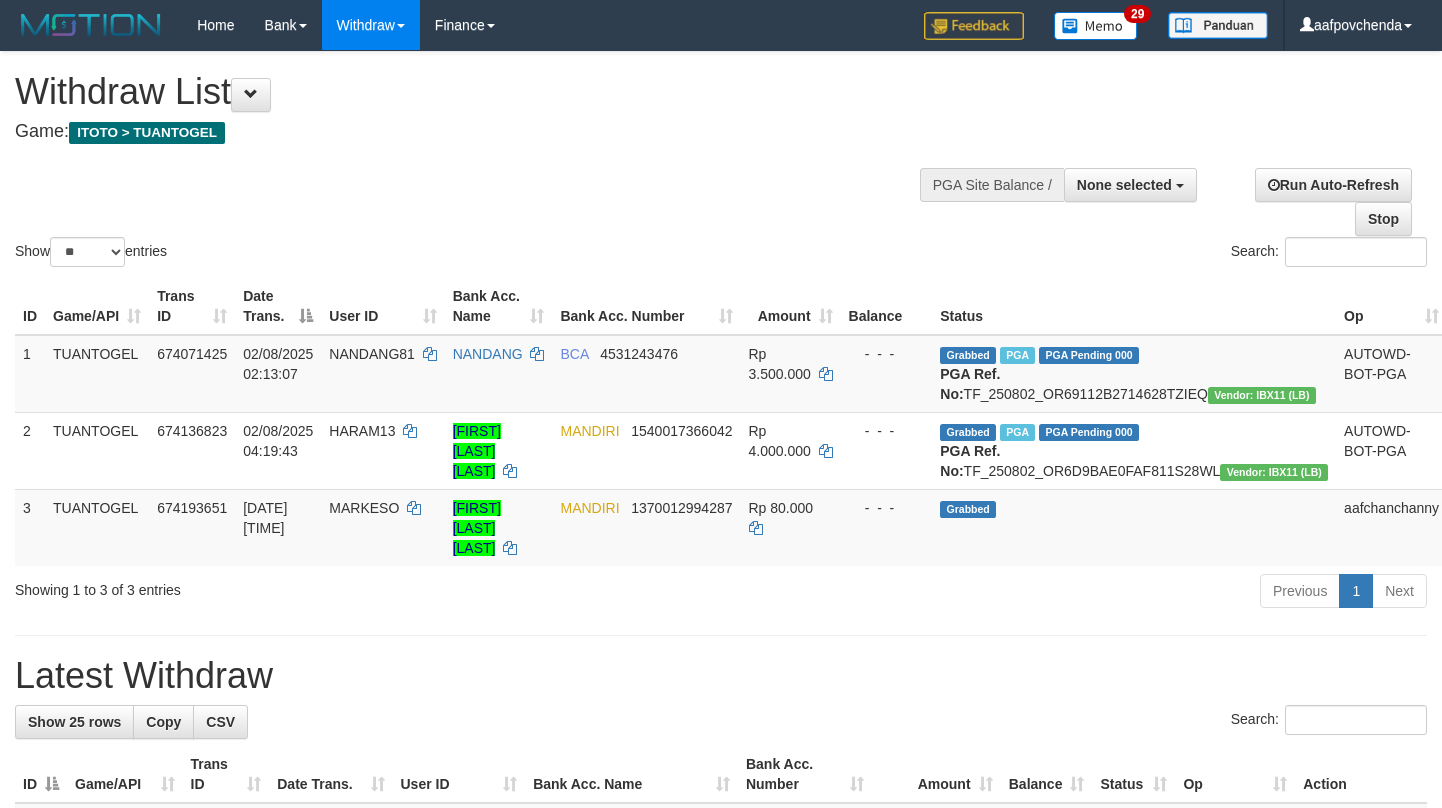 select 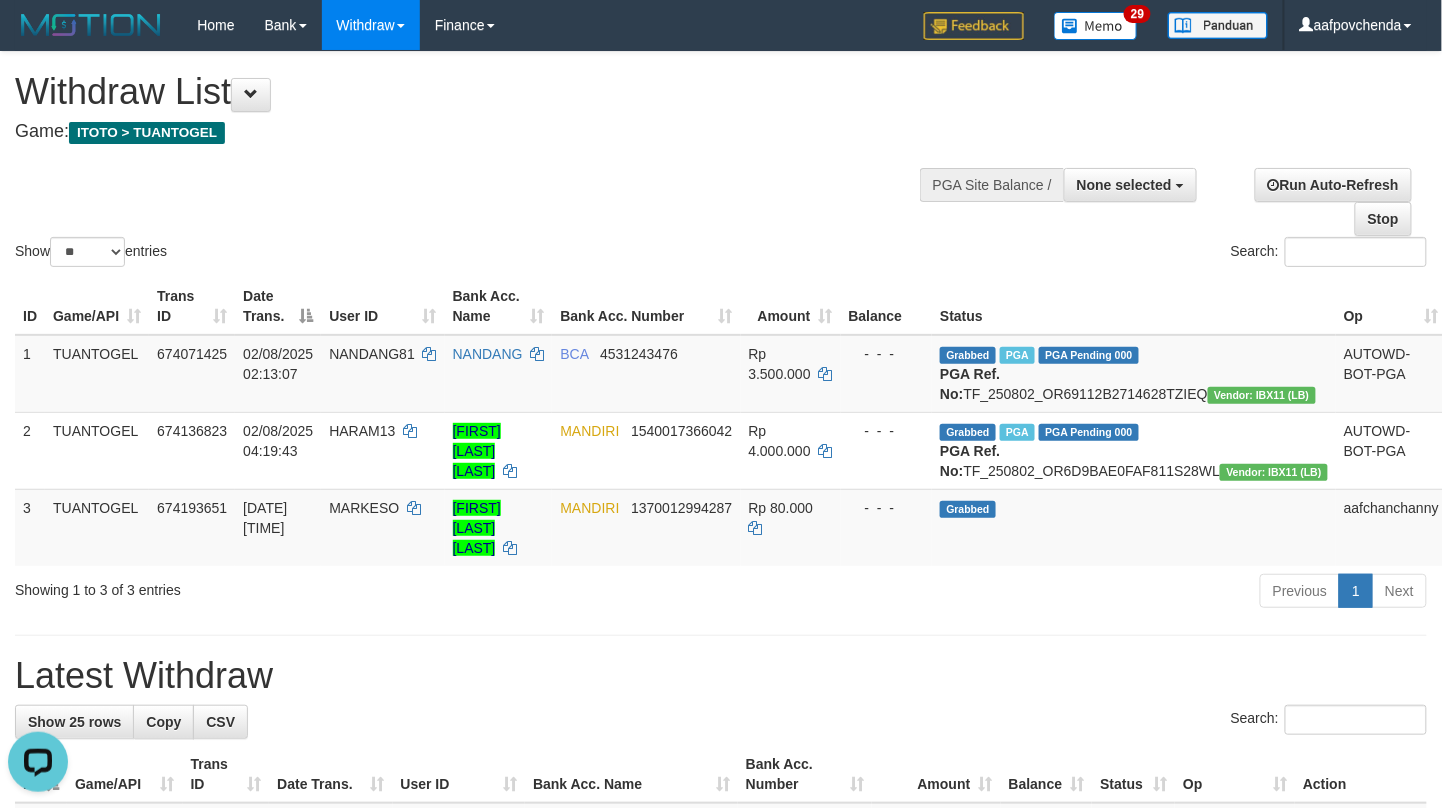 scroll, scrollTop: 0, scrollLeft: 0, axis: both 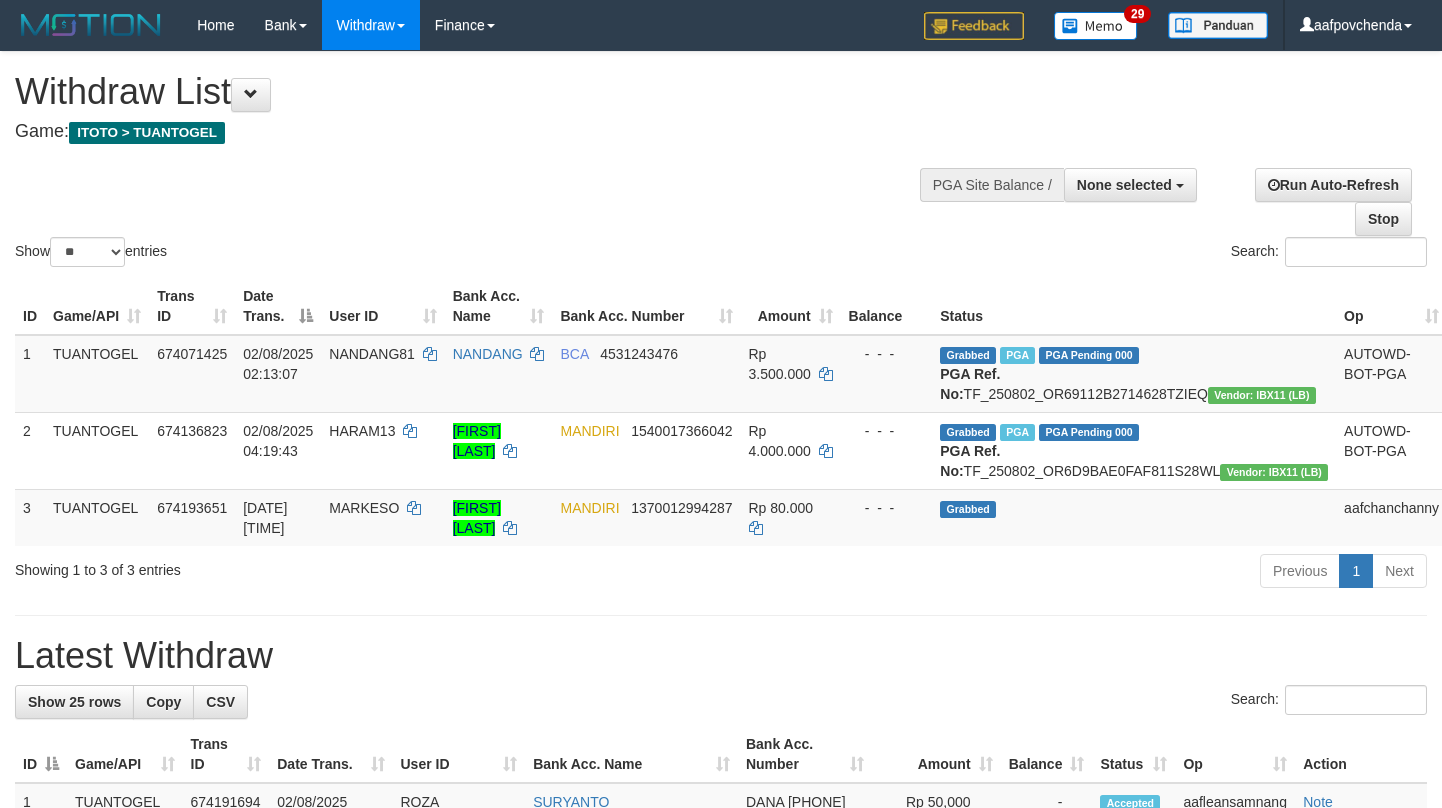 select 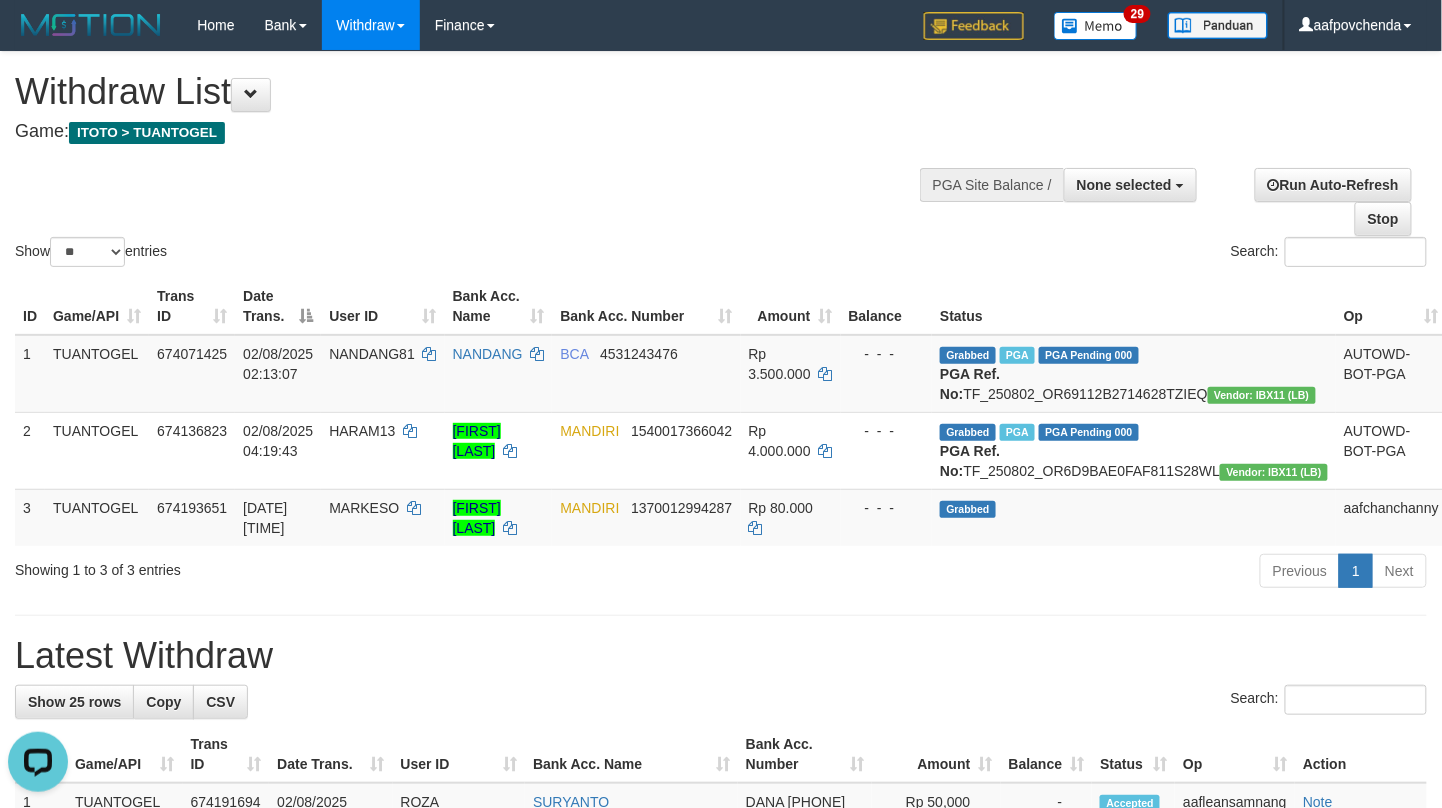 scroll, scrollTop: 0, scrollLeft: 0, axis: both 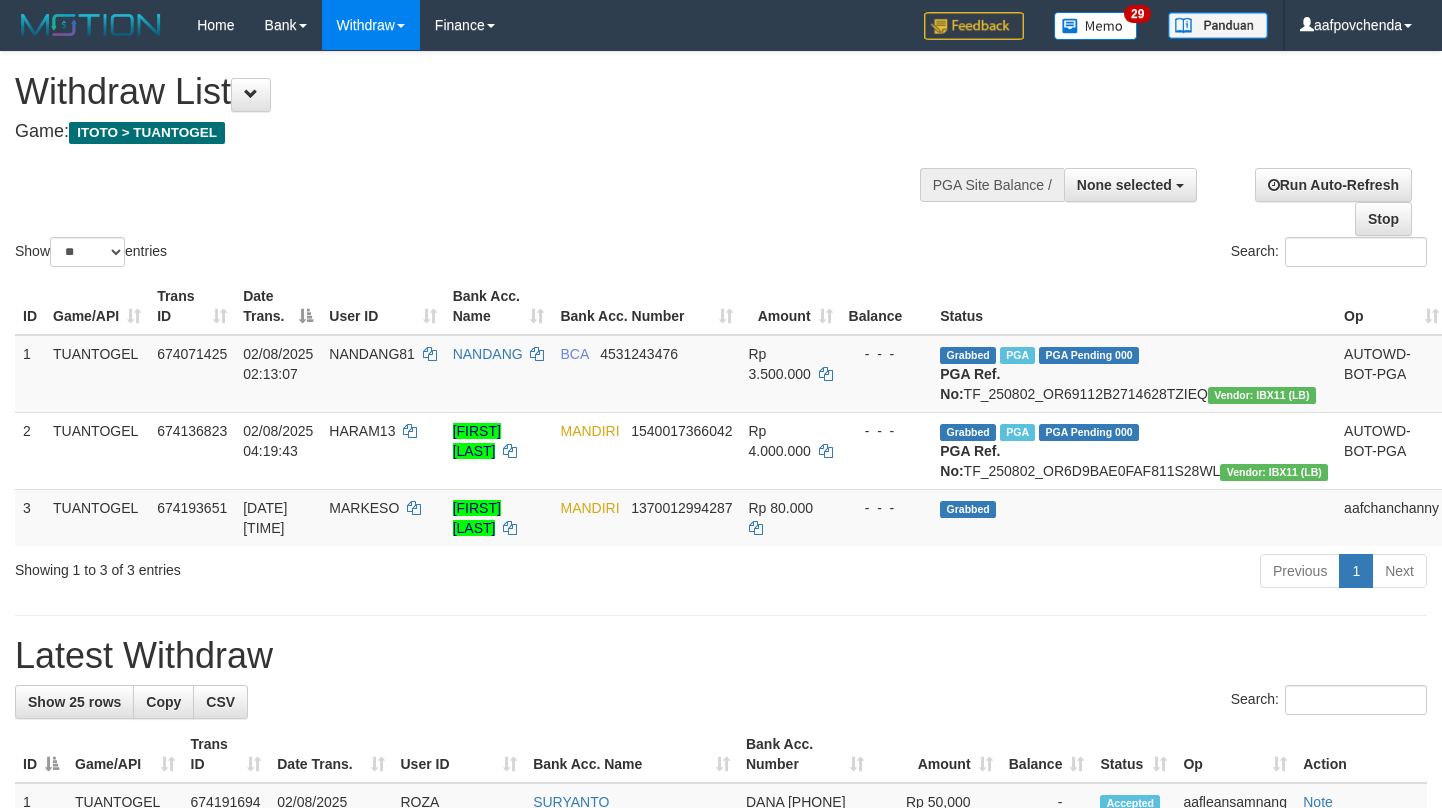 select 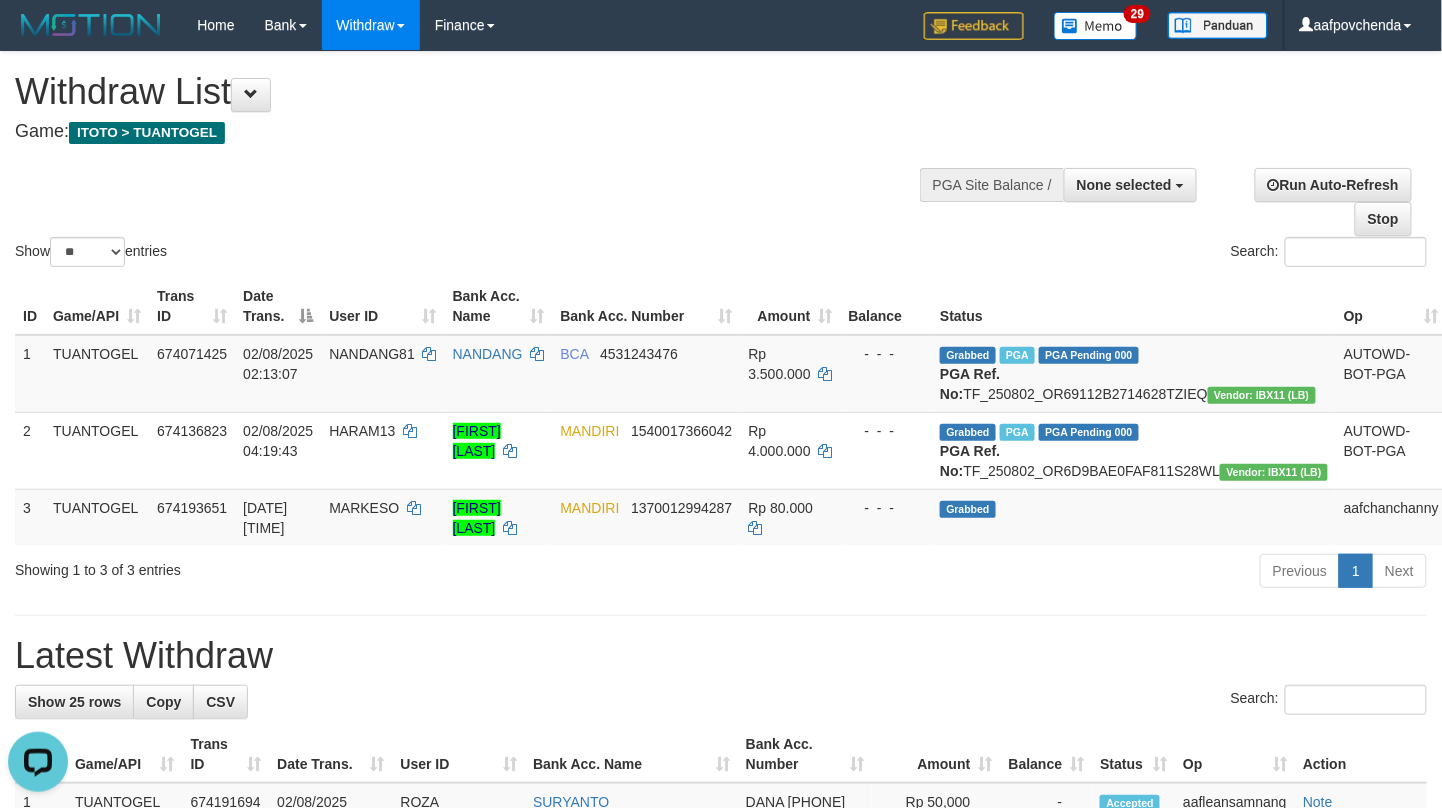 scroll, scrollTop: 0, scrollLeft: 0, axis: both 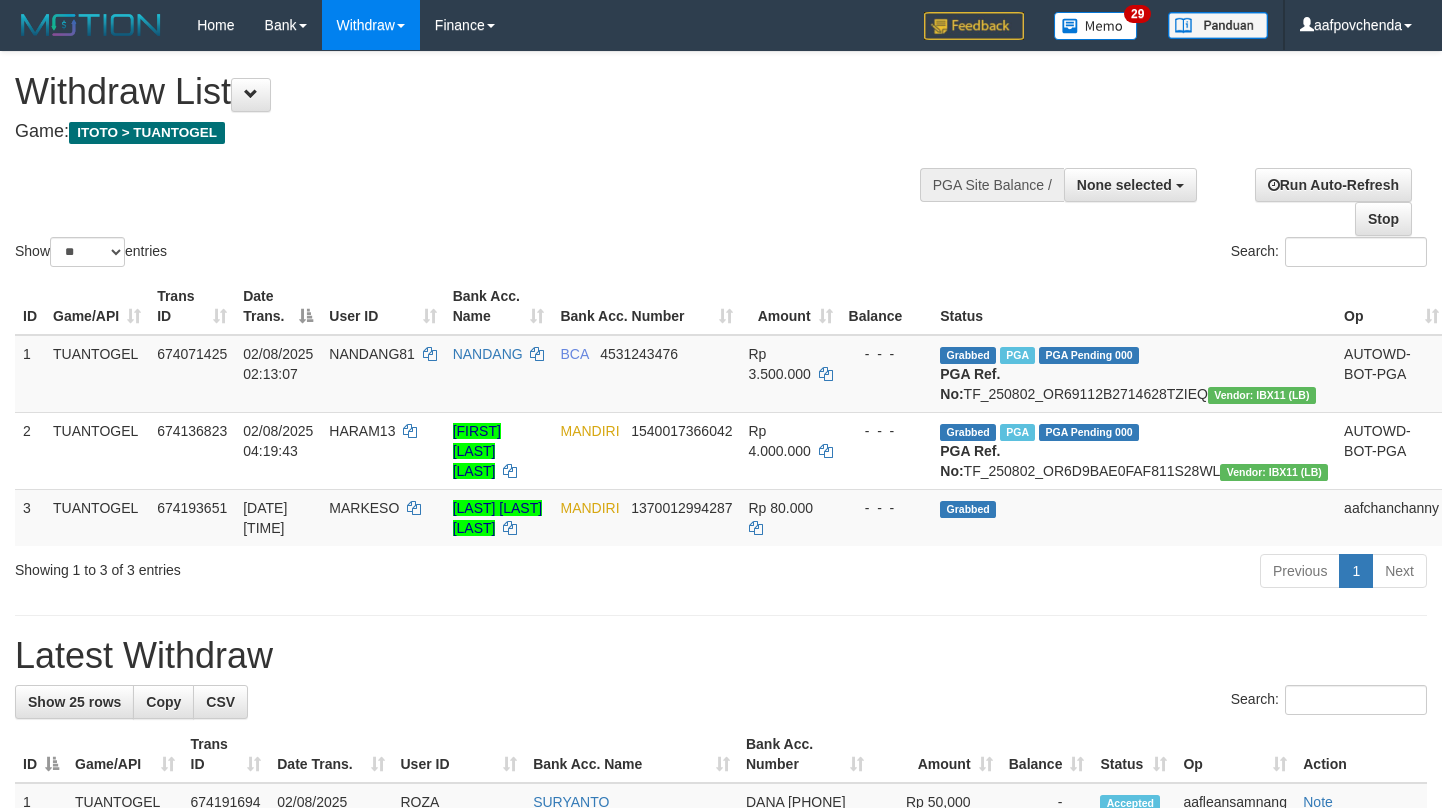 select 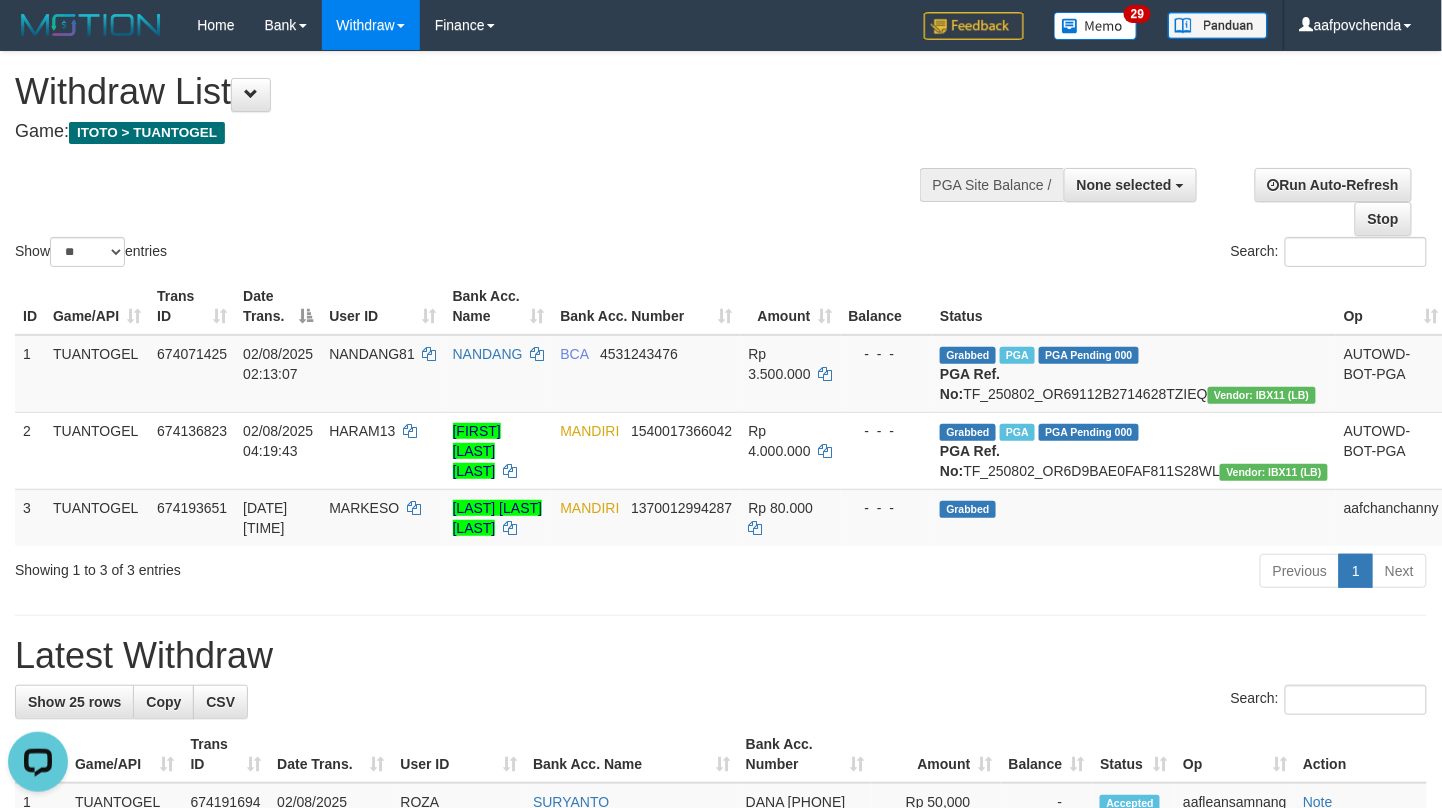 scroll, scrollTop: 0, scrollLeft: 0, axis: both 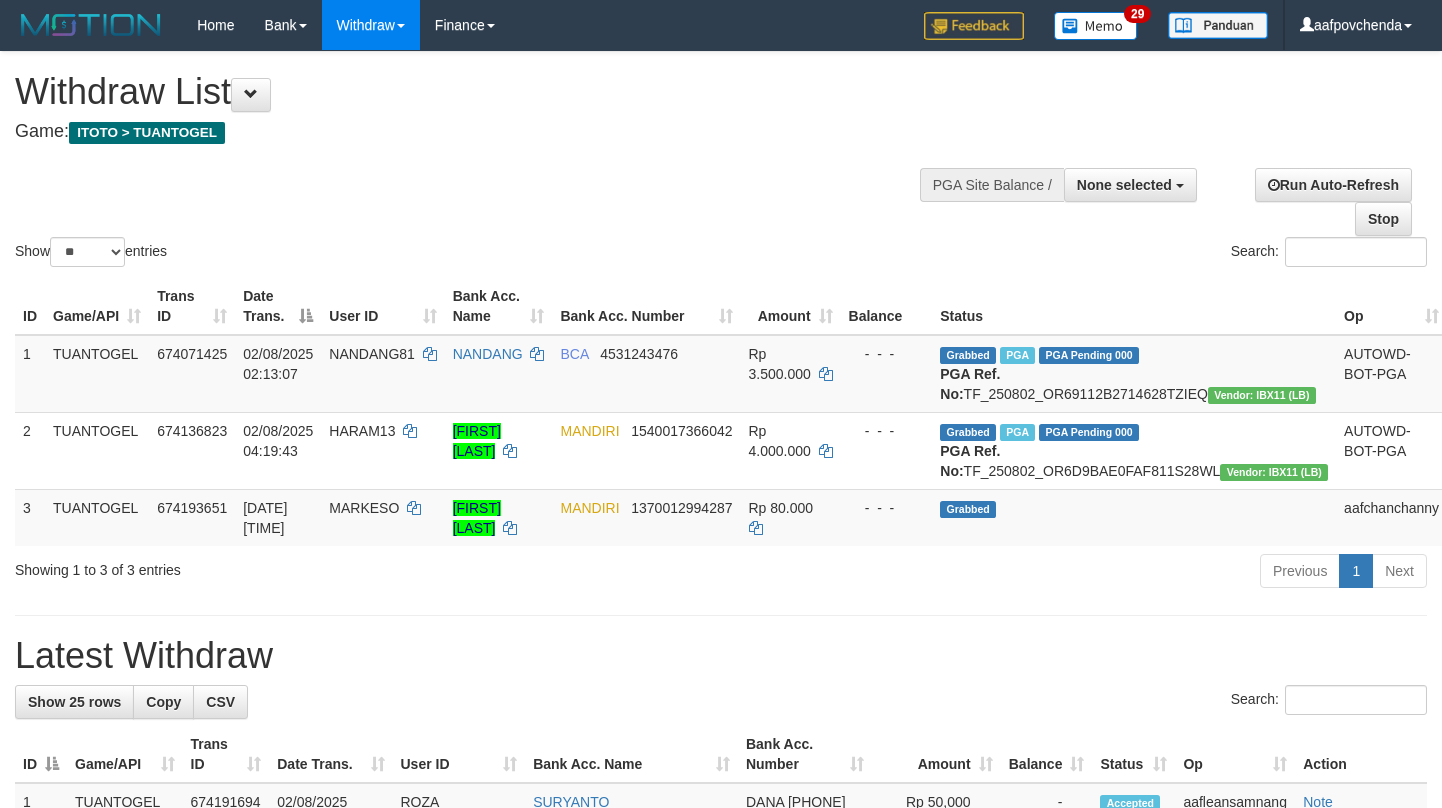 select 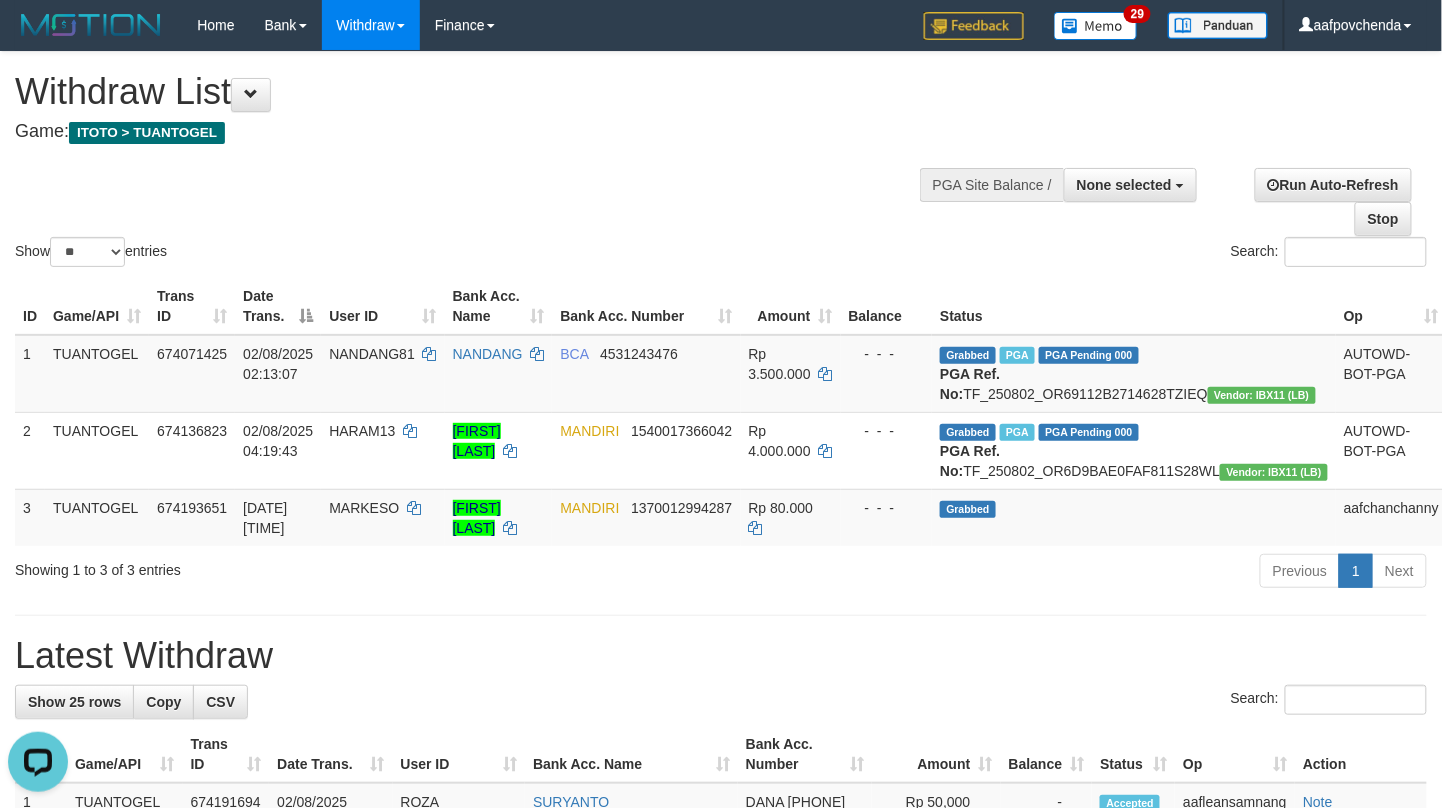 scroll, scrollTop: 0, scrollLeft: 0, axis: both 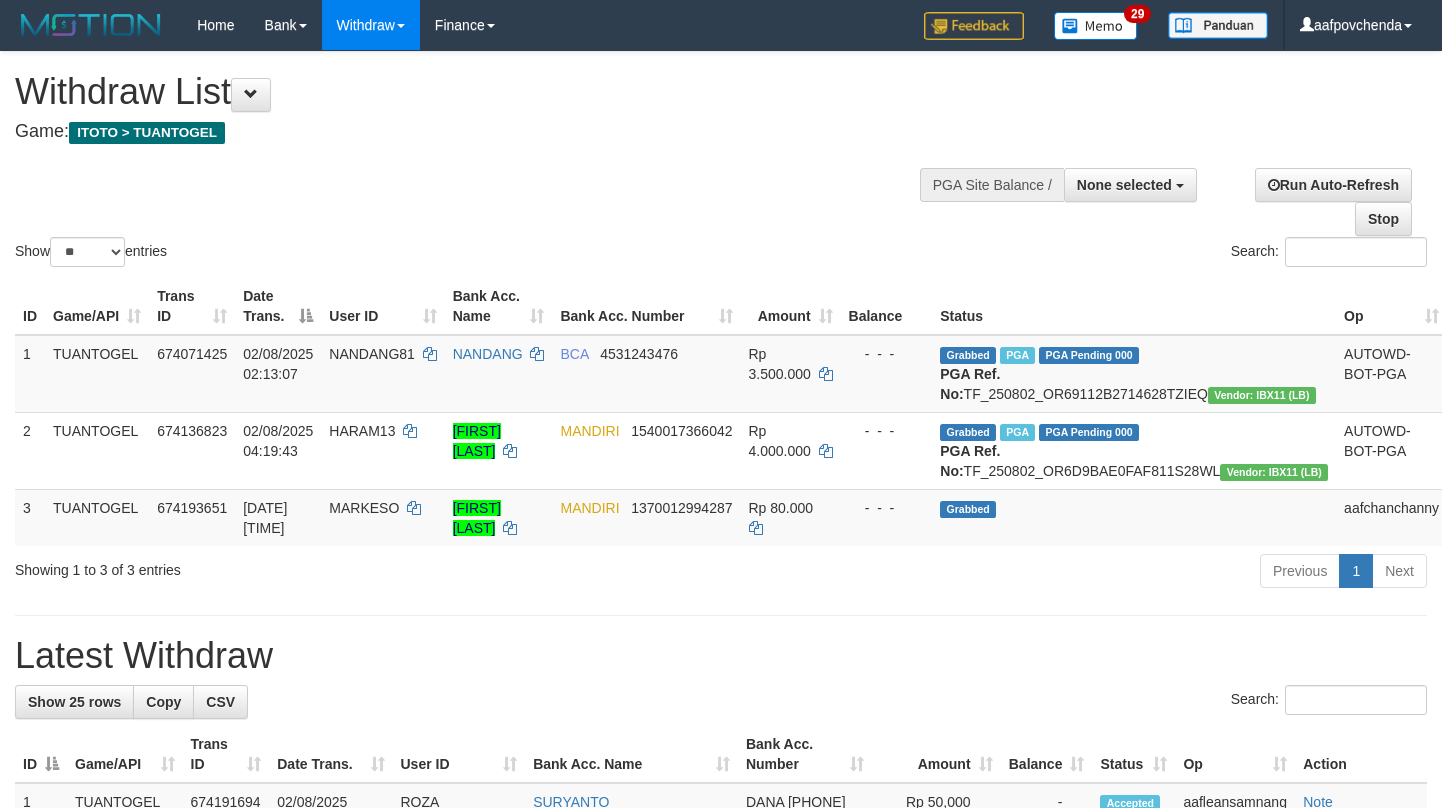 select 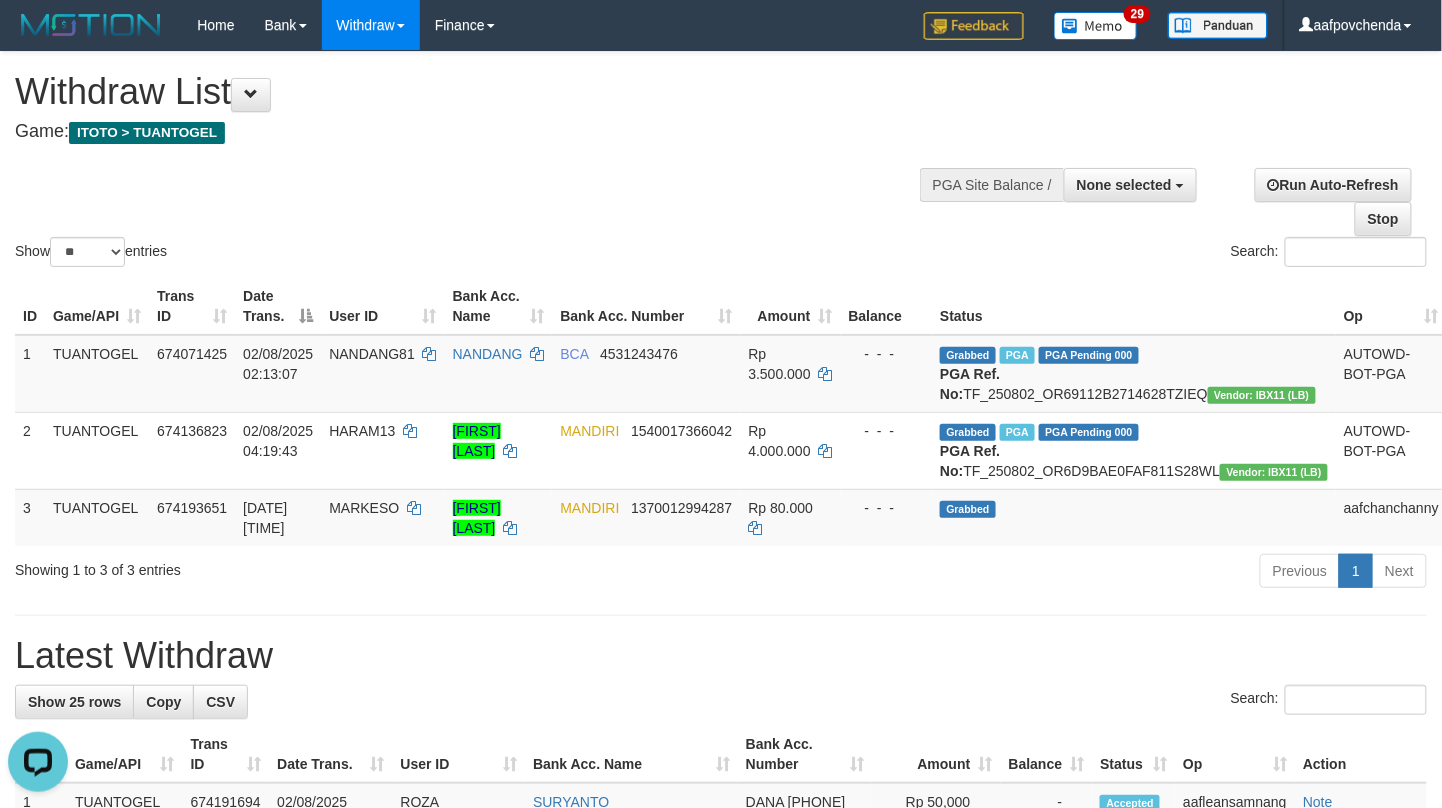 scroll, scrollTop: 0, scrollLeft: 0, axis: both 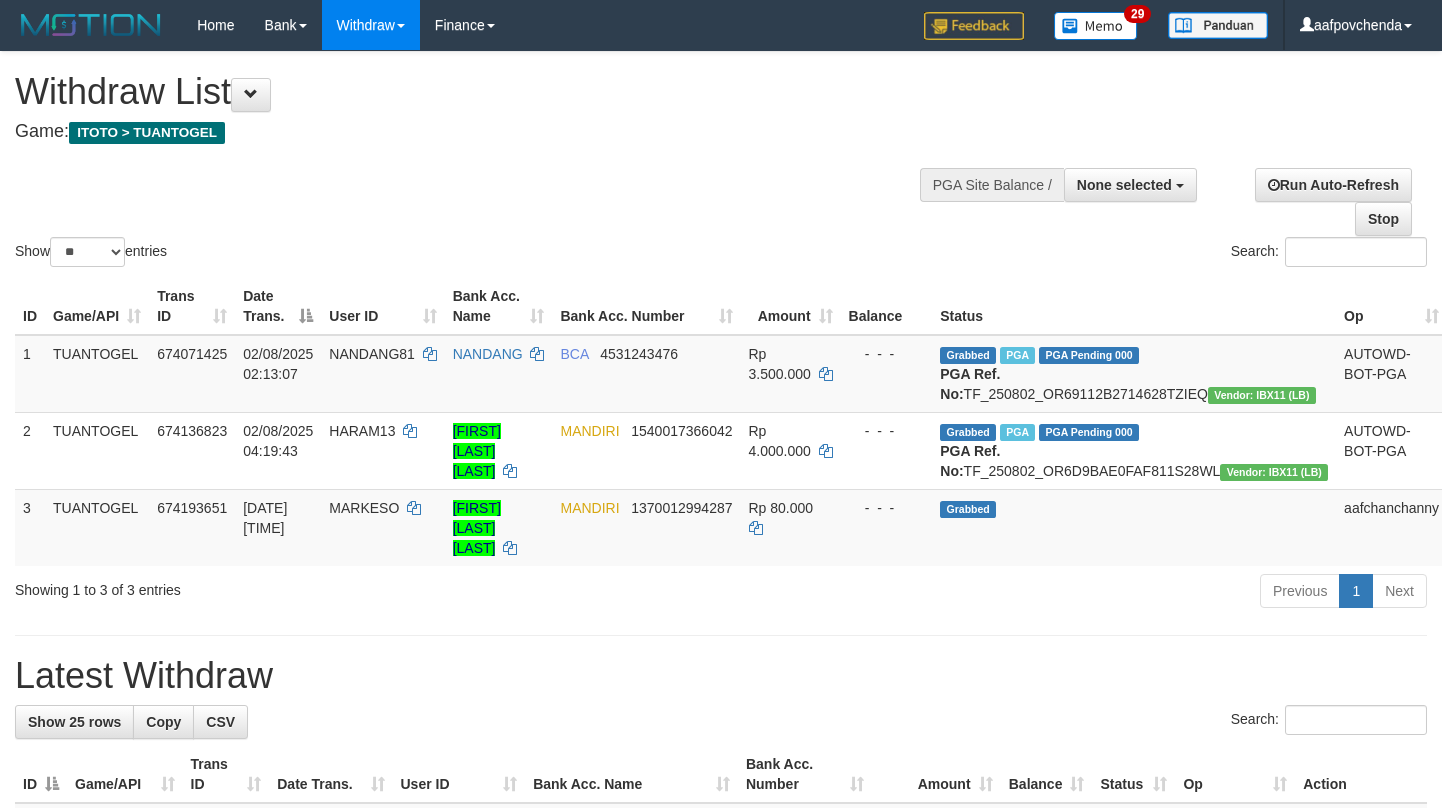 select 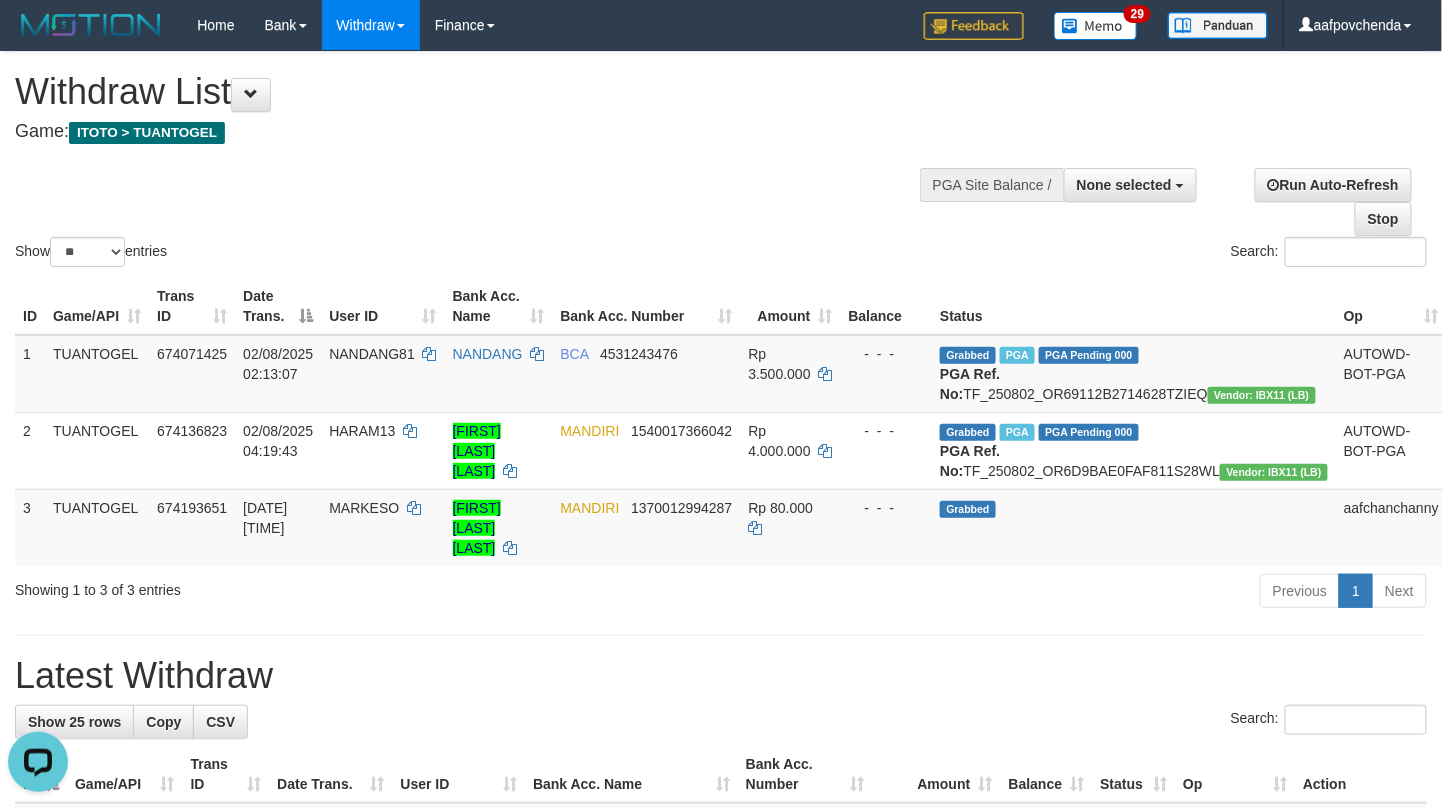 scroll, scrollTop: 0, scrollLeft: 0, axis: both 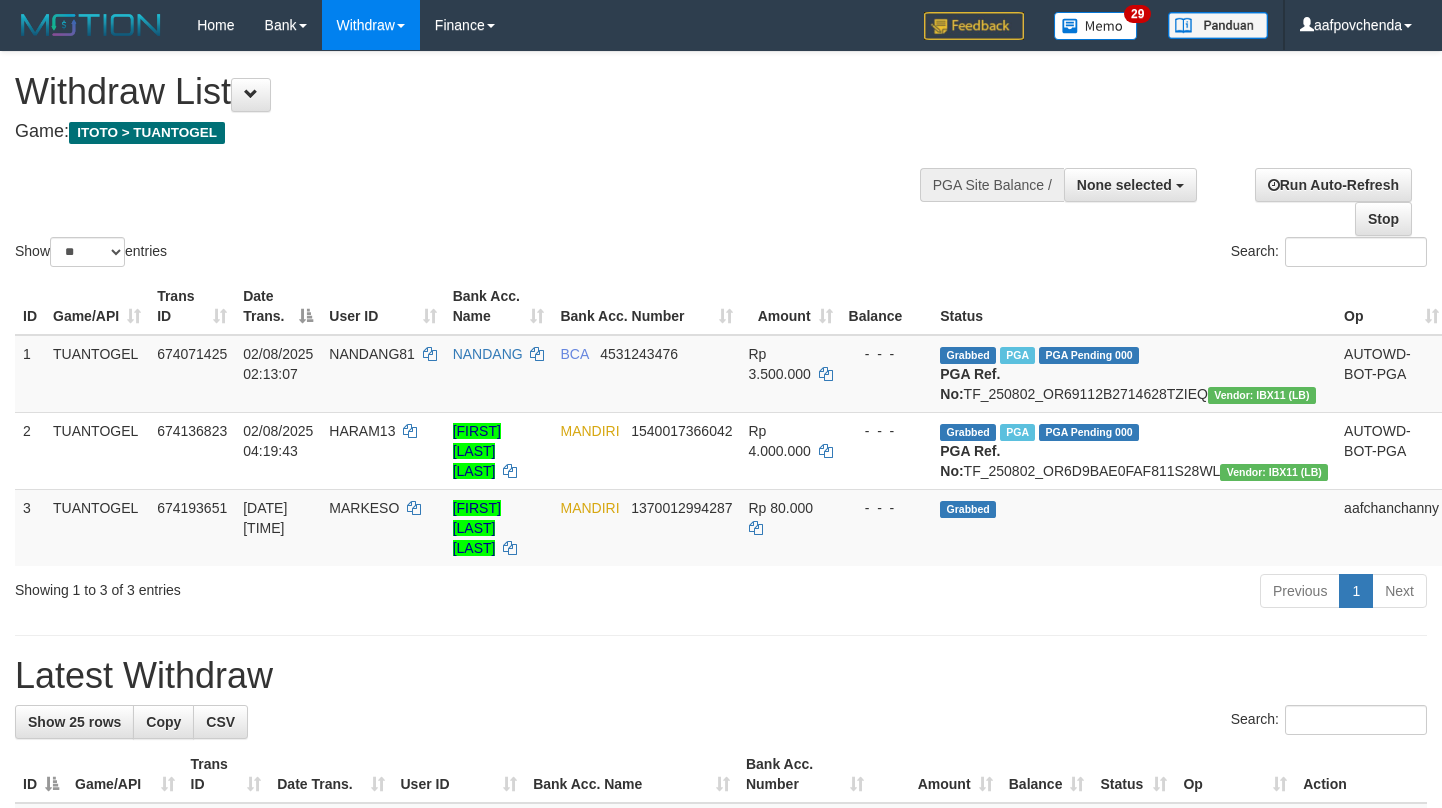 select 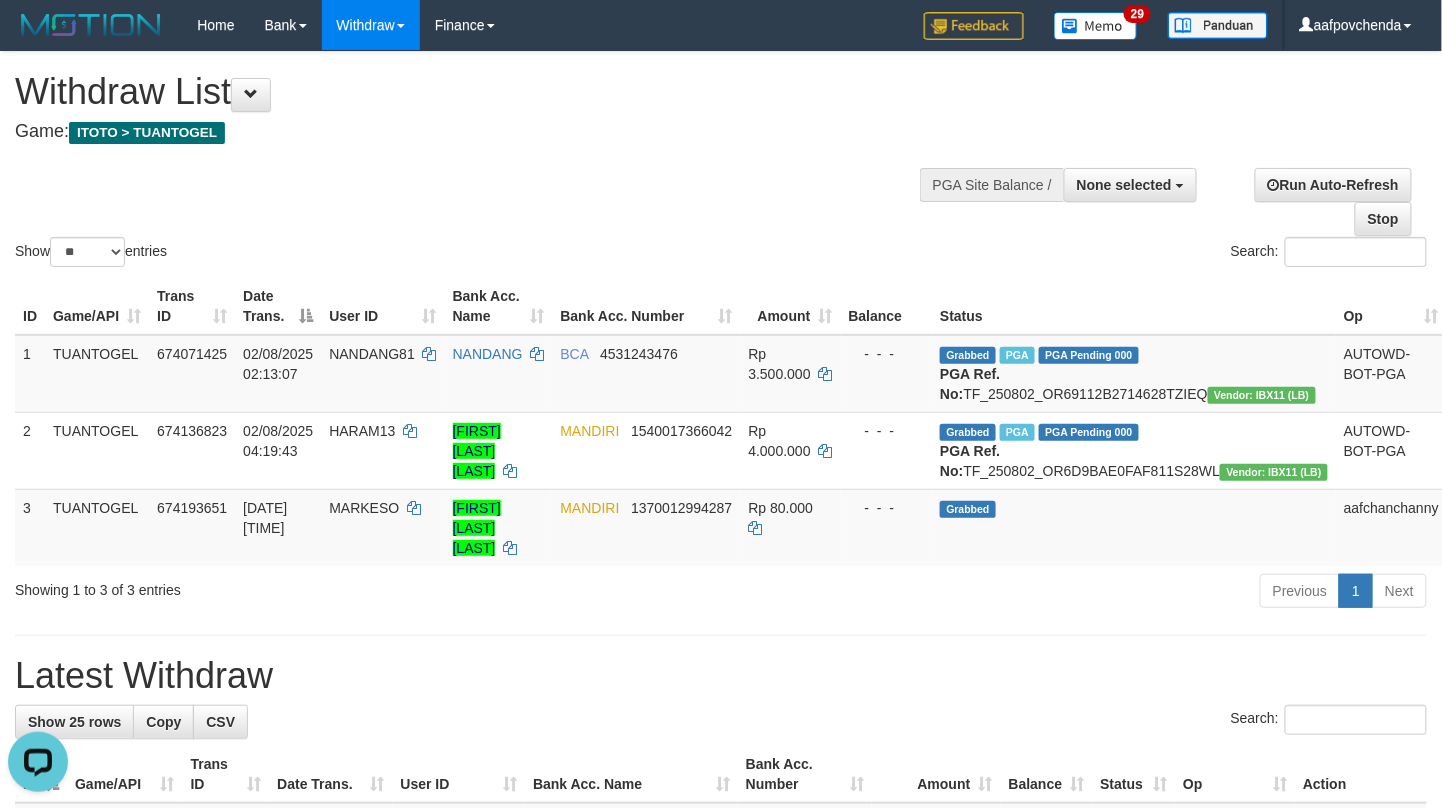 scroll, scrollTop: 0, scrollLeft: 0, axis: both 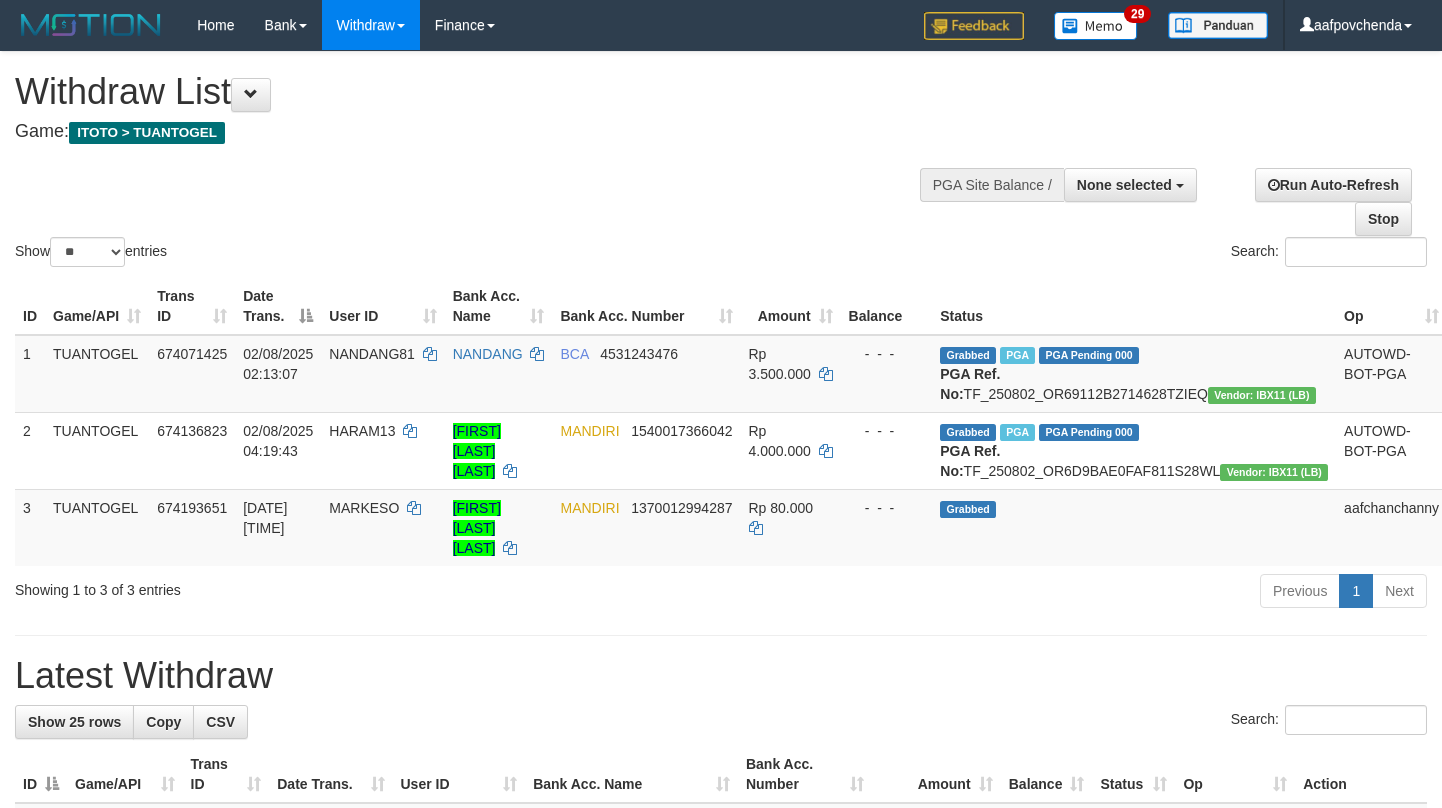 select 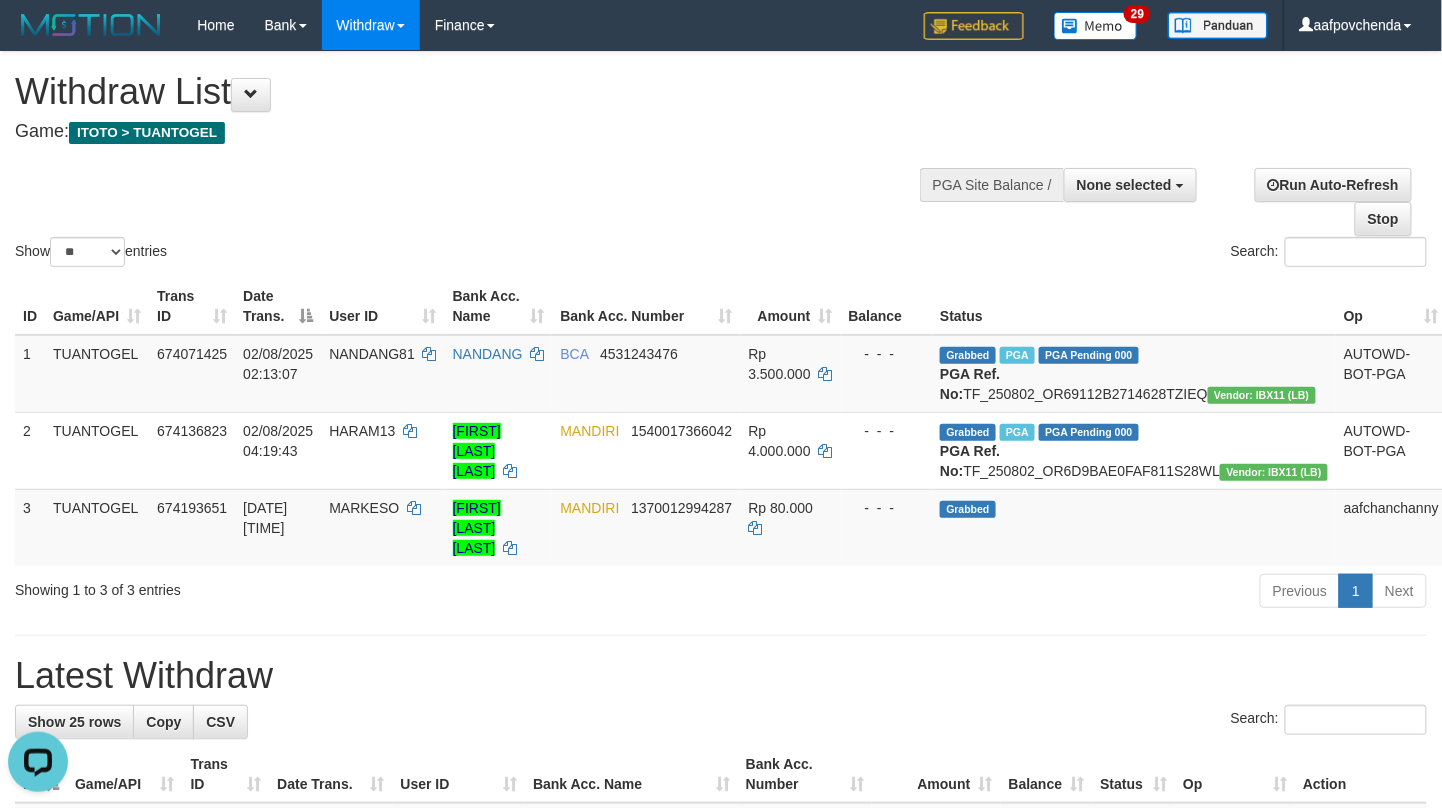 scroll, scrollTop: 0, scrollLeft: 0, axis: both 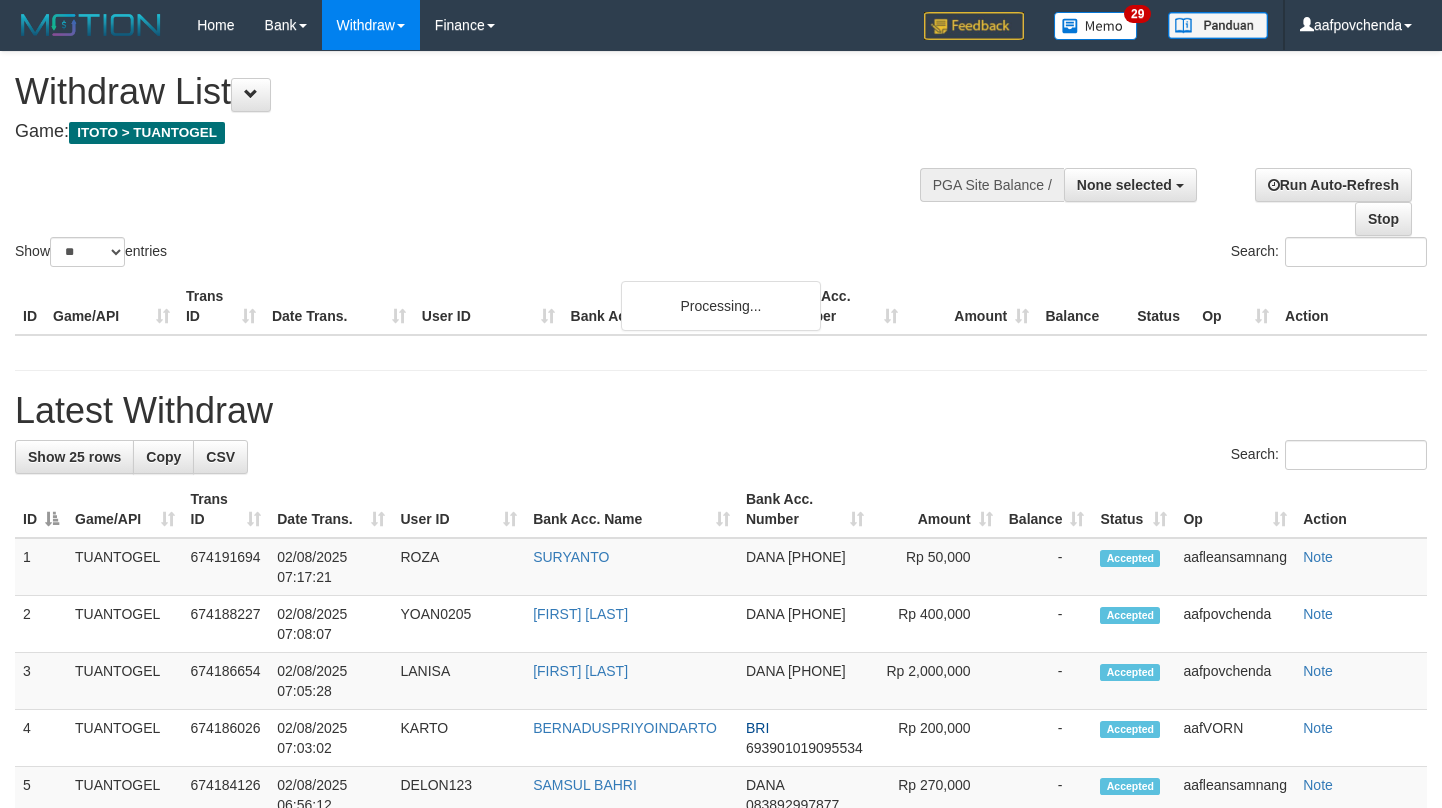 select 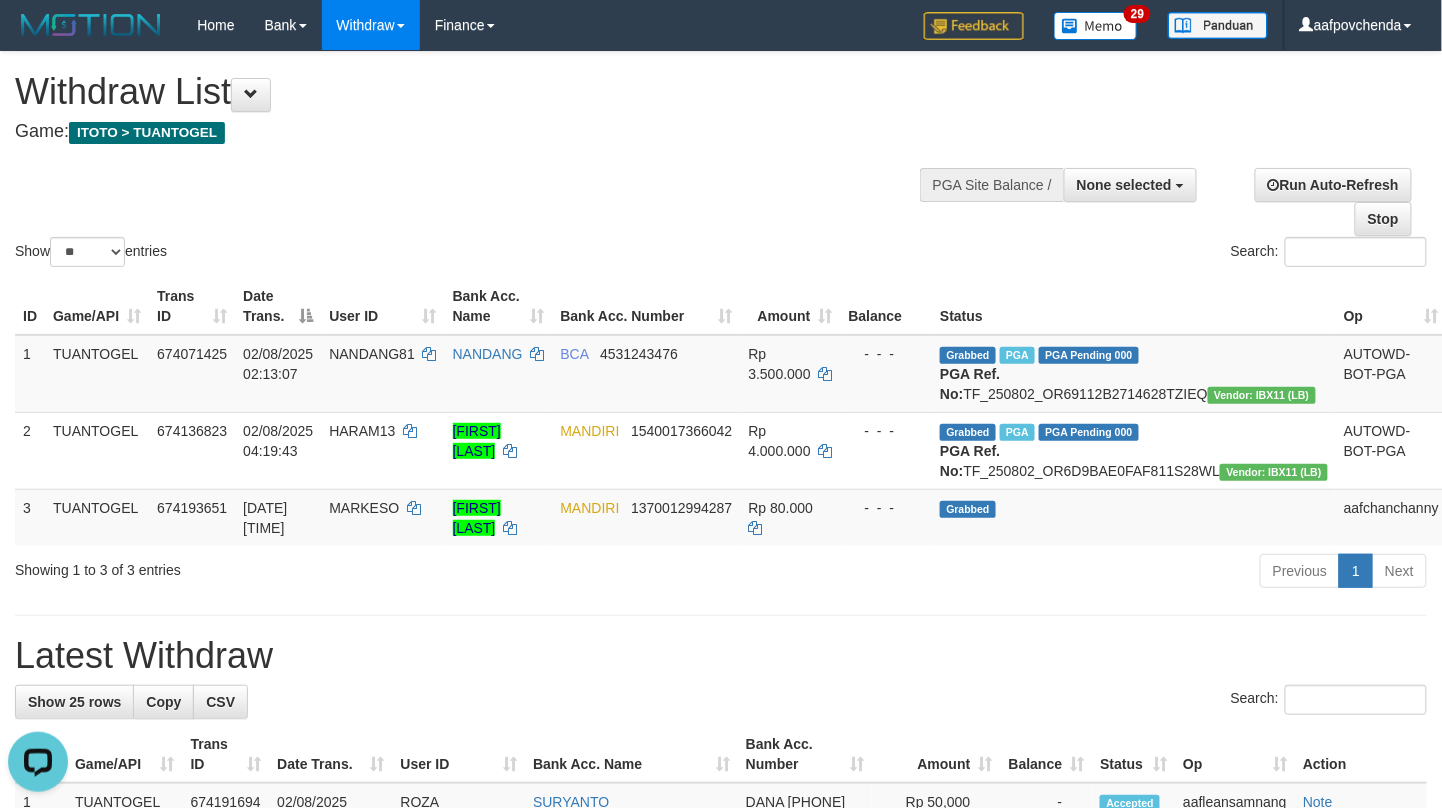 scroll, scrollTop: 0, scrollLeft: 0, axis: both 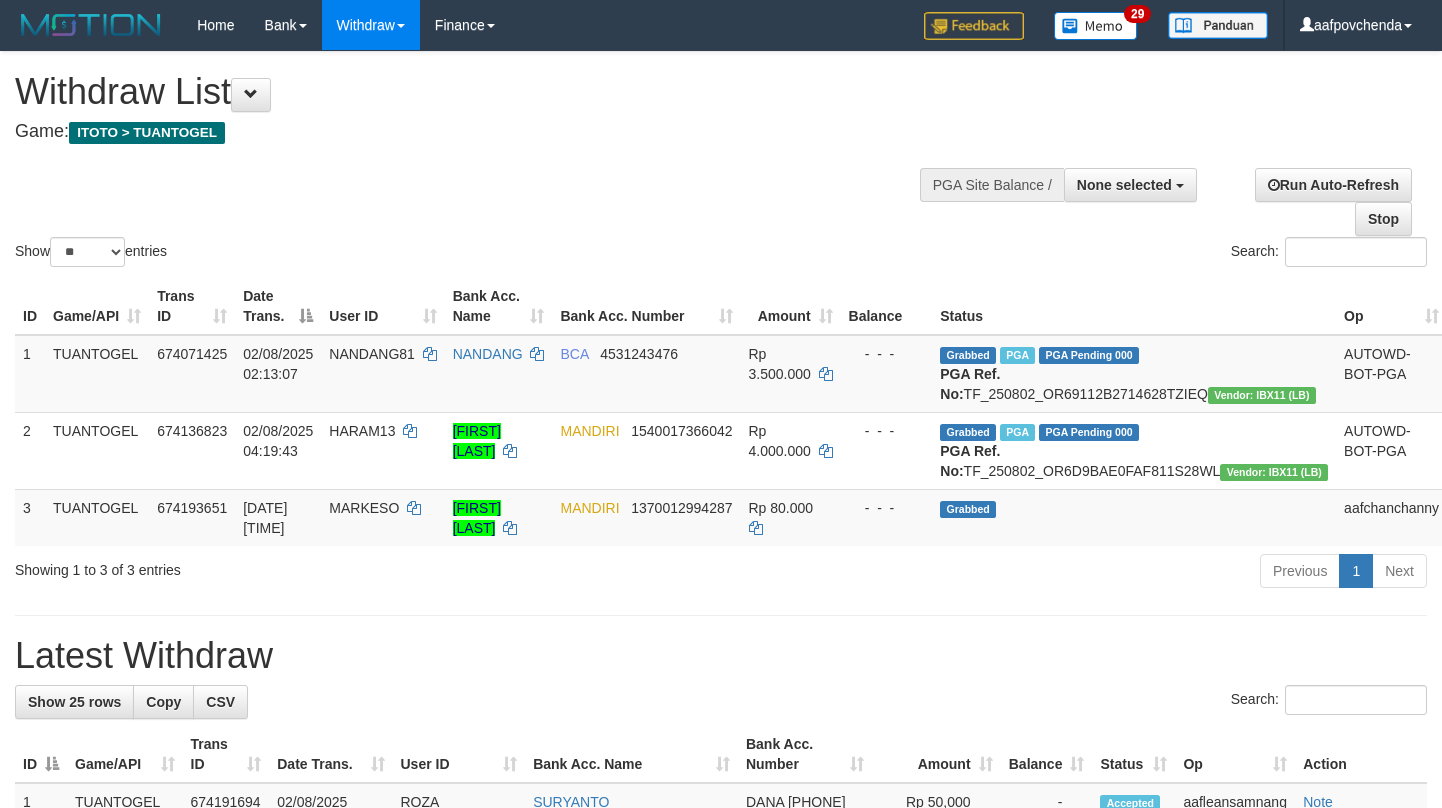 select 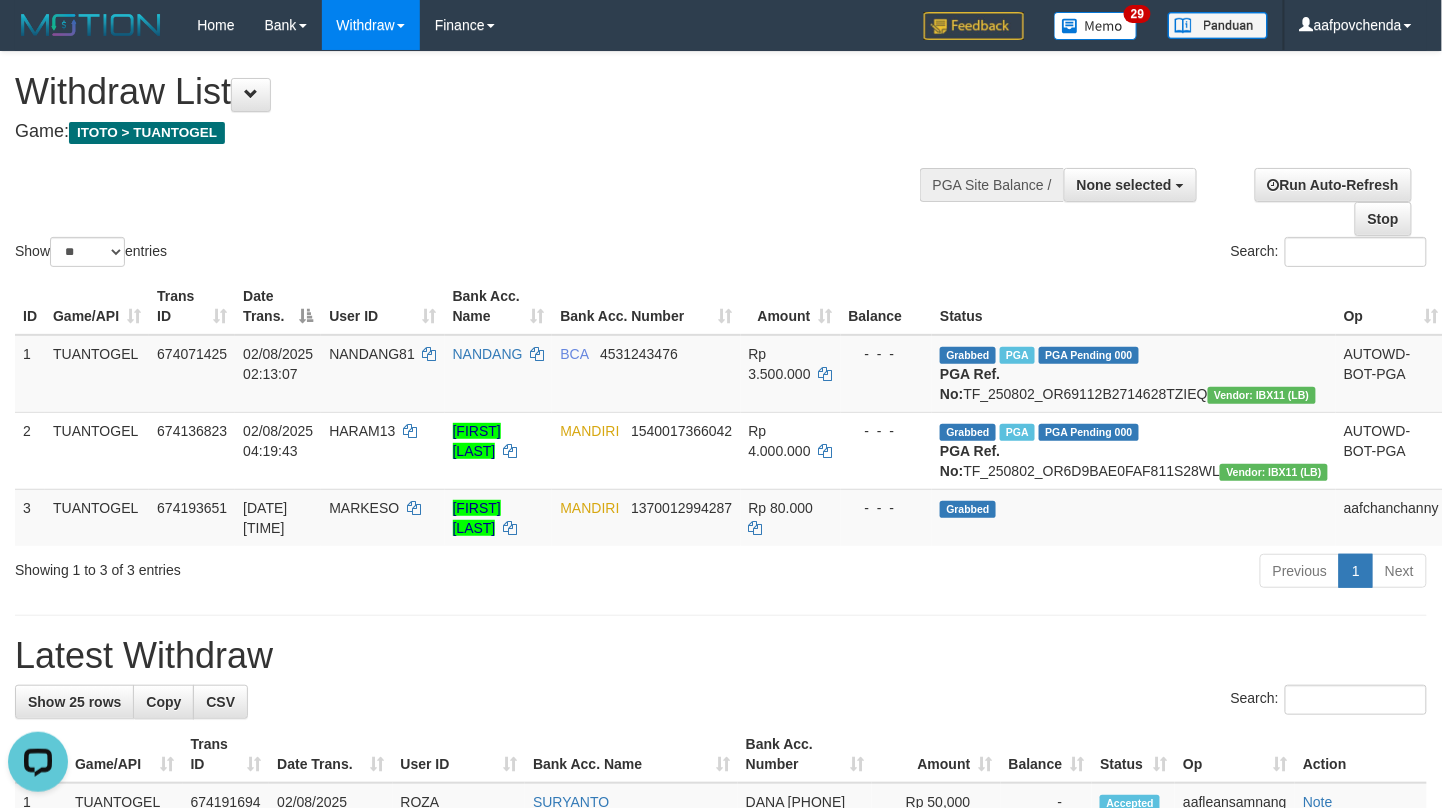 scroll, scrollTop: 0, scrollLeft: 0, axis: both 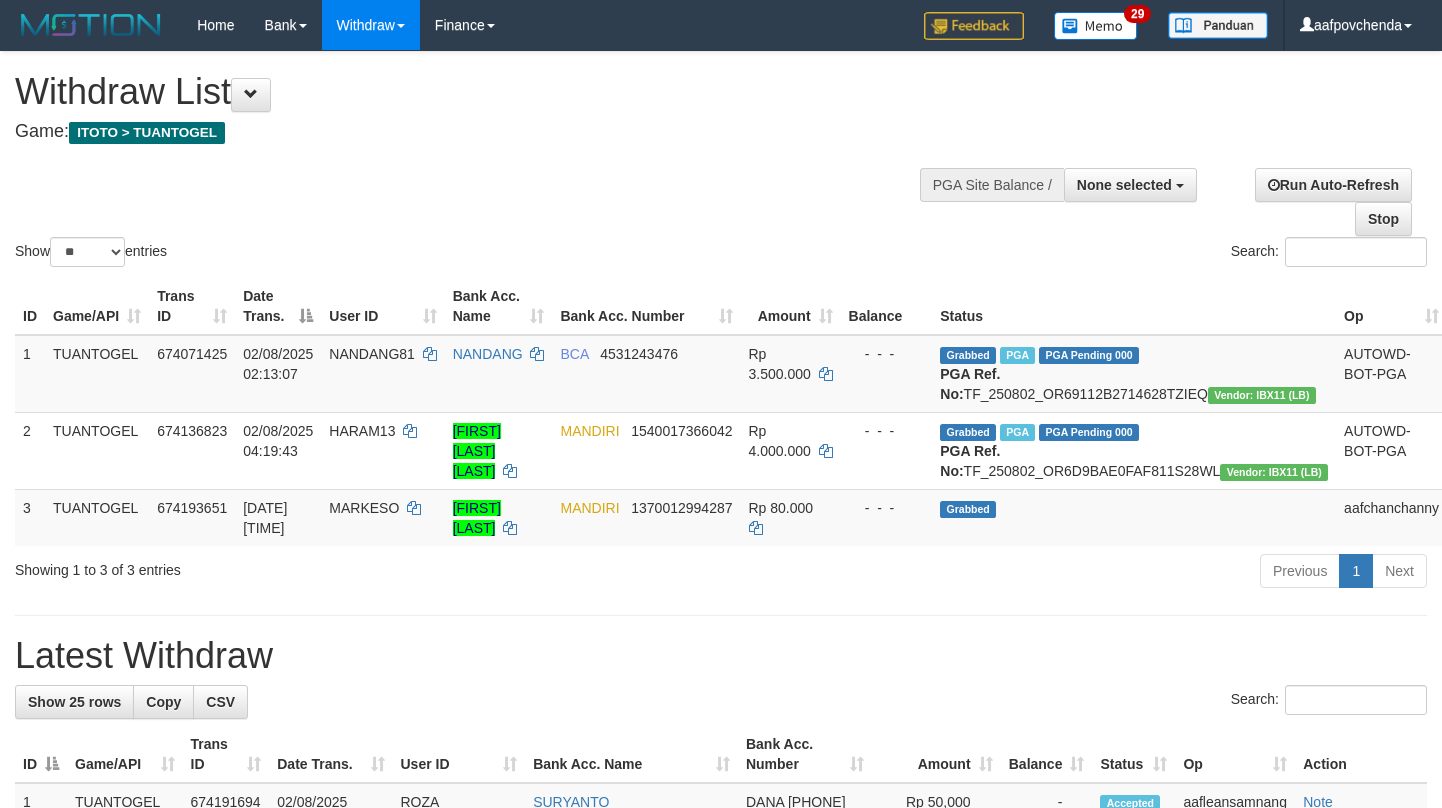 select 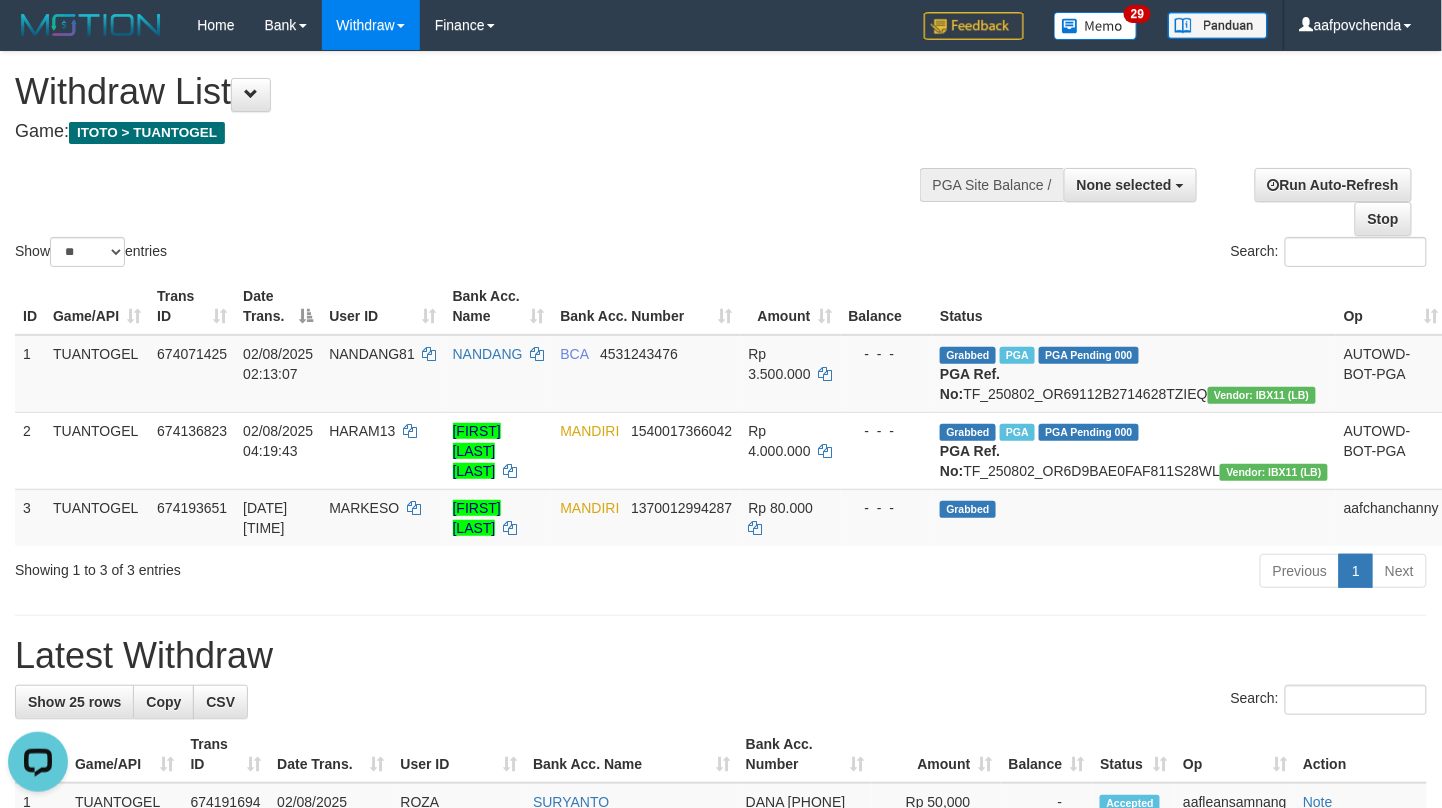 scroll, scrollTop: 0, scrollLeft: 0, axis: both 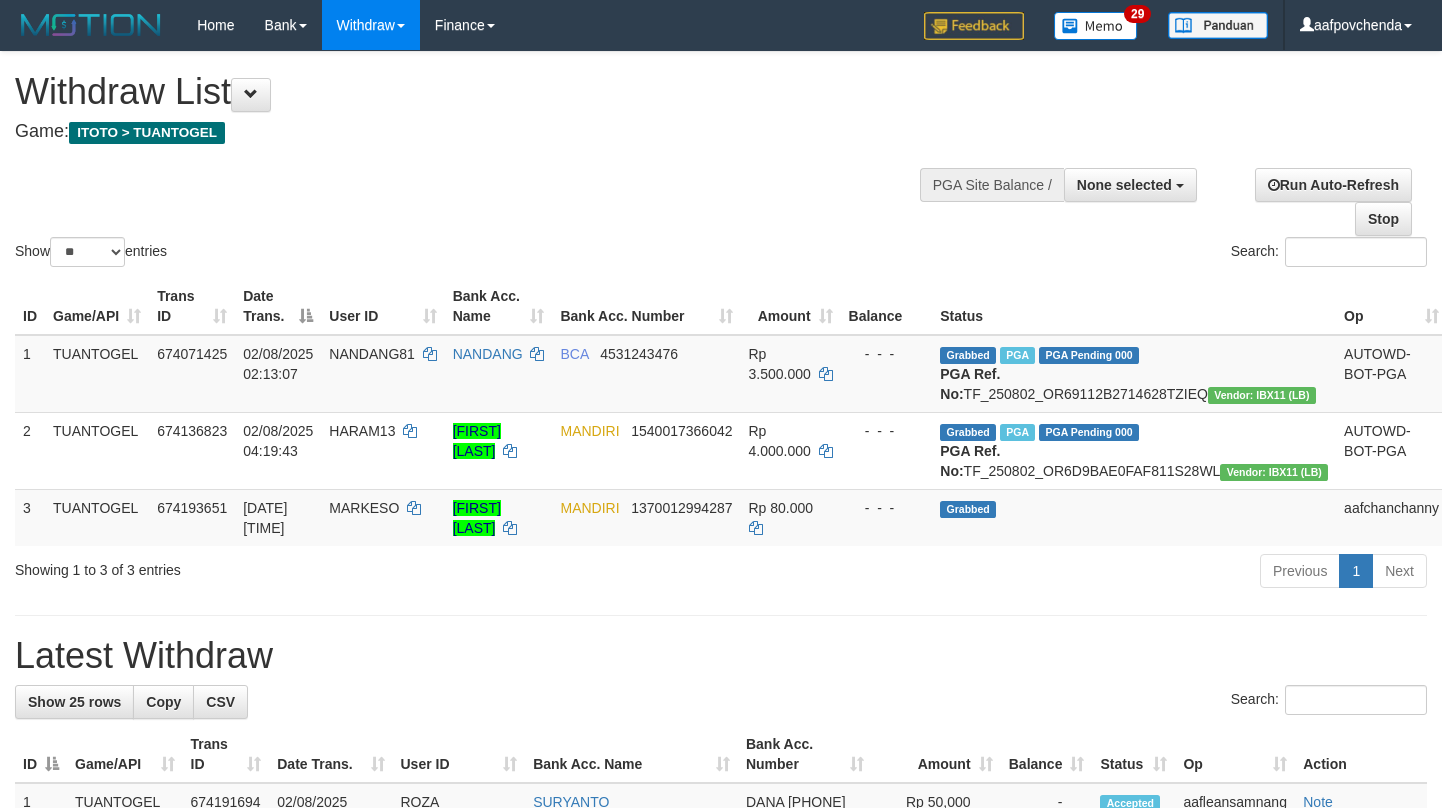 select 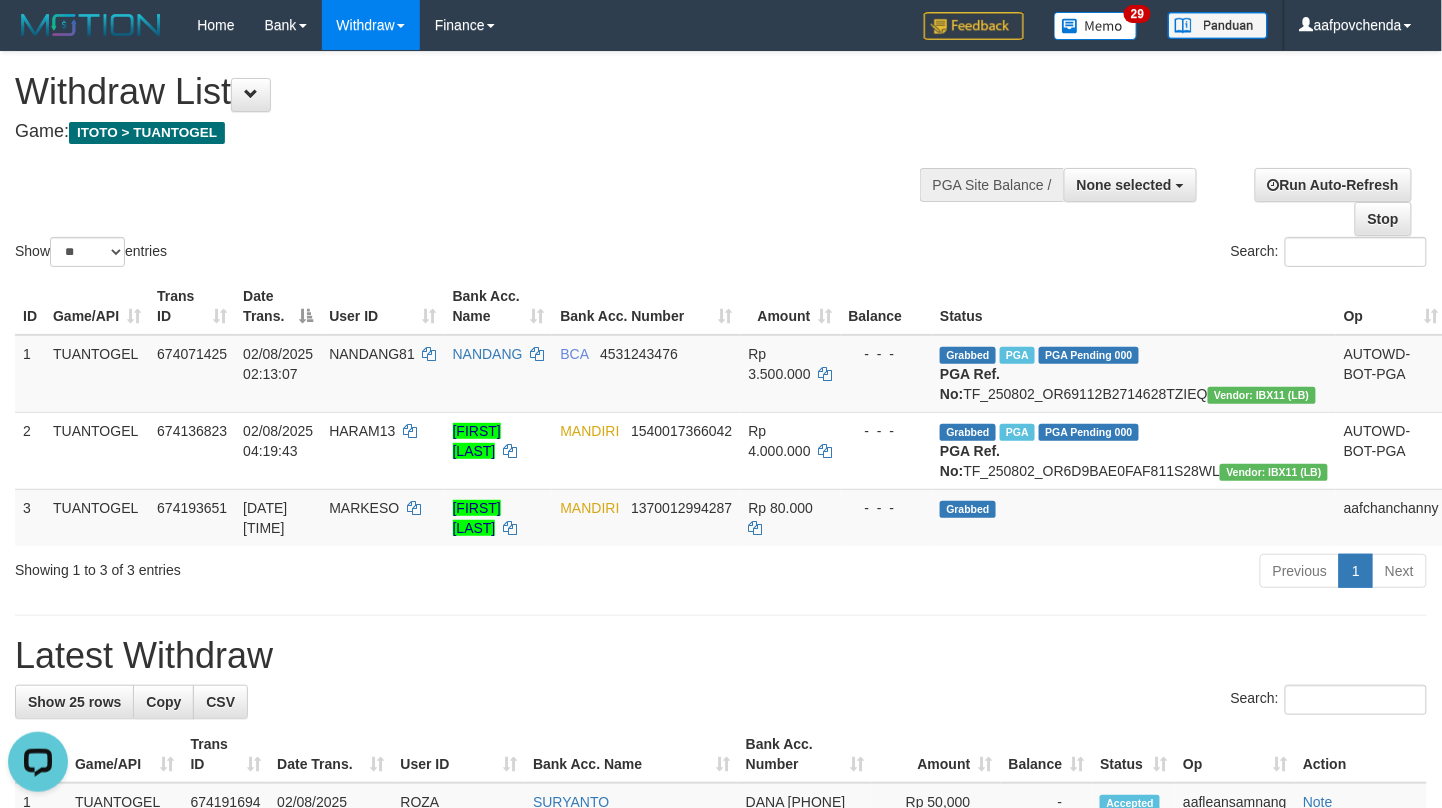 scroll, scrollTop: 0, scrollLeft: 0, axis: both 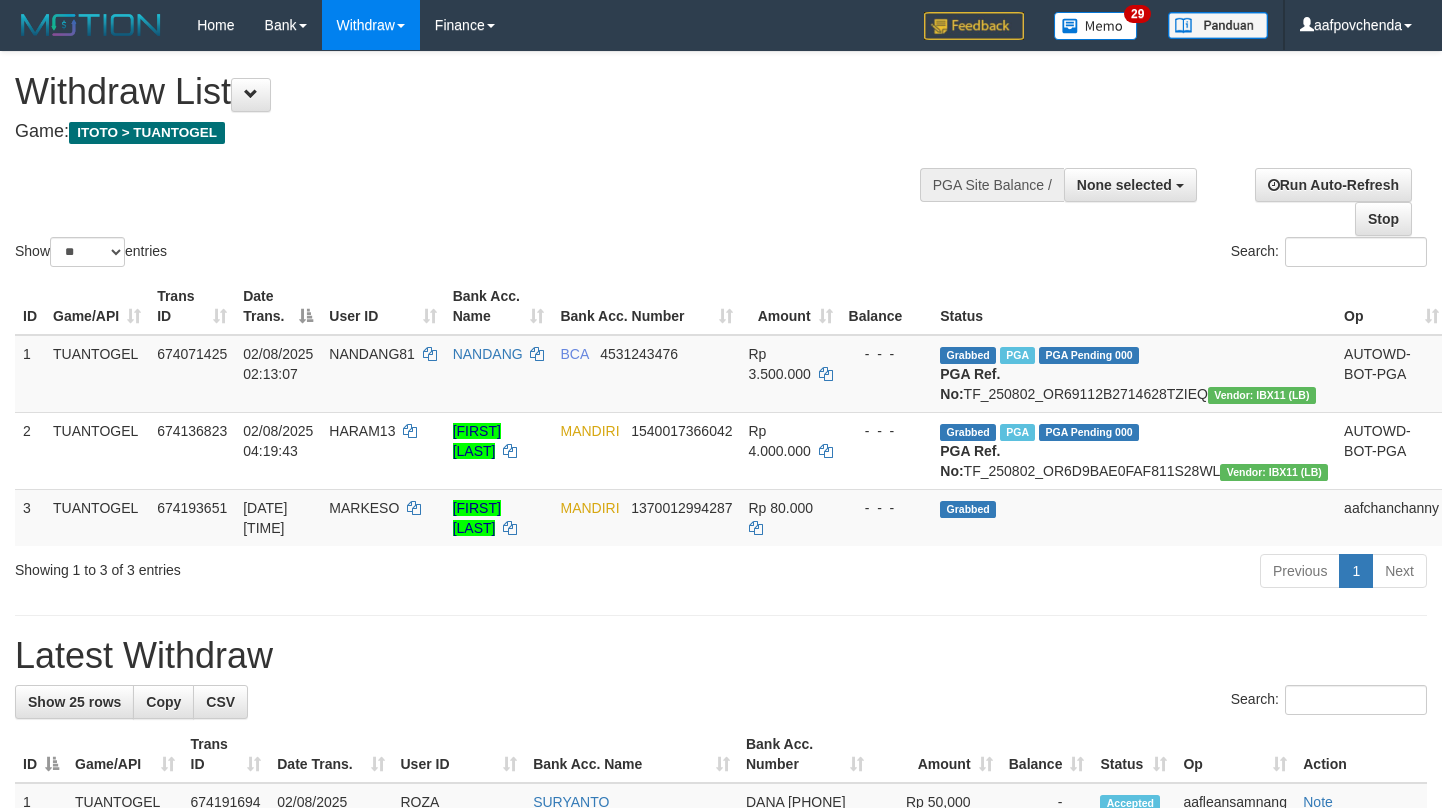 select 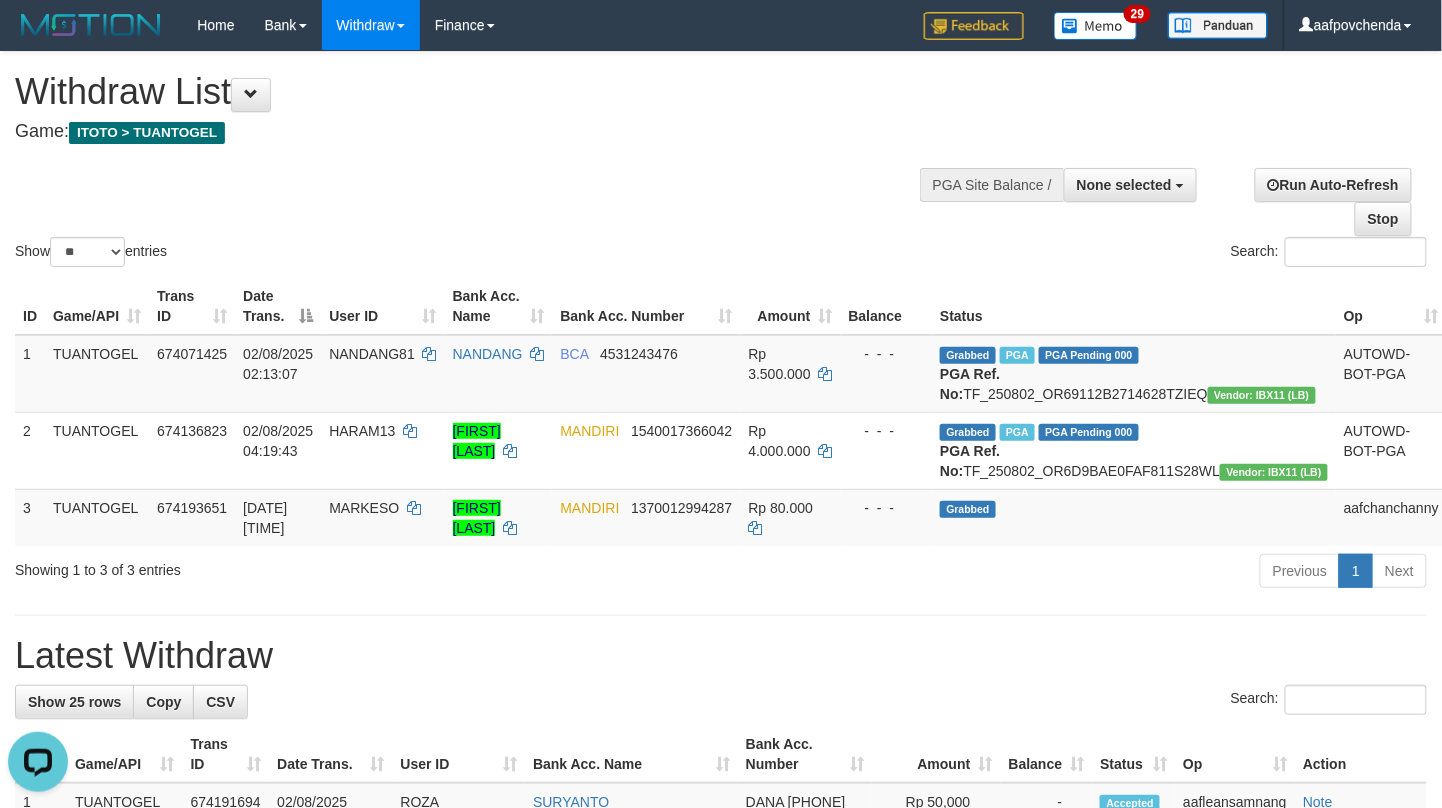 scroll, scrollTop: 0, scrollLeft: 0, axis: both 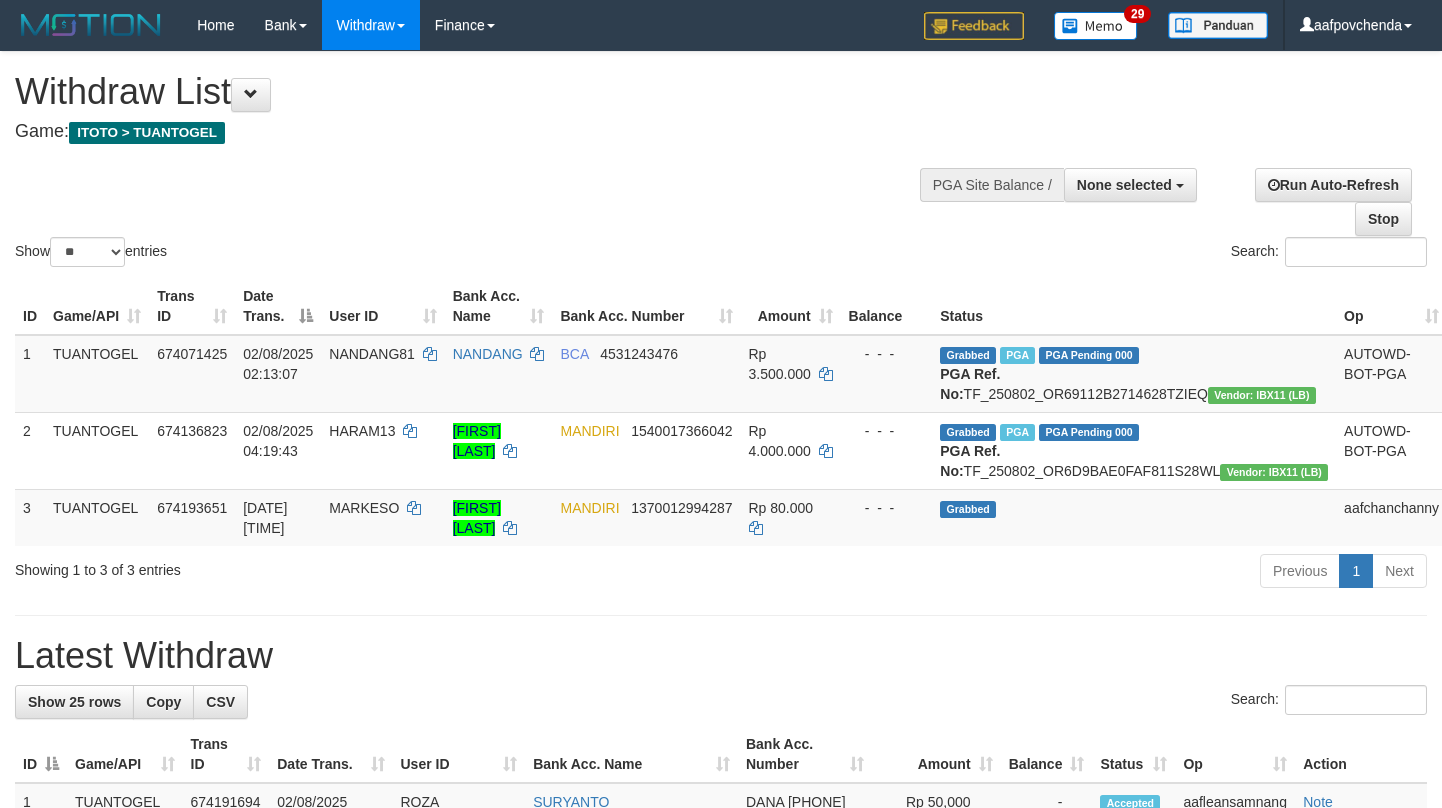 select 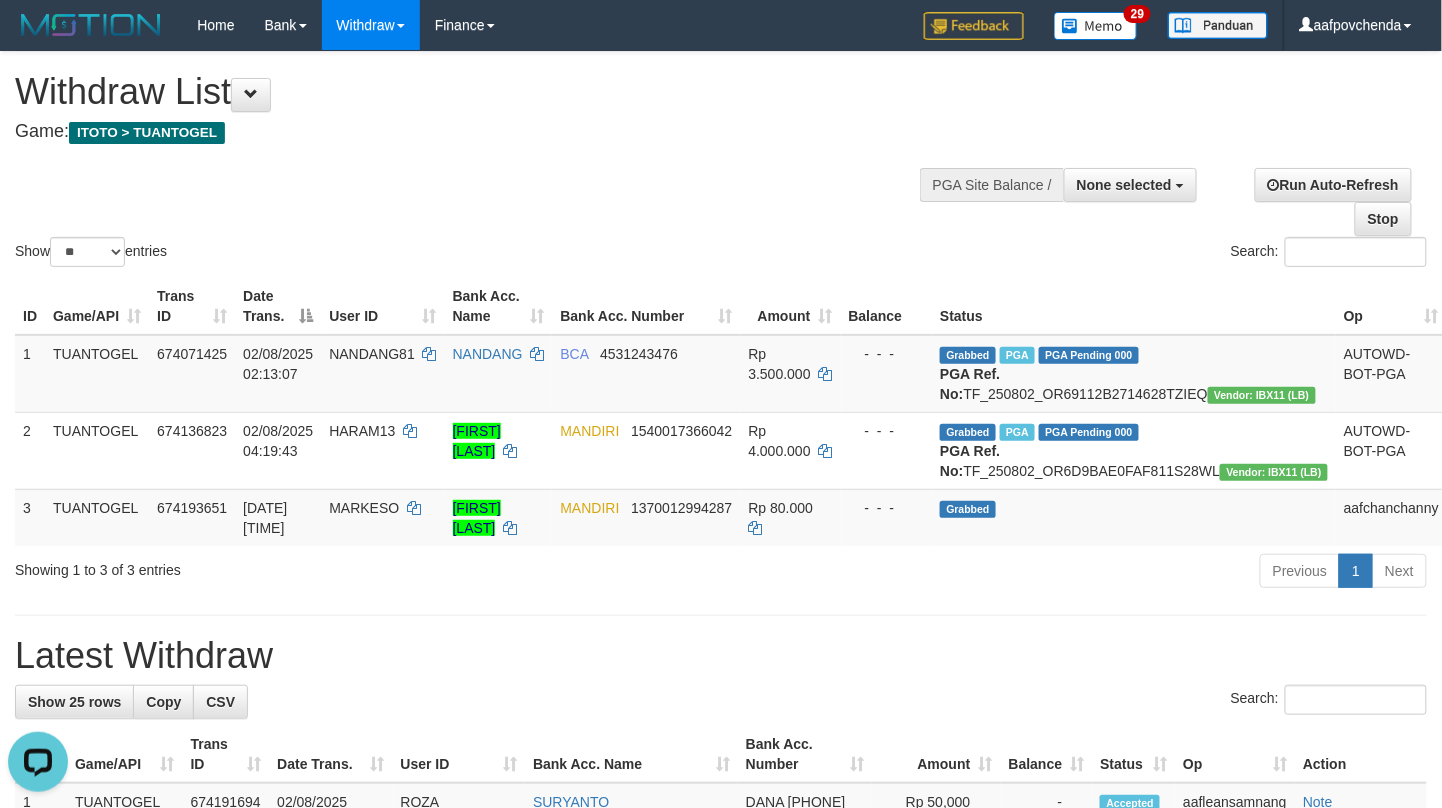 scroll, scrollTop: 0, scrollLeft: 0, axis: both 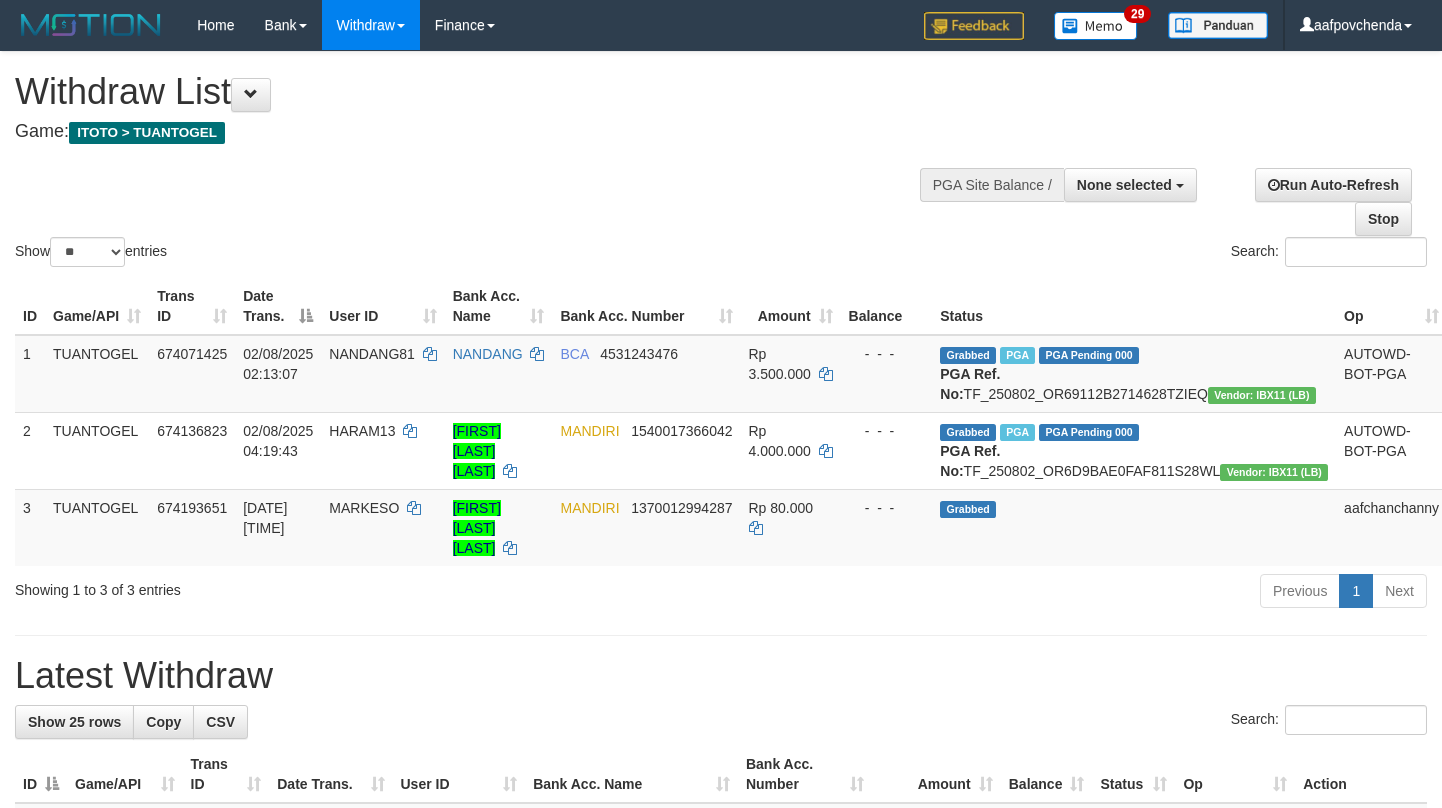 select 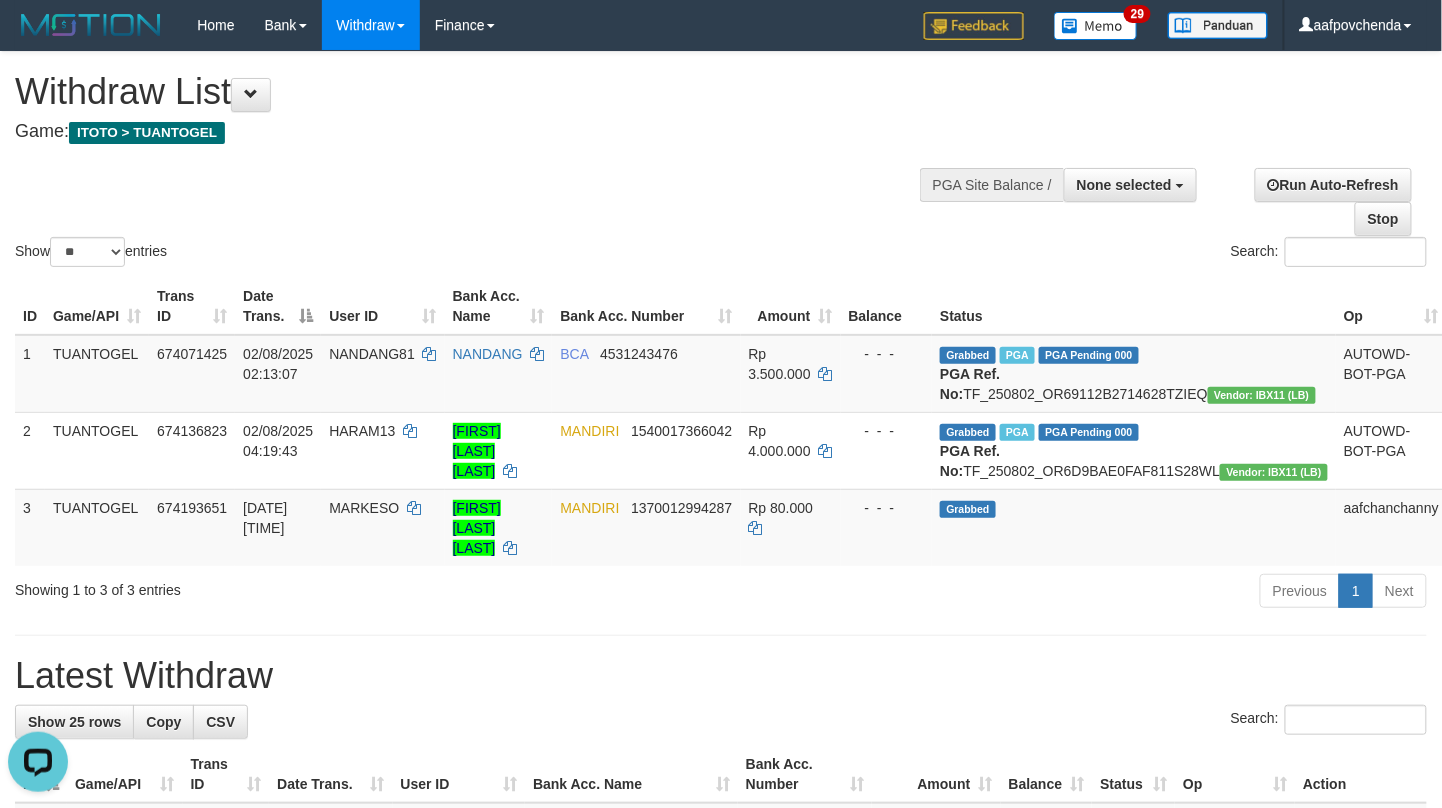 scroll, scrollTop: 0, scrollLeft: 0, axis: both 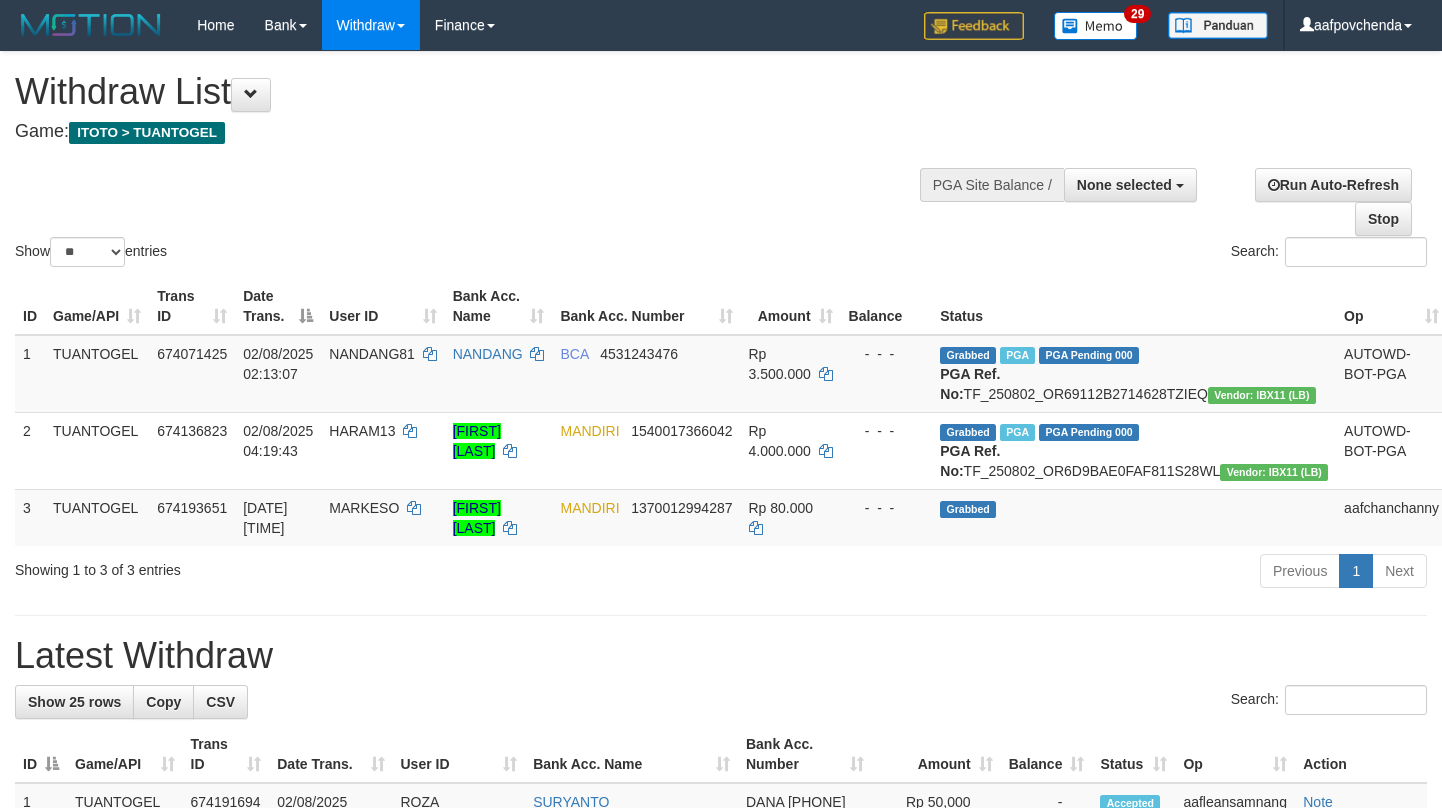 select 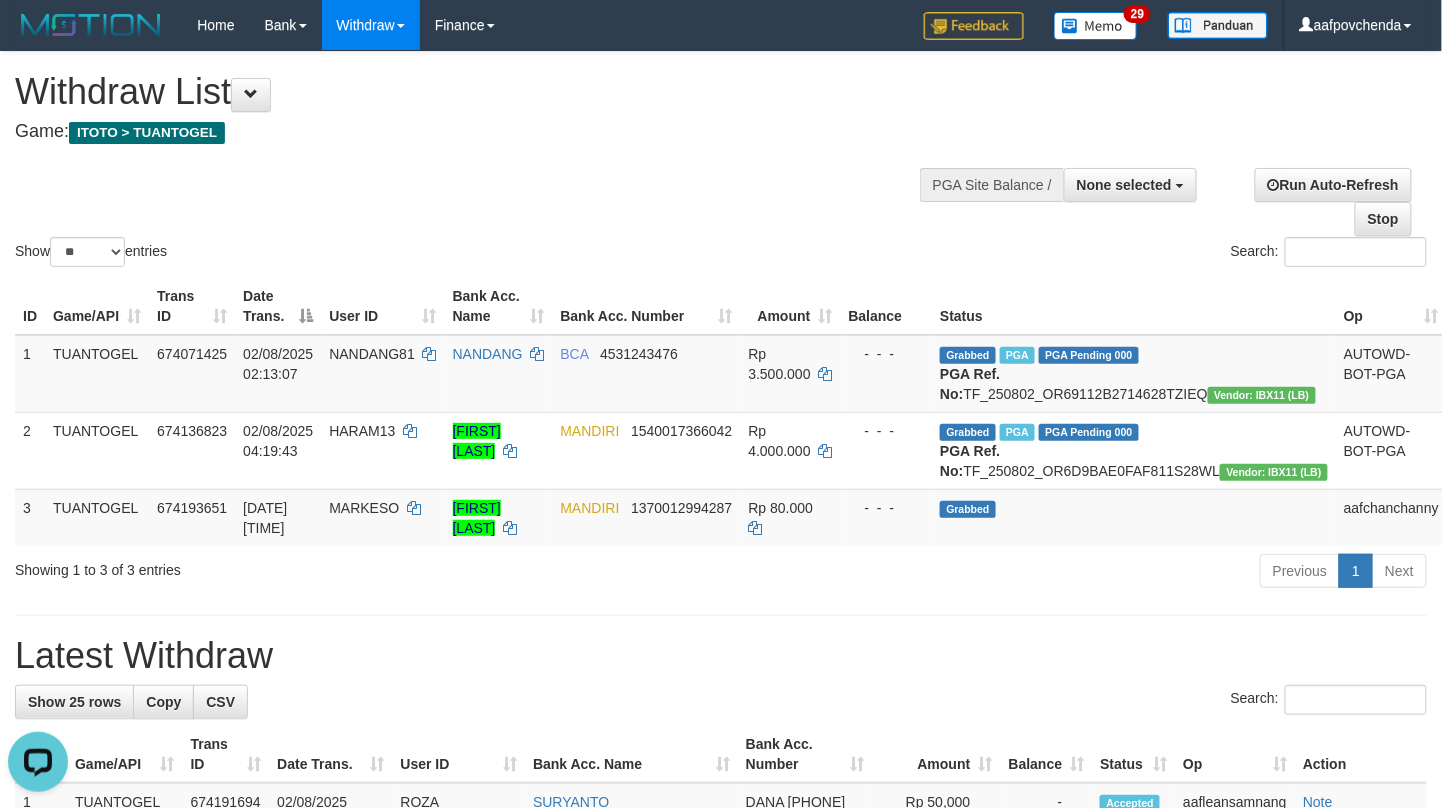 scroll, scrollTop: 0, scrollLeft: 0, axis: both 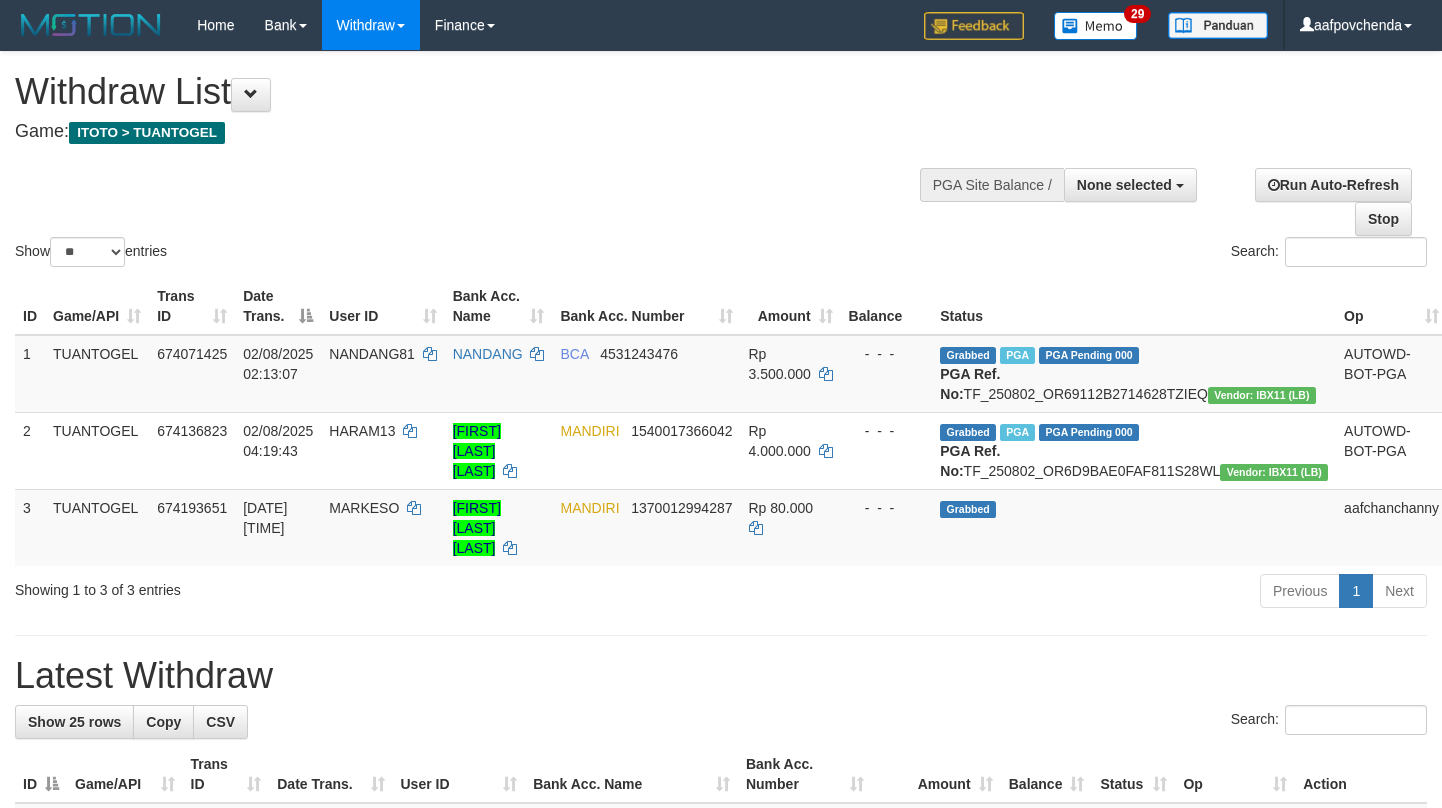 select 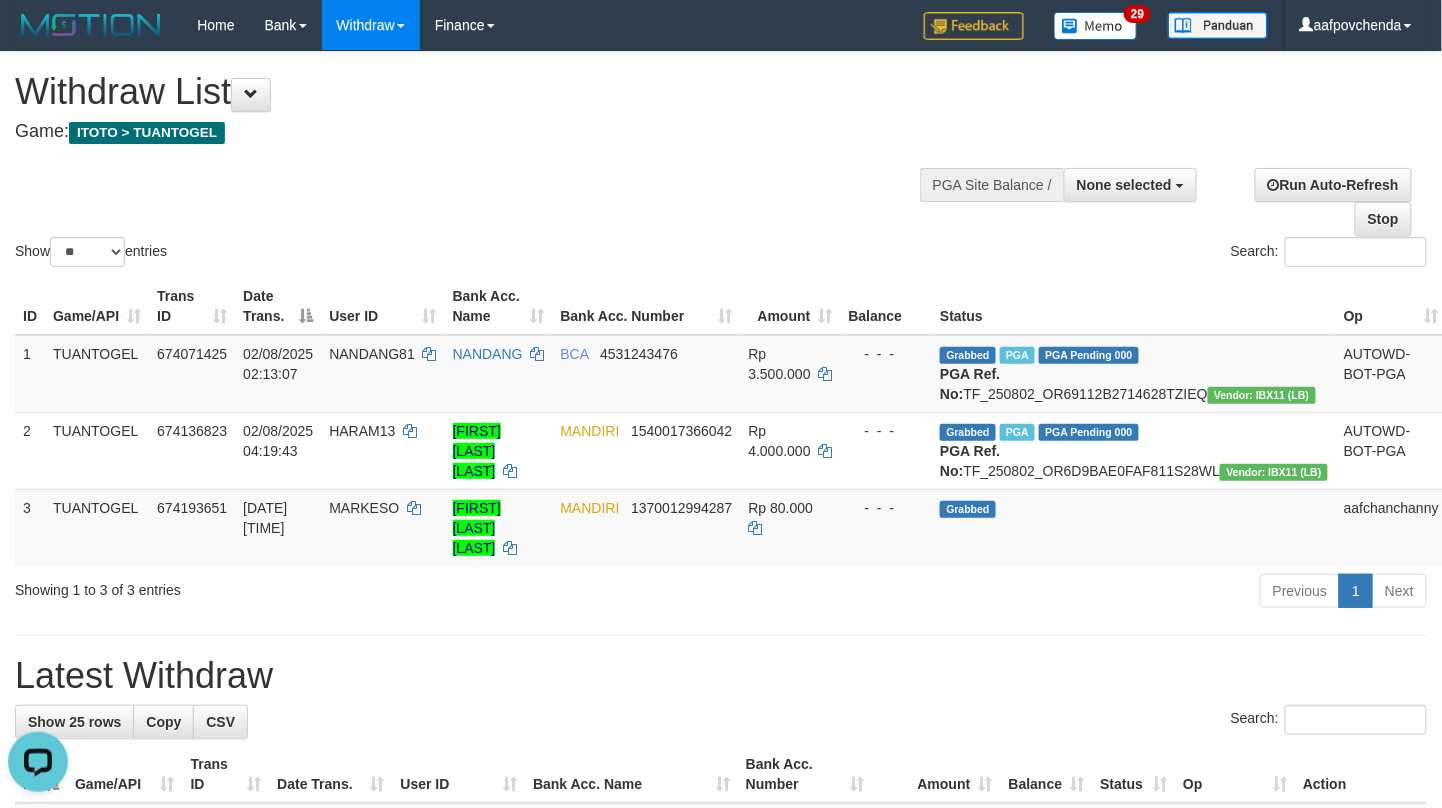 scroll, scrollTop: 0, scrollLeft: 0, axis: both 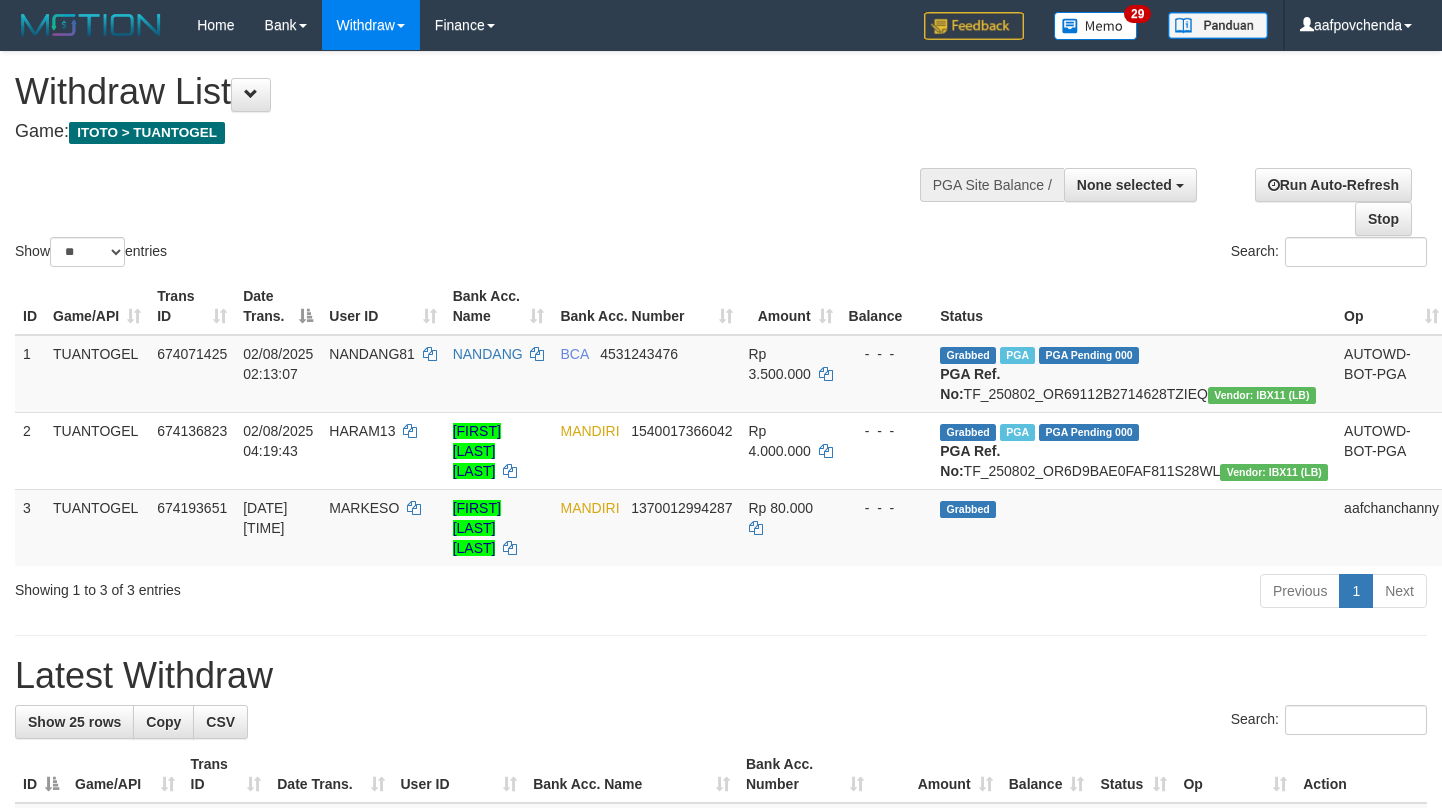 select 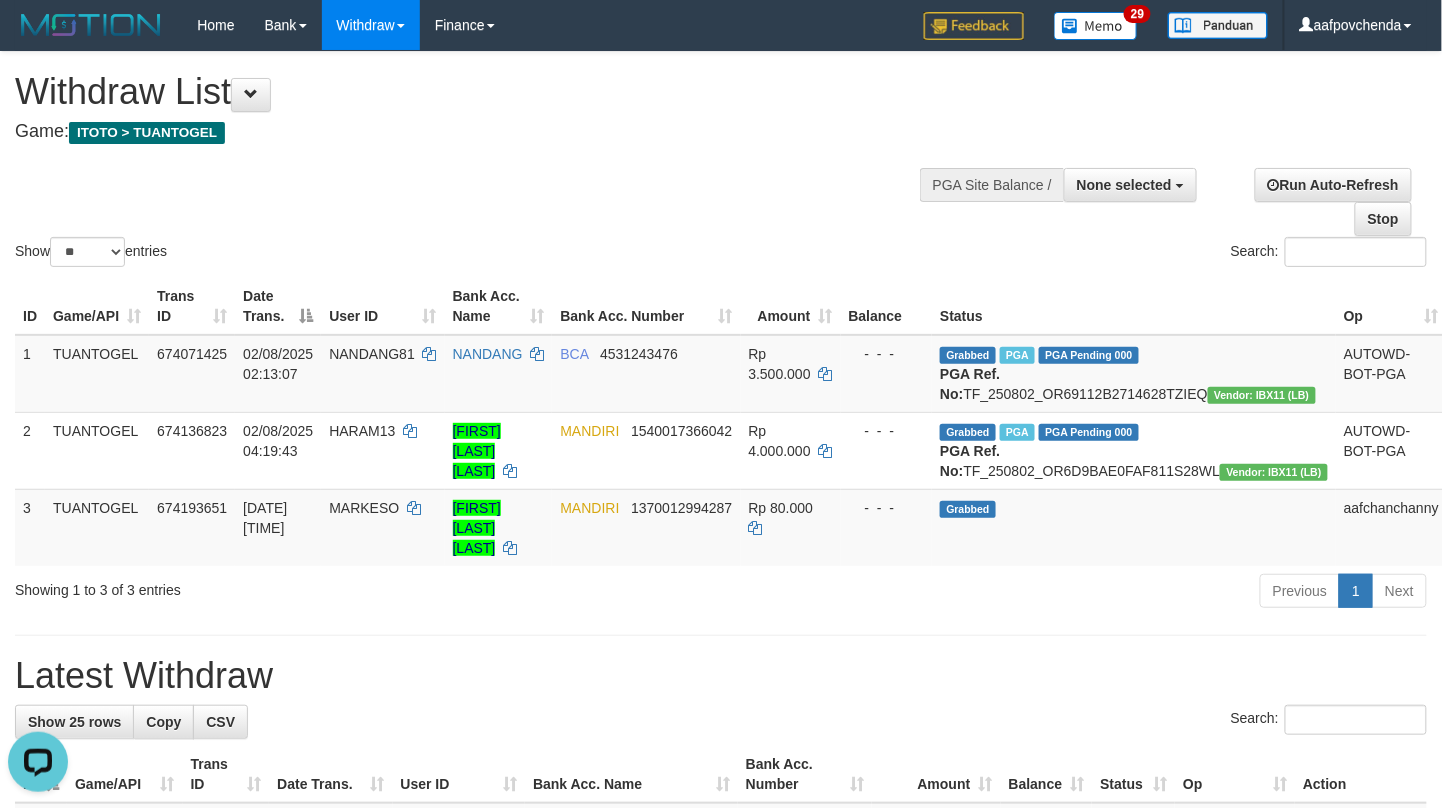 scroll, scrollTop: 0, scrollLeft: 0, axis: both 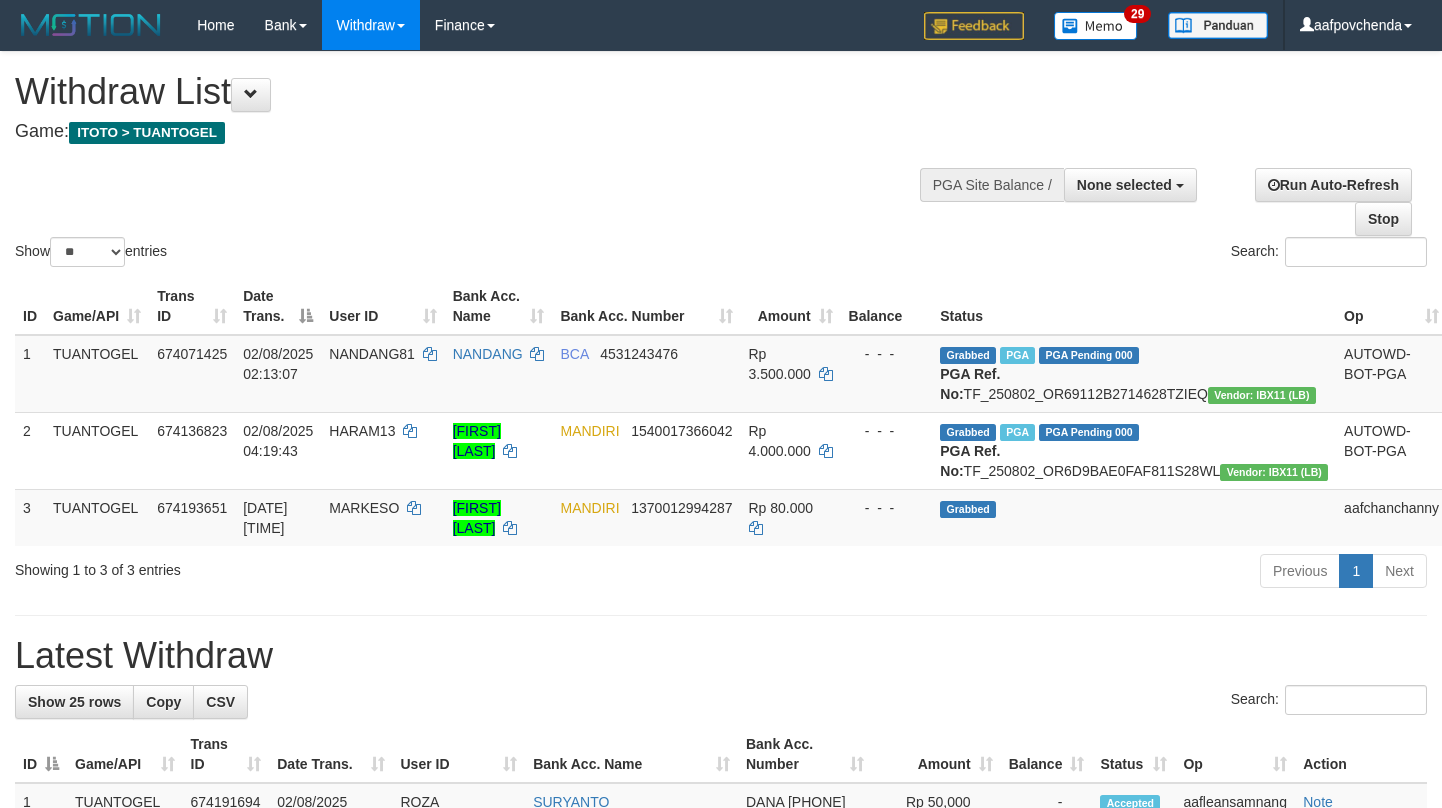 select 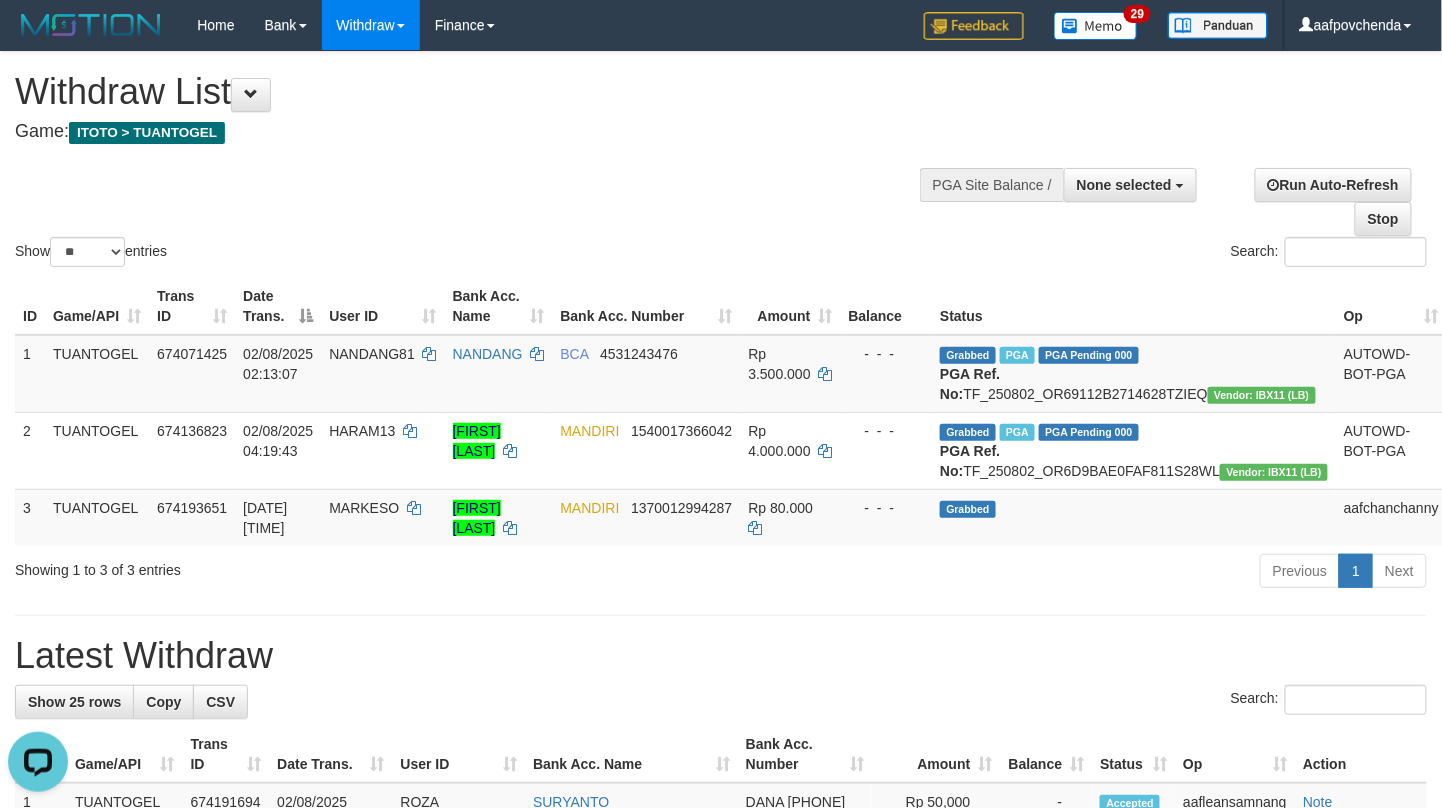 scroll, scrollTop: 0, scrollLeft: 0, axis: both 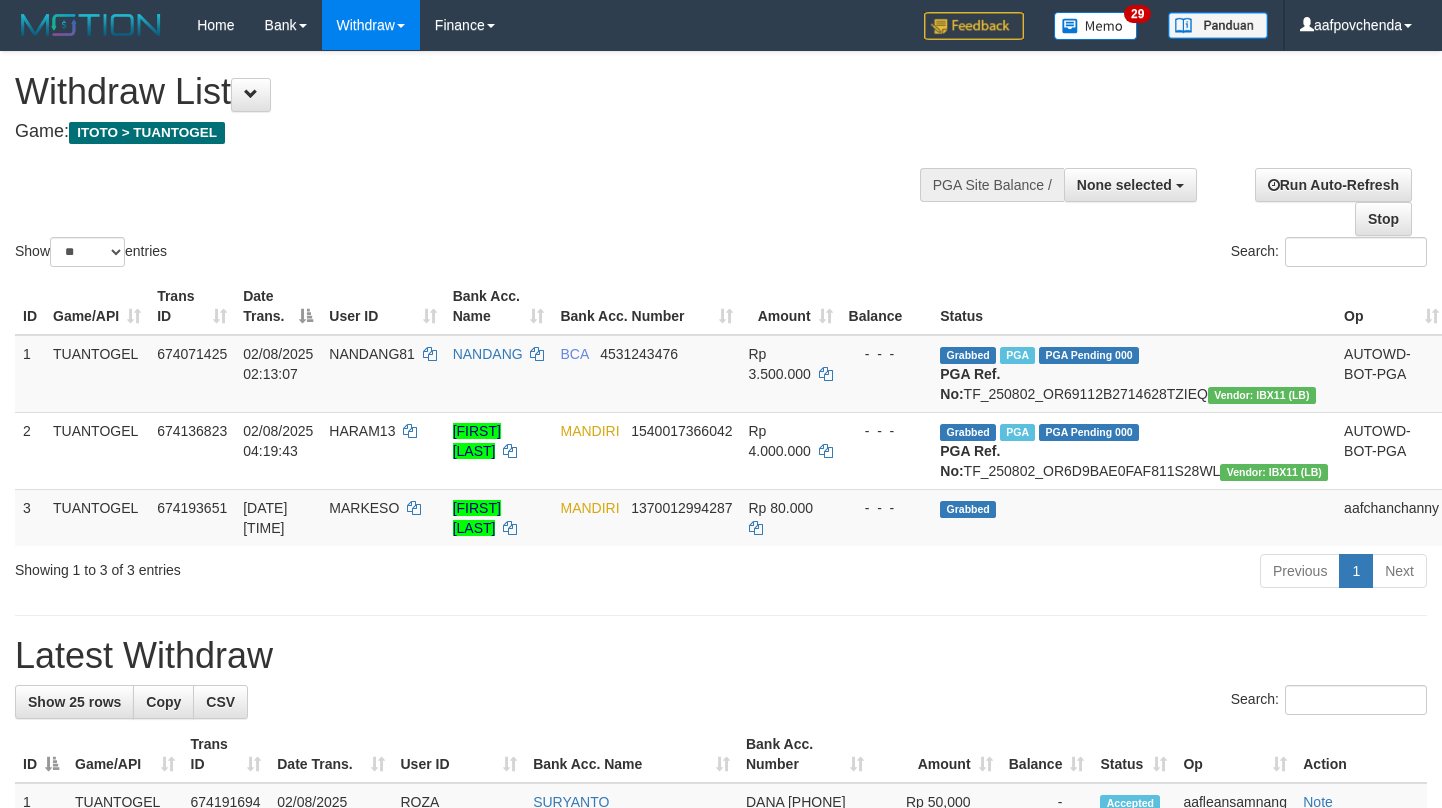 select 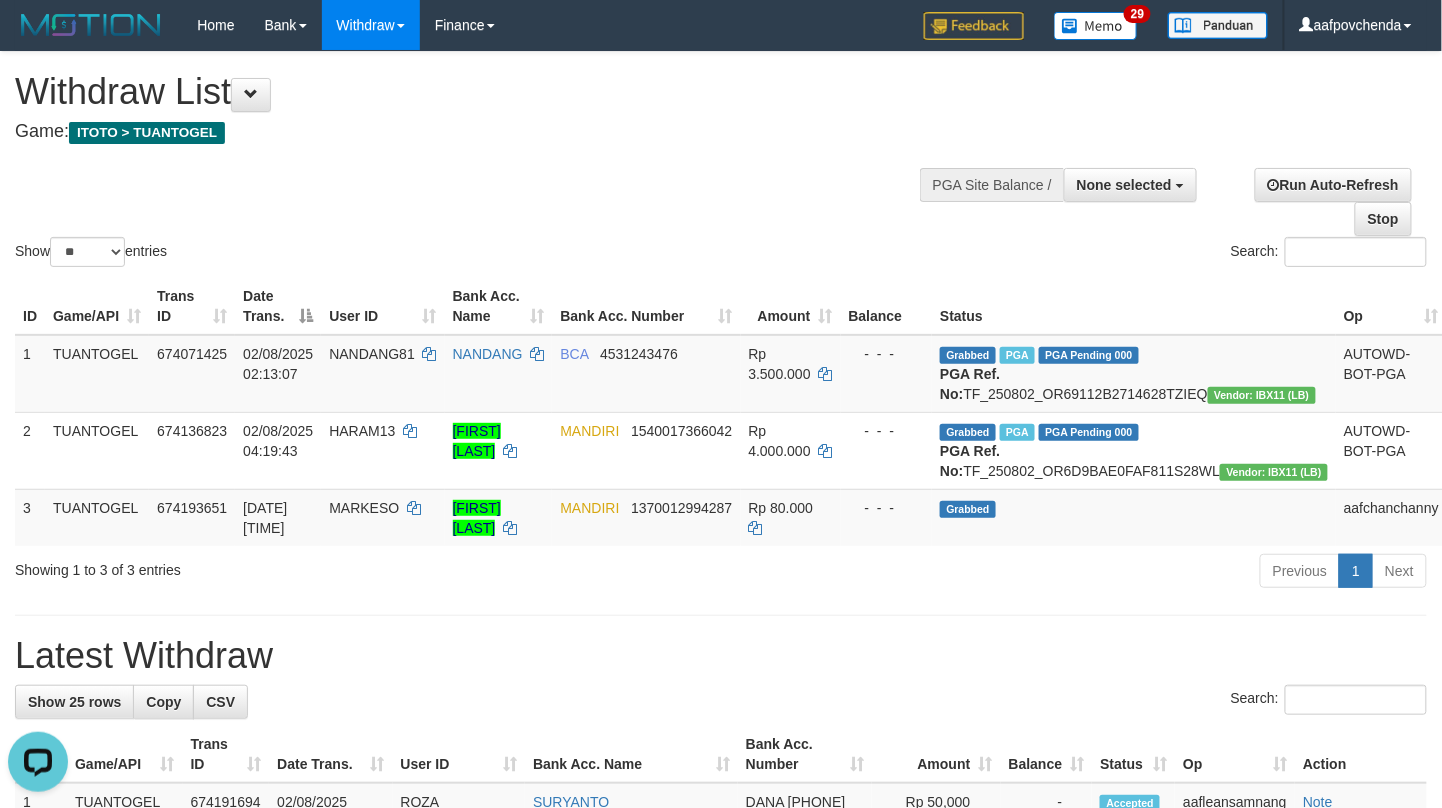 scroll, scrollTop: 0, scrollLeft: 0, axis: both 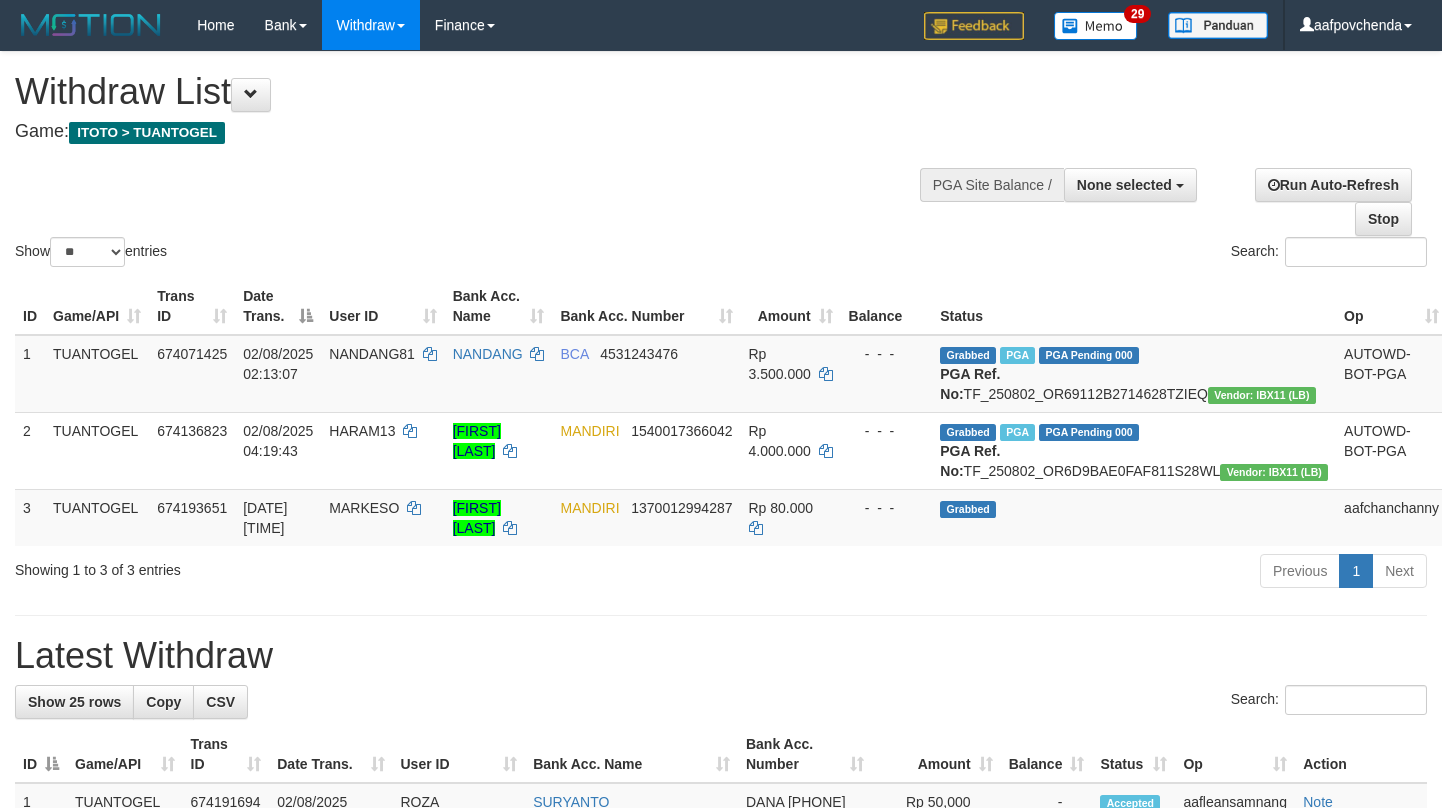 select 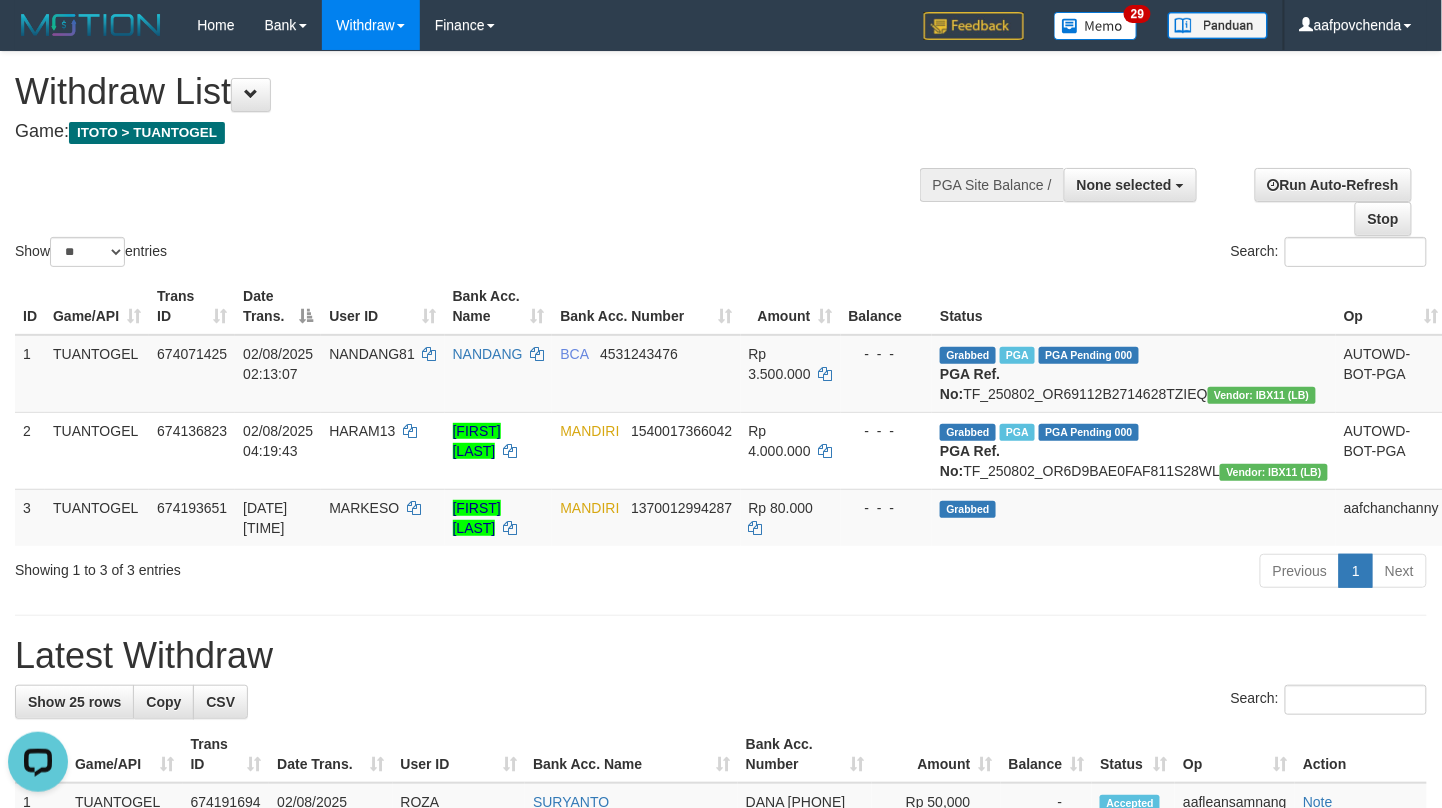 scroll, scrollTop: 0, scrollLeft: 0, axis: both 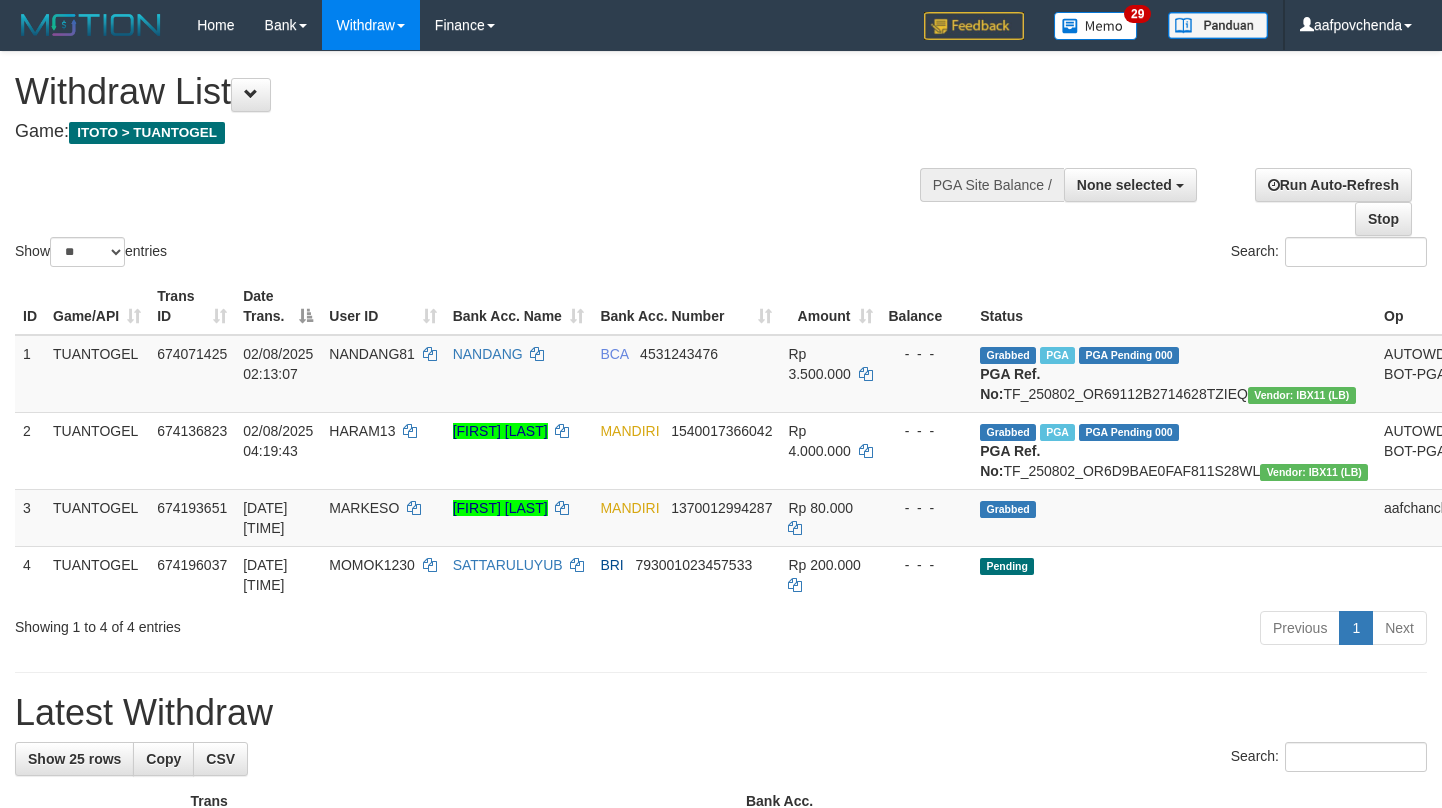 select 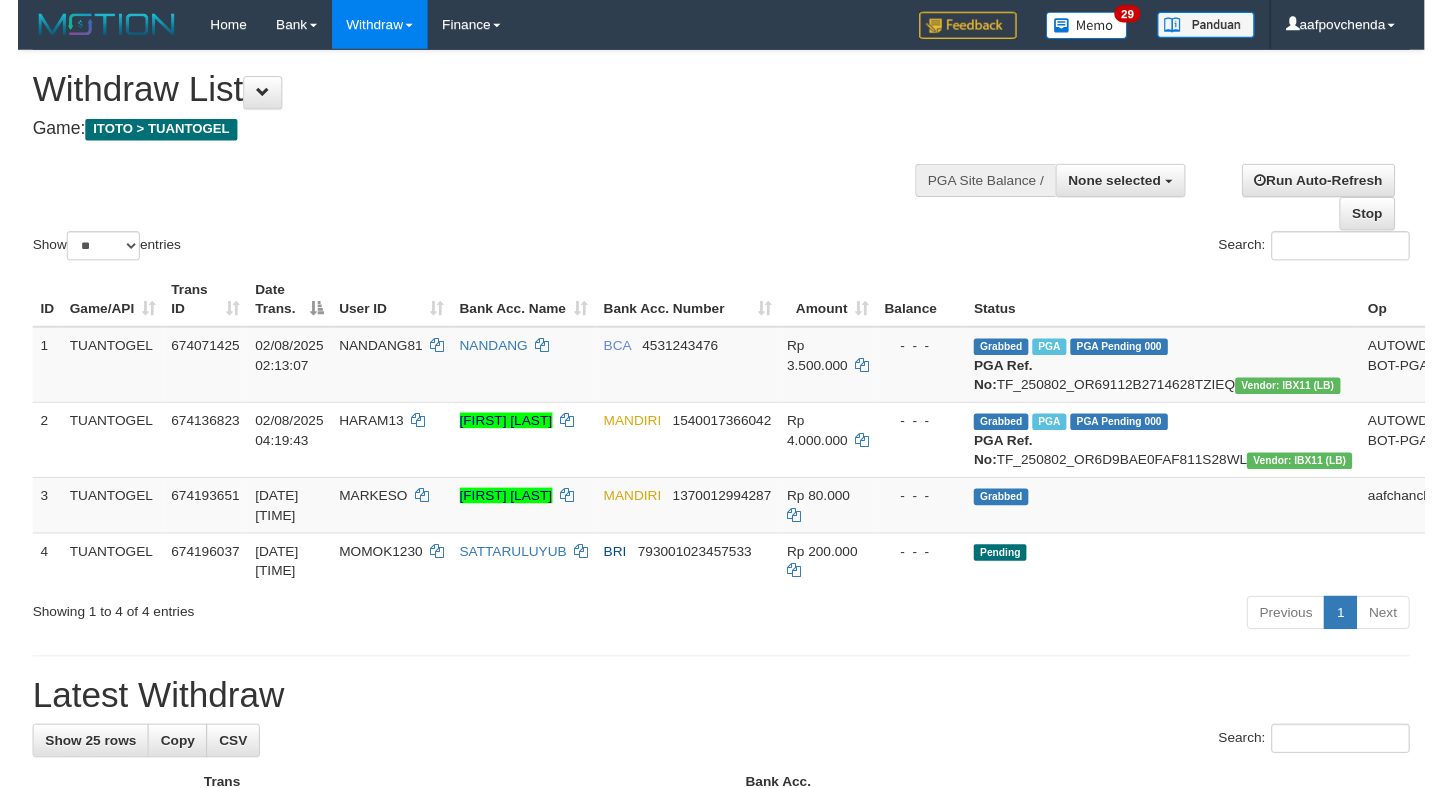 scroll, scrollTop: 0, scrollLeft: 0, axis: both 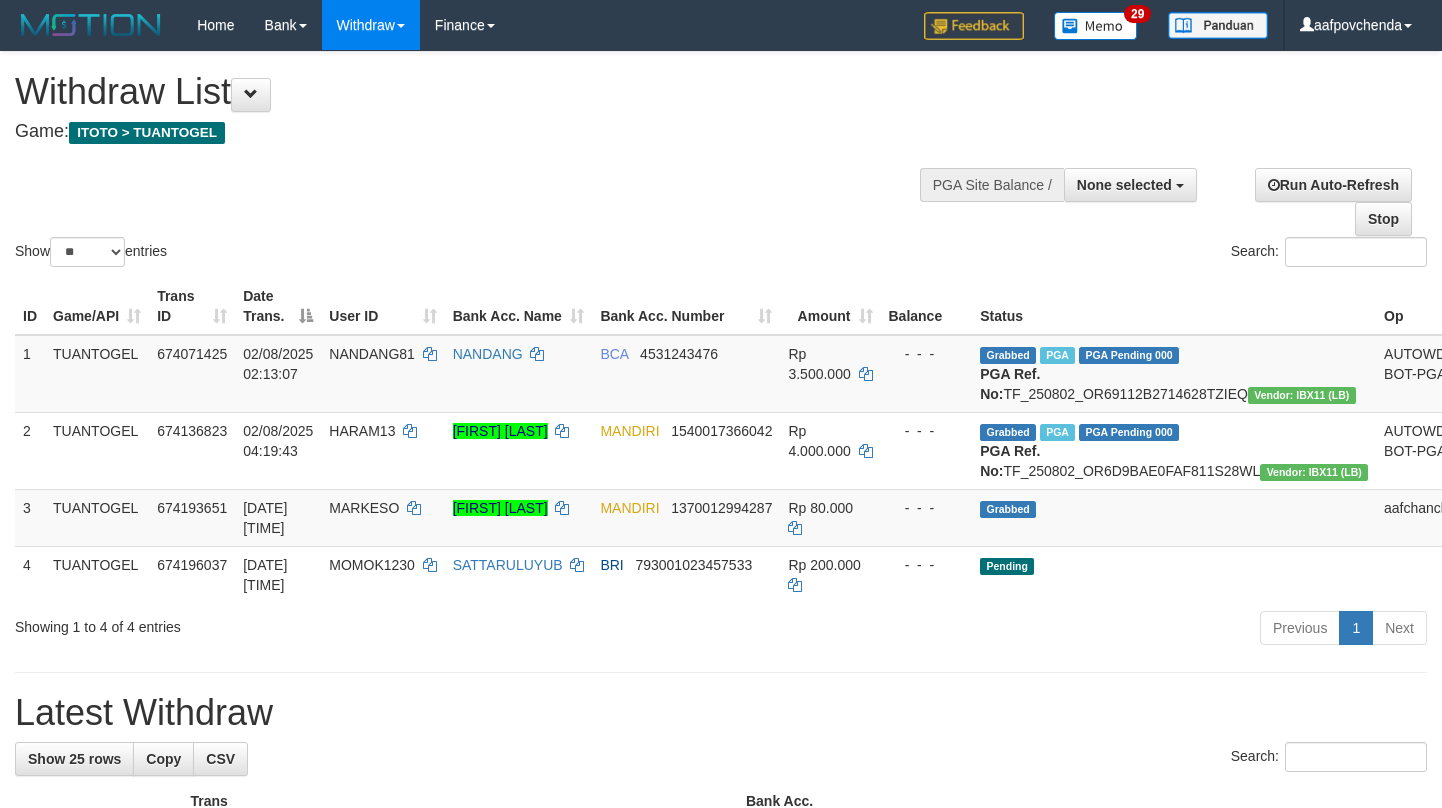 select 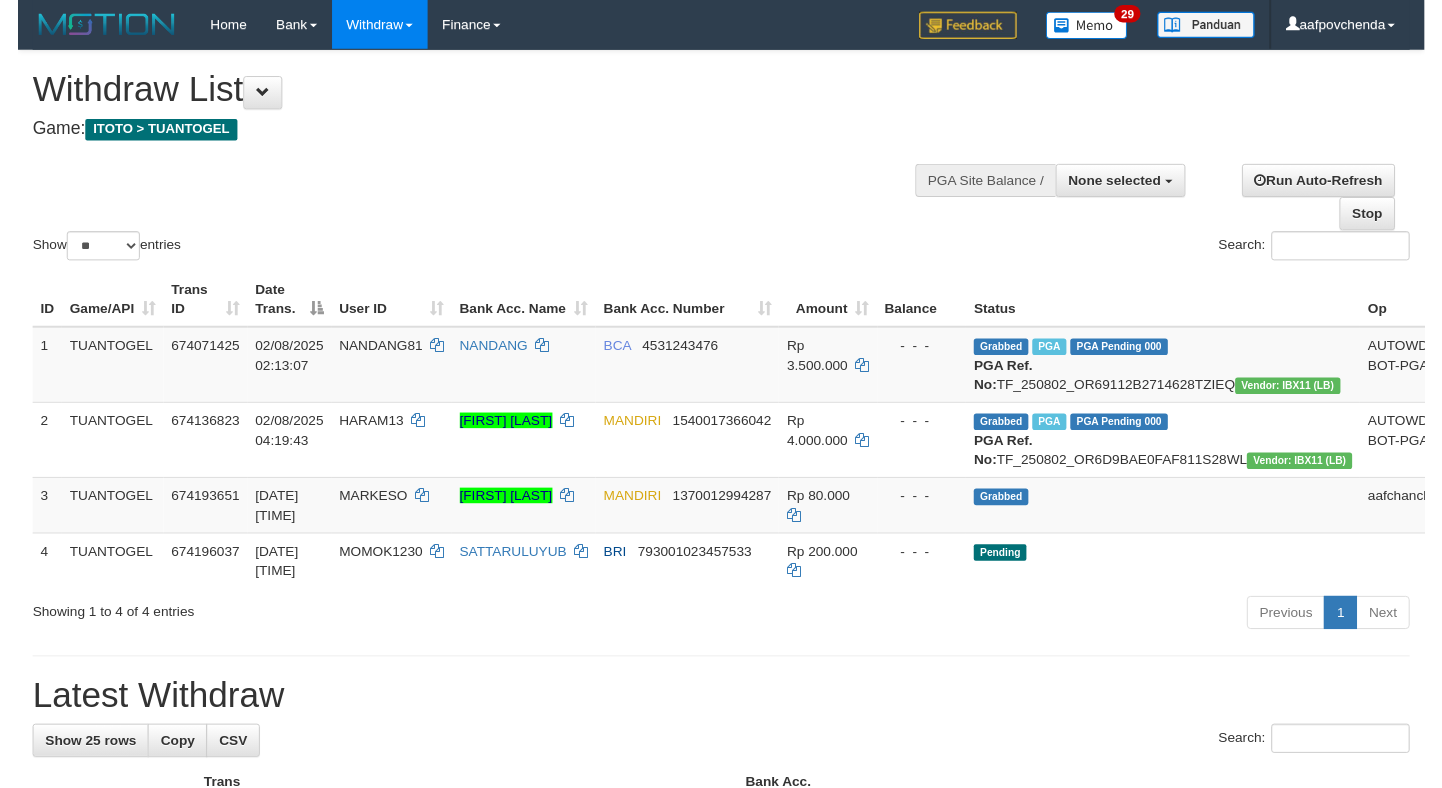 scroll, scrollTop: 0, scrollLeft: 0, axis: both 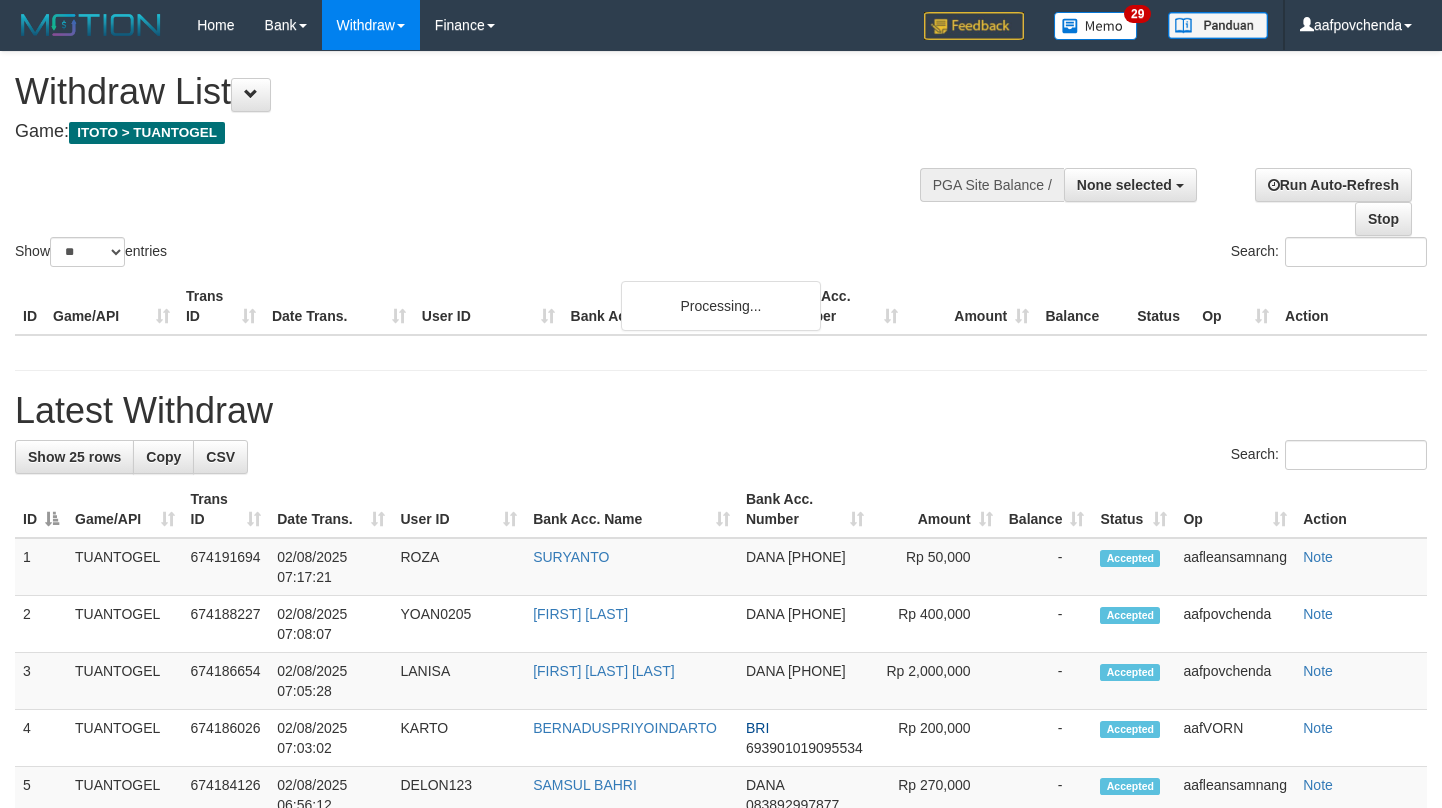 select 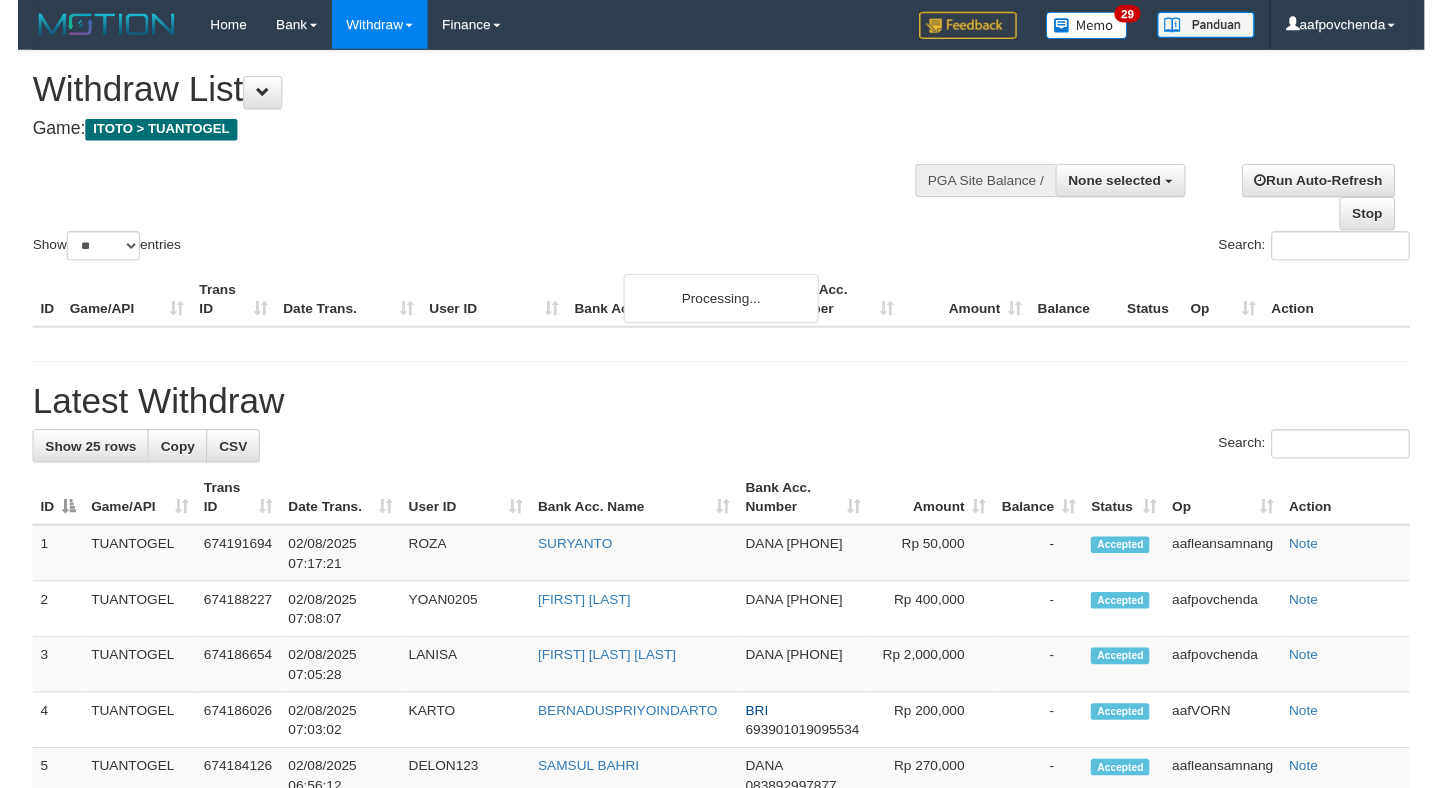 scroll, scrollTop: 0, scrollLeft: 0, axis: both 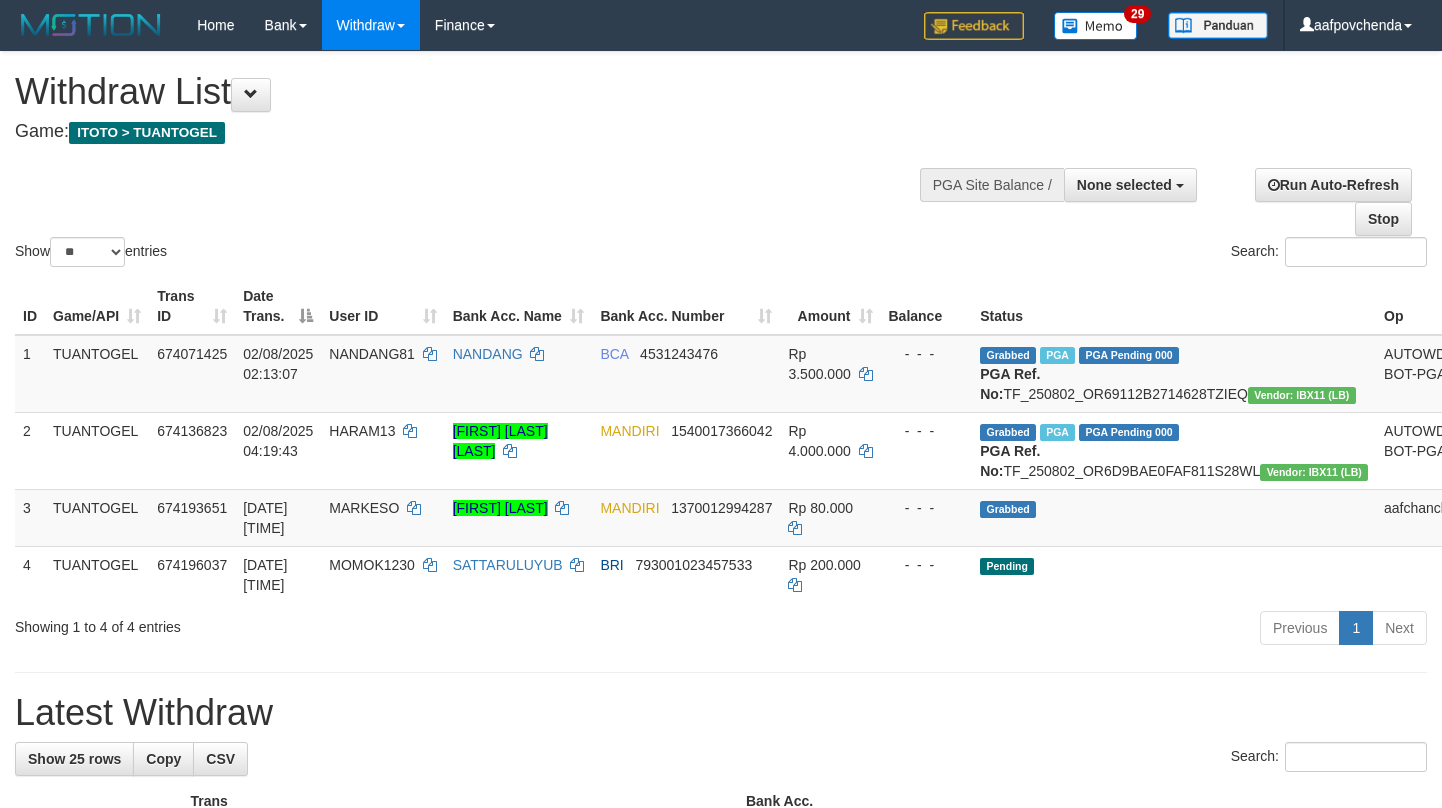 select 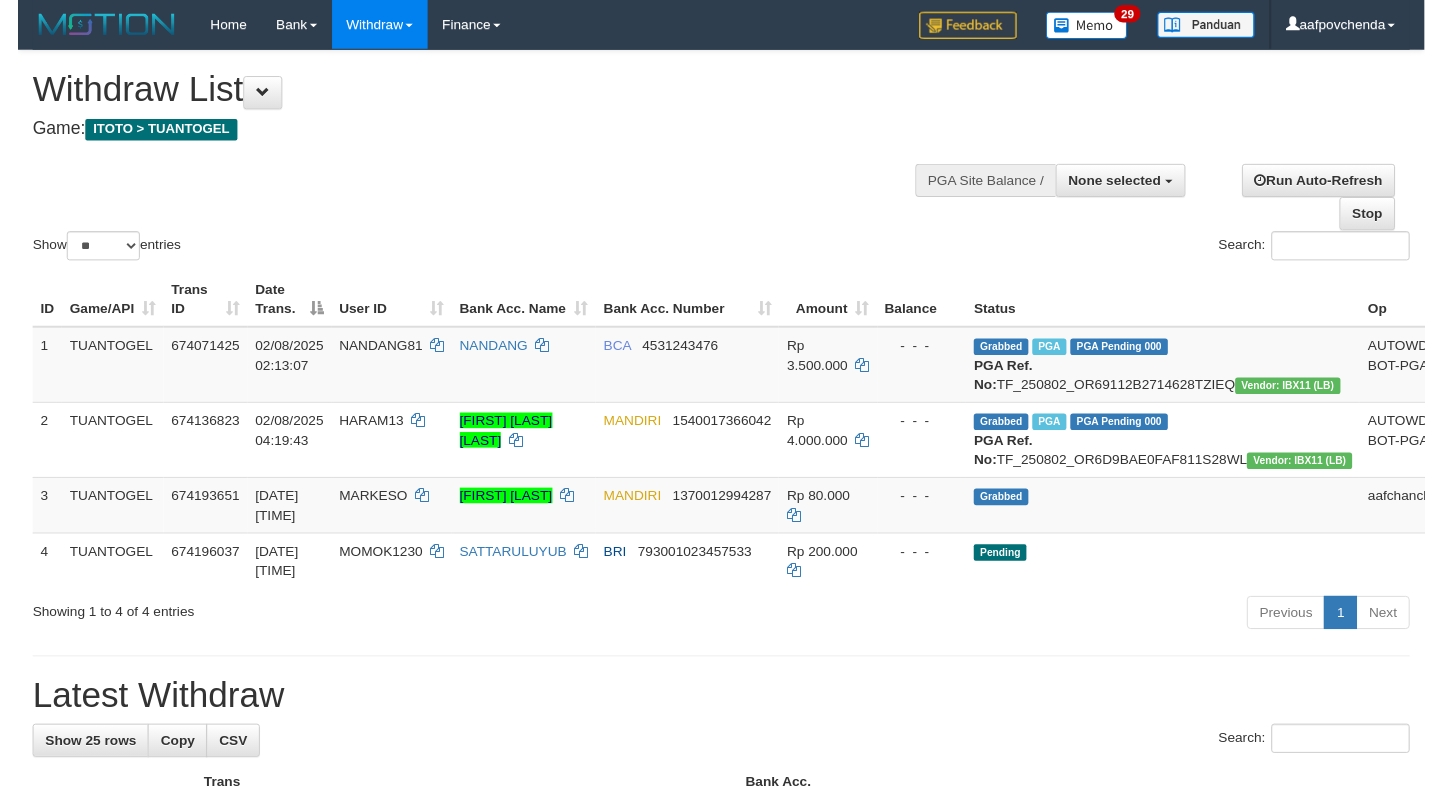 scroll, scrollTop: 0, scrollLeft: 0, axis: both 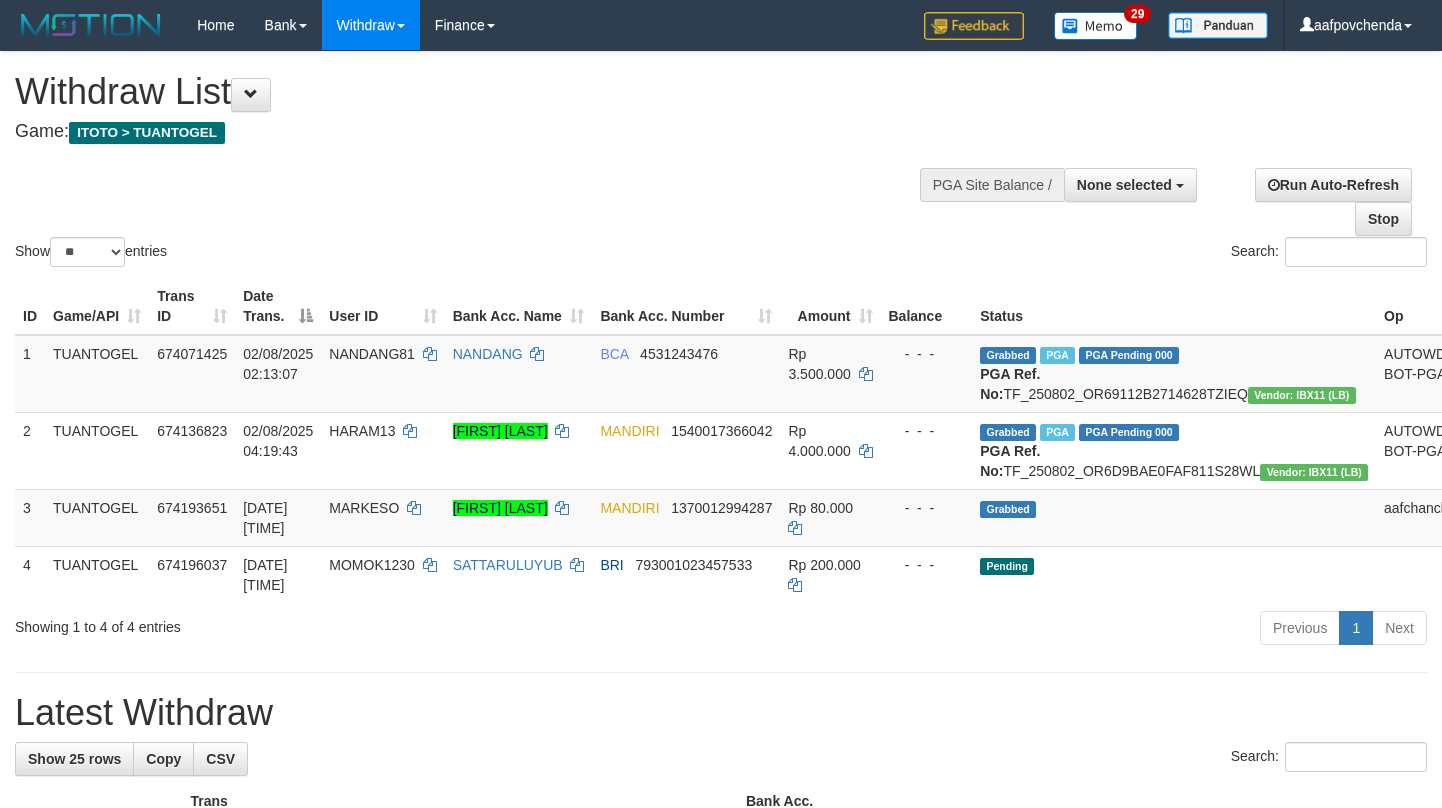 select 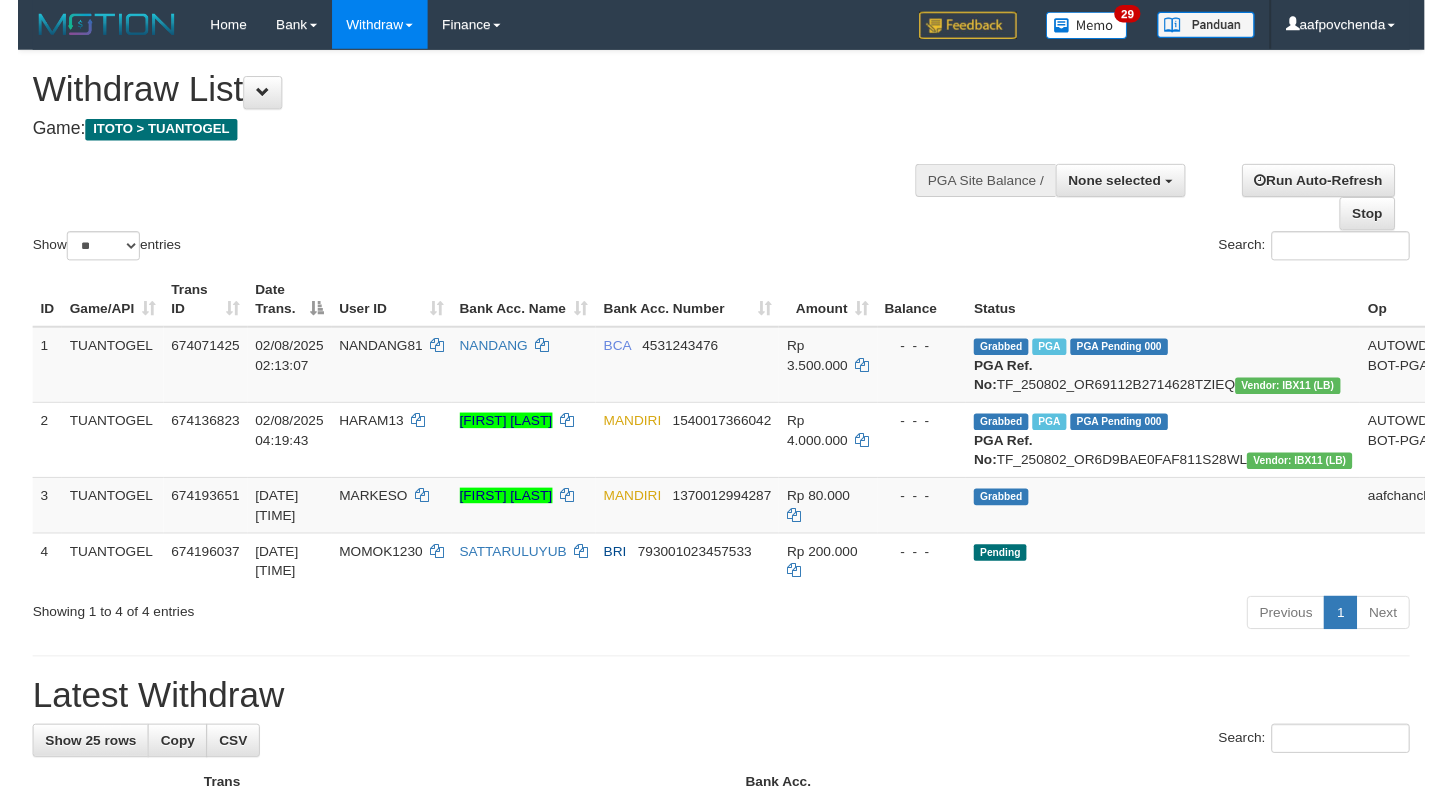 scroll, scrollTop: 0, scrollLeft: 0, axis: both 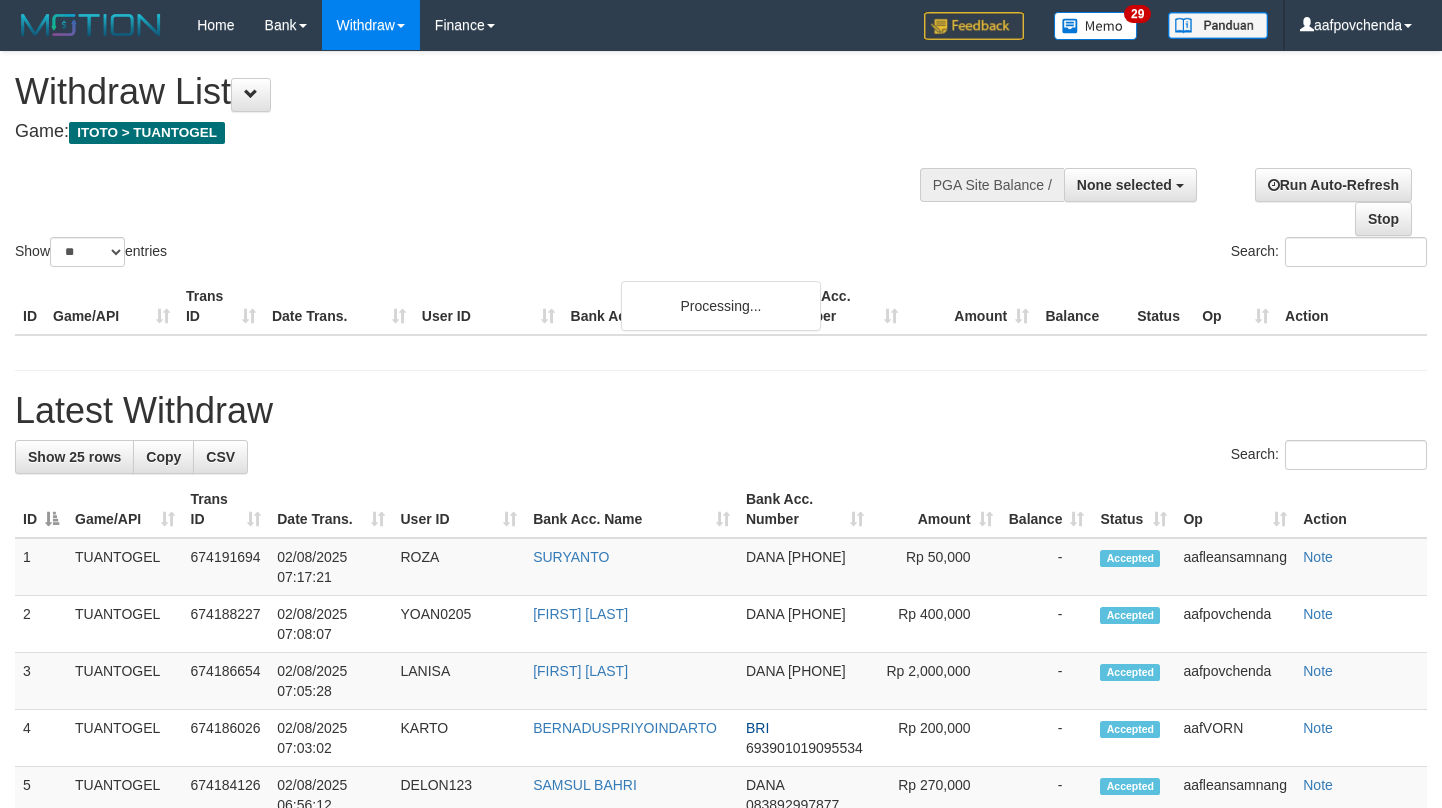 select 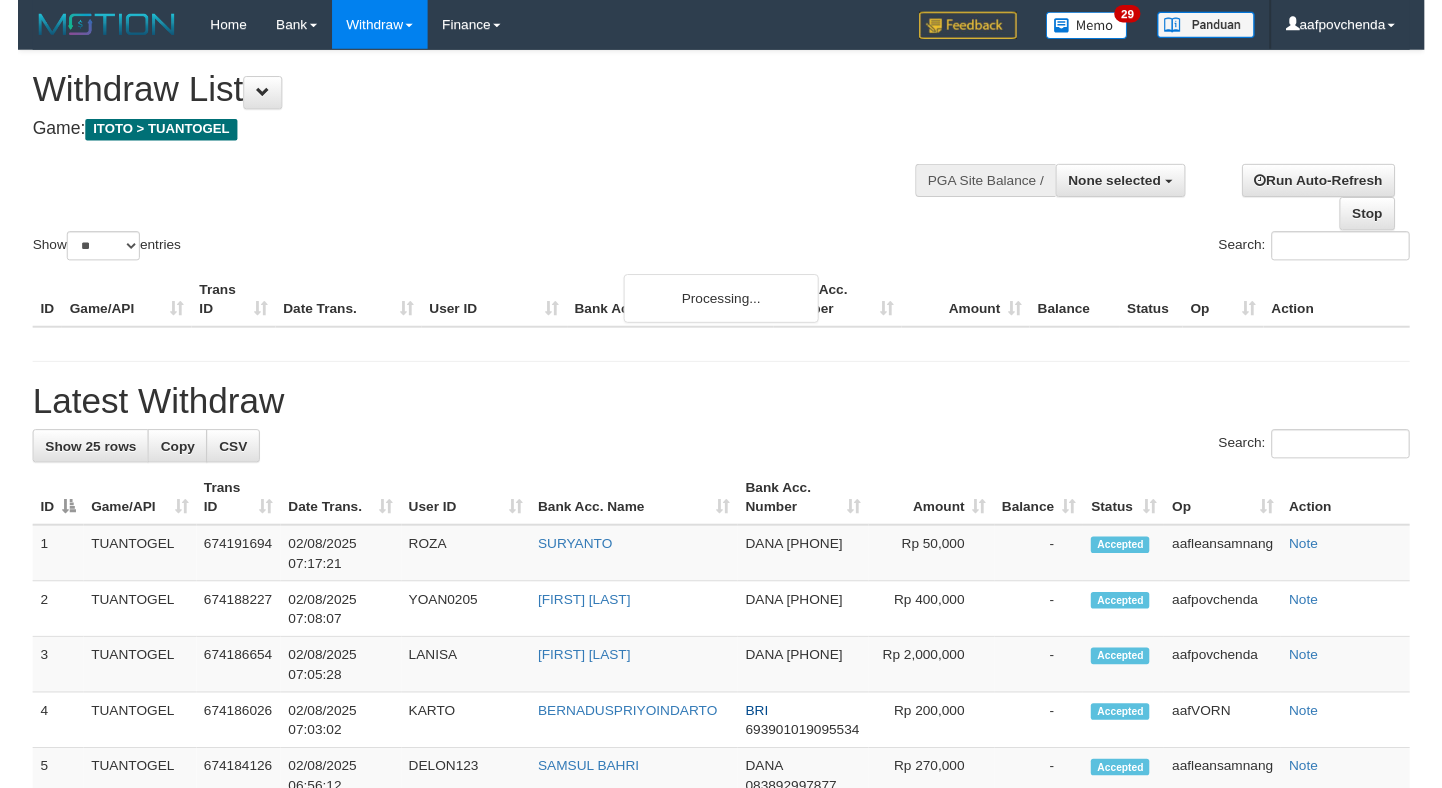 scroll, scrollTop: 0, scrollLeft: 0, axis: both 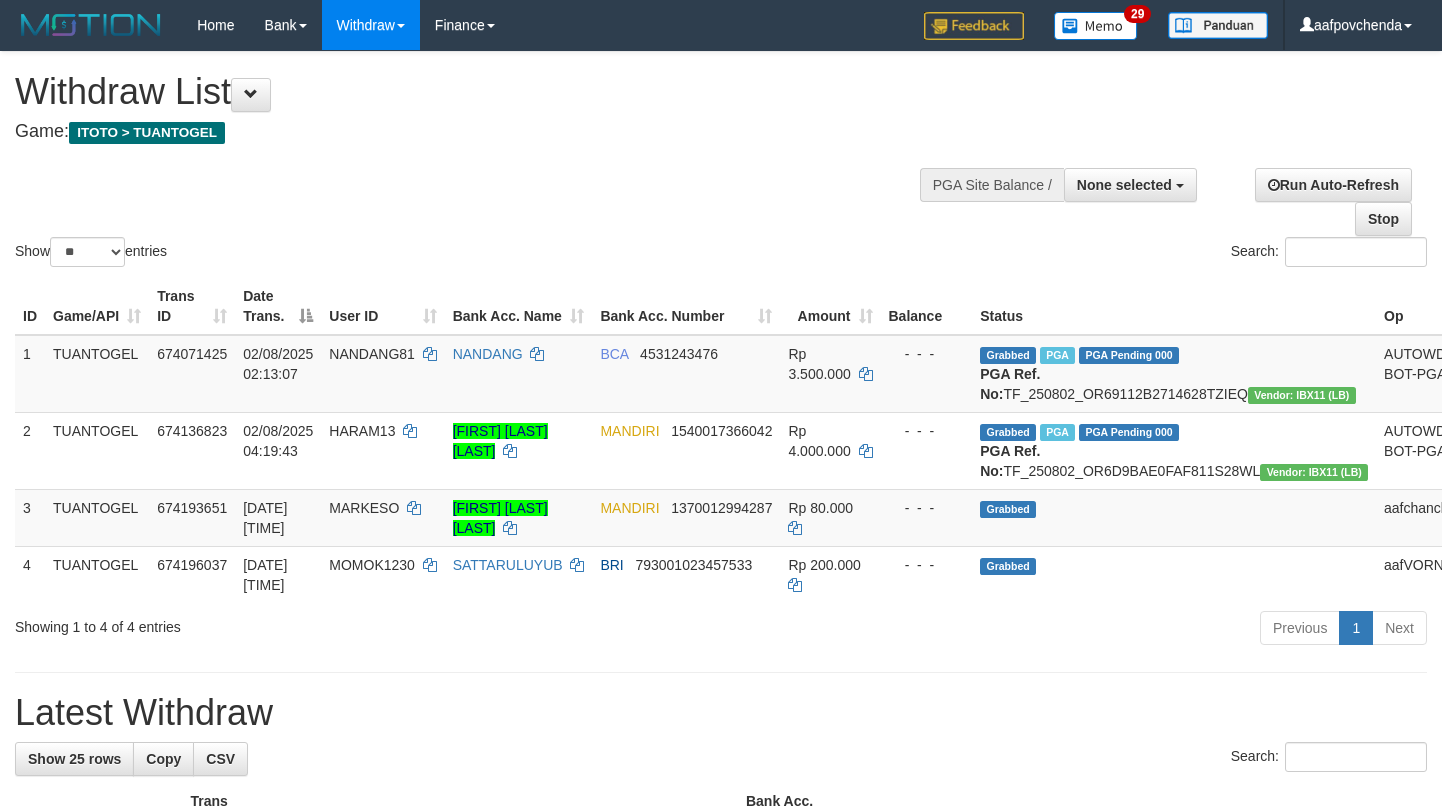 select 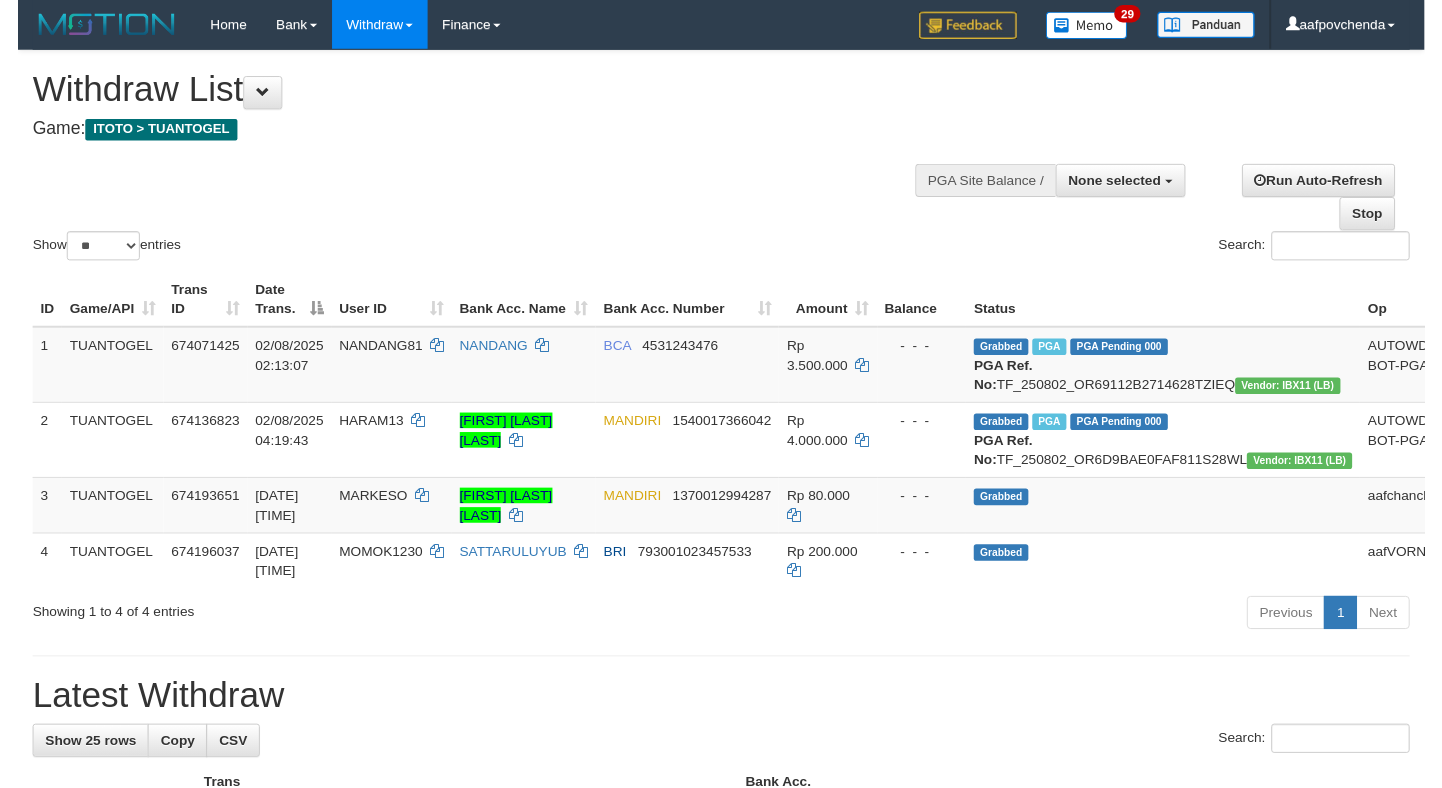 scroll, scrollTop: 0, scrollLeft: 0, axis: both 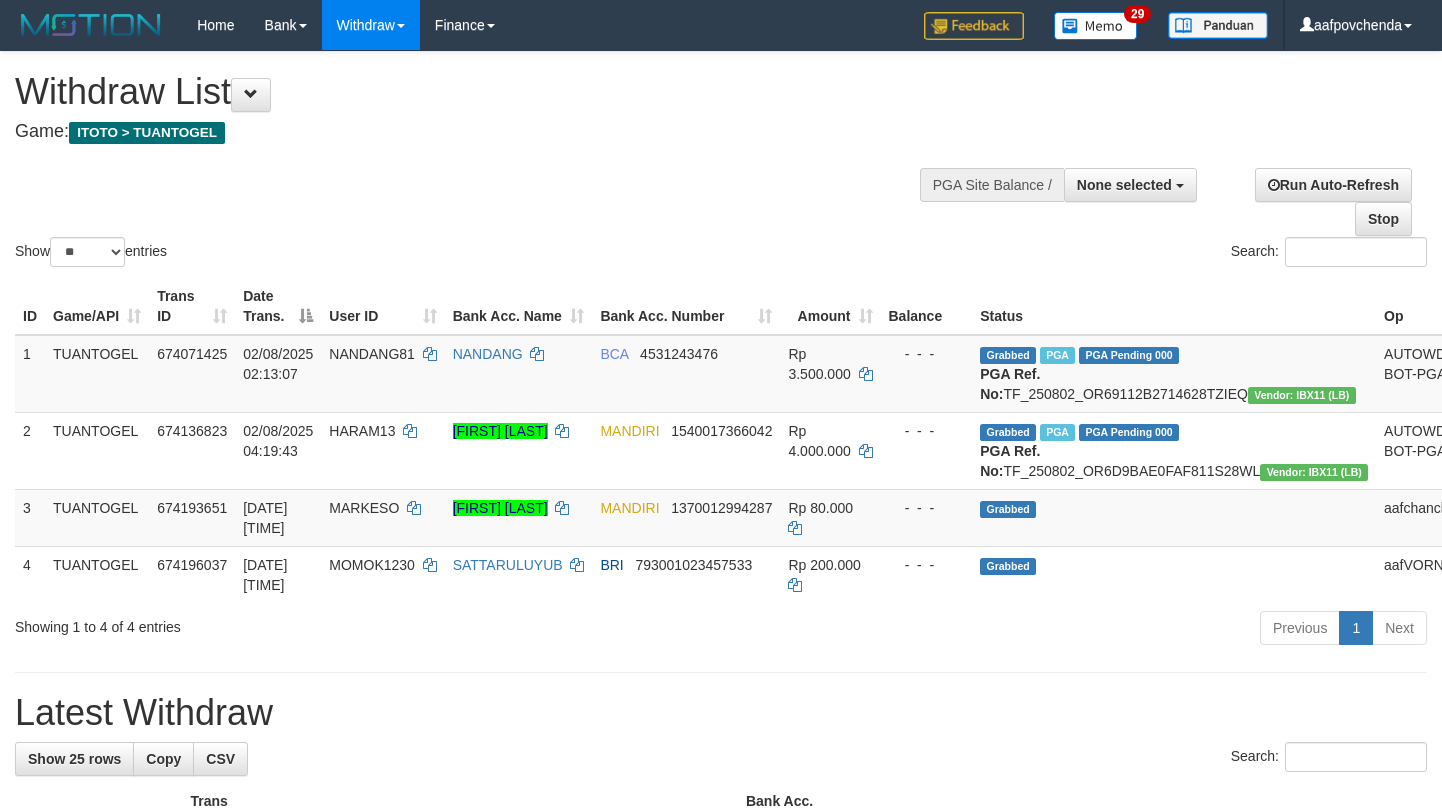 select 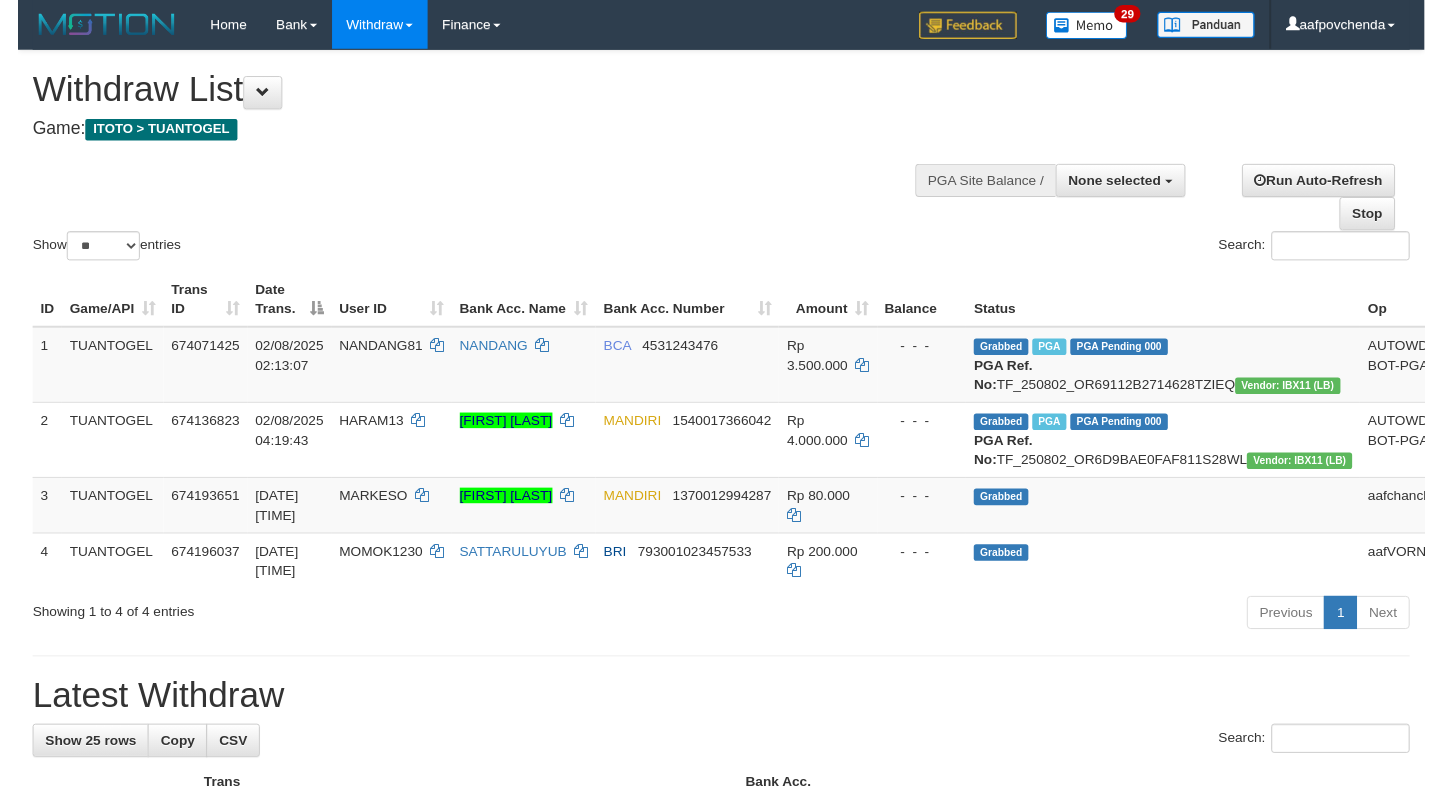 scroll, scrollTop: 0, scrollLeft: 0, axis: both 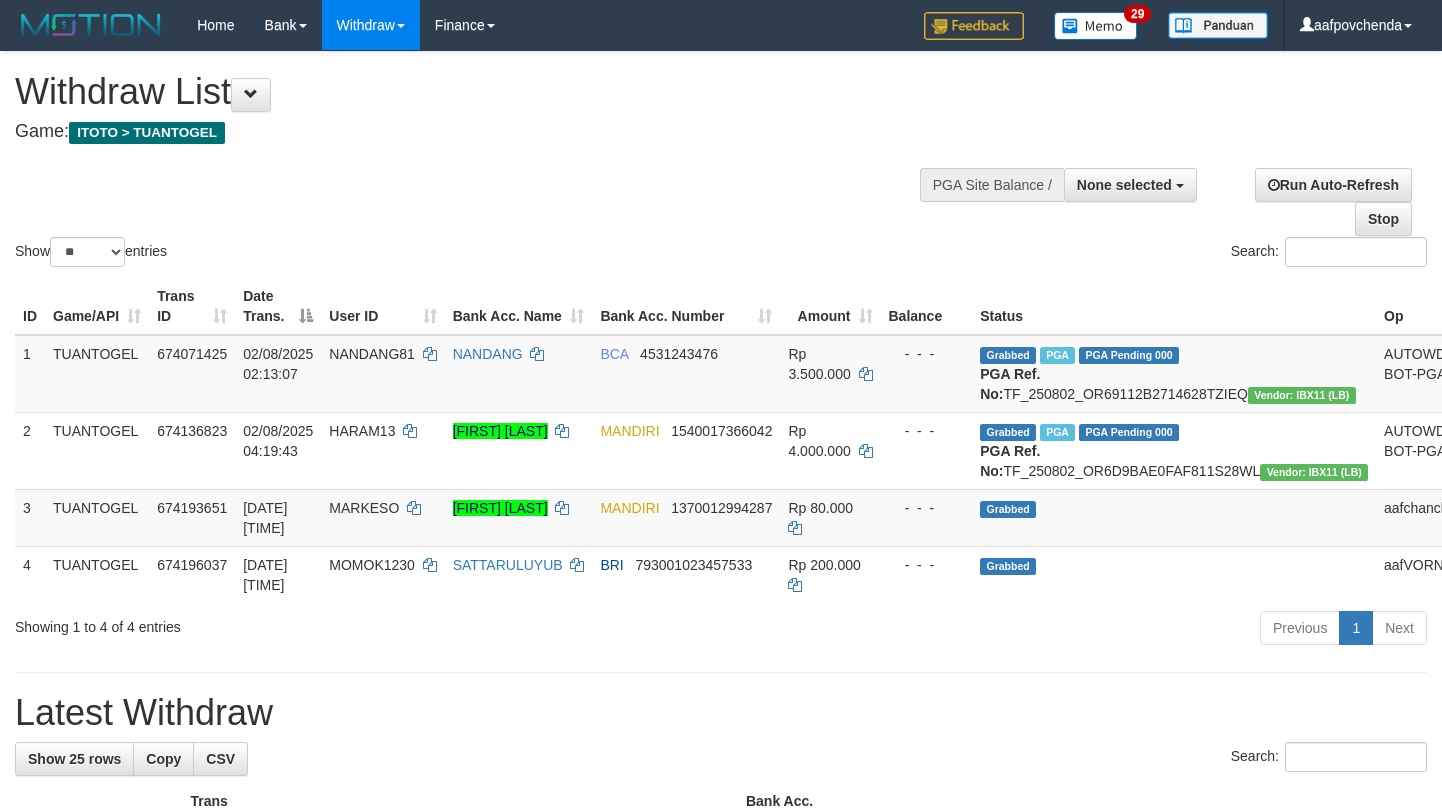 select 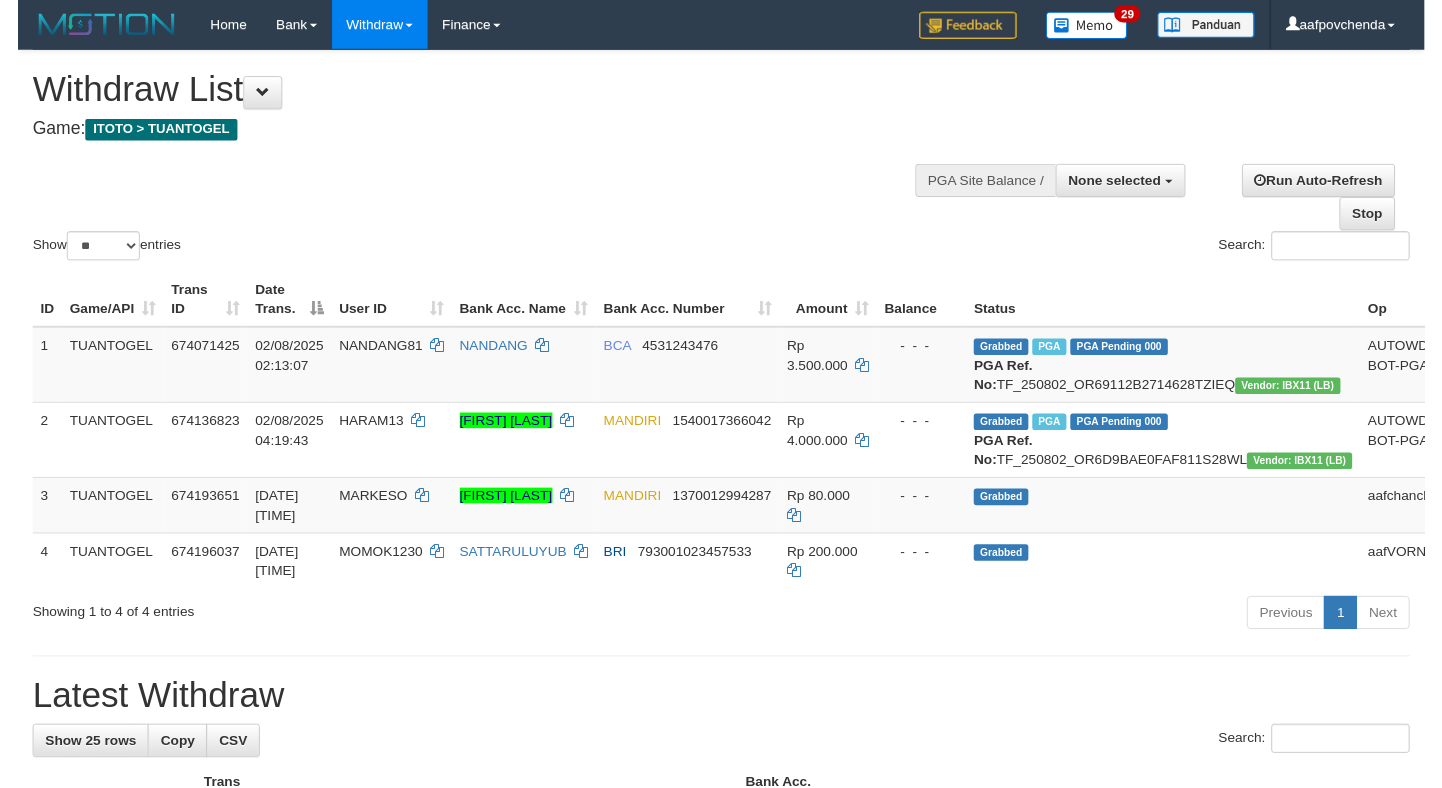 scroll, scrollTop: 0, scrollLeft: 0, axis: both 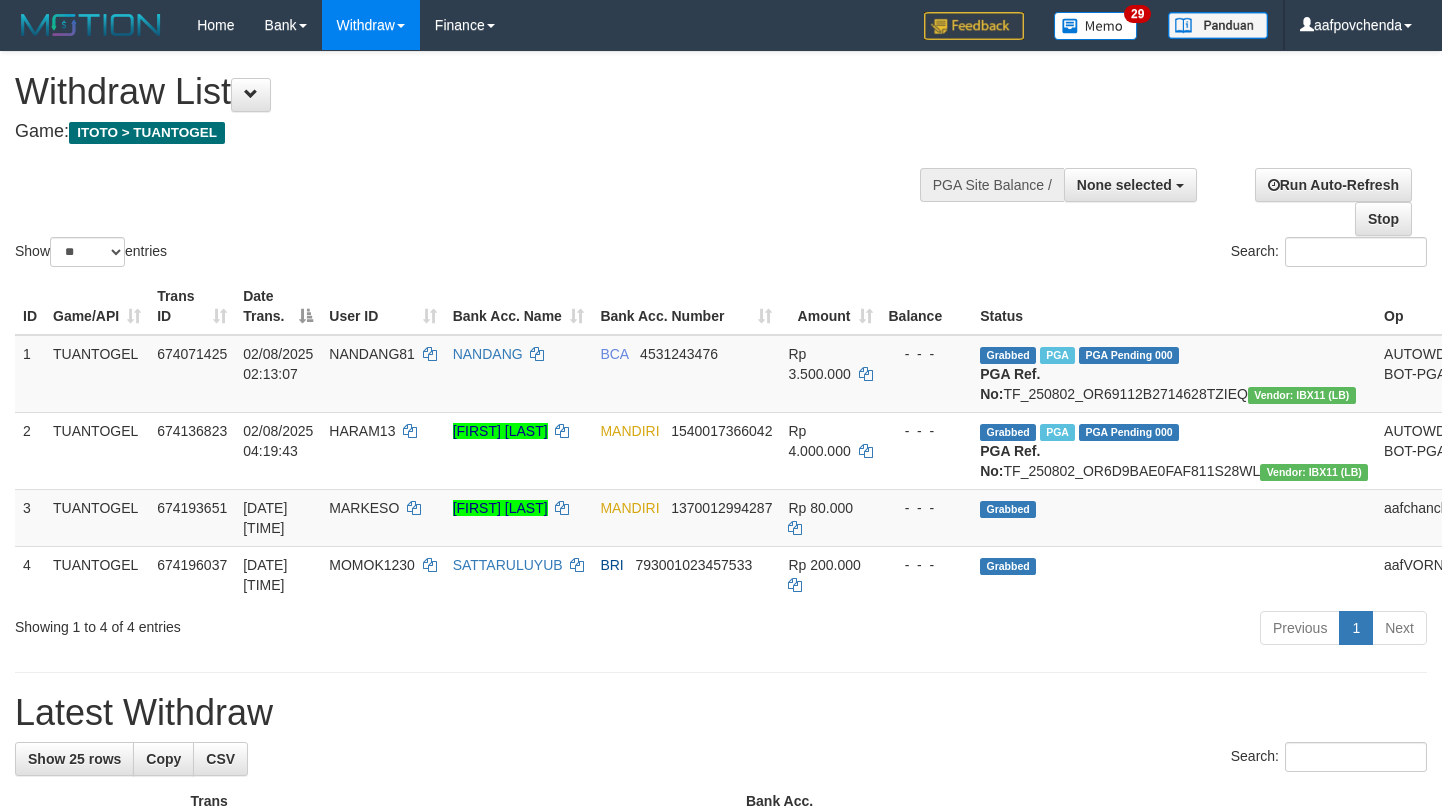 select 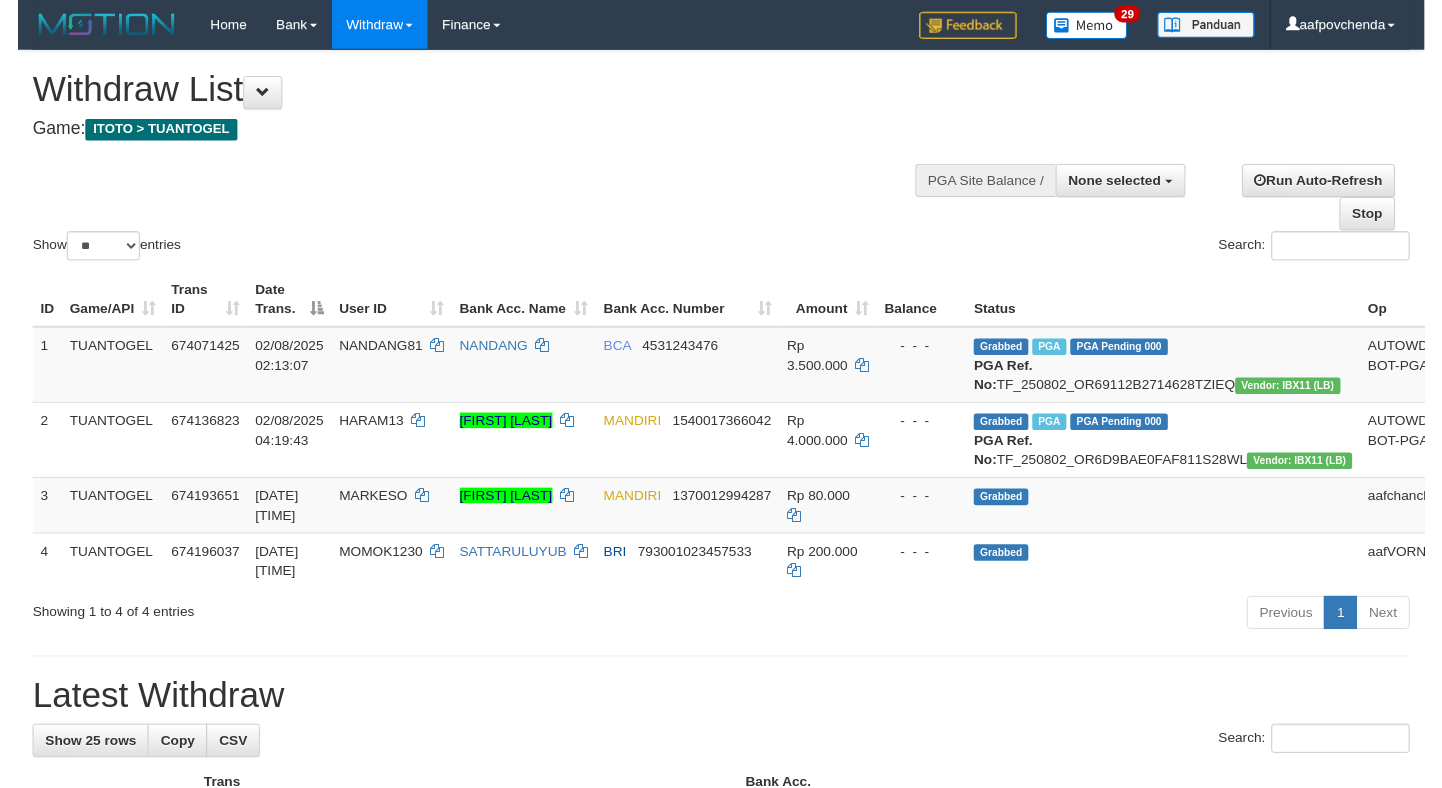scroll, scrollTop: 0, scrollLeft: 0, axis: both 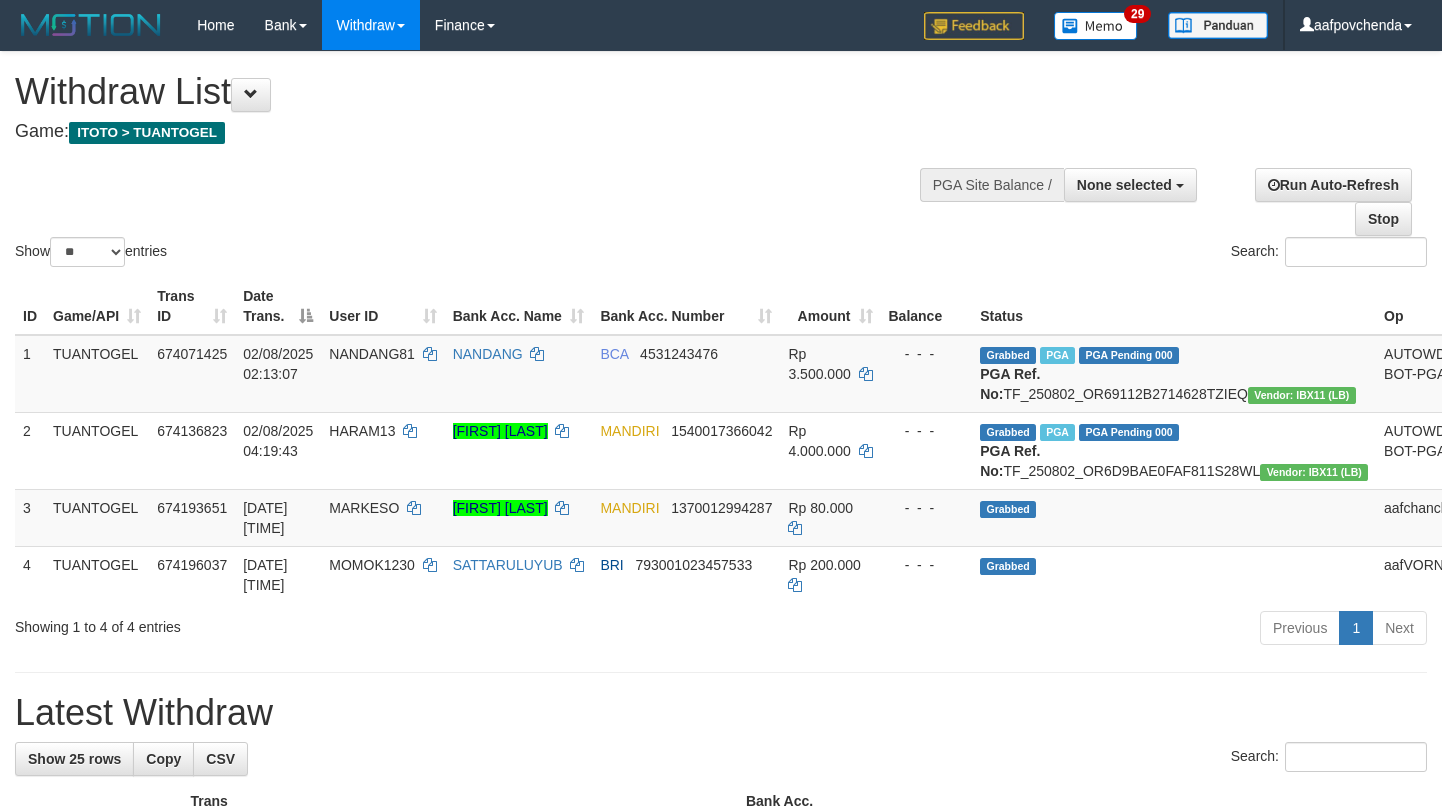 select 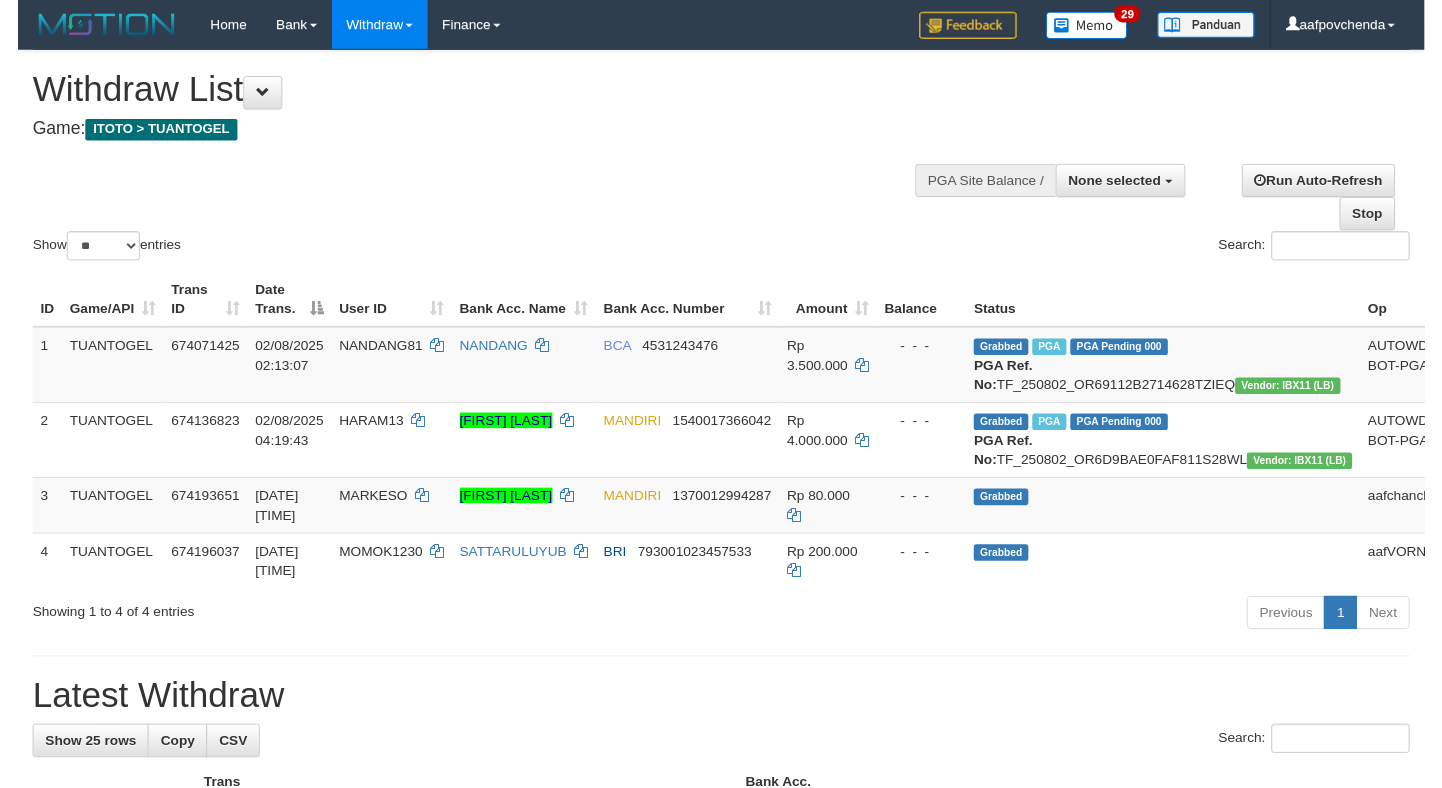 scroll, scrollTop: 0, scrollLeft: 0, axis: both 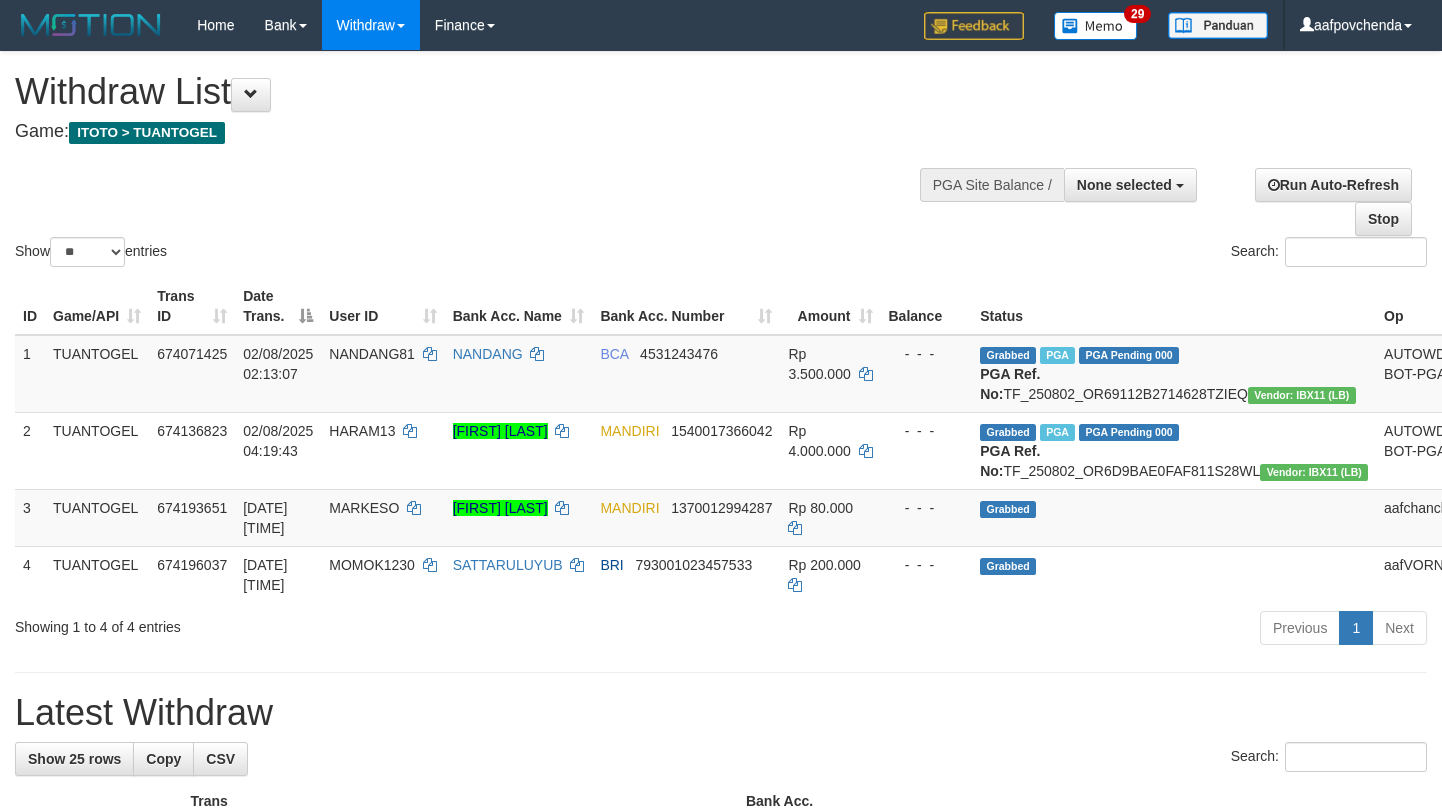 select 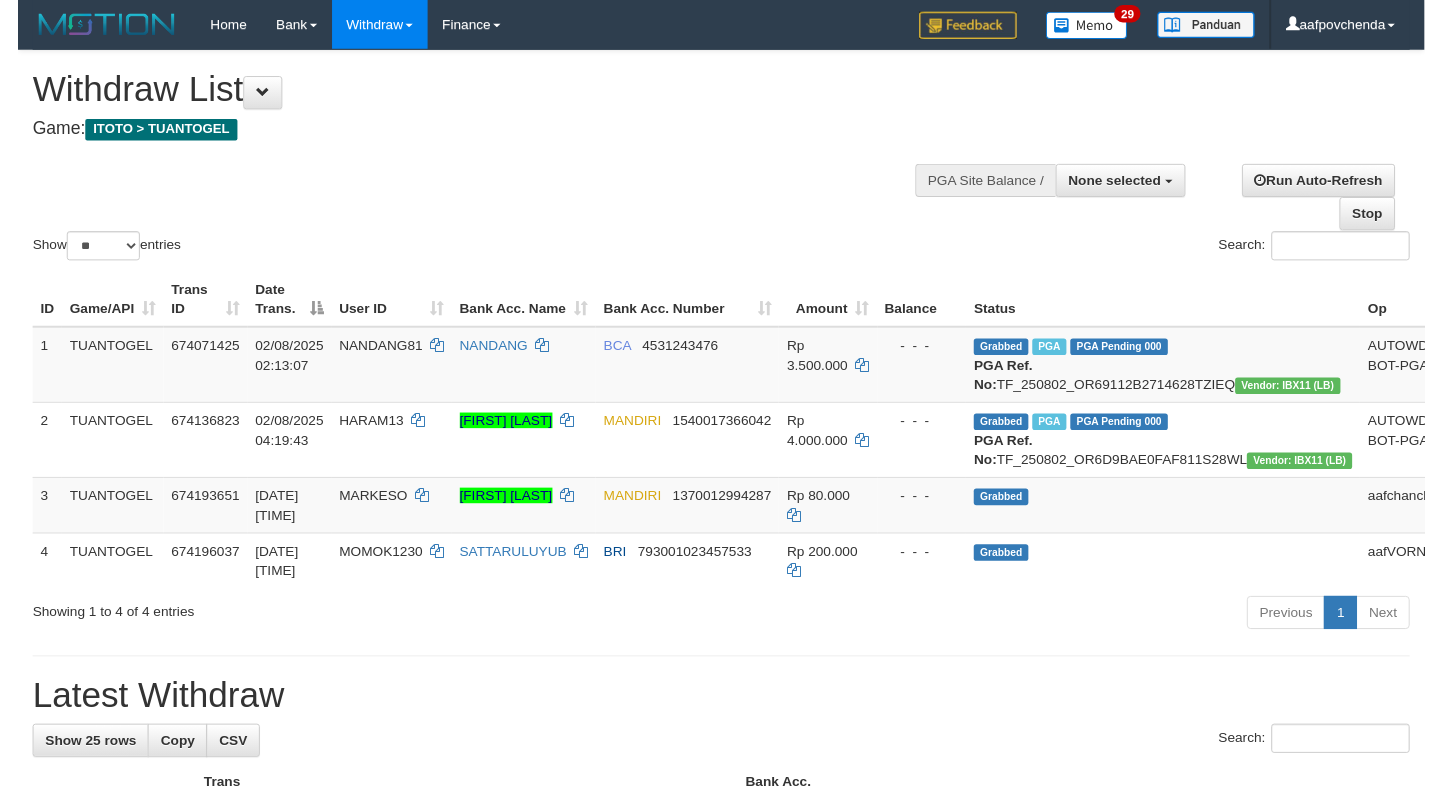 scroll, scrollTop: 0, scrollLeft: 0, axis: both 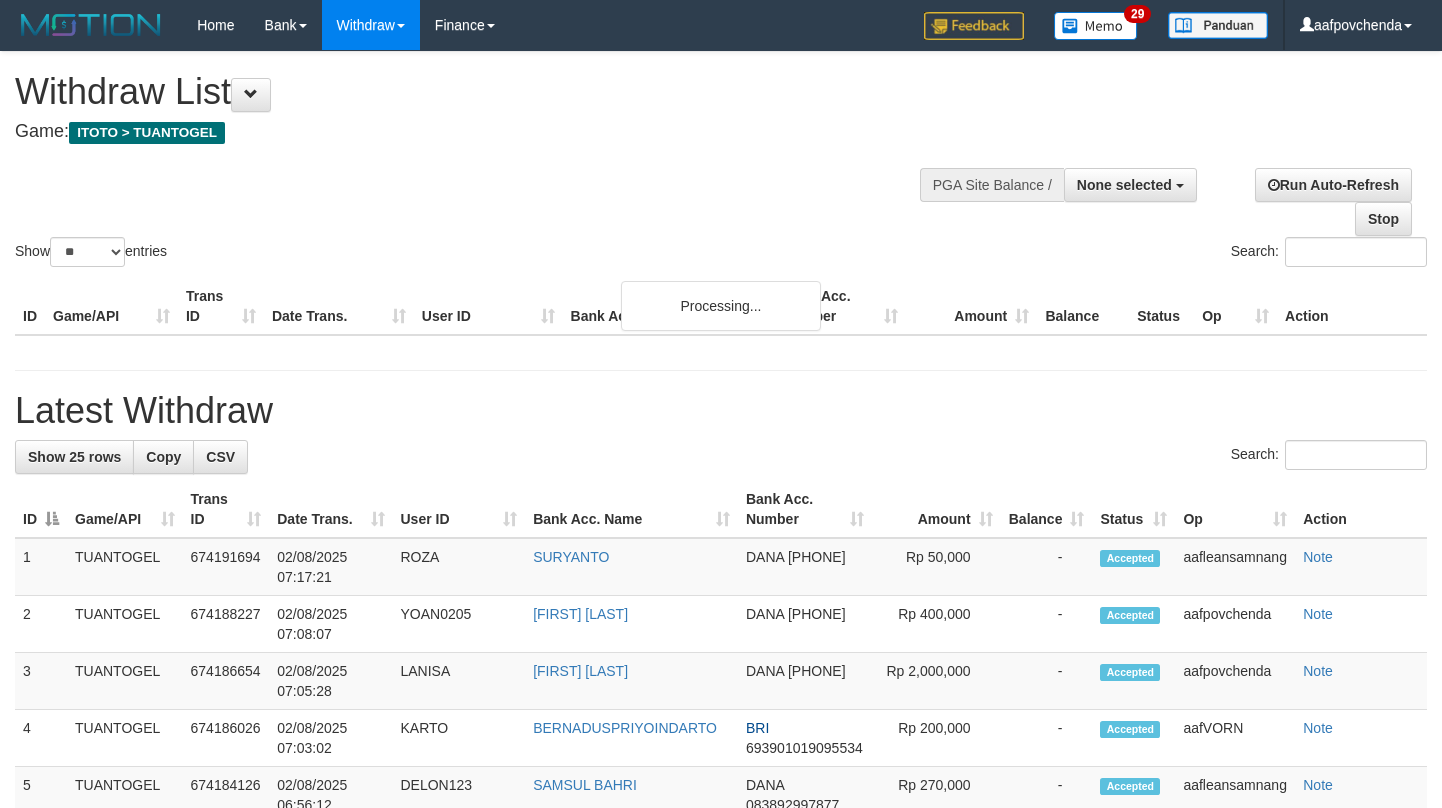 select 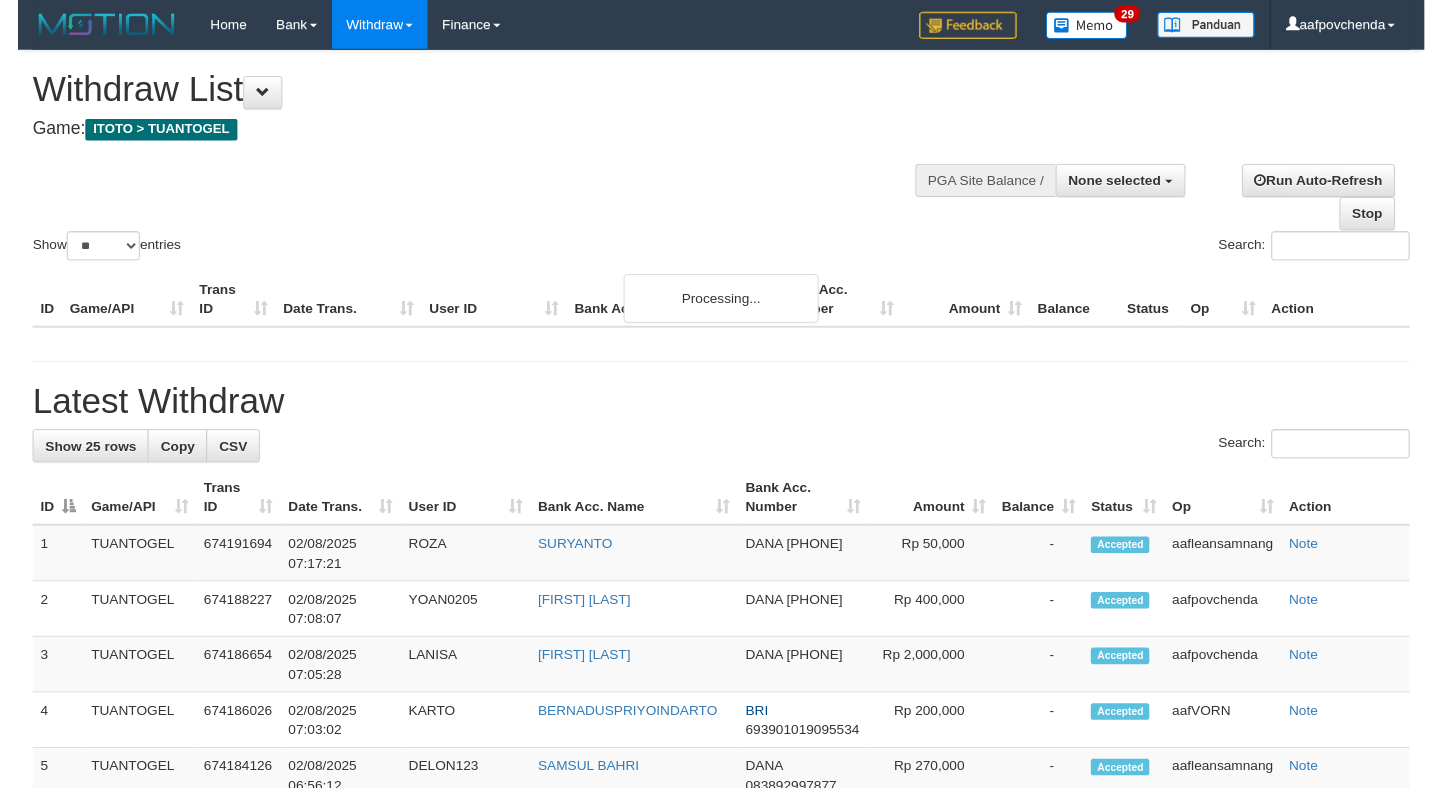 scroll, scrollTop: 0, scrollLeft: 0, axis: both 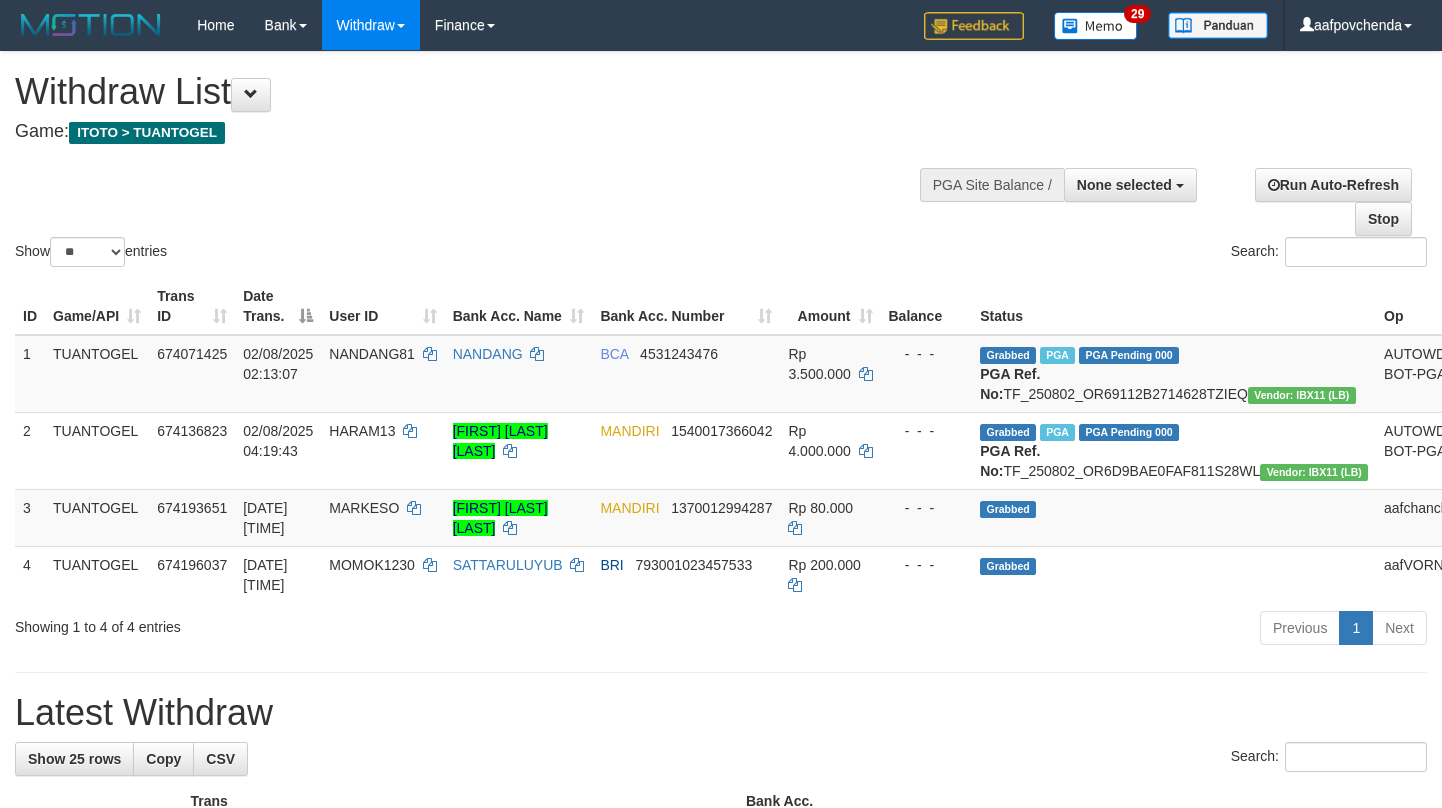 select 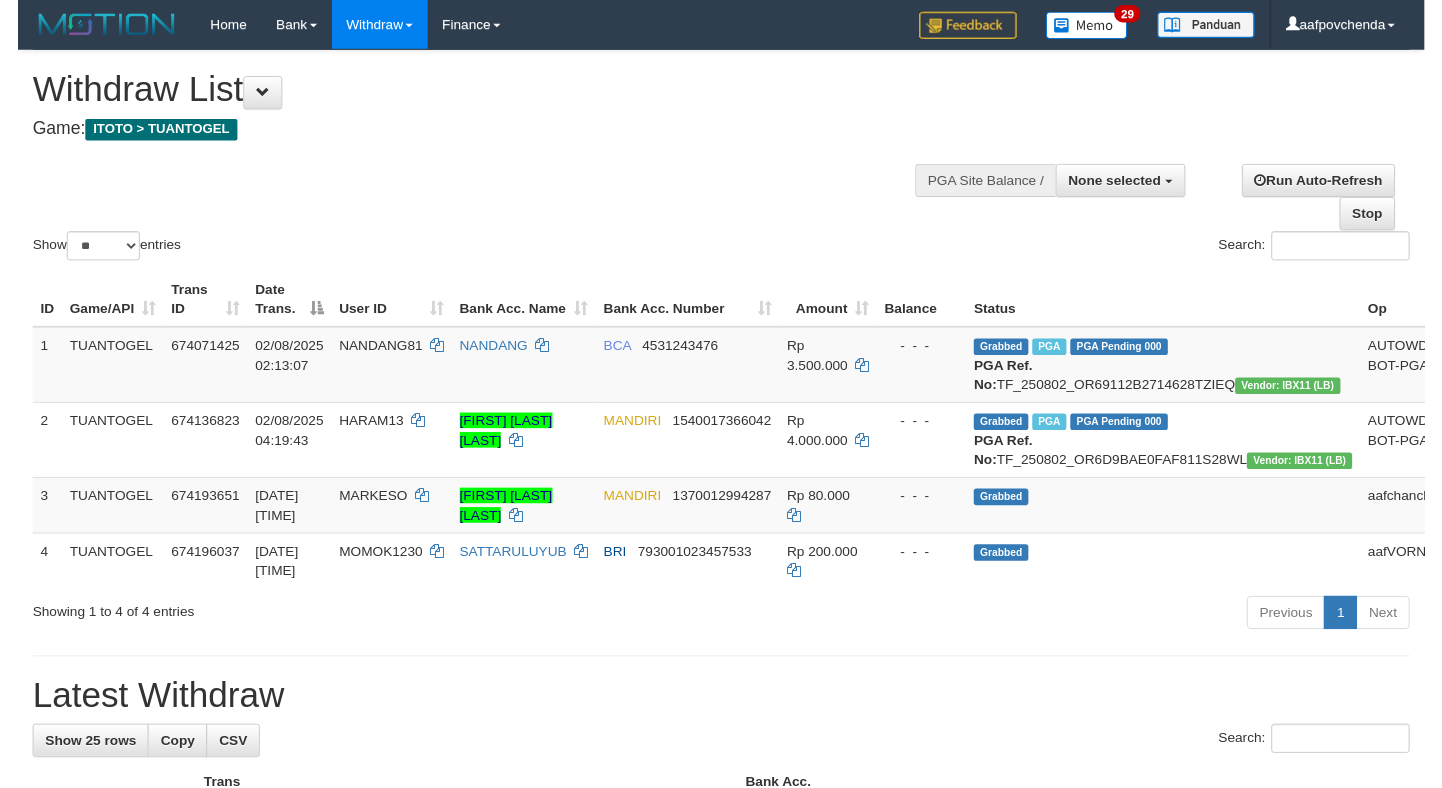 scroll, scrollTop: 0, scrollLeft: 0, axis: both 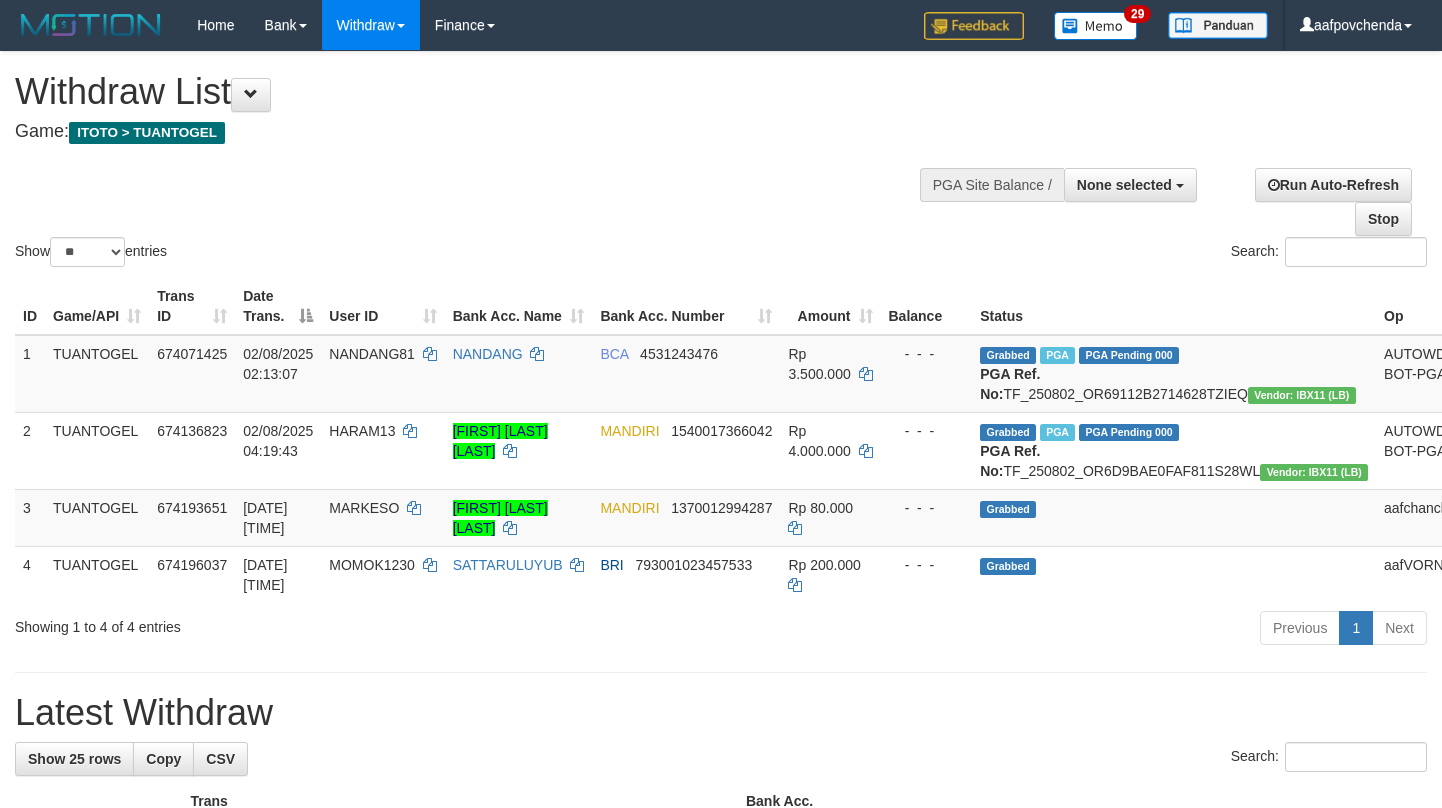 select 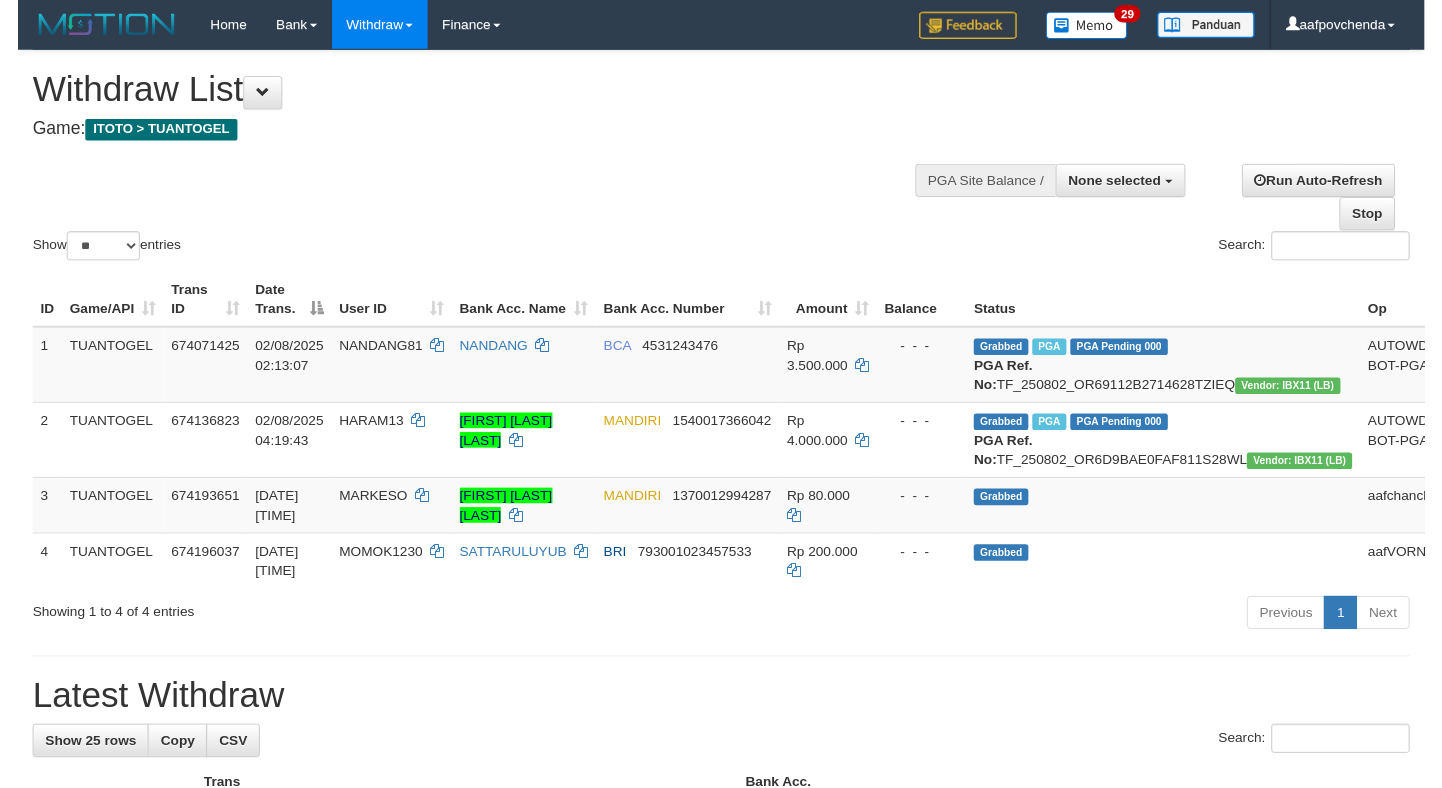 scroll, scrollTop: 0, scrollLeft: 0, axis: both 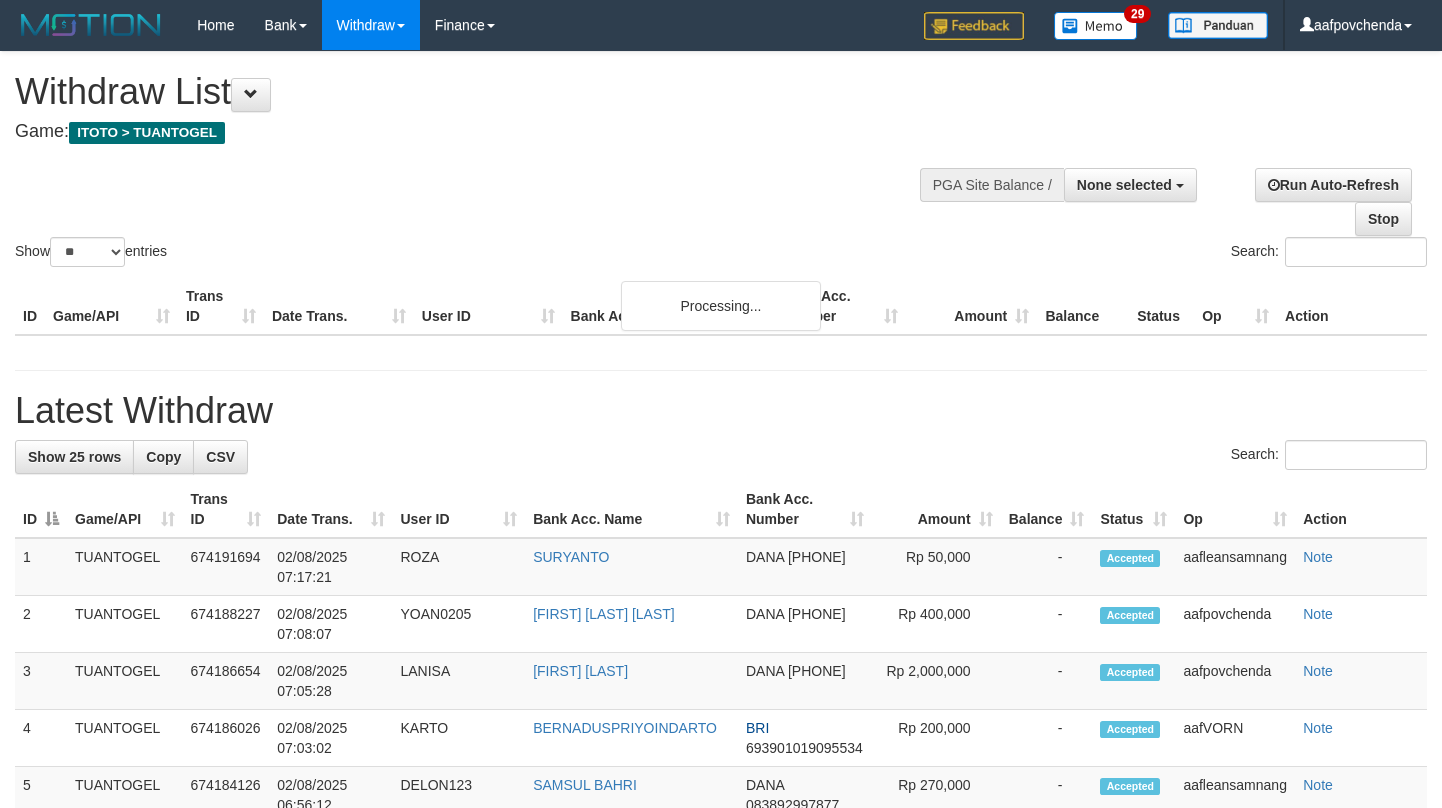 select 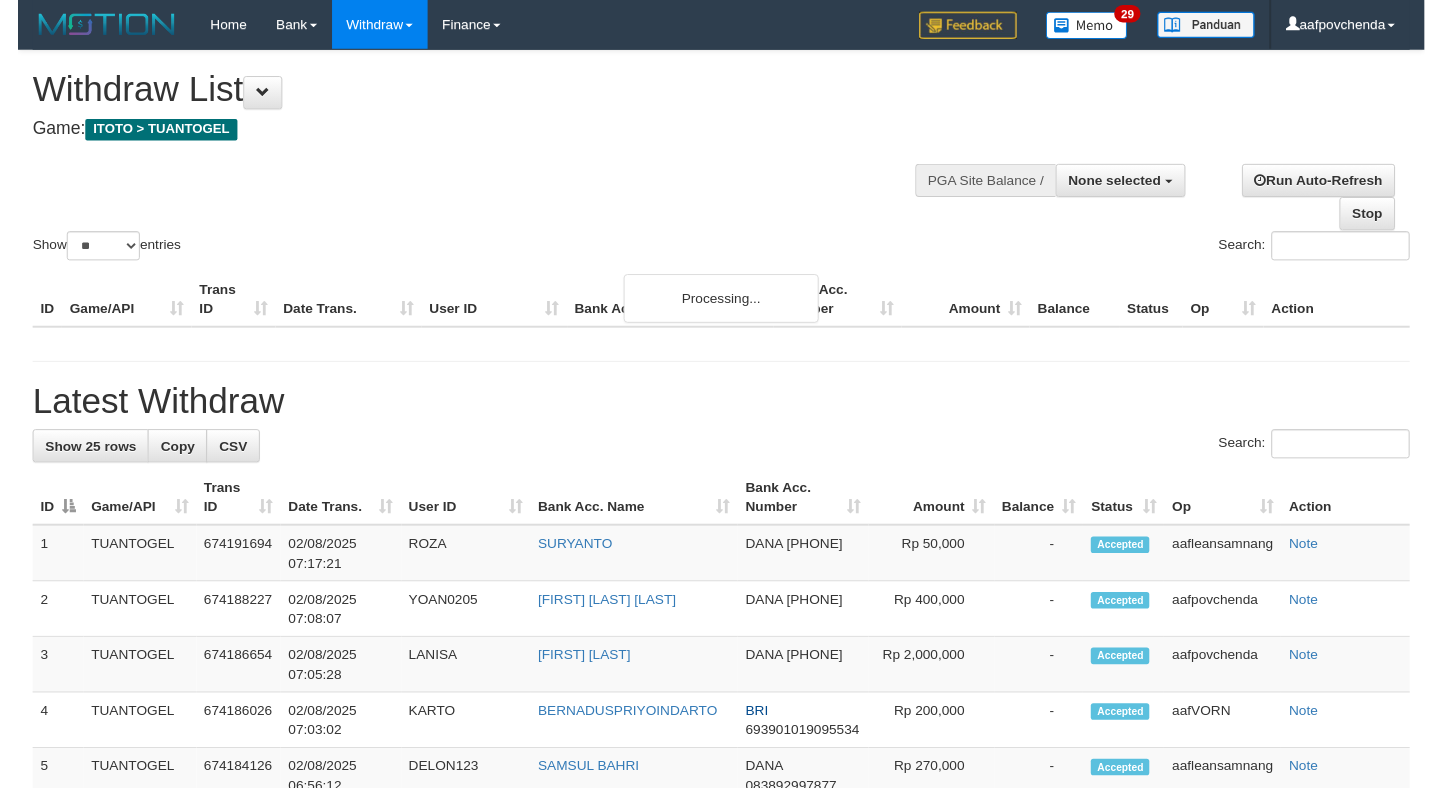 scroll, scrollTop: 0, scrollLeft: 0, axis: both 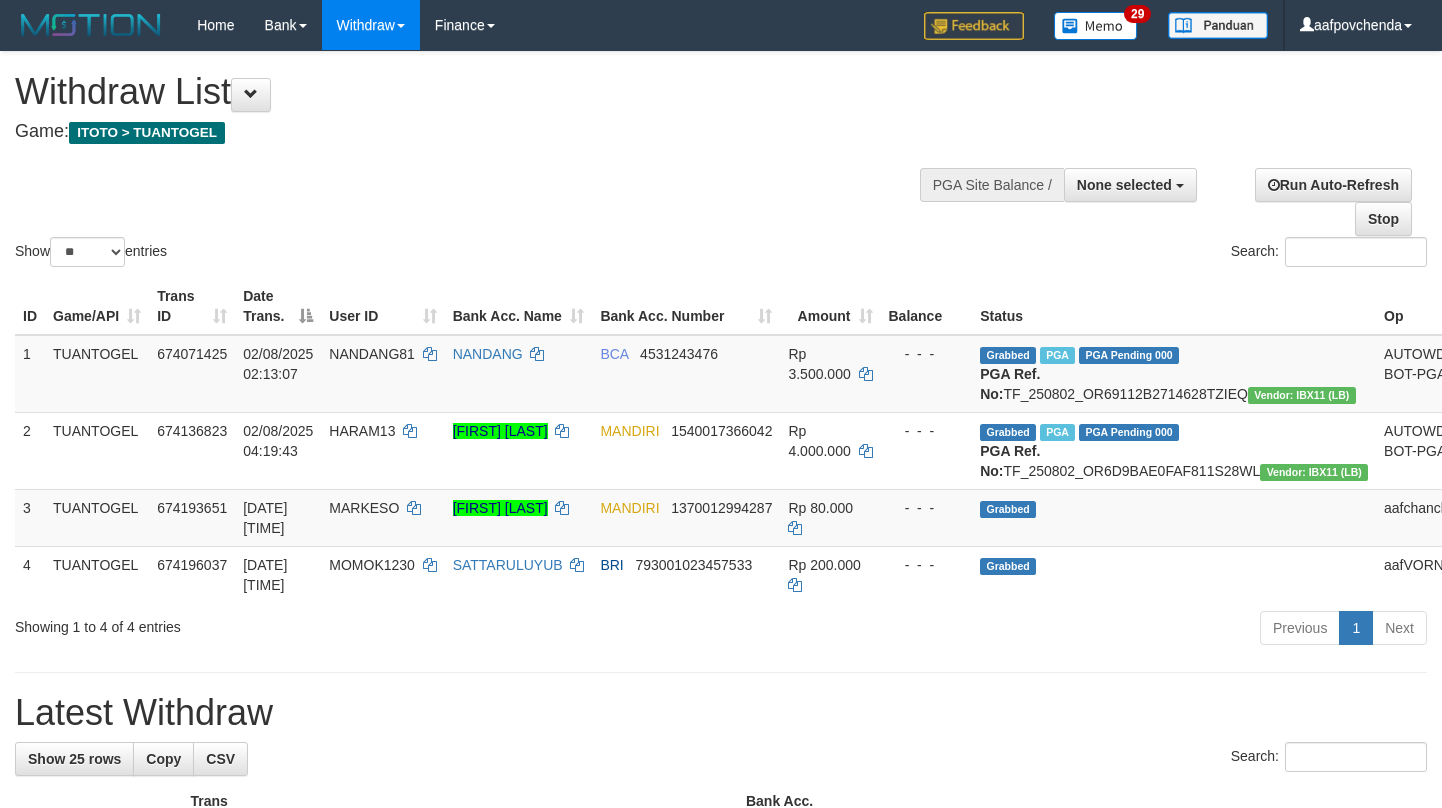 select 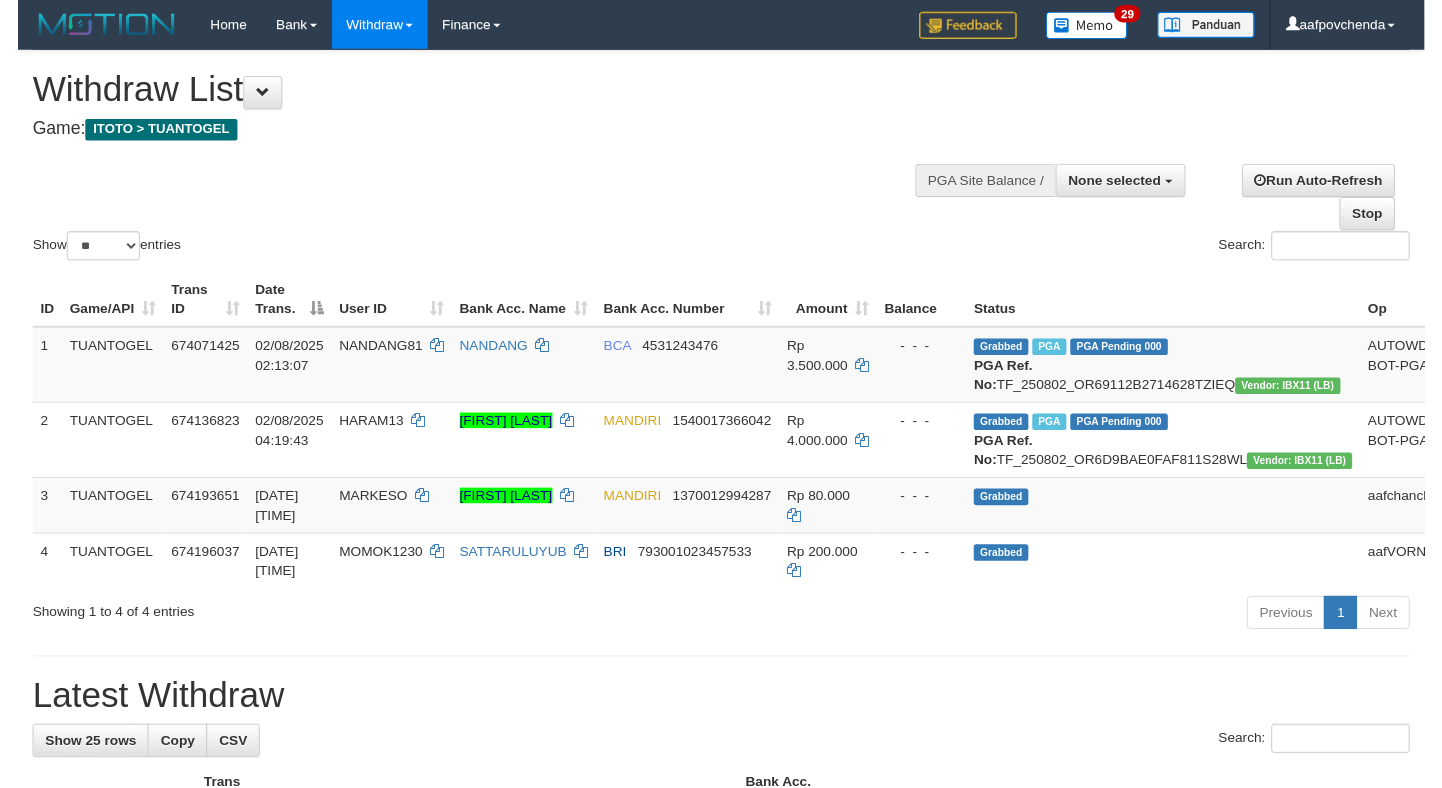 scroll, scrollTop: 0, scrollLeft: 0, axis: both 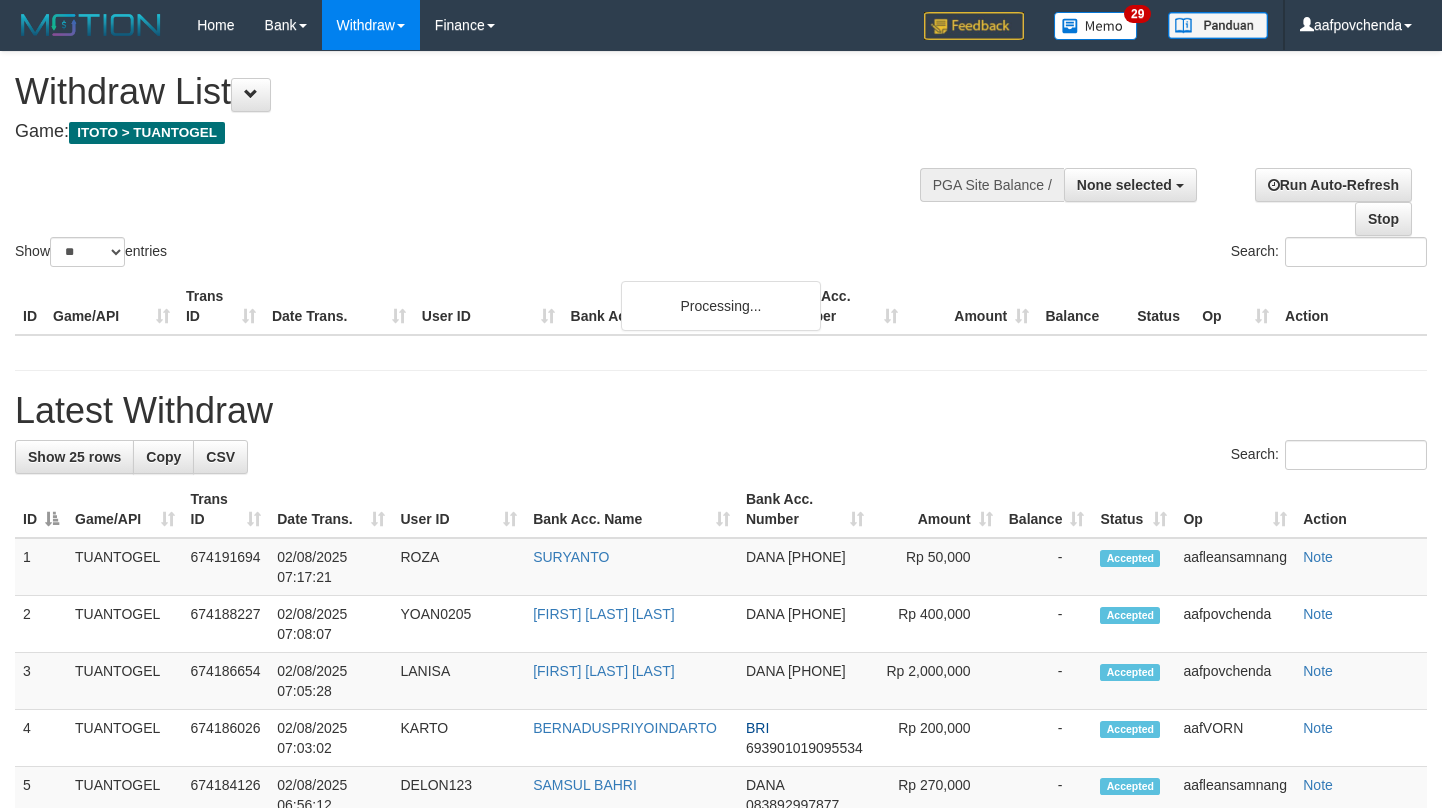 select 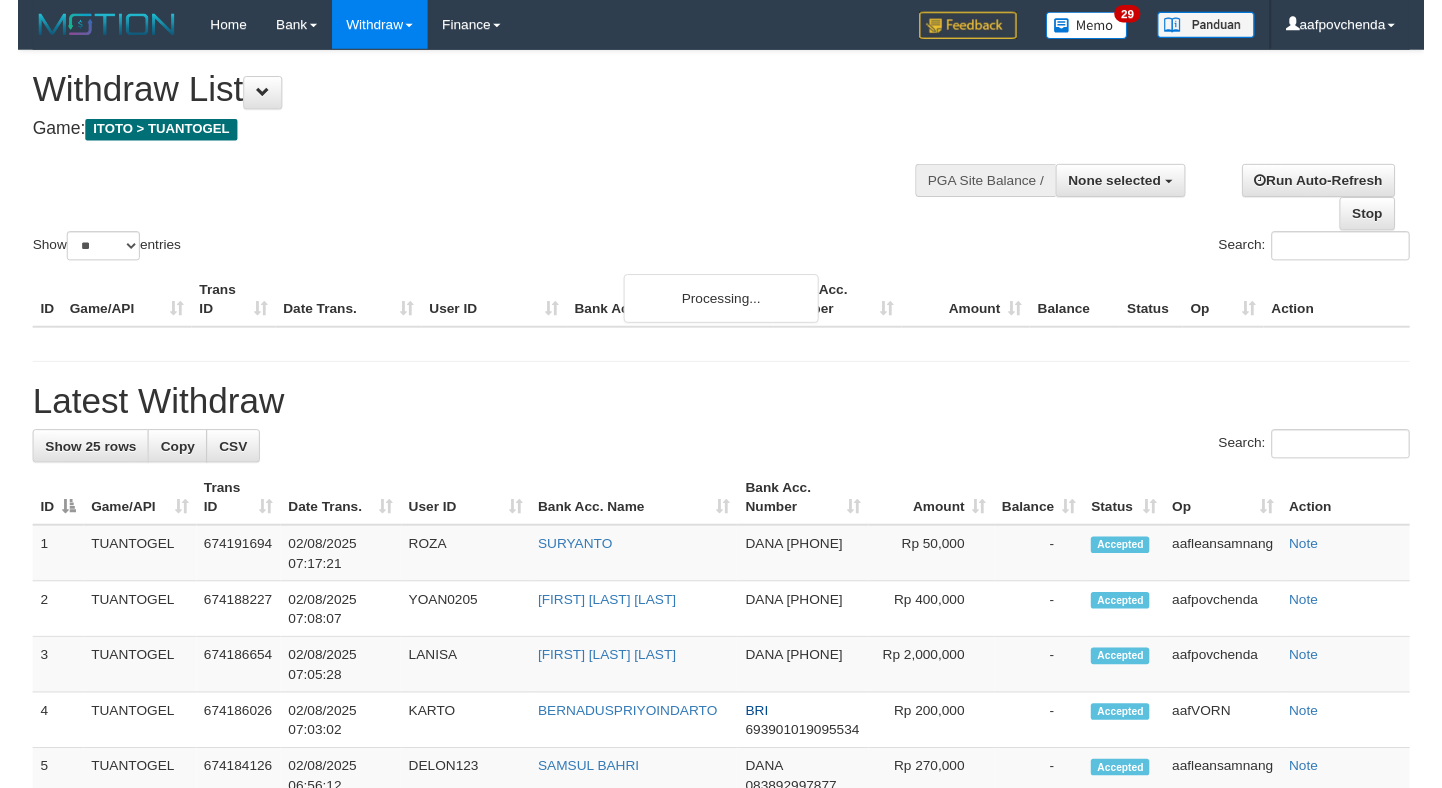 scroll, scrollTop: 0, scrollLeft: 0, axis: both 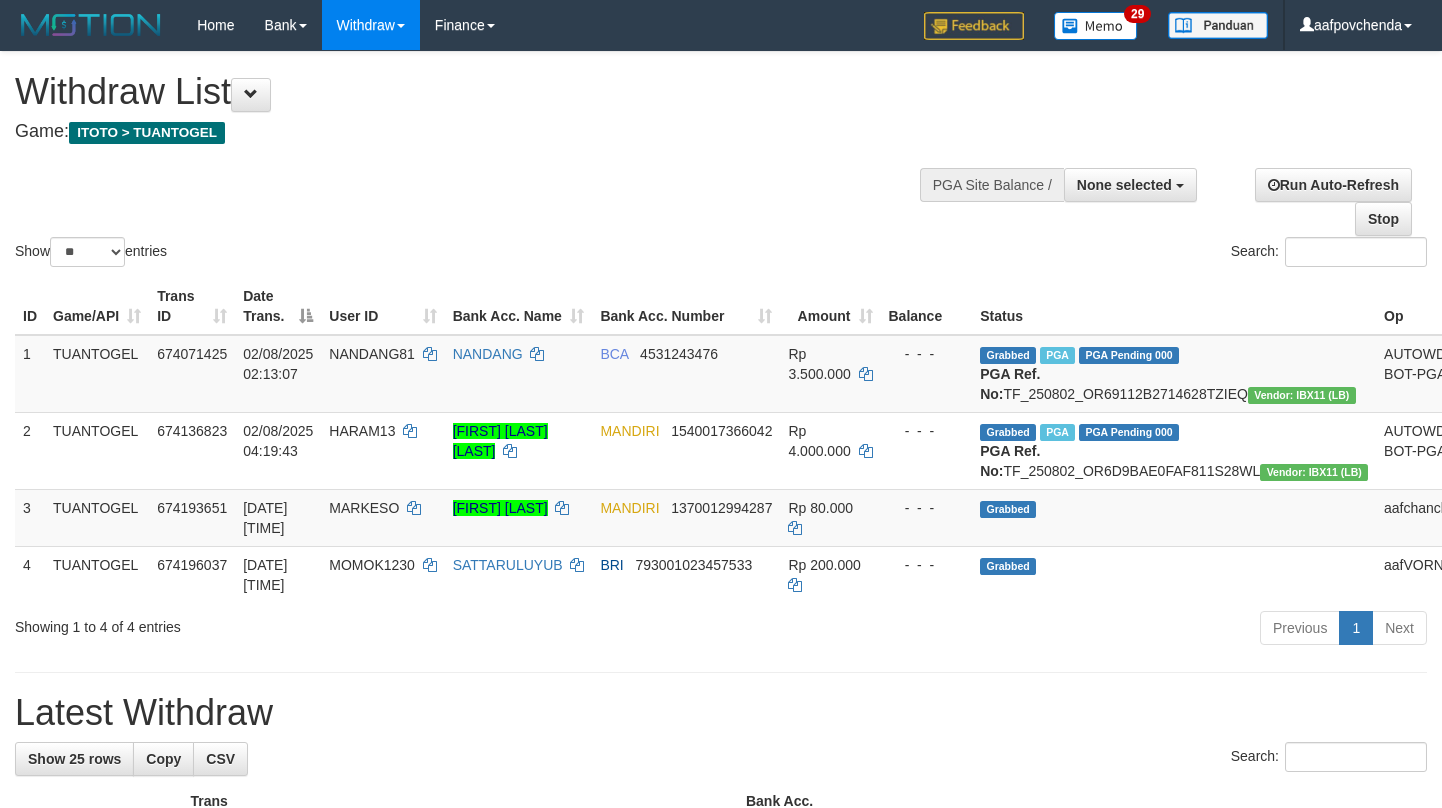 select 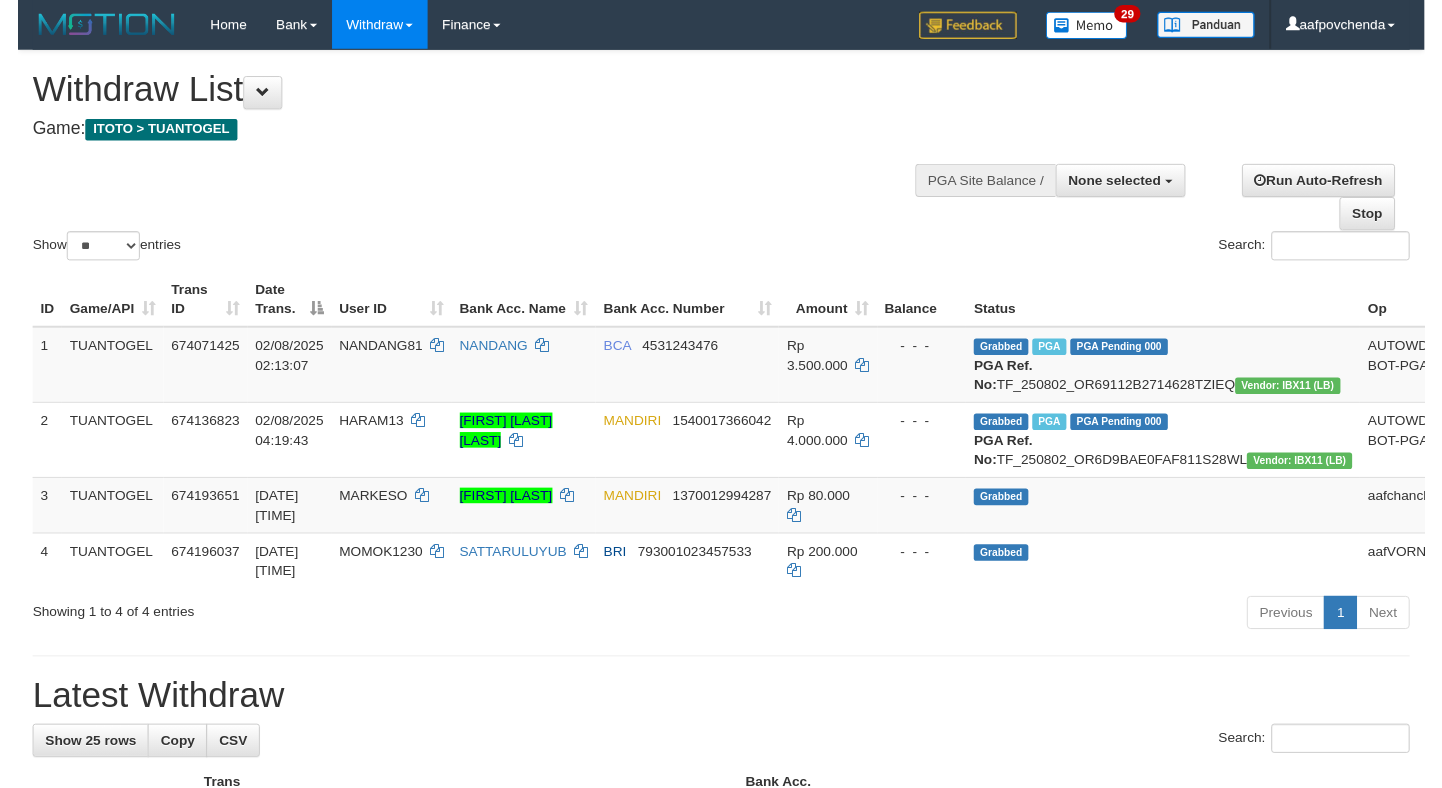 scroll, scrollTop: 0, scrollLeft: 0, axis: both 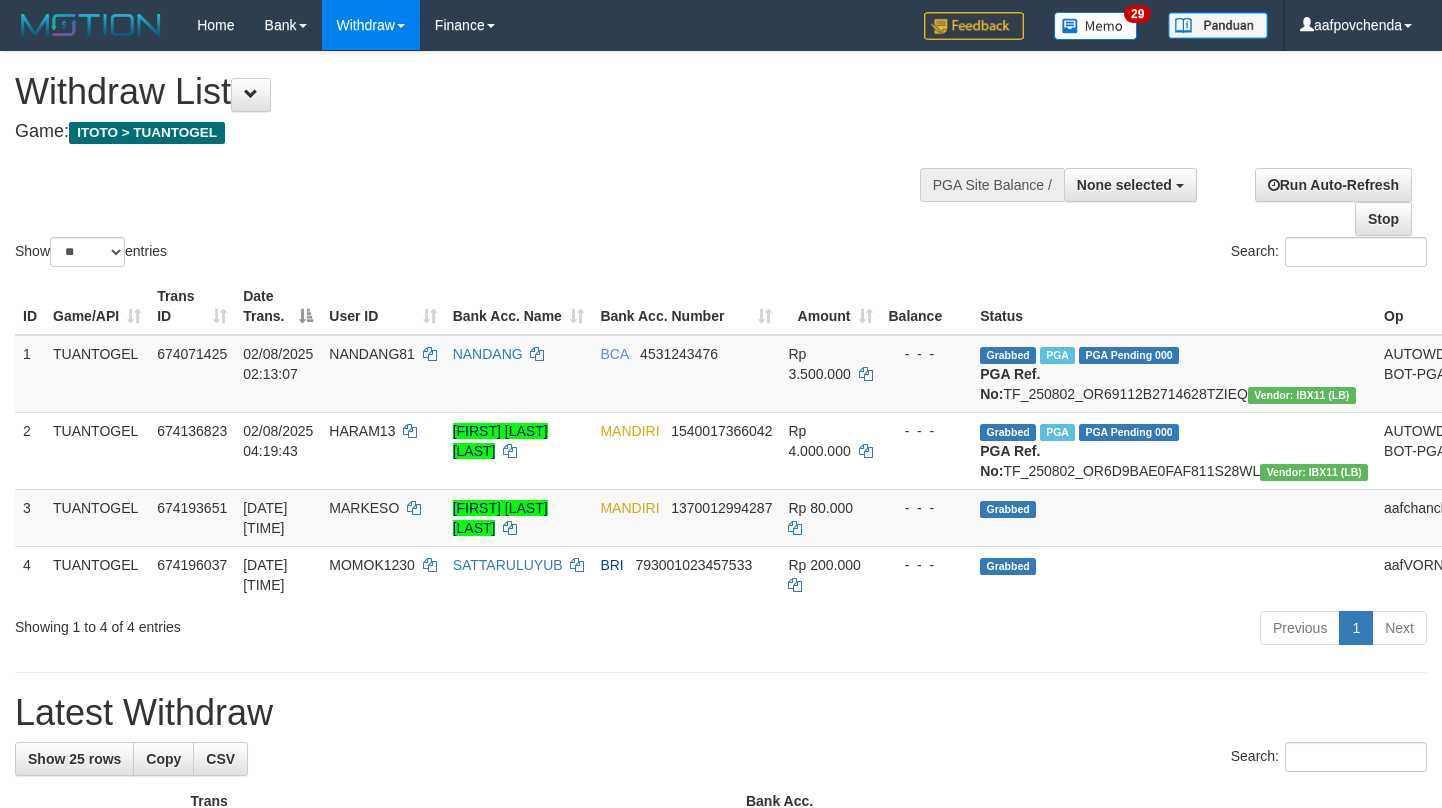 select 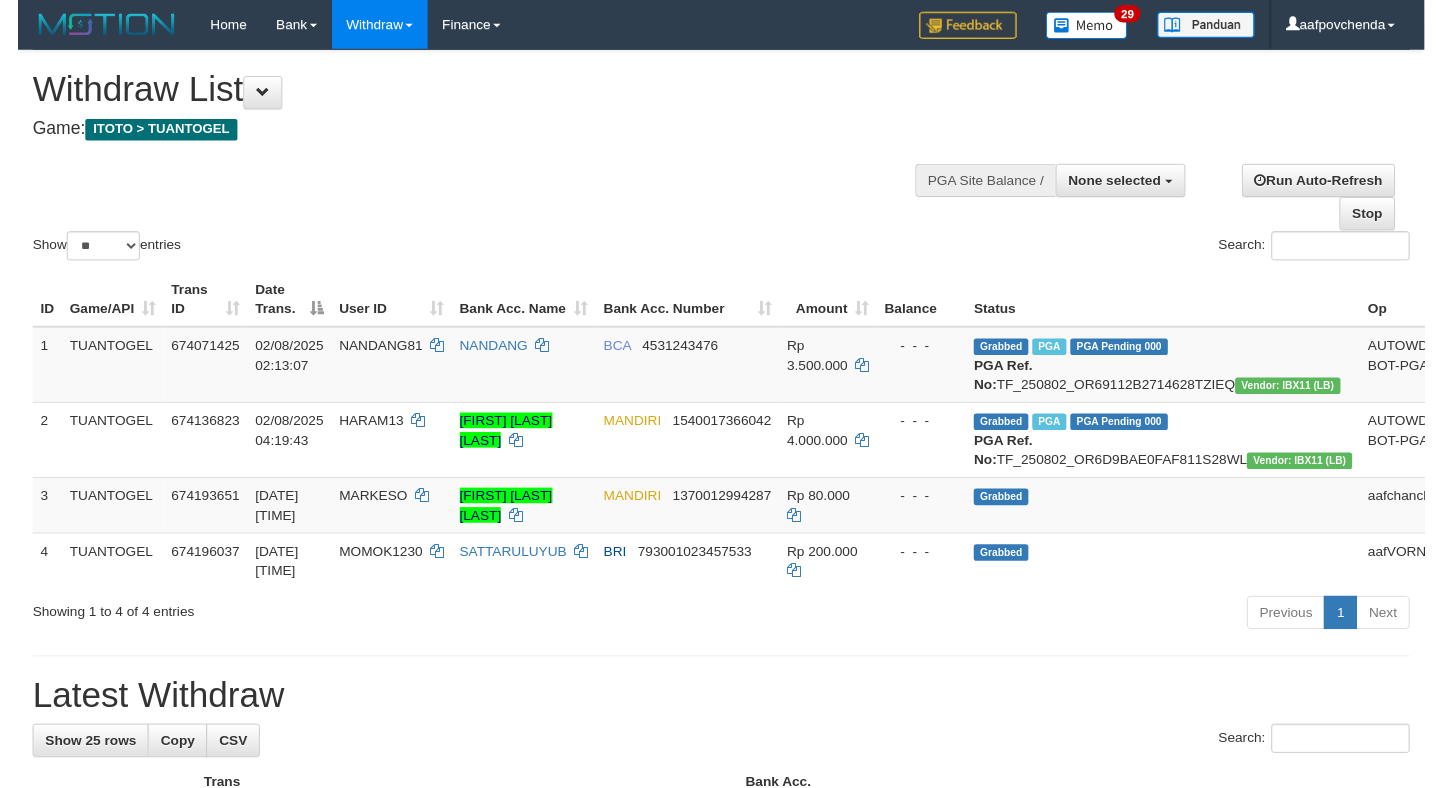 scroll, scrollTop: 0, scrollLeft: 0, axis: both 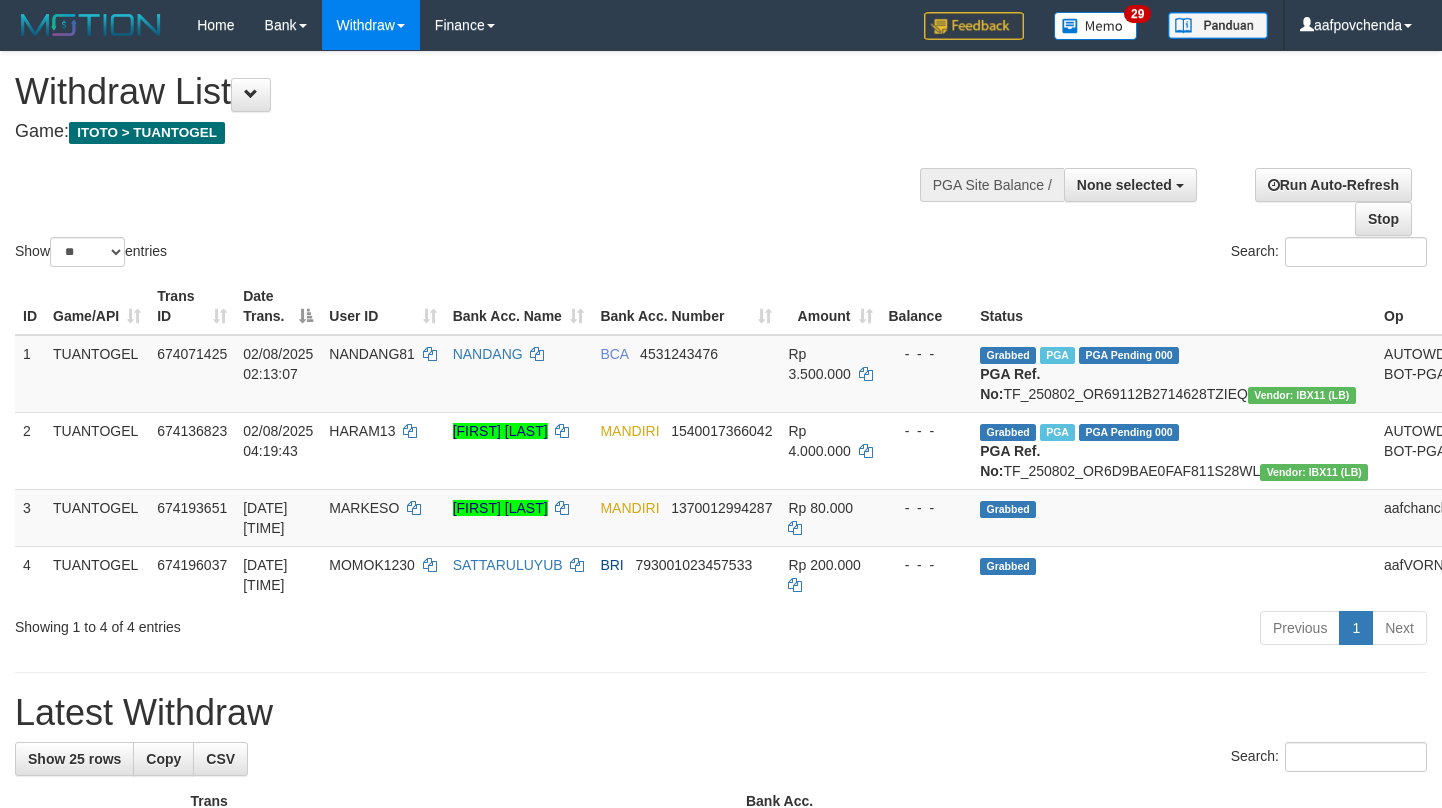 select 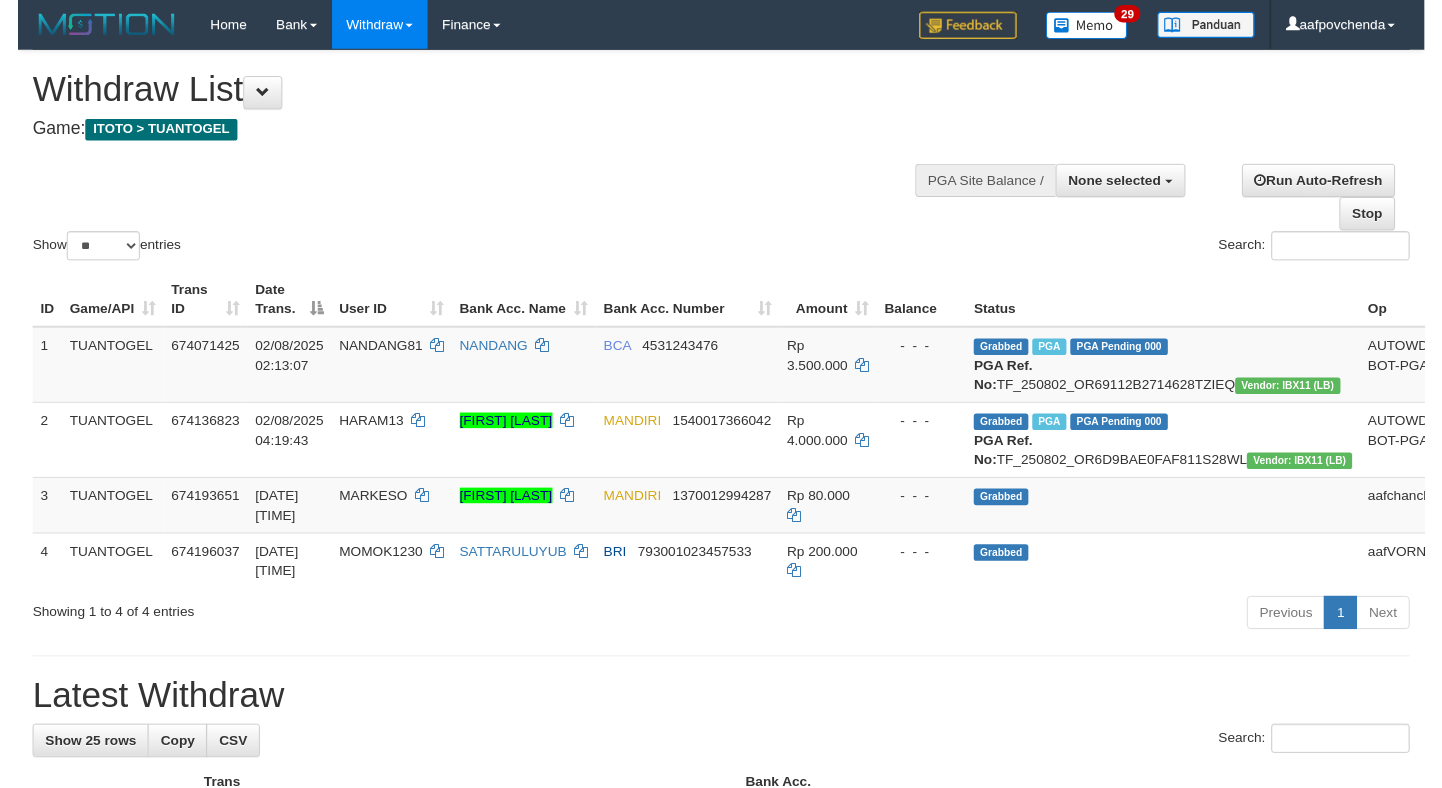 scroll, scrollTop: 0, scrollLeft: 0, axis: both 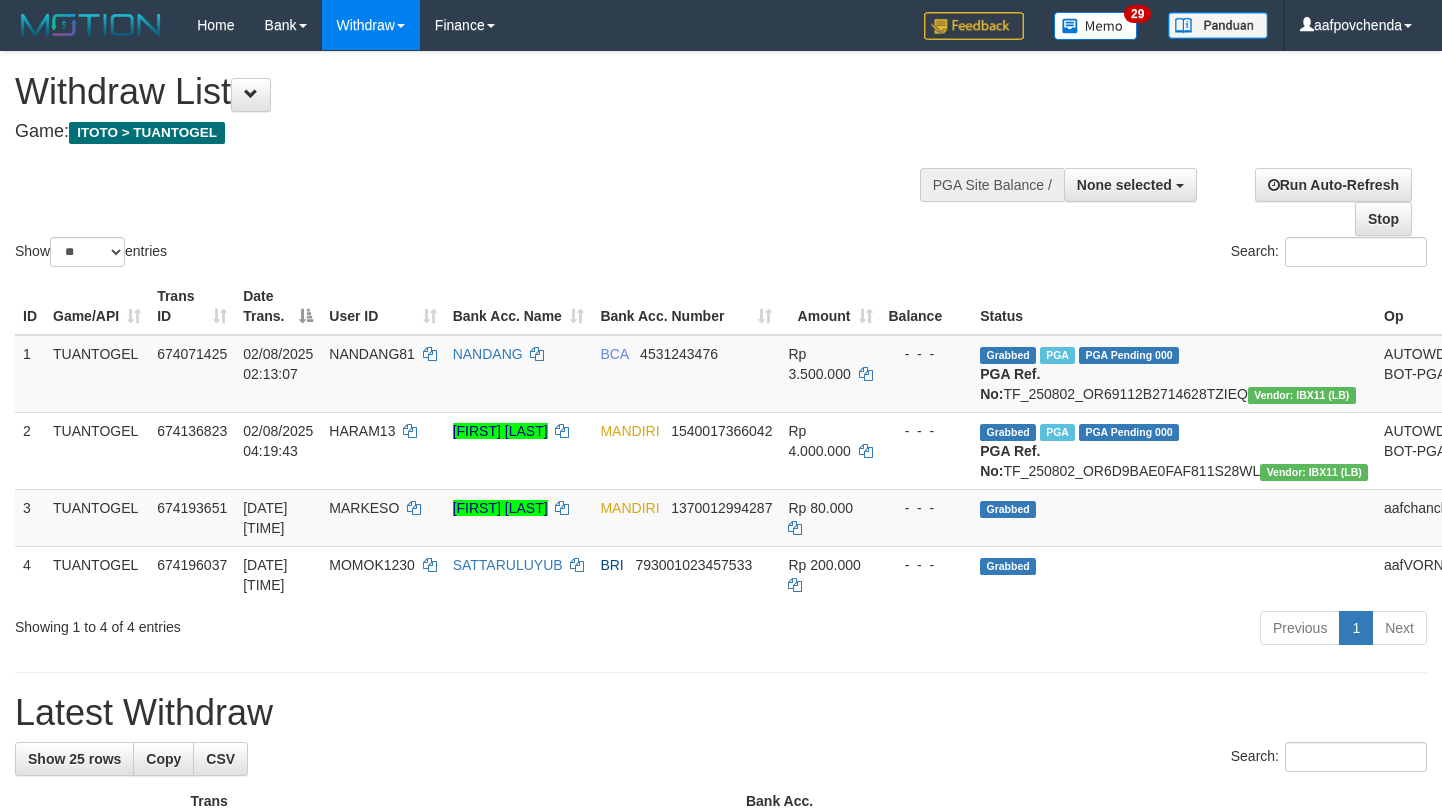 select 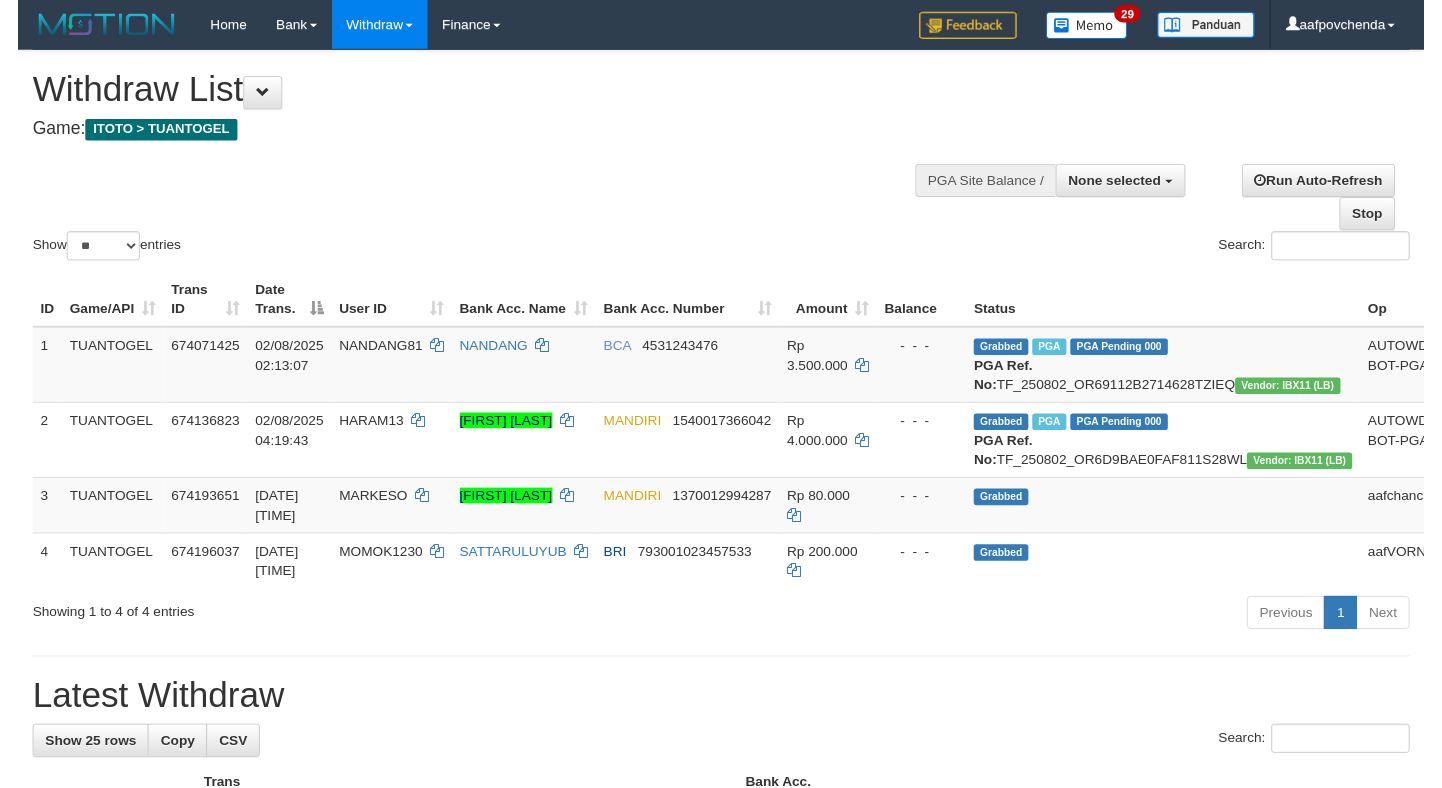 scroll, scrollTop: 0, scrollLeft: 0, axis: both 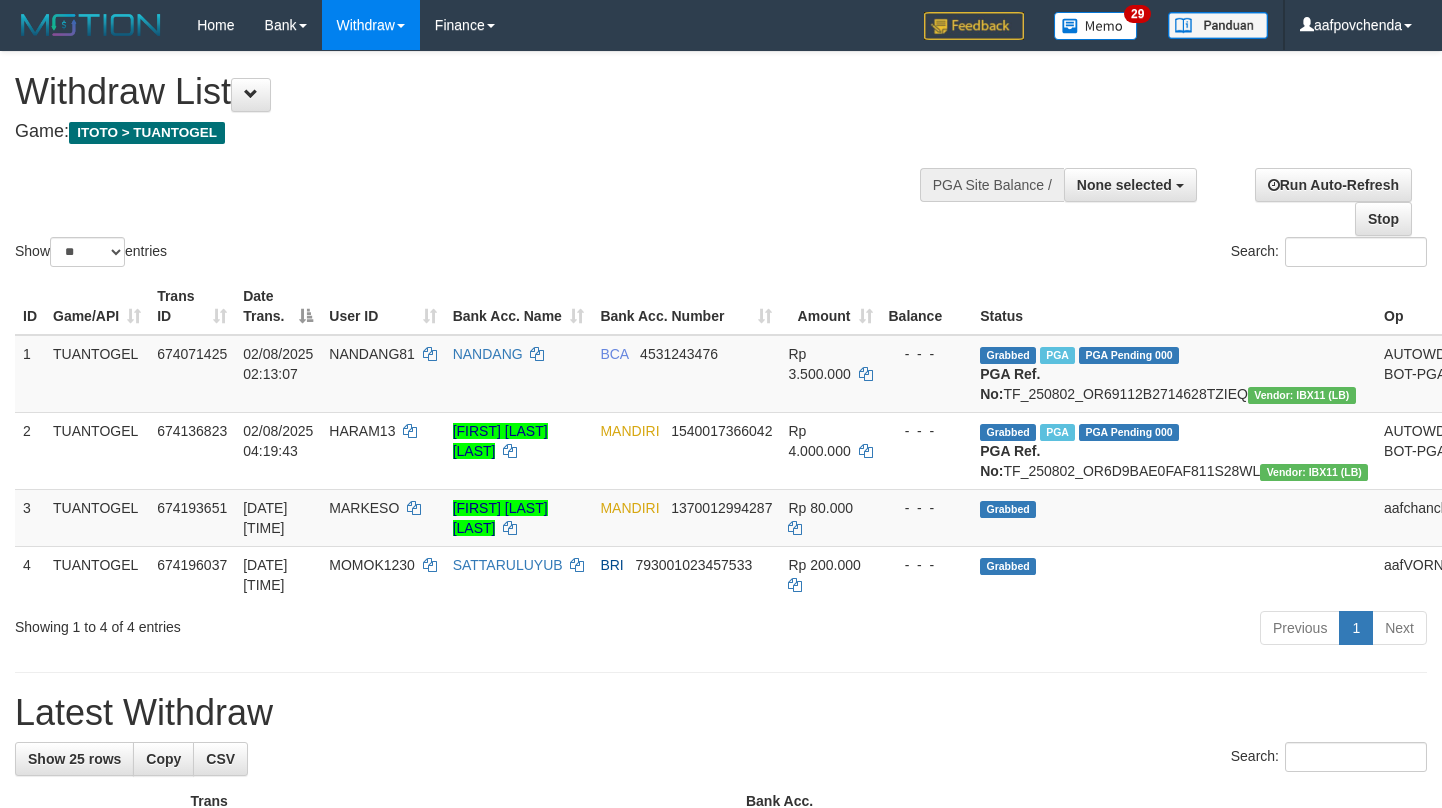 select 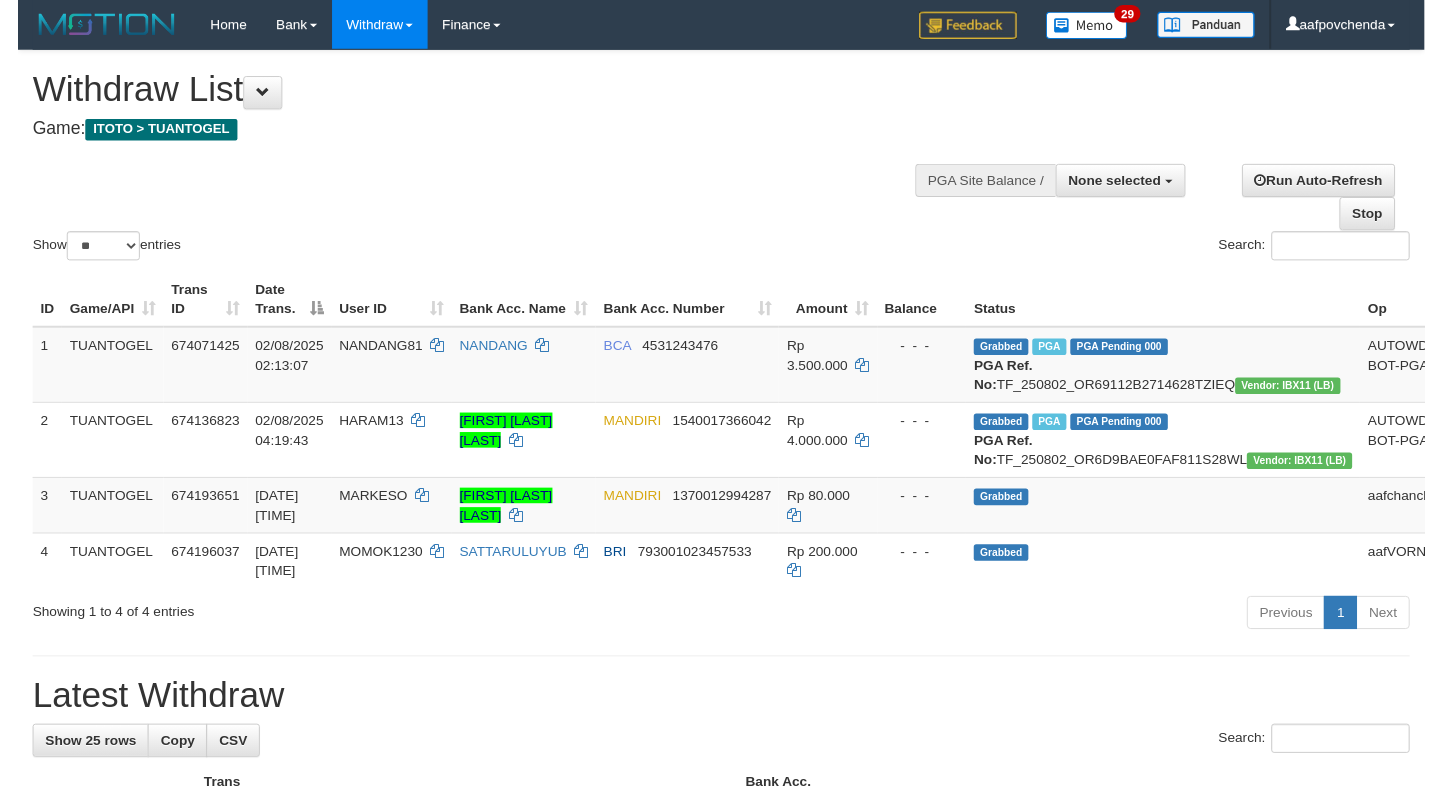 scroll, scrollTop: 0, scrollLeft: 0, axis: both 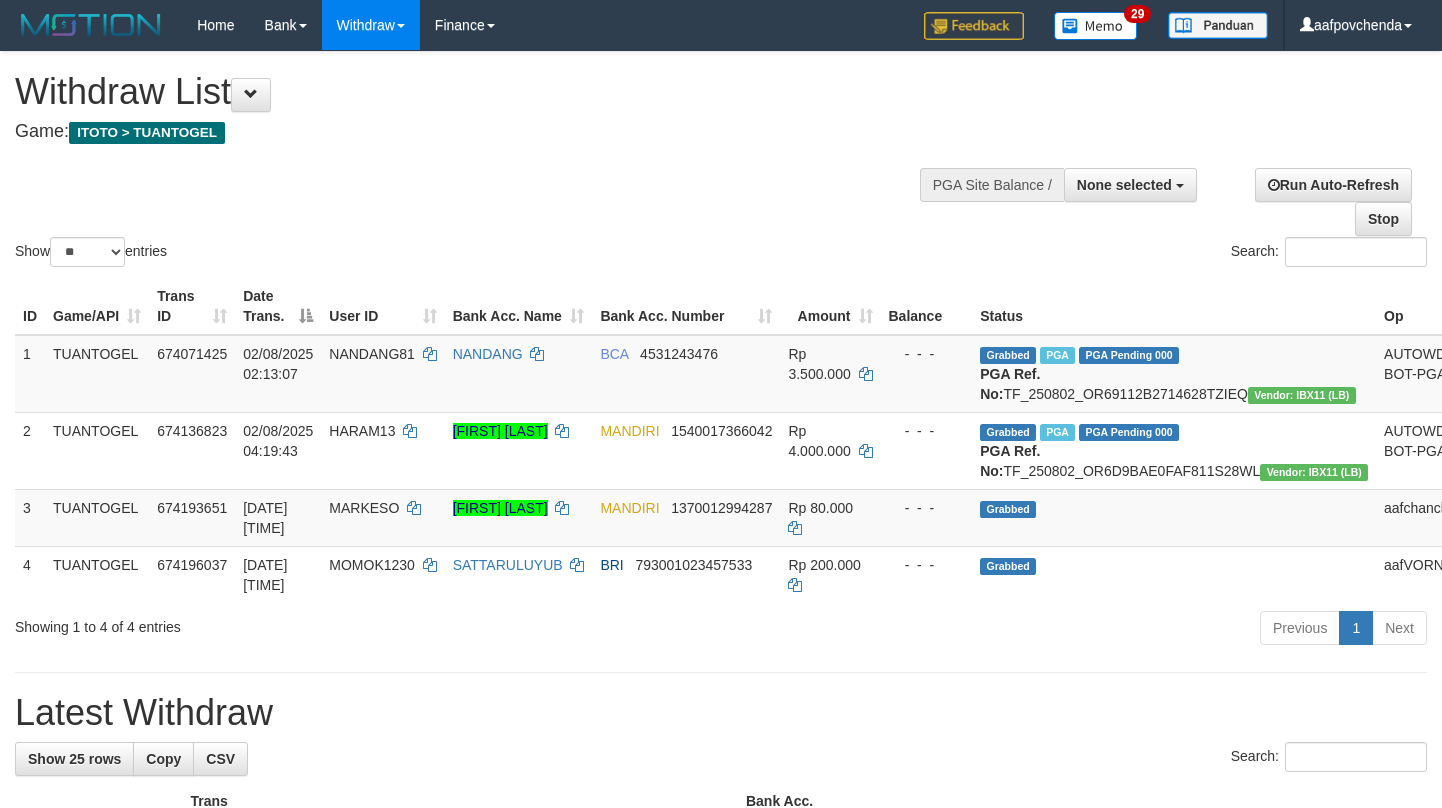 select 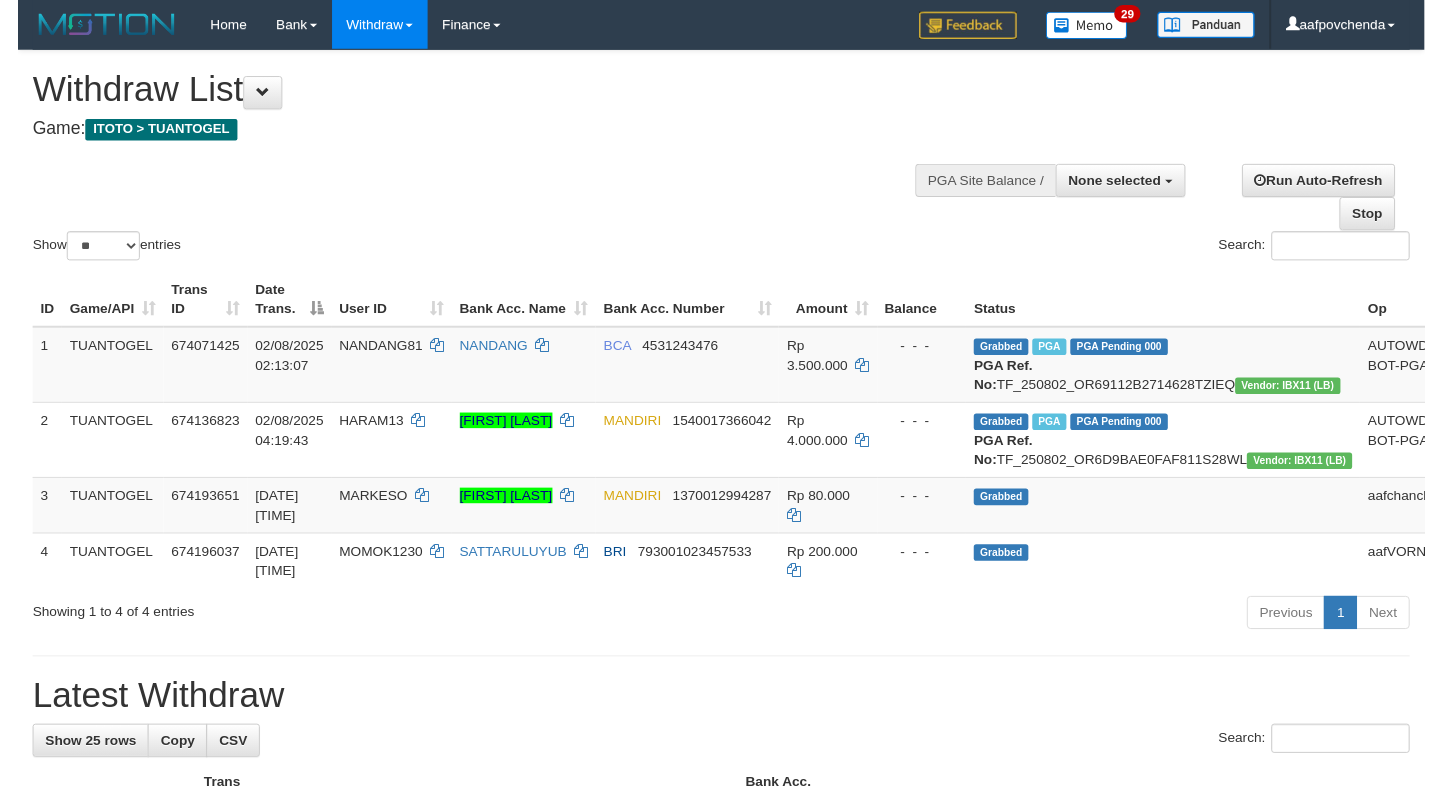 scroll, scrollTop: 0, scrollLeft: 0, axis: both 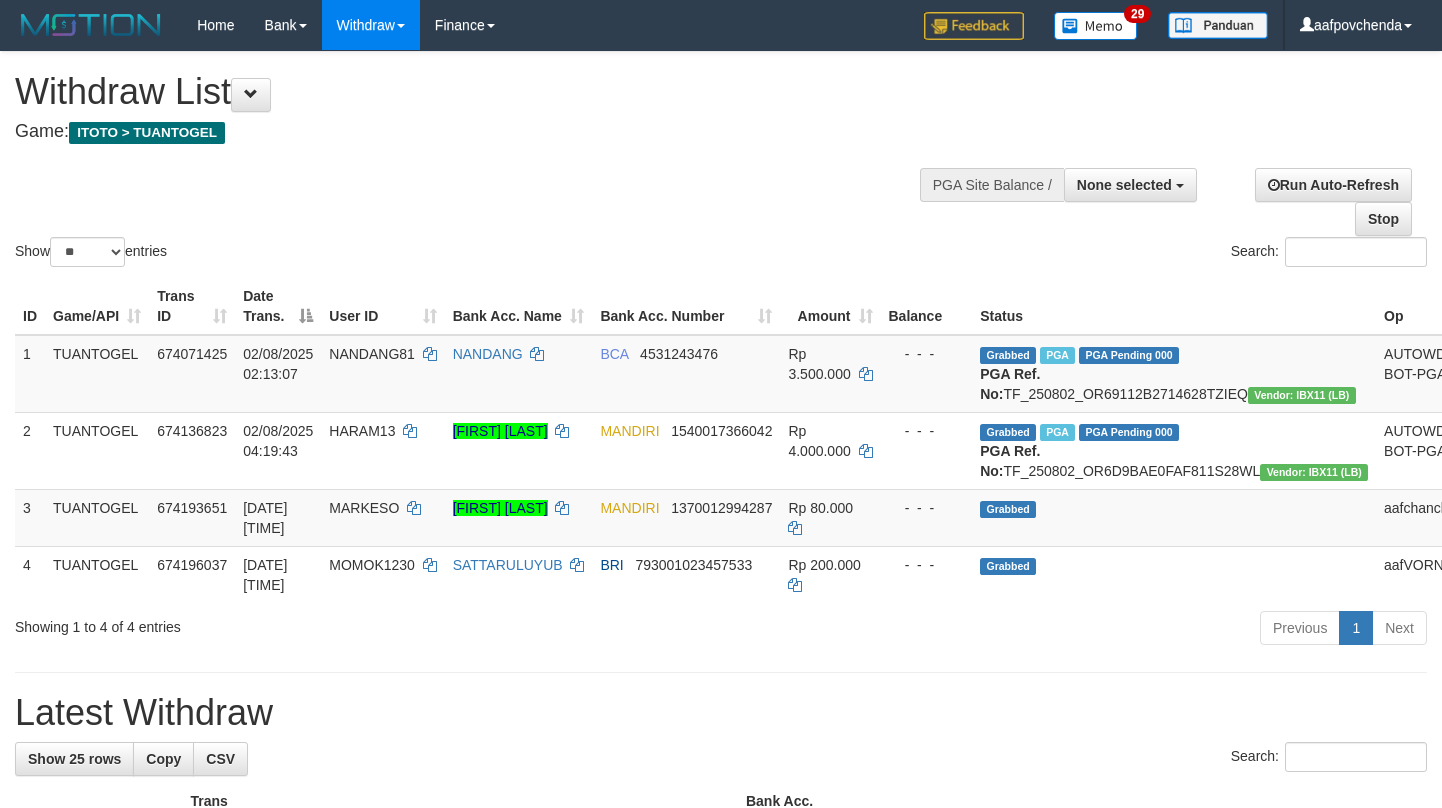 select 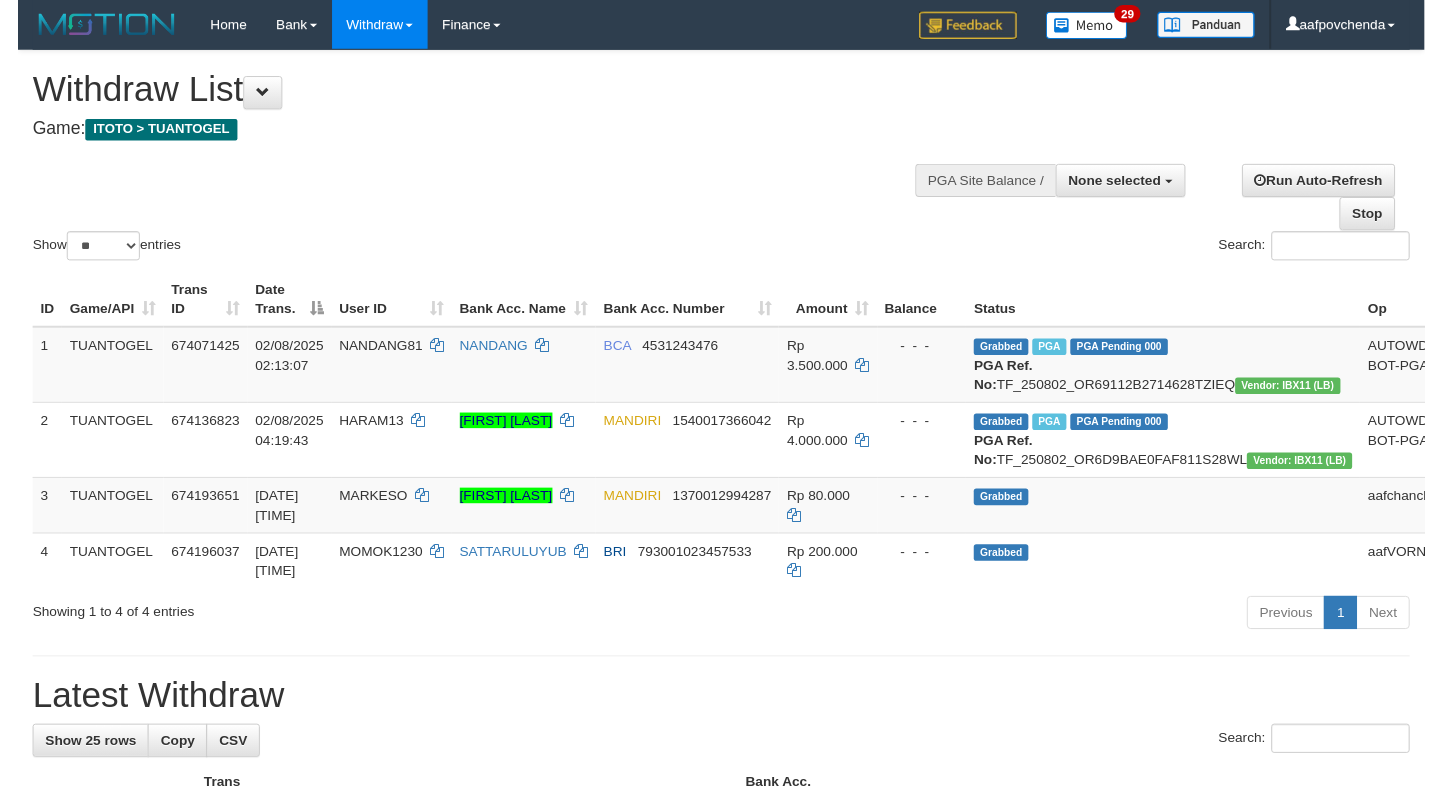 scroll, scrollTop: 0, scrollLeft: 0, axis: both 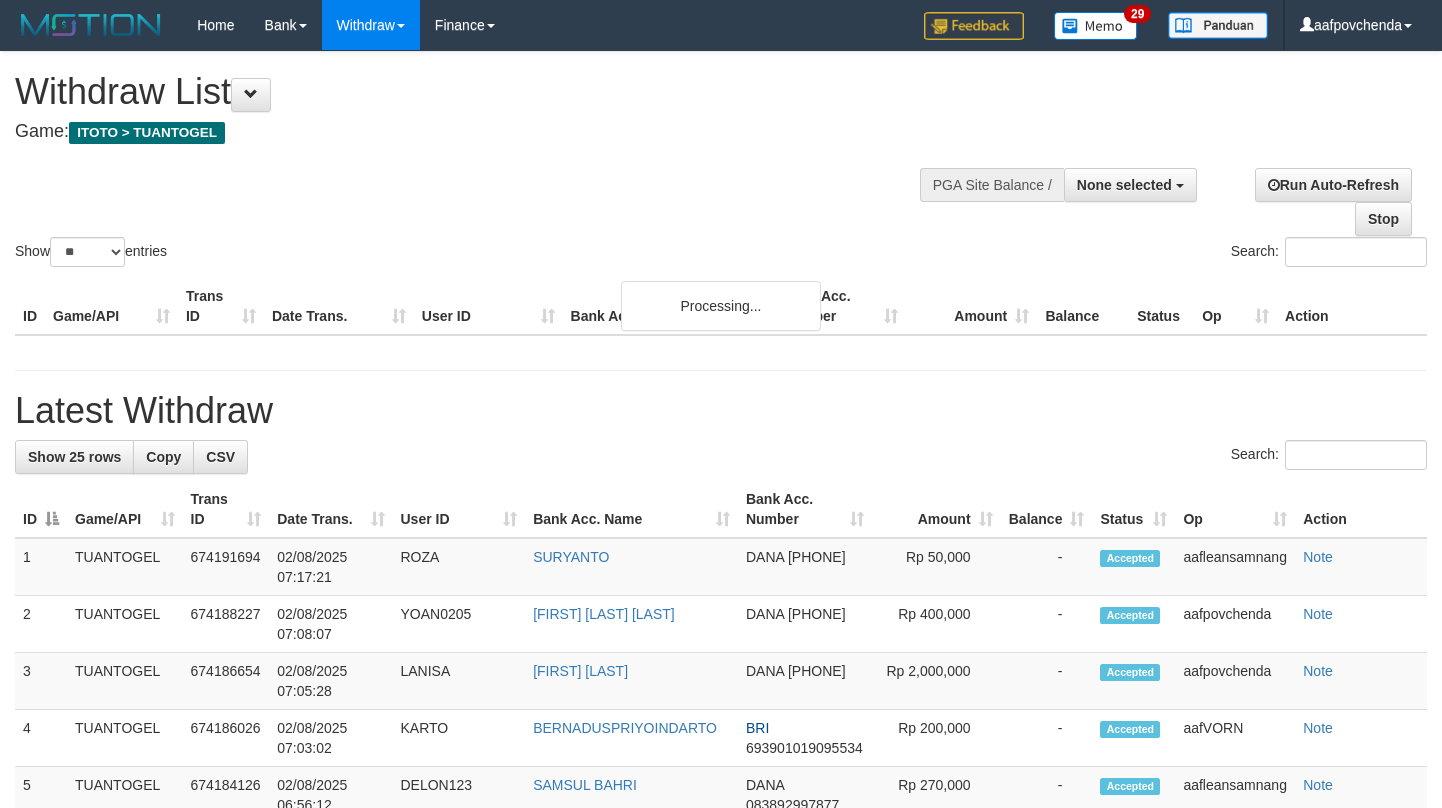 select 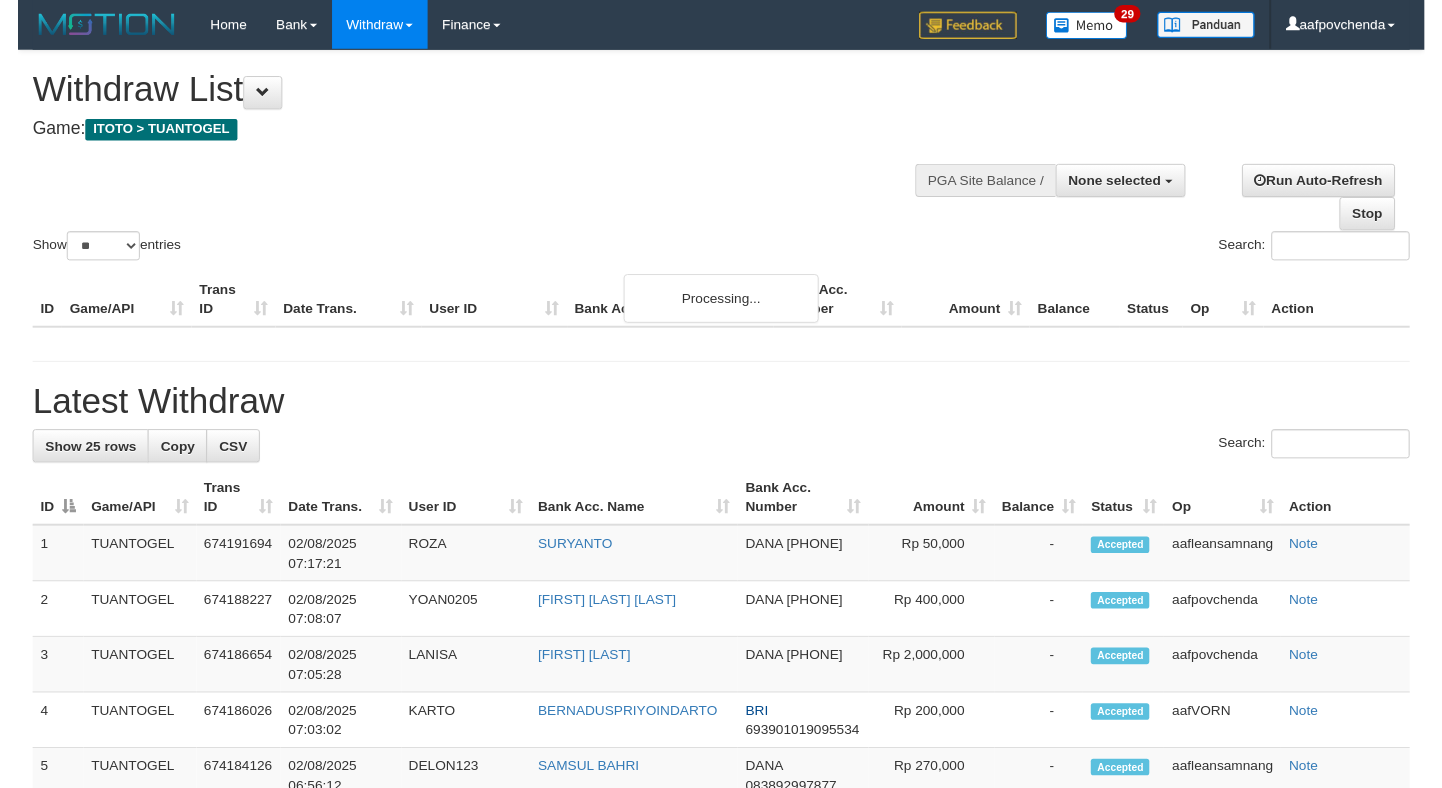 scroll, scrollTop: 0, scrollLeft: 0, axis: both 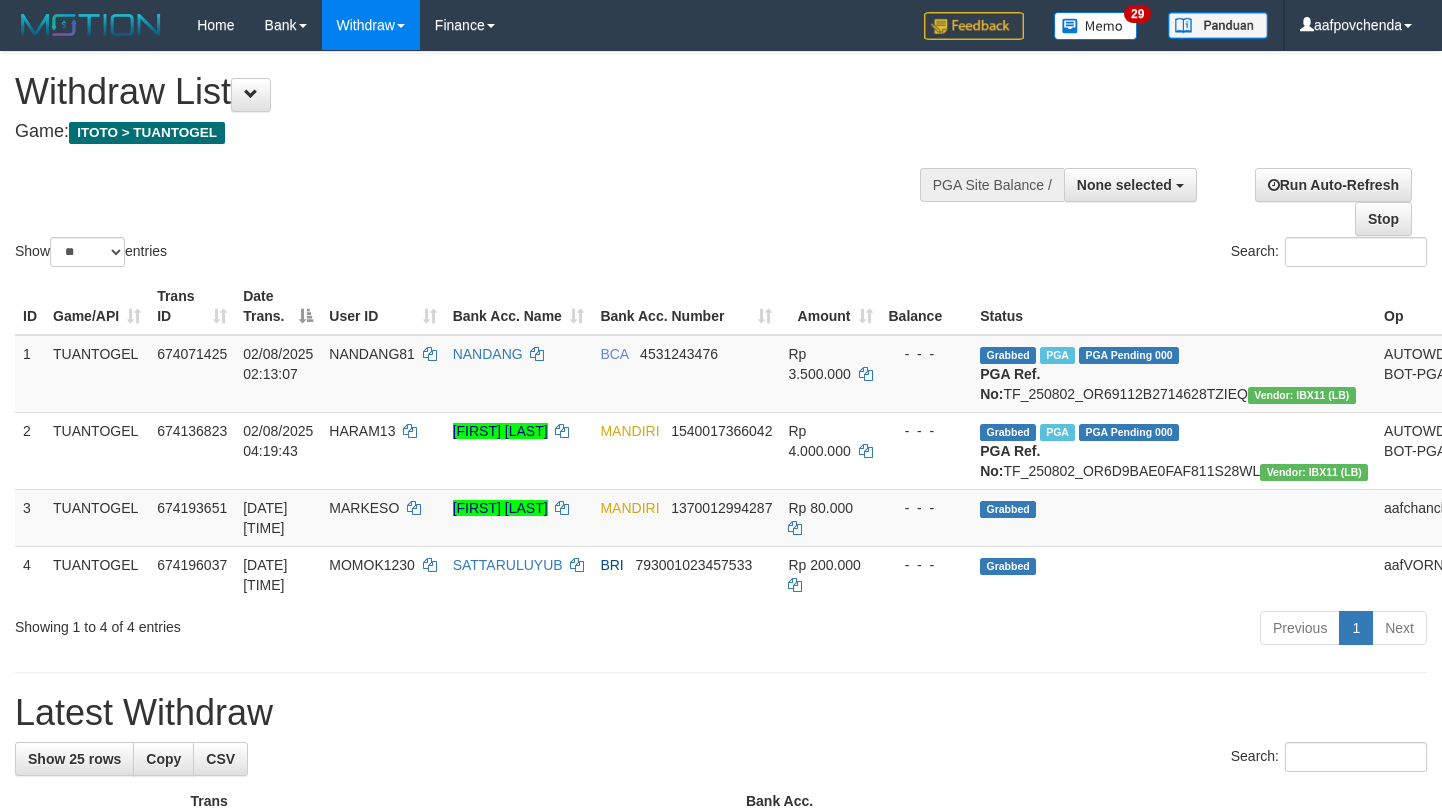 select 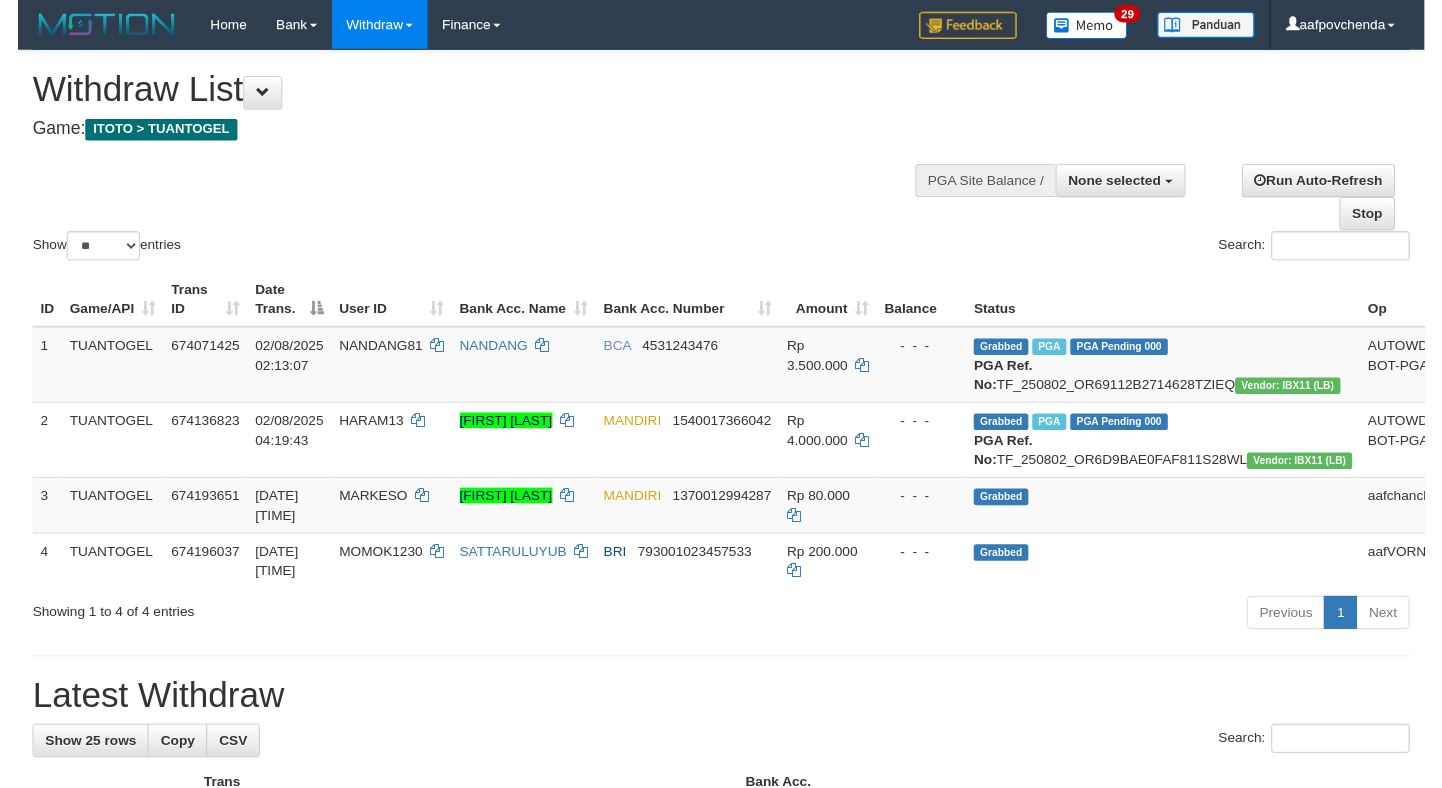 scroll, scrollTop: 0, scrollLeft: 0, axis: both 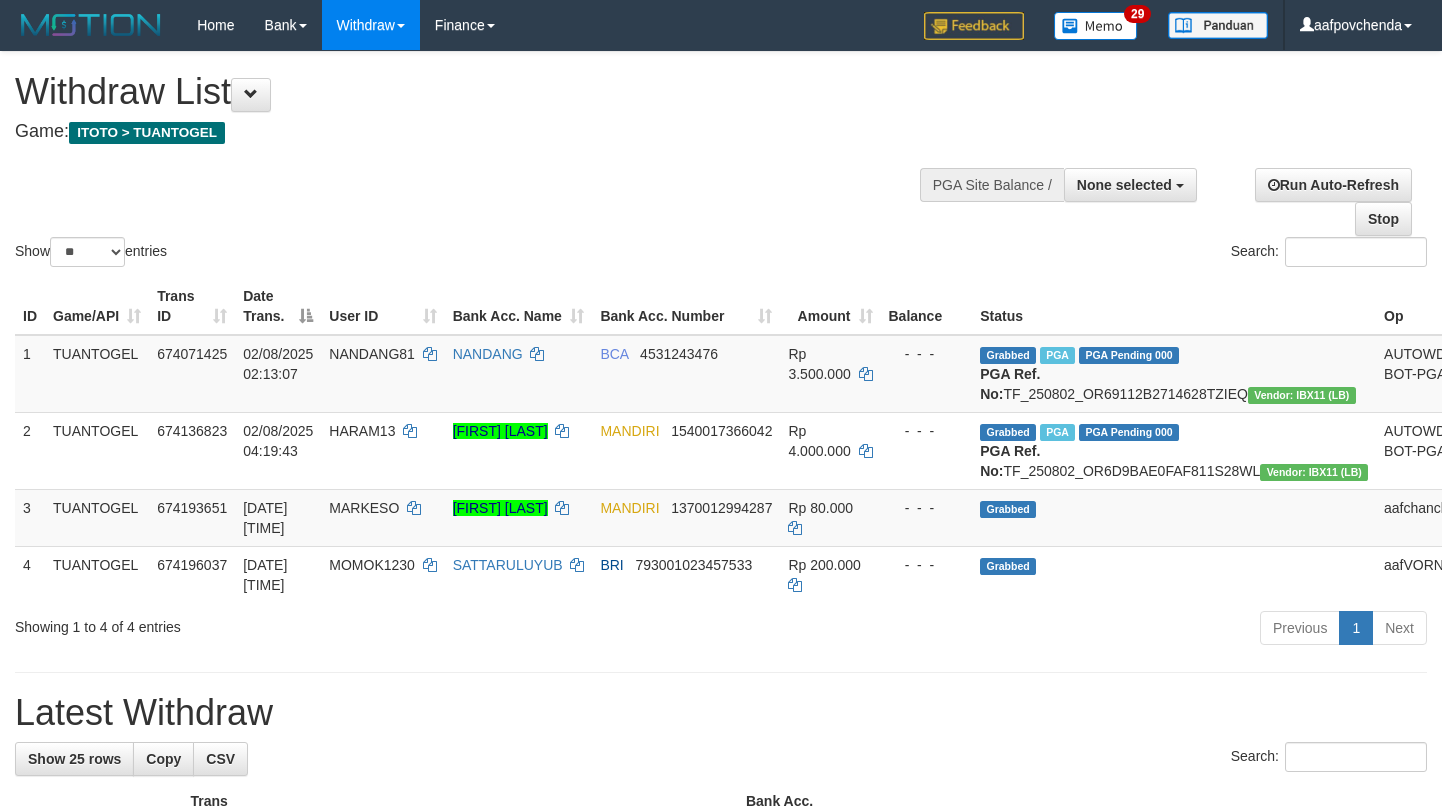 select 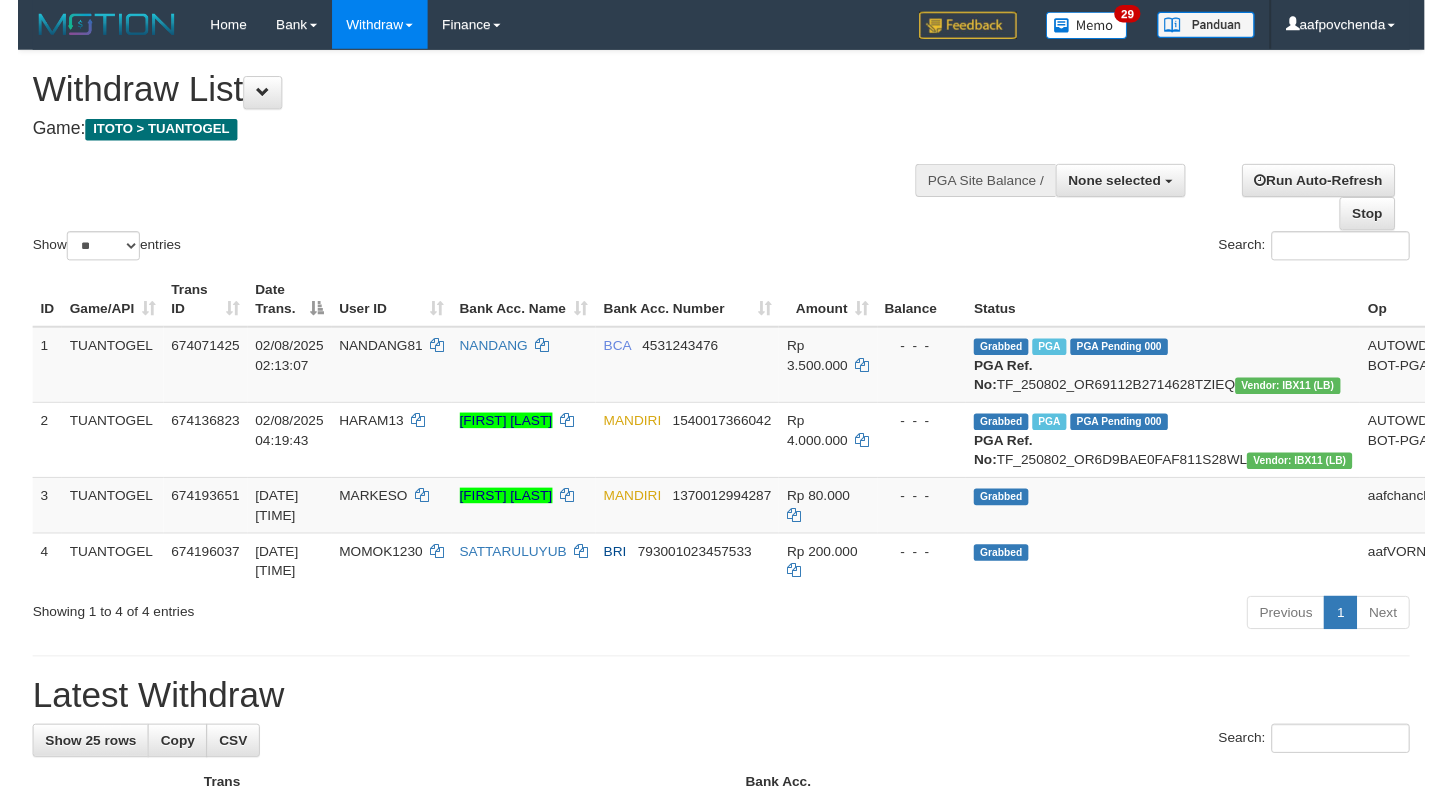 scroll, scrollTop: 0, scrollLeft: 0, axis: both 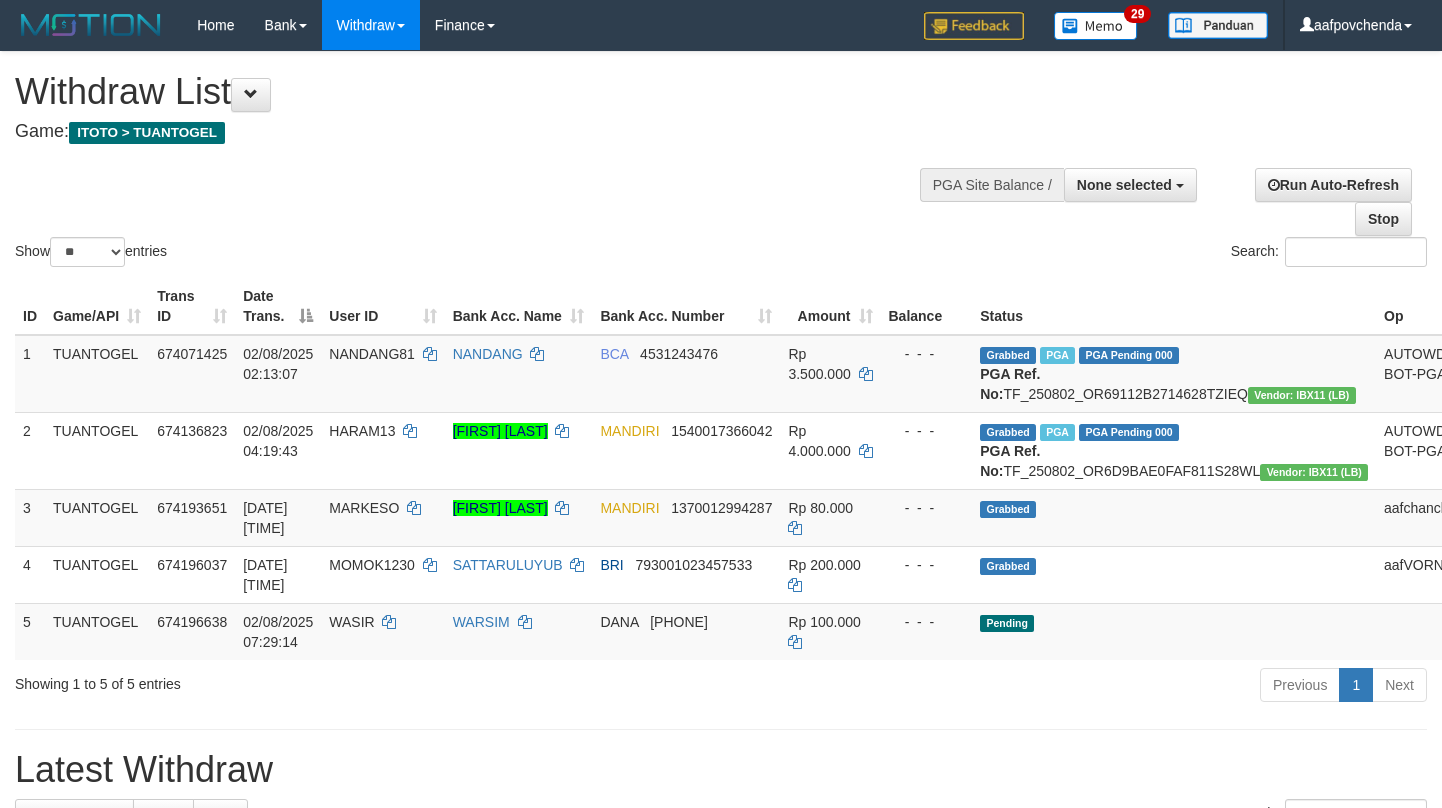 select 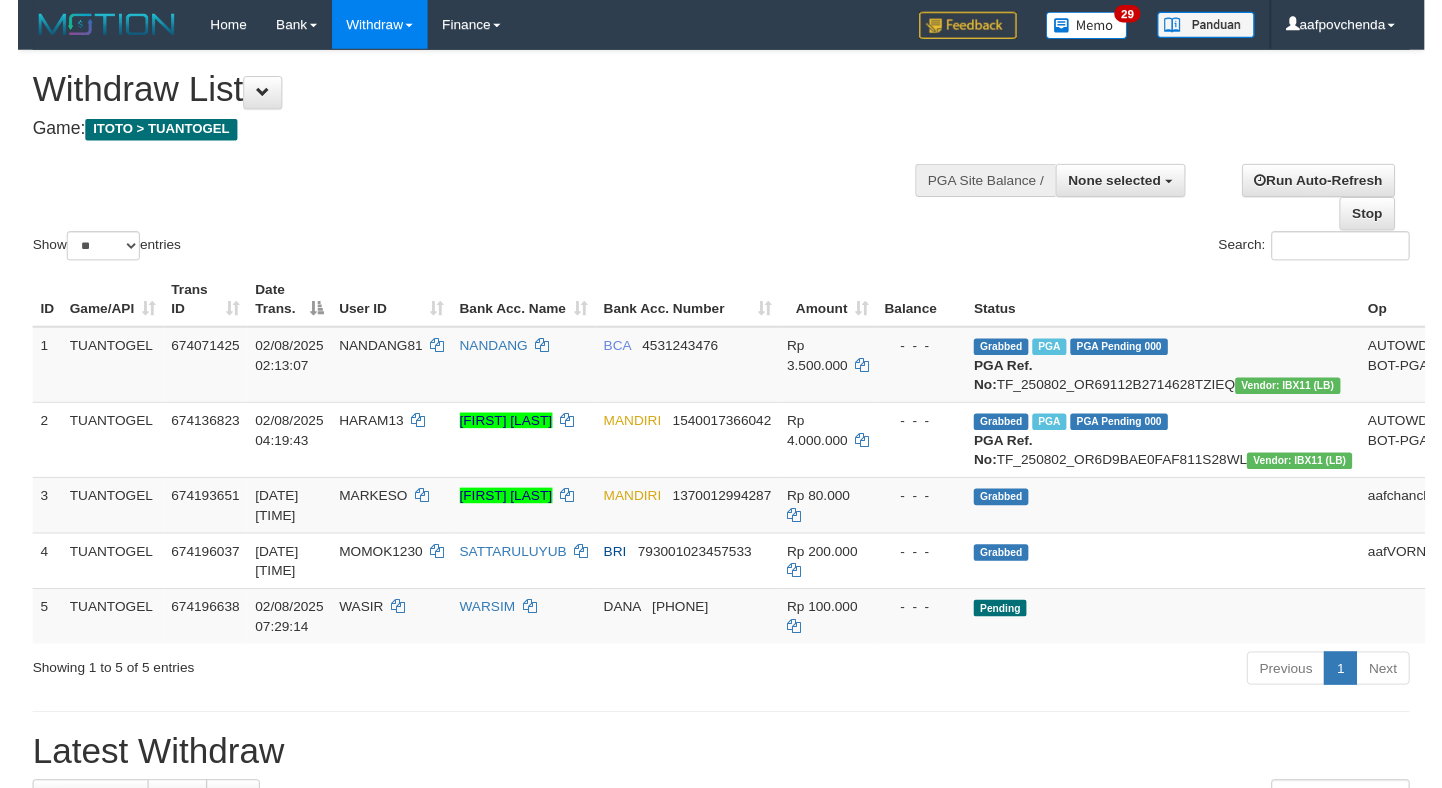 scroll, scrollTop: 0, scrollLeft: 0, axis: both 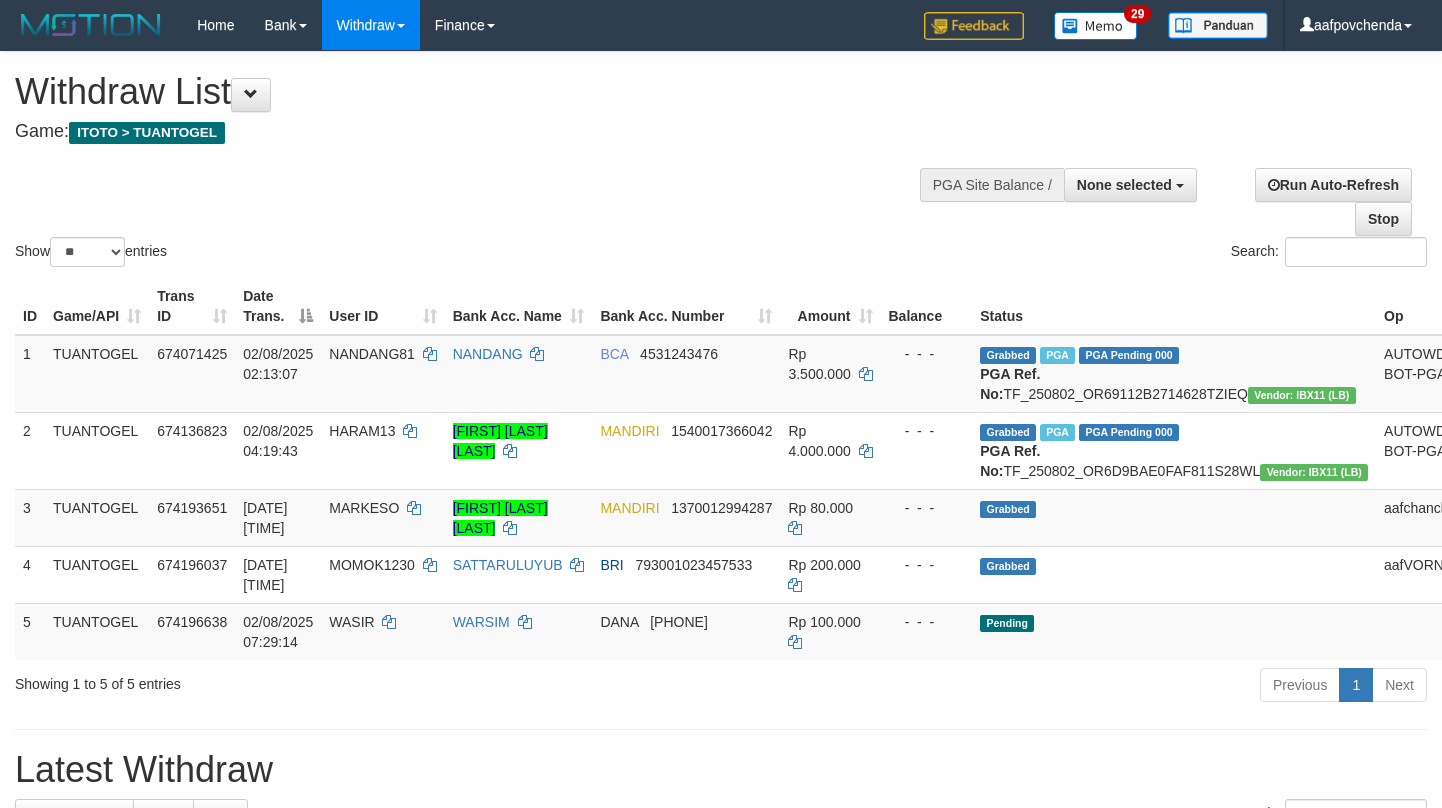select 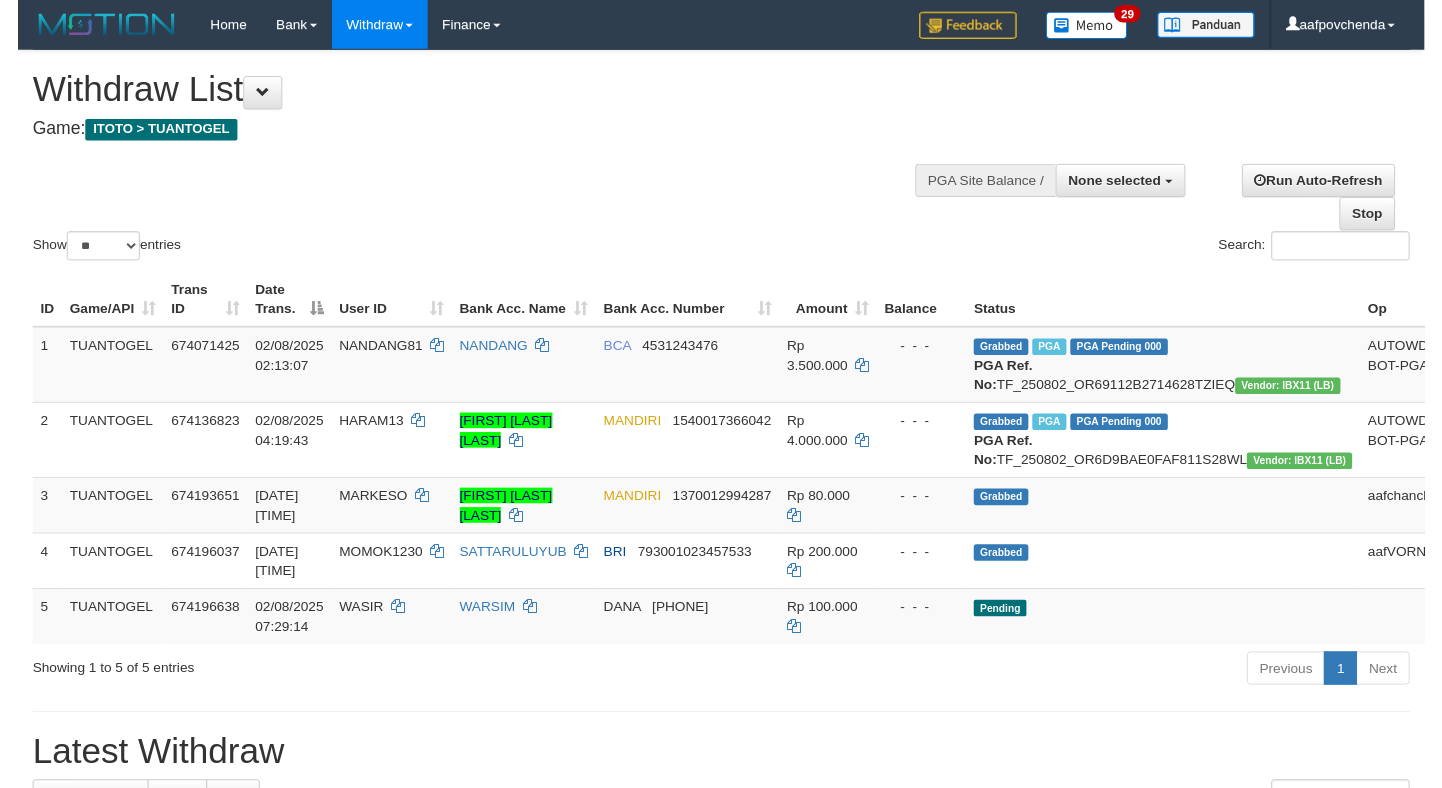 scroll, scrollTop: 0, scrollLeft: 0, axis: both 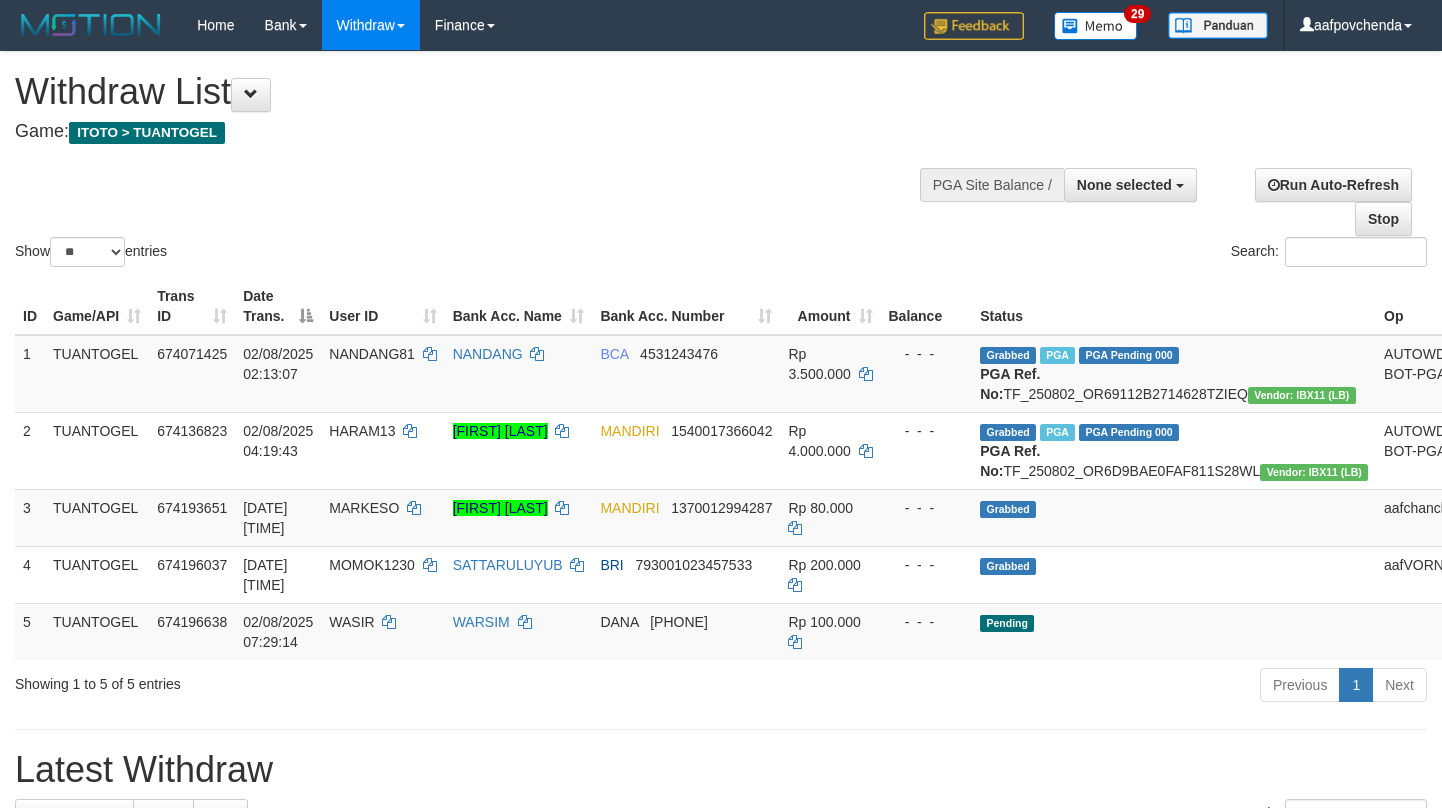 select 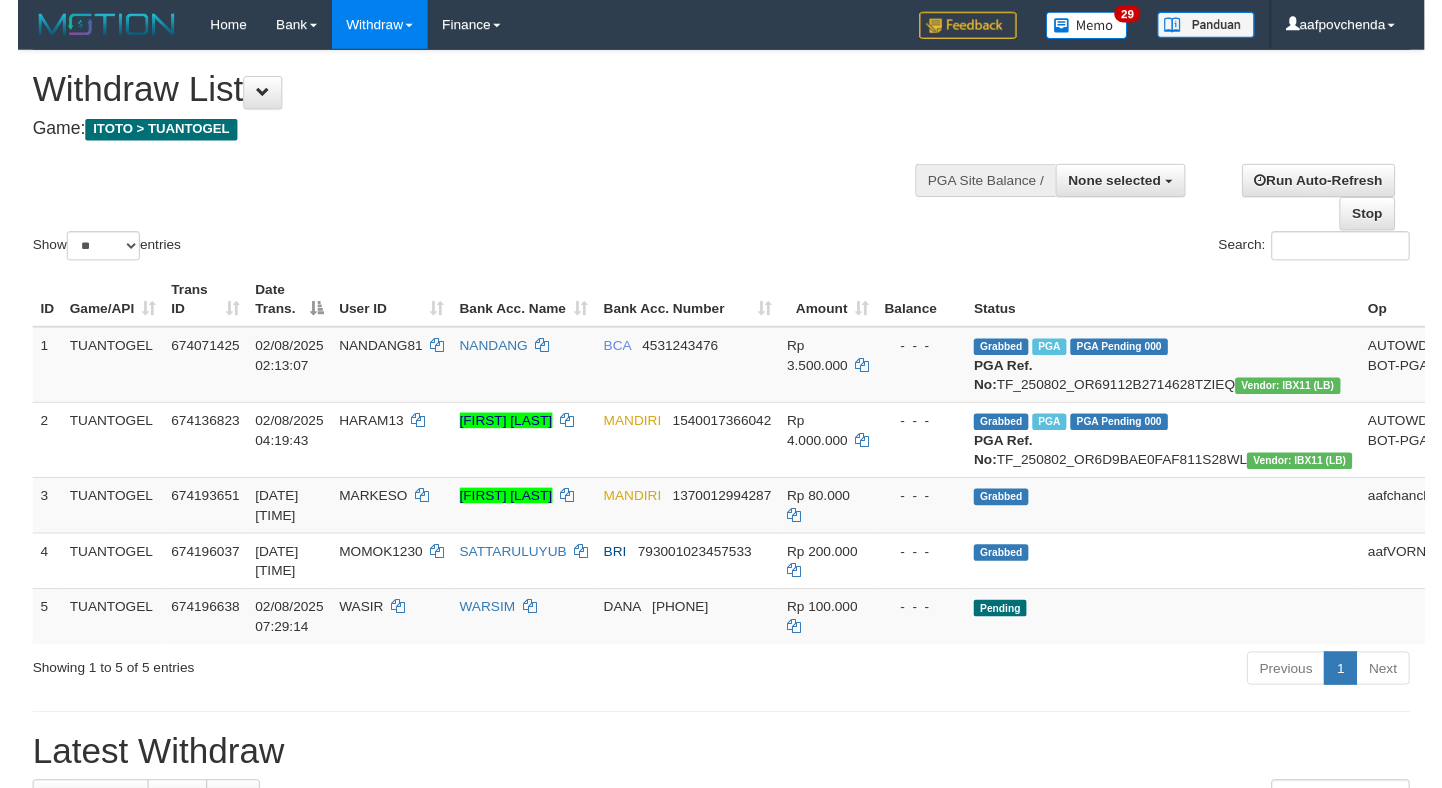 scroll, scrollTop: 0, scrollLeft: 0, axis: both 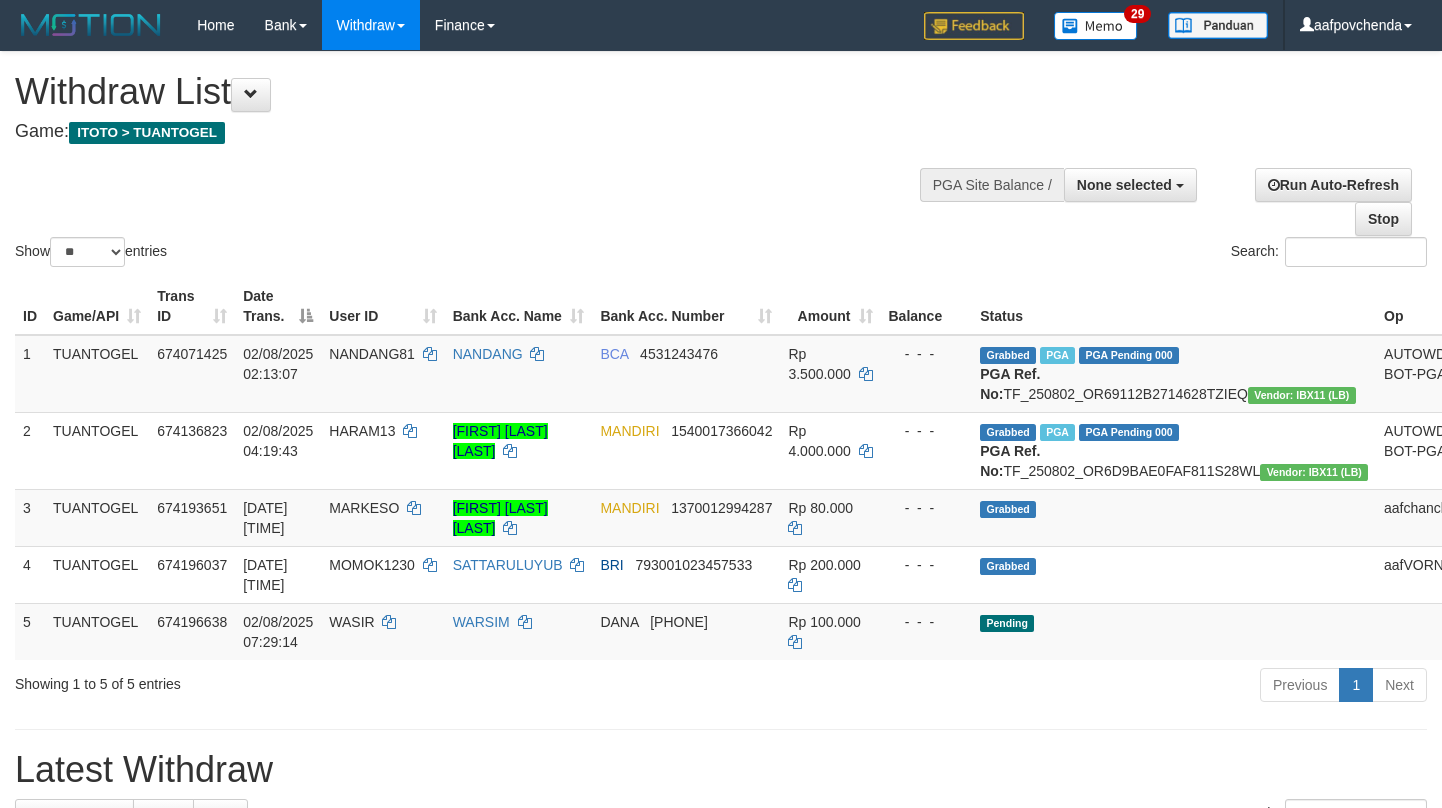 select 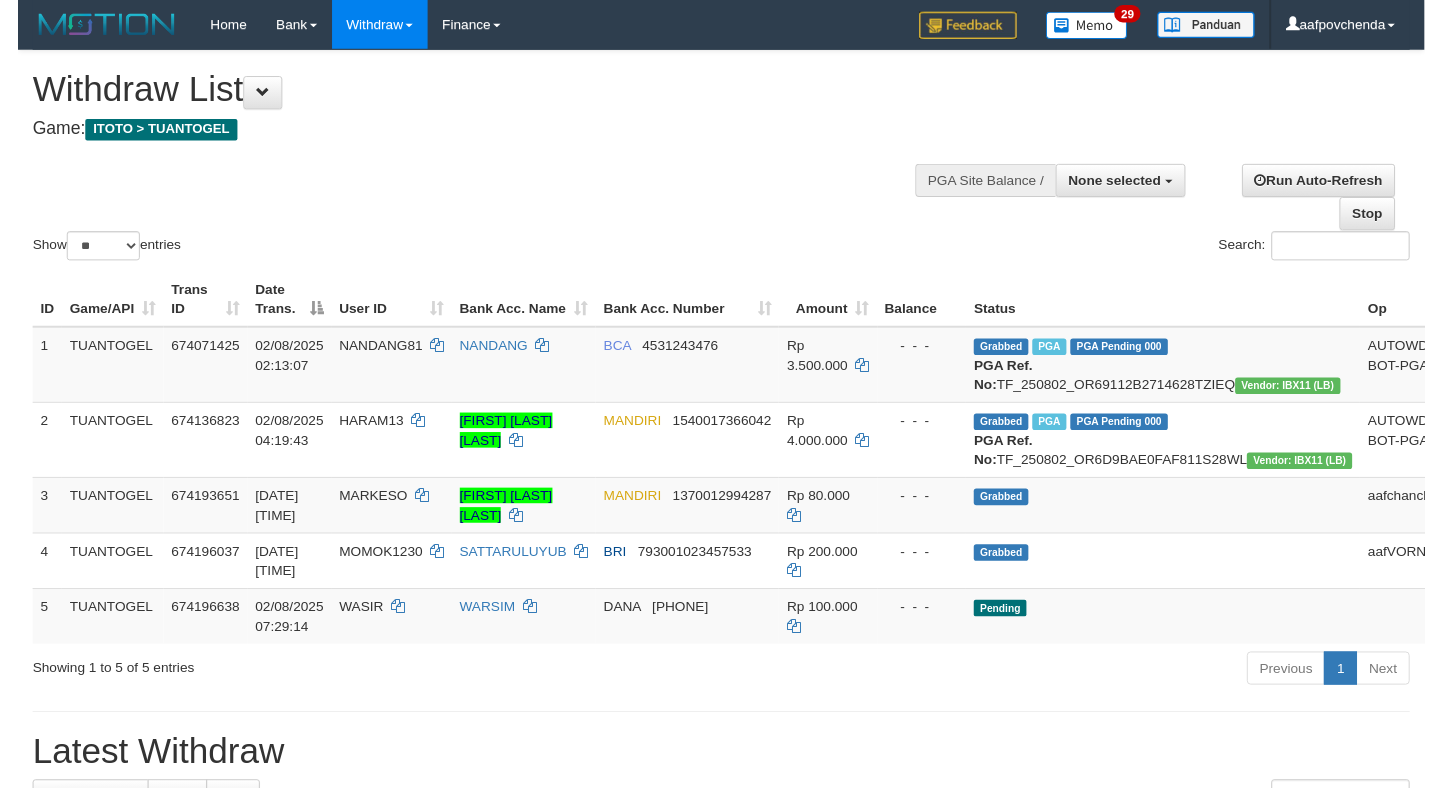 scroll, scrollTop: 0, scrollLeft: 0, axis: both 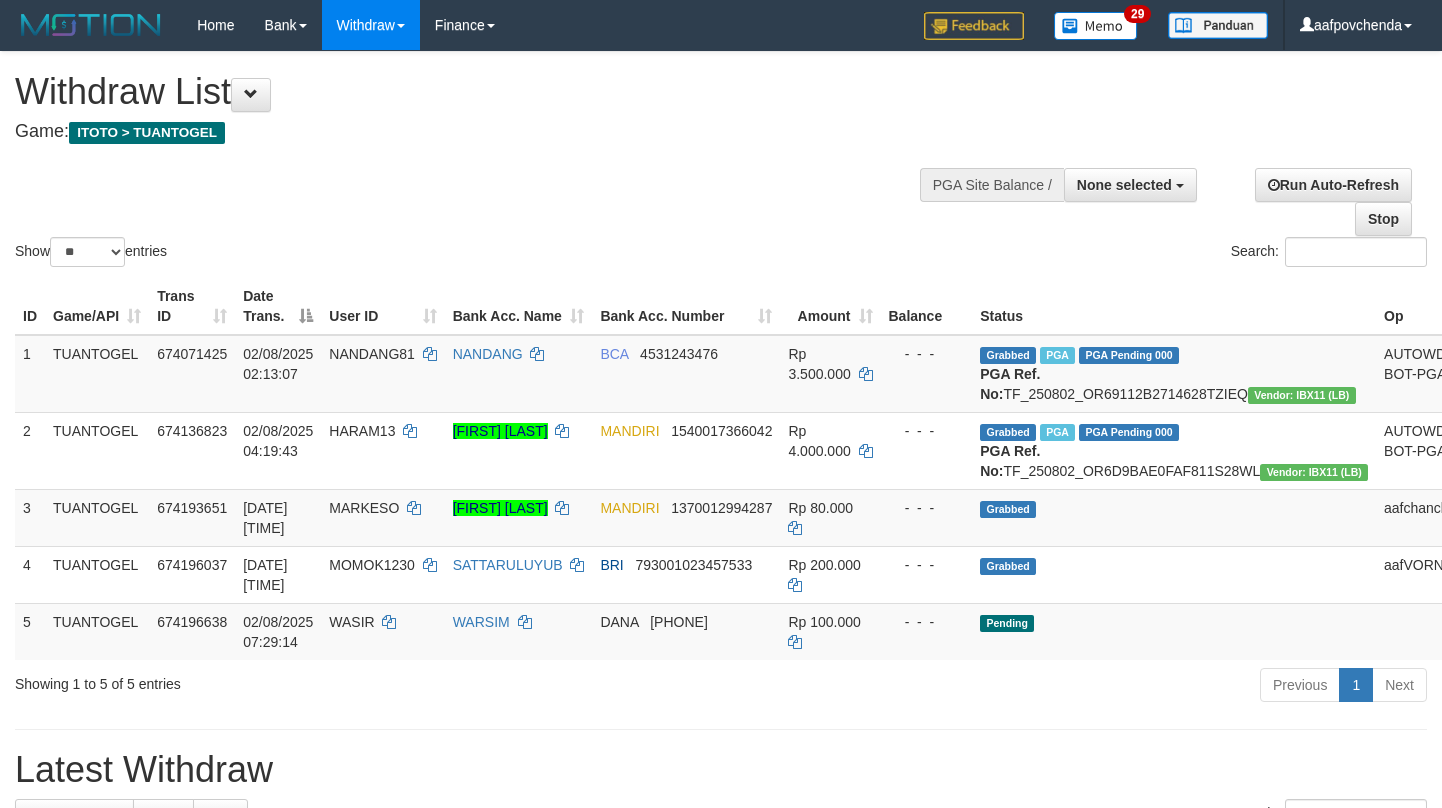 select 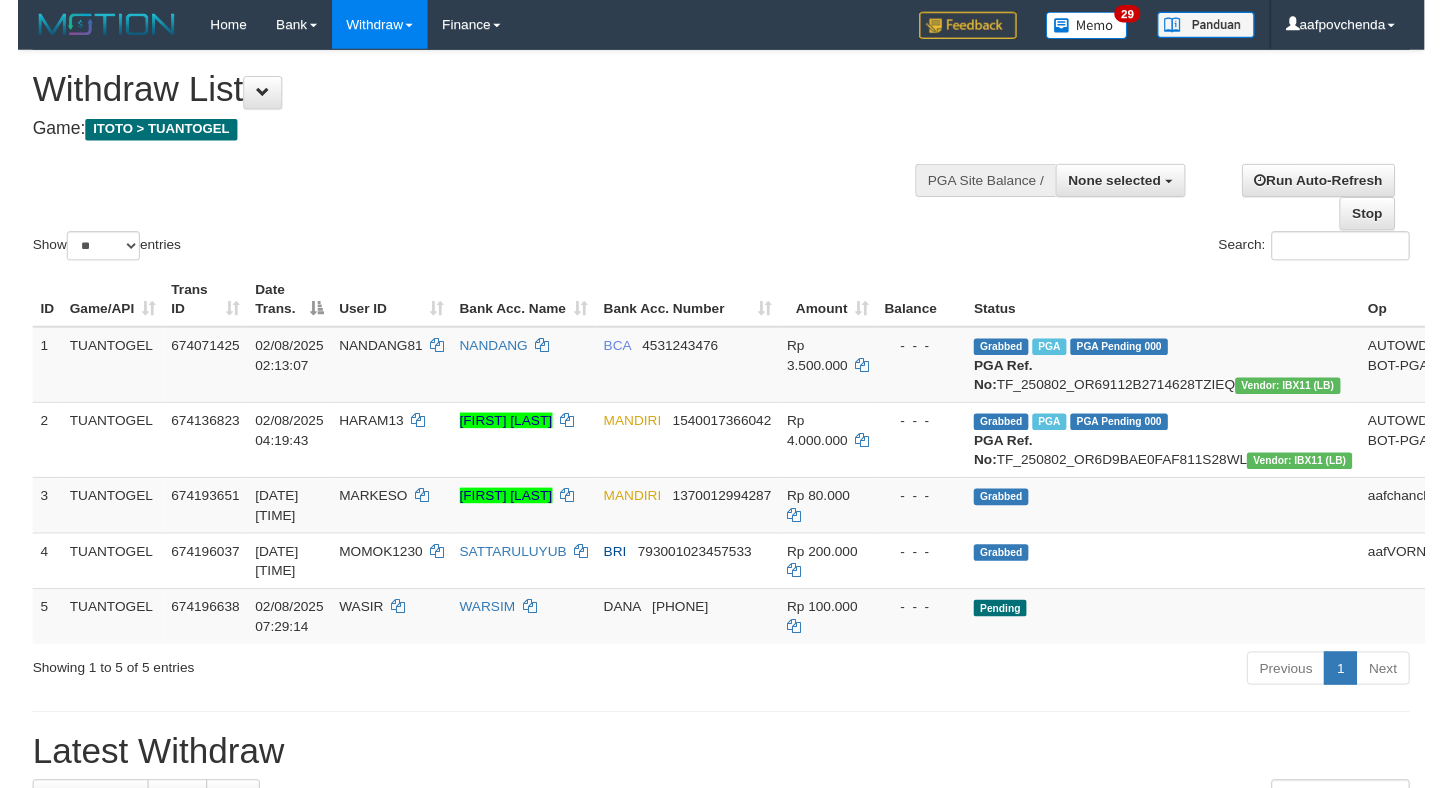scroll, scrollTop: 0, scrollLeft: 0, axis: both 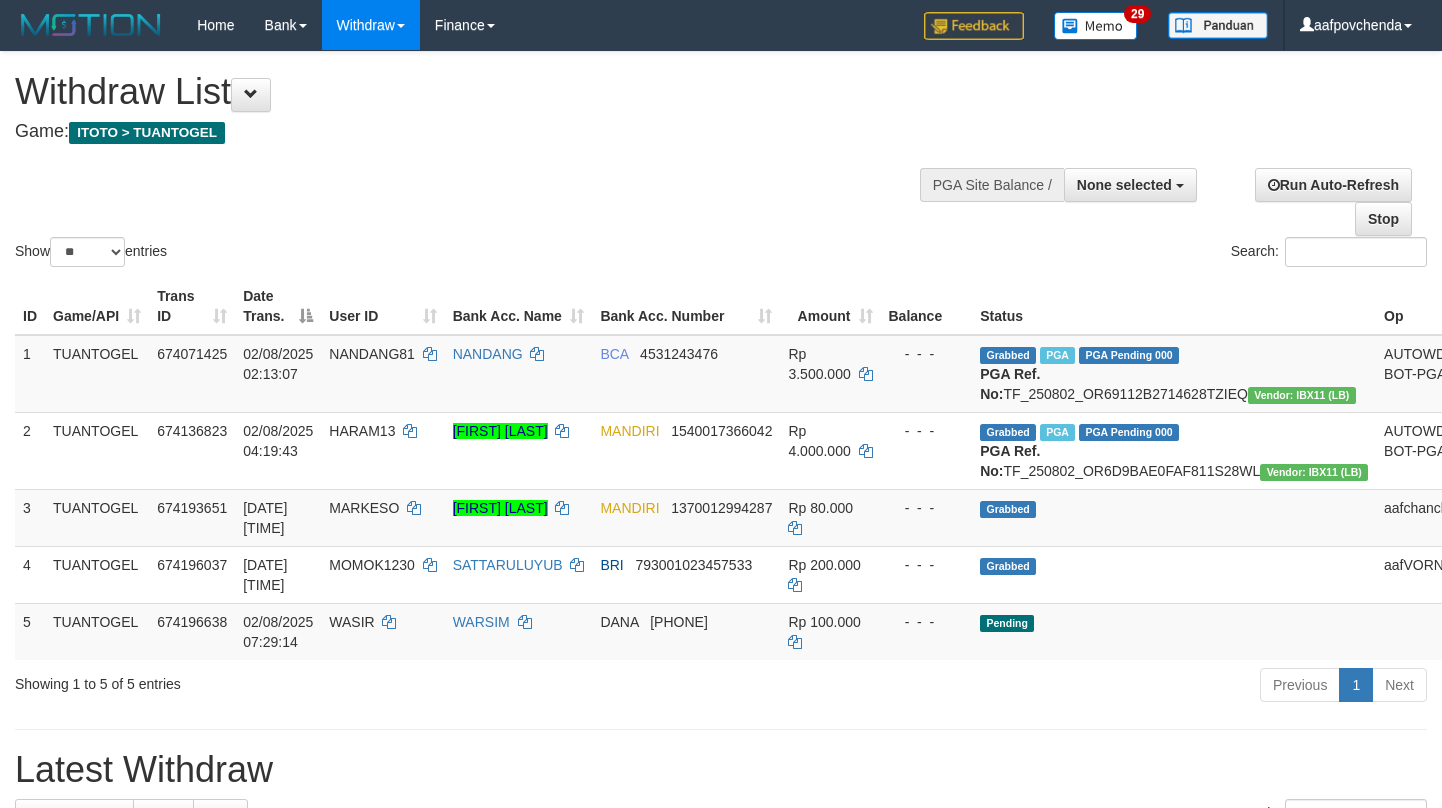 select 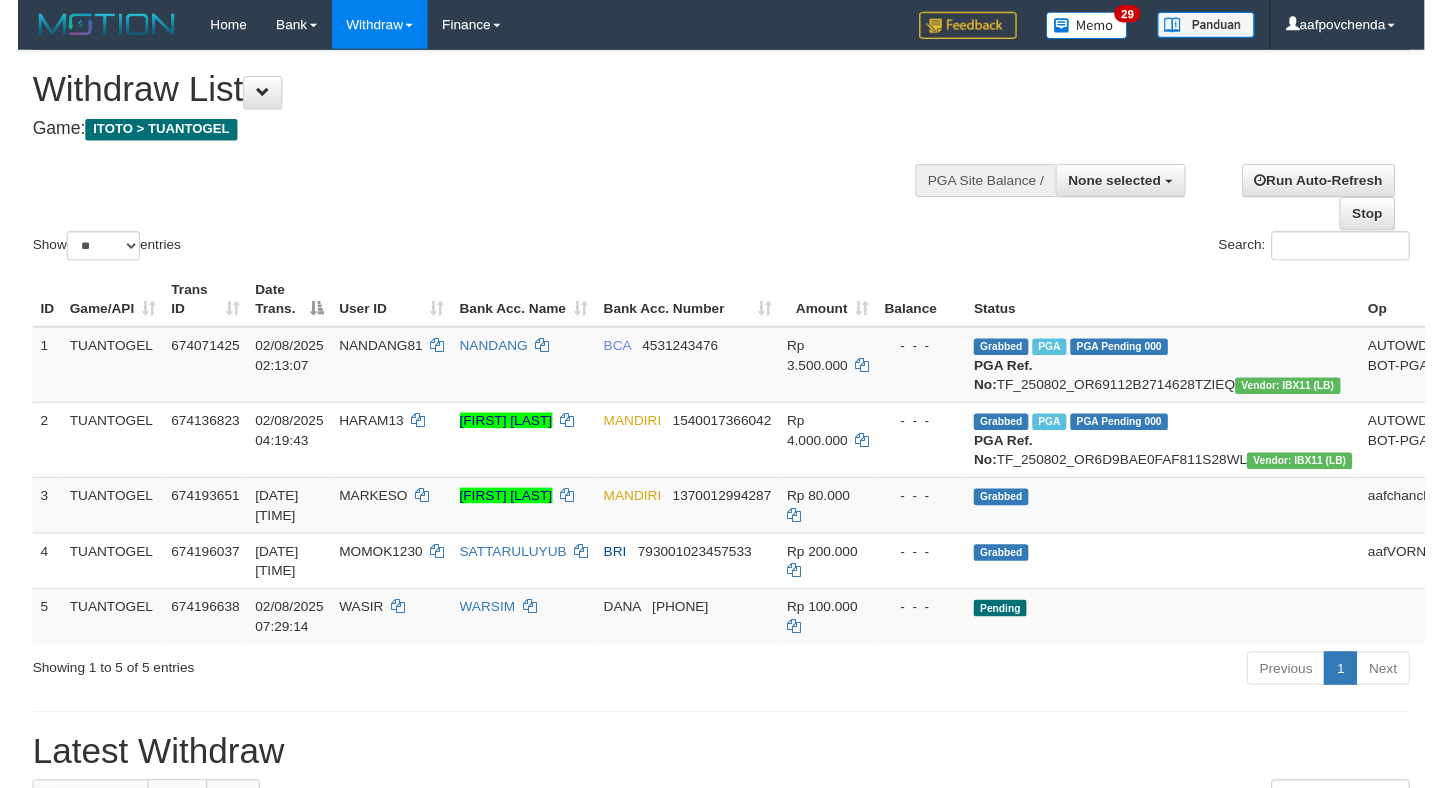 scroll, scrollTop: 0, scrollLeft: 0, axis: both 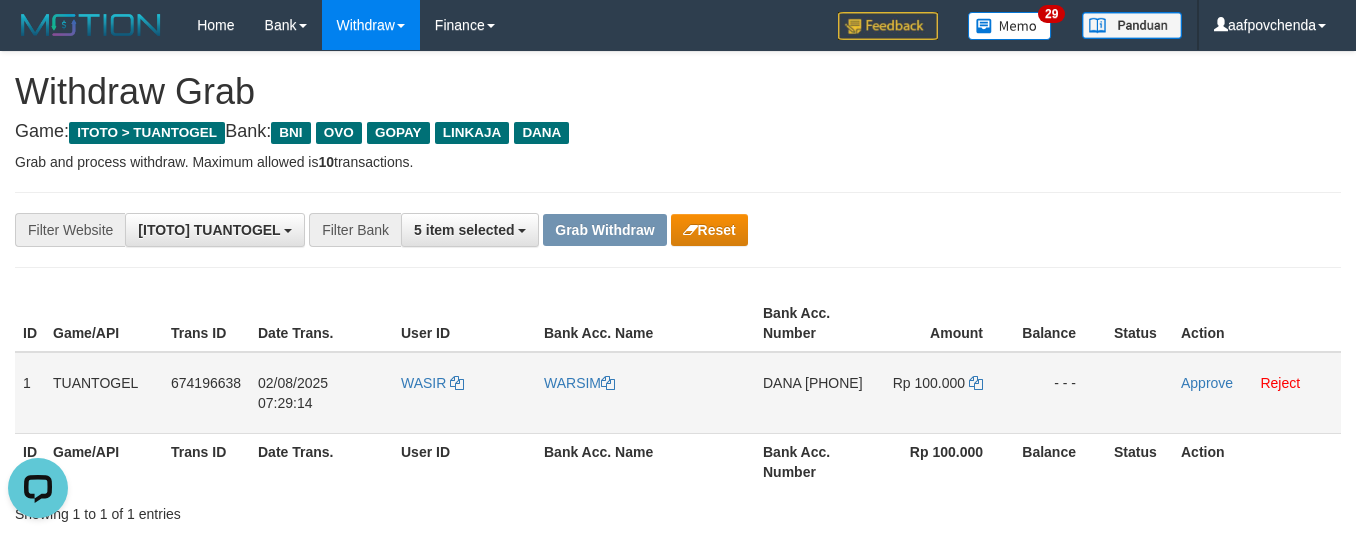 click on "[PHONE]" at bounding box center [834, 383] 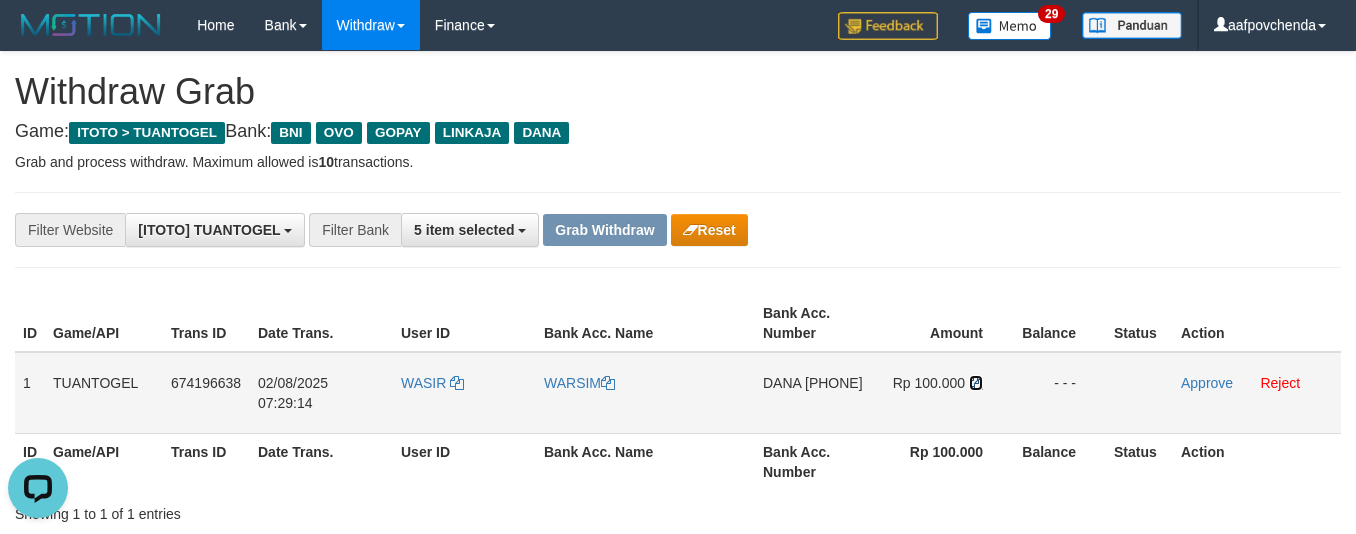 click at bounding box center (976, 383) 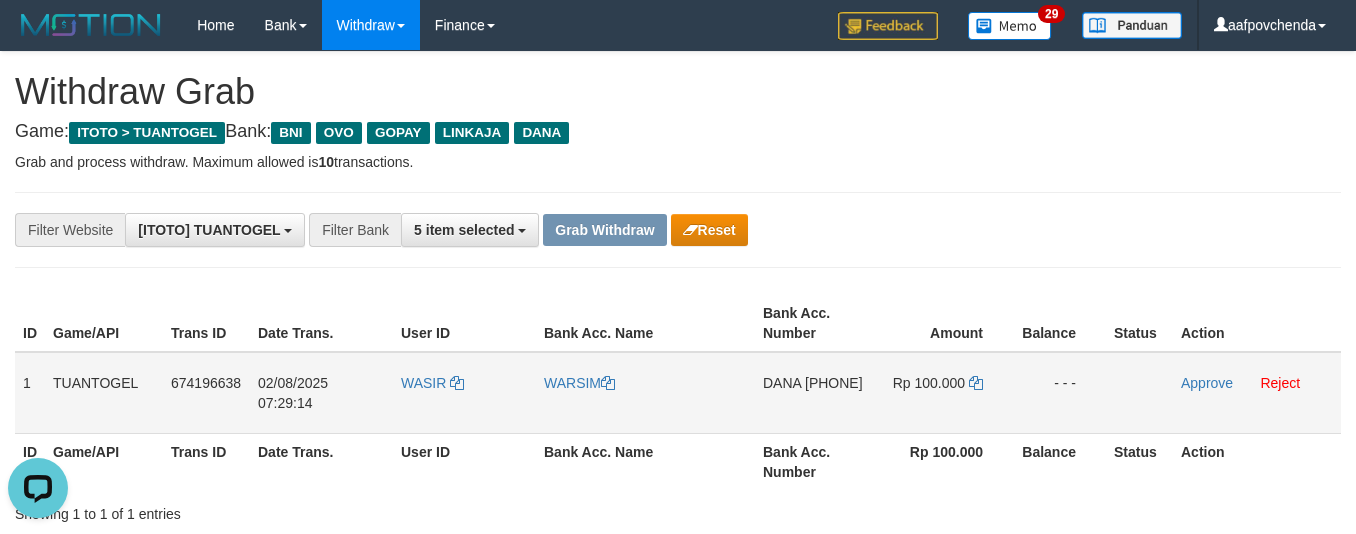 drag, startPoint x: 813, startPoint y: 412, endPoint x: 837, endPoint y: 410, distance: 24.083189 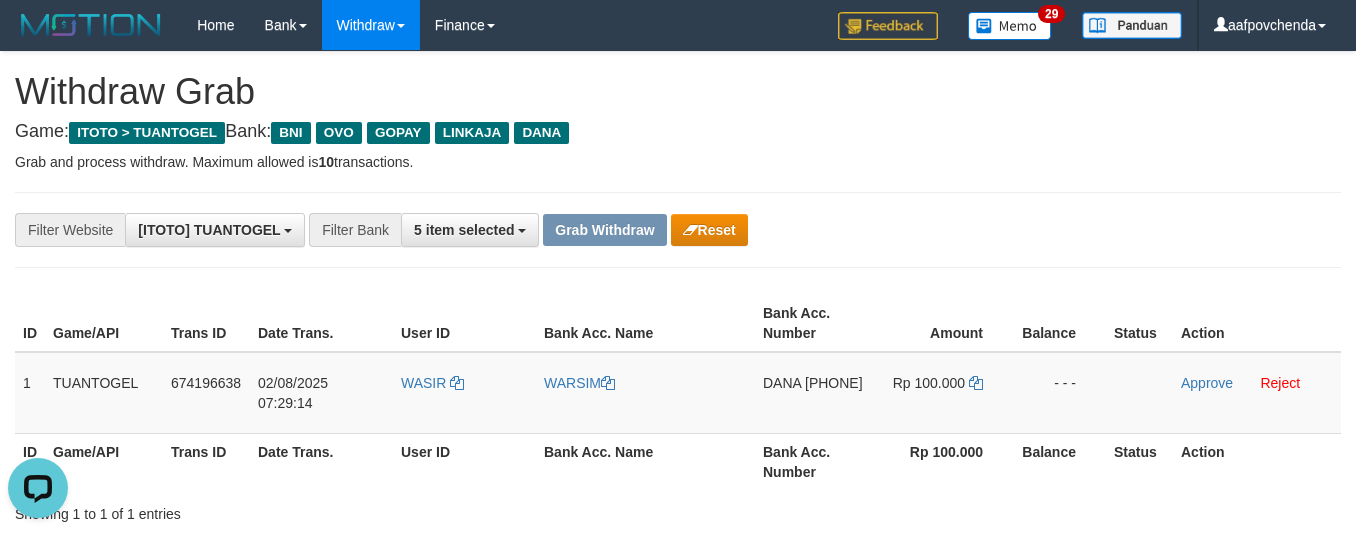 drag, startPoint x: 824, startPoint y: 397, endPoint x: 1094, endPoint y: 444, distance: 274.0602 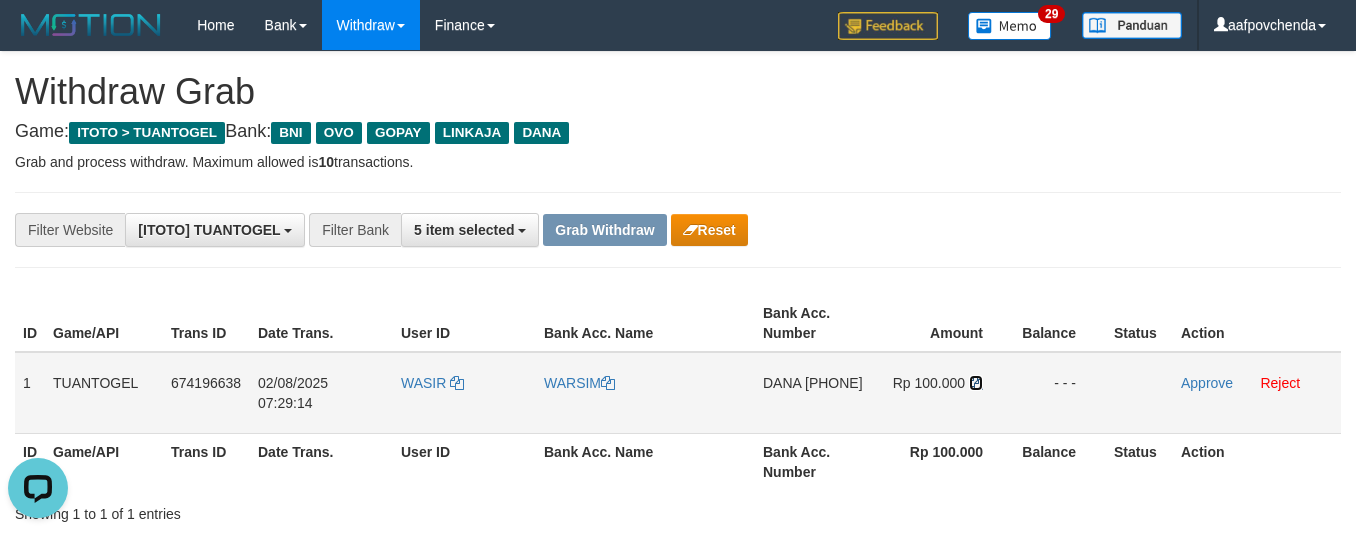 click at bounding box center (976, 383) 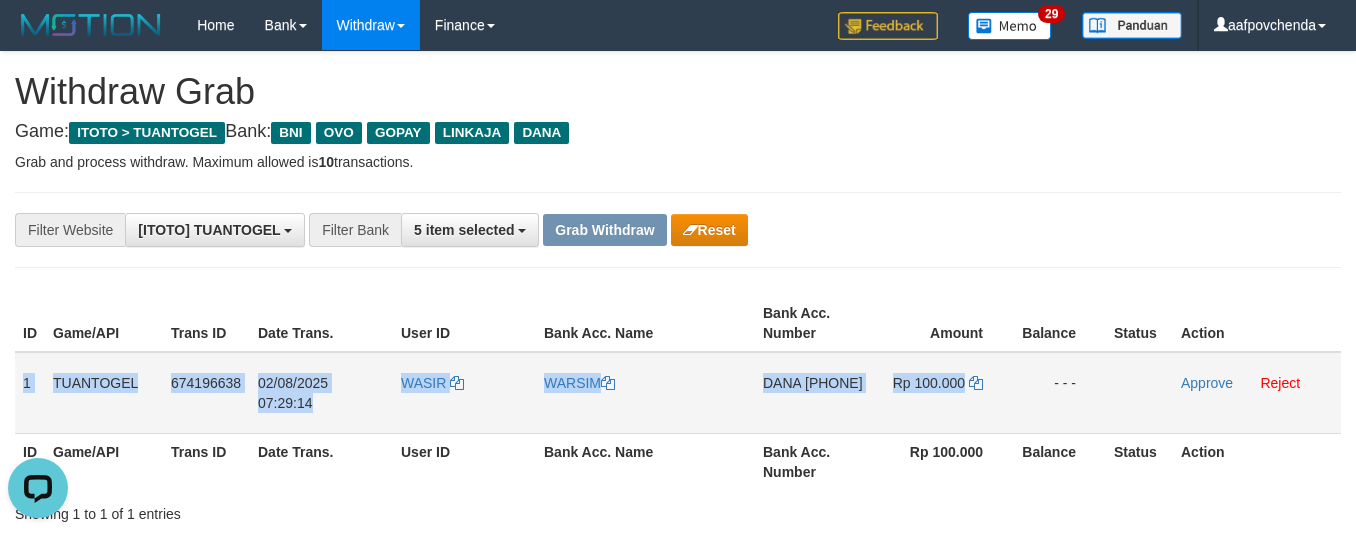 drag, startPoint x: 22, startPoint y: 376, endPoint x: 961, endPoint y: 402, distance: 939.35986 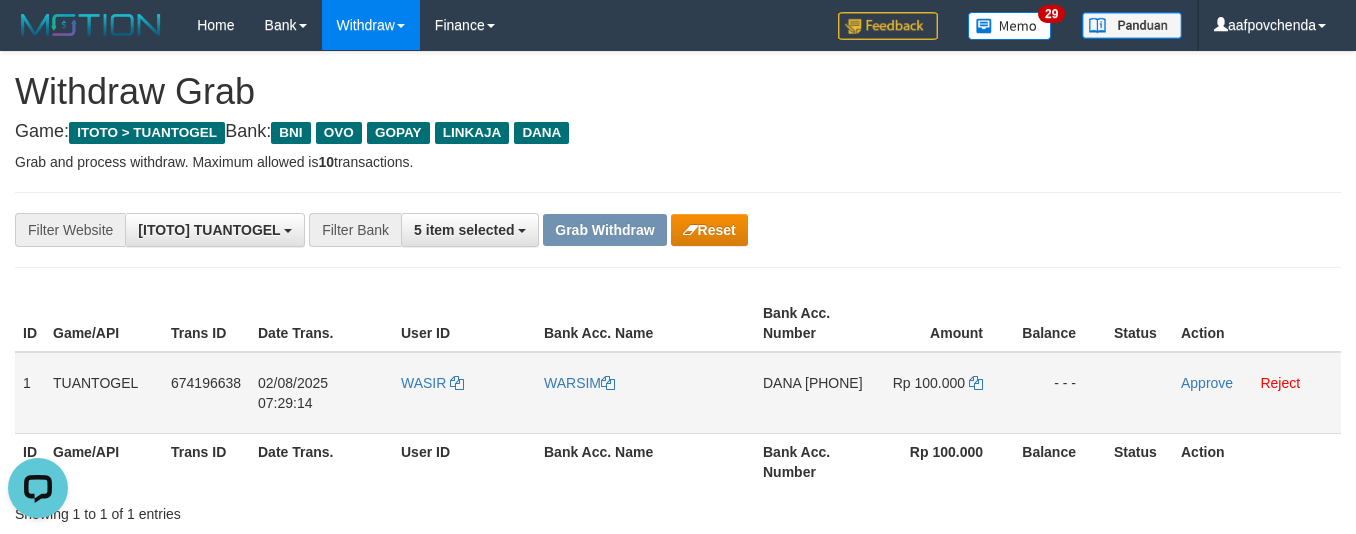 click on "Approve
Reject" at bounding box center (1257, 393) 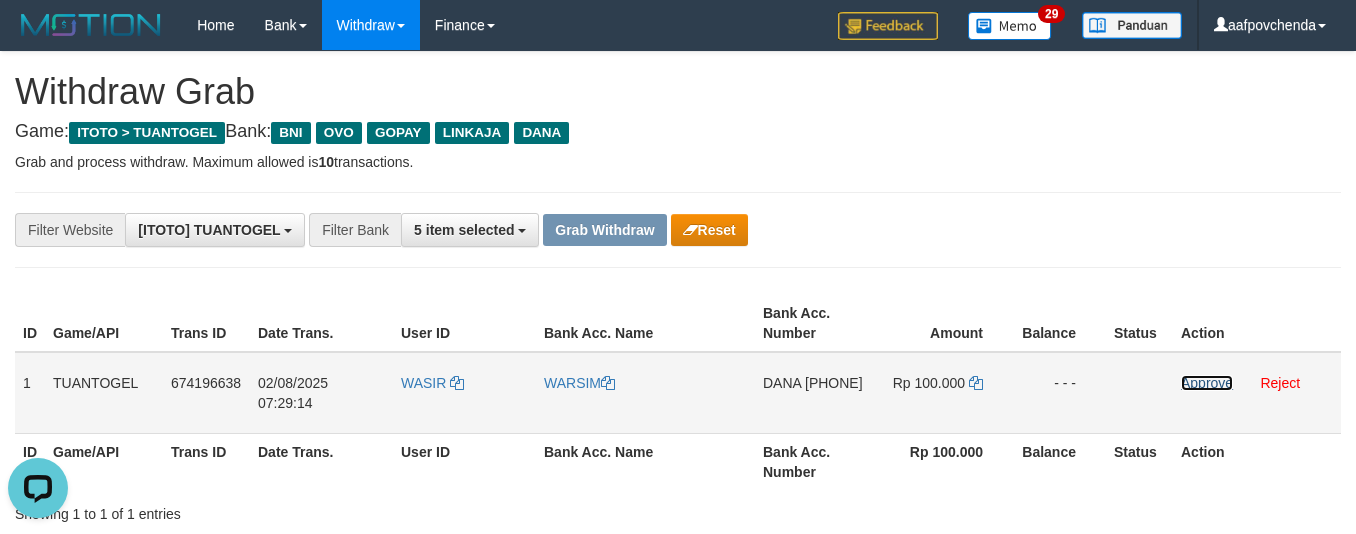 click on "Approve" at bounding box center (1207, 383) 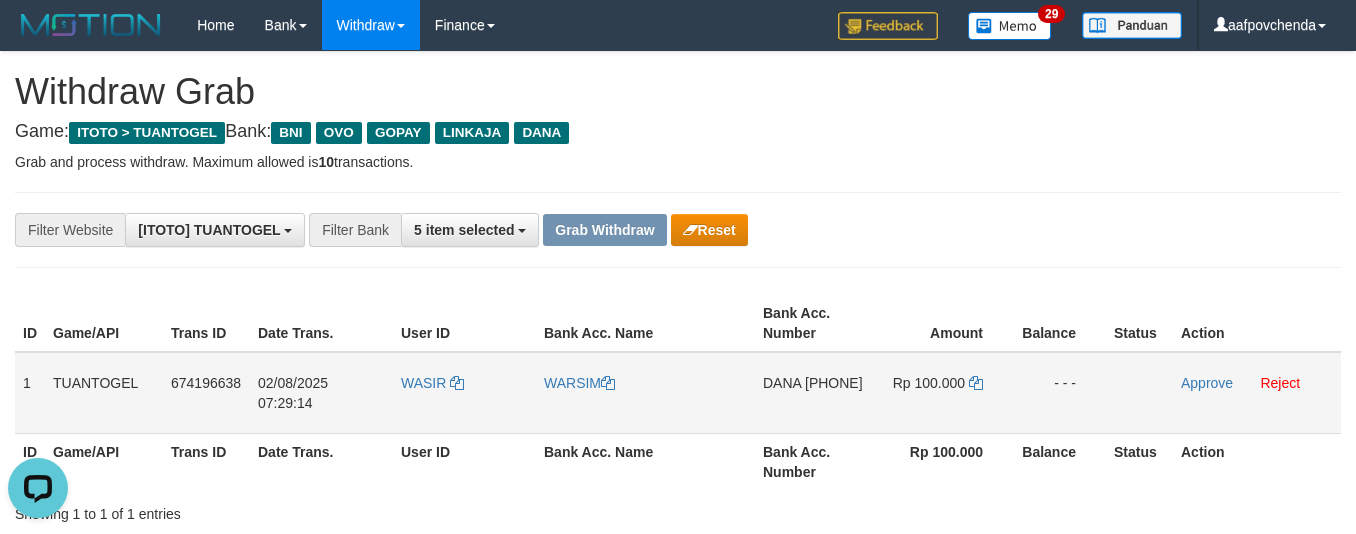 click on "Rp 100.000" at bounding box center (943, 393) 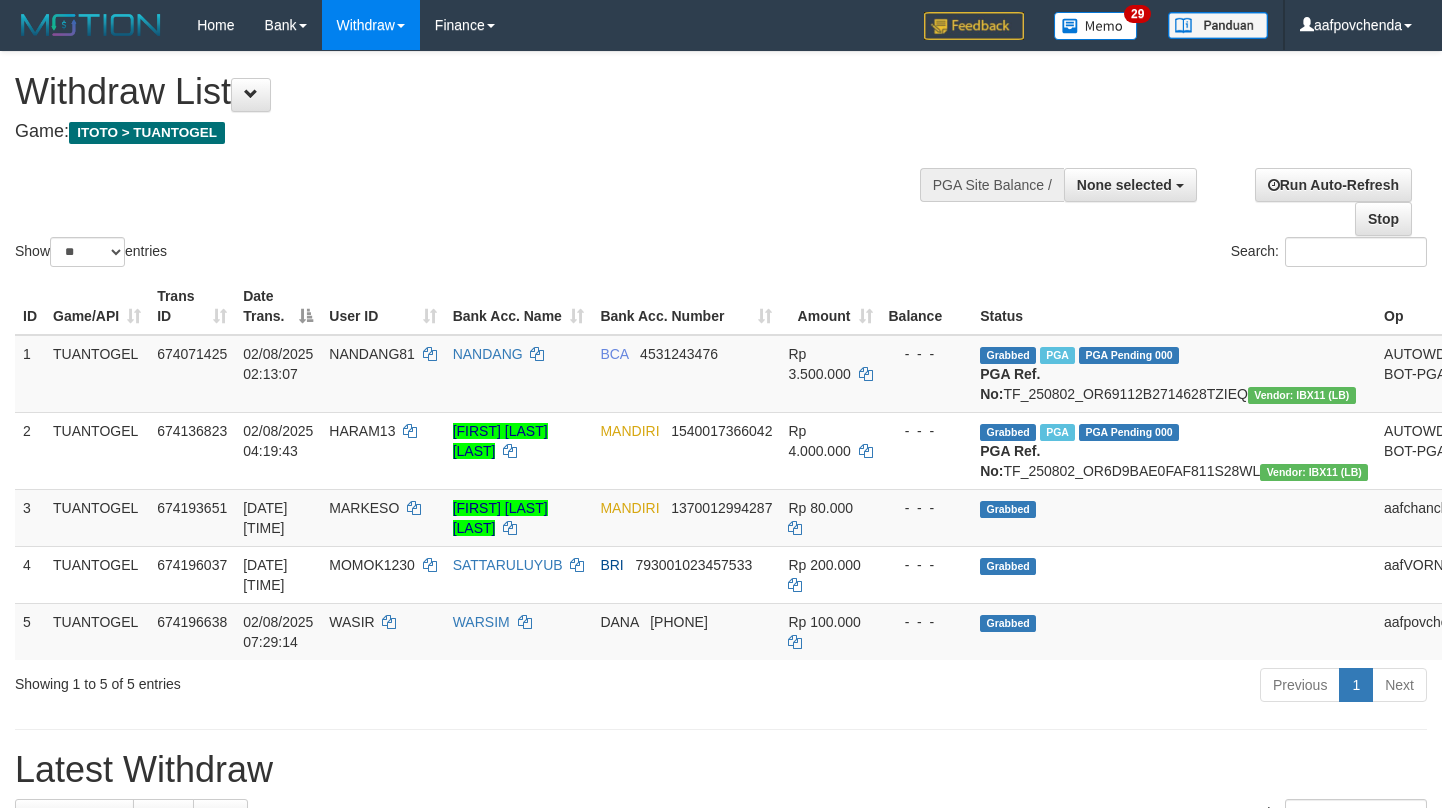 select 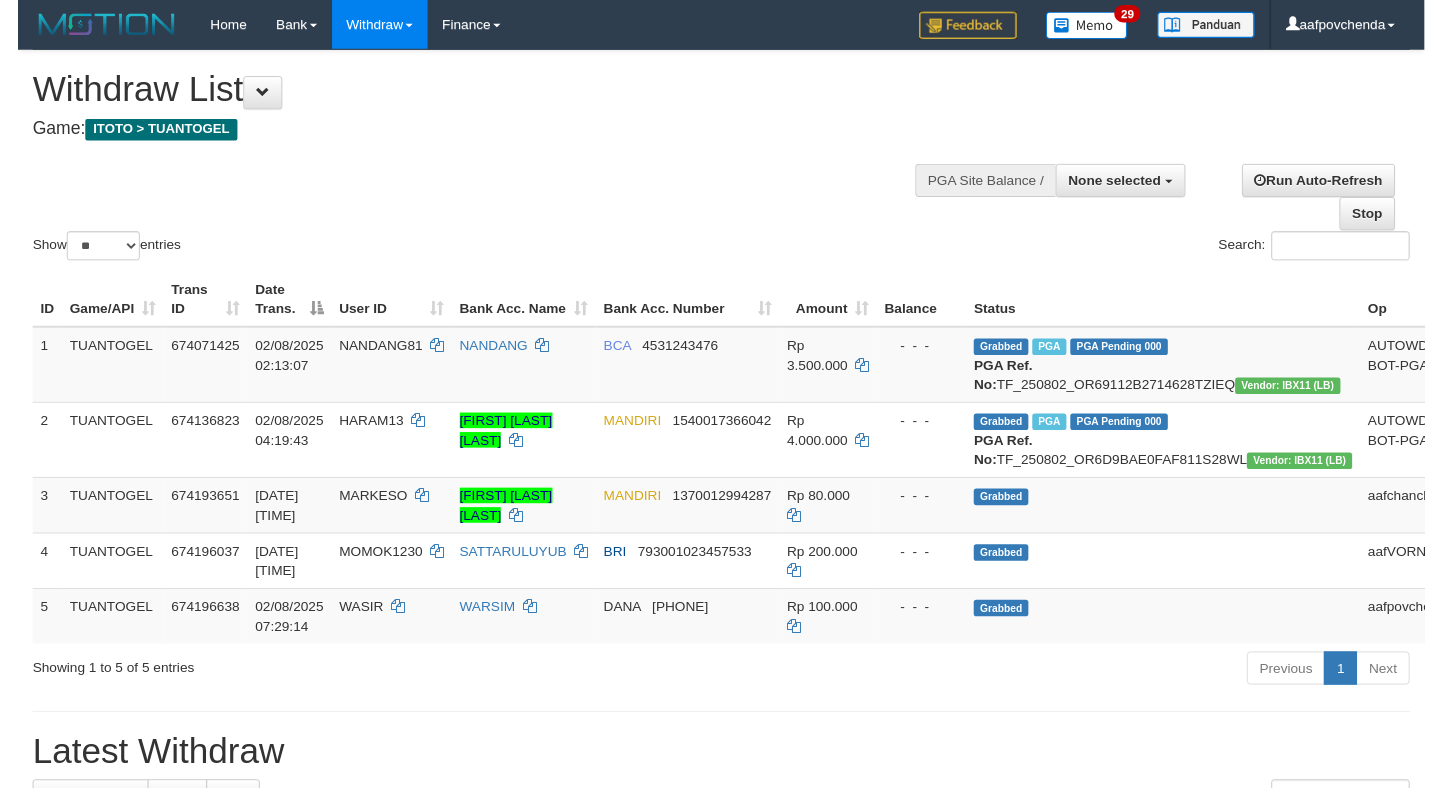 scroll, scrollTop: 0, scrollLeft: 0, axis: both 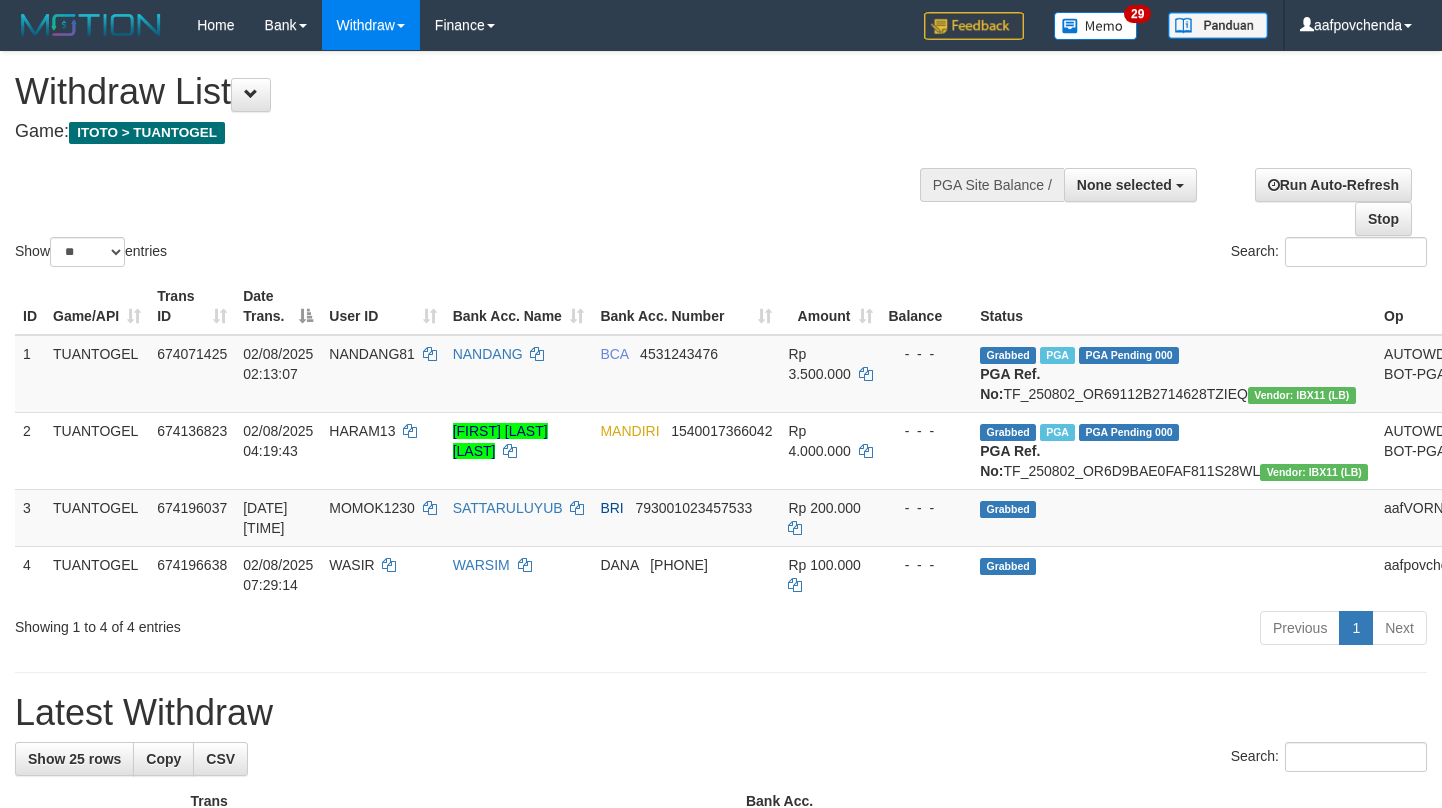 select 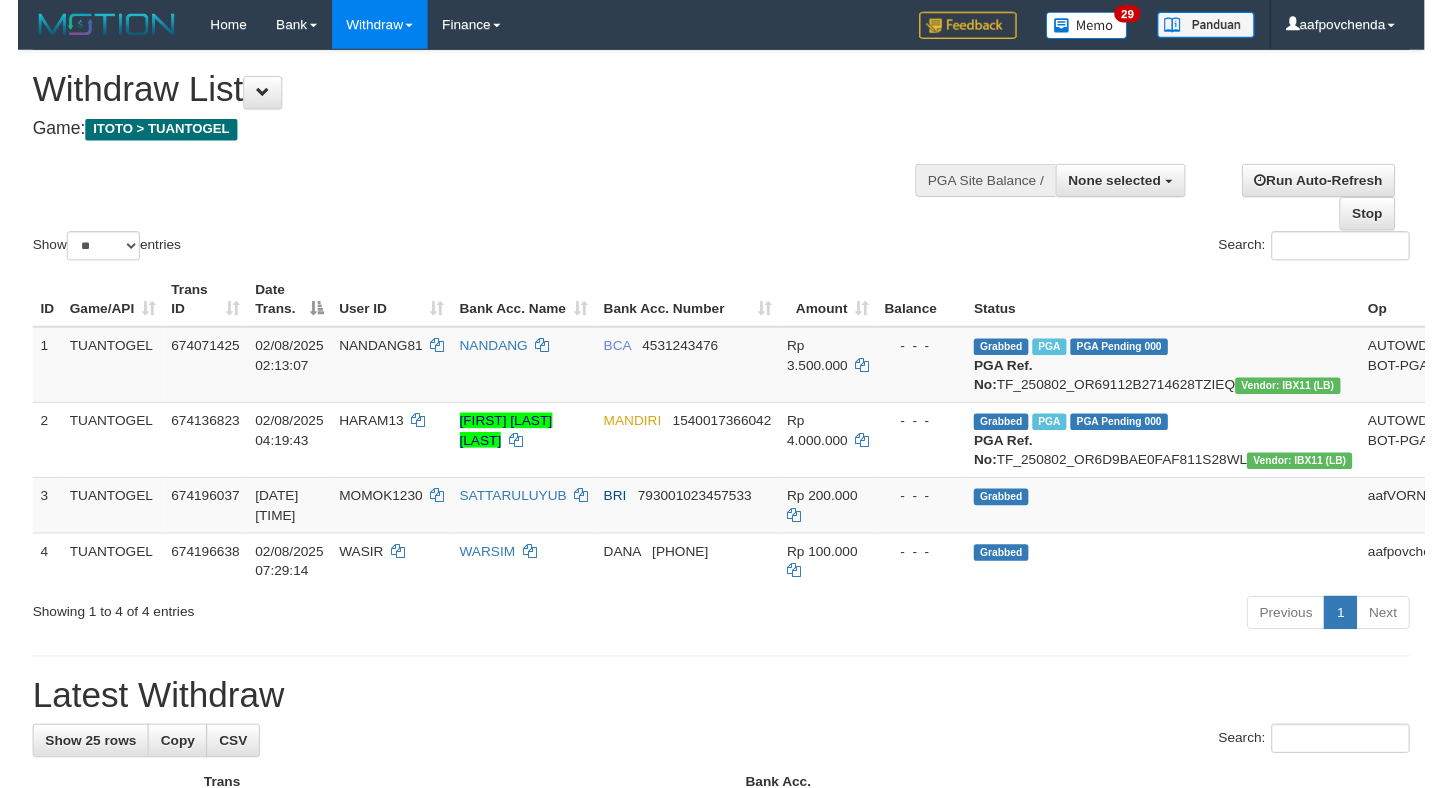 scroll, scrollTop: 0, scrollLeft: 0, axis: both 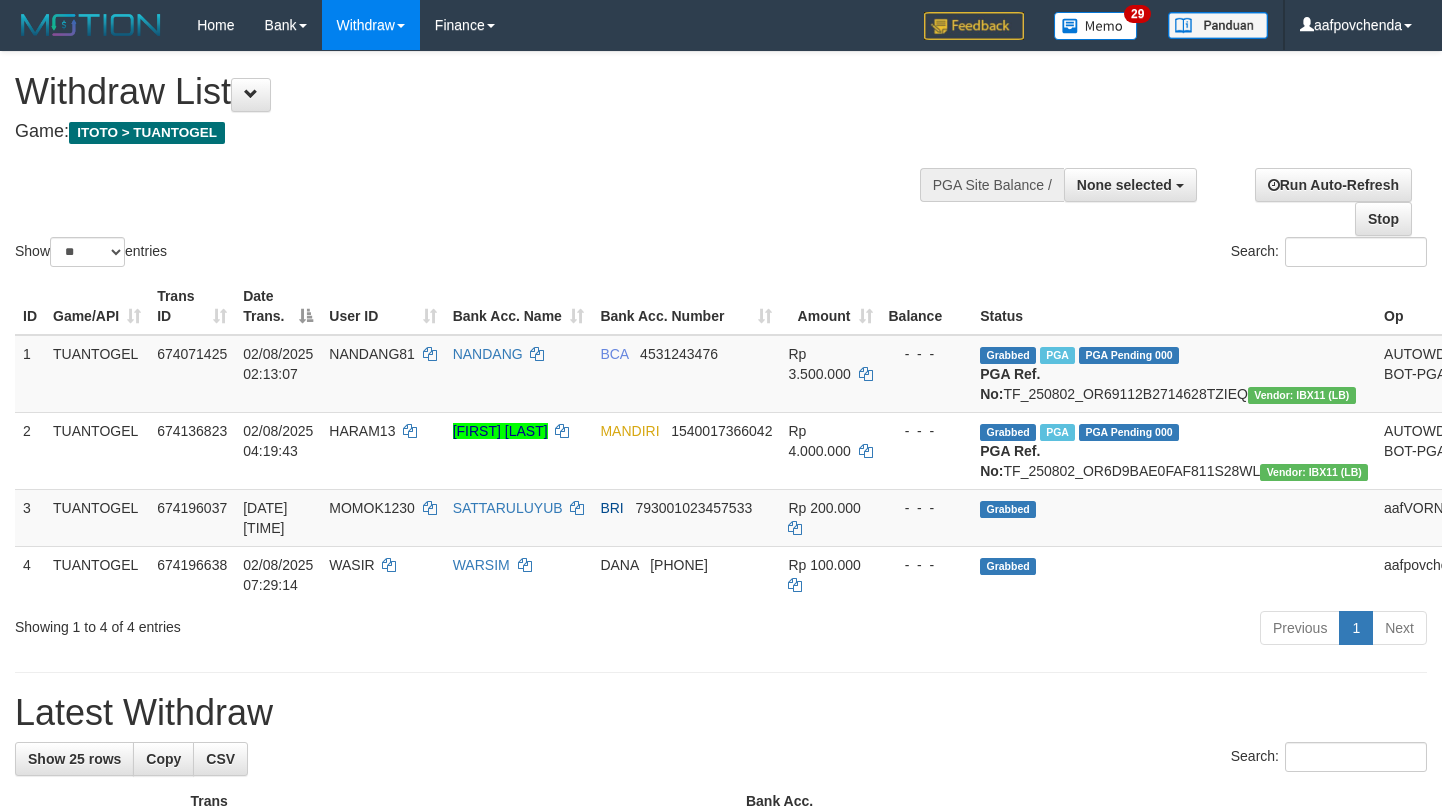 select 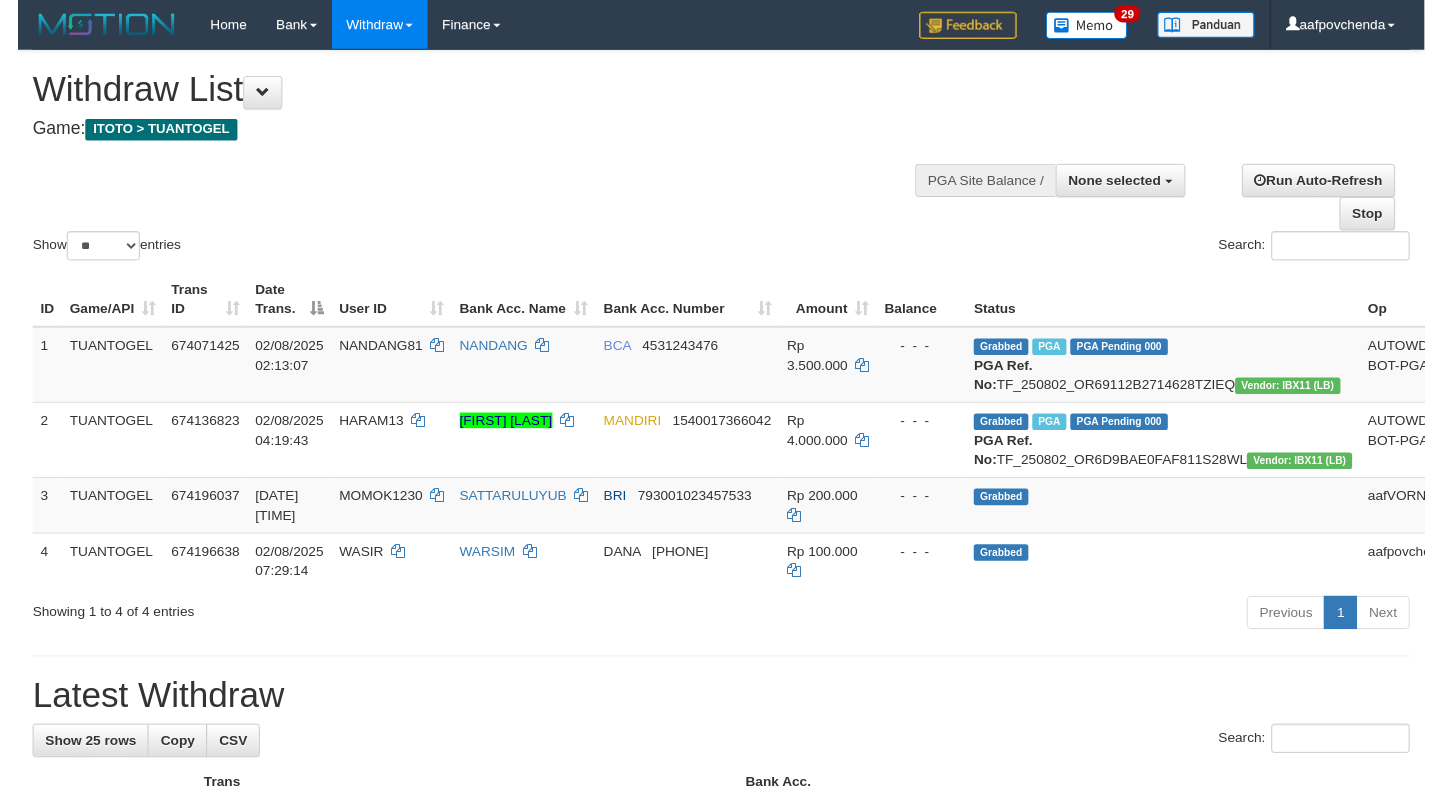 scroll, scrollTop: 0, scrollLeft: 0, axis: both 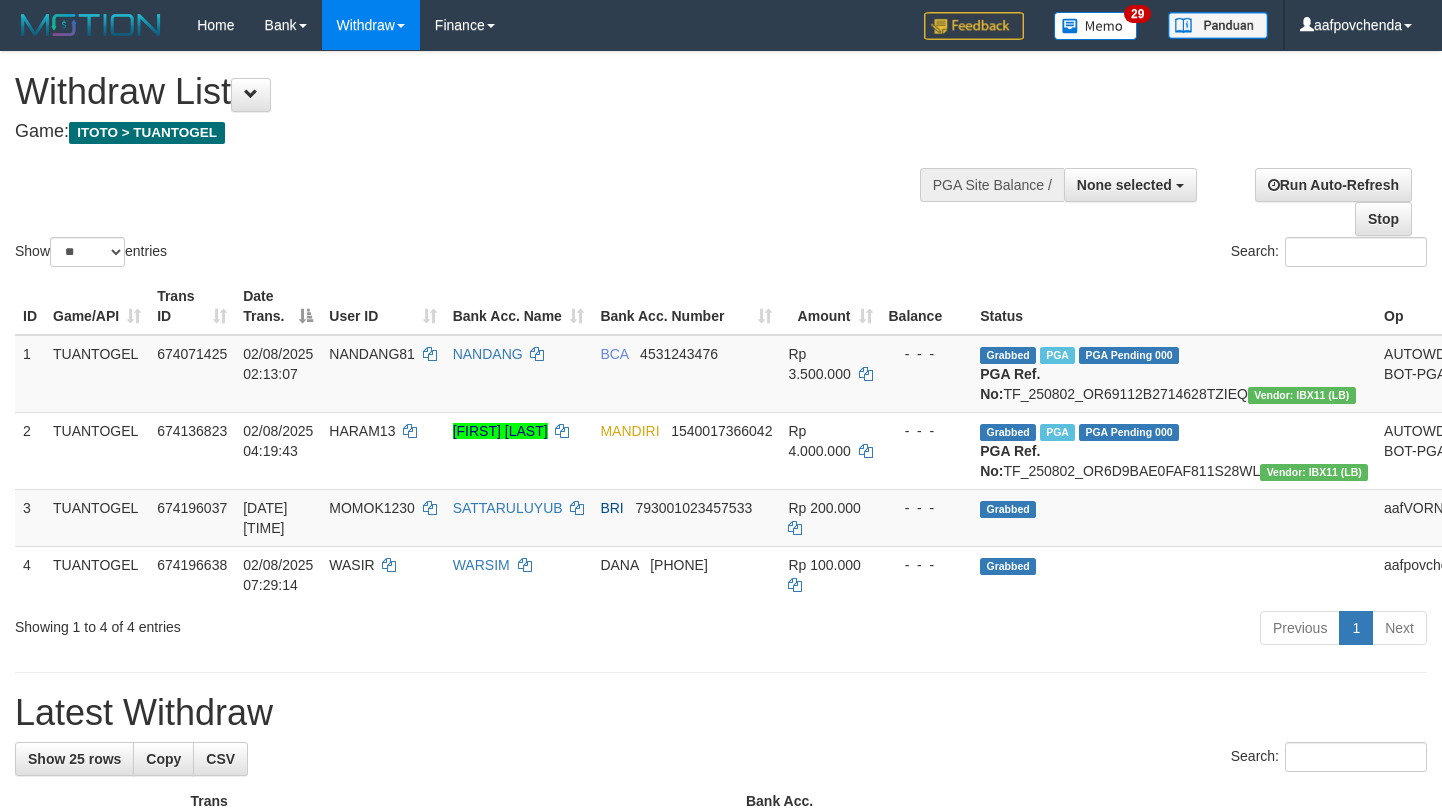 select 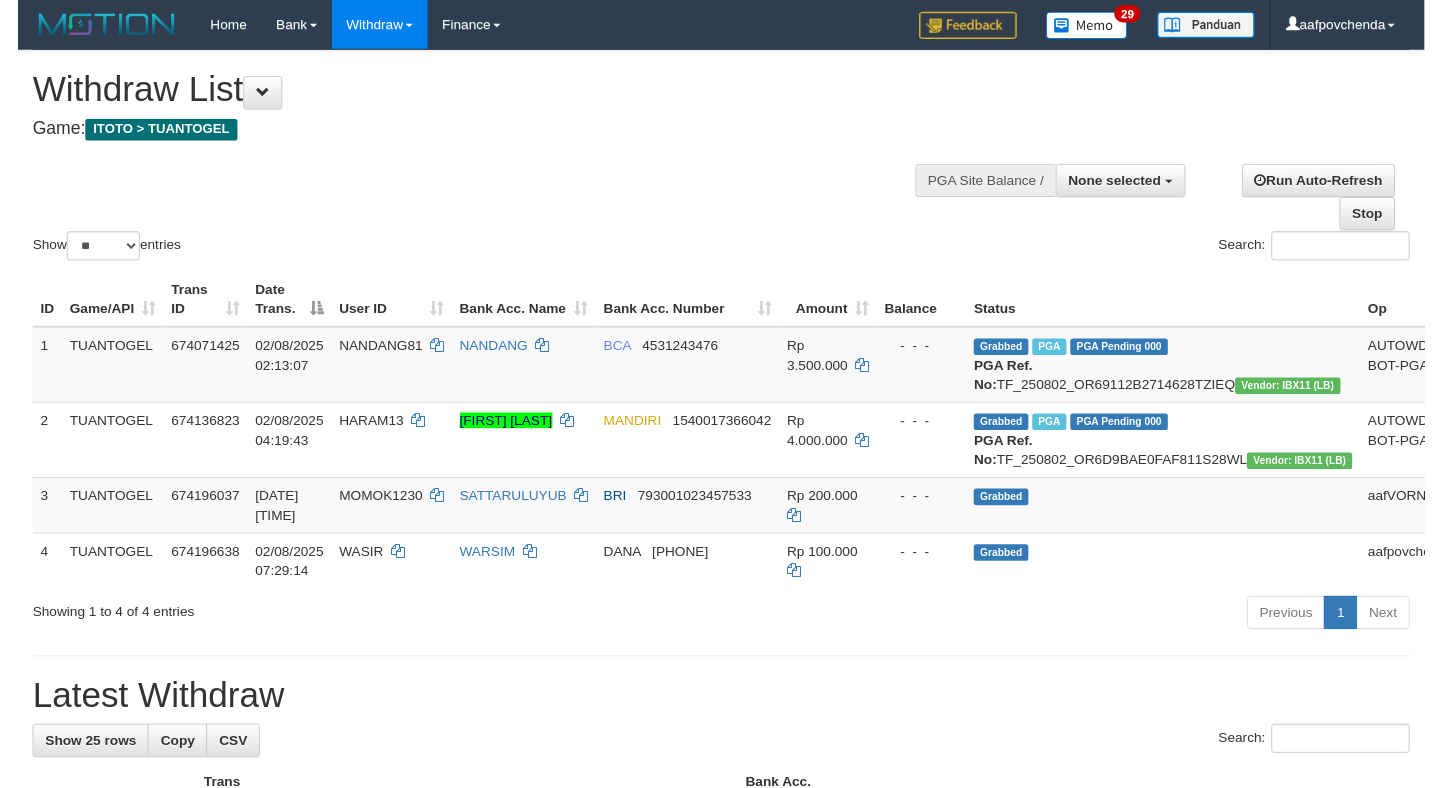 scroll, scrollTop: 0, scrollLeft: 0, axis: both 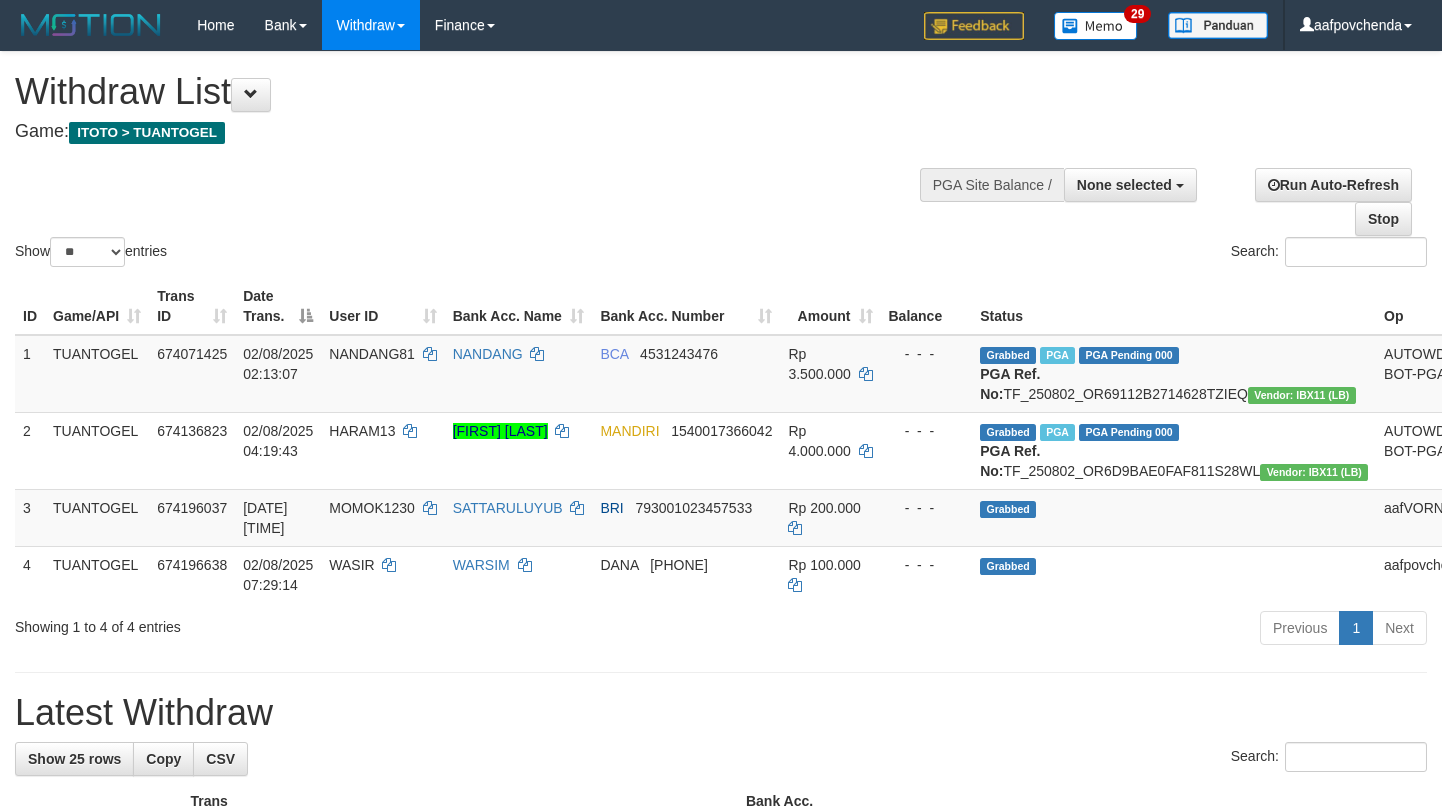 select 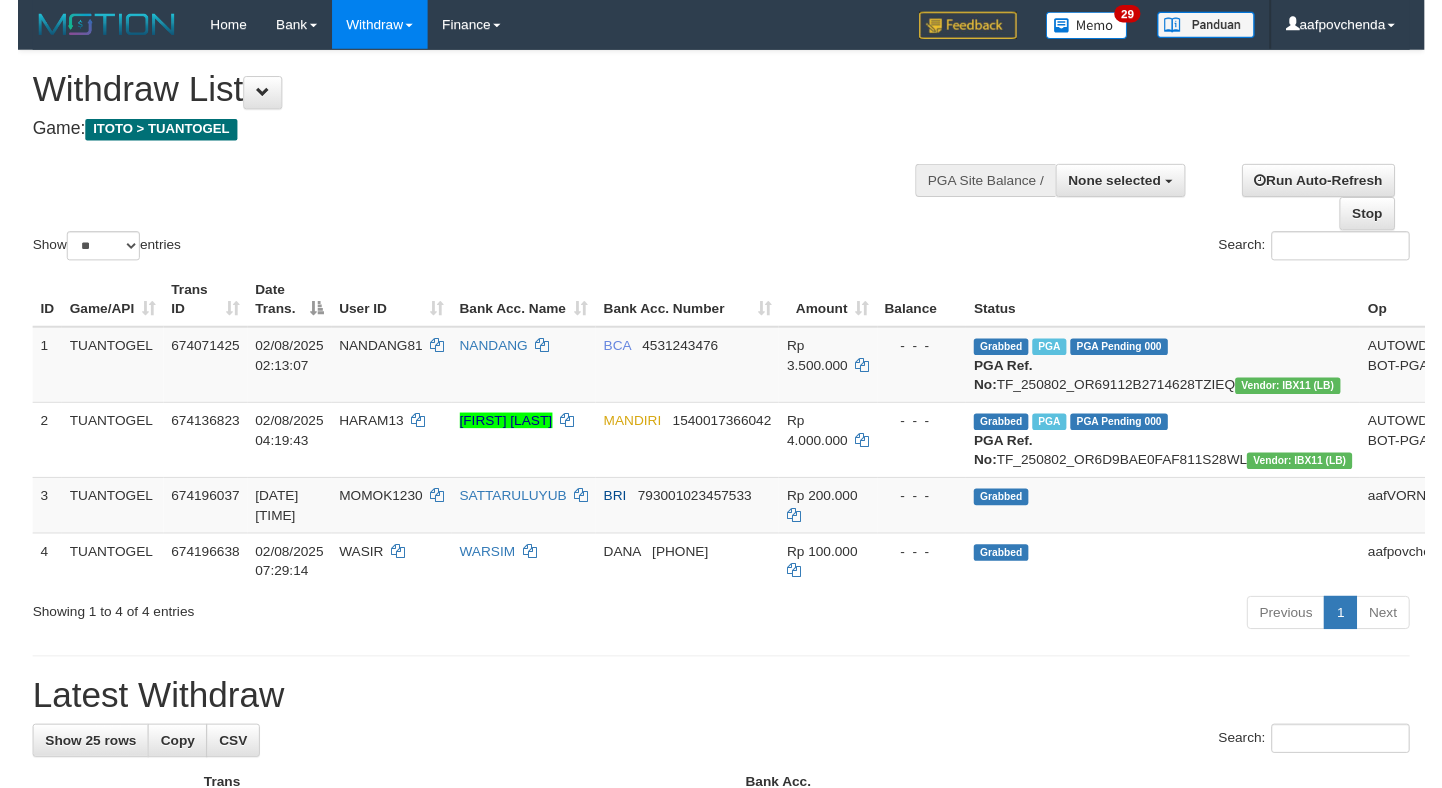 scroll, scrollTop: 0, scrollLeft: 0, axis: both 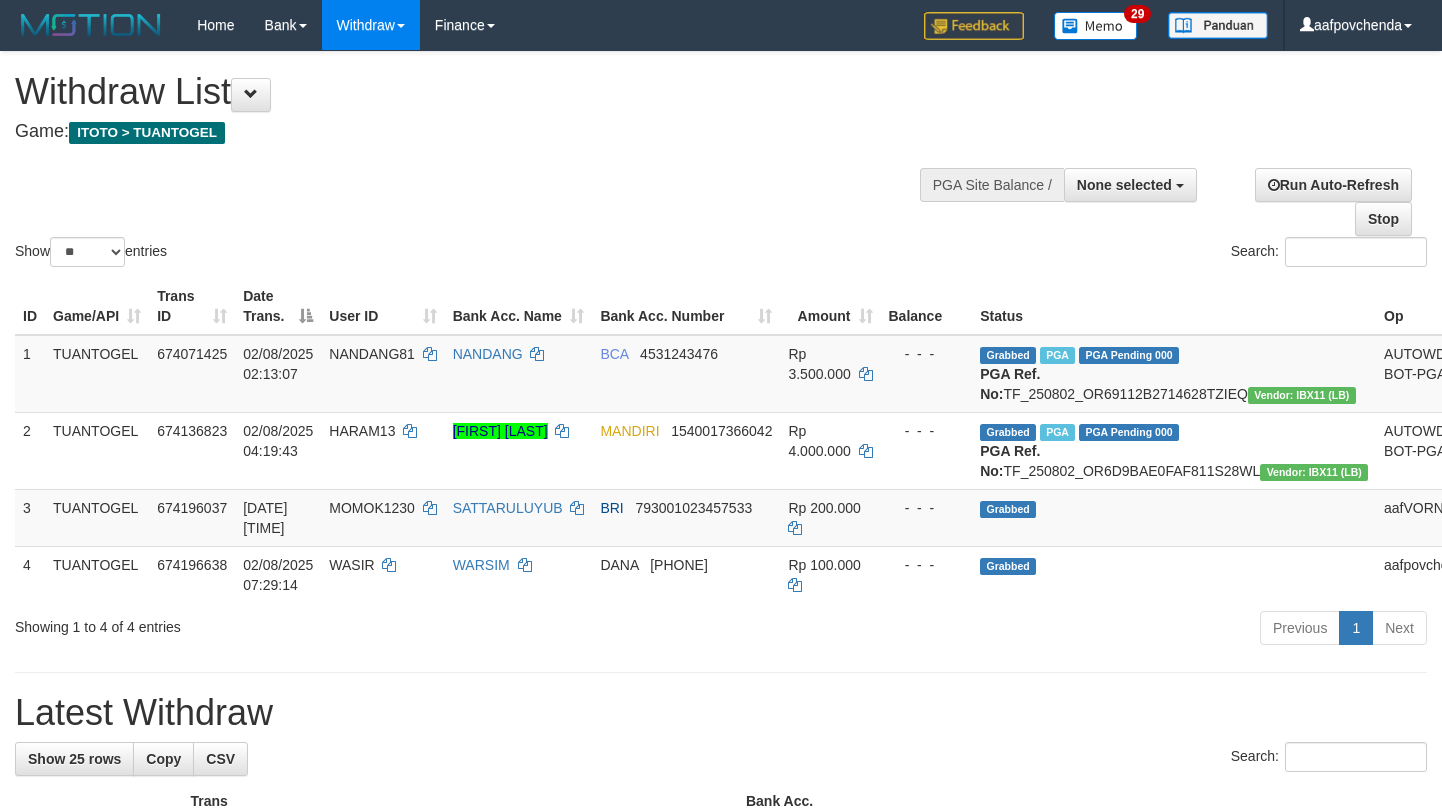 select 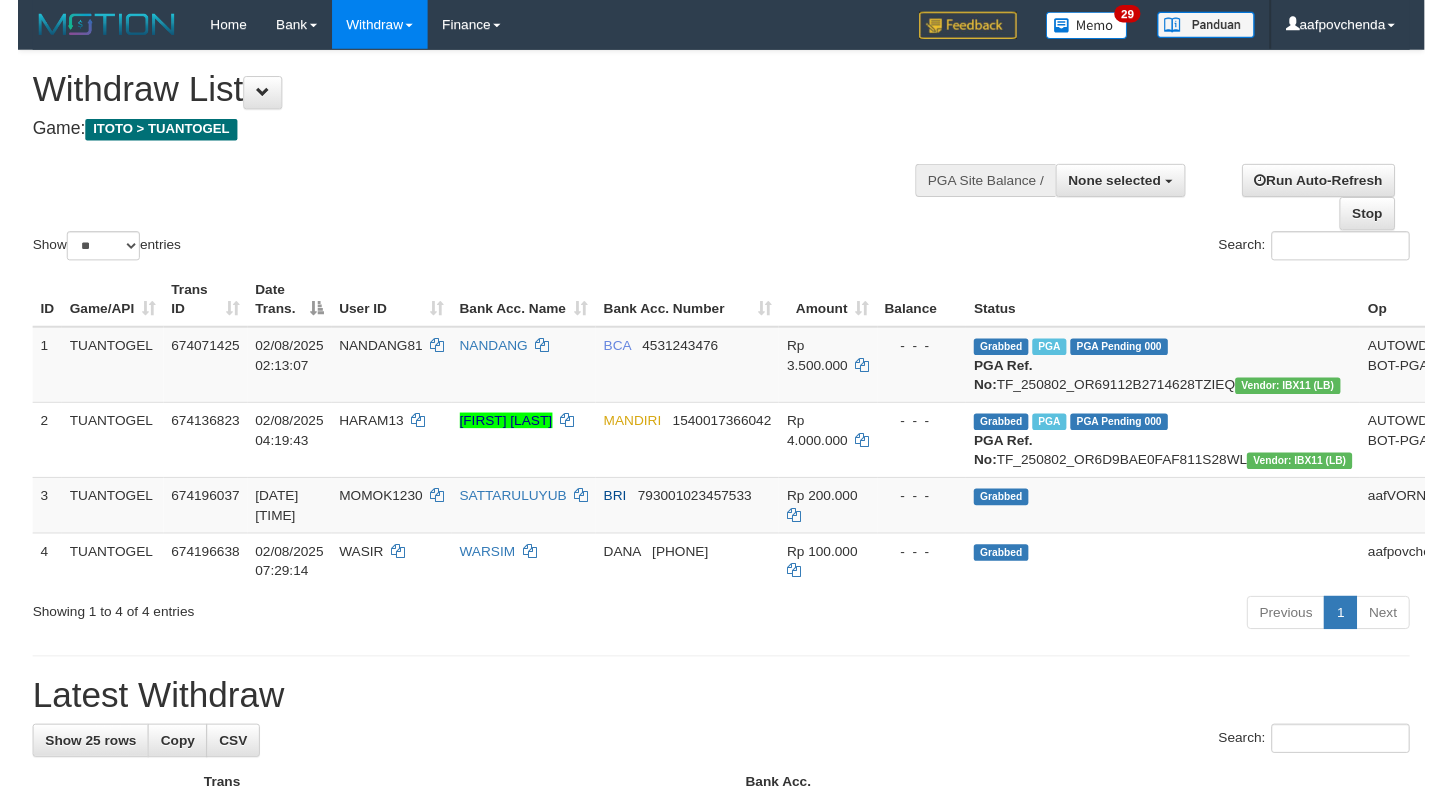 scroll, scrollTop: 0, scrollLeft: 0, axis: both 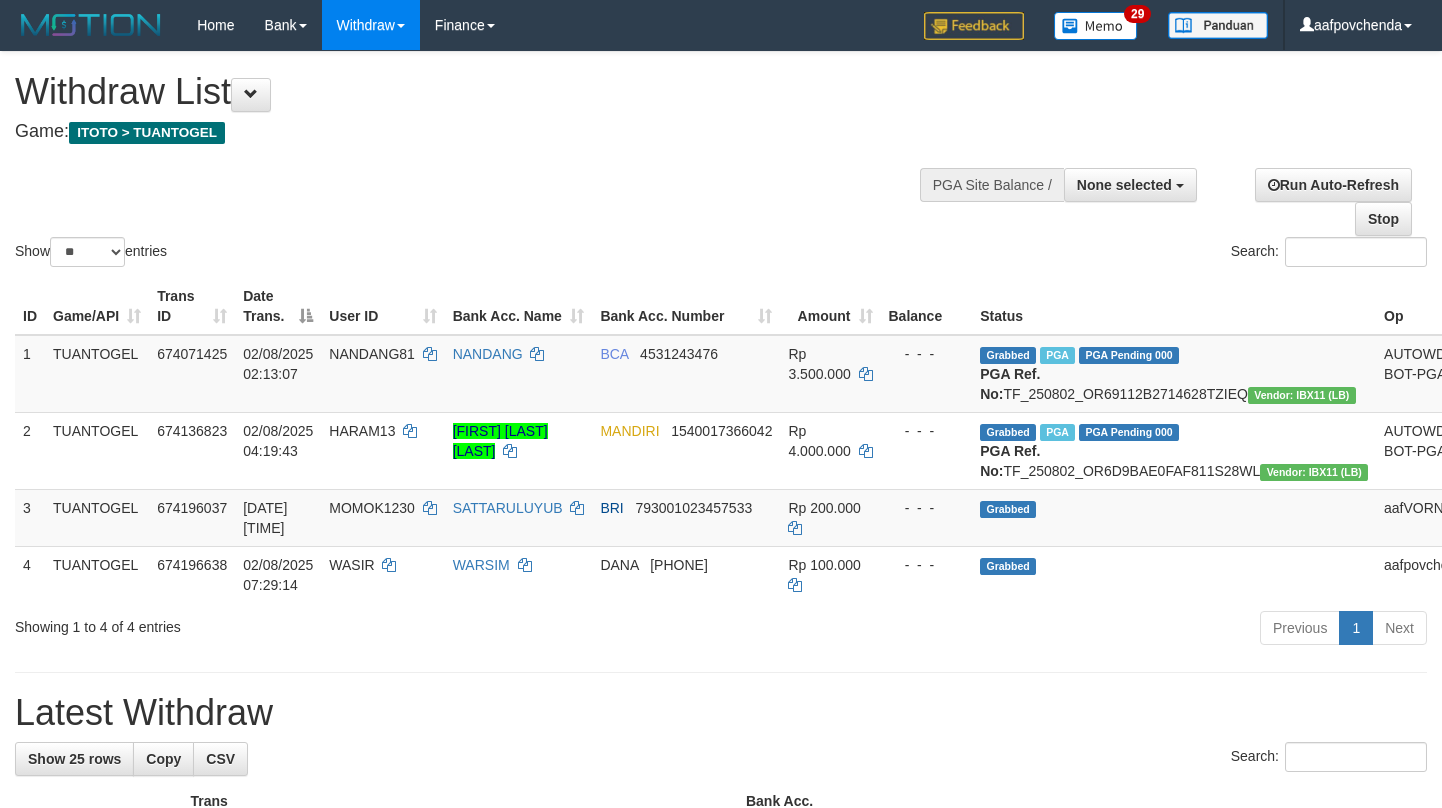 select 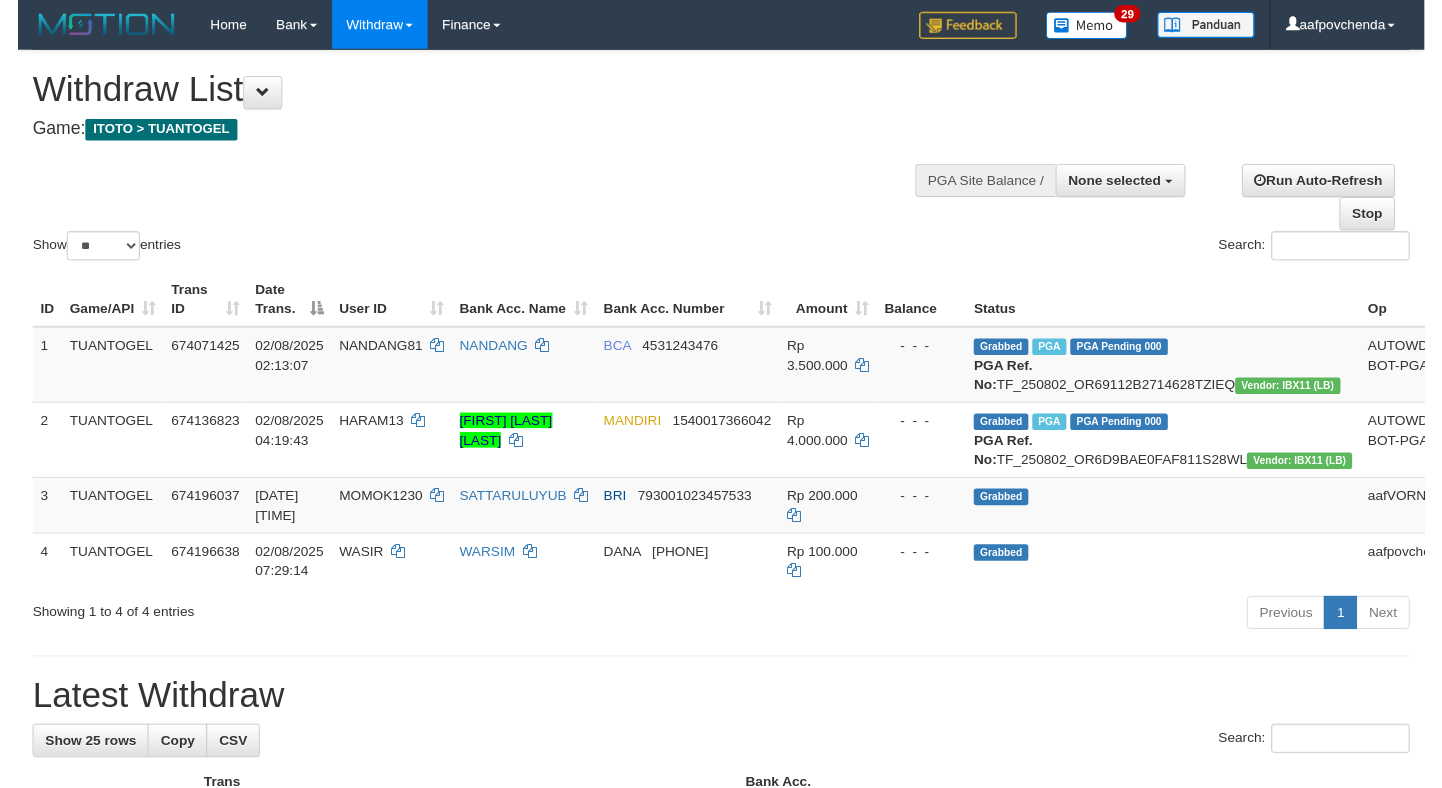 scroll, scrollTop: 0, scrollLeft: 0, axis: both 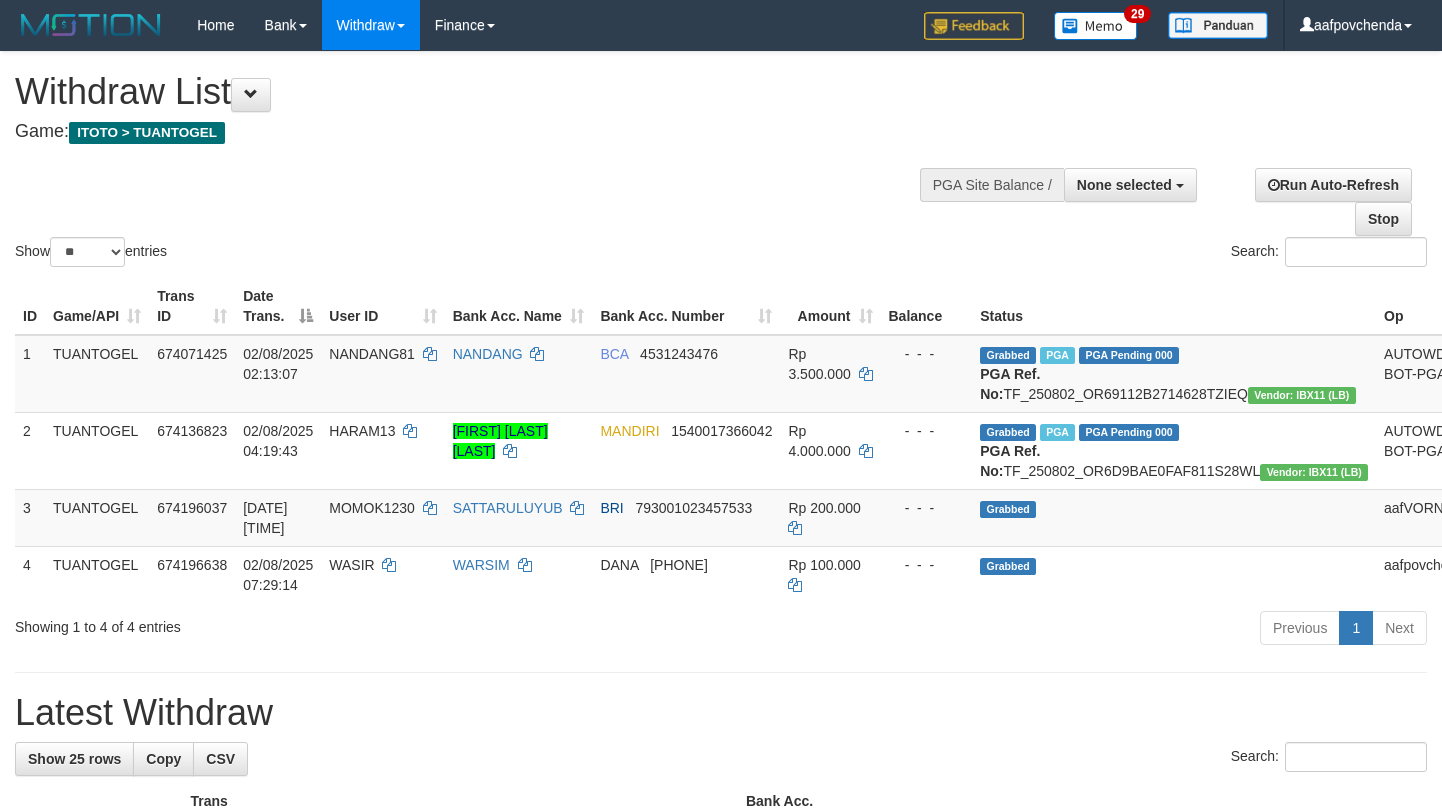 select 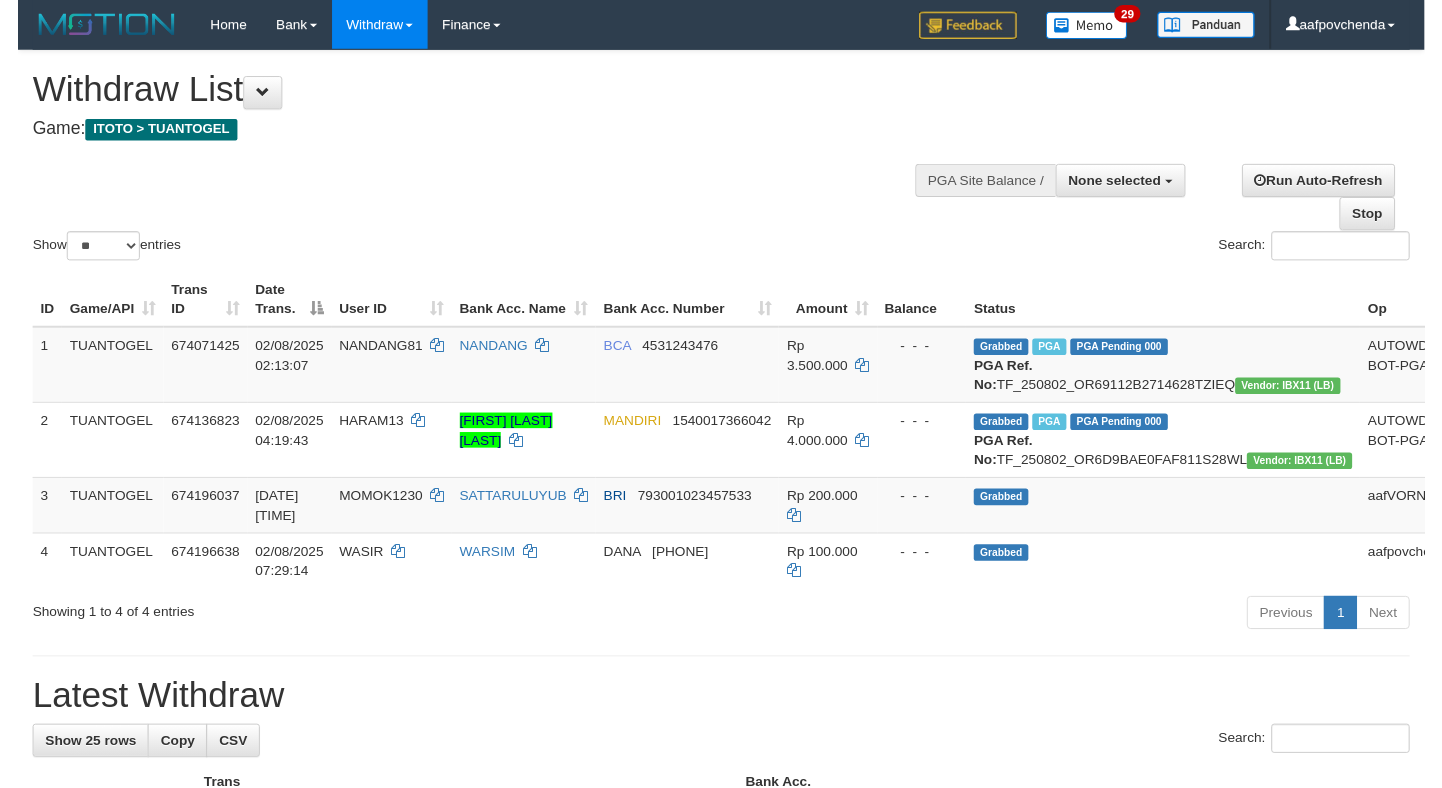 scroll, scrollTop: 0, scrollLeft: 0, axis: both 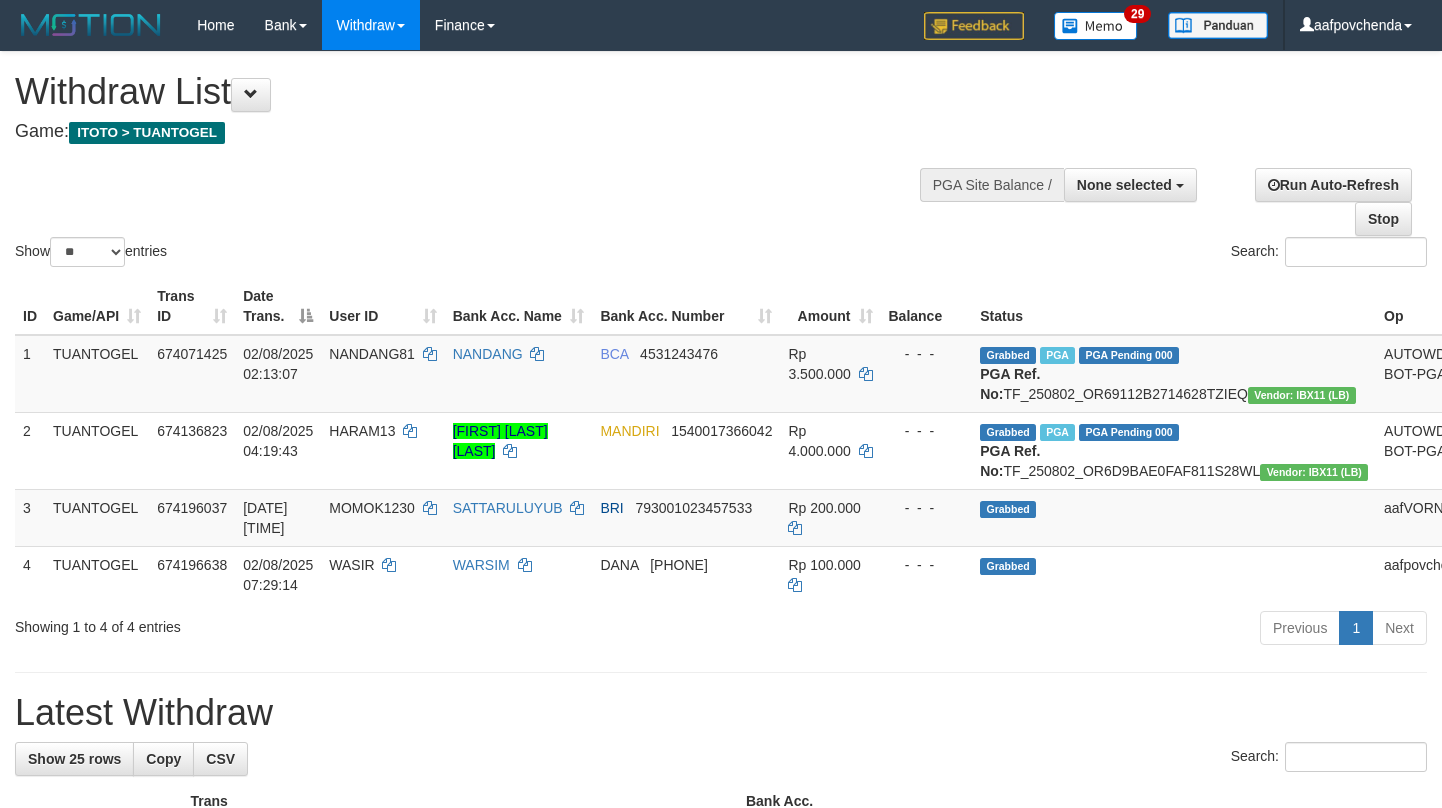 select 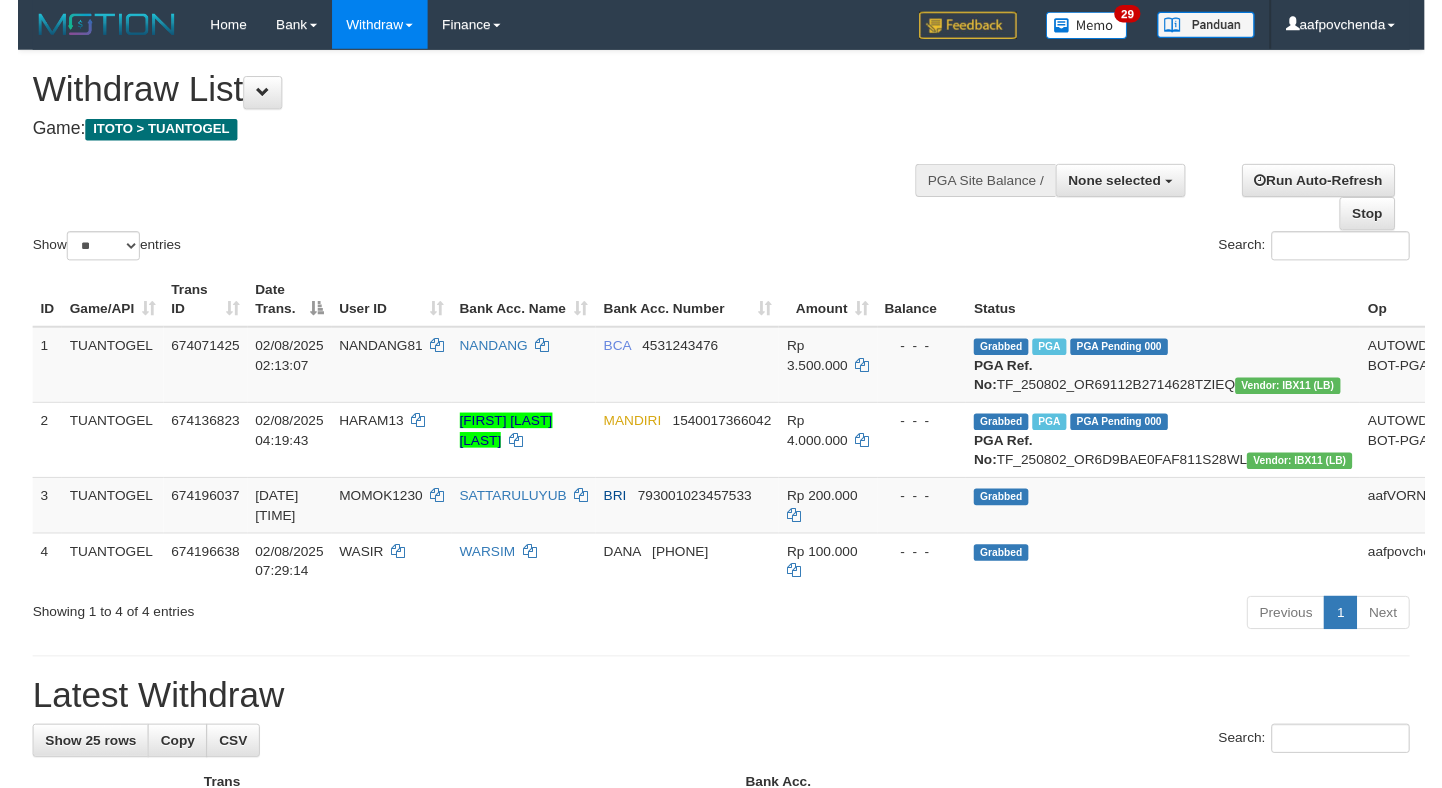 scroll, scrollTop: 0, scrollLeft: 0, axis: both 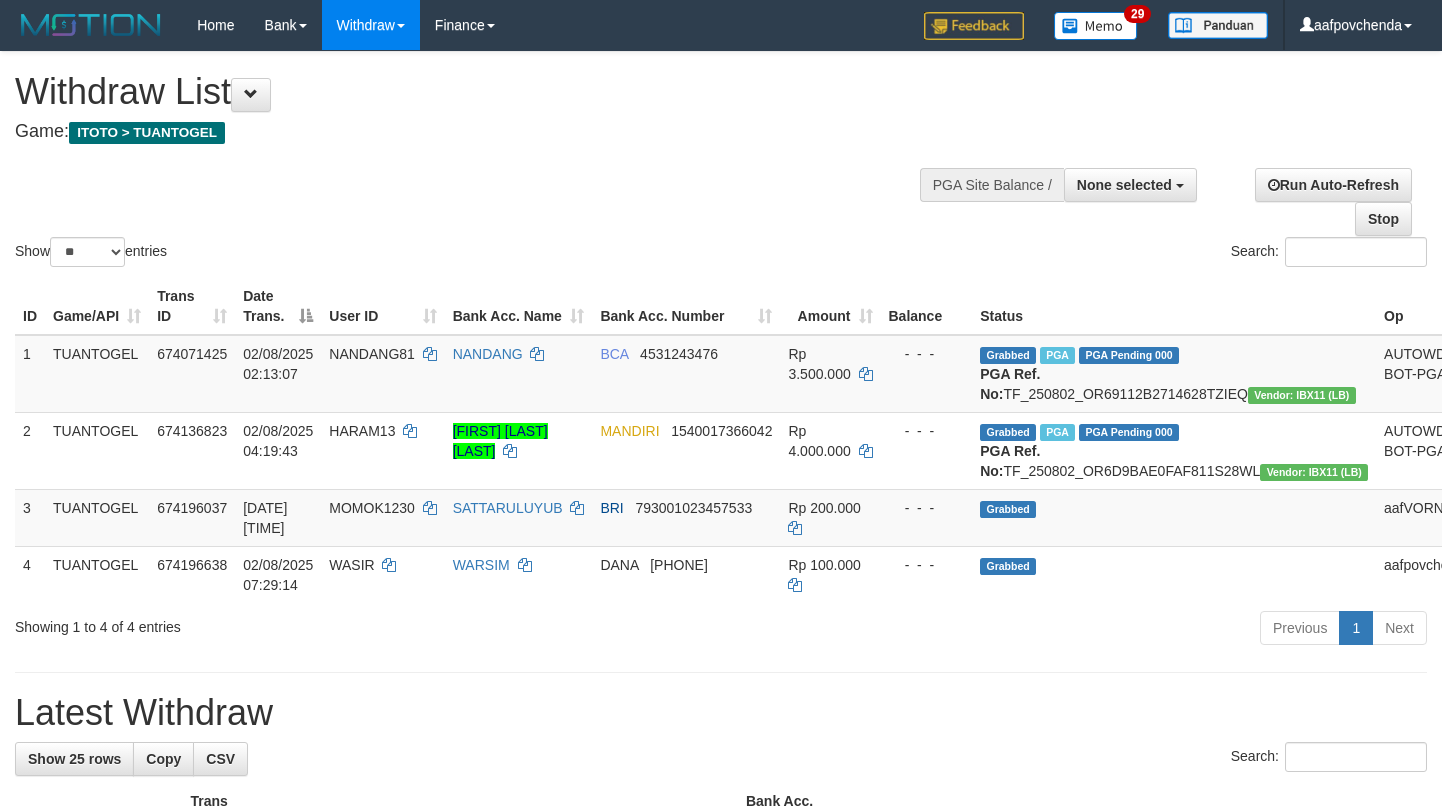 select 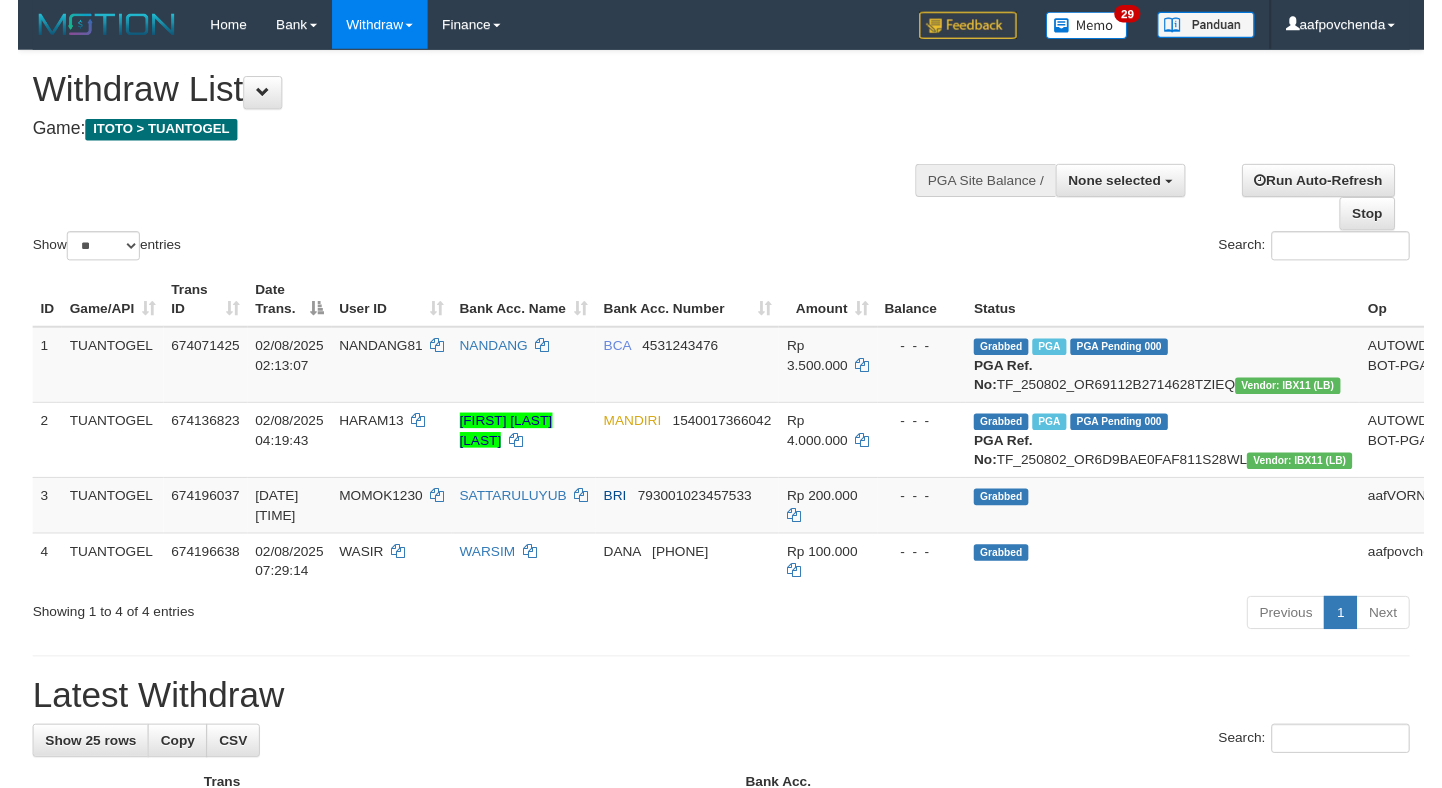 scroll, scrollTop: 0, scrollLeft: 0, axis: both 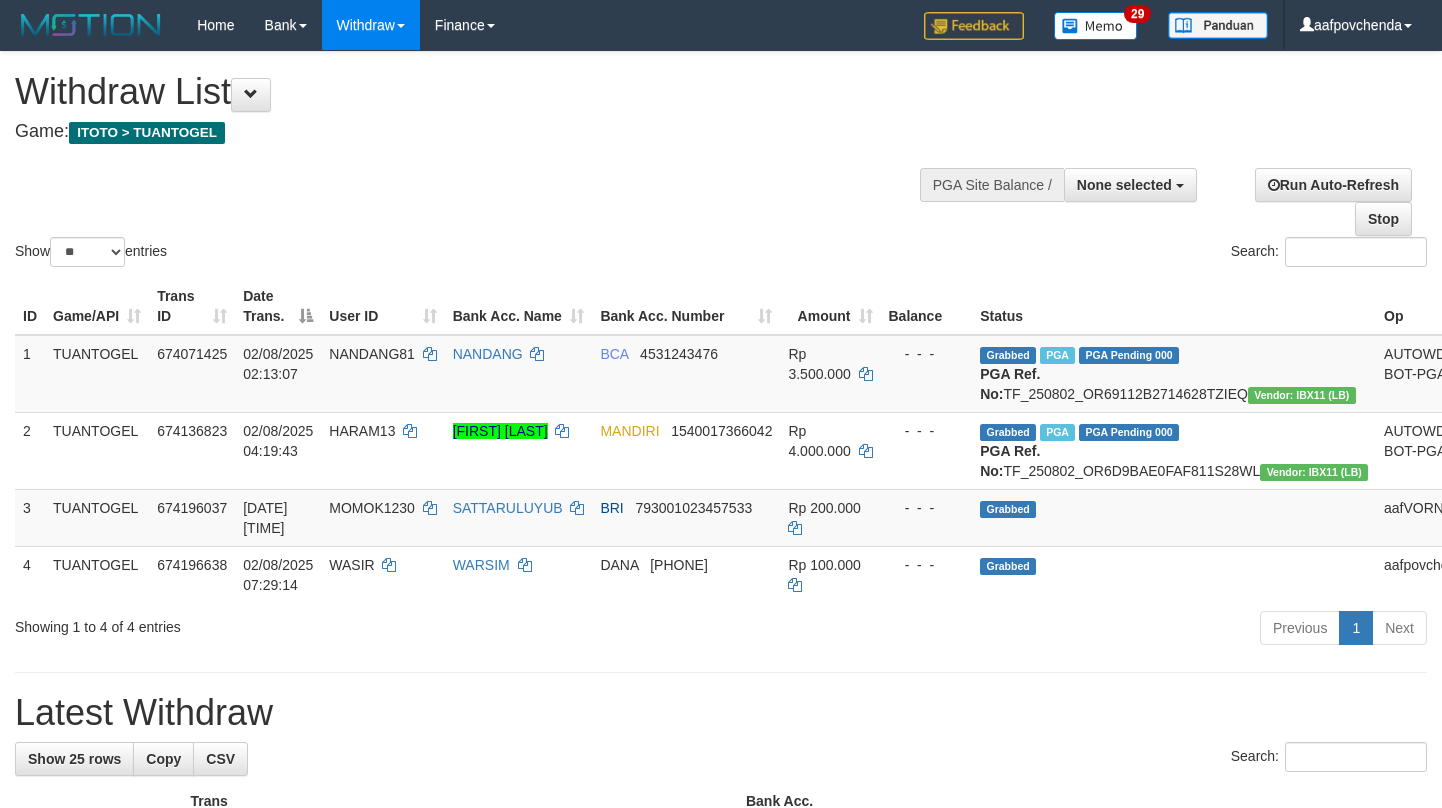 select 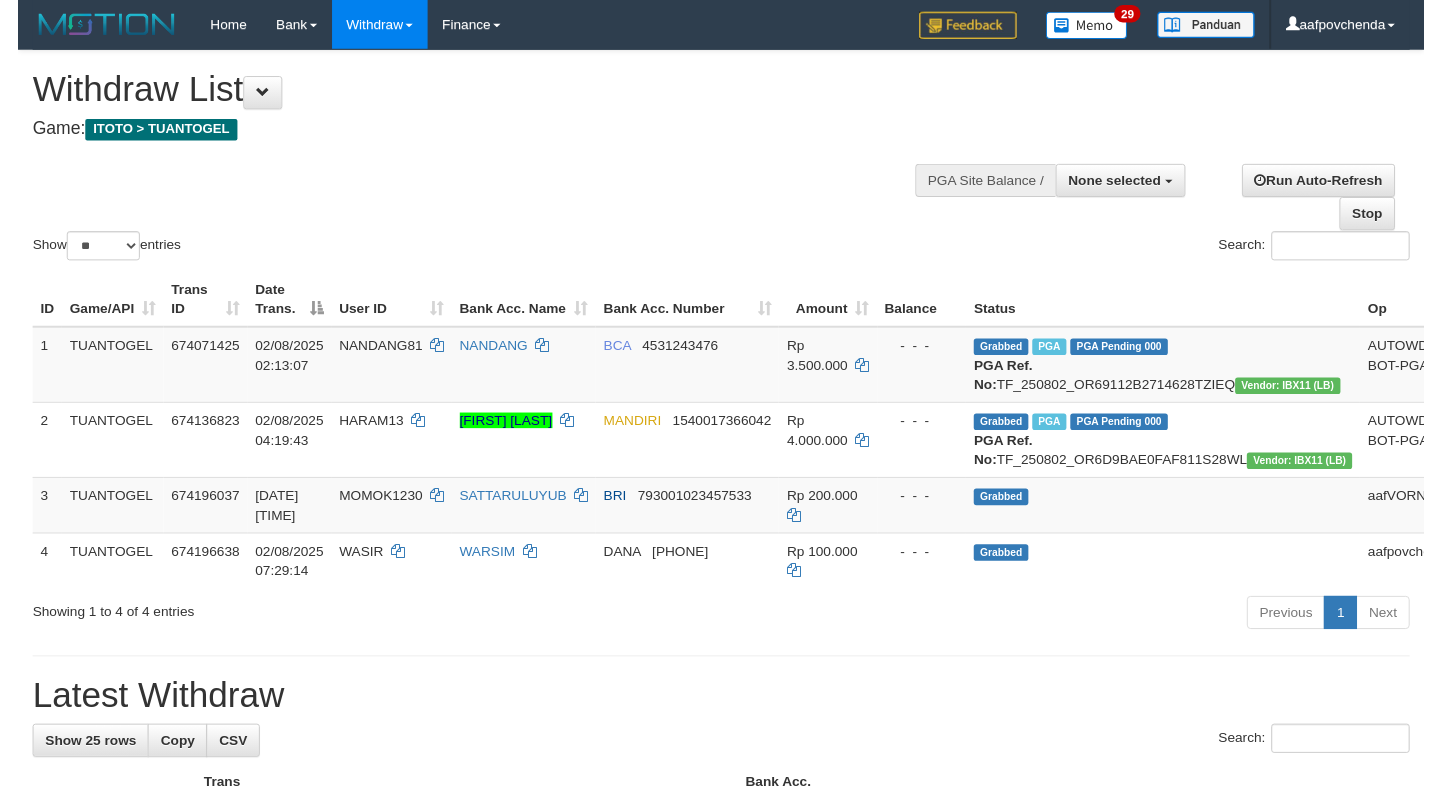 scroll, scrollTop: 0, scrollLeft: 0, axis: both 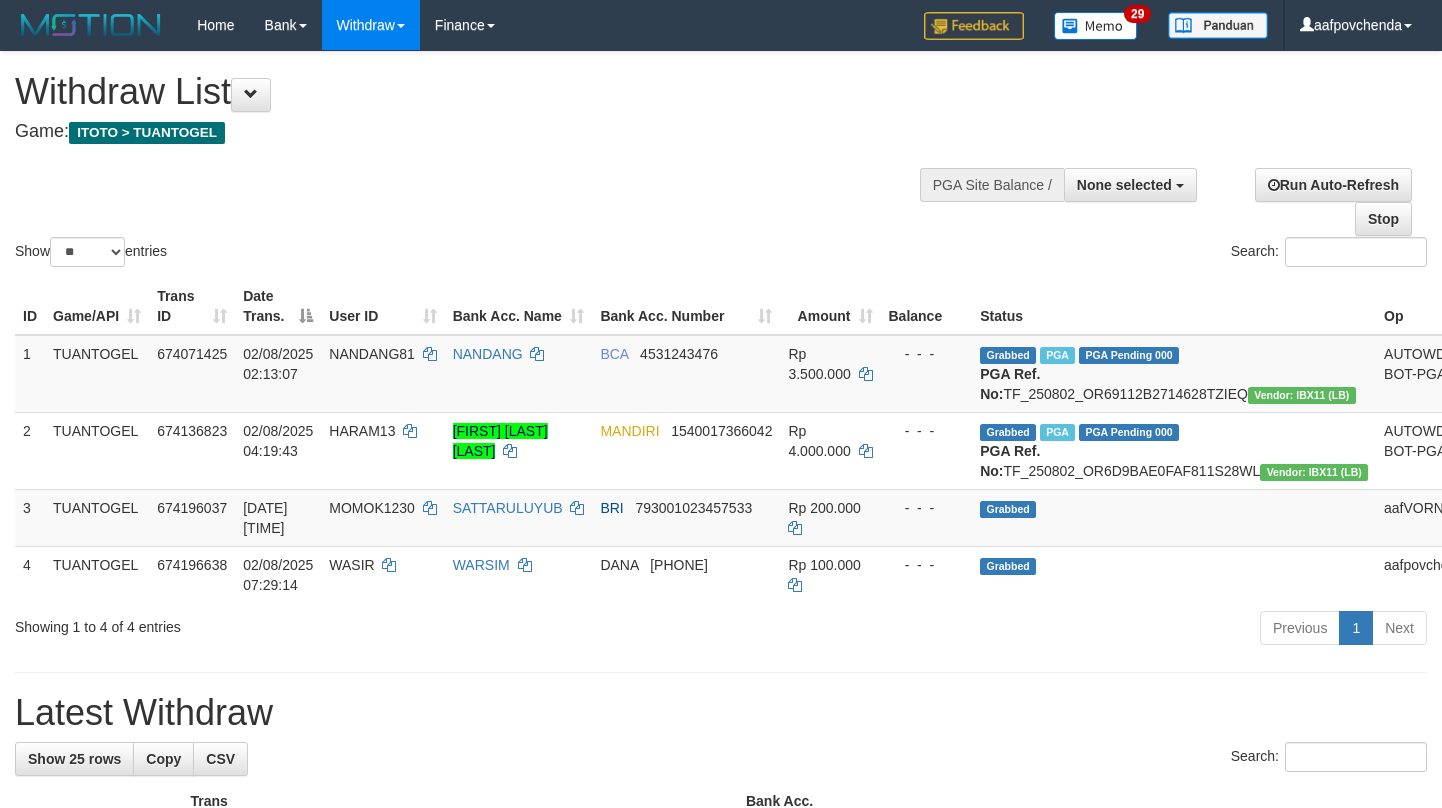 select 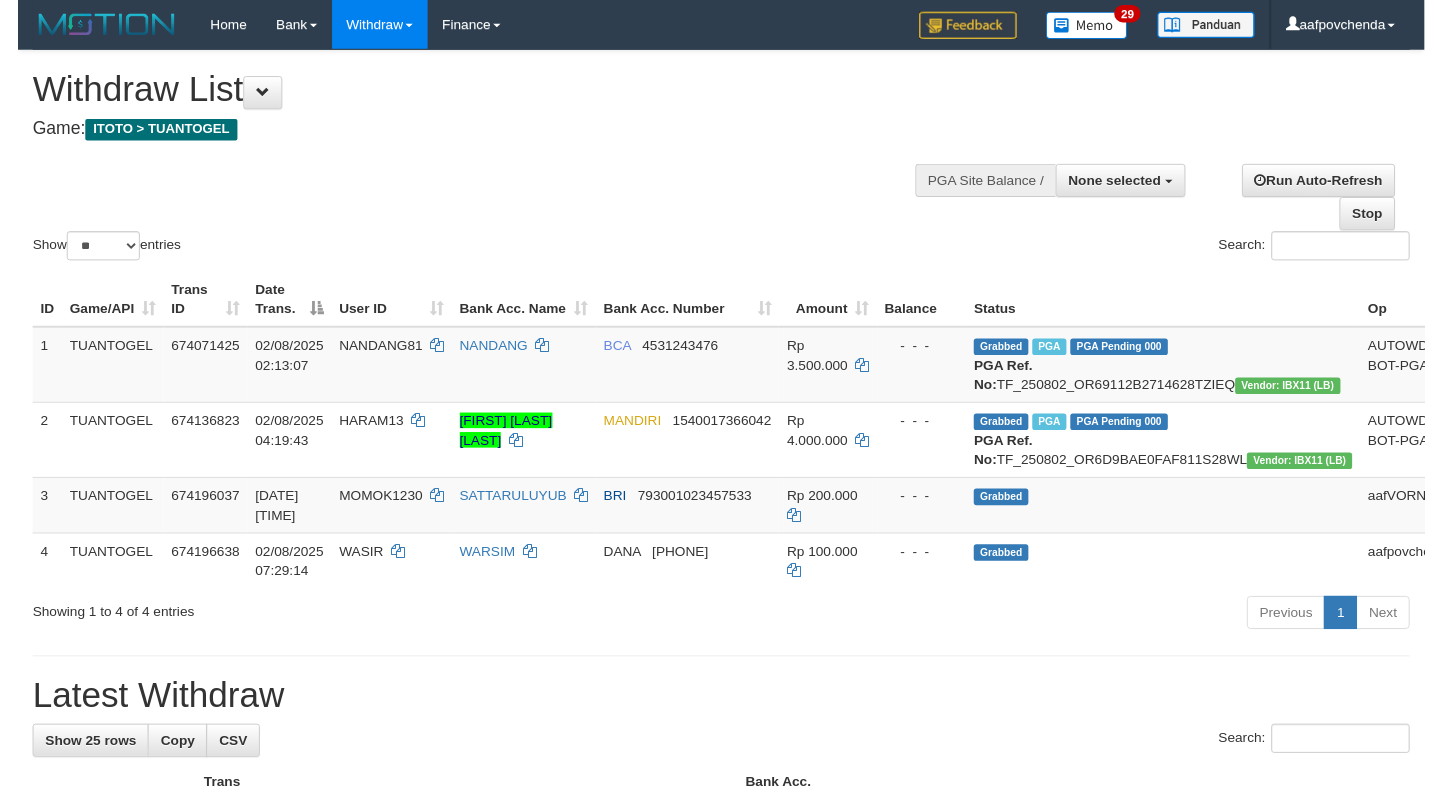 scroll, scrollTop: 0, scrollLeft: 0, axis: both 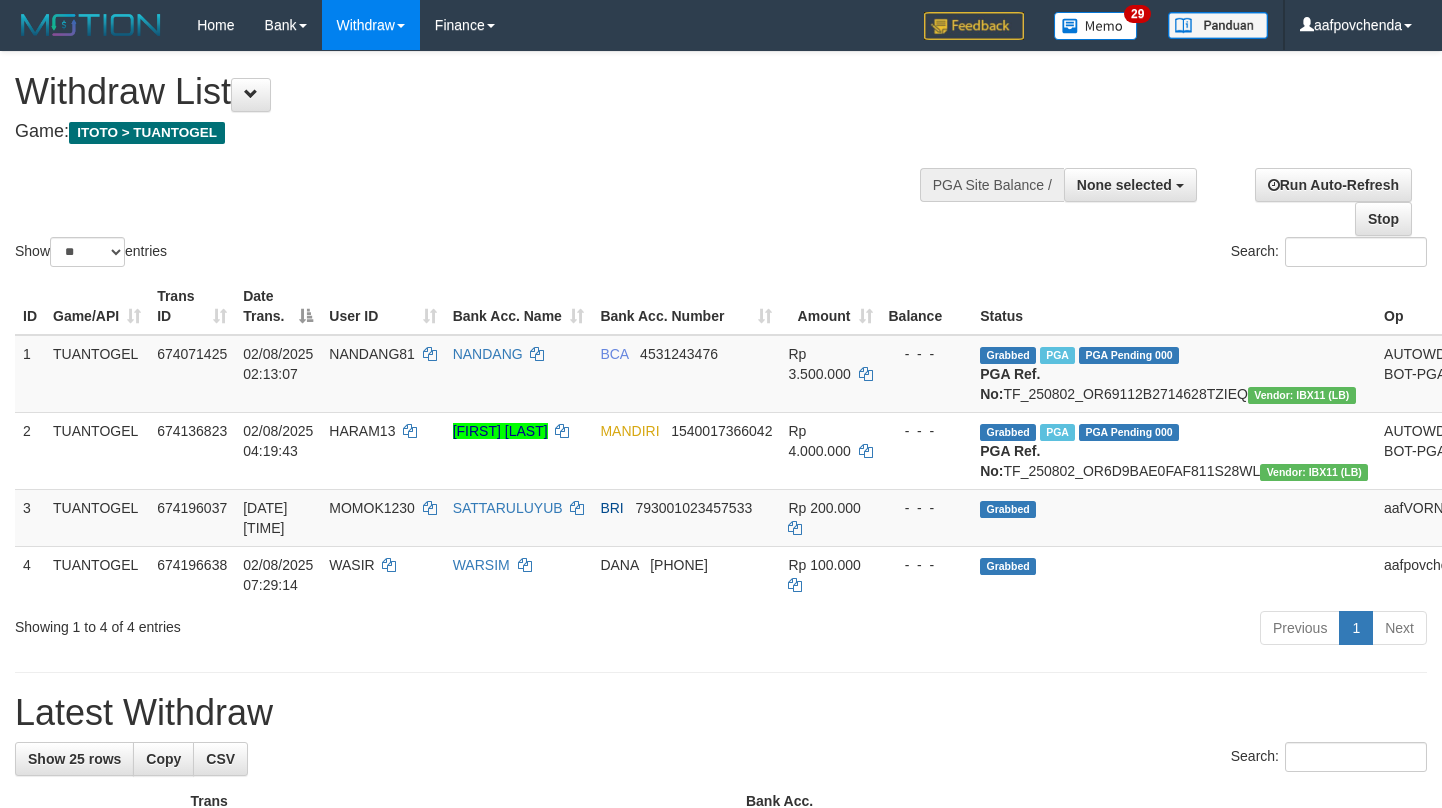select 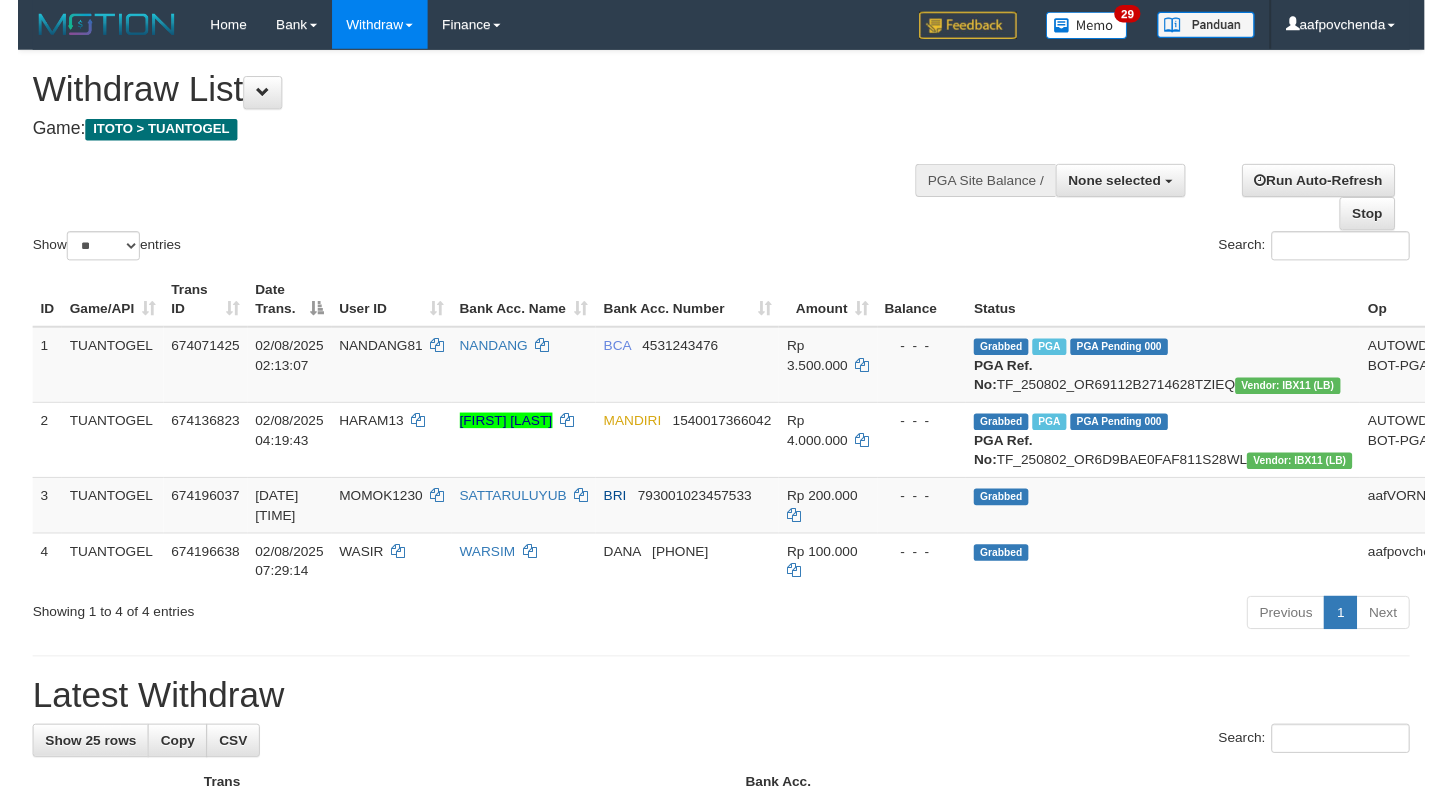 scroll, scrollTop: 0, scrollLeft: 0, axis: both 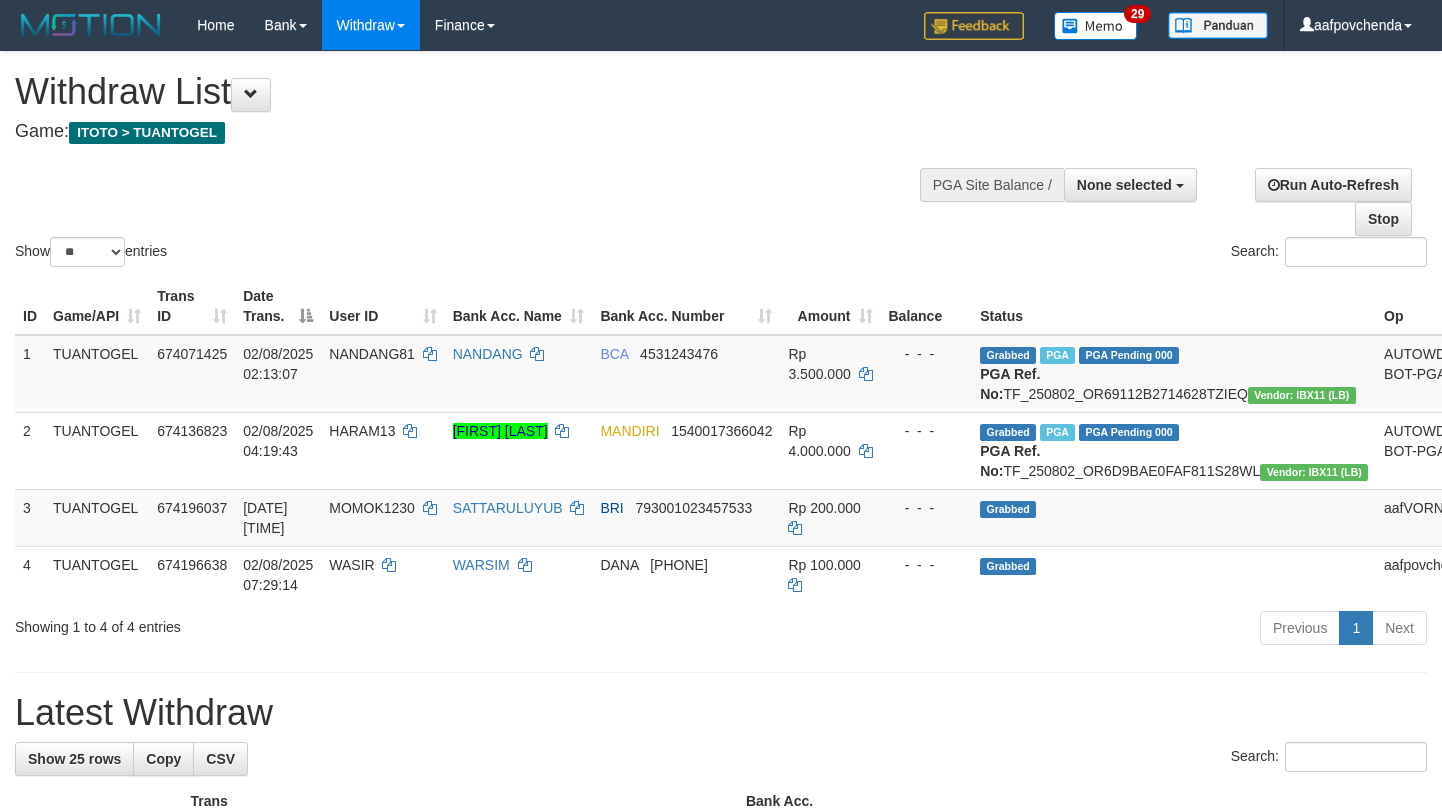select 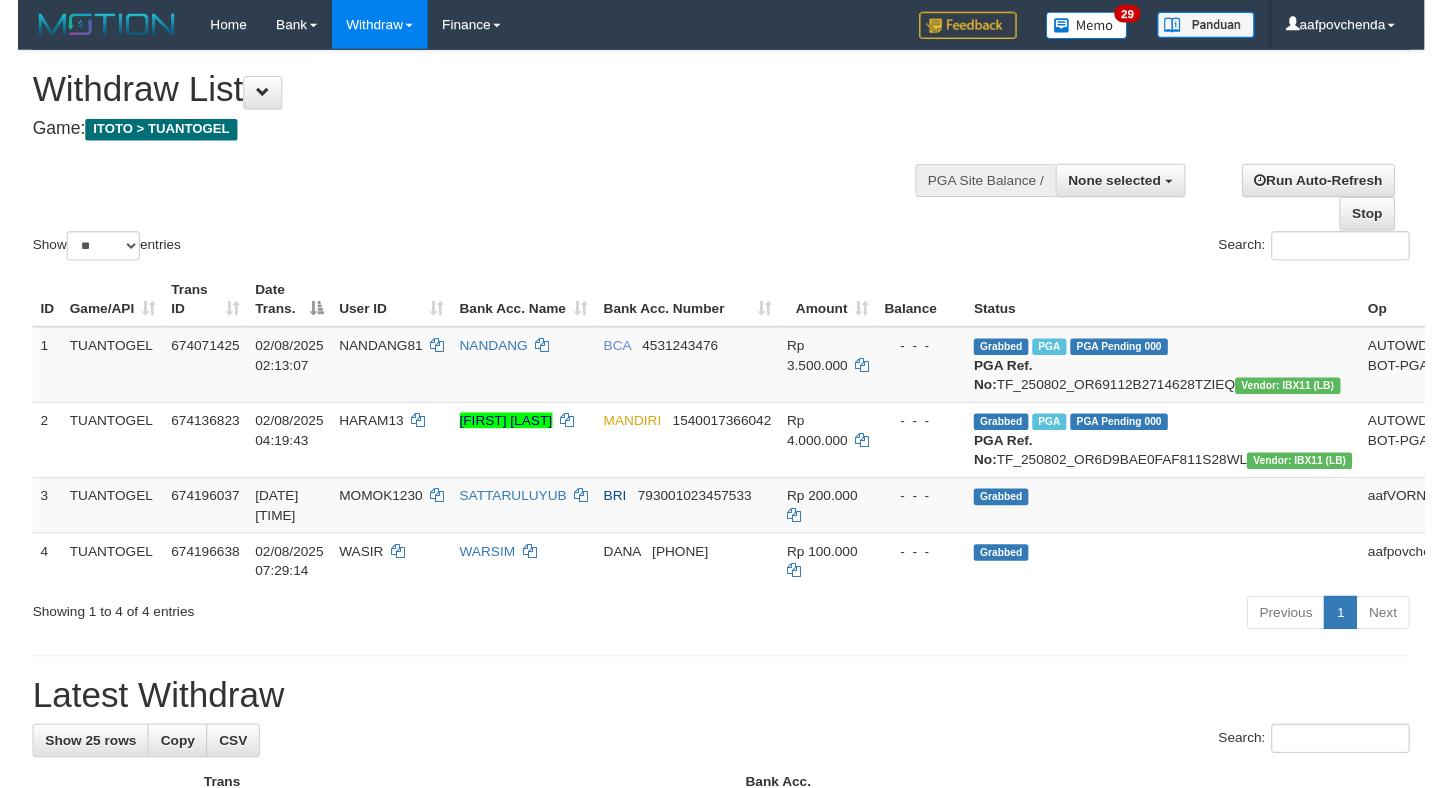 scroll, scrollTop: 0, scrollLeft: 0, axis: both 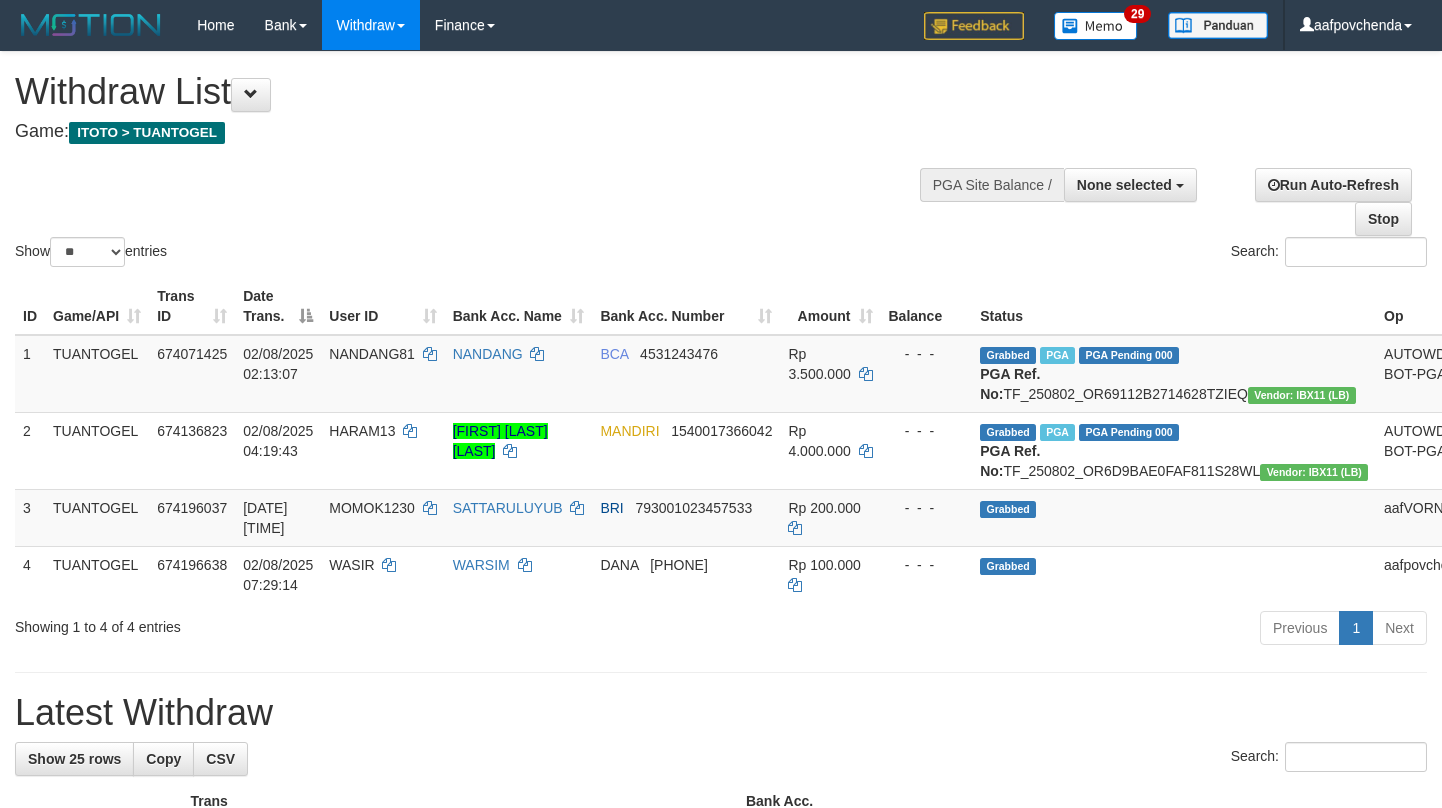 select 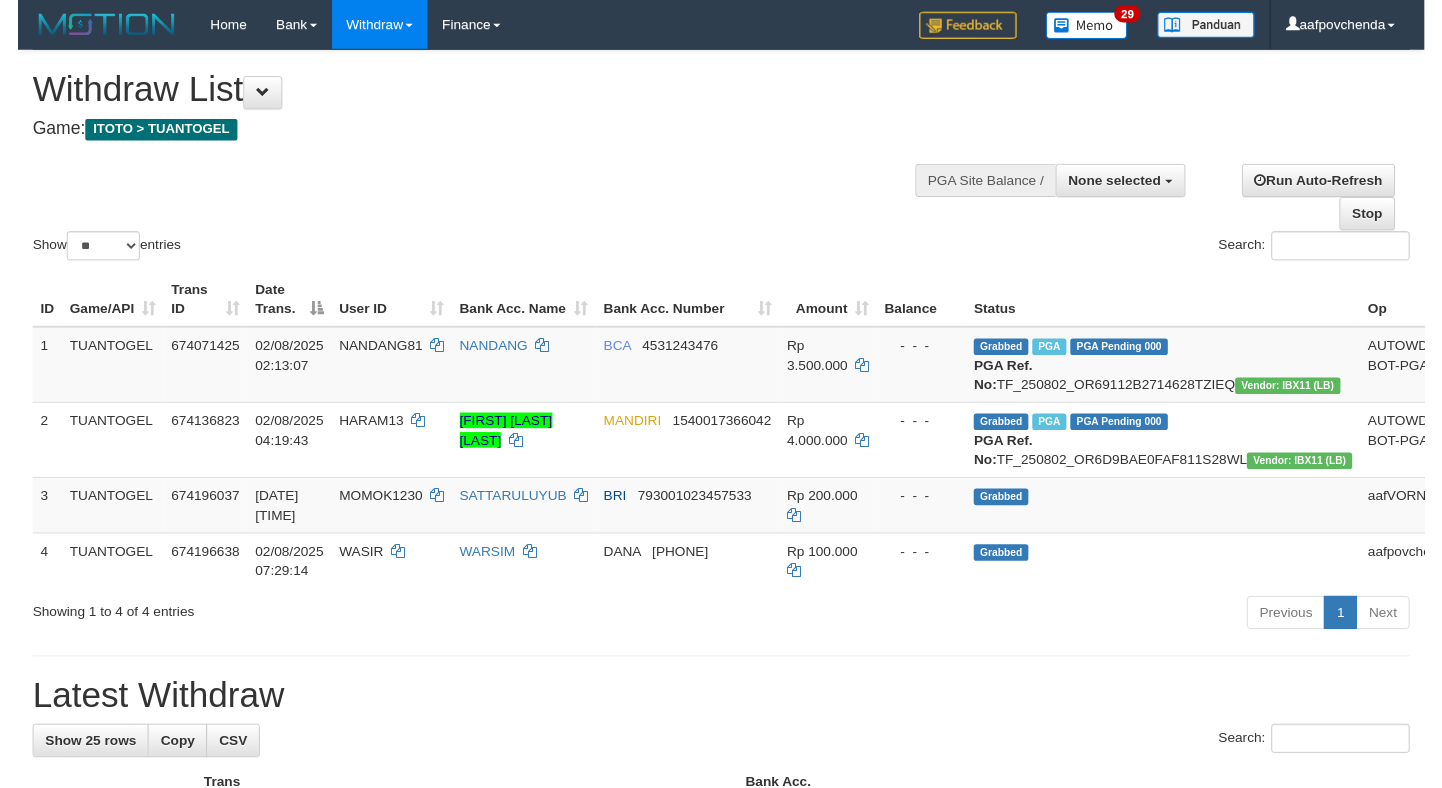scroll, scrollTop: 0, scrollLeft: 0, axis: both 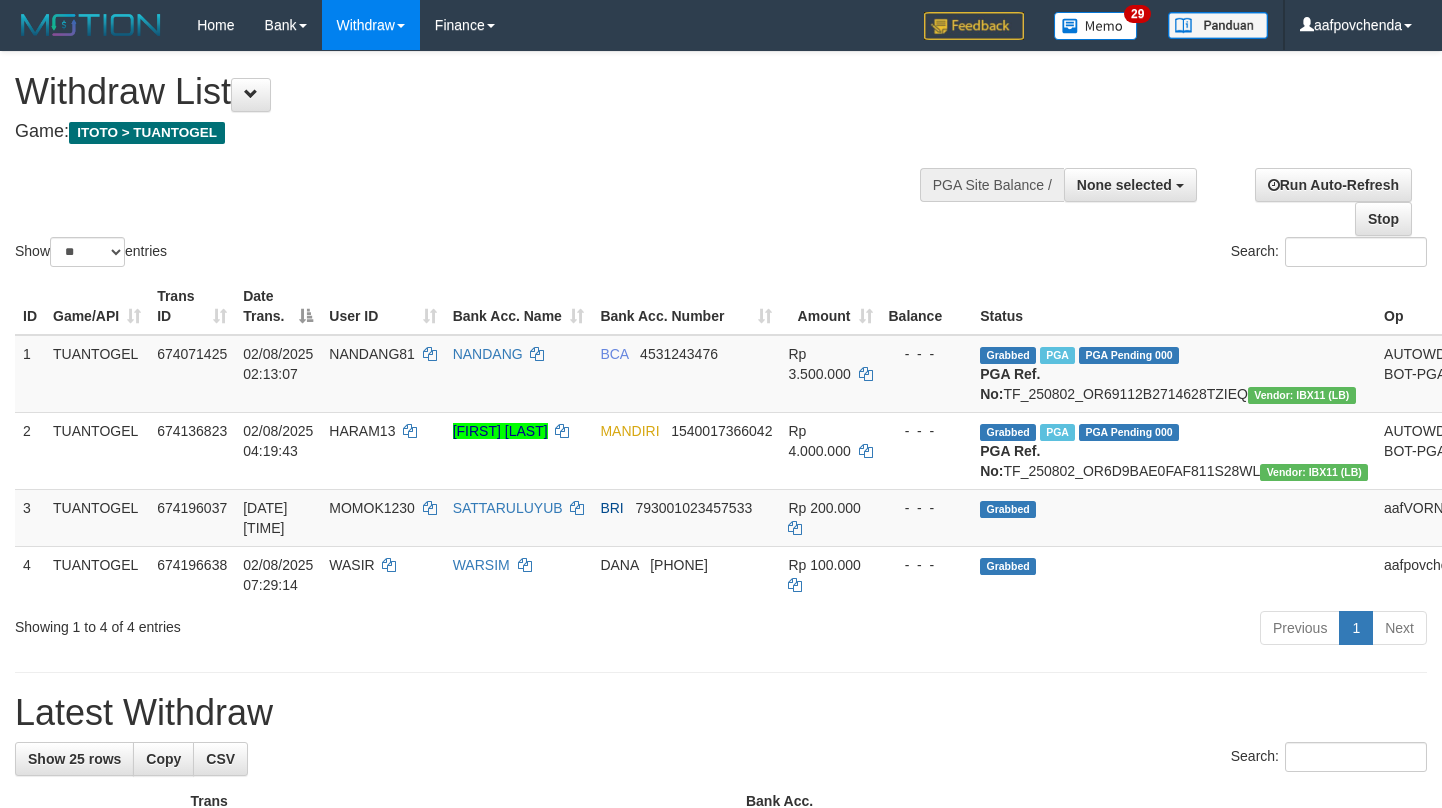 select 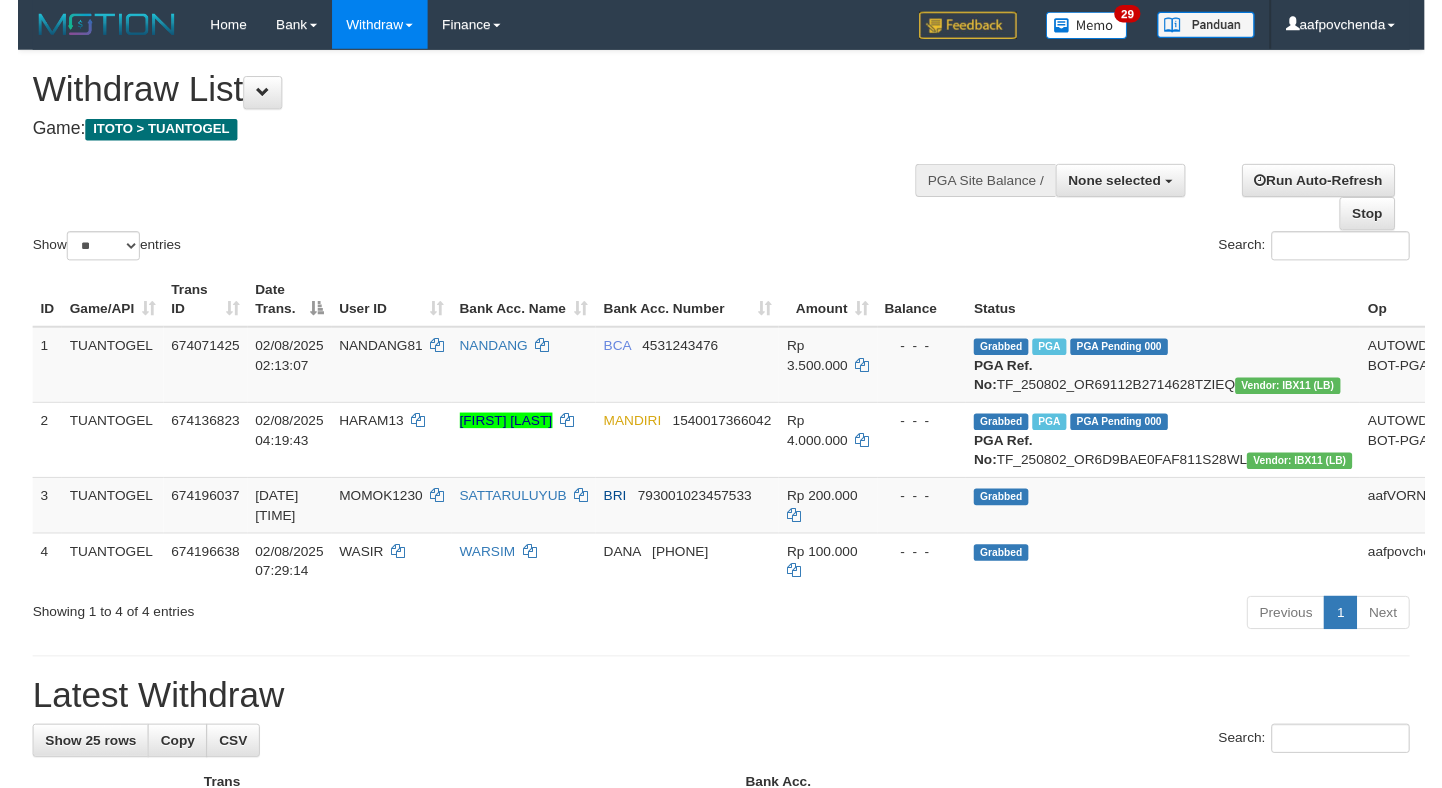scroll, scrollTop: 0, scrollLeft: 0, axis: both 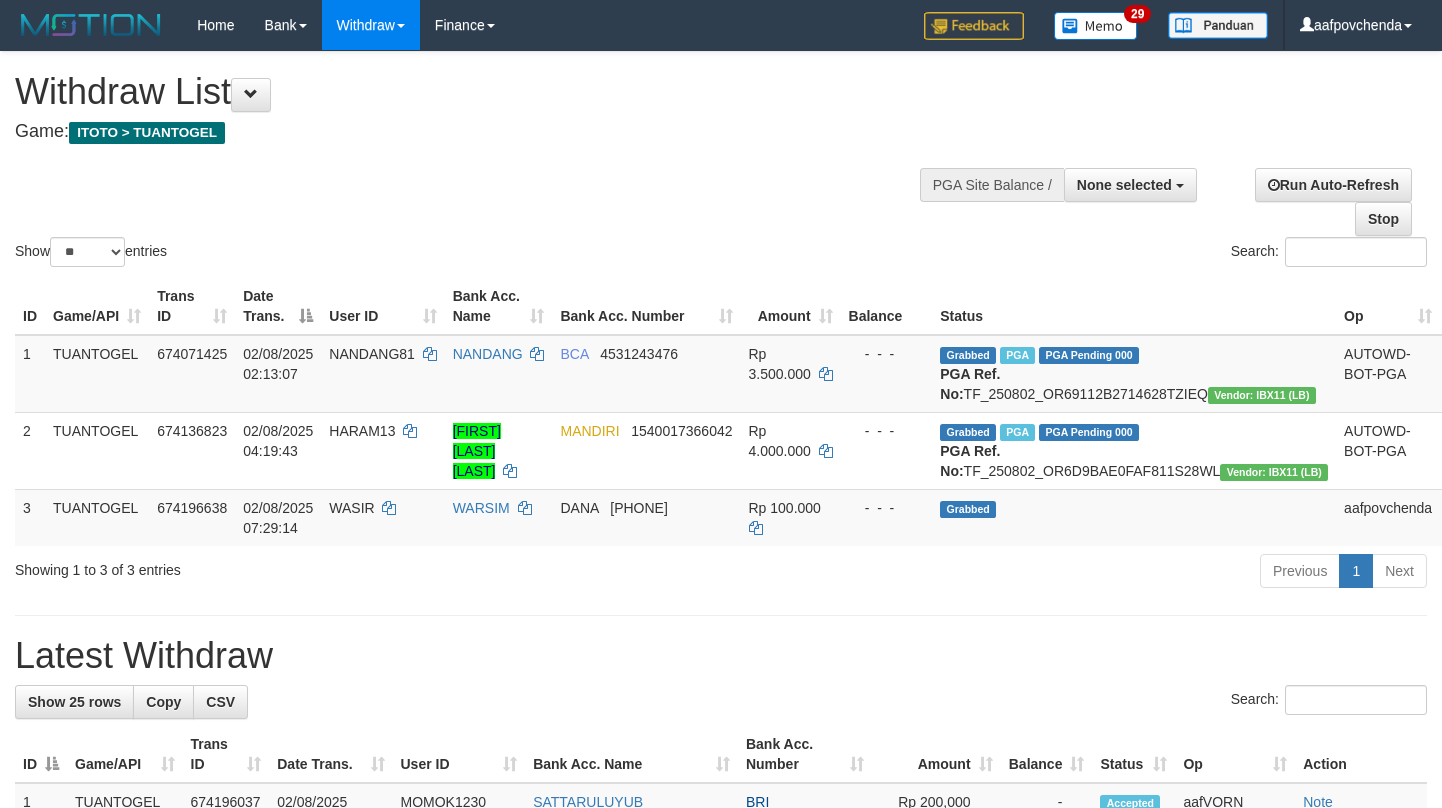 select 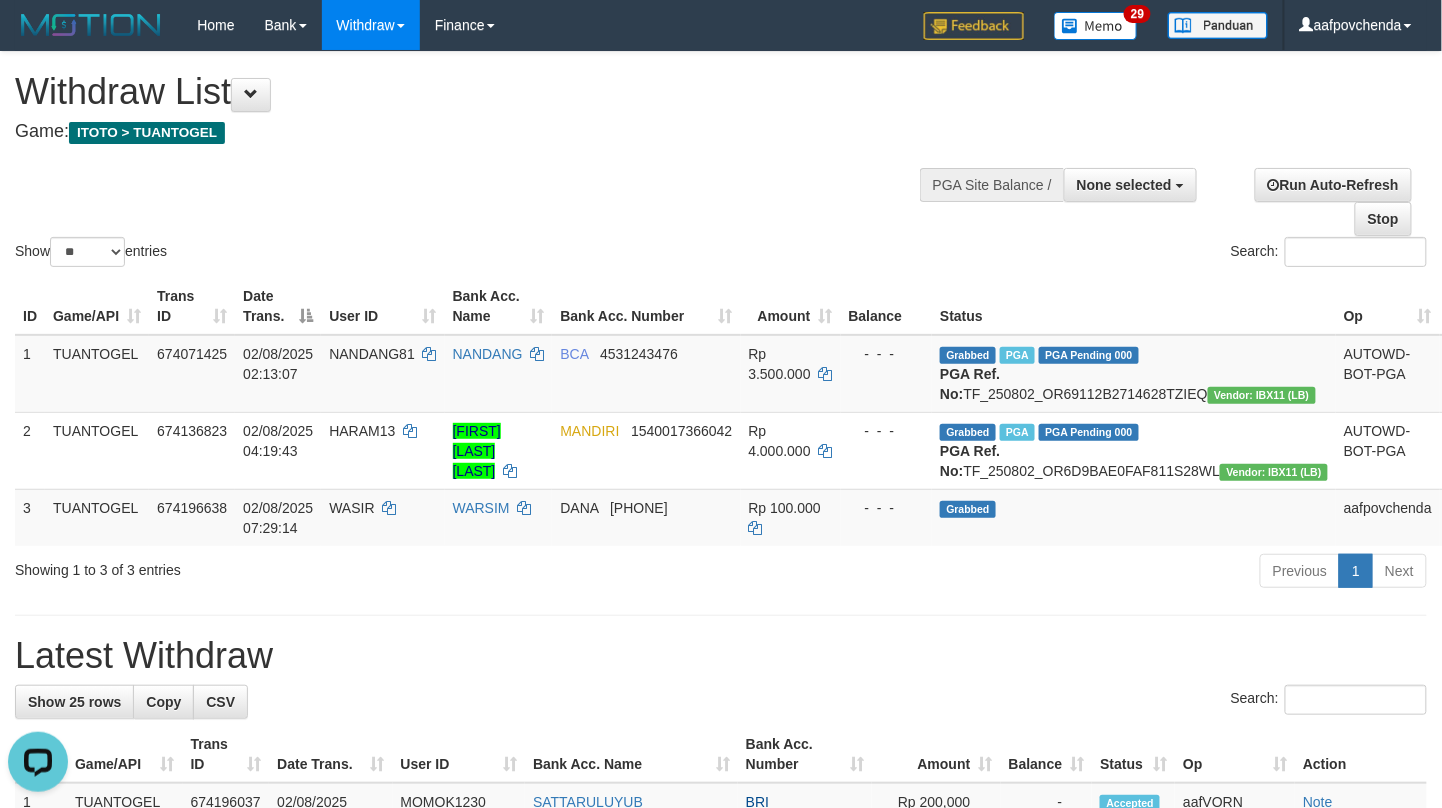 scroll, scrollTop: 0, scrollLeft: 0, axis: both 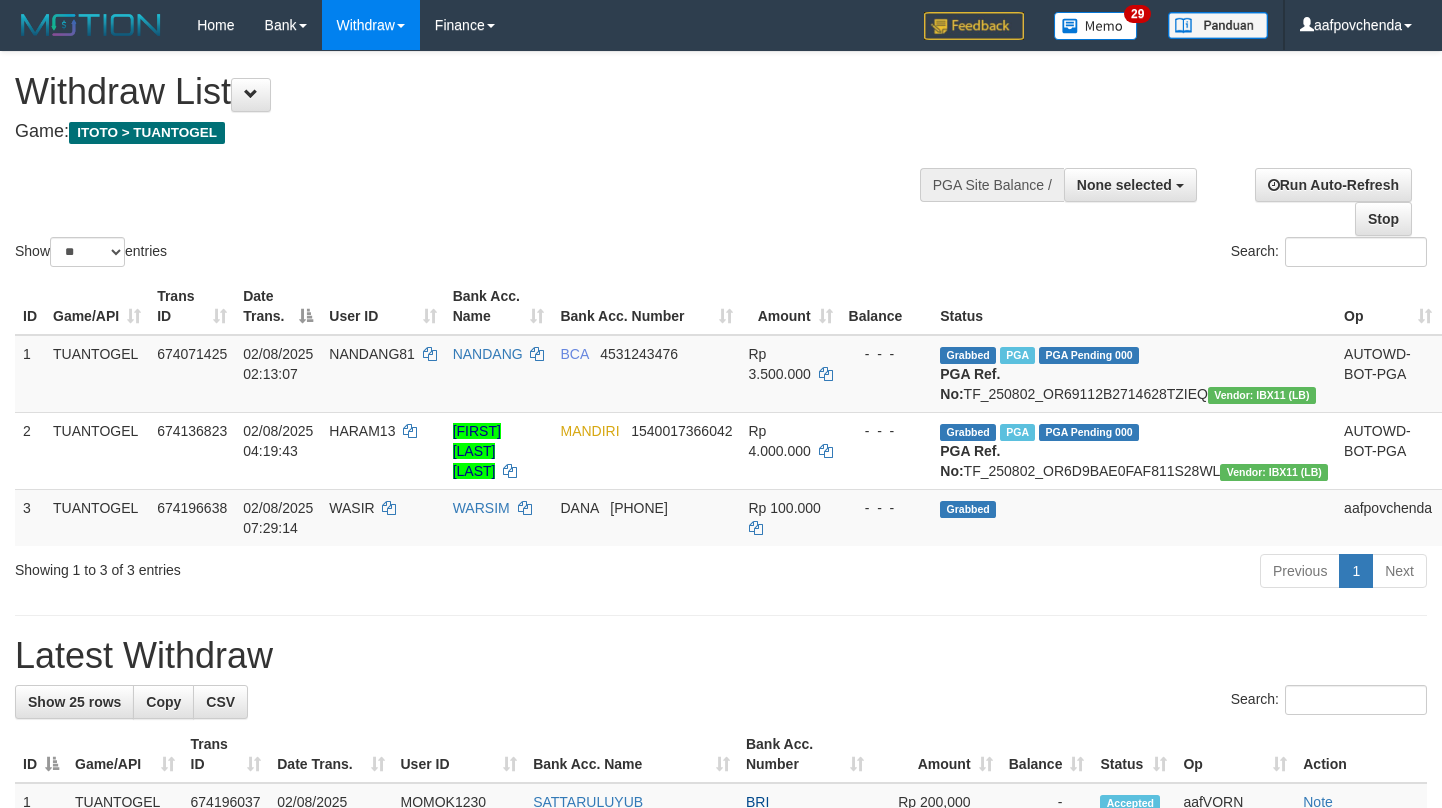 select 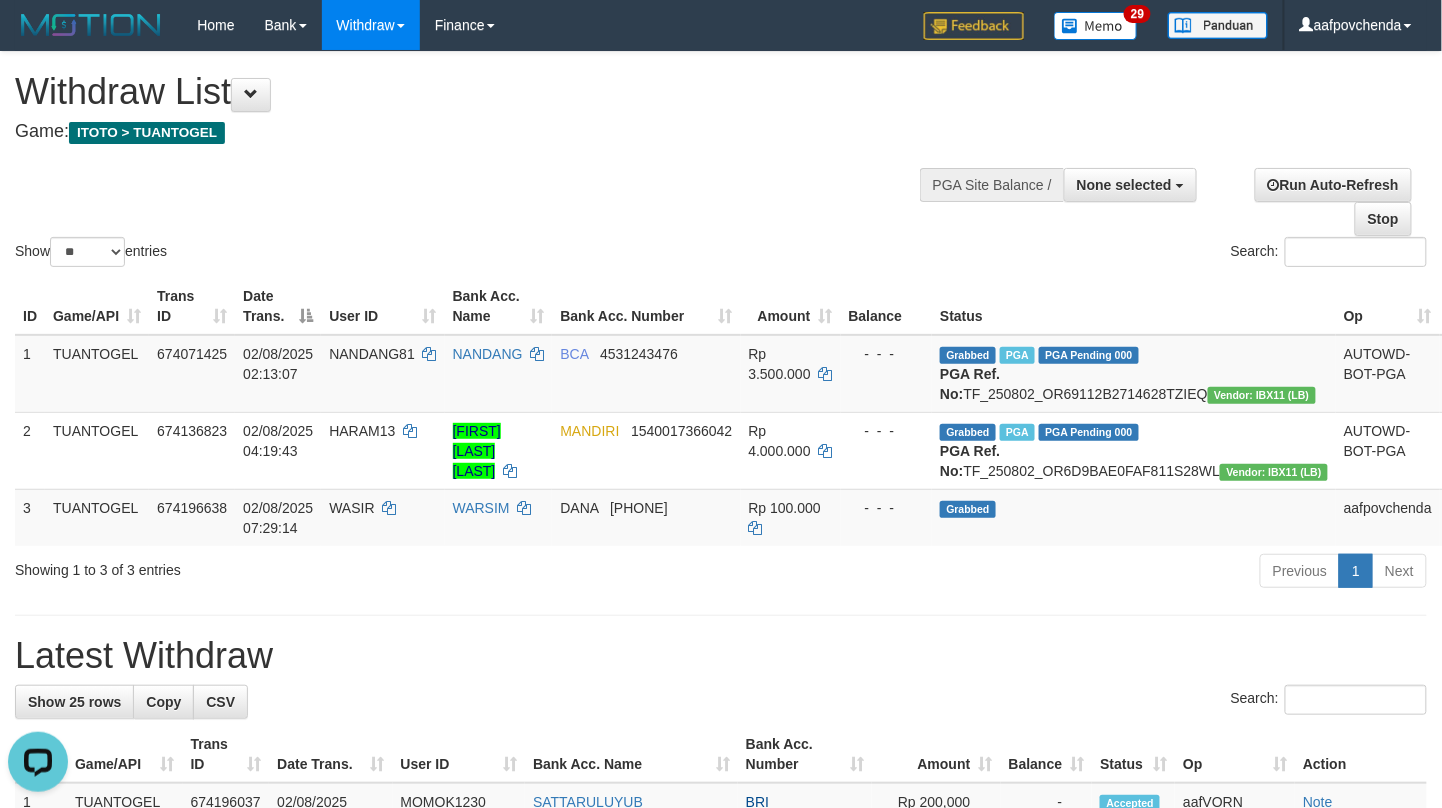 scroll, scrollTop: 0, scrollLeft: 0, axis: both 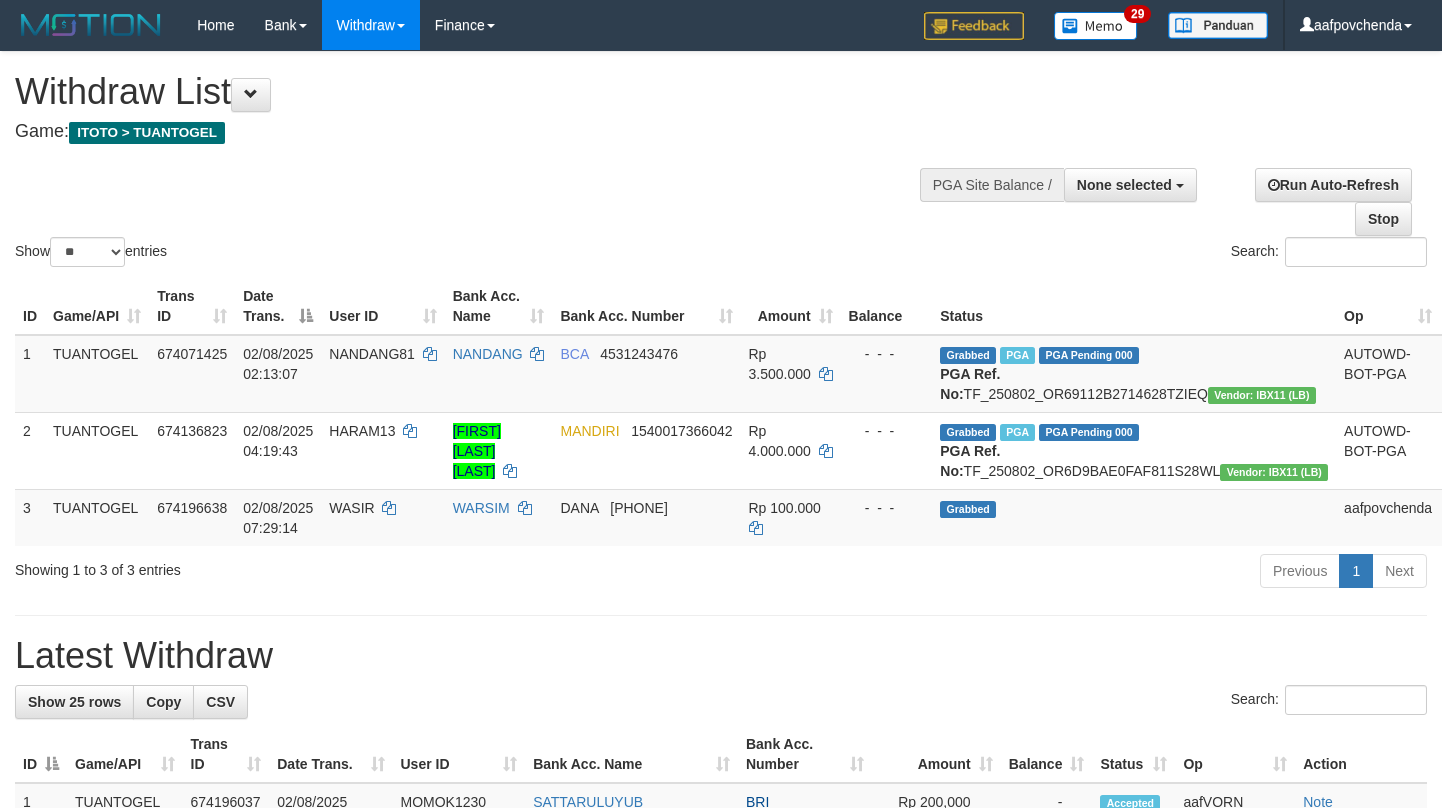 select 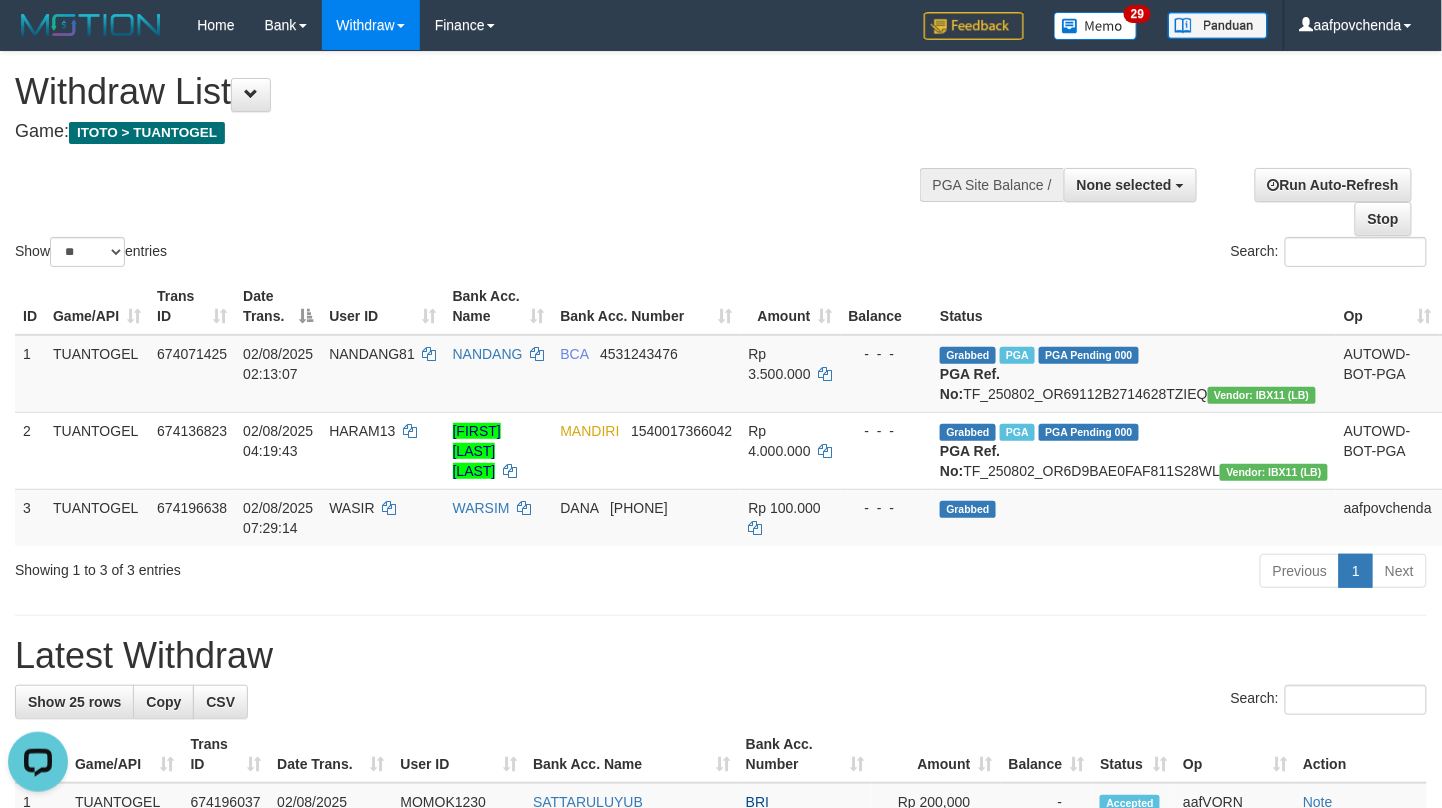 scroll, scrollTop: 0, scrollLeft: 0, axis: both 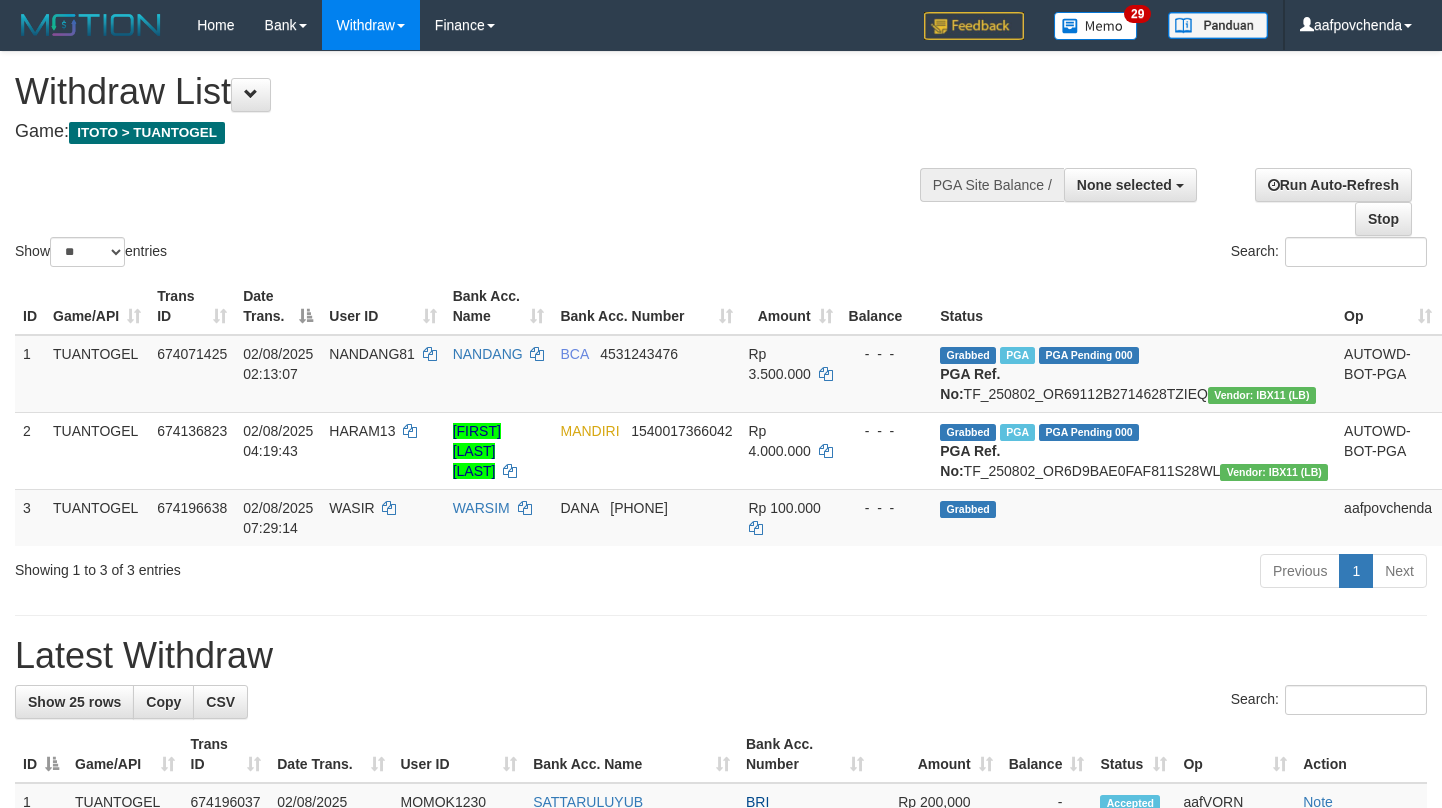 select 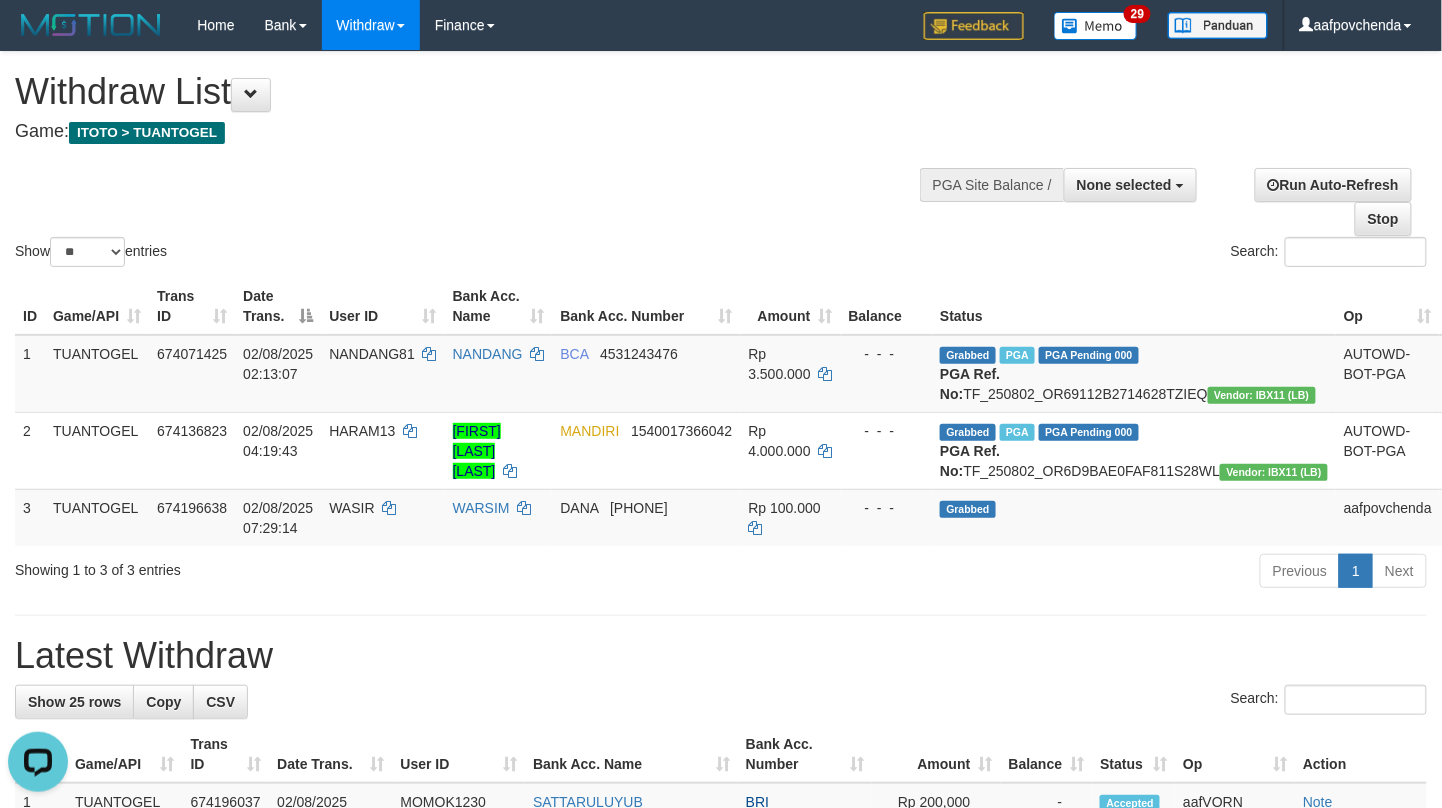 scroll, scrollTop: 0, scrollLeft: 0, axis: both 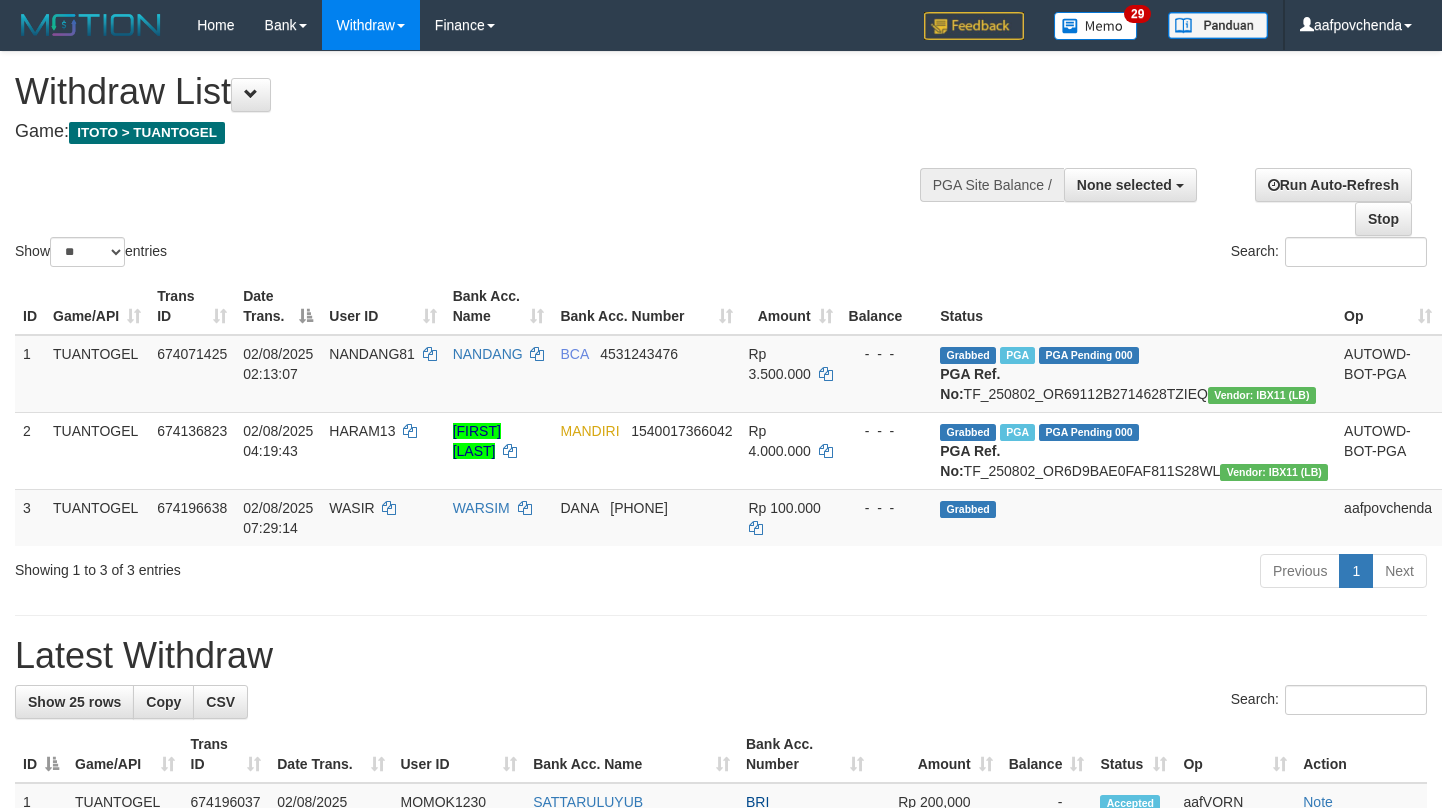 select 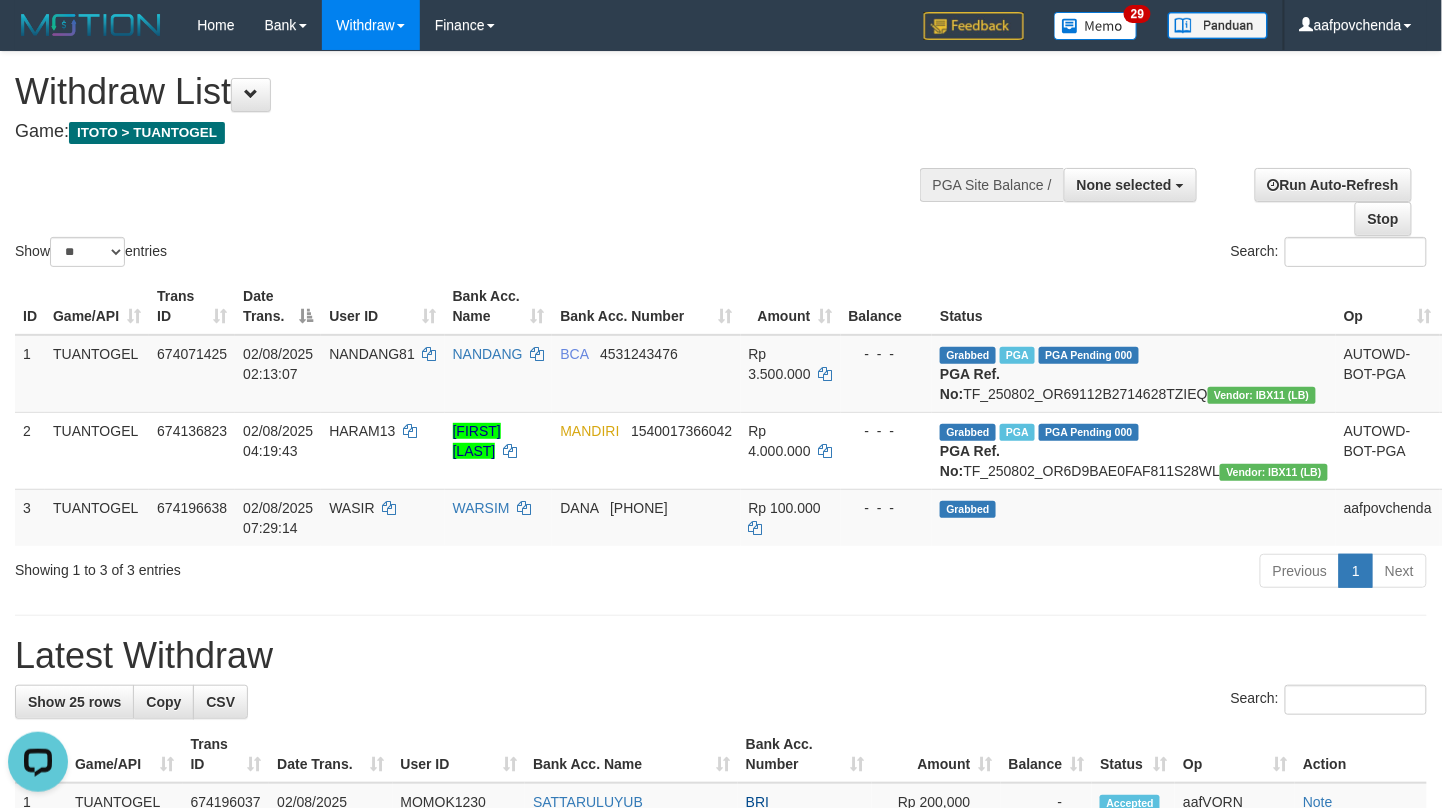 scroll, scrollTop: 0, scrollLeft: 0, axis: both 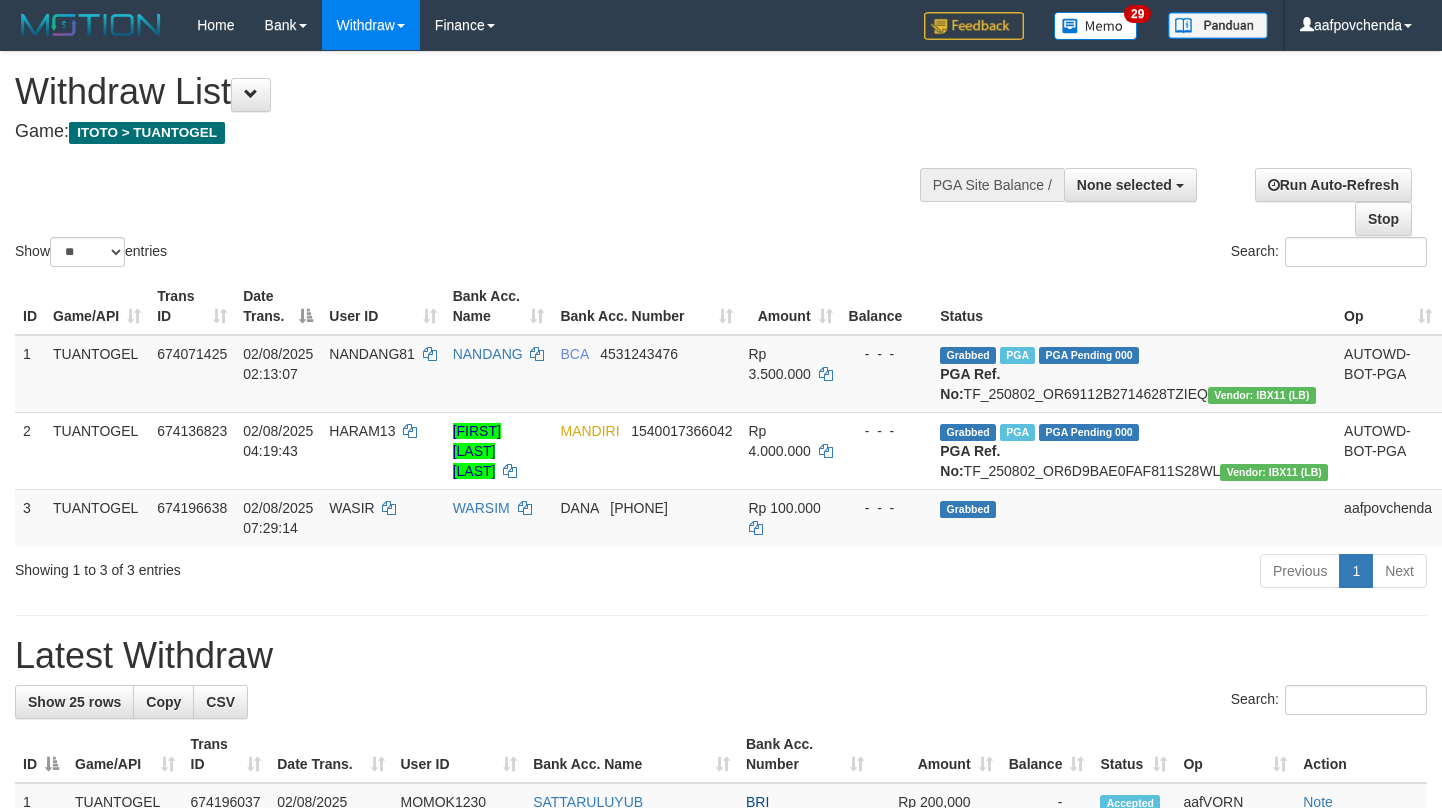 select 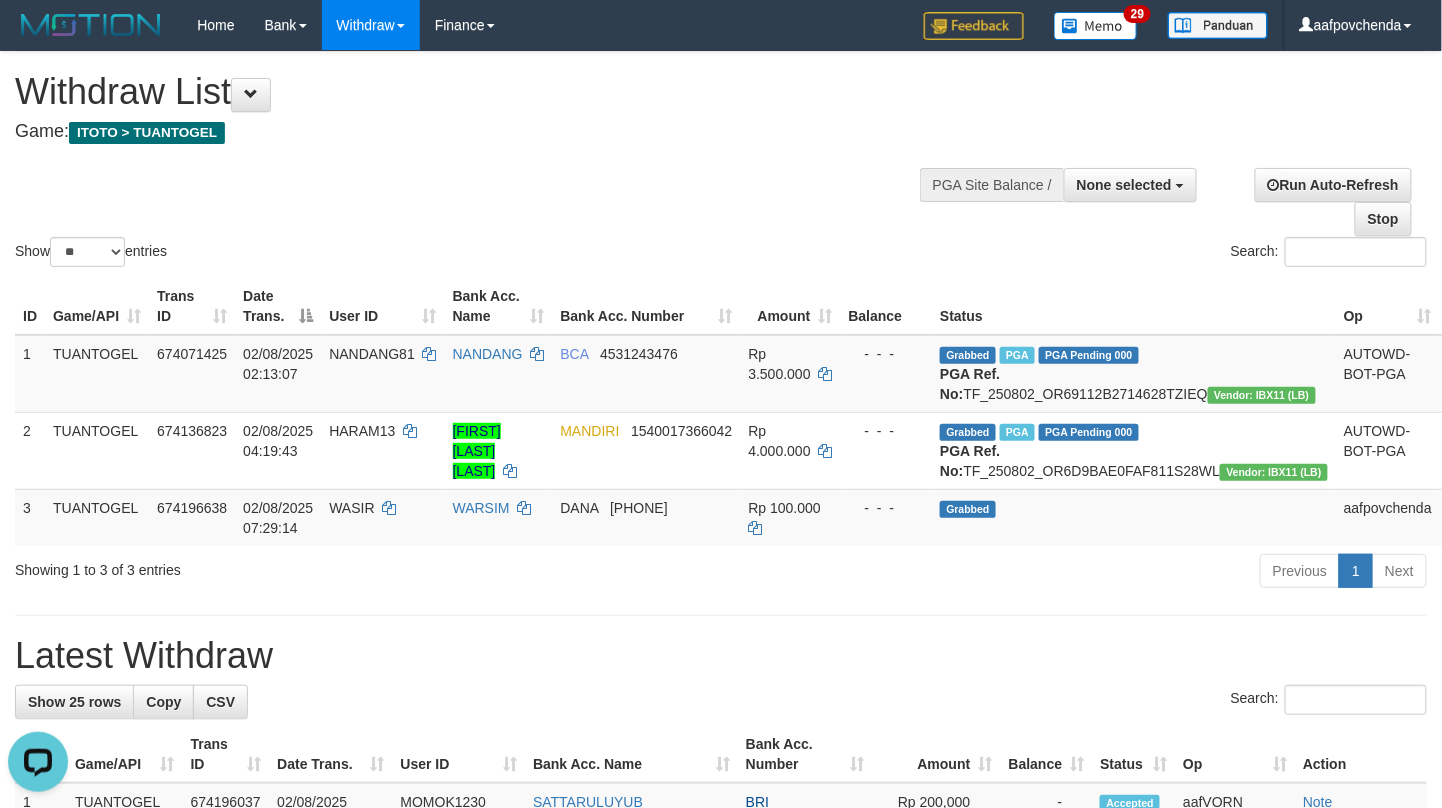 scroll, scrollTop: 0, scrollLeft: 0, axis: both 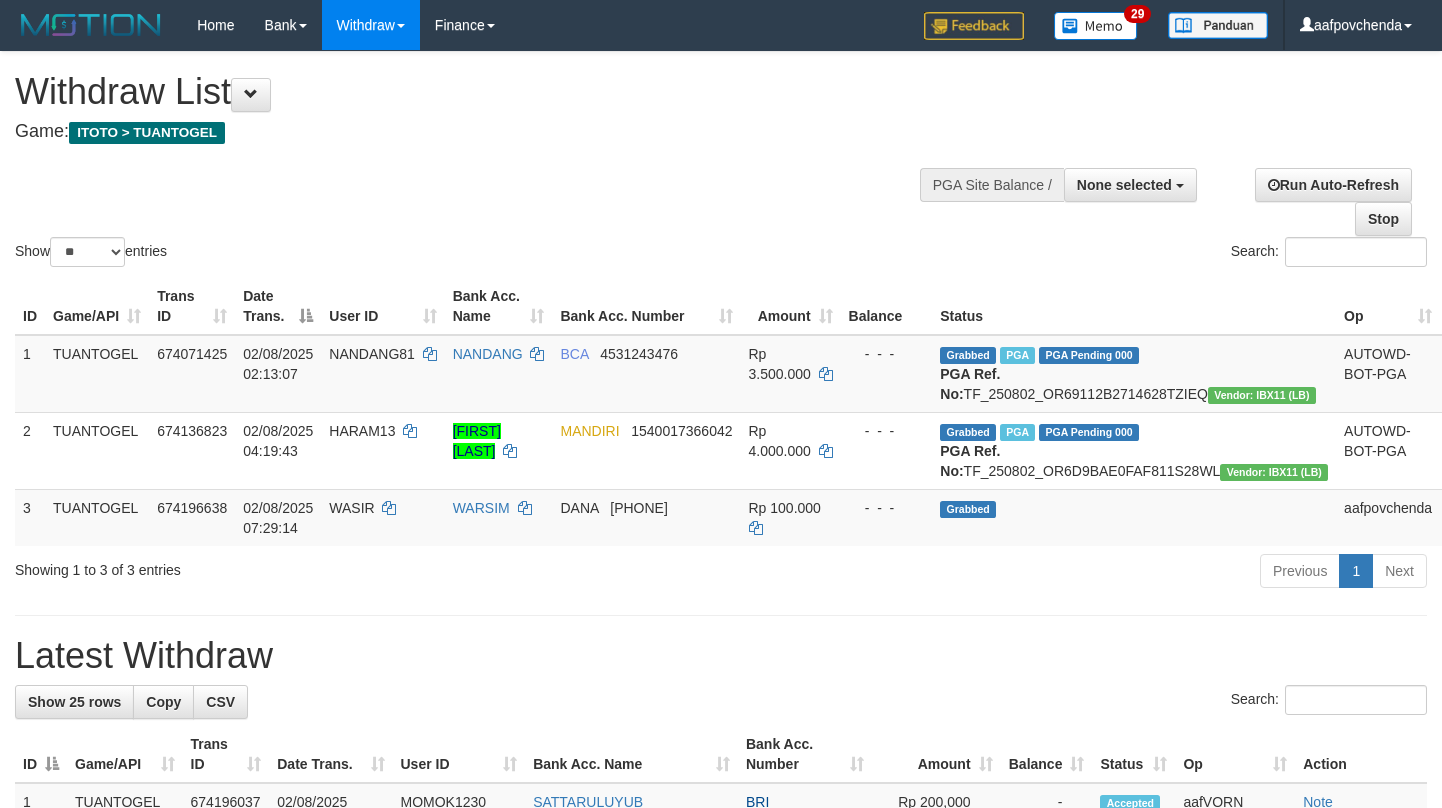 select 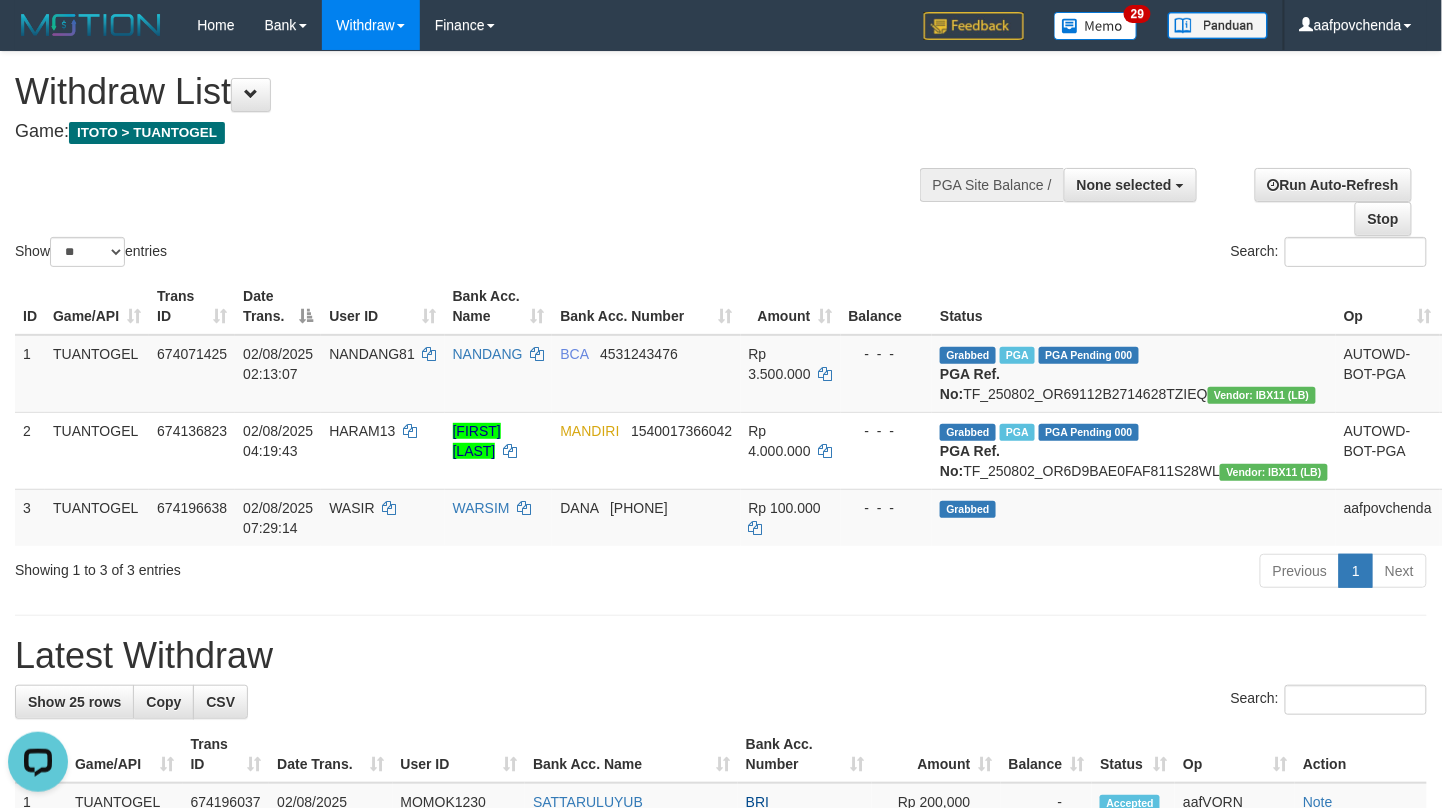 scroll, scrollTop: 0, scrollLeft: 0, axis: both 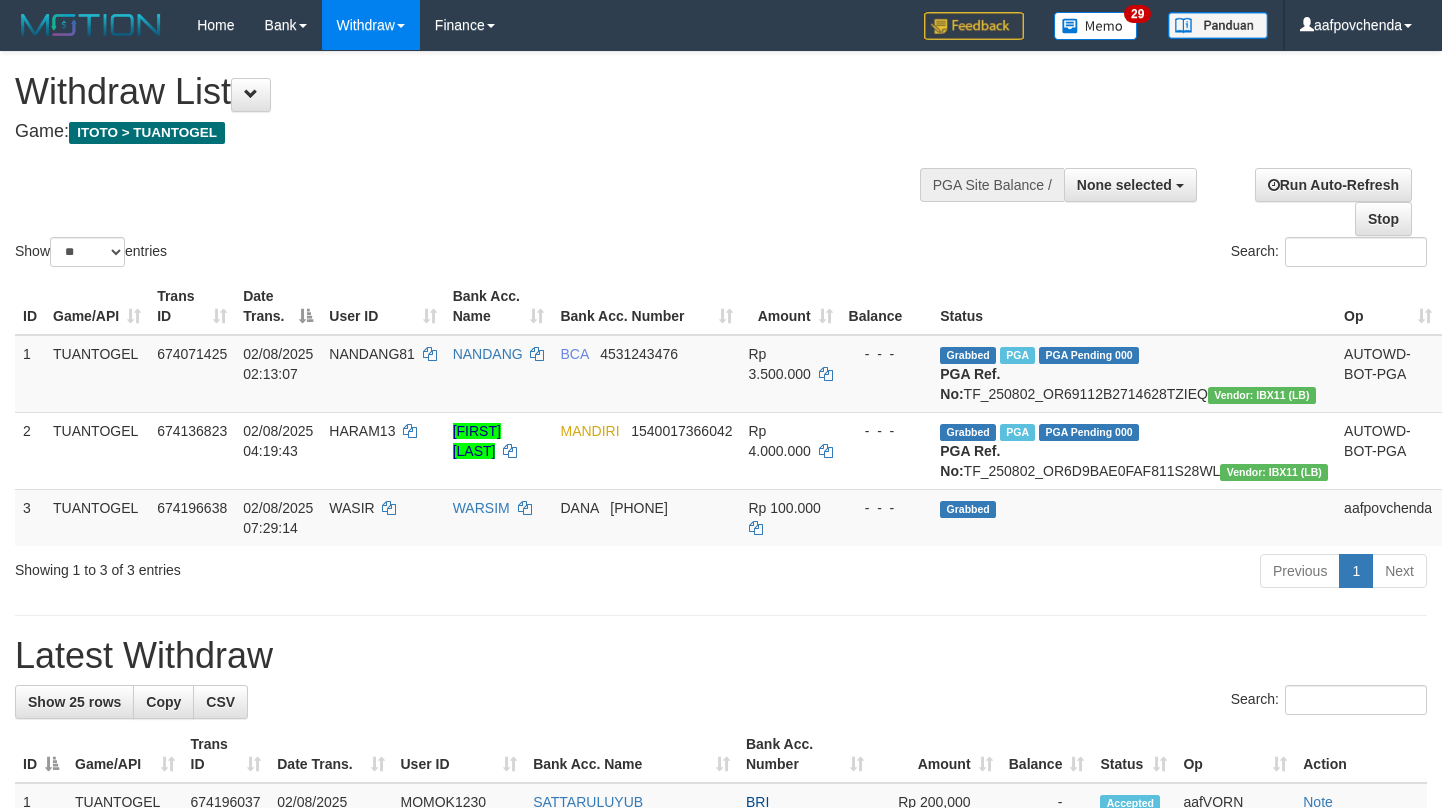 select 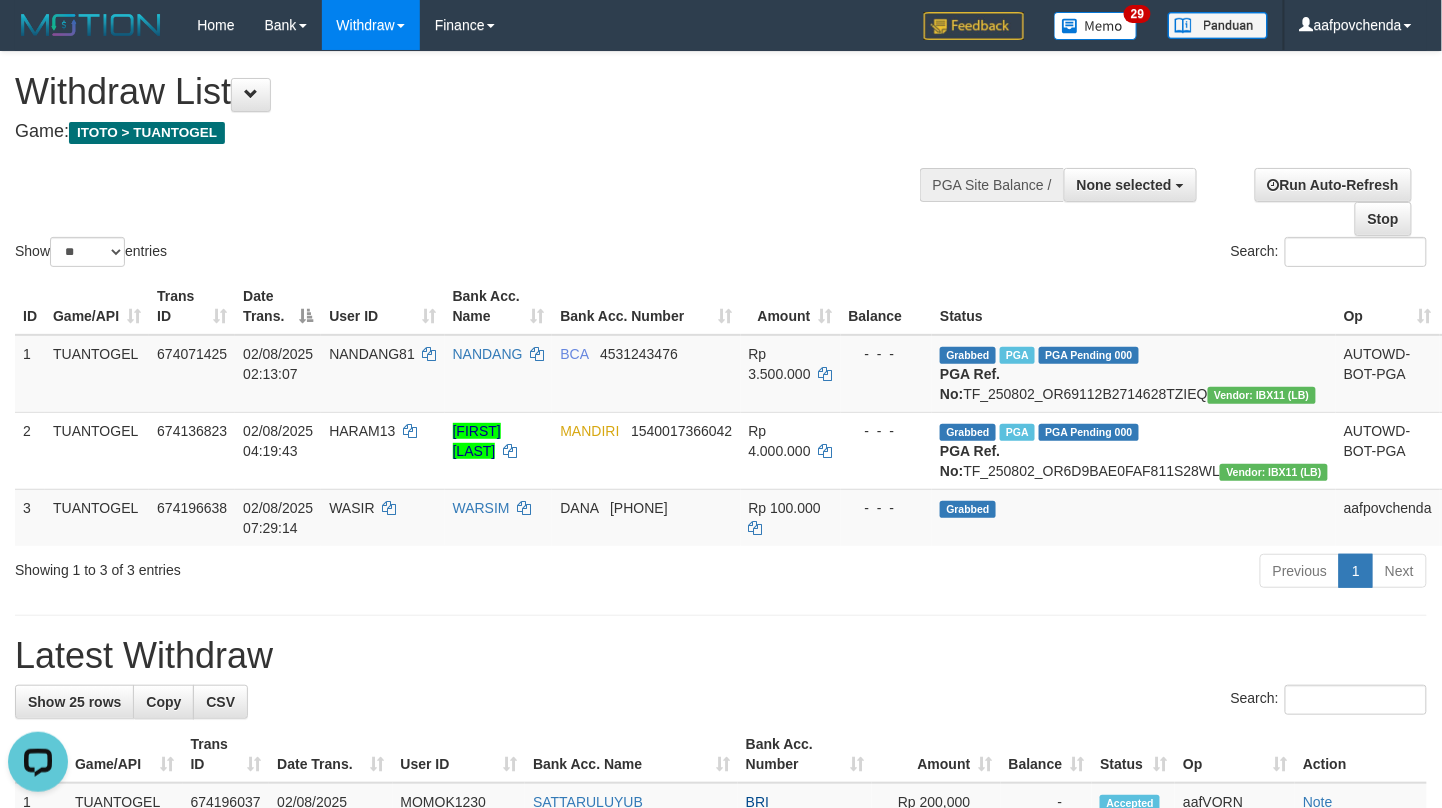scroll, scrollTop: 0, scrollLeft: 0, axis: both 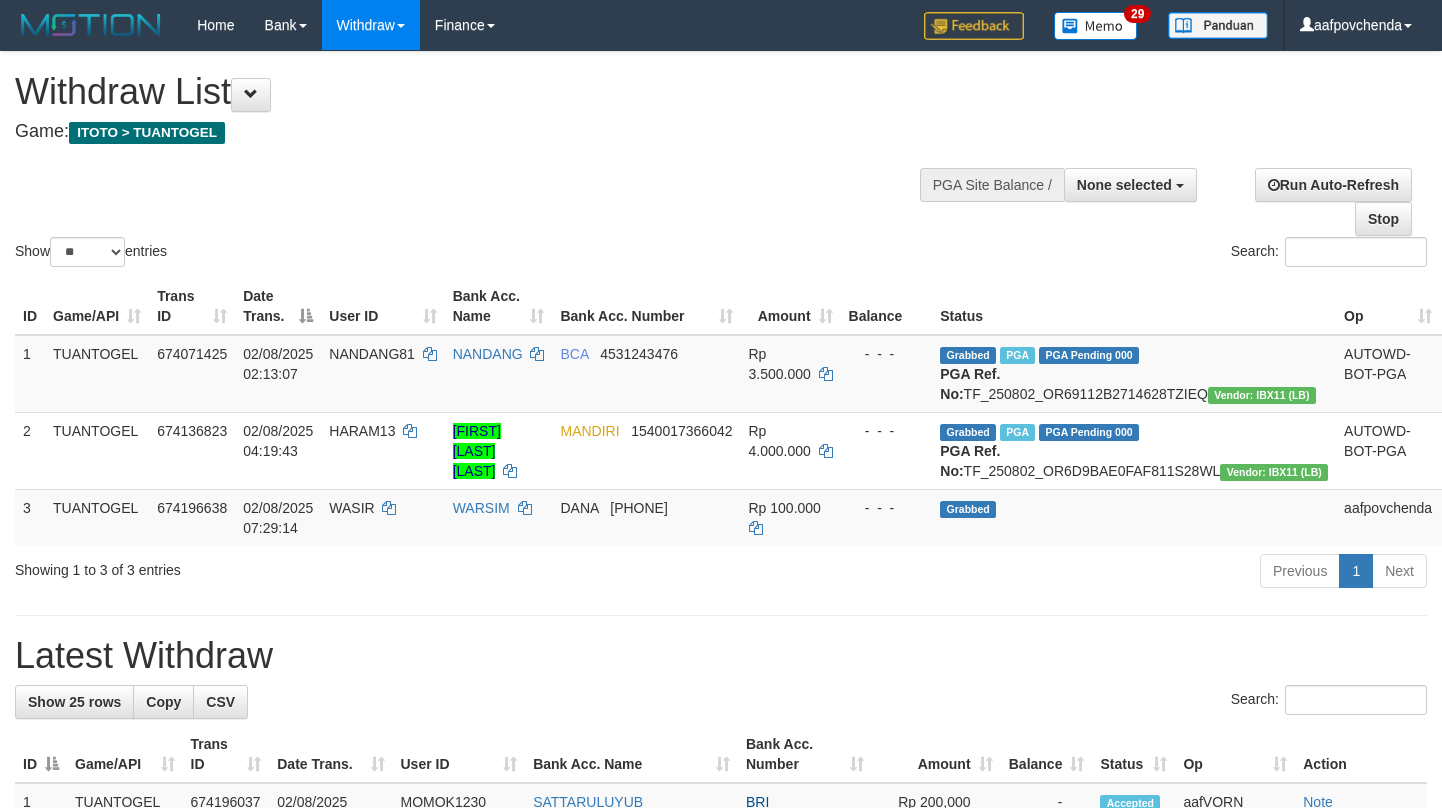 select 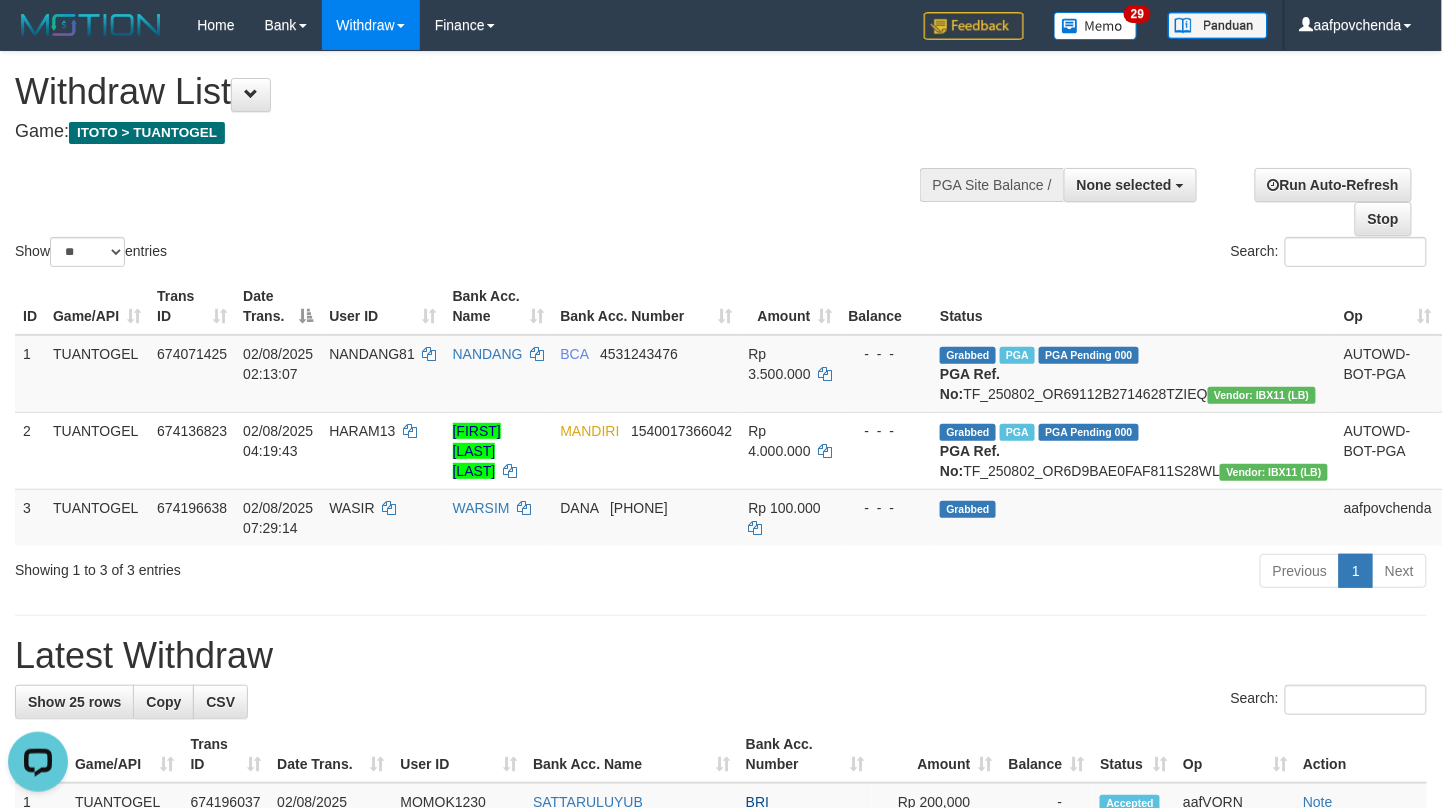 scroll, scrollTop: 0, scrollLeft: 0, axis: both 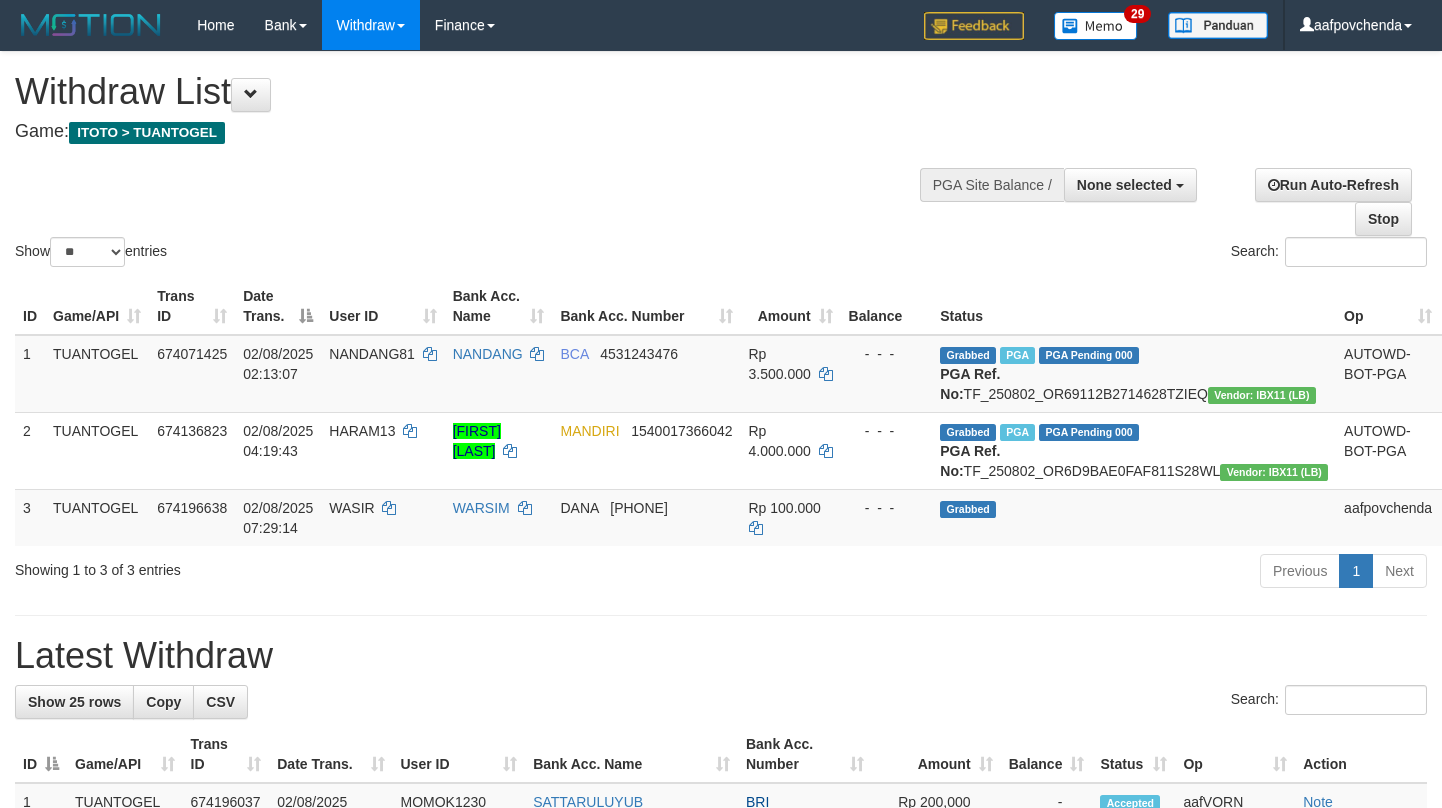 select 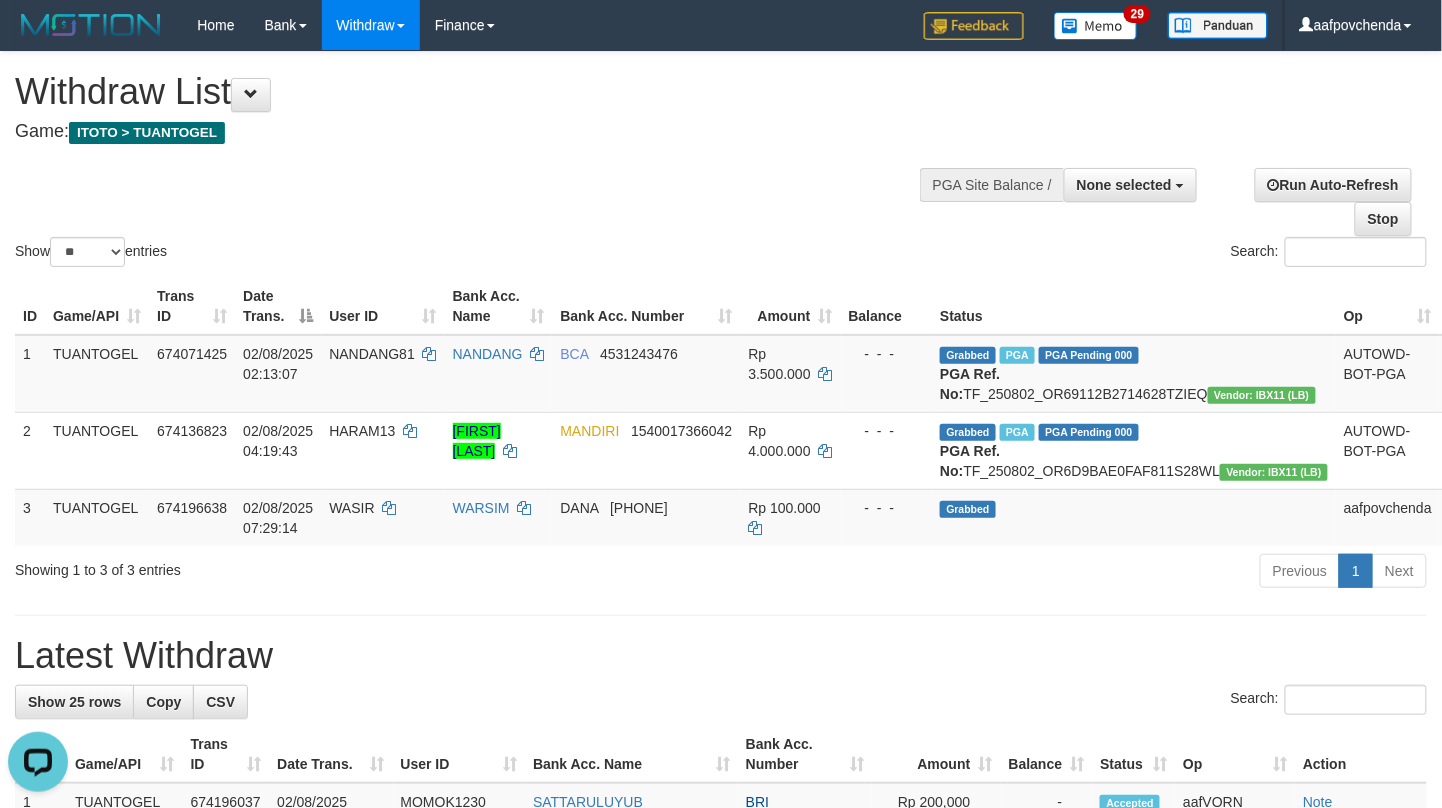 scroll, scrollTop: 0, scrollLeft: 0, axis: both 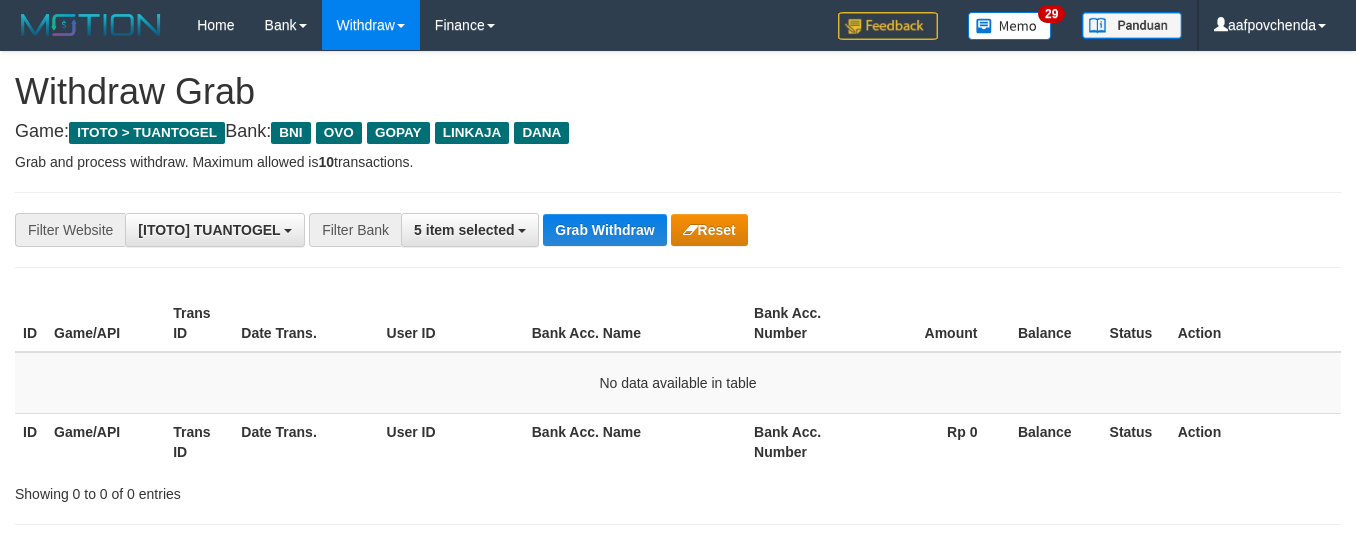 click on "Grab Withdraw" at bounding box center [604, 230] 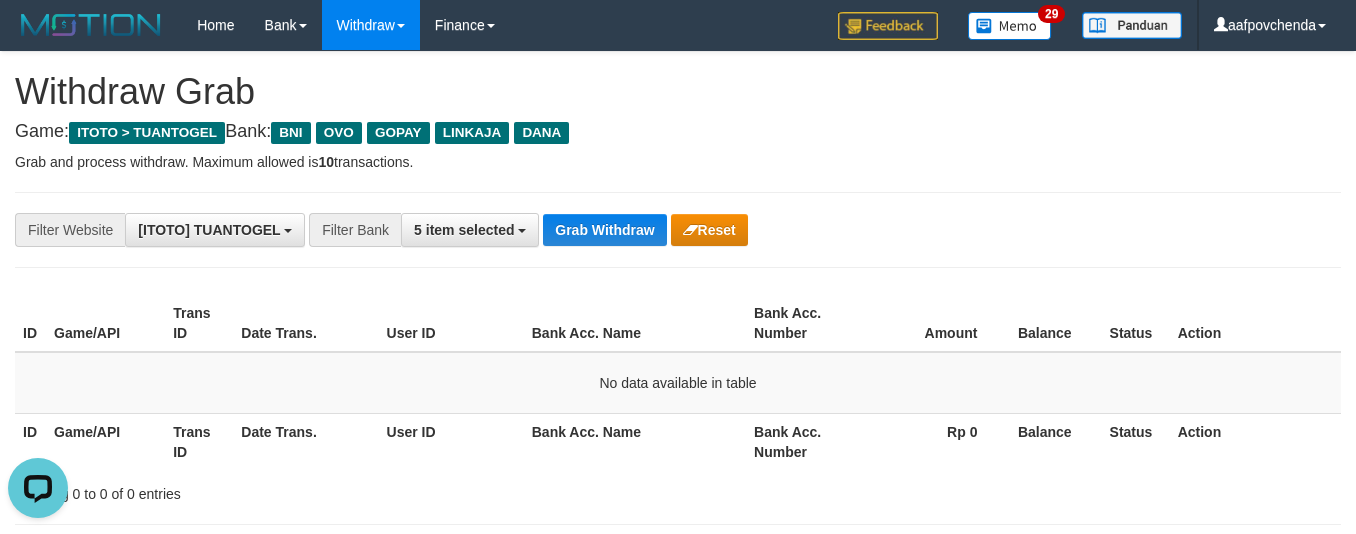 scroll, scrollTop: 0, scrollLeft: 0, axis: both 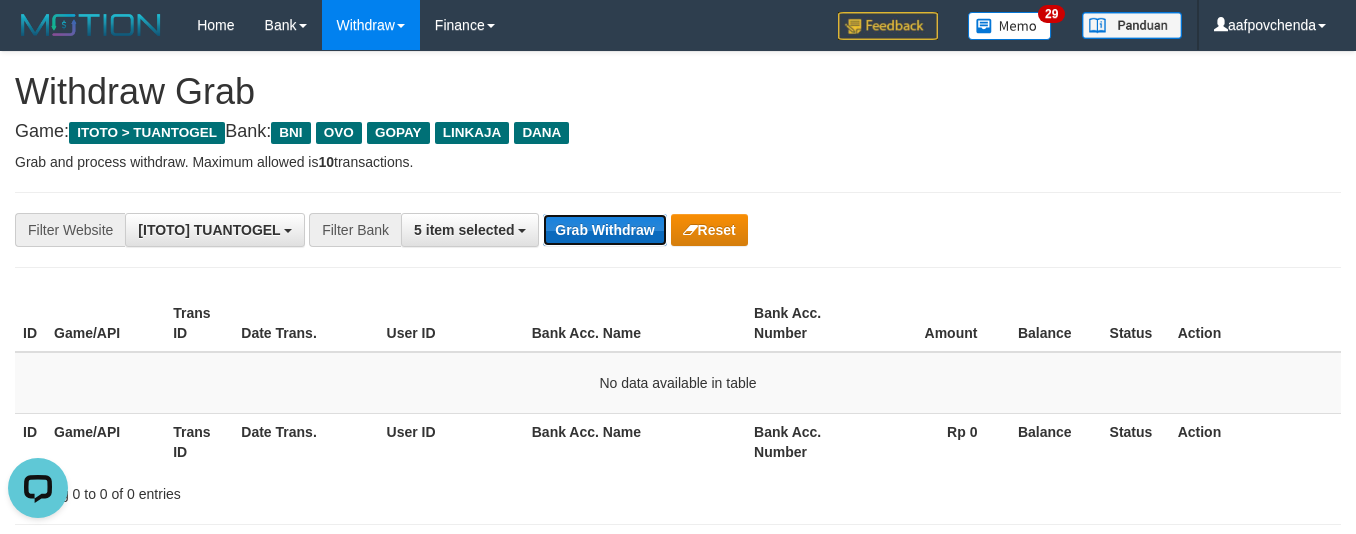 click on "Grab Withdraw" at bounding box center [604, 230] 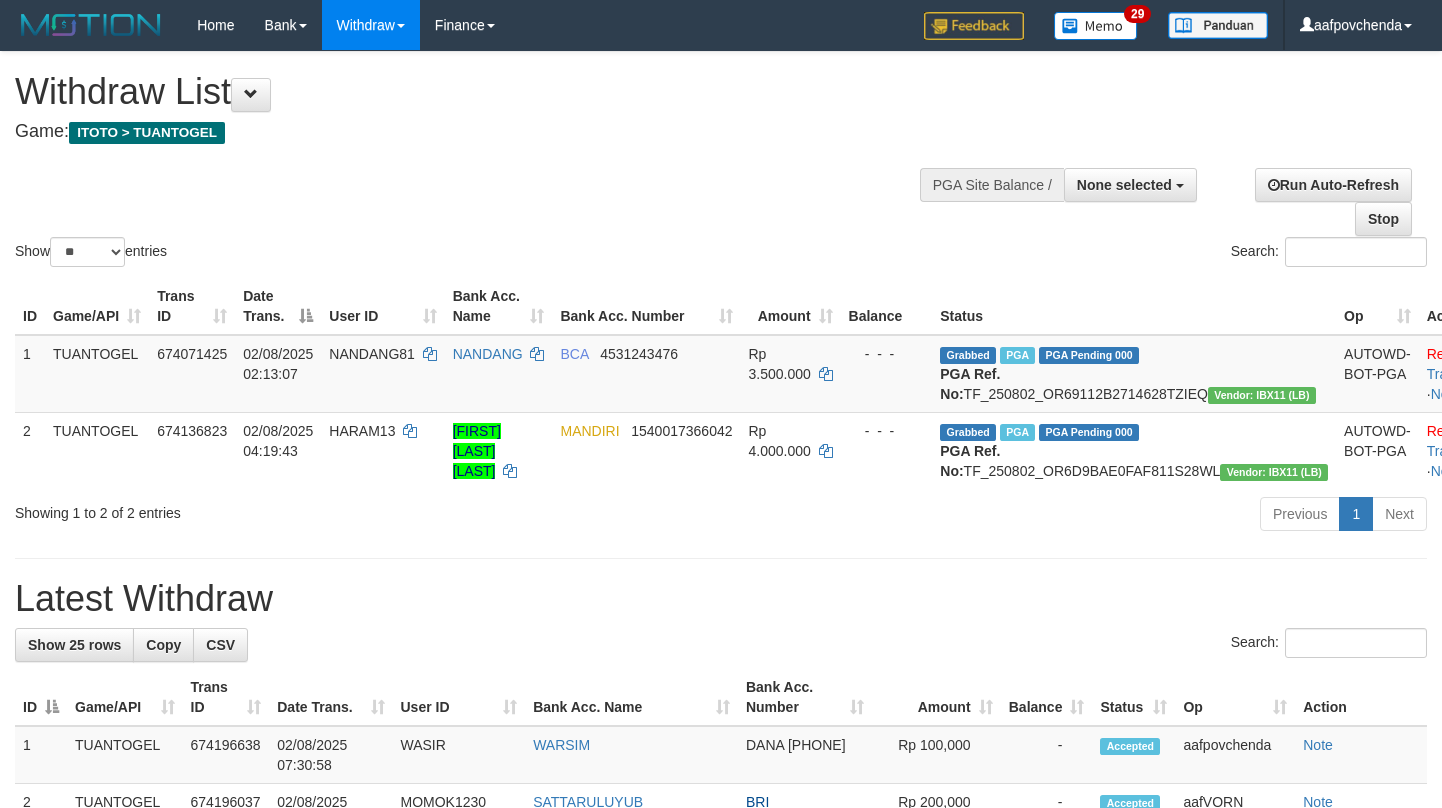 select 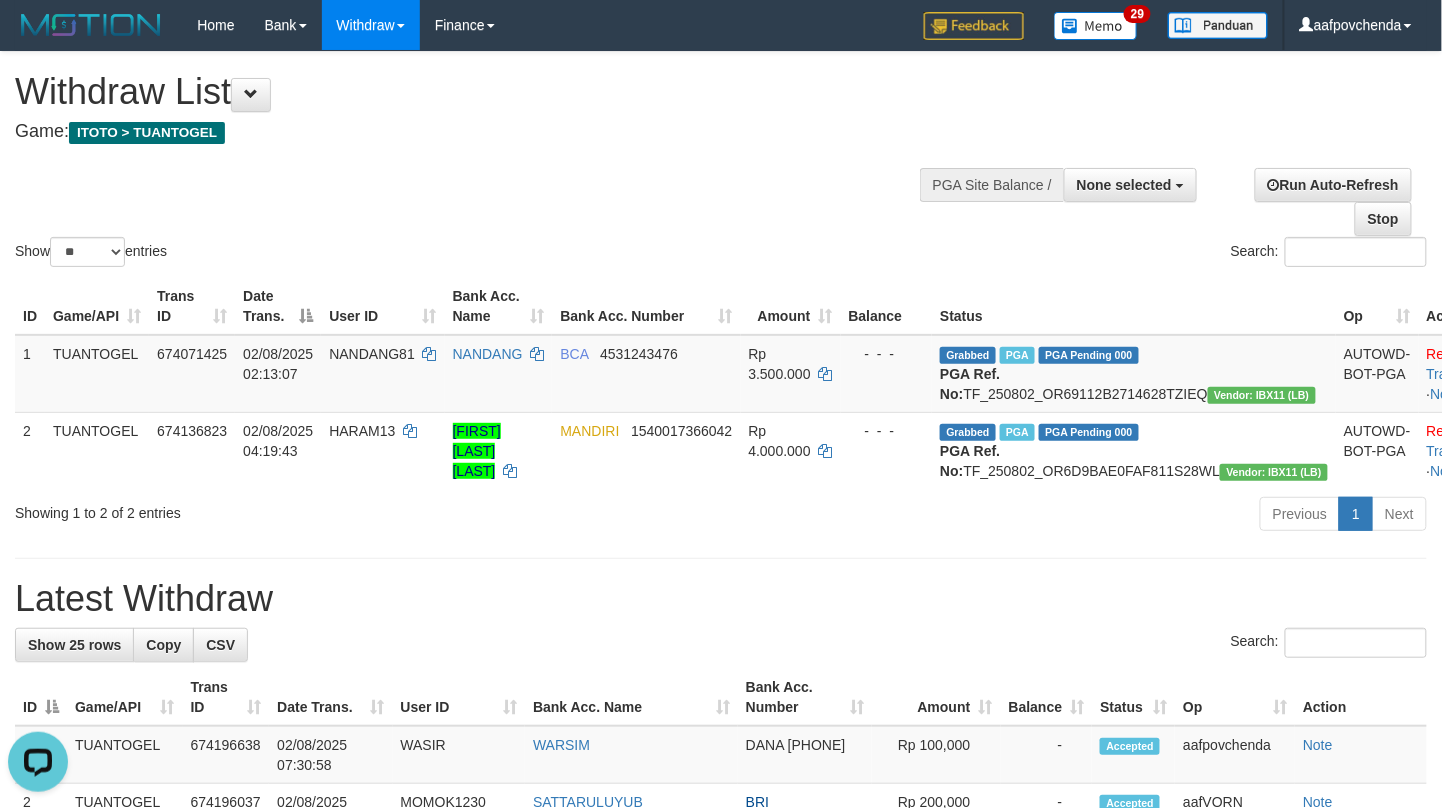 scroll, scrollTop: 0, scrollLeft: 0, axis: both 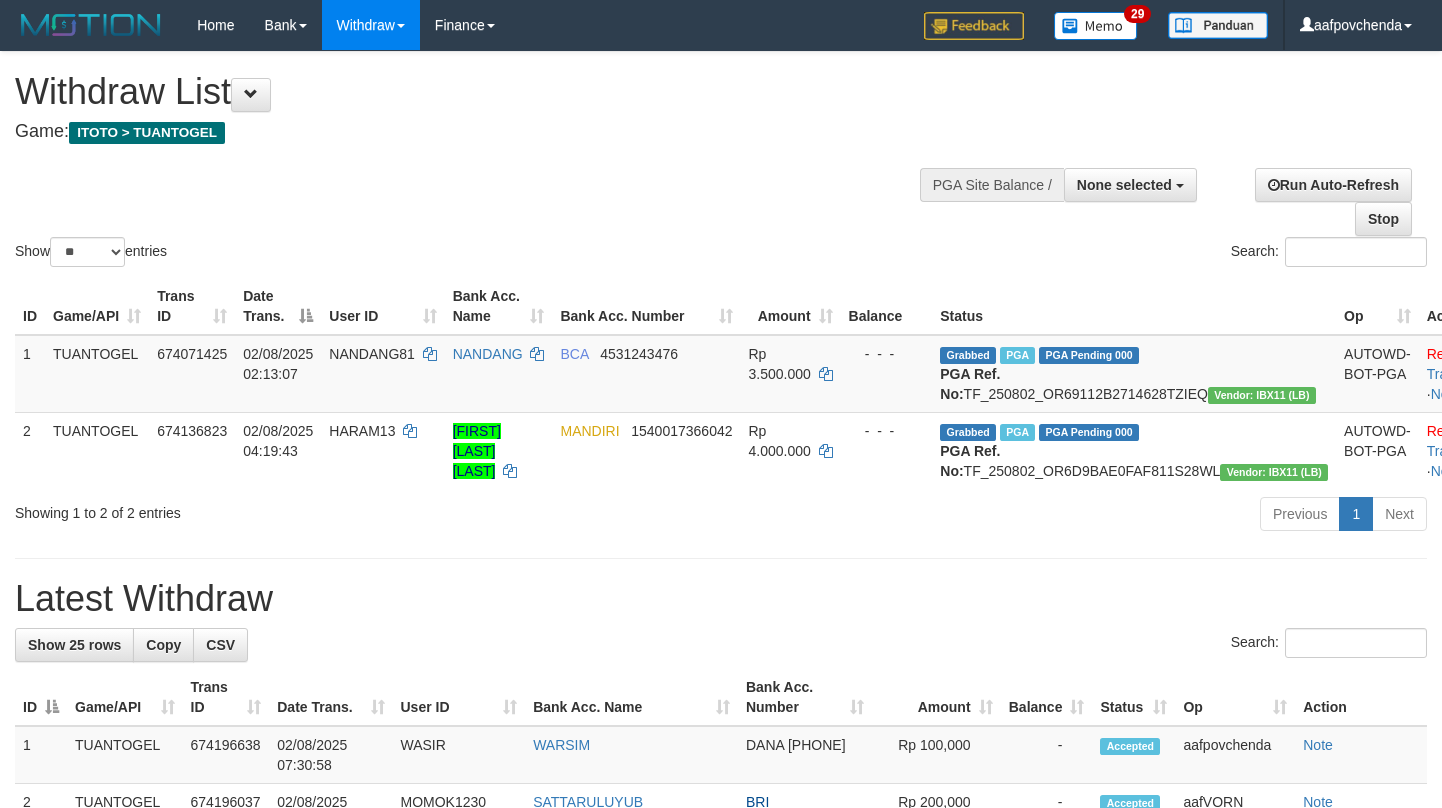 select 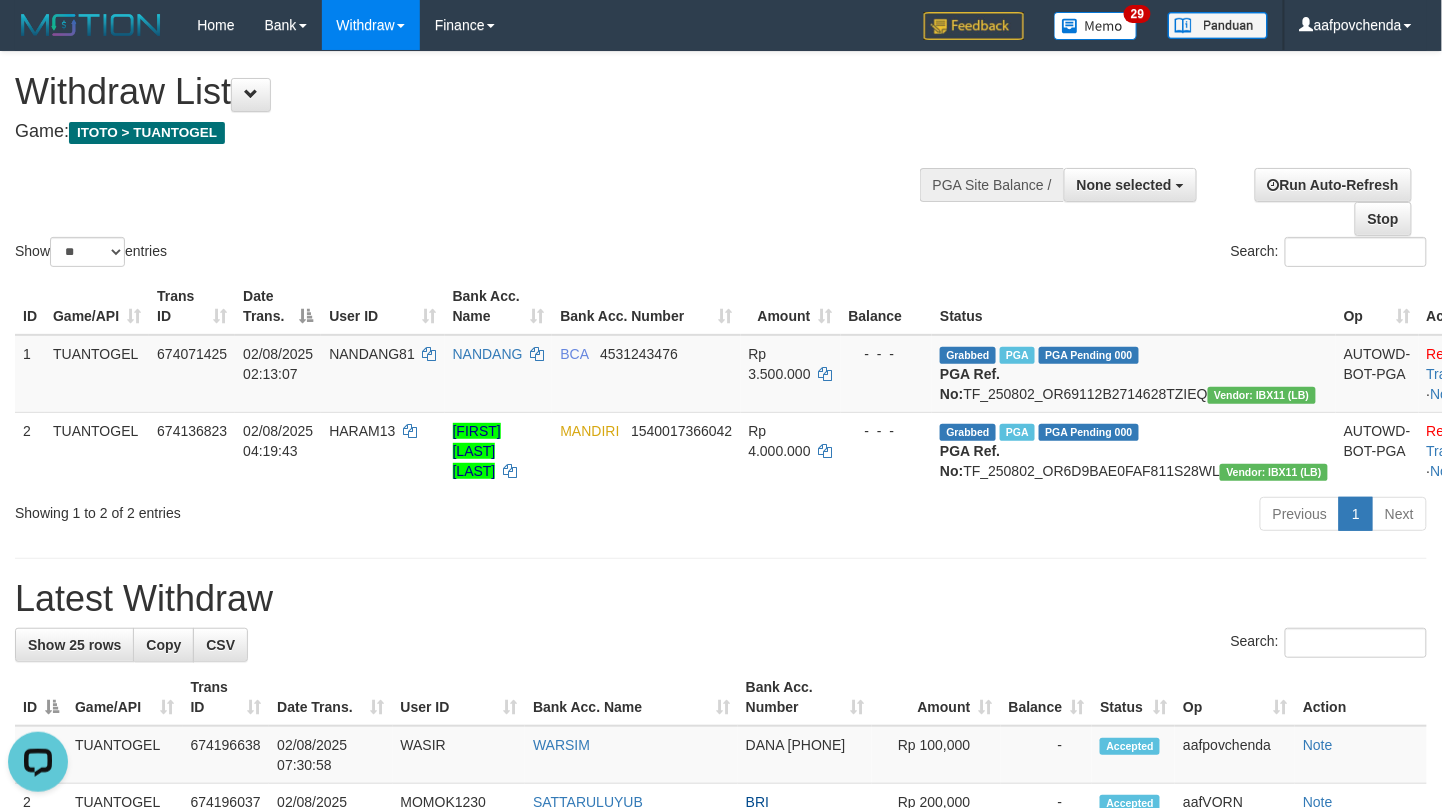scroll, scrollTop: 0, scrollLeft: 0, axis: both 